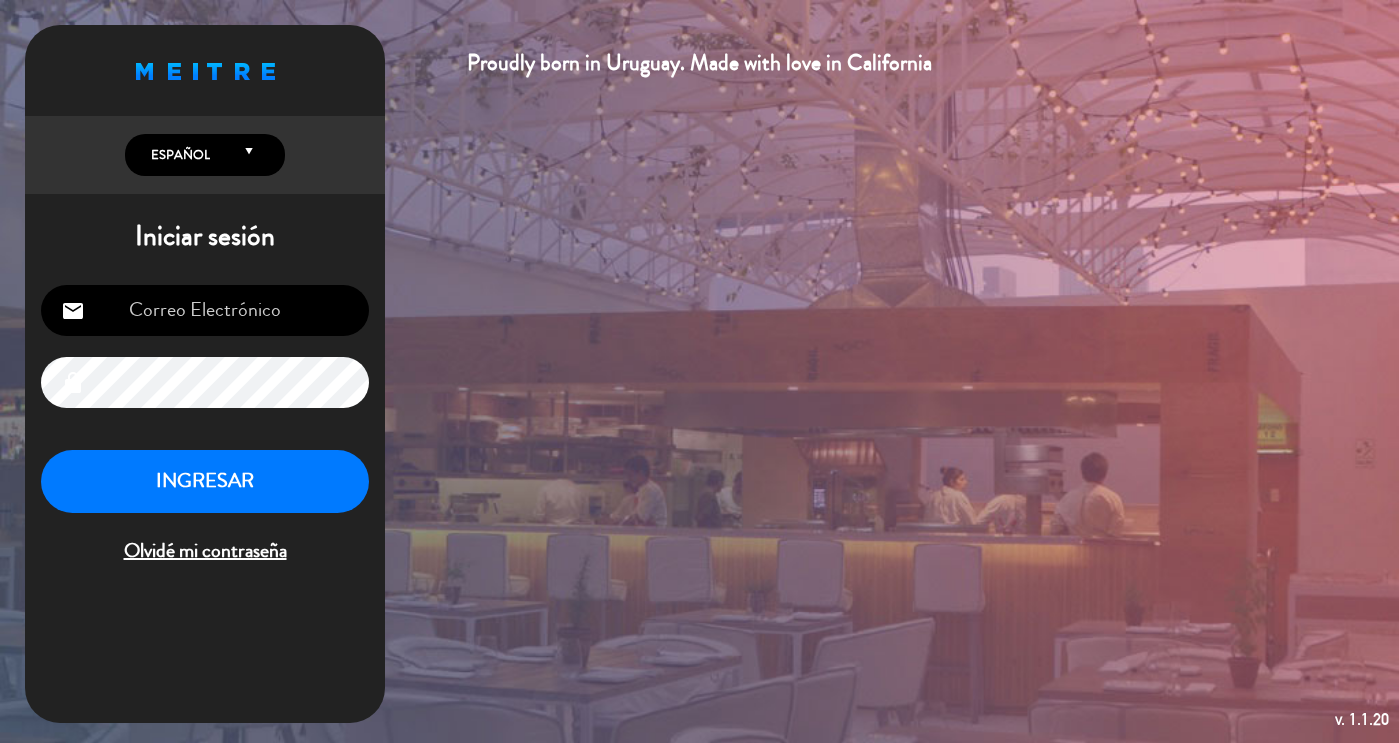 scroll, scrollTop: 0, scrollLeft: 0, axis: both 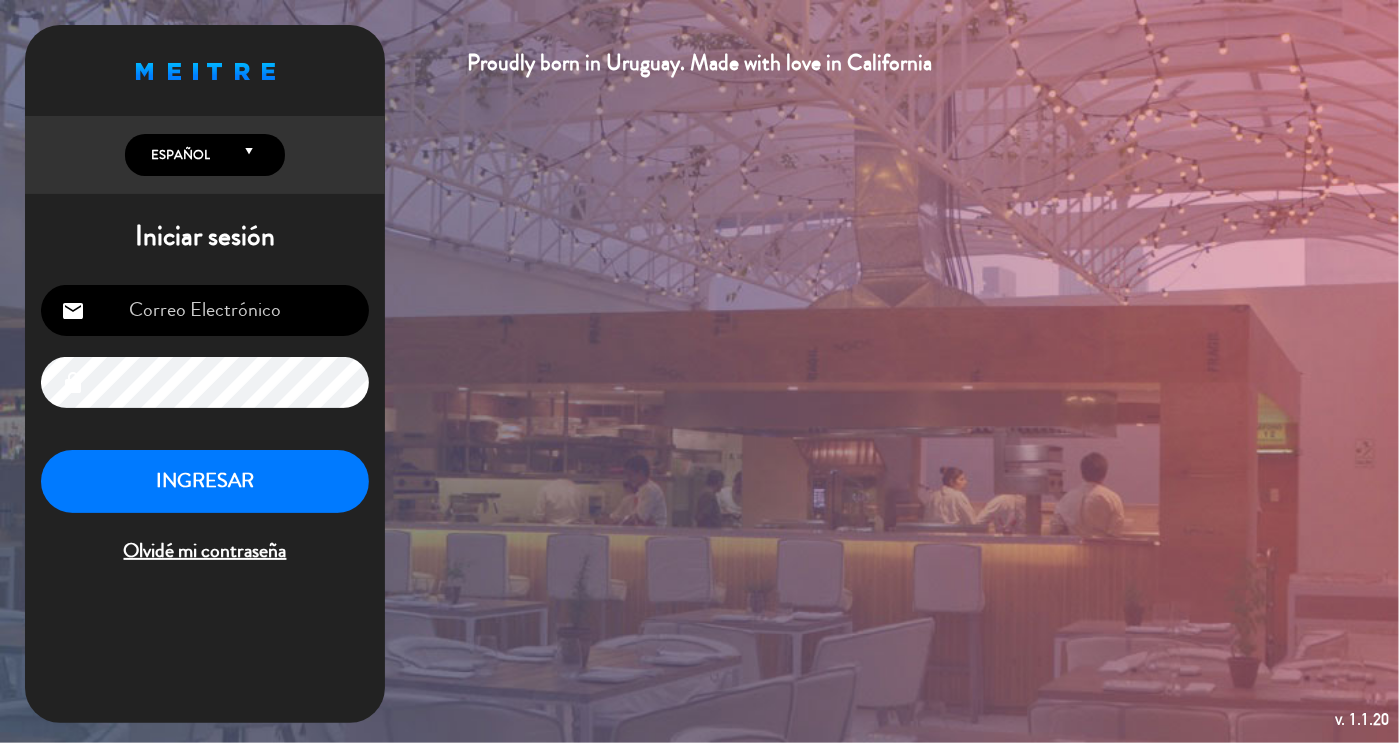 type on "[FIRST]@[DOMAIN]" 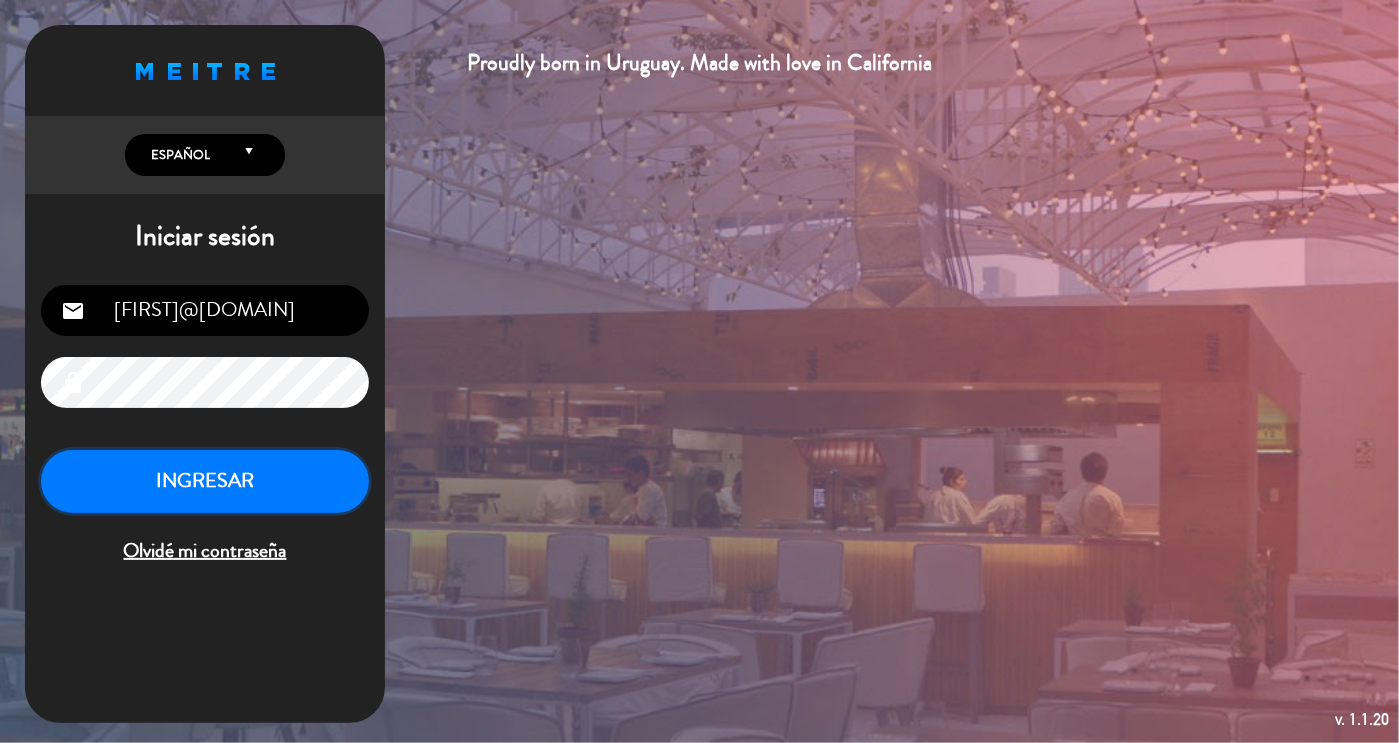 click on "INGRESAR" at bounding box center (205, 481) 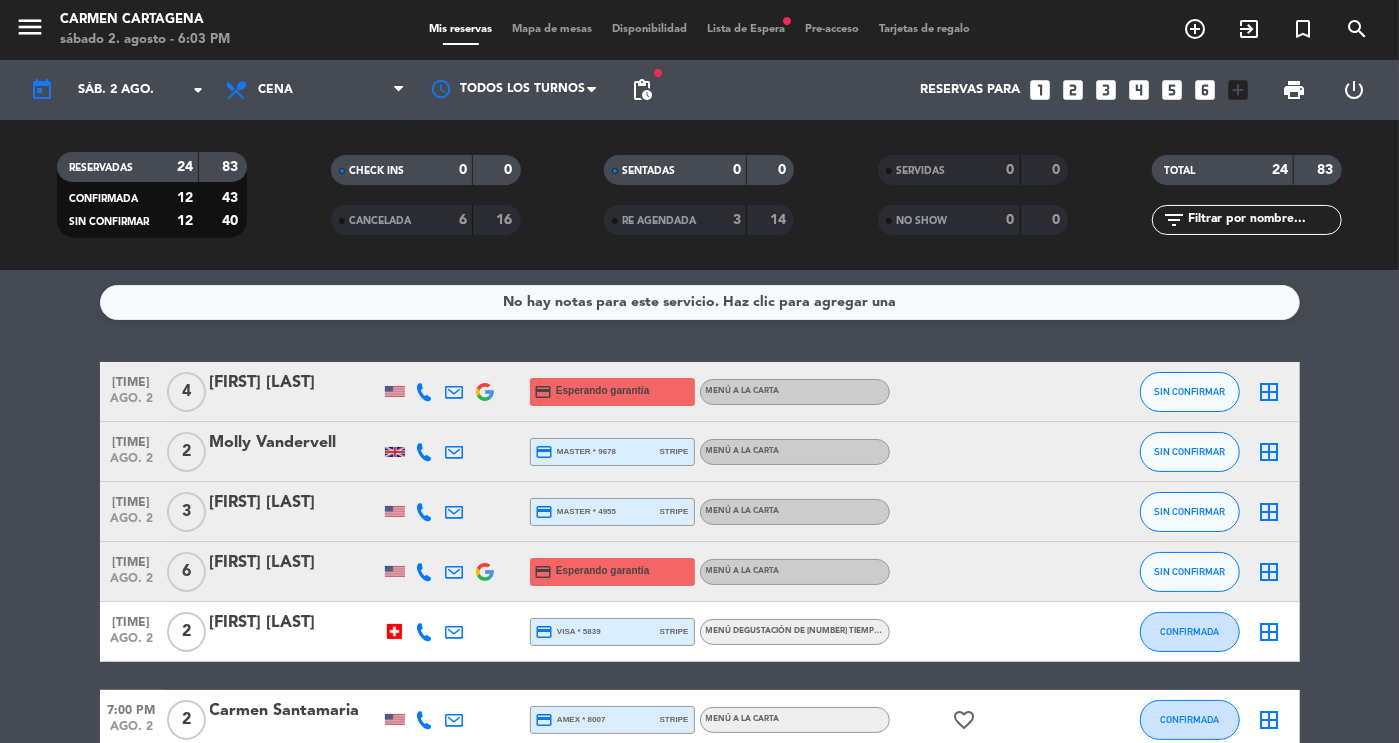 click on "Lista de Espera   fiber_manual_record" at bounding box center (746, 29) 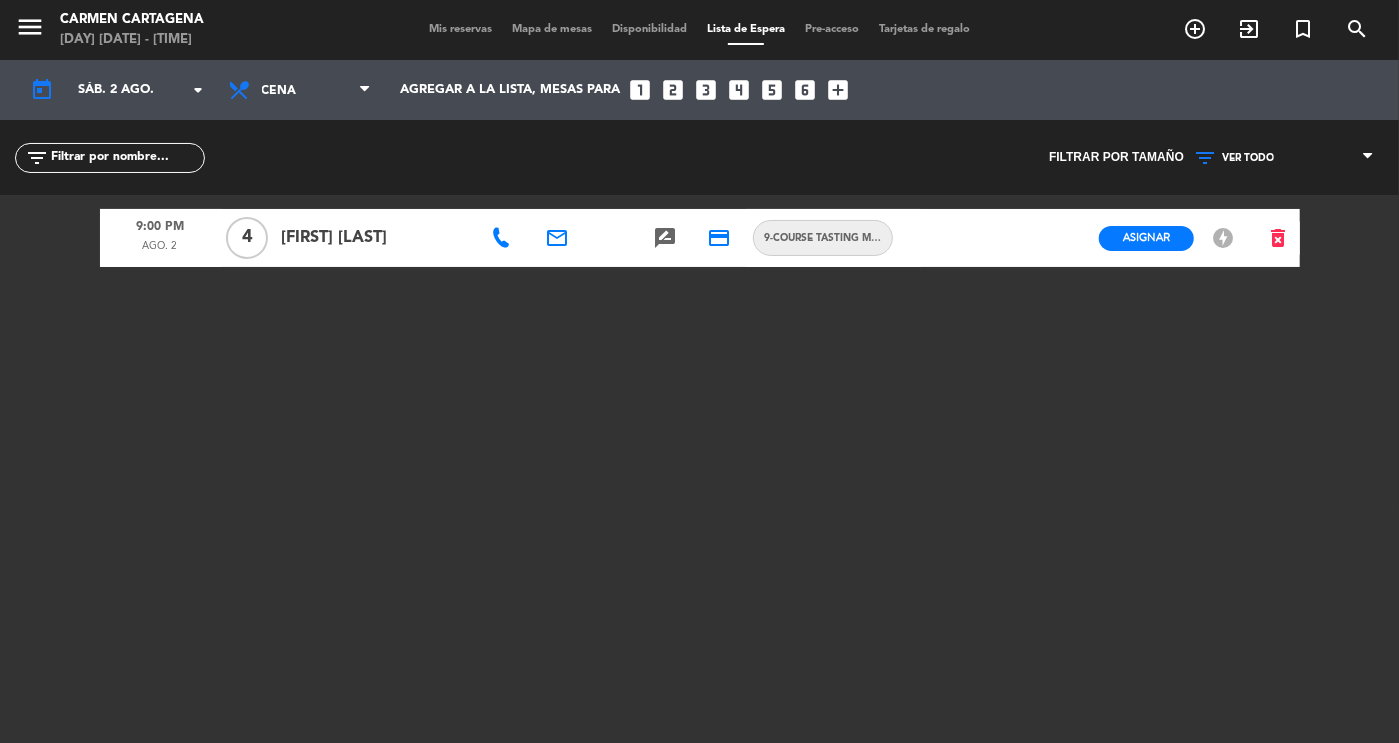 click on "menu  Carmen Cartagena   sábado 2. agosto - 6:07 PM   Mis reservas   Mapa de mesas   Disponibilidad   Lista de Espera   Pre-acceso   Tarjetas de regalo  add_circle_outline exit_to_app turned_in_not search" 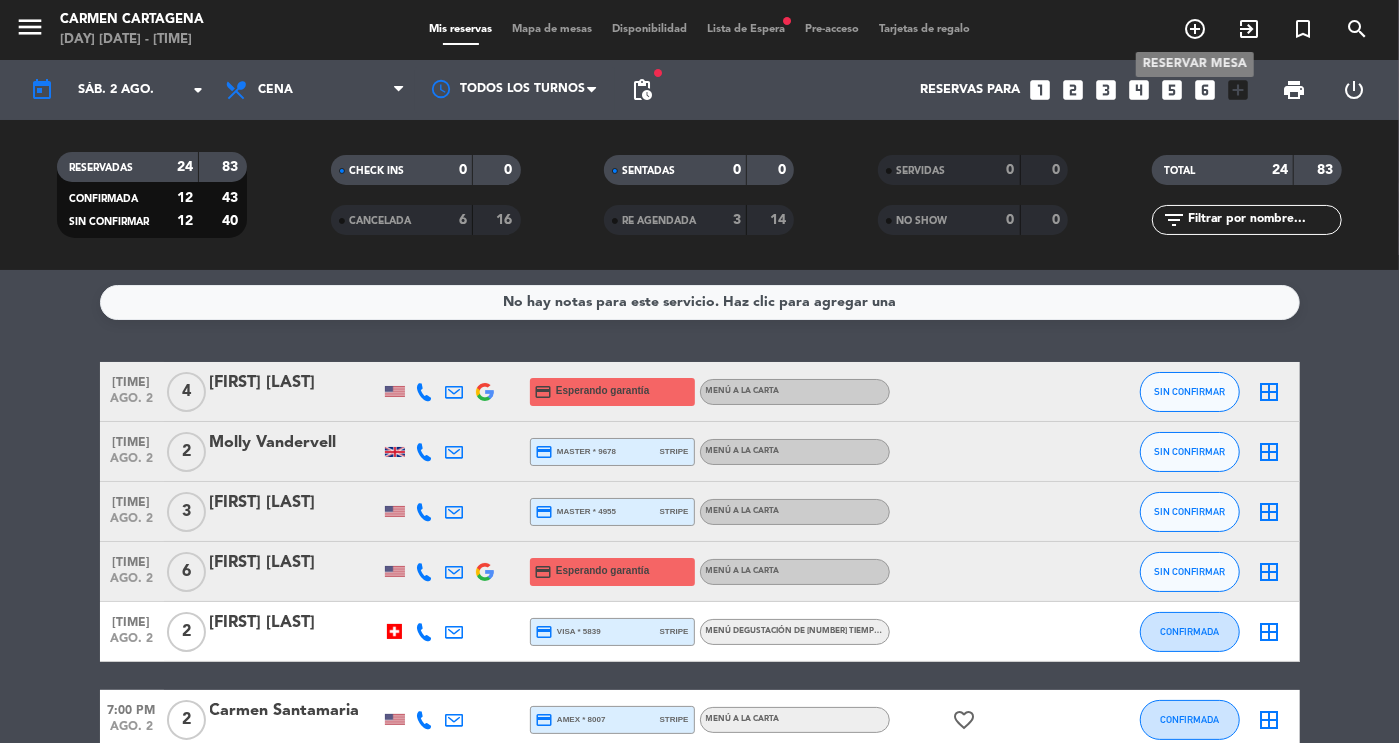 click on "add_circle_outline" at bounding box center [1195, 29] 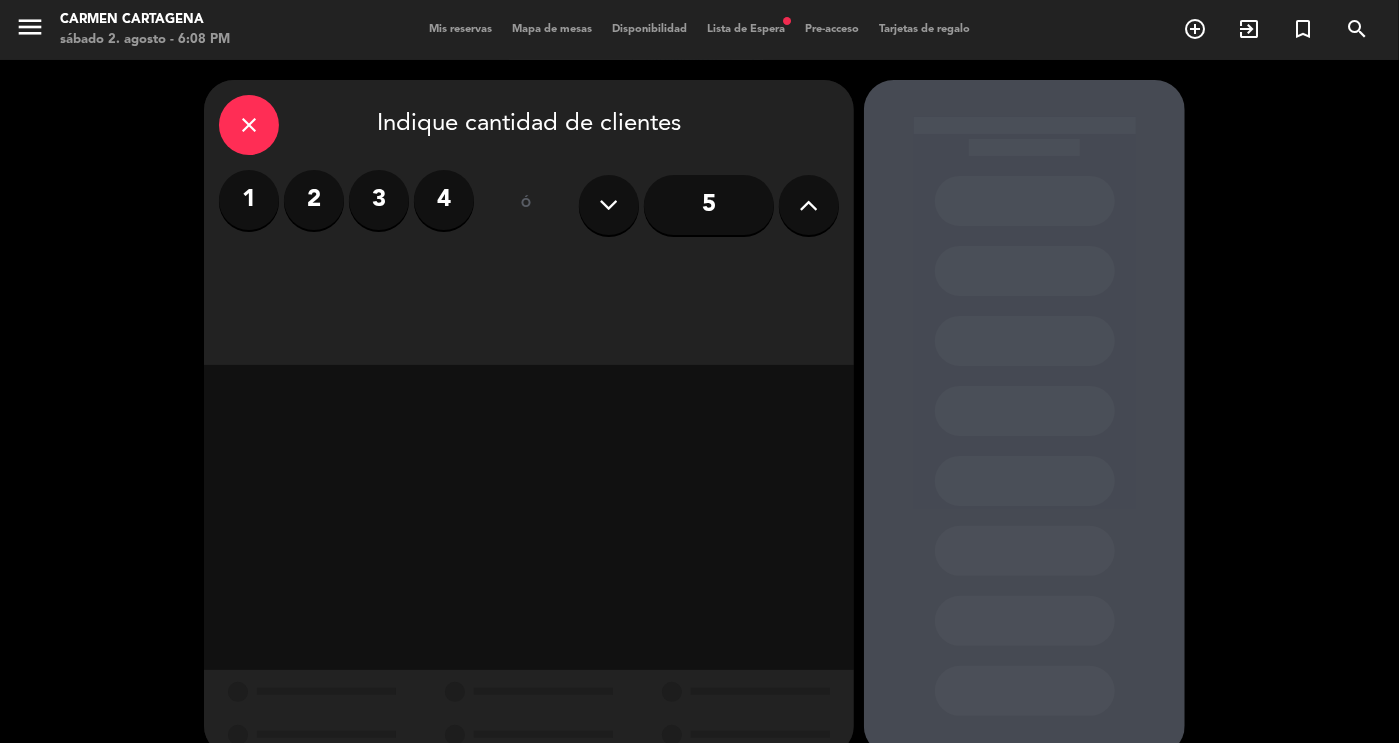 click on "3" at bounding box center [379, 200] 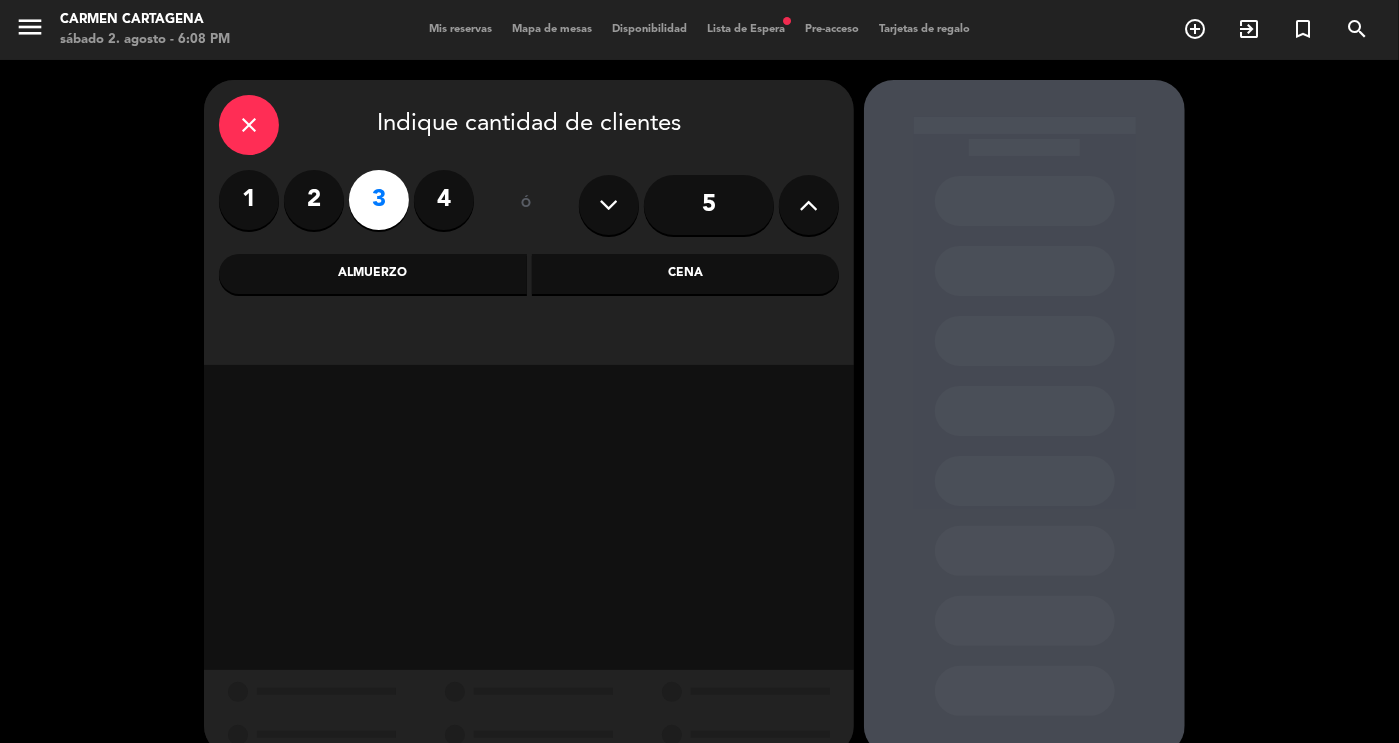 click on "Cena" at bounding box center (686, 274) 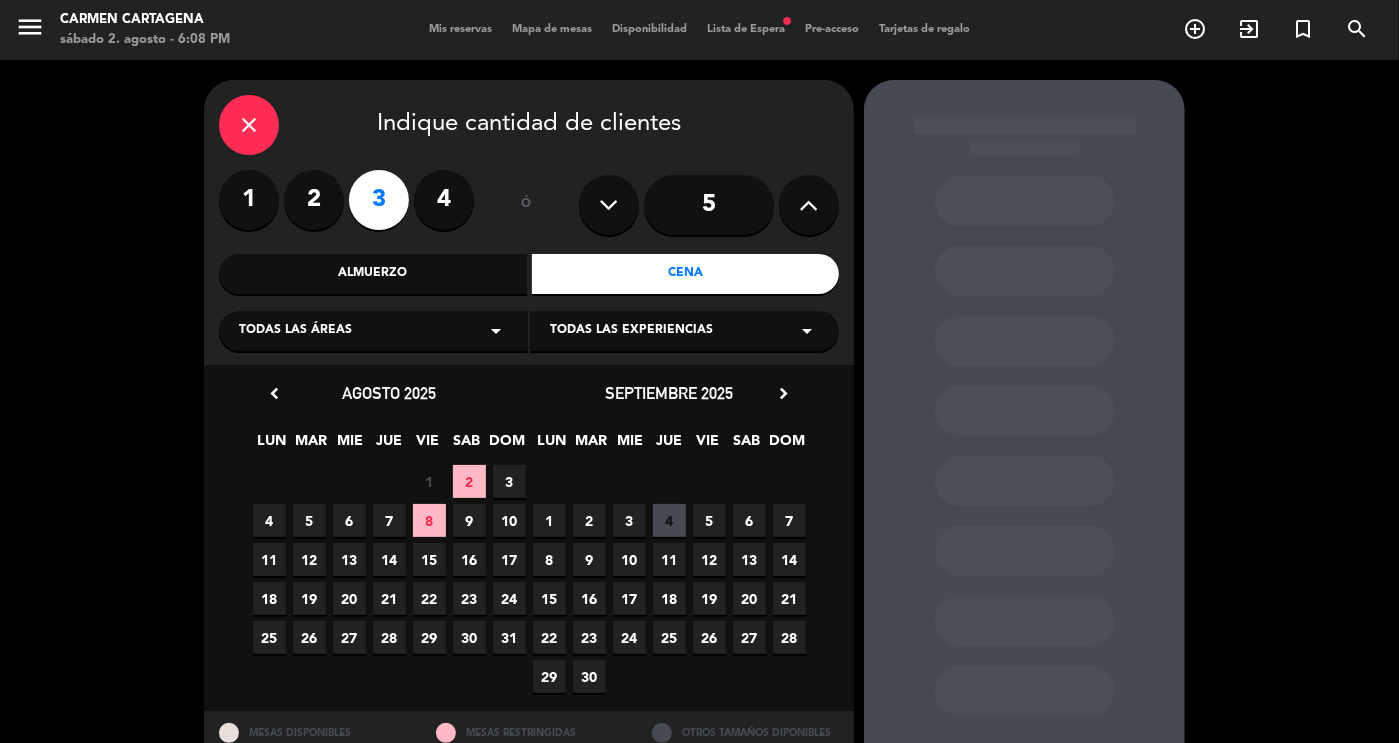 scroll, scrollTop: 48, scrollLeft: 0, axis: vertical 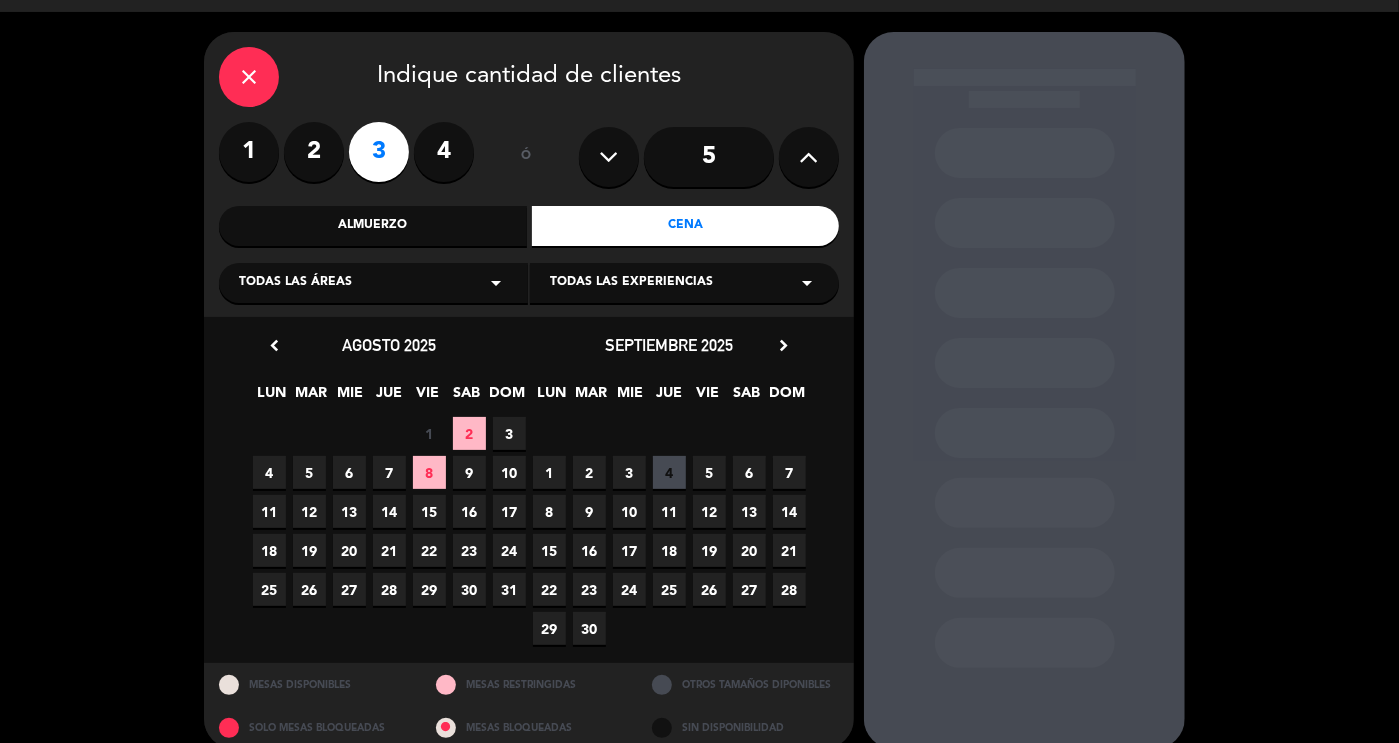 click on "2" at bounding box center [469, 433] 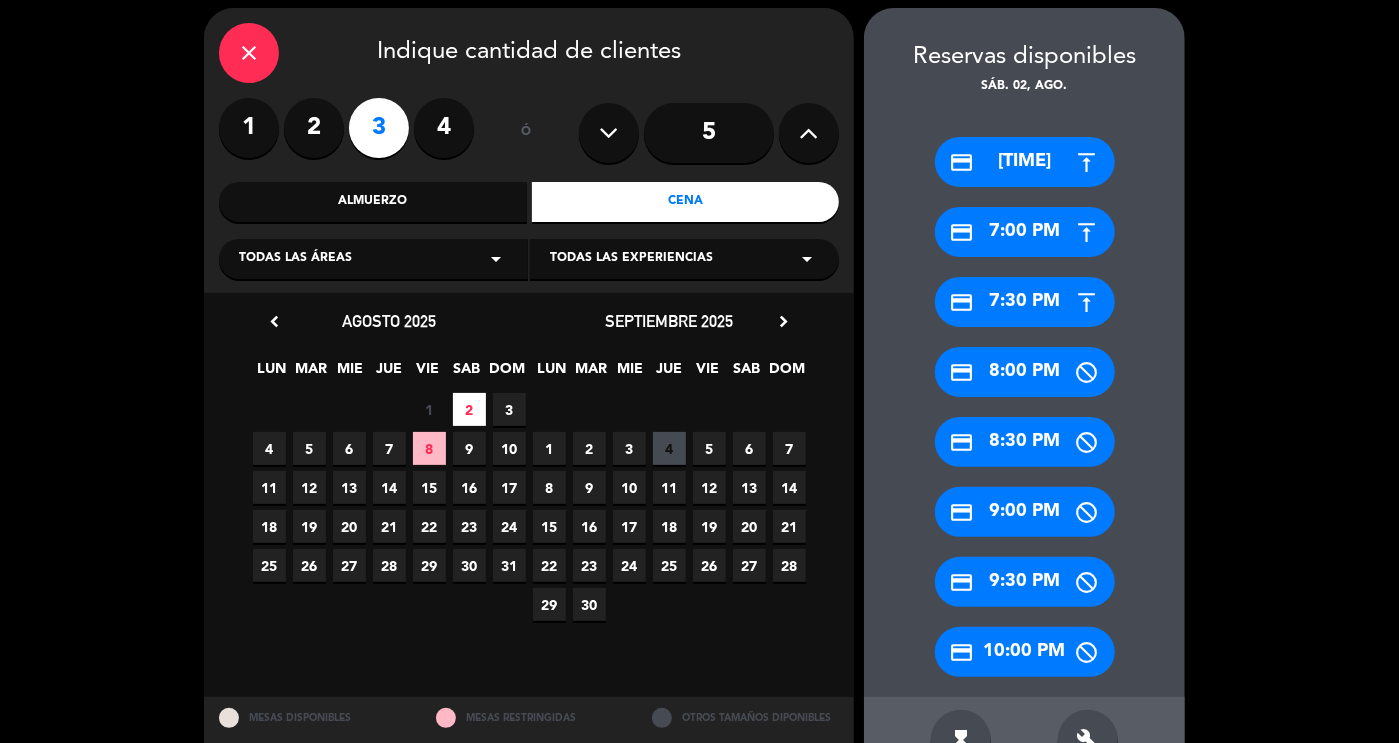click on "build" at bounding box center (1088, 740) 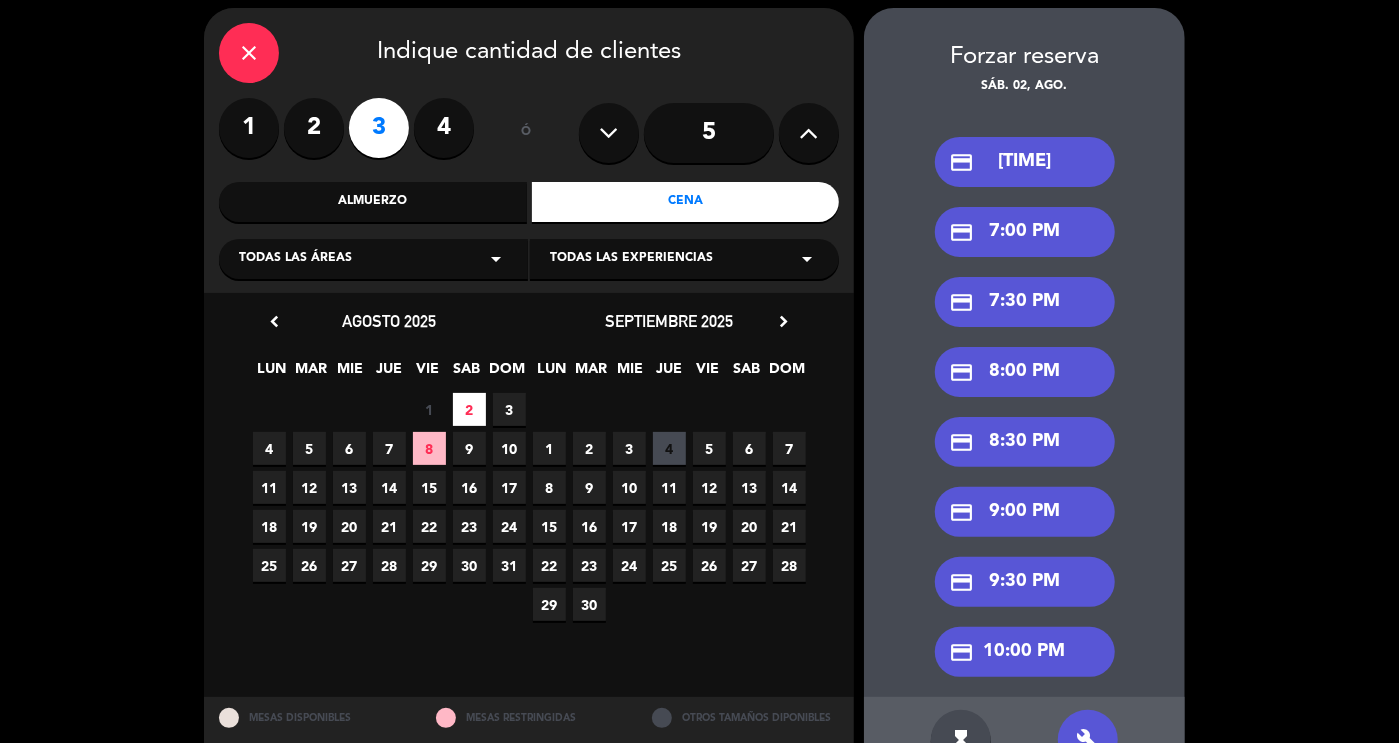 click on "credit_card 7:00 PM" at bounding box center (1025, 232) 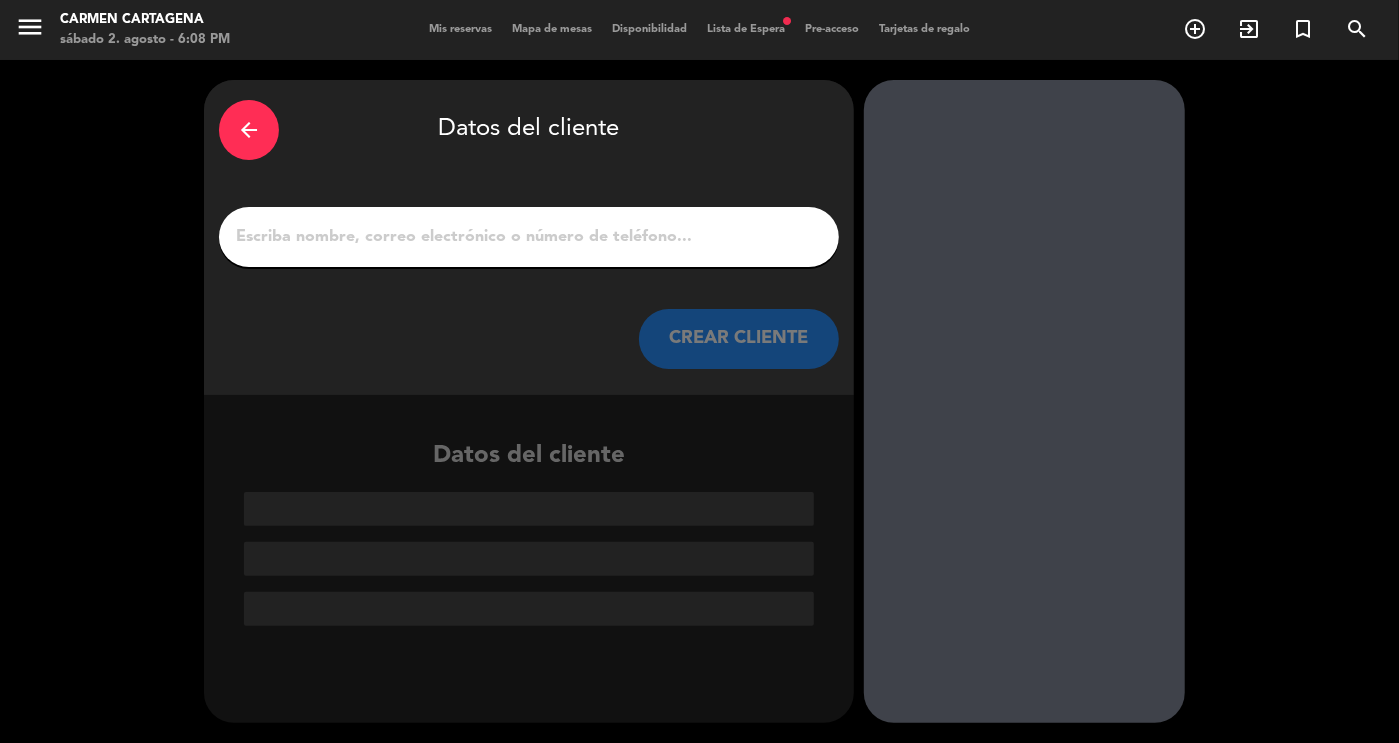 click on "1" at bounding box center (529, 237) 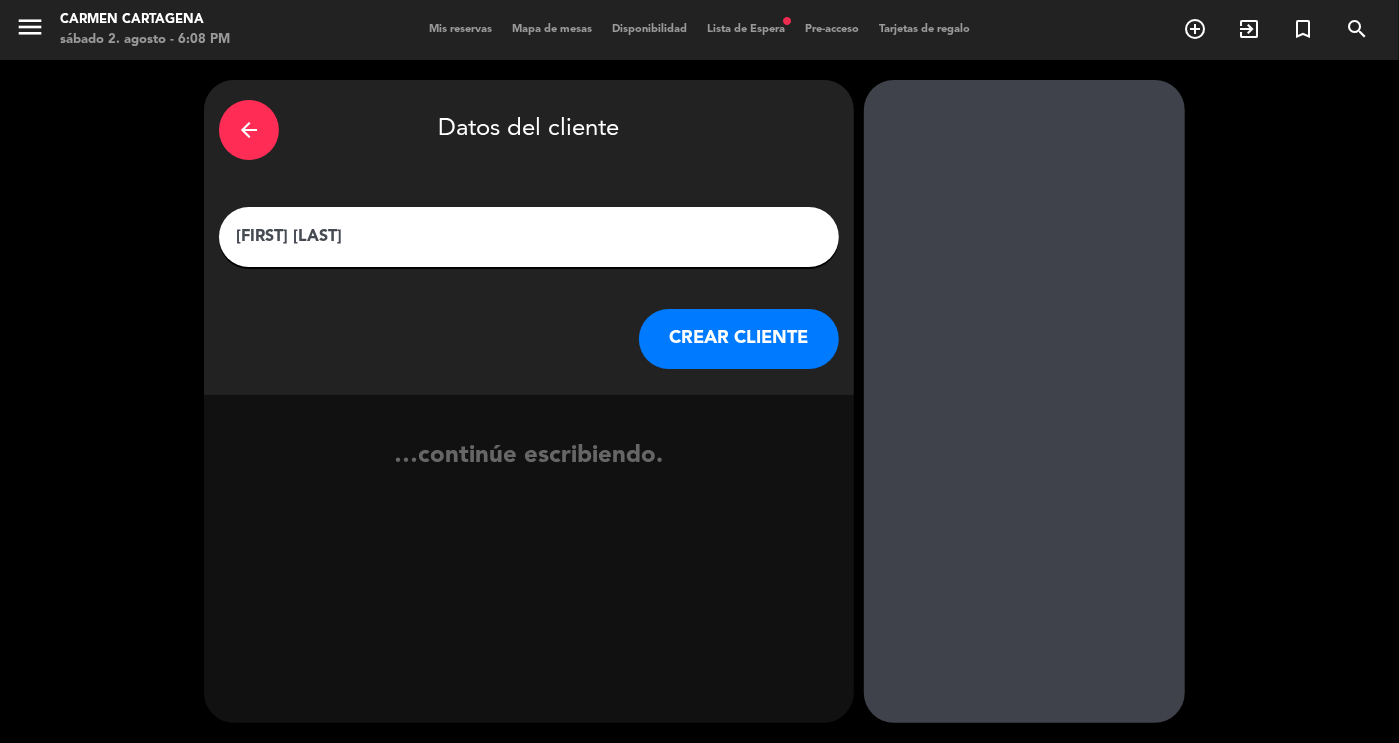 type on "[FIRST] [LAST]" 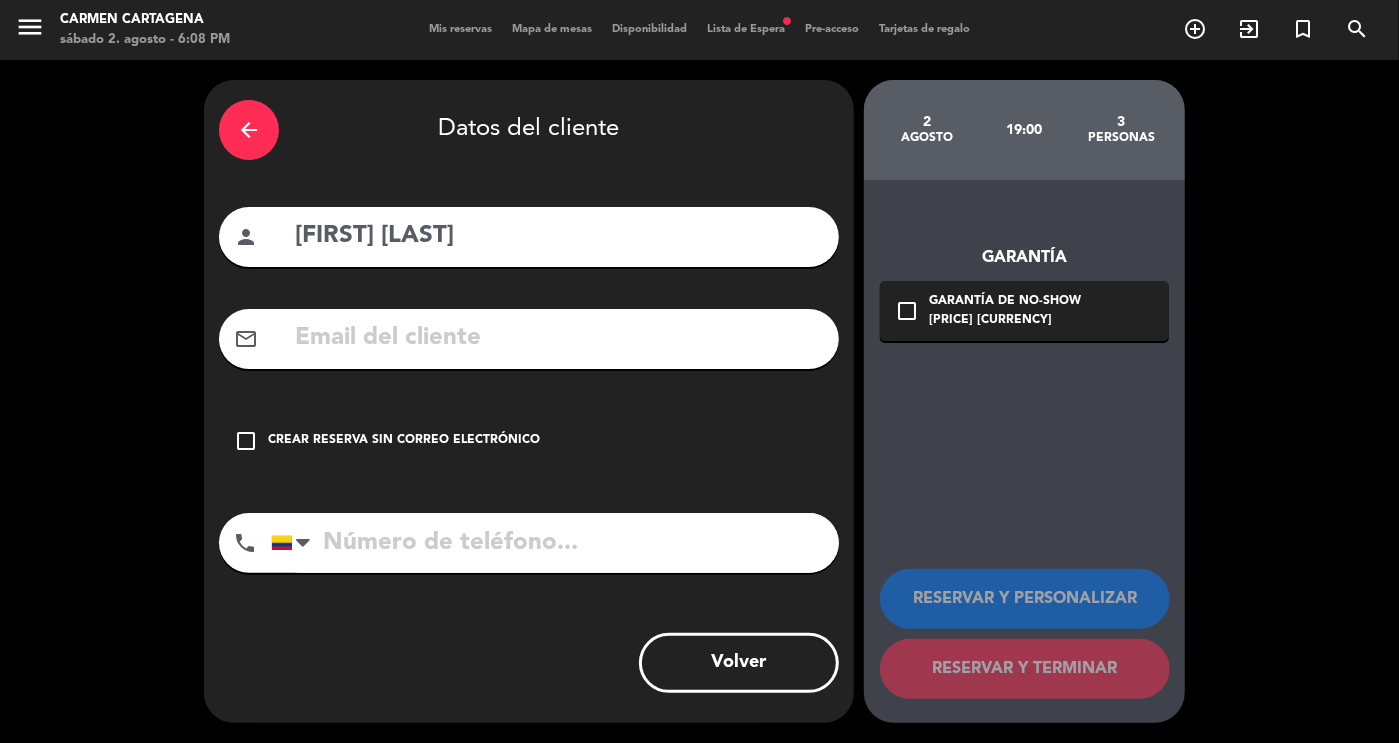 click on "Crear reserva sin correo electrónico" at bounding box center (404, 441) 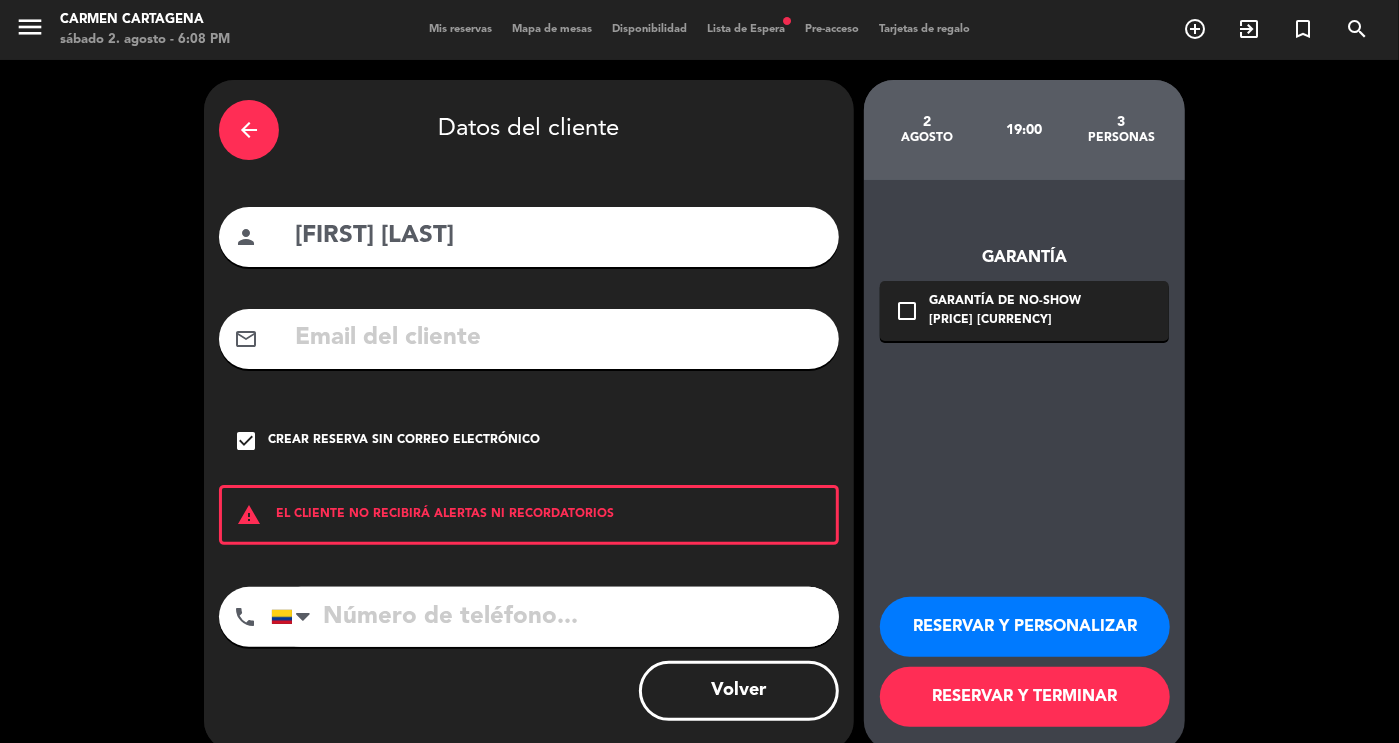 click on "RESERVAR Y PERSONALIZAR" at bounding box center (1025, 627) 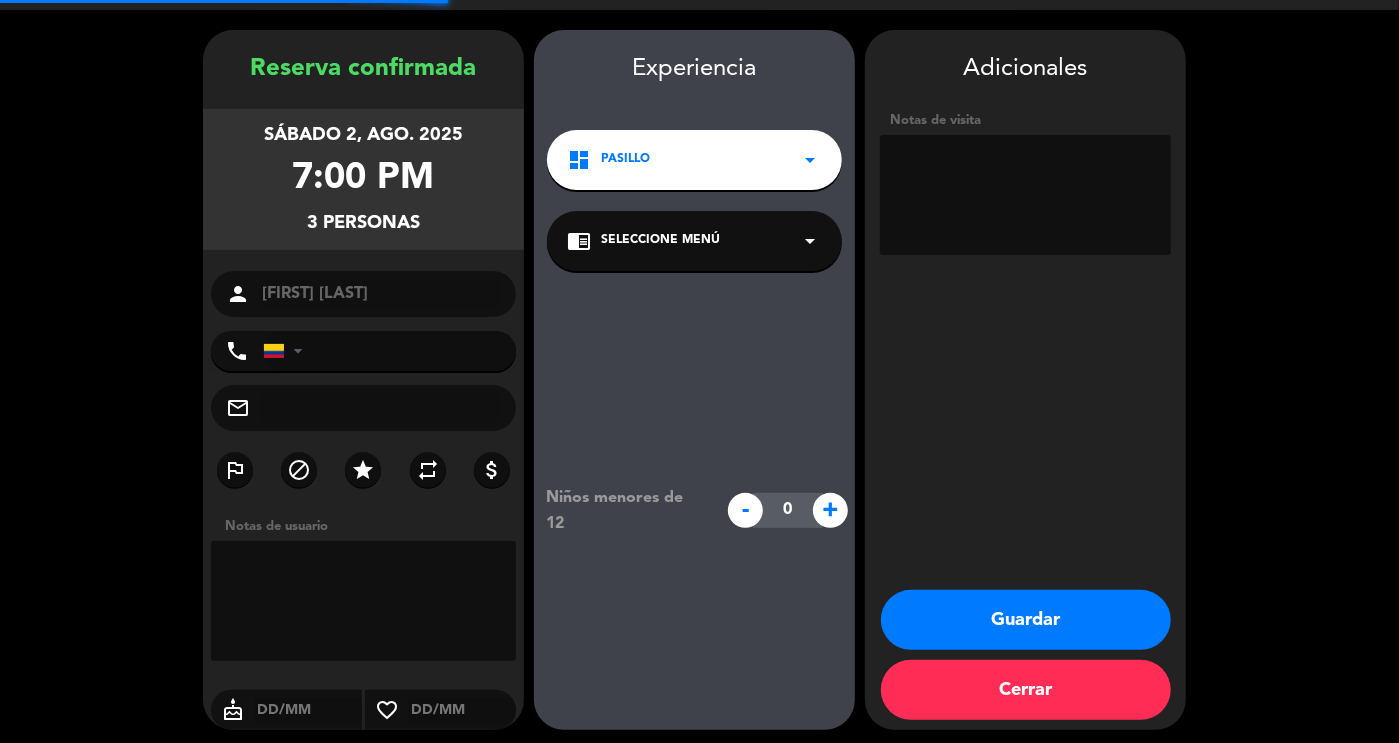 scroll, scrollTop: 56, scrollLeft: 0, axis: vertical 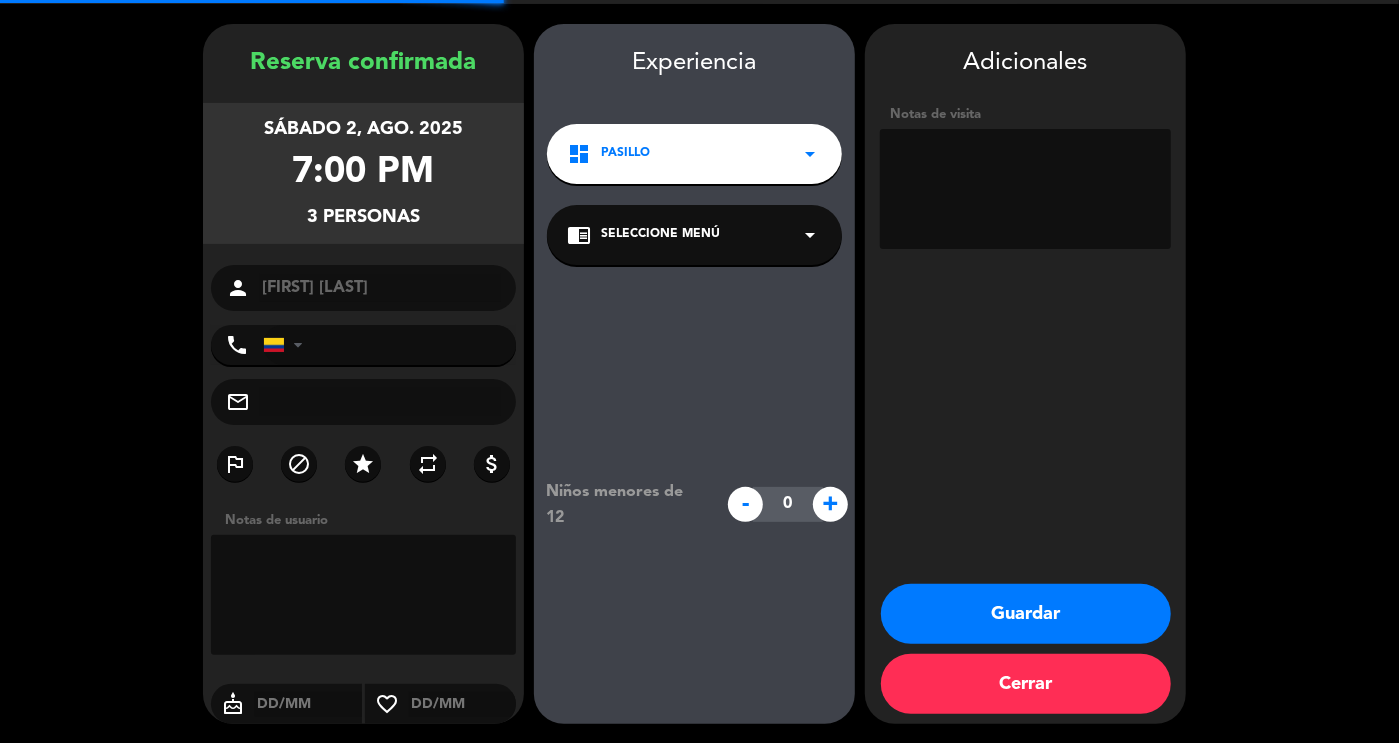 click at bounding box center (1025, 189) 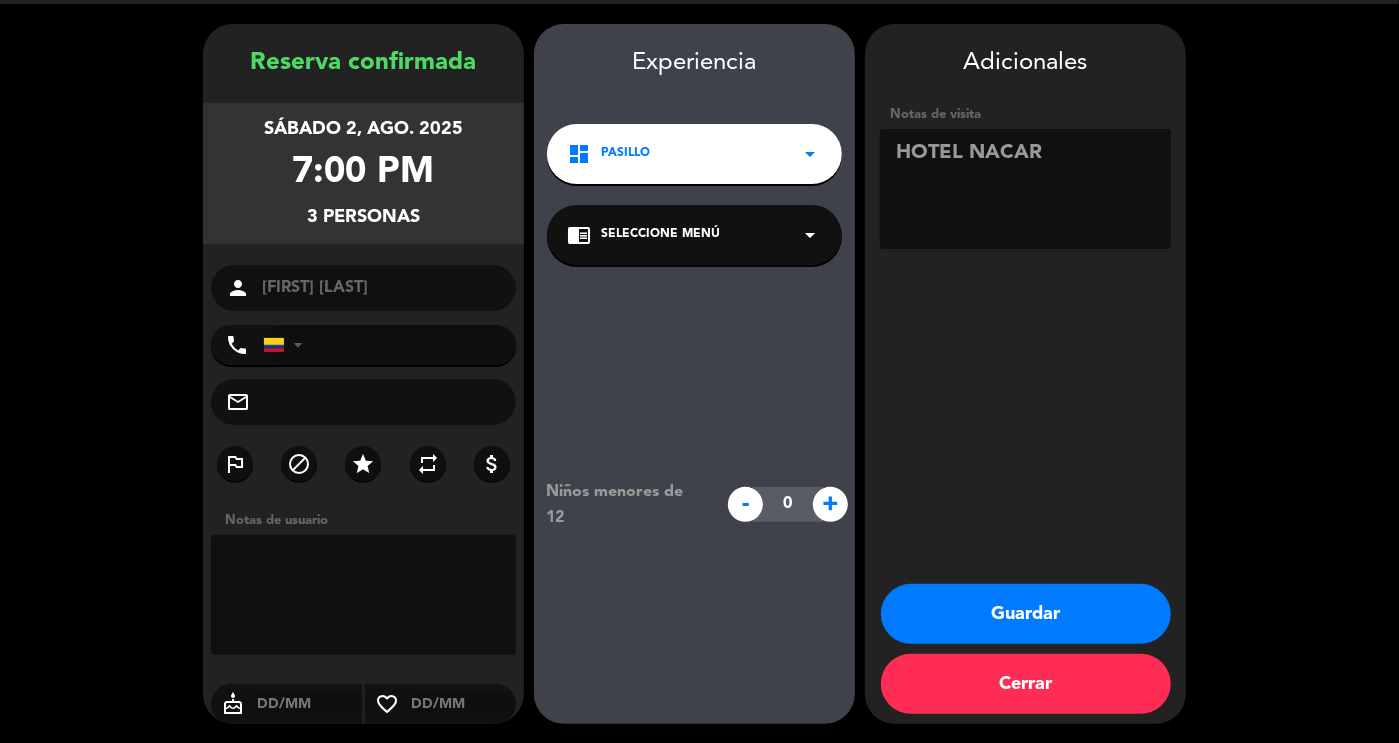 type on "HOTEL NACAR" 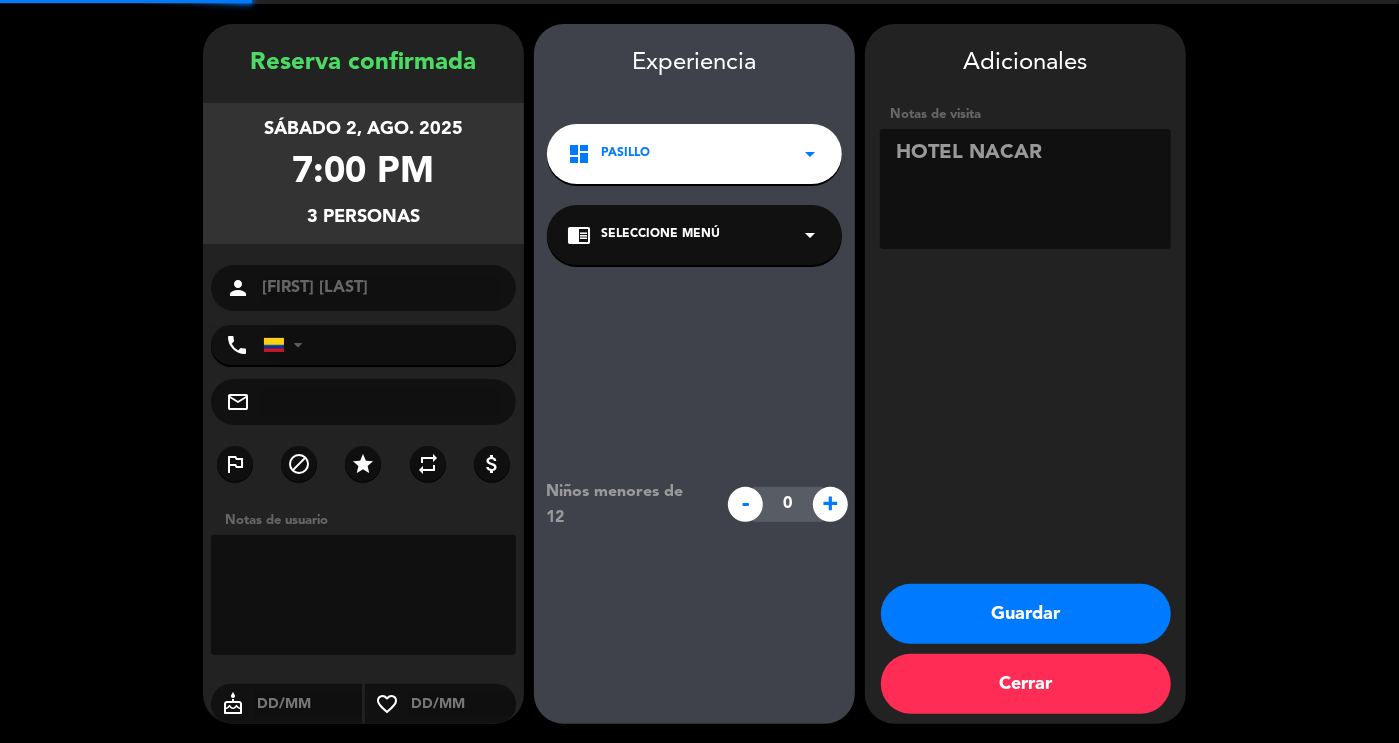 scroll, scrollTop: 0, scrollLeft: 0, axis: both 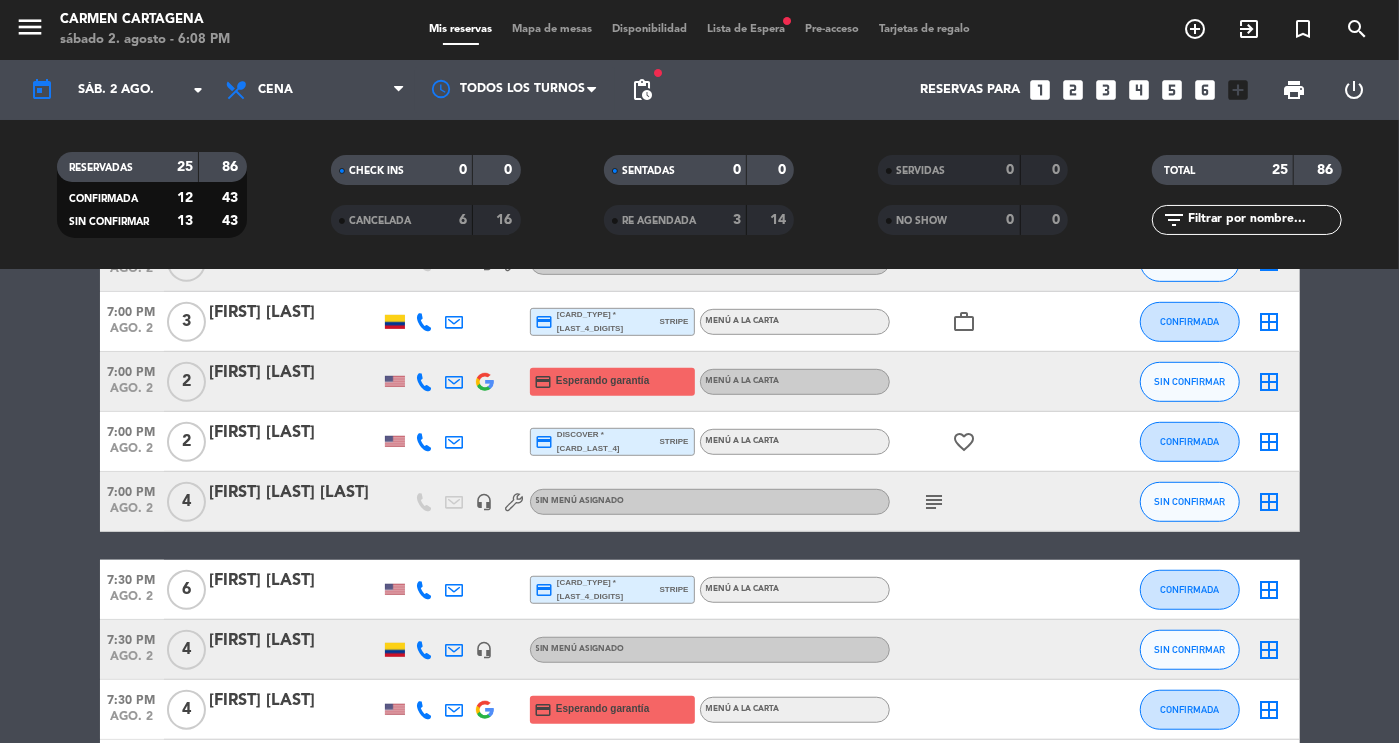 click on "subject" 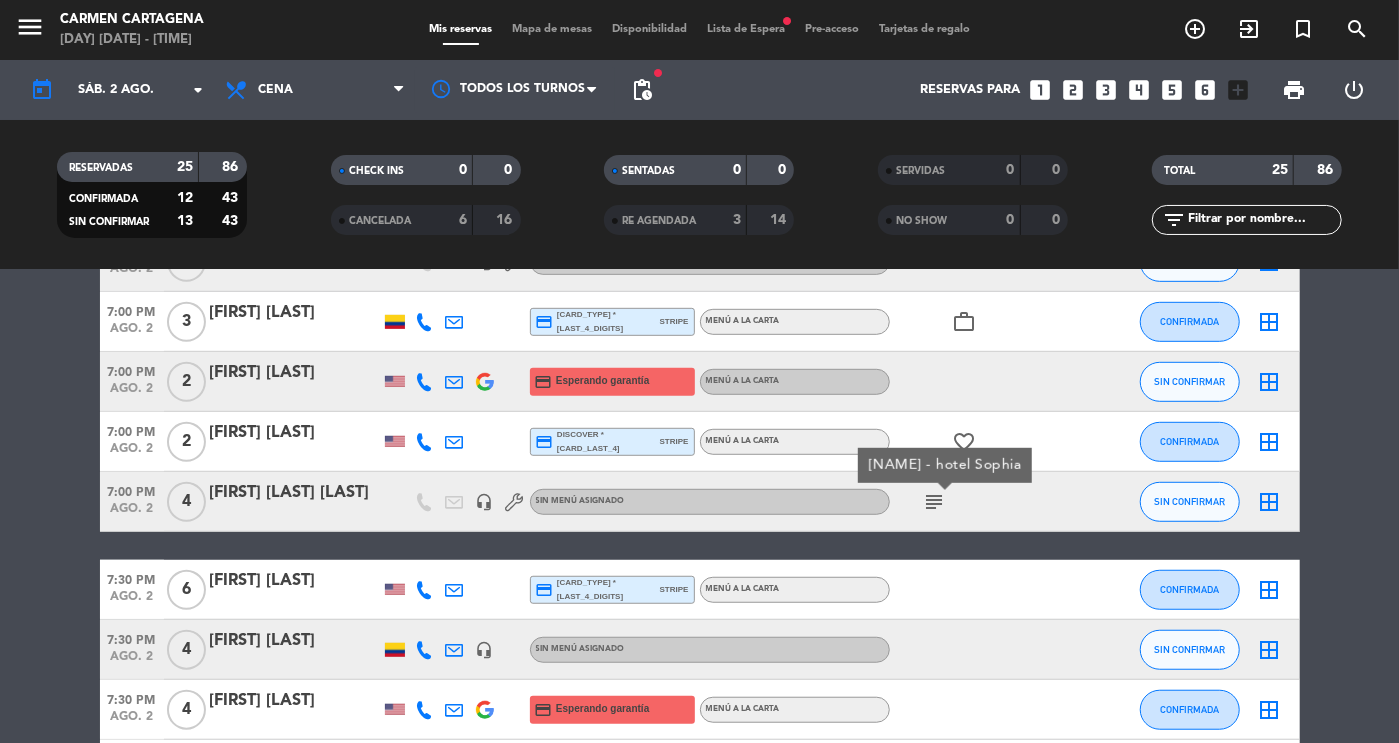 click on "subject" 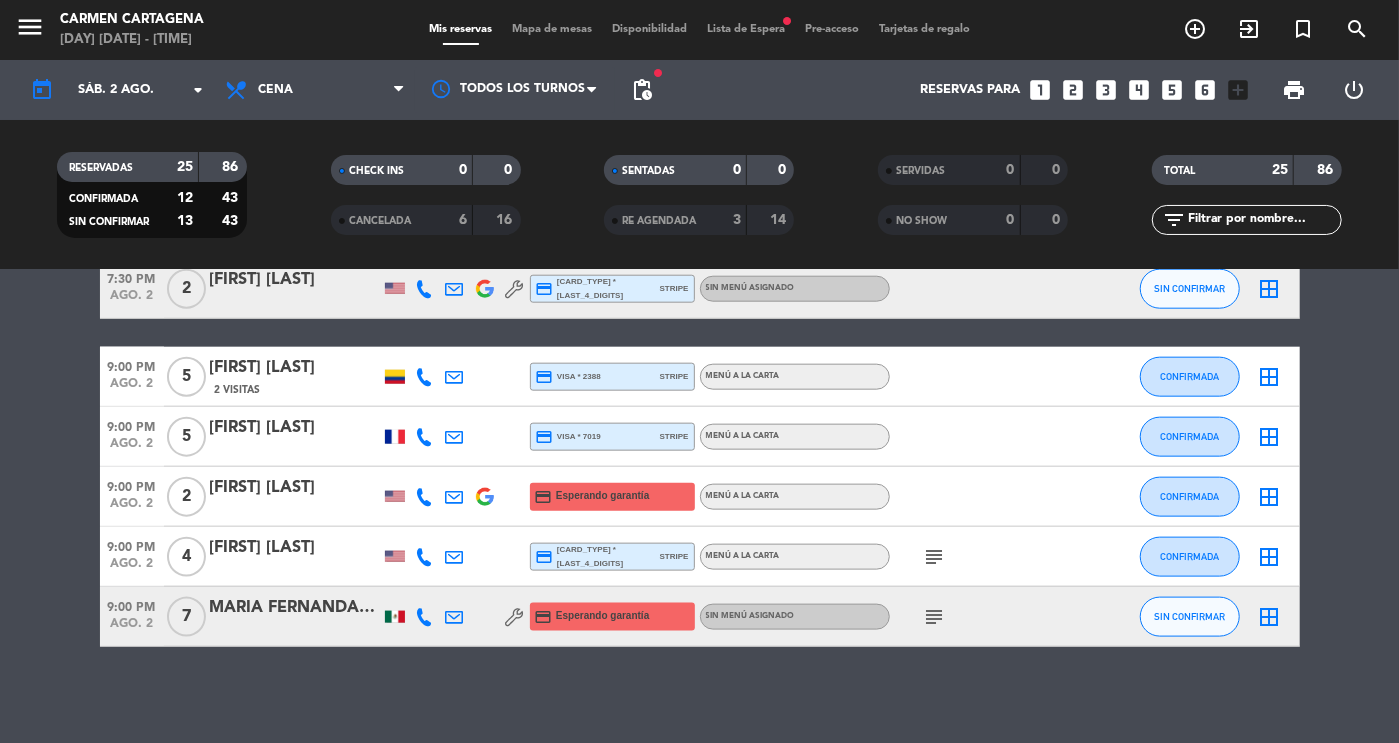 scroll, scrollTop: 1302, scrollLeft: 0, axis: vertical 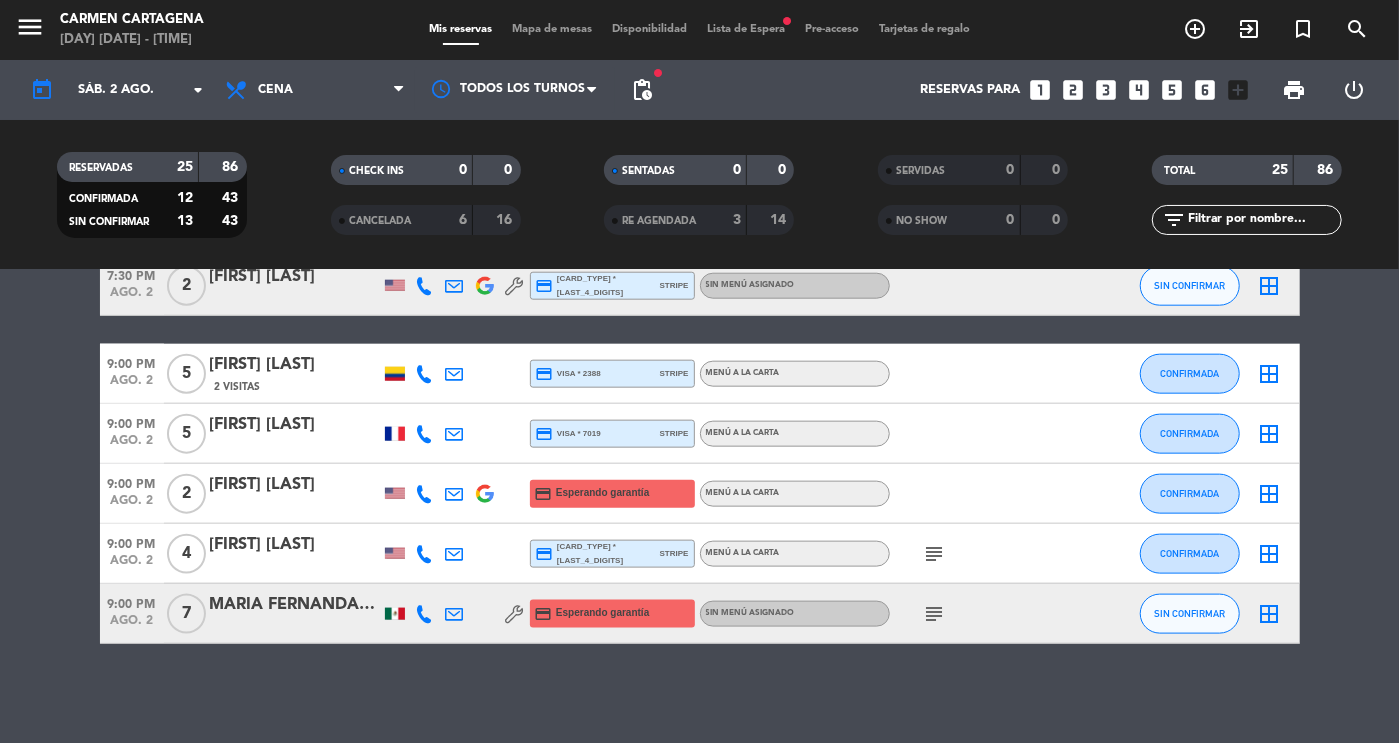 click on "subject" 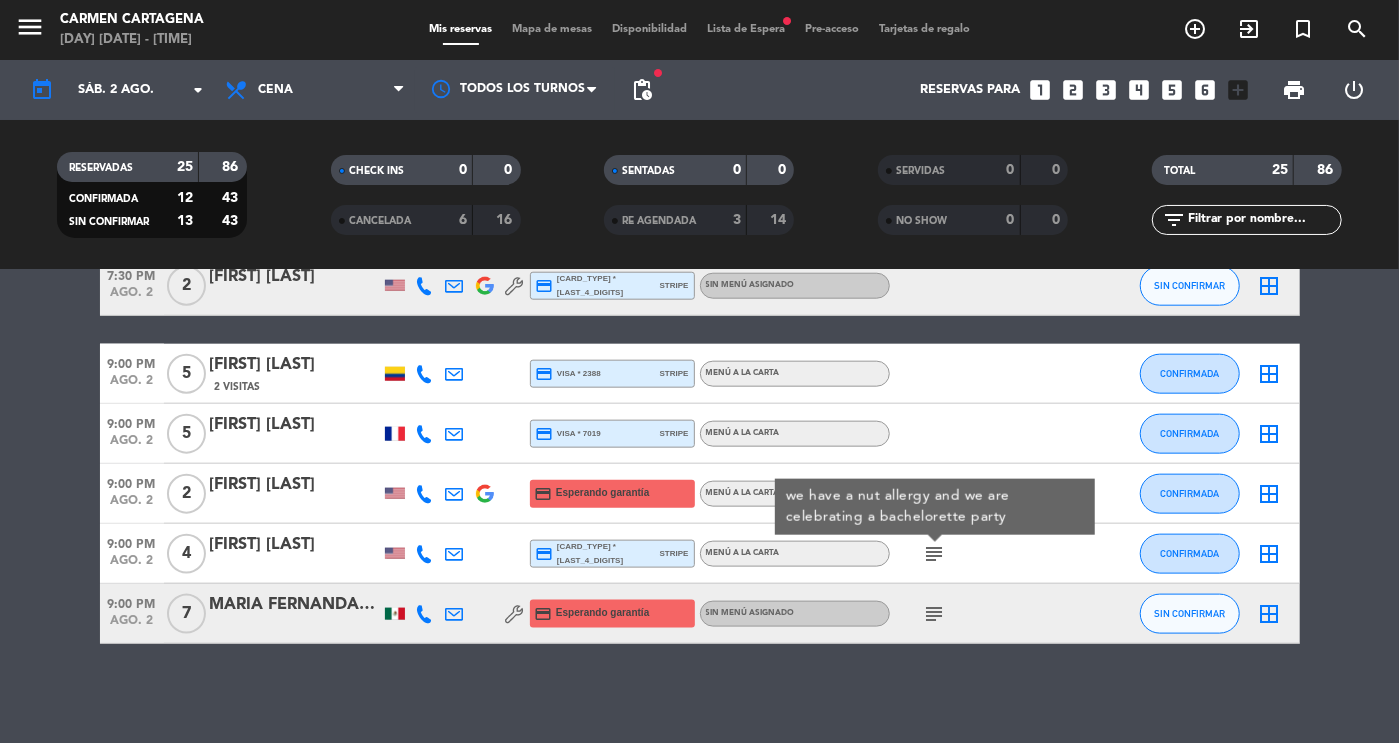 click on "subject" 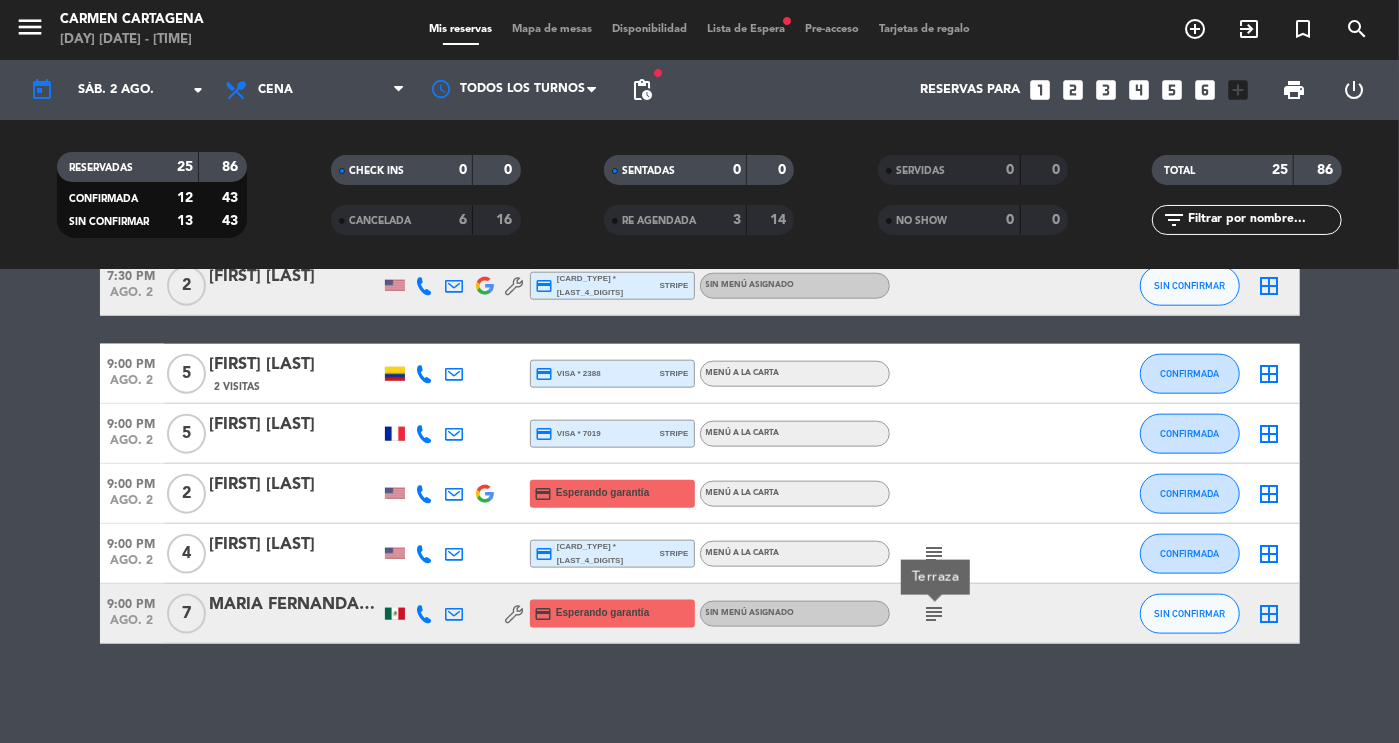 click on "6:30 PM   ago. 3   2   [FIRST] [LAST]  credit_card  Esperando garantía   Menú a la carta SIN CONFIRMAR  border_all   6:30 PM   ago. 3   2   [FIRST] [LAST]  credit_card  master * 9678   stripe   Menú a la carta SIN CONFIRMAR  border_all   6:30 PM   ago. 3   3   [FIRST] [LAST]  credit_card  master * 4955   stripe   Menú a la carta SIN CONFIRMAR  border_all   6:30 PM   ago. 3   6   [FIRST] [LAST]  credit_card  Esperando garantía   Menú a la carta SIN CONFIRMAR  border_all   6:30 PM   ago. 3   2   [FIRST] [LAST]  credit_card  visa * 5839   stripe   Menú degustación de 9 tiempos , COP $ 499.000 CONFIRMADA  border_all   7:00 PM   ago. 3   2   [FIRST] [LAST]  credit_card  amex * 8007   stripe   Menú a la carta  favorite_border  CONFIRMADA  border_all   7:00 PM   ago. 3   2   [FIRST] [LAST]  credit_card  Esperando garantía   Menú a la carta SIN CONFIRMAR  border_all   7:00 PM   ago. 3   2   CLARENCE JACKSON   1 Visita  credit_card  Esperando garantía   Menú a la carta SIN CONFIRMAR  border_all   2   3" 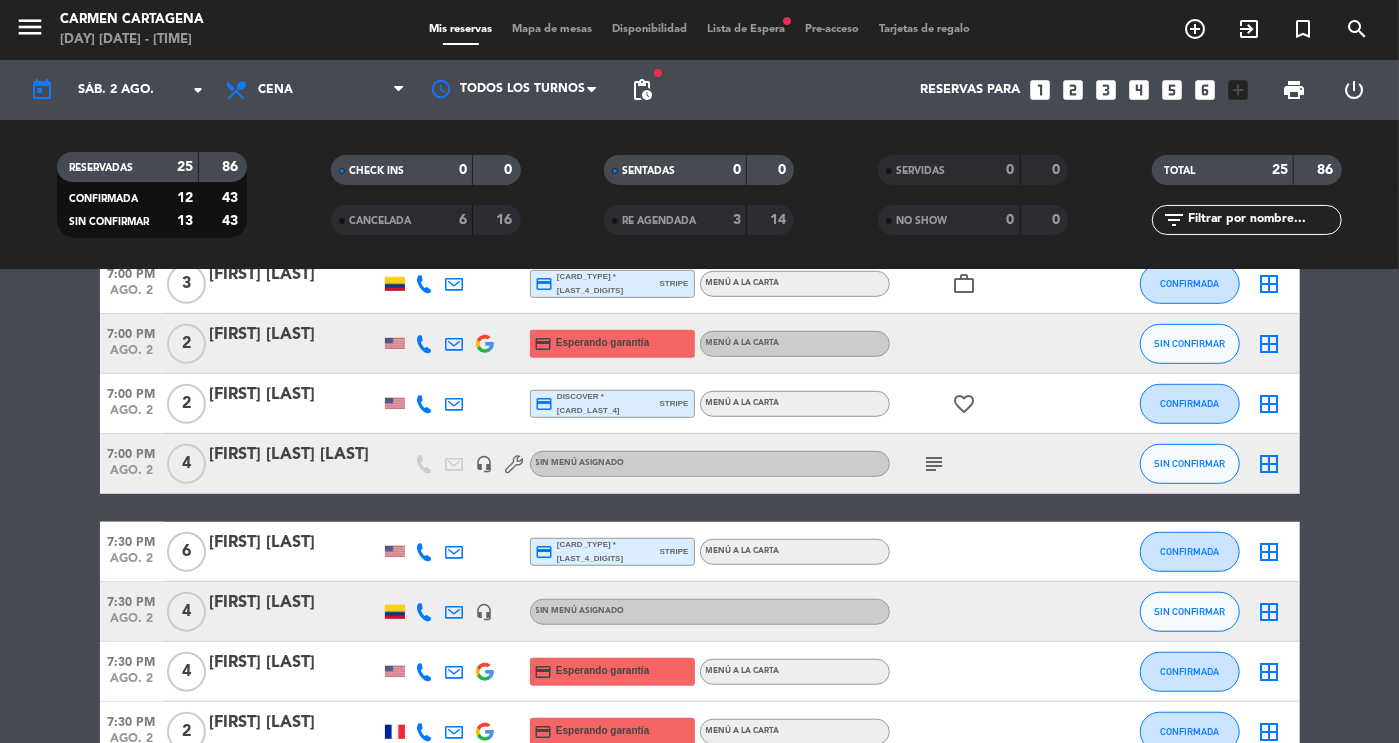 scroll, scrollTop: 732, scrollLeft: 0, axis: vertical 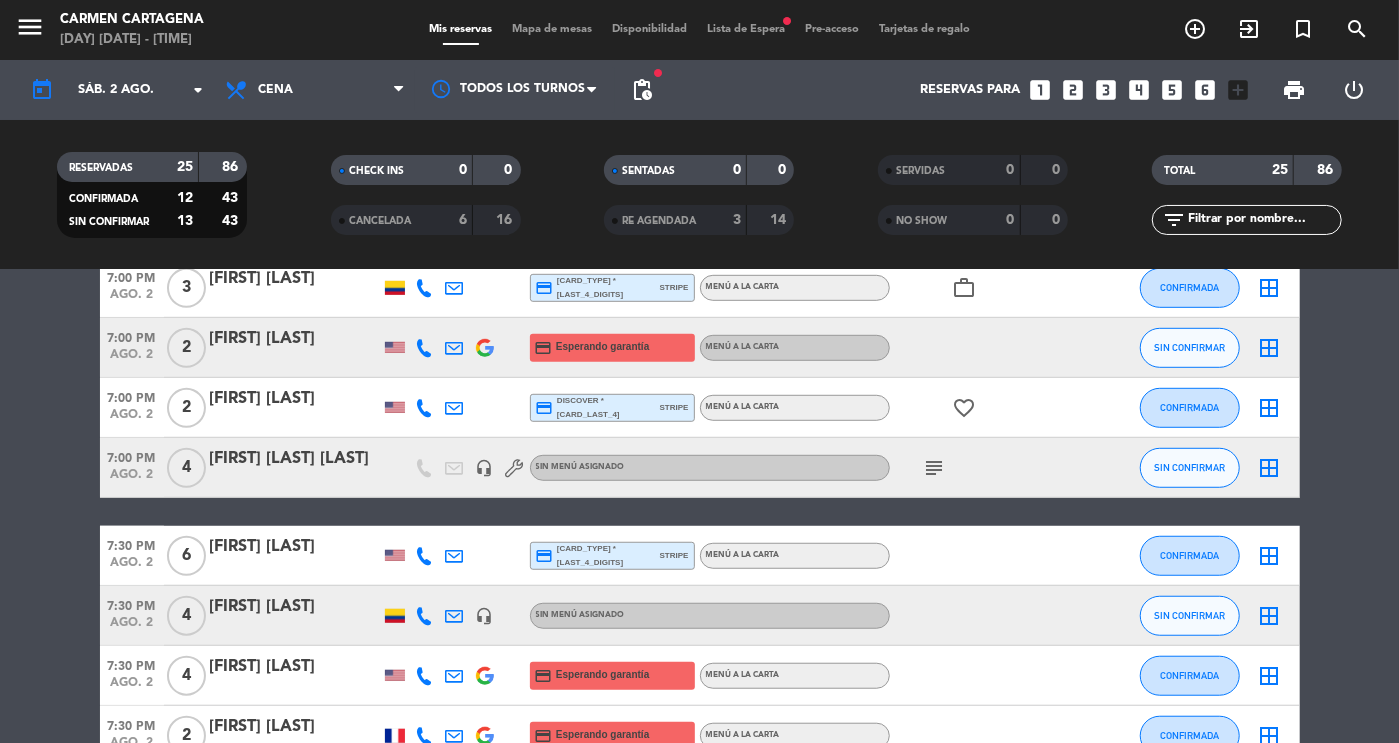 click on "subject" 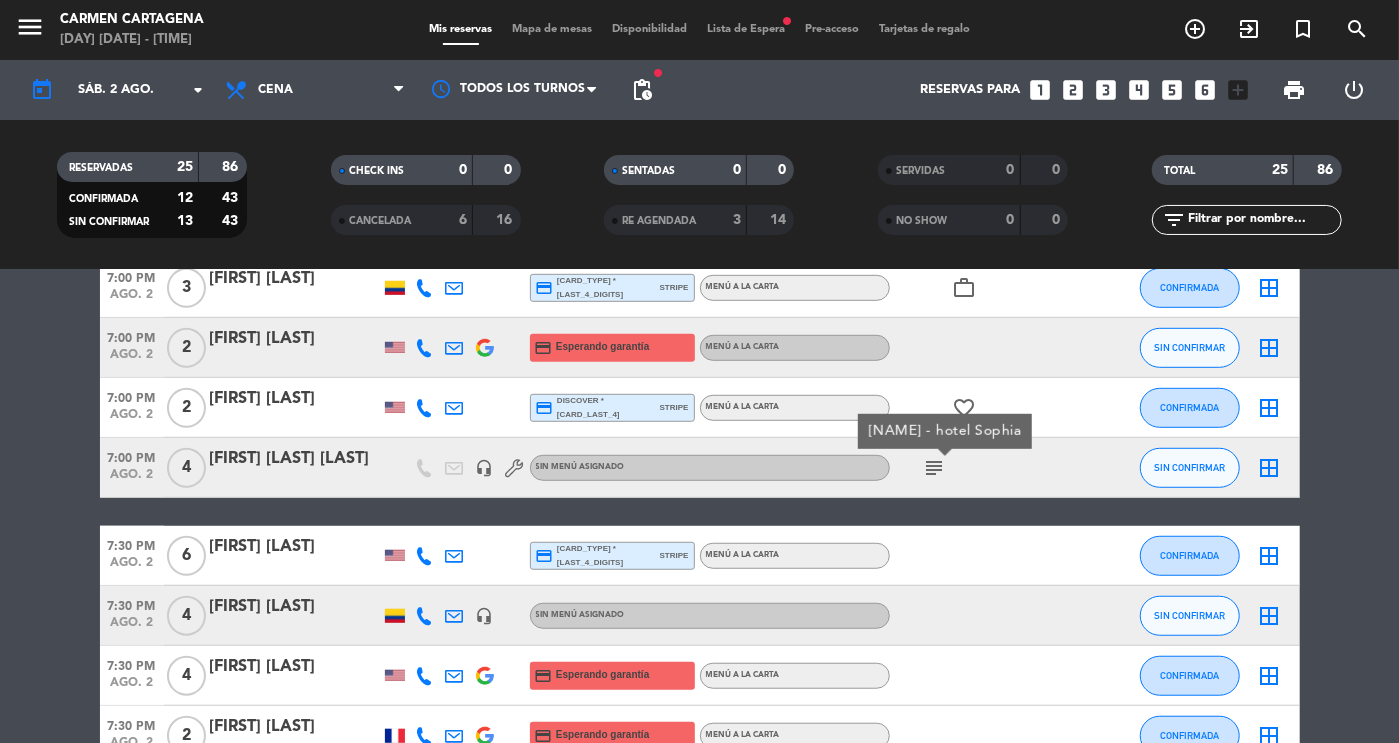 click on "6:30 PM   ago. 3   2   [FIRST] [LAST]  credit_card  Esperando garantía   Menú a la carta SIN CONFIRMAR  border_all   6:30 PM   ago. 3   2   [FIRST] [LAST]  credit_card  master * 9678   stripe   Menú a la carta SIN CONFIRMAR  border_all   6:30 PM   ago. 3   3   [FIRST] [LAST]  credit_card  master * 4955   stripe   Menú a la carta SIN CONFIRMAR  border_all   6:30 PM   ago. 3   6   [FIRST] [LAST]  credit_card  Esperando garantía   Menú a la carta SIN CONFIRMAR  border_all   6:30 PM   ago. 3   2   [FIRST] [LAST]  credit_card  visa * 5839   stripe   Menú degustación de 9 tiempos , COP $ 499.000 CONFIRMADA  border_all   7:00 PM   ago. 3   2   [FIRST] [LAST]  credit_card  amex * 8007   stripe   Menú a la carta  favorite_border  CONFIRMADA  border_all   7:00 PM   ago. 3   2   [FIRST] [LAST]  credit_card  Esperando garantía   Menú a la carta SIN CONFIRMAR  border_all   7:00 PM   ago. 3   2   CLARENCE JACKSON   1 Visita  credit_card  Esperando garantía   Menú a la carta SIN CONFIRMAR  border_all   2   3" 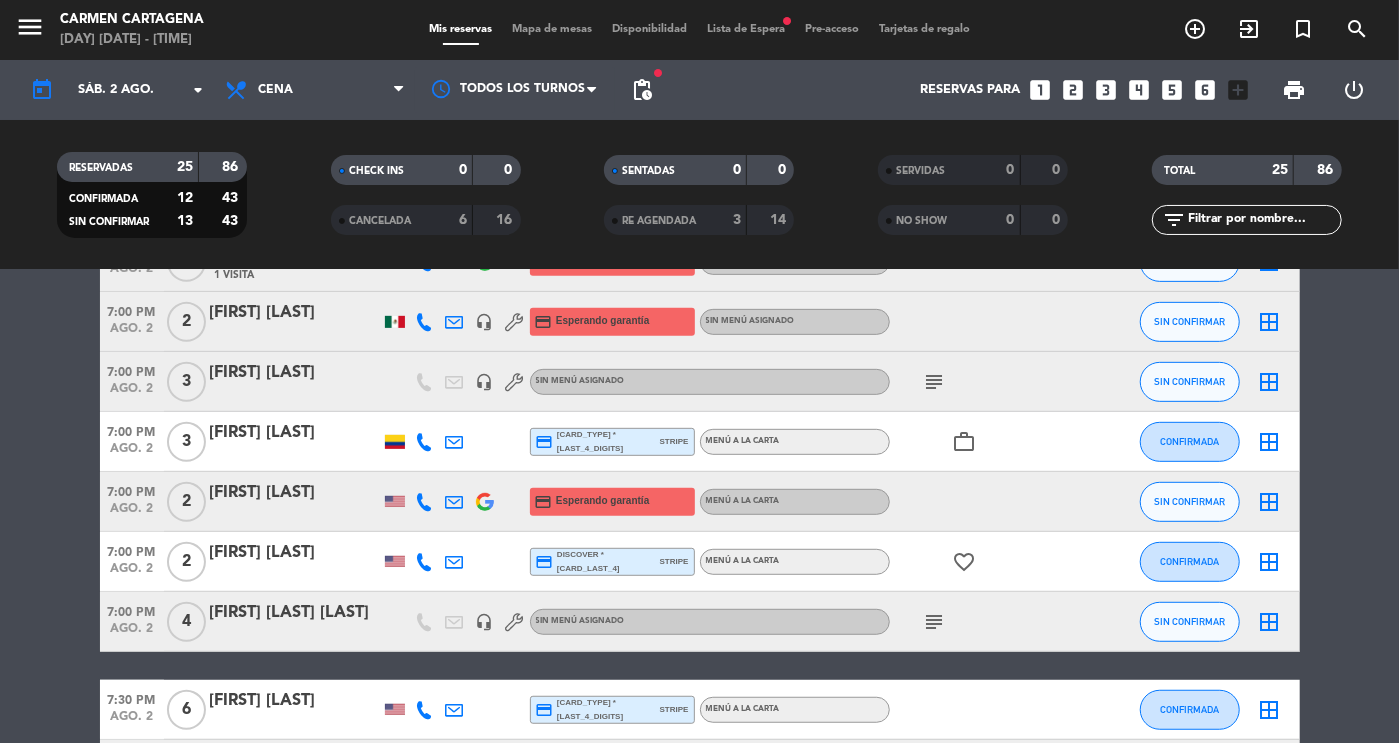 scroll, scrollTop: 568, scrollLeft: 0, axis: vertical 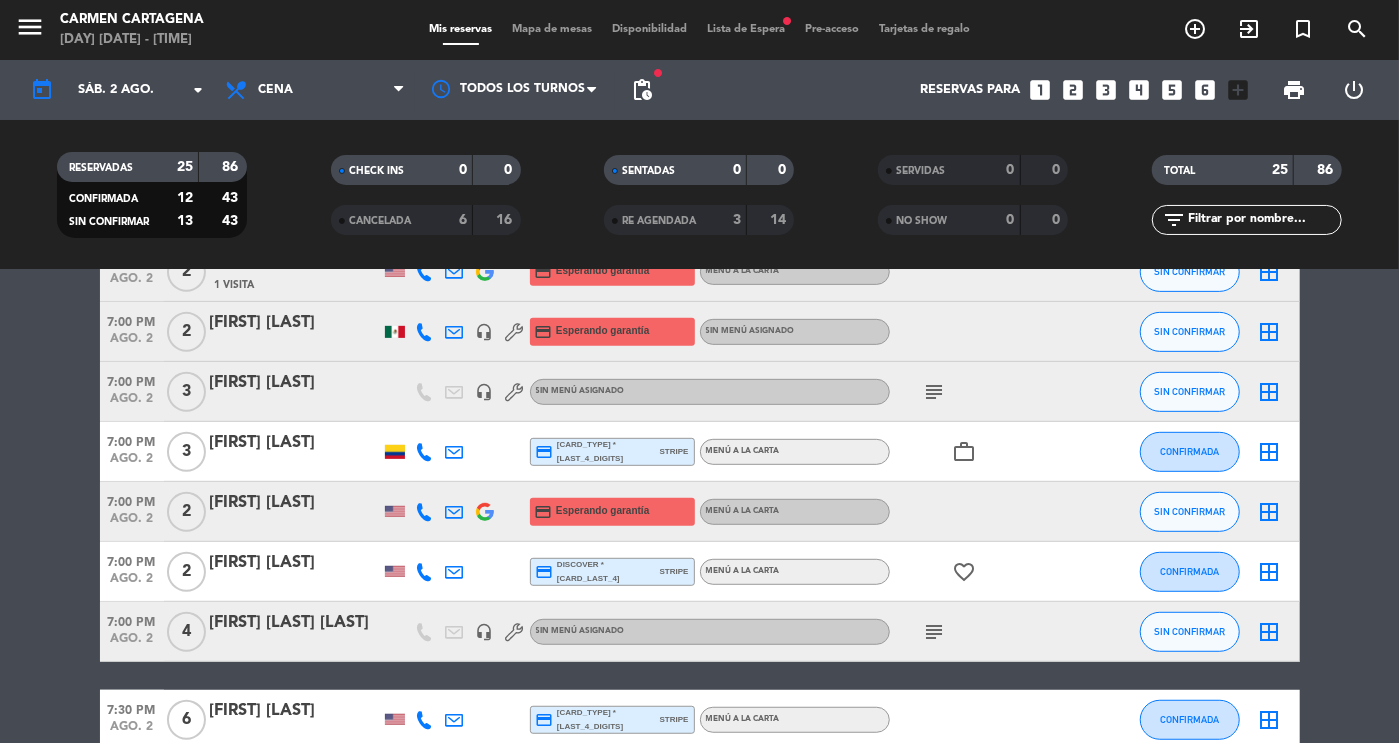 click on "subject" 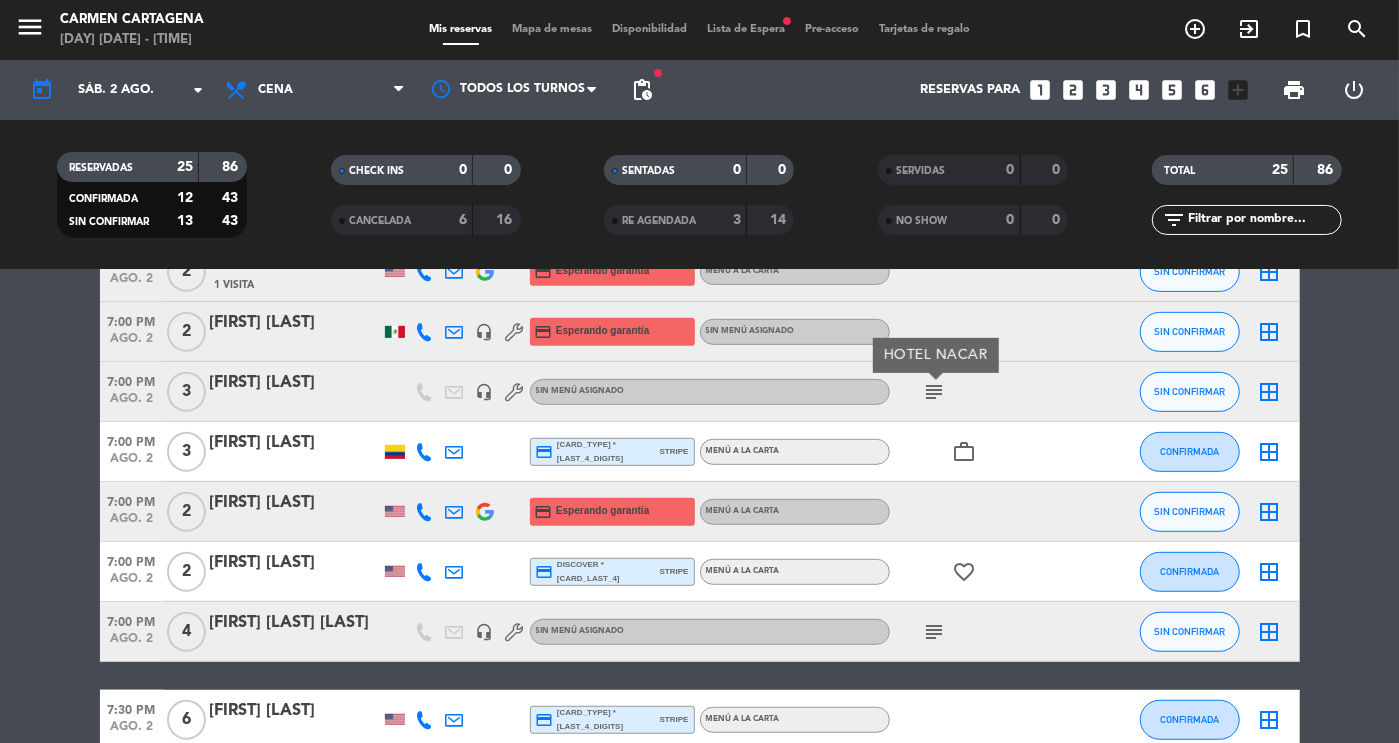 click on "6:30 PM   ago. 3   2   [FIRST] [LAST]  credit_card  Esperando garantía   Menú a la carta SIN CONFIRMAR  border_all   6:30 PM   ago. 3   2   [FIRST] [LAST]  credit_card  master * 9678   stripe   Menú a la carta SIN CONFIRMAR  border_all   6:30 PM   ago. 3   3   [FIRST] [LAST]  credit_card  master * 4955   stripe   Menú a la carta SIN CONFIRMAR  border_all   6:30 PM   ago. 3   6   [FIRST] [LAST]  credit_card  Esperando garantía   Menú a la carta SIN CONFIRMAR  border_all   6:30 PM   ago. 3   2   [FIRST] [LAST]  credit_card  visa * 5839   stripe   Menú degustación de 9 tiempos , COP $ 499.000 CONFIRMADA  border_all   7:00 PM   ago. 3   2   [FIRST] [LAST]  credit_card  amex * 8007   stripe   Menú a la carta  favorite_border  CONFIRMADA  border_all   7:00 PM   ago. 3   2   [FIRST] [LAST]  credit_card  Esperando garantía   Menú a la carta SIN CONFIRMAR  border_all   7:00 PM   ago. 3   2   CLARENCE JACKSON   1 Visita  credit_card  Esperando garantía   Menú a la carta SIN CONFIRMAR  border_all   2   3" 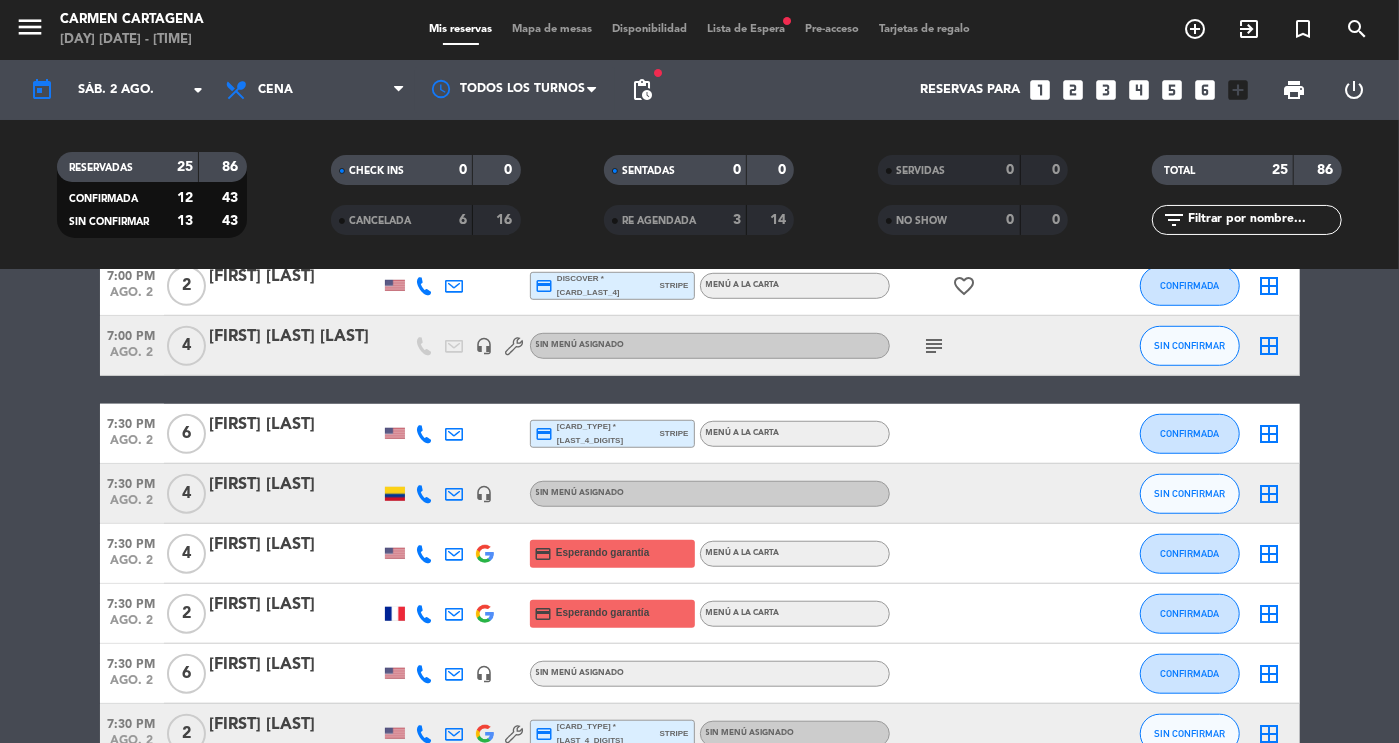 scroll, scrollTop: 1302, scrollLeft: 0, axis: vertical 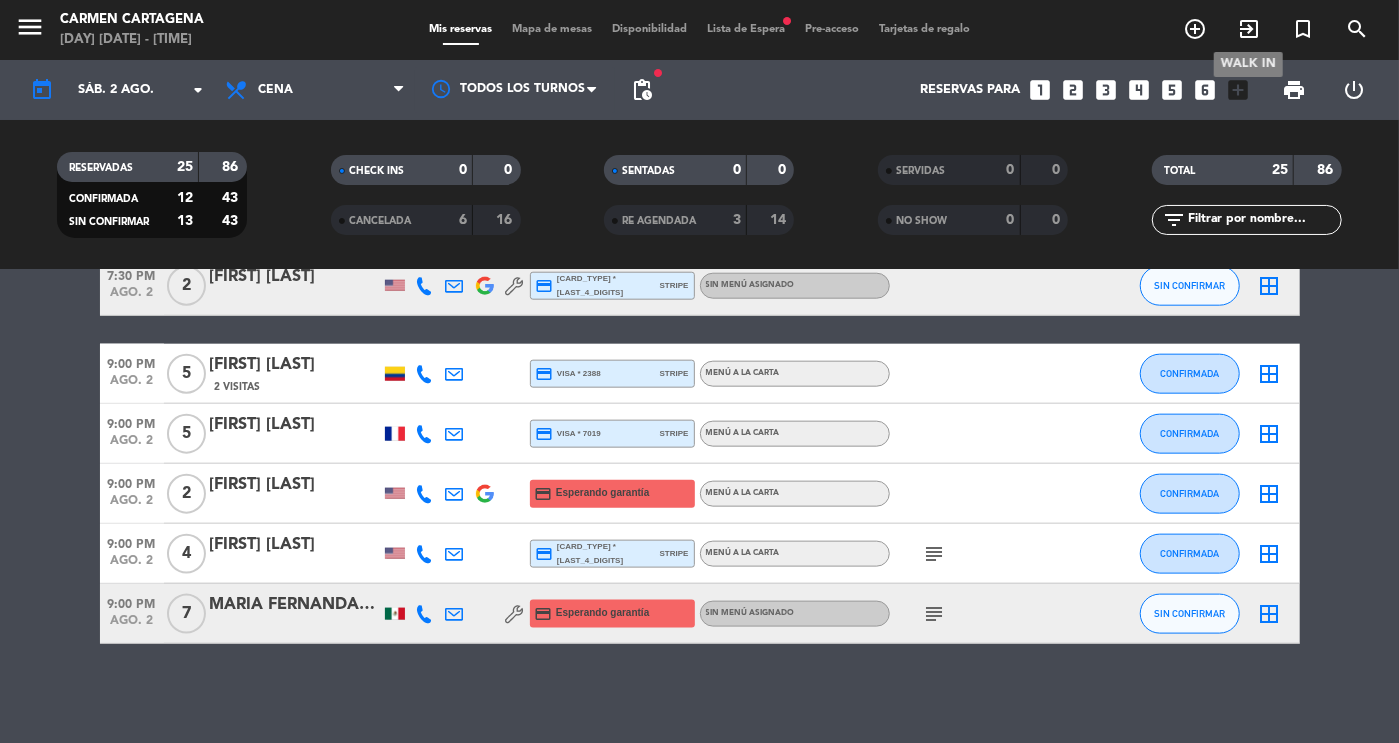 click on "exit_to_app" at bounding box center (1249, 29) 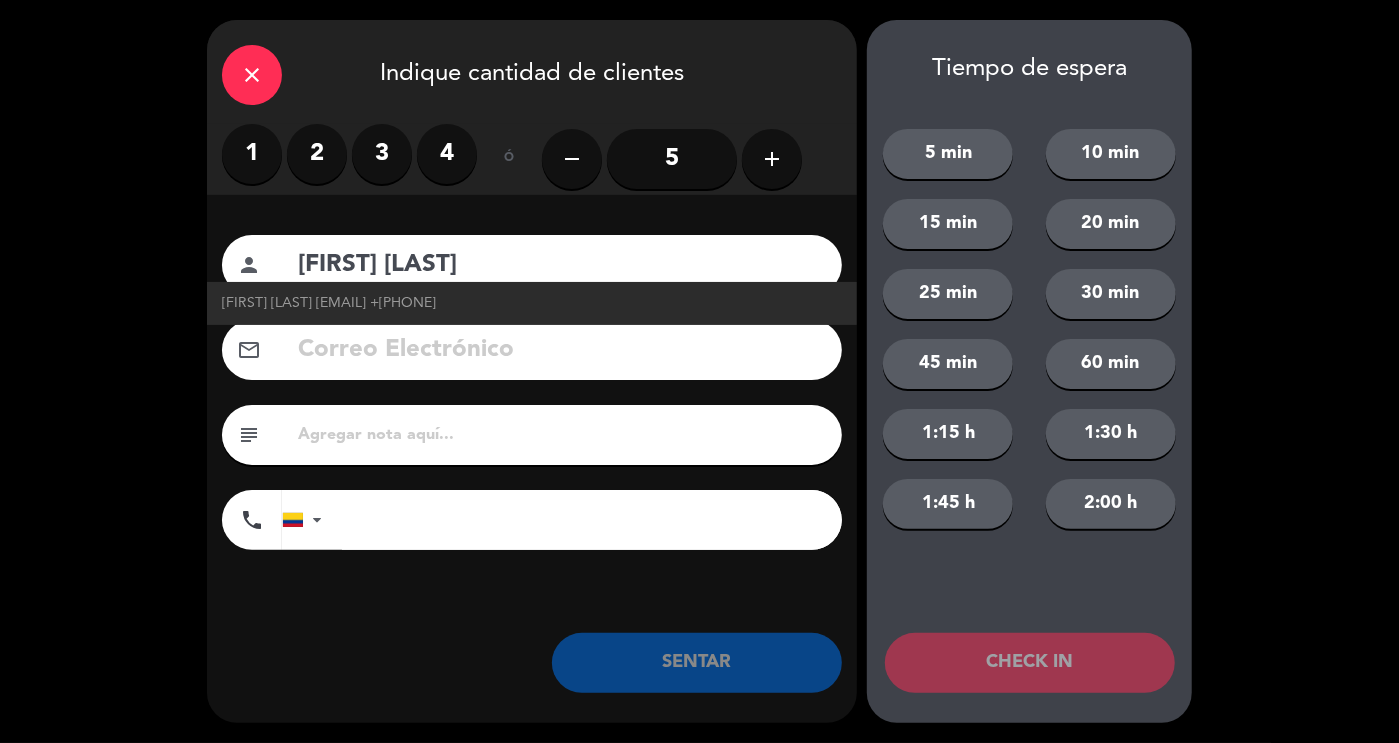 type on "[FIRST] [LAST]" 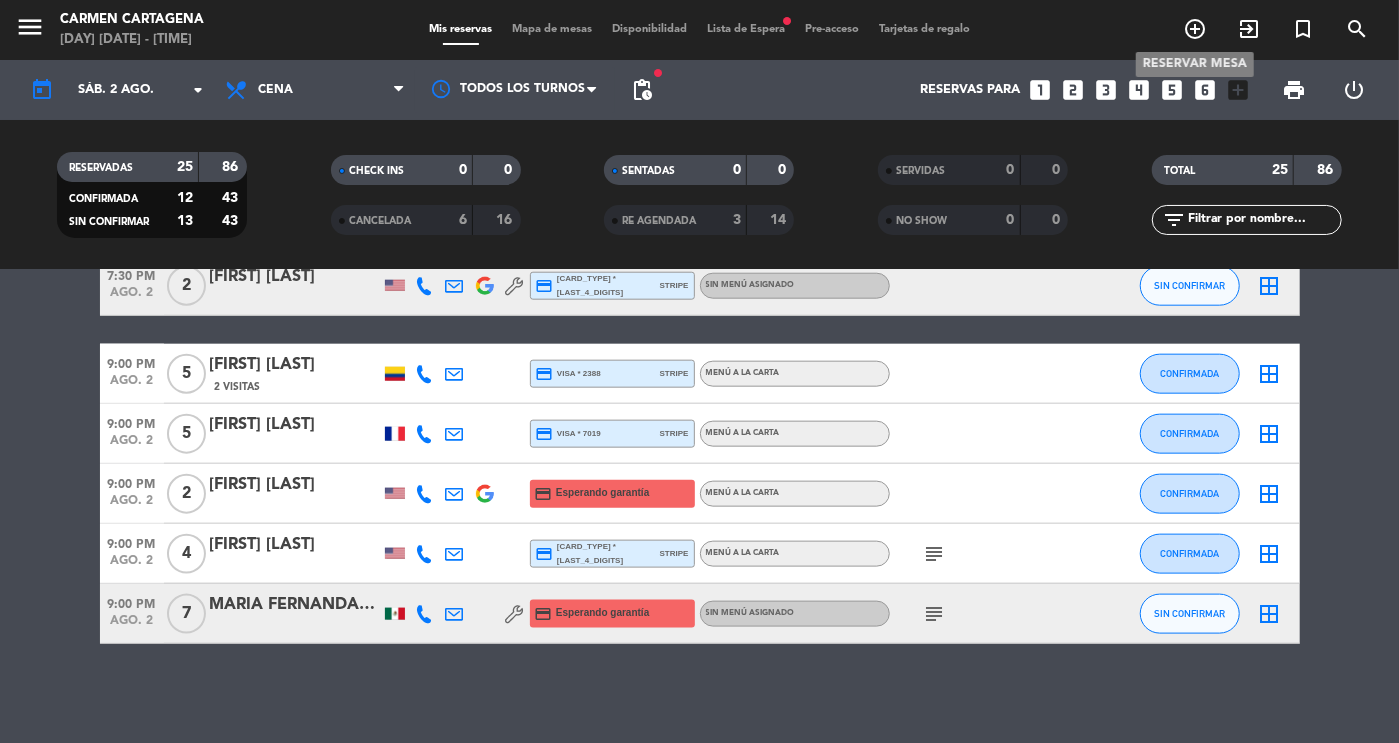 click on "add_circle_outline" at bounding box center (1195, 29) 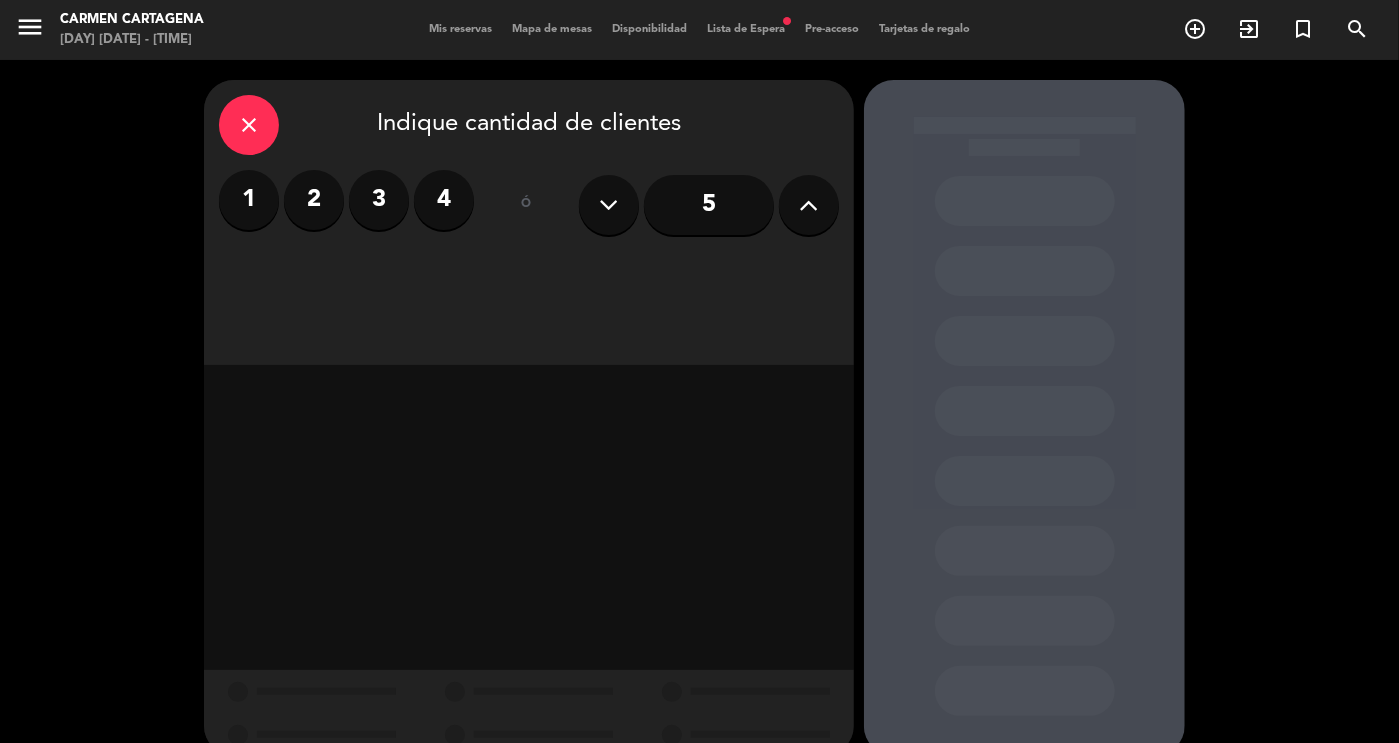 click on "3" at bounding box center [379, 200] 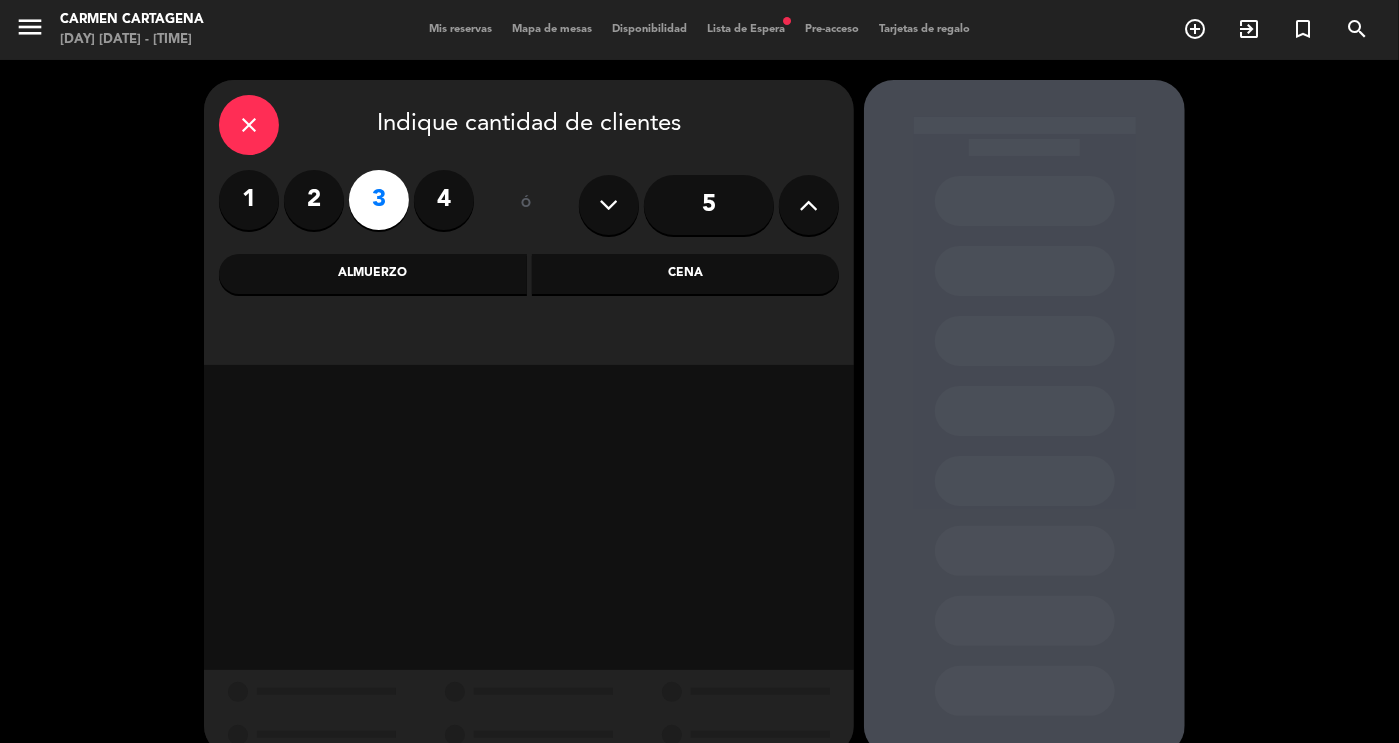 click on "Cena" at bounding box center (686, 274) 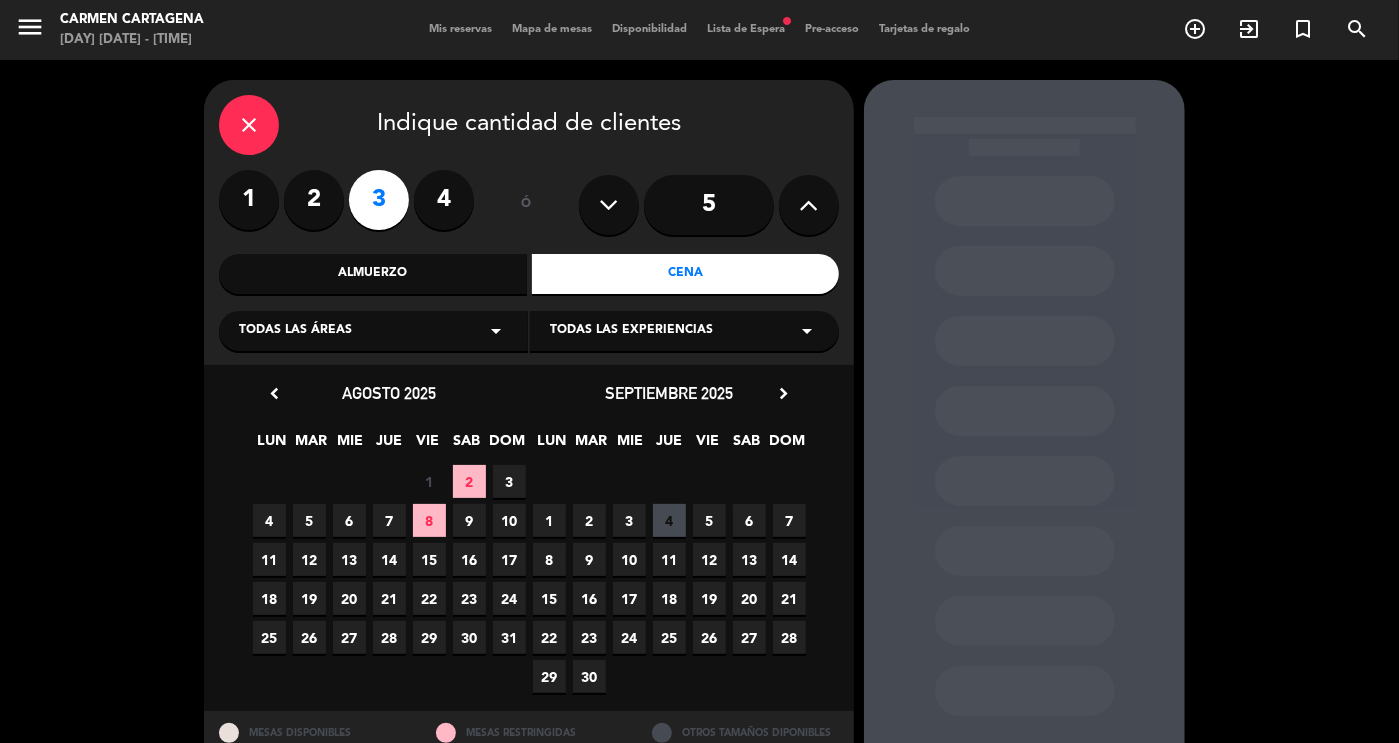 click on "5" at bounding box center (309, 520) 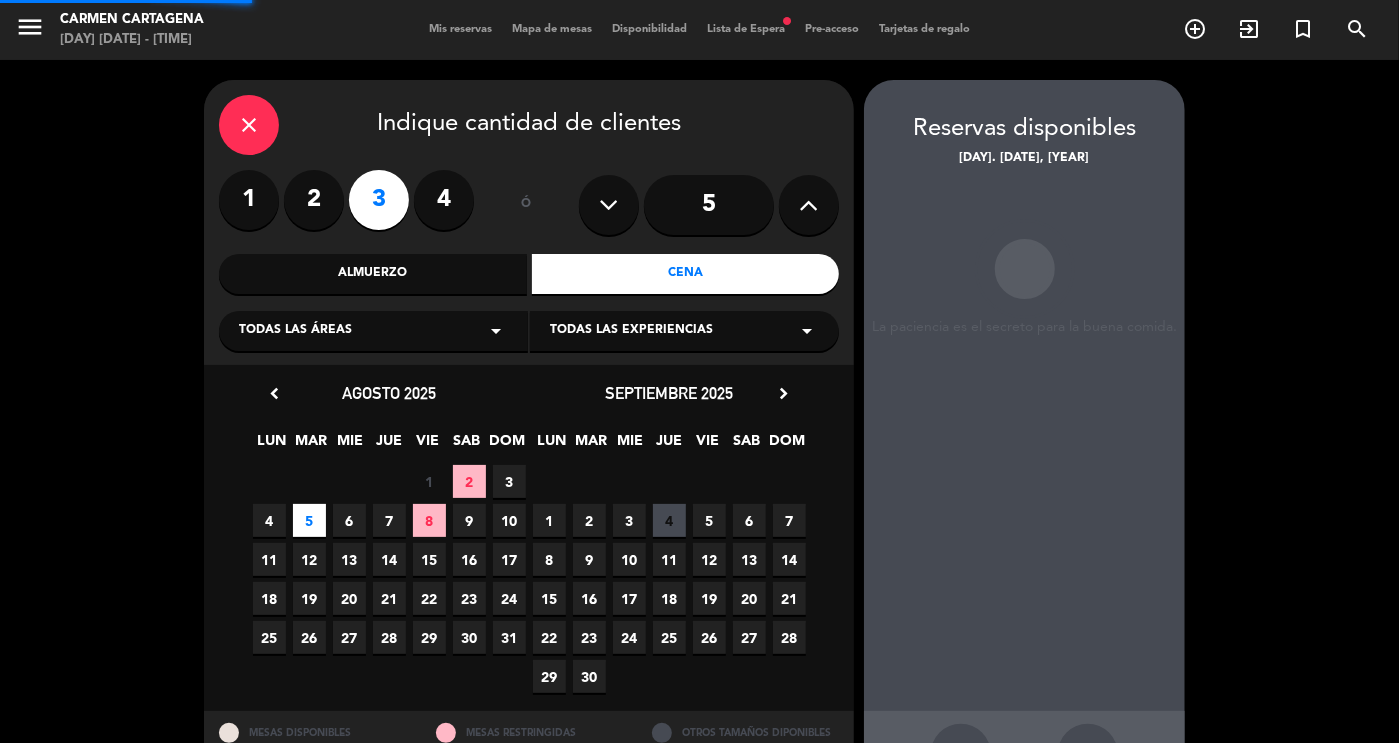 scroll, scrollTop: 72, scrollLeft: 0, axis: vertical 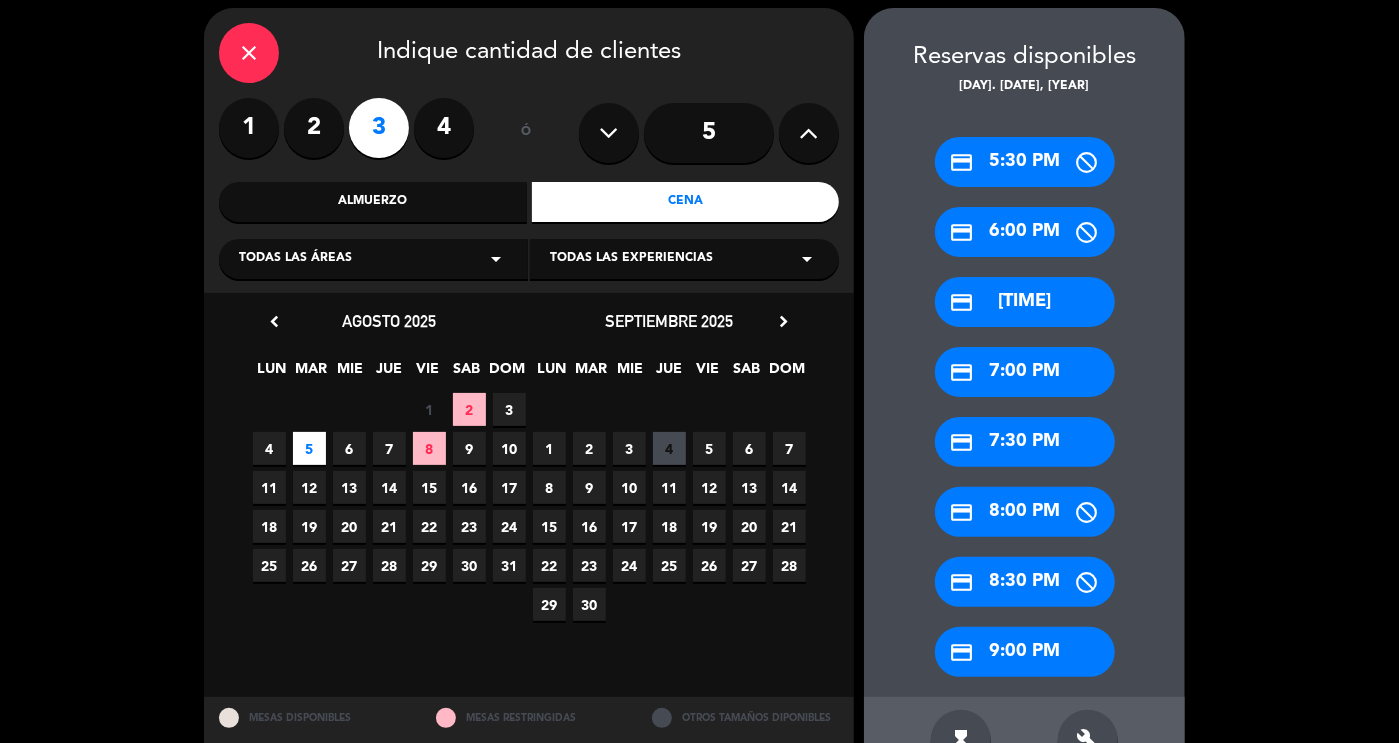 click on "build" at bounding box center [1088, 740] 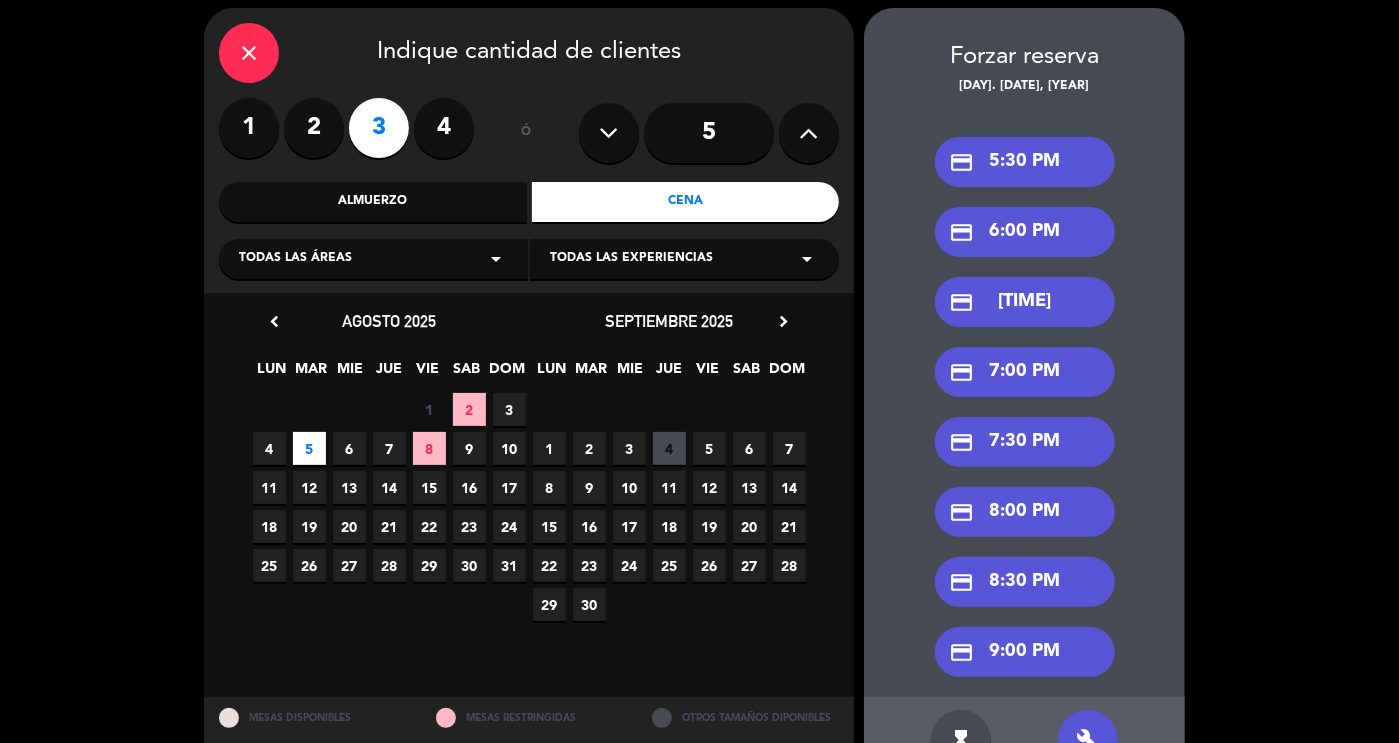 click on "credit_card 7:00 PM" at bounding box center (1025, 372) 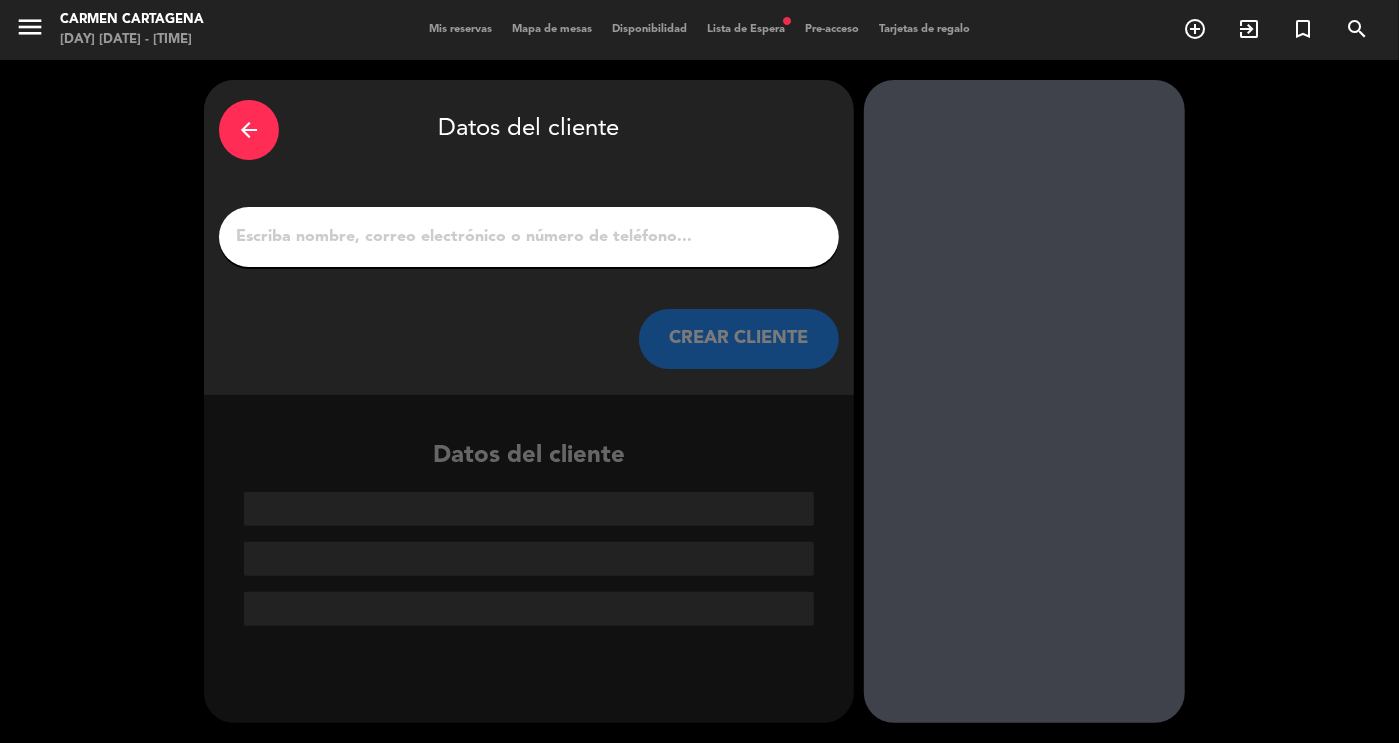 click on "1" at bounding box center (529, 237) 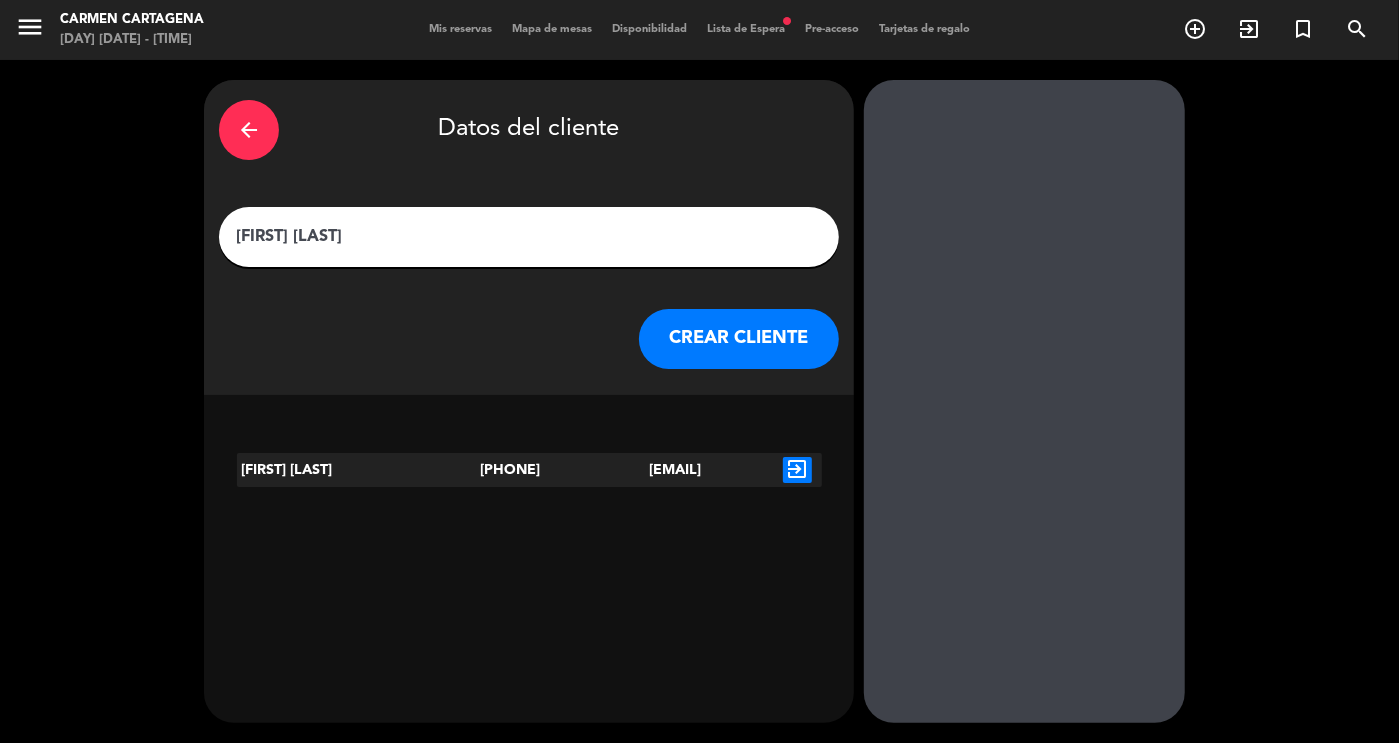 type on "[FIRST] [LAST]" 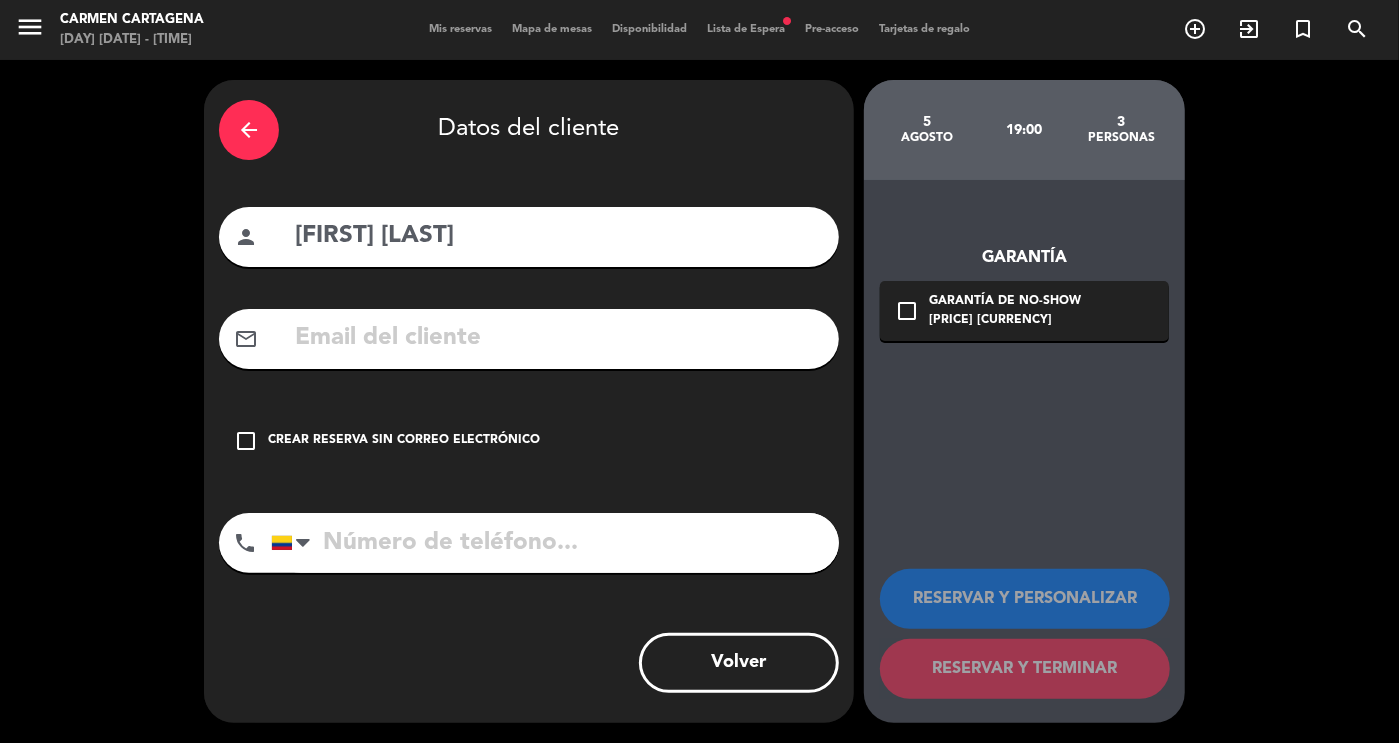 click on "Crear reserva sin correo electrónico" at bounding box center [404, 441] 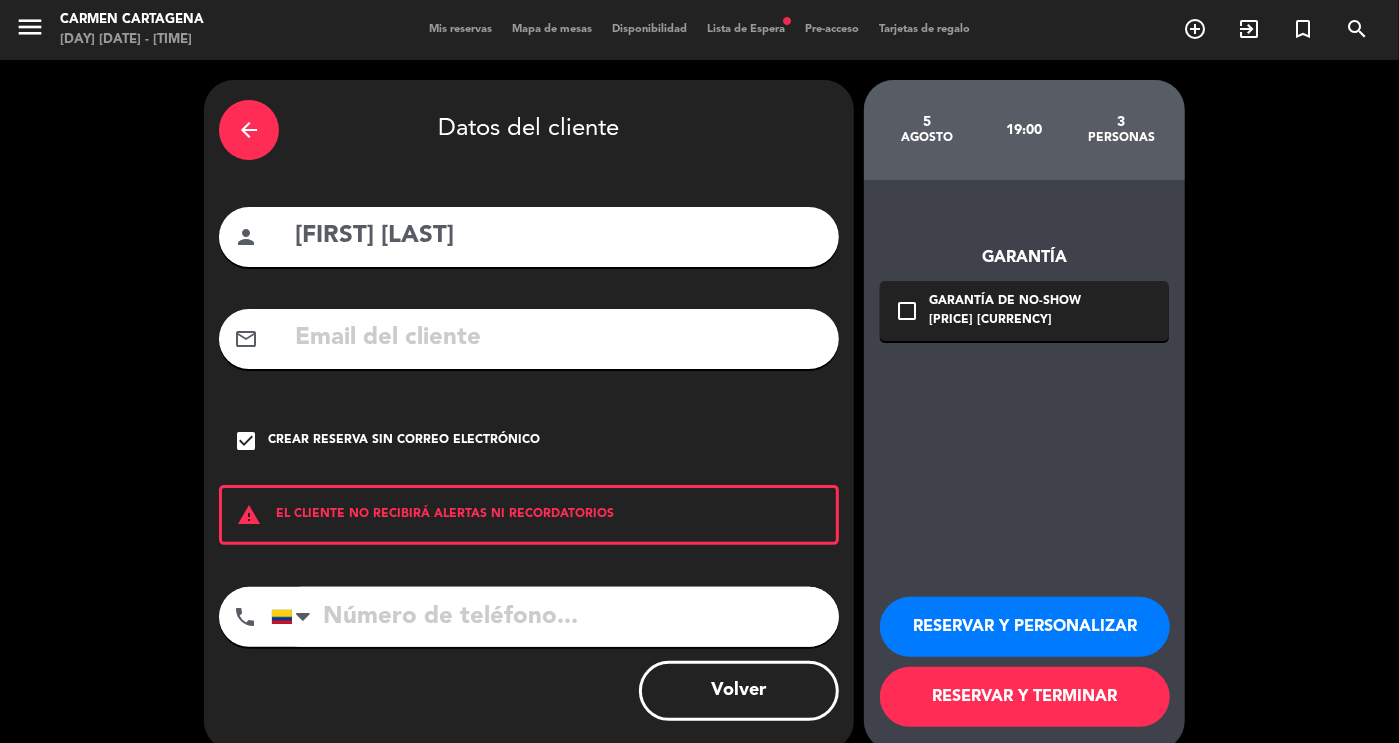 click on "RESERVAR Y PERSONALIZAR" at bounding box center (1025, 627) 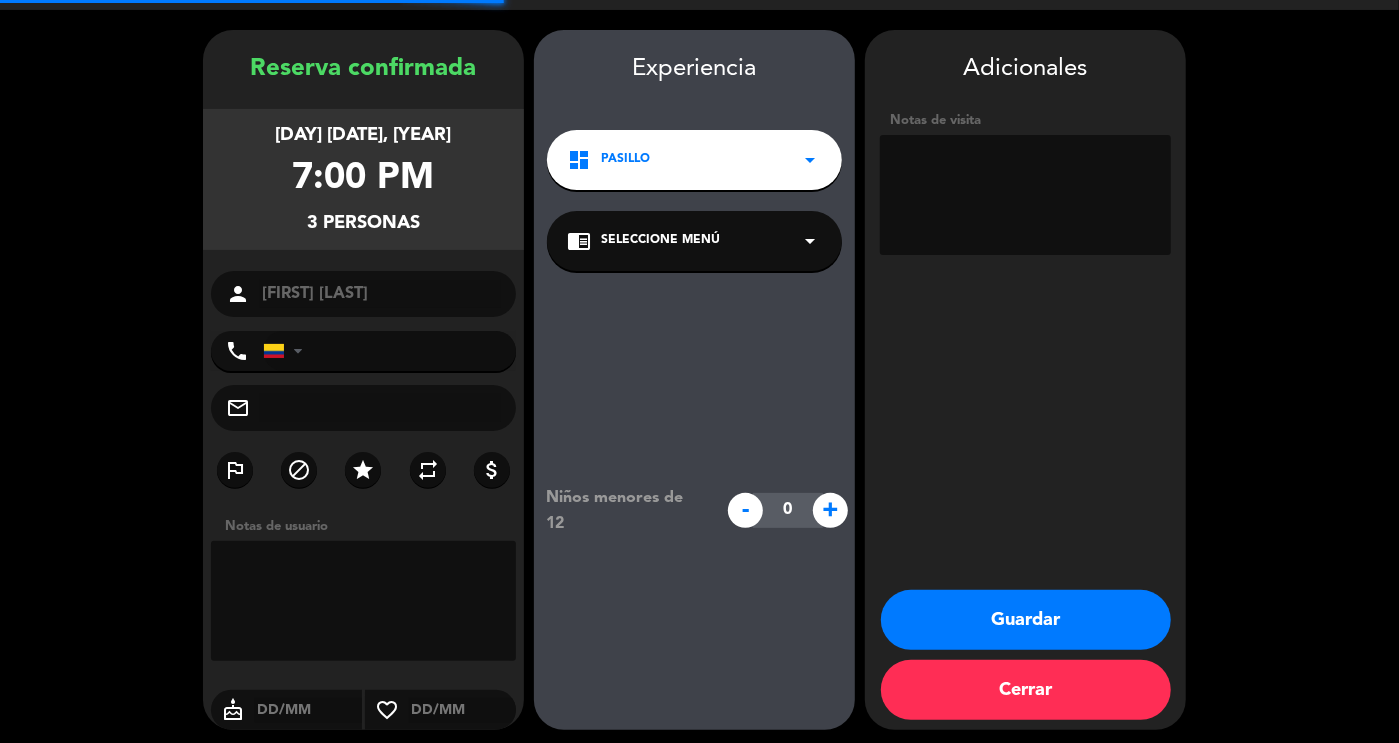 scroll, scrollTop: 56, scrollLeft: 0, axis: vertical 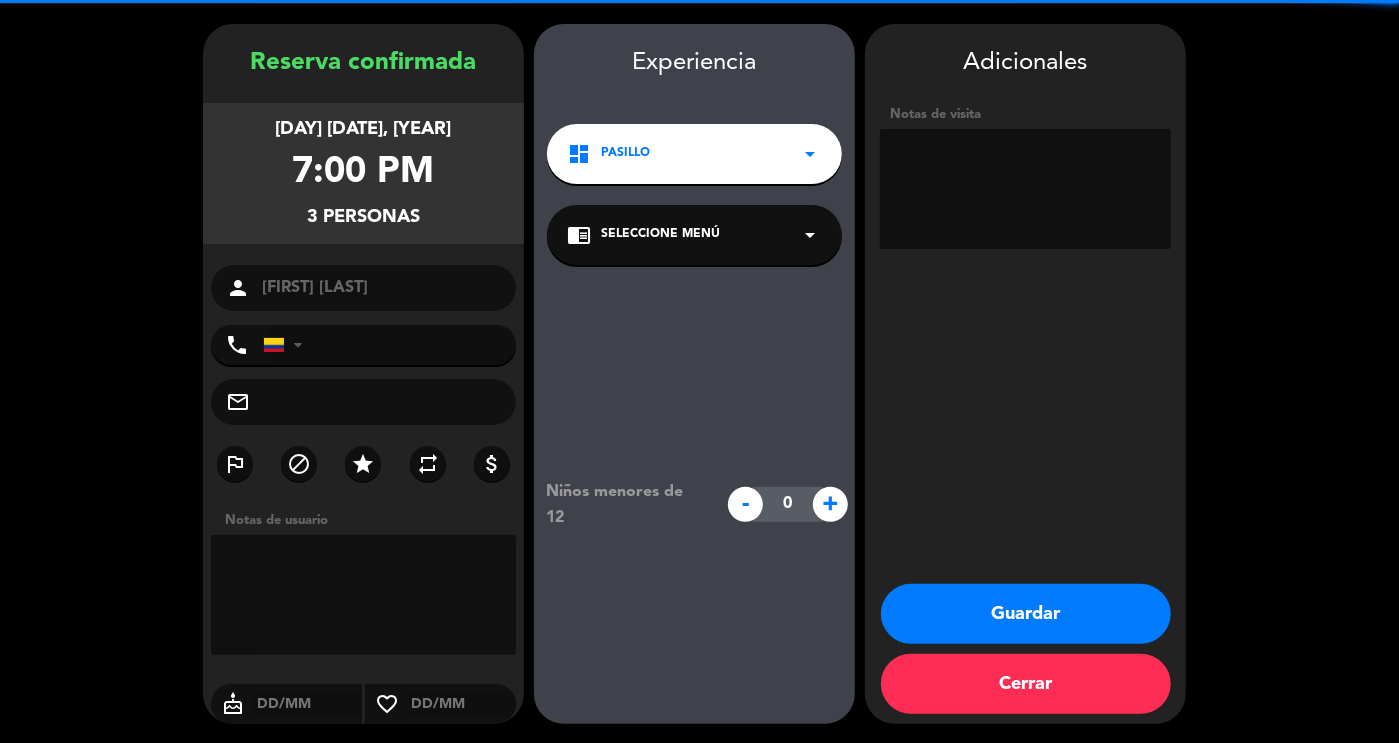 click at bounding box center [1025, 189] 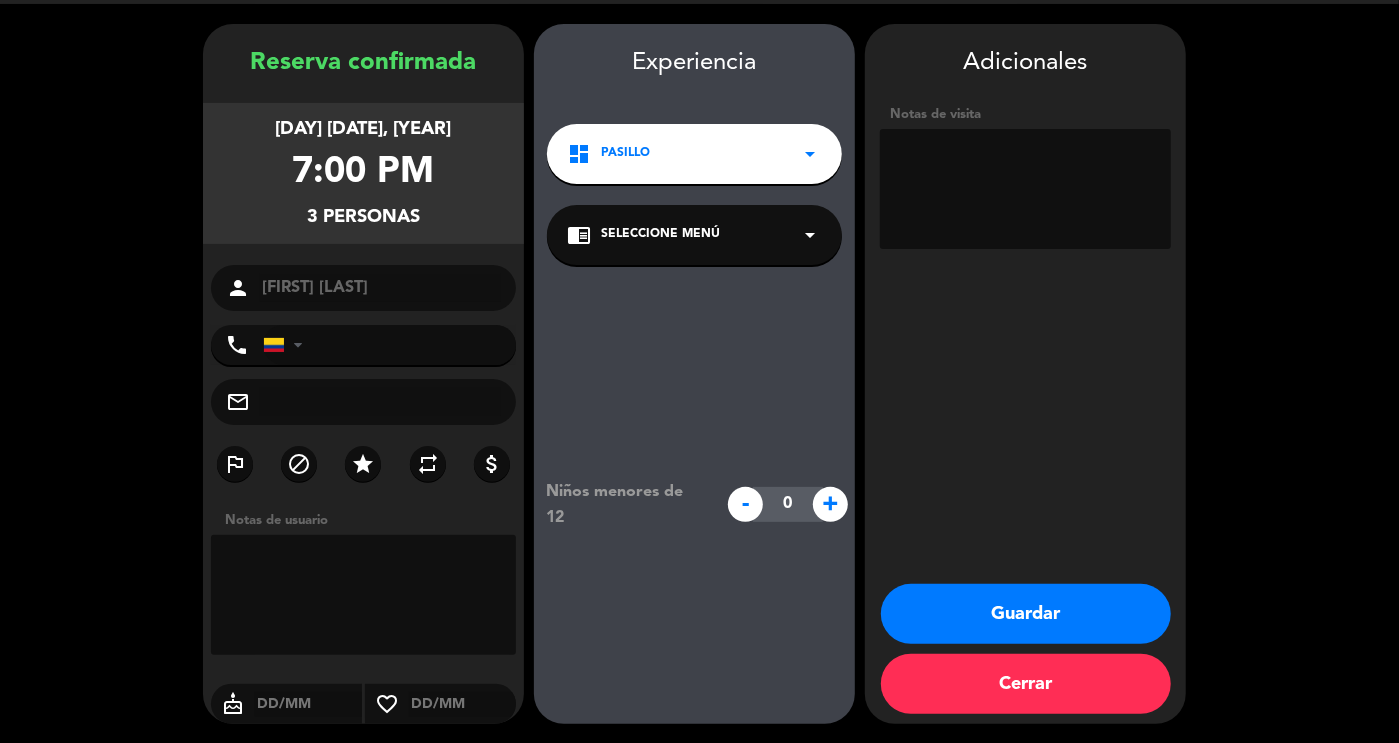 paste on "[FIRST] [LAST]" 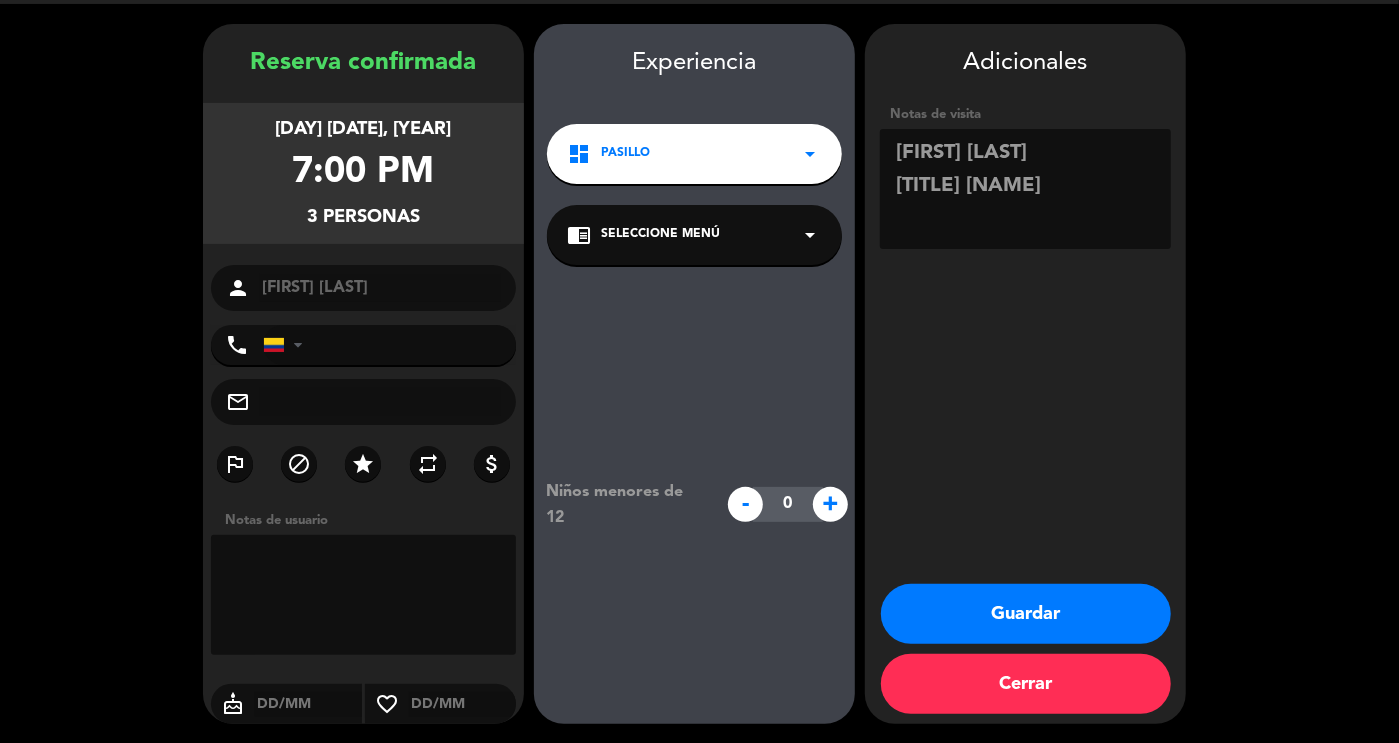 type on "[FIRST] [LAST]
[TITLE] [NAME]" 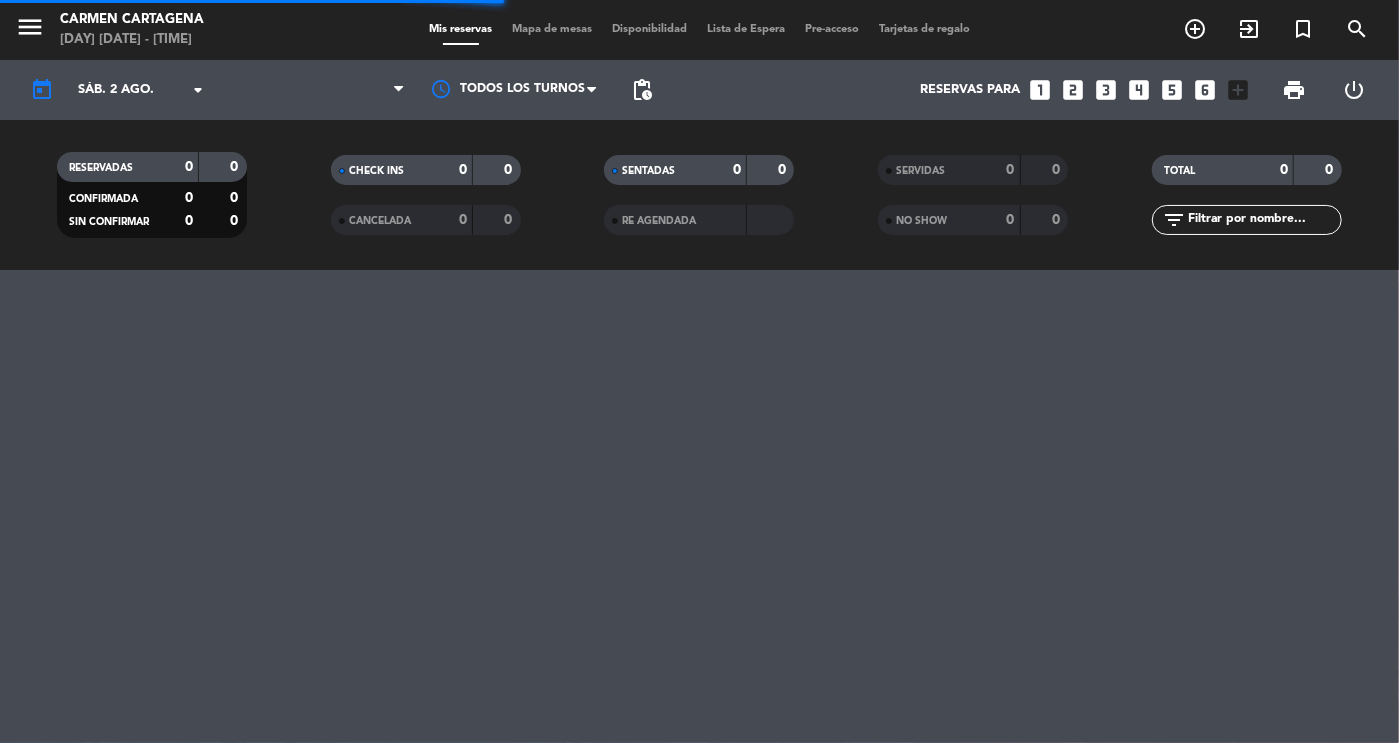 scroll, scrollTop: 0, scrollLeft: 0, axis: both 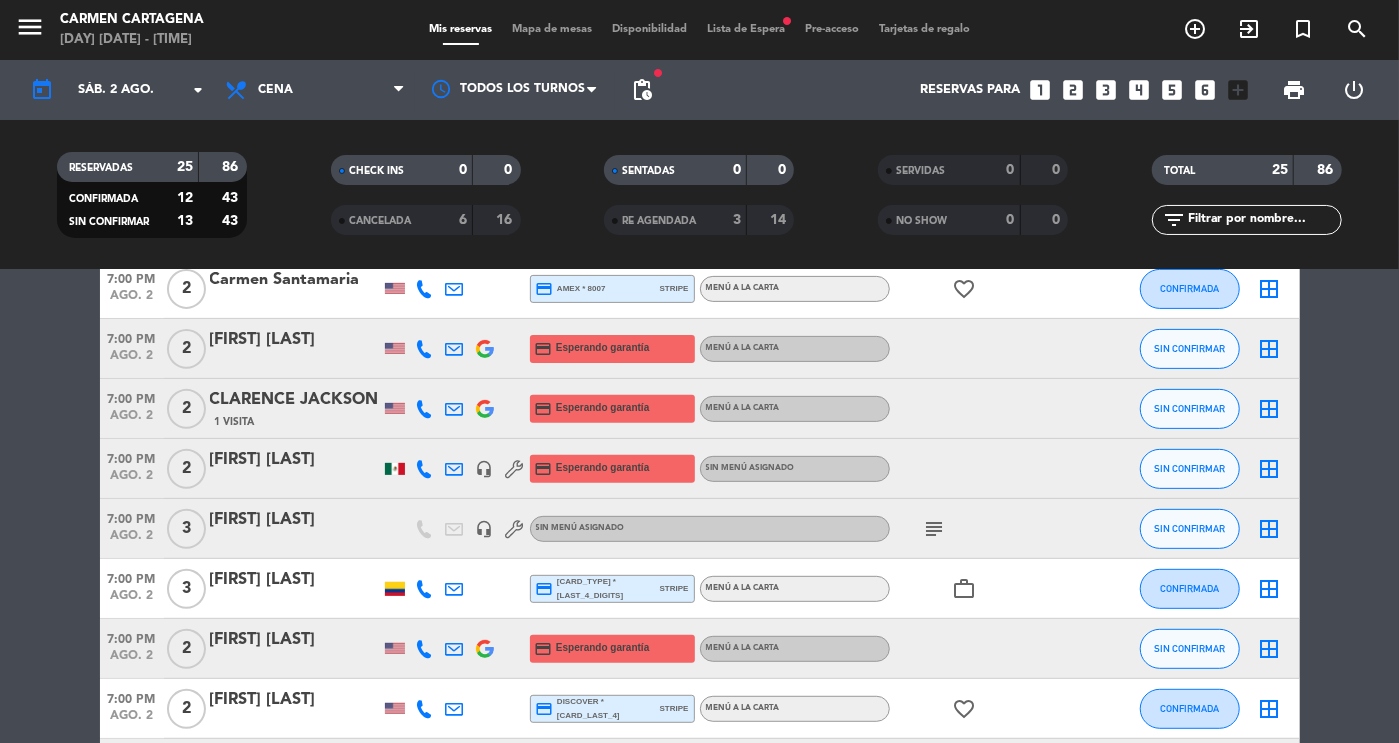 click on "subject" 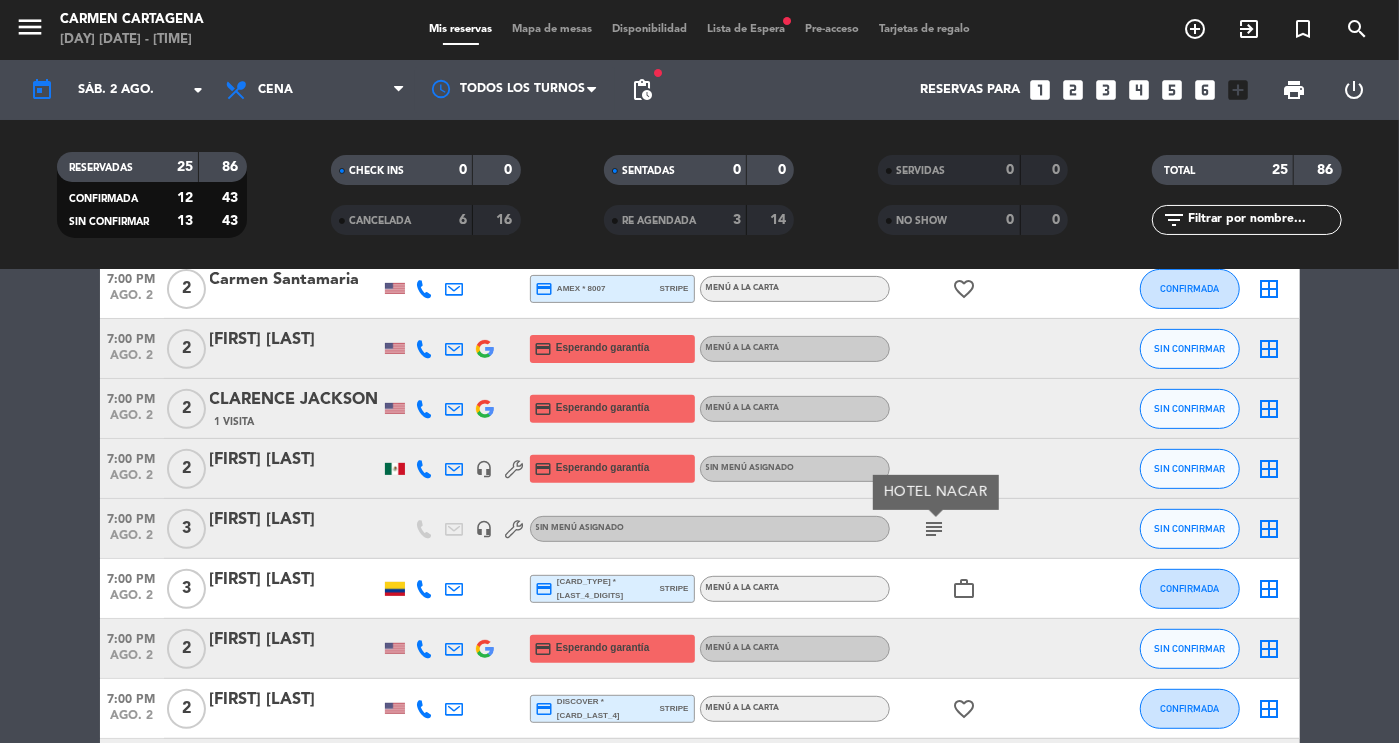 click on "subject" 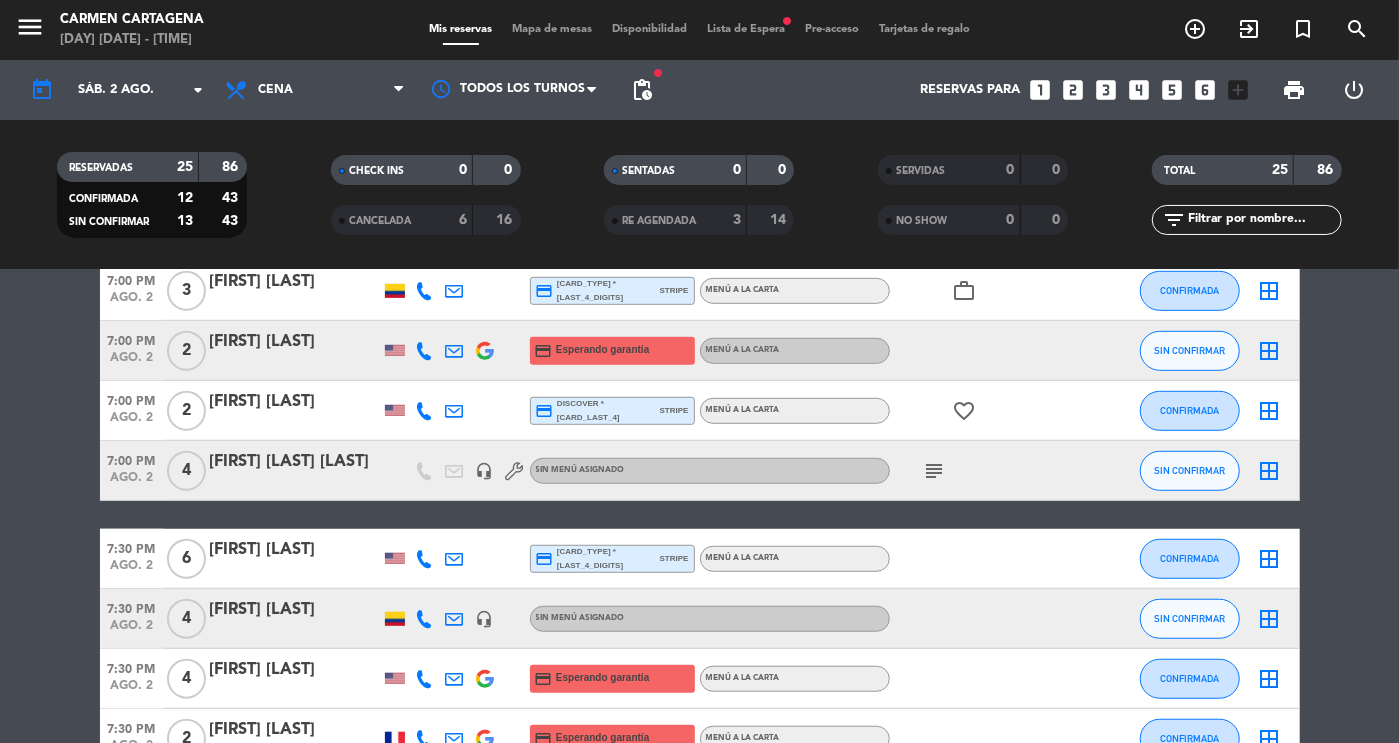scroll, scrollTop: 732, scrollLeft: 0, axis: vertical 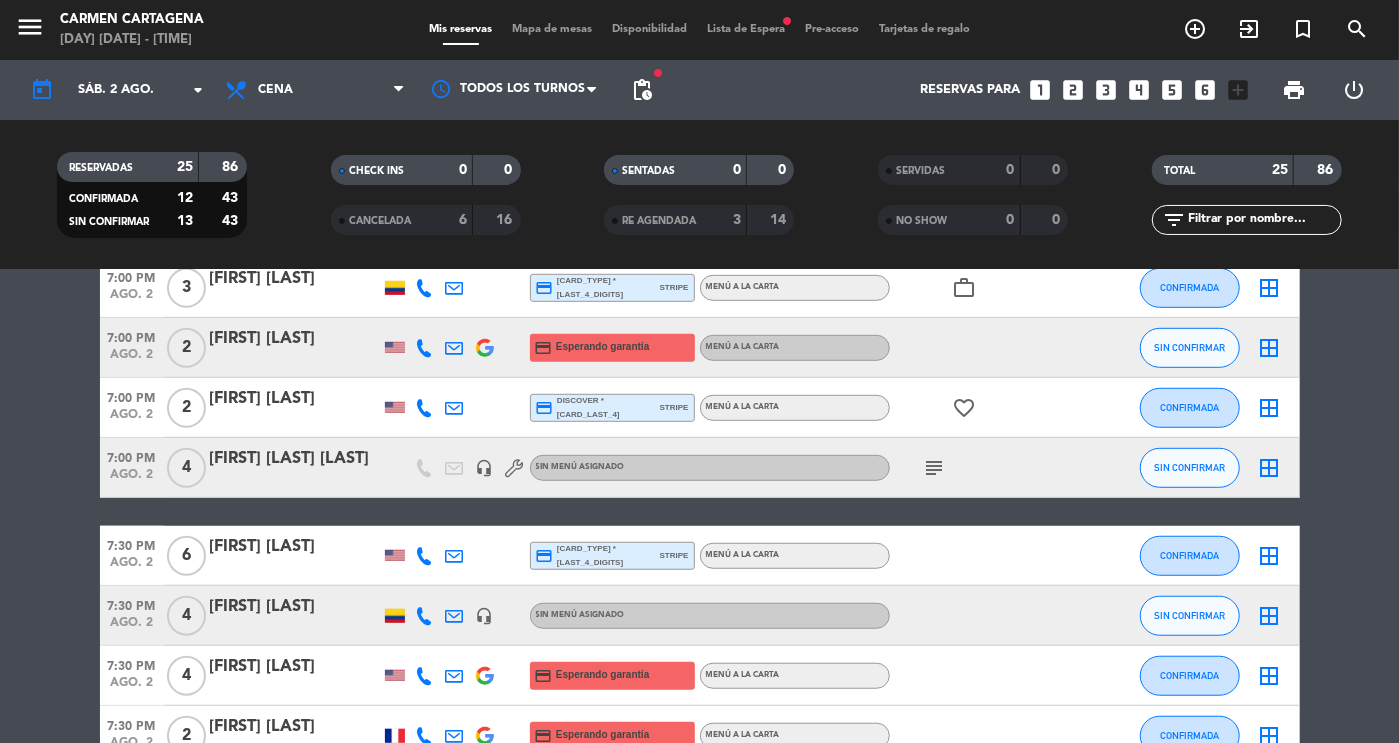 click on "subject" 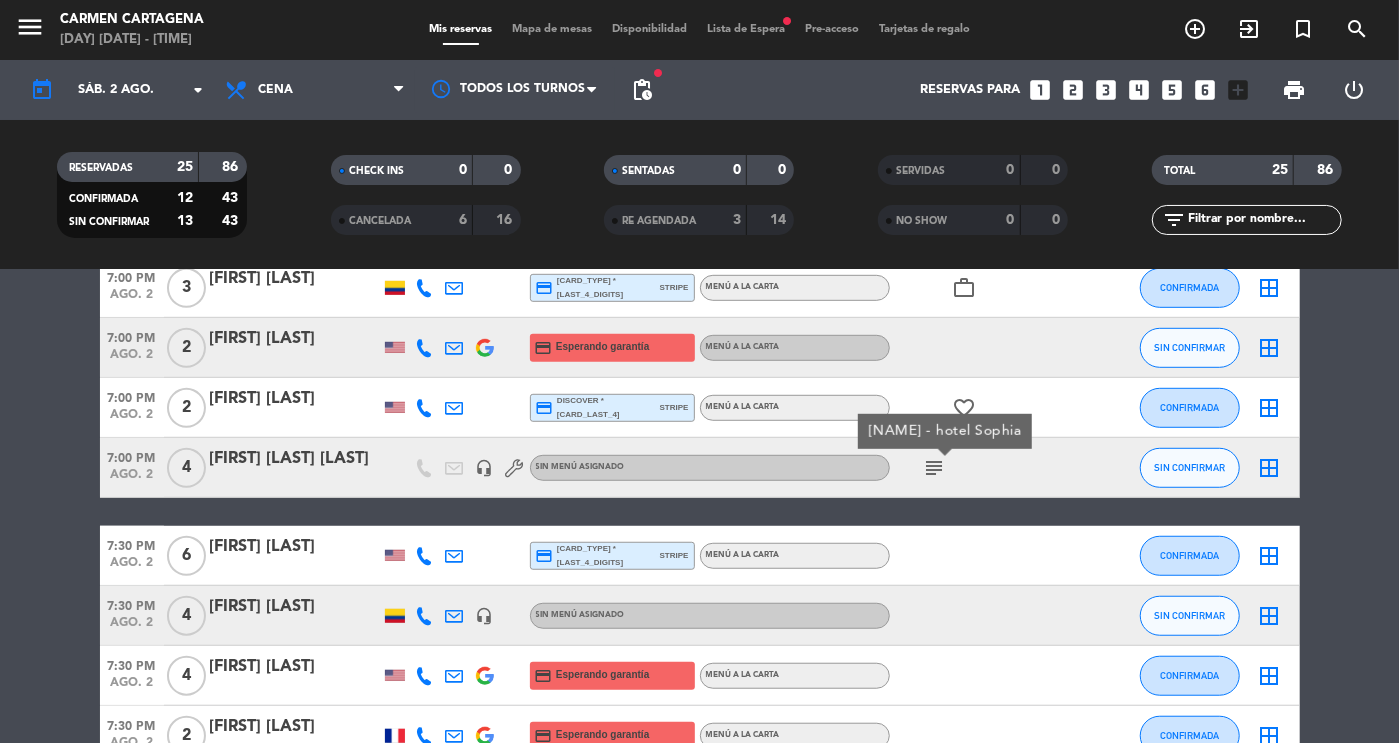 click on "subject" 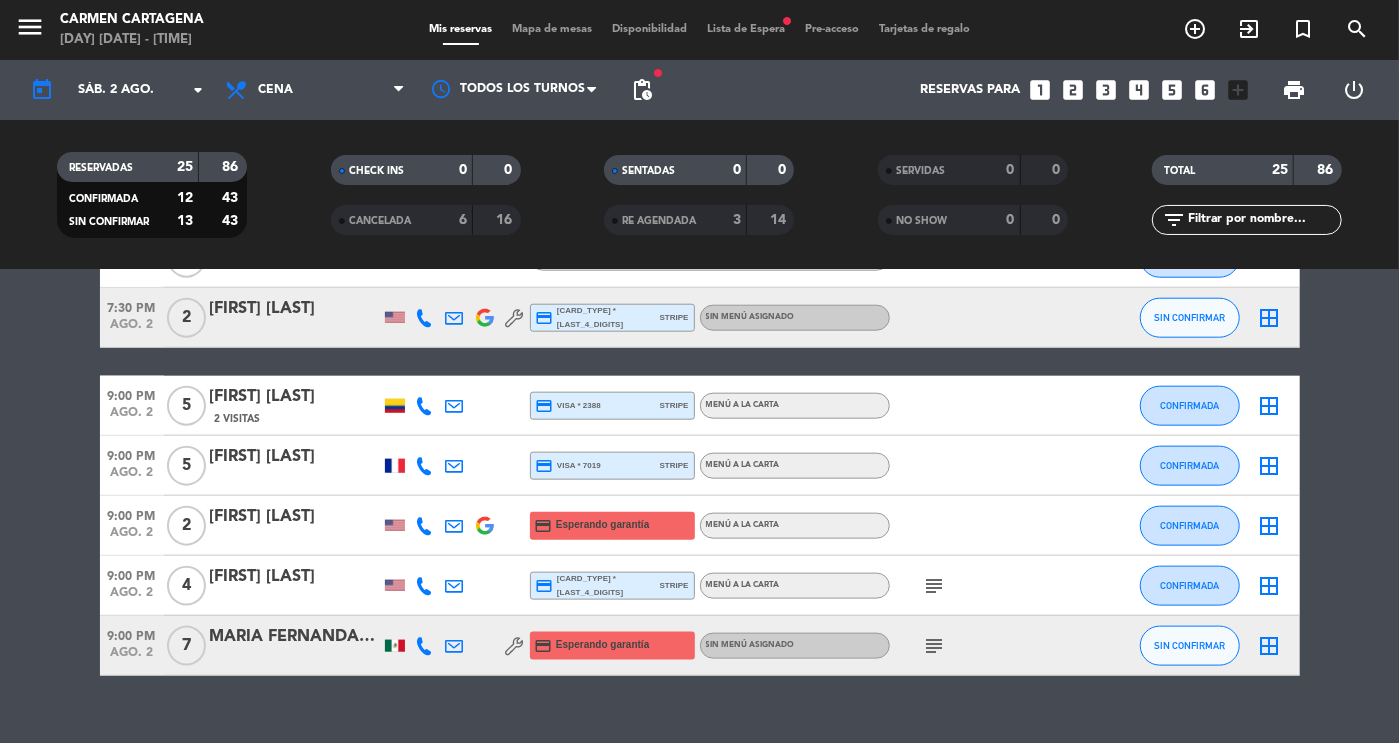 scroll, scrollTop: 1302, scrollLeft: 0, axis: vertical 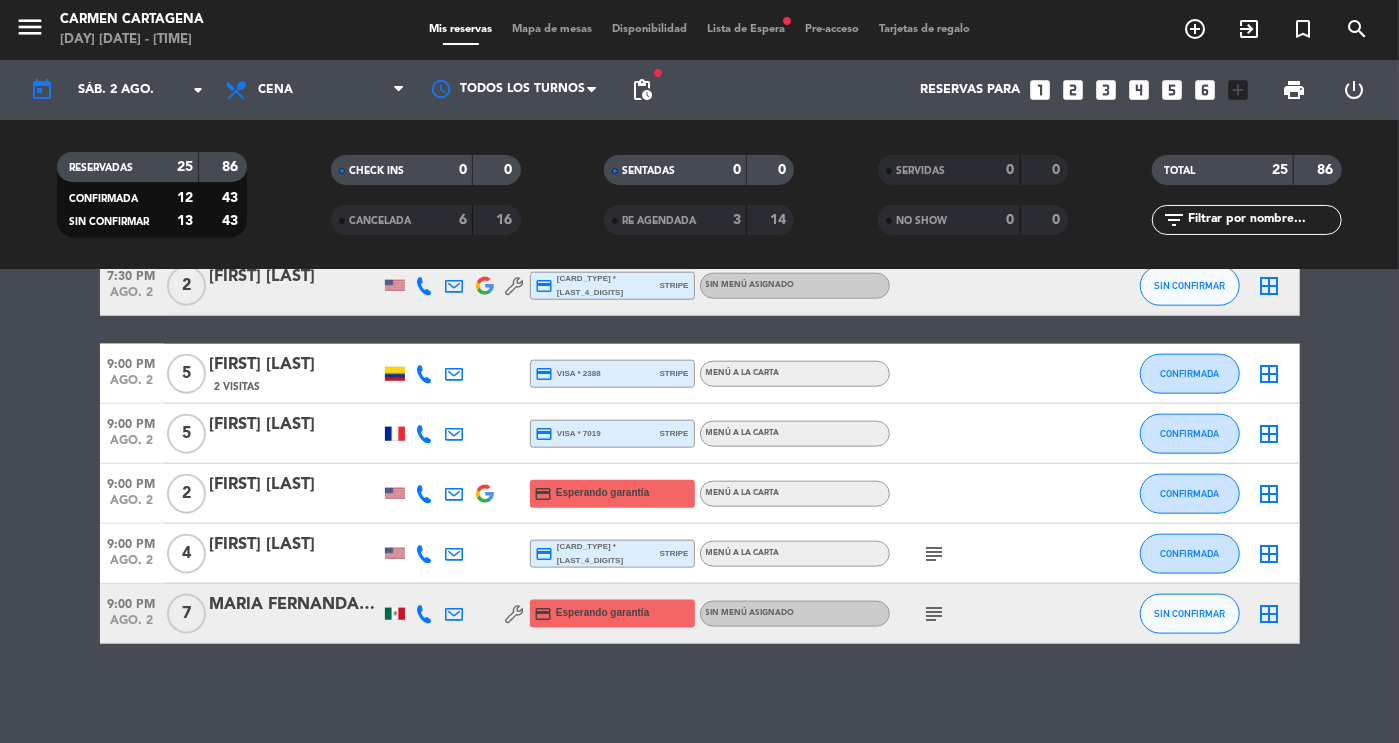 click on "subject" 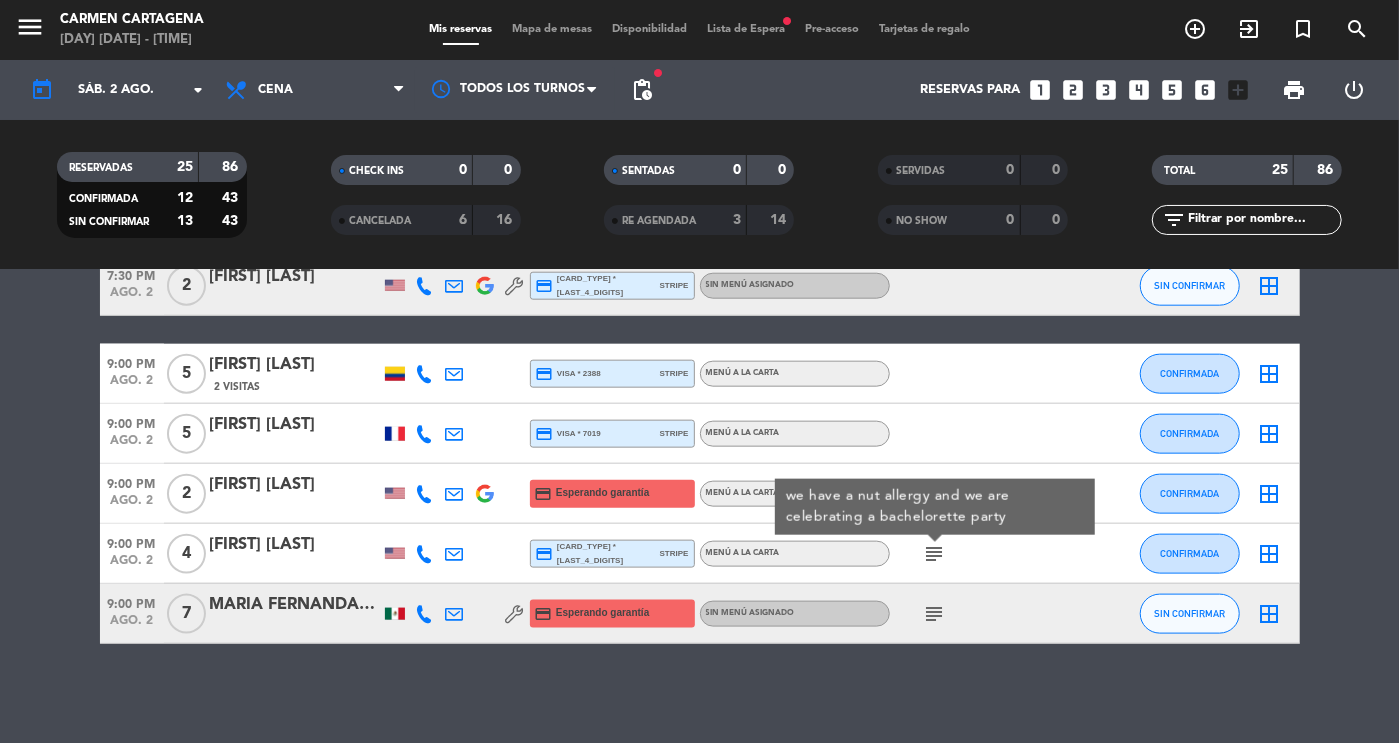 click on "subject" 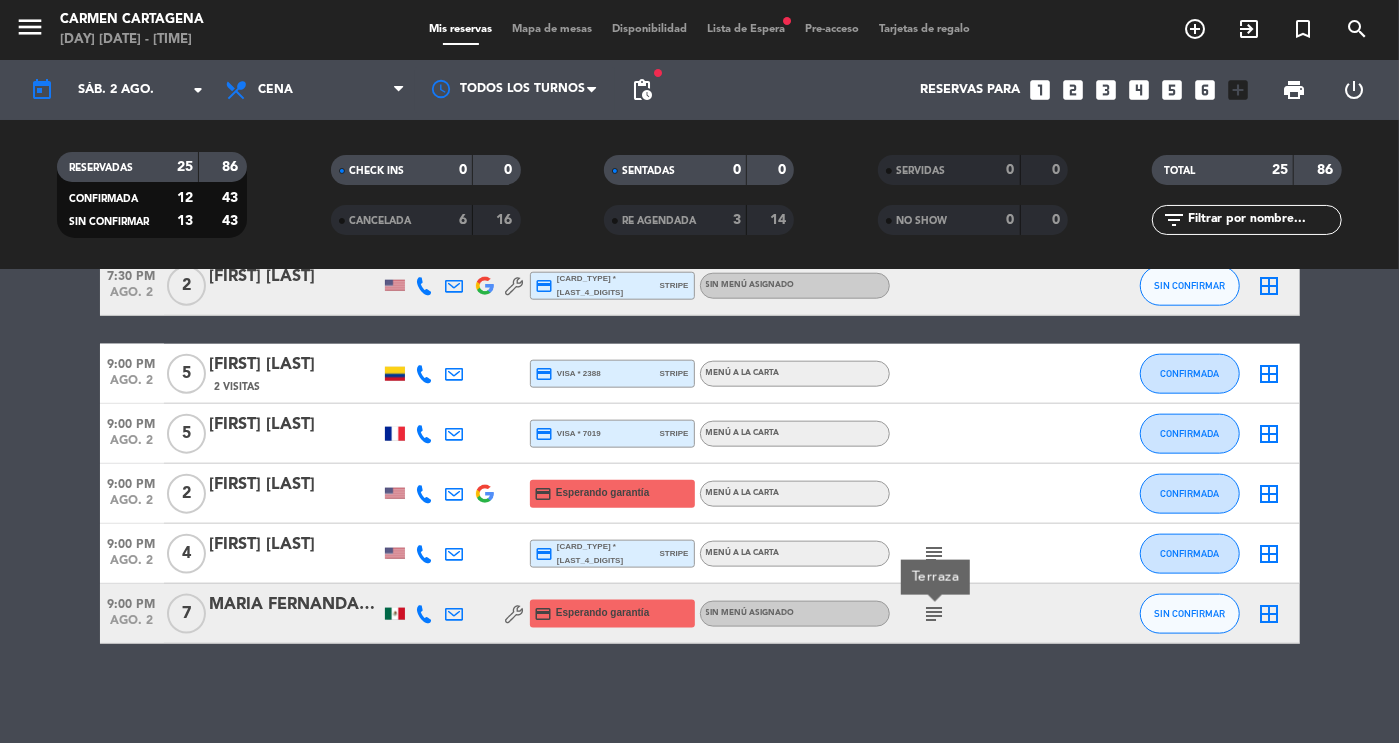 click on "6:30 PM   ago. 3   2   [FIRST] [LAST]  credit_card  Esperando garantía   Menú a la carta SIN CONFIRMAR  border_all   6:30 PM   ago. 3   2   [FIRST] [LAST]  credit_card  master * 9678   stripe   Menú a la carta SIN CONFIRMAR  border_all   6:30 PM   ago. 3   3   [FIRST] [LAST]  credit_card  master * 4955   stripe   Menú a la carta SIN CONFIRMAR  border_all   6:30 PM   ago. 3   6   [FIRST] [LAST]  credit_card  Esperando garantía   Menú a la carta SIN CONFIRMAR  border_all   6:30 PM   ago. 3   2   [FIRST] [LAST]  credit_card  visa * 5839   stripe   Menú degustación de 9 tiempos , COP $ 499.000 CONFIRMADA  border_all   7:00 PM   ago. 3   2   [FIRST] [LAST]  credit_card  amex * 8007   stripe   Menú a la carta  favorite_border  CONFIRMADA  border_all   7:00 PM   ago. 3   2   [FIRST] [LAST]  credit_card  Esperando garantía   Menú a la carta SIN CONFIRMAR  border_all   7:00 PM   ago. 3   2   CLARENCE JACKSON   1 Visita  credit_card  Esperando garantía   Menú a la carta SIN CONFIRMAR  border_all   2   3" 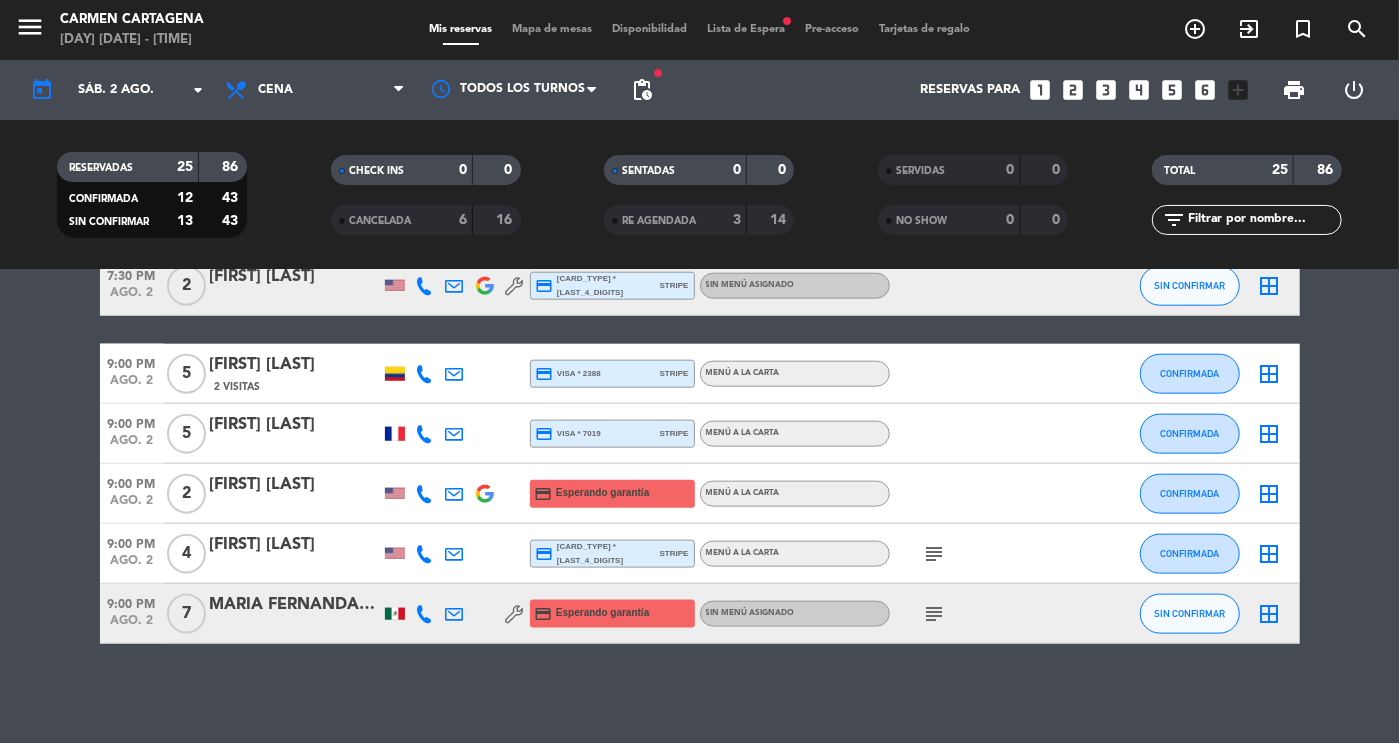 click on "subject" 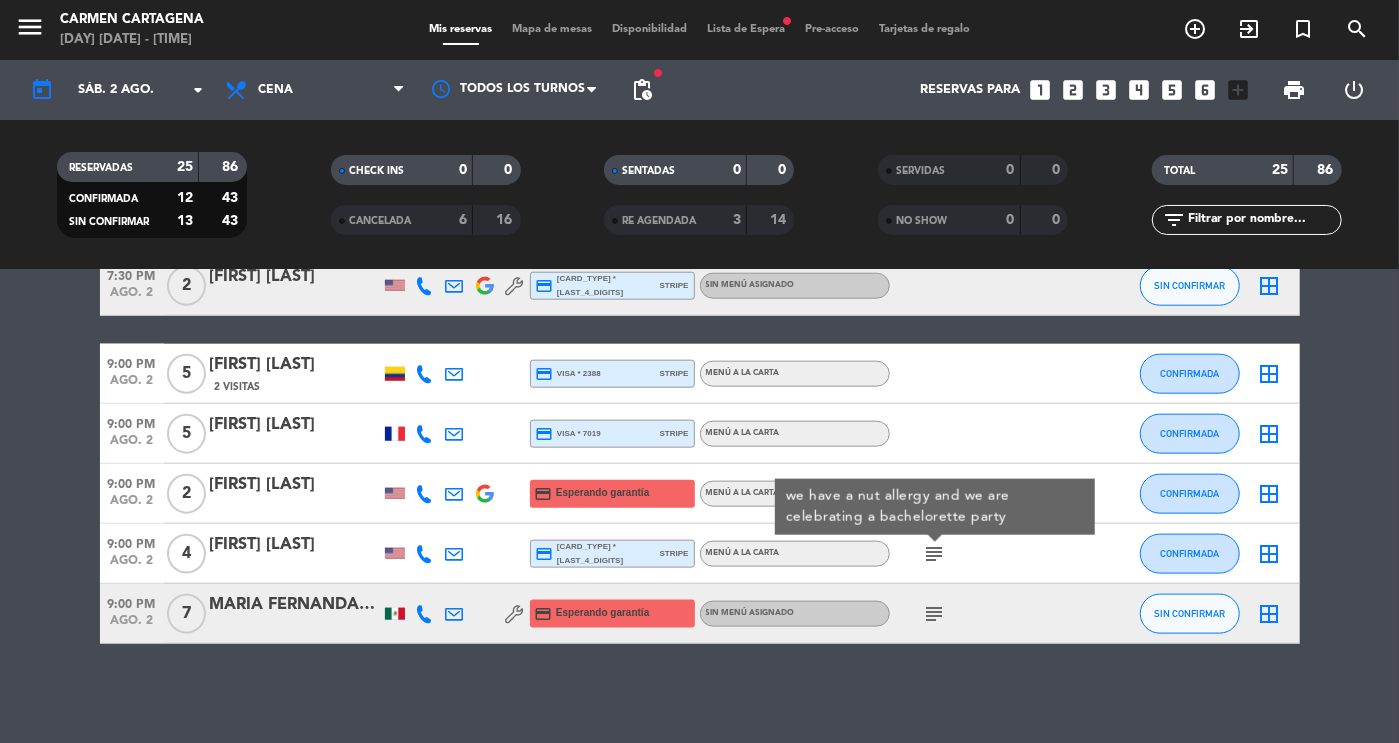 click on "6:30 PM   ago. 3   2   [FIRST] [LAST]  credit_card  Esperando garantía   Menú a la carta SIN CONFIRMAR  border_all   6:30 PM   ago. 3   2   [FIRST] [LAST]  credit_card  master * 9678   stripe   Menú a la carta SIN CONFIRMAR  border_all   6:30 PM   ago. 3   3   [FIRST] [LAST]  credit_card  master * 4955   stripe   Menú a la carta SIN CONFIRMAR  border_all   6:30 PM   ago. 3   6   [FIRST] [LAST]  credit_card  Esperando garantía   Menú a la carta SIN CONFIRMAR  border_all   6:30 PM   ago. 3   2   [FIRST] [LAST]  credit_card  visa * 5839   stripe   Menú degustación de 9 tiempos , COP $ 499.000 CONFIRMADA  border_all   7:00 PM   ago. 3   2   [FIRST] [LAST]  credit_card  amex * 8007   stripe   Menú a la carta  favorite_border  CONFIRMADA  border_all   7:00 PM   ago. 3   2   [FIRST] [LAST]  credit_card  Esperando garantía   Menú a la carta SIN CONFIRMAR  border_all   7:00 PM   ago. 3   2   CLARENCE JACKSON   1 Visita  credit_card  Esperando garantía   Menú a la carta SIN CONFIRMAR  border_all   2   3" 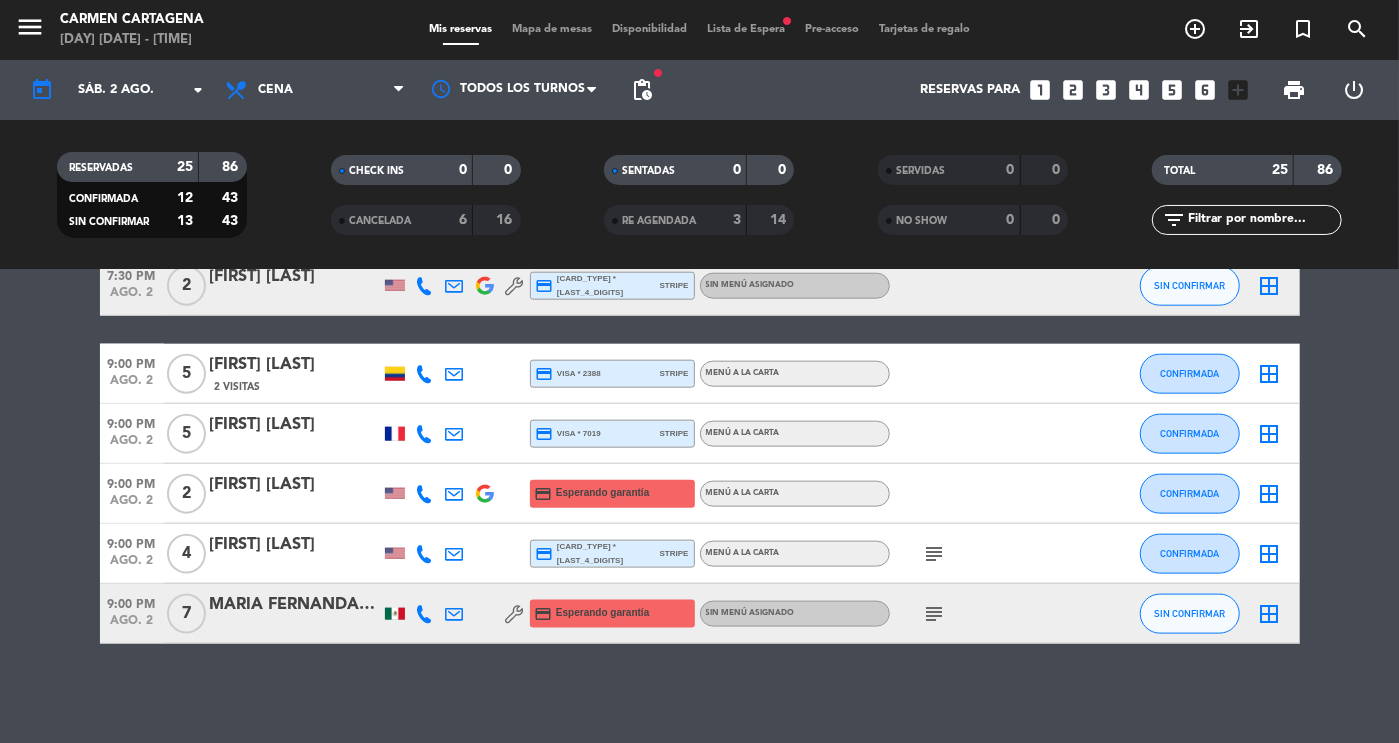 click on "subject" 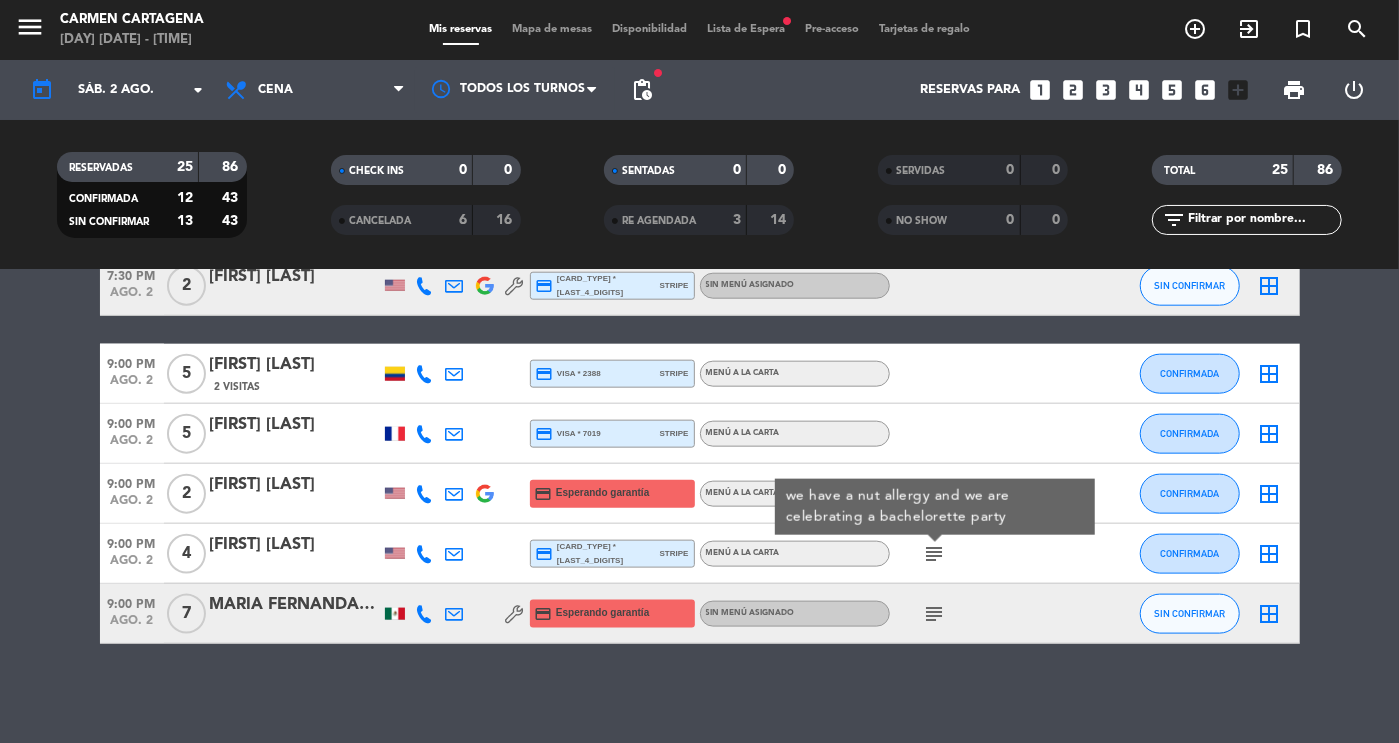 click on "subject" 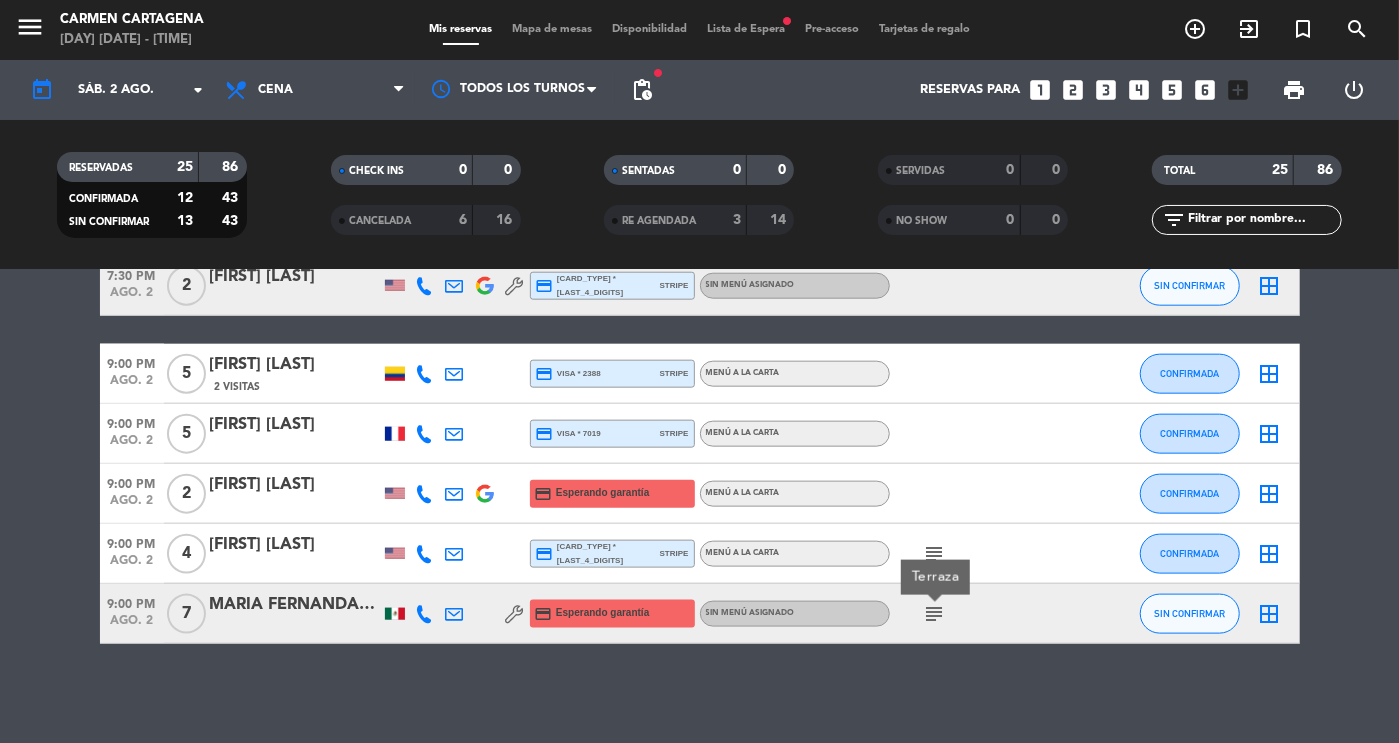 click on "subject" 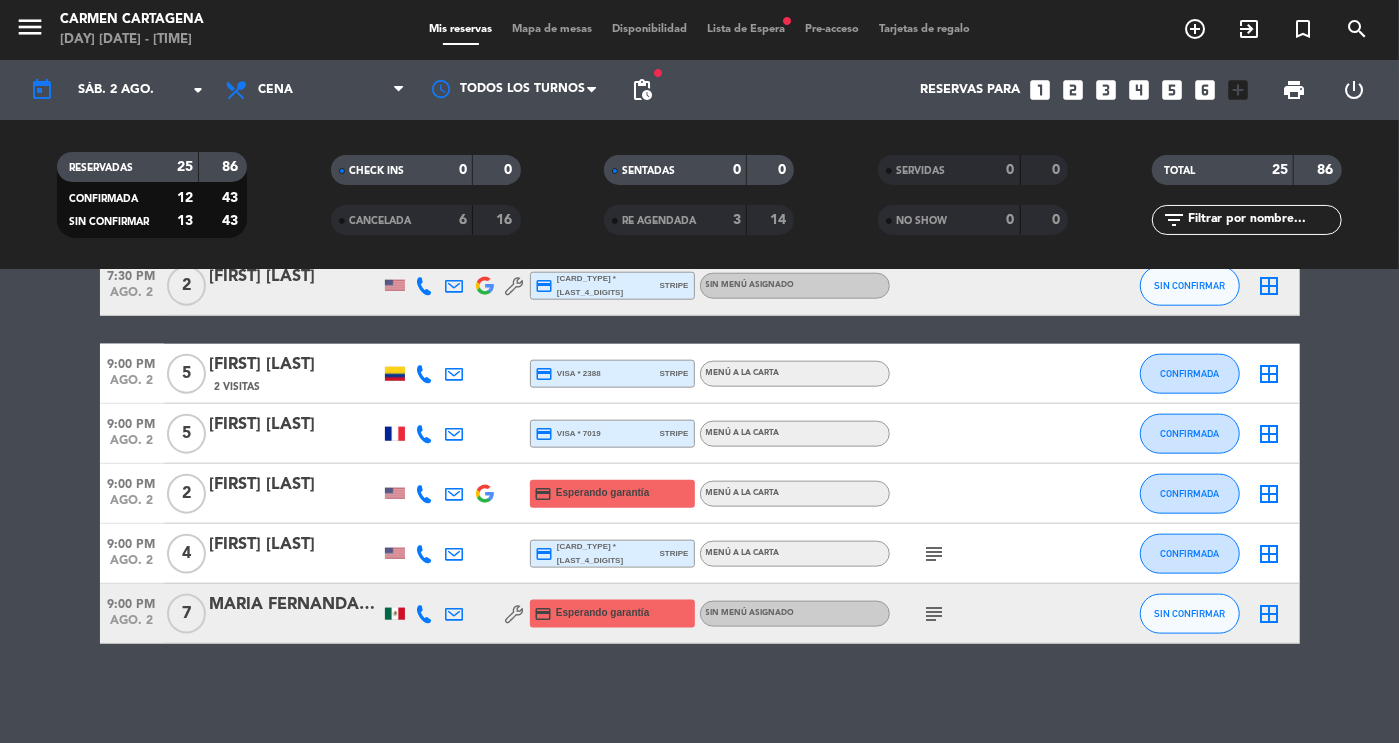 click on "subject" 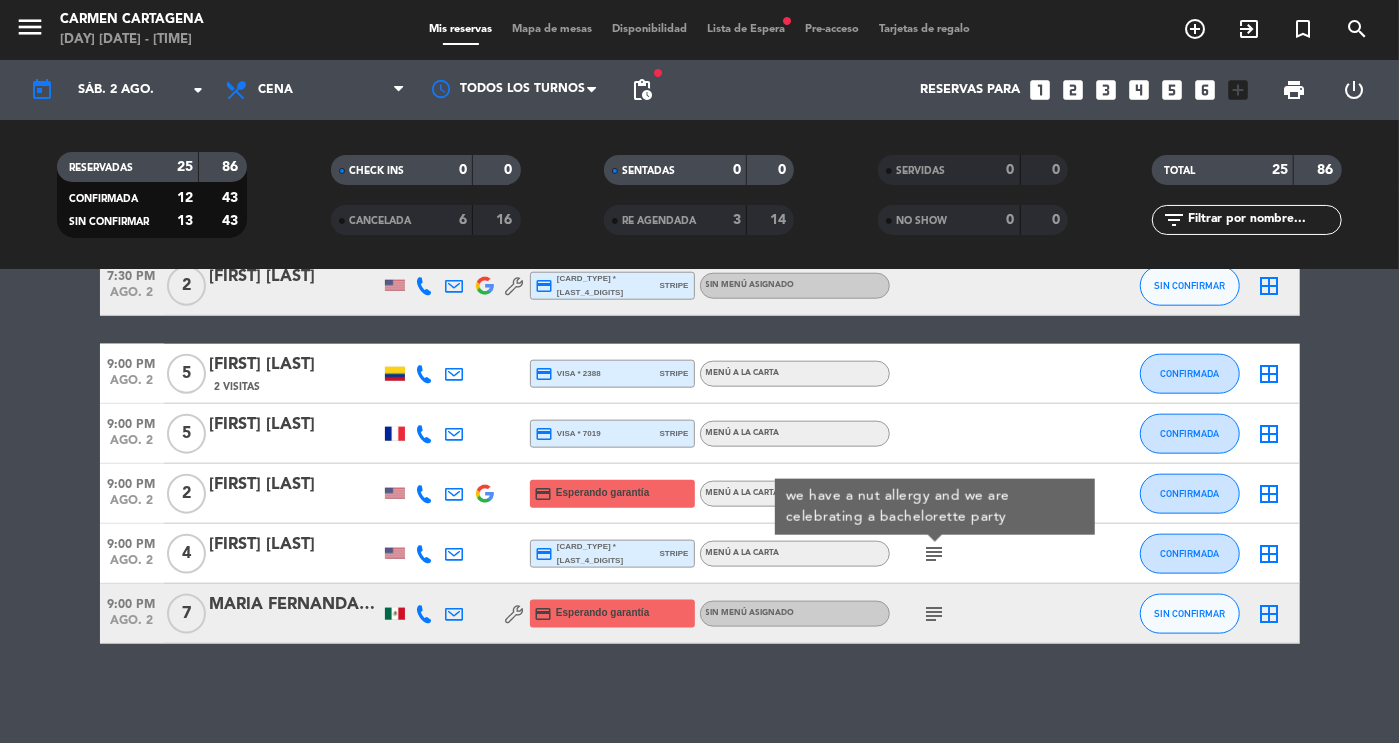 click on "subject" 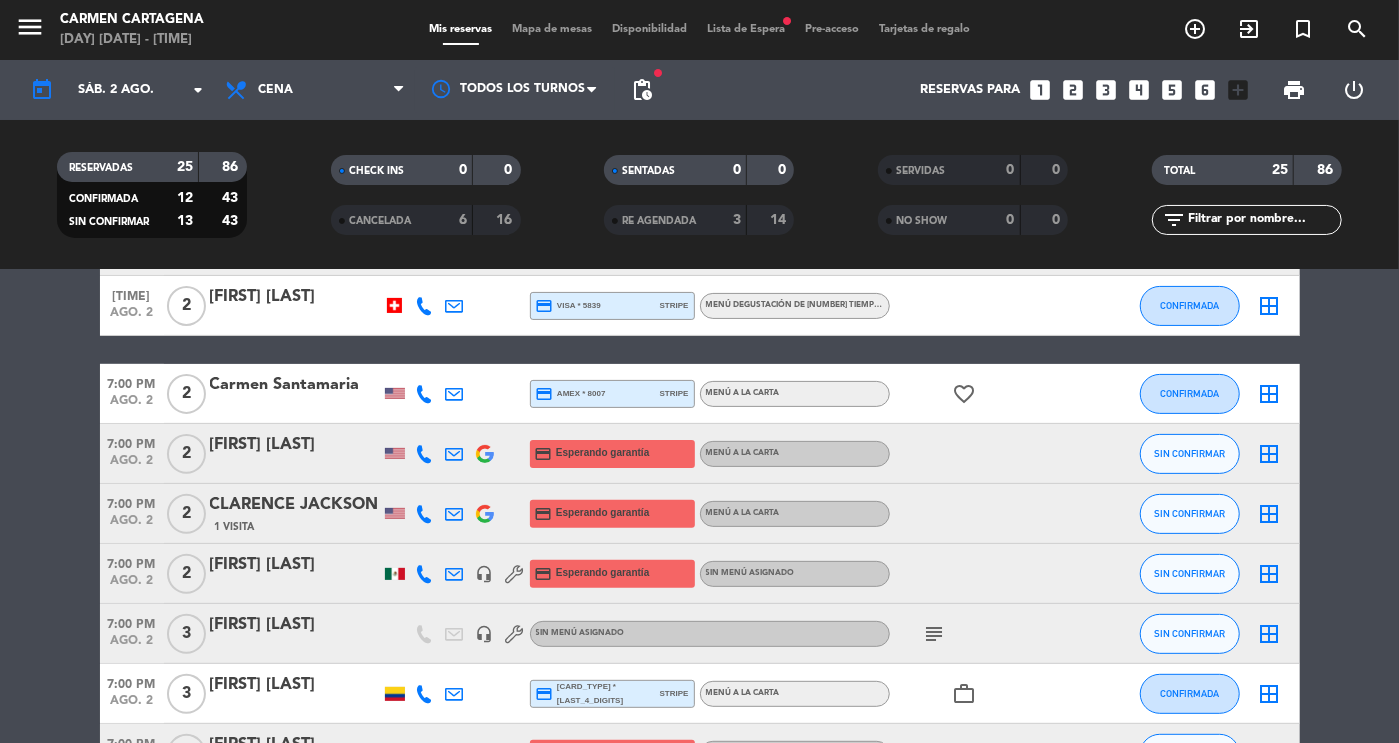 scroll, scrollTop: 0, scrollLeft: 0, axis: both 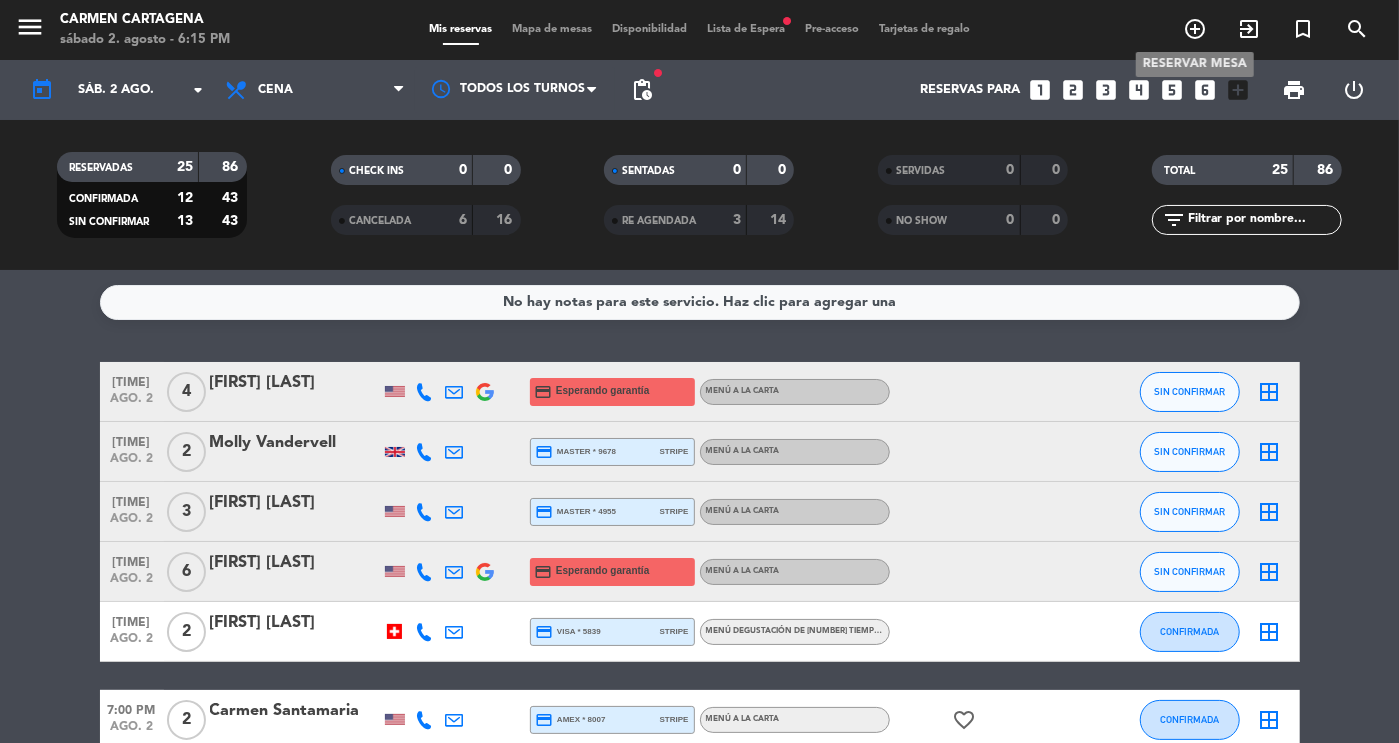 click on "add_circle_outline" at bounding box center (1195, 29) 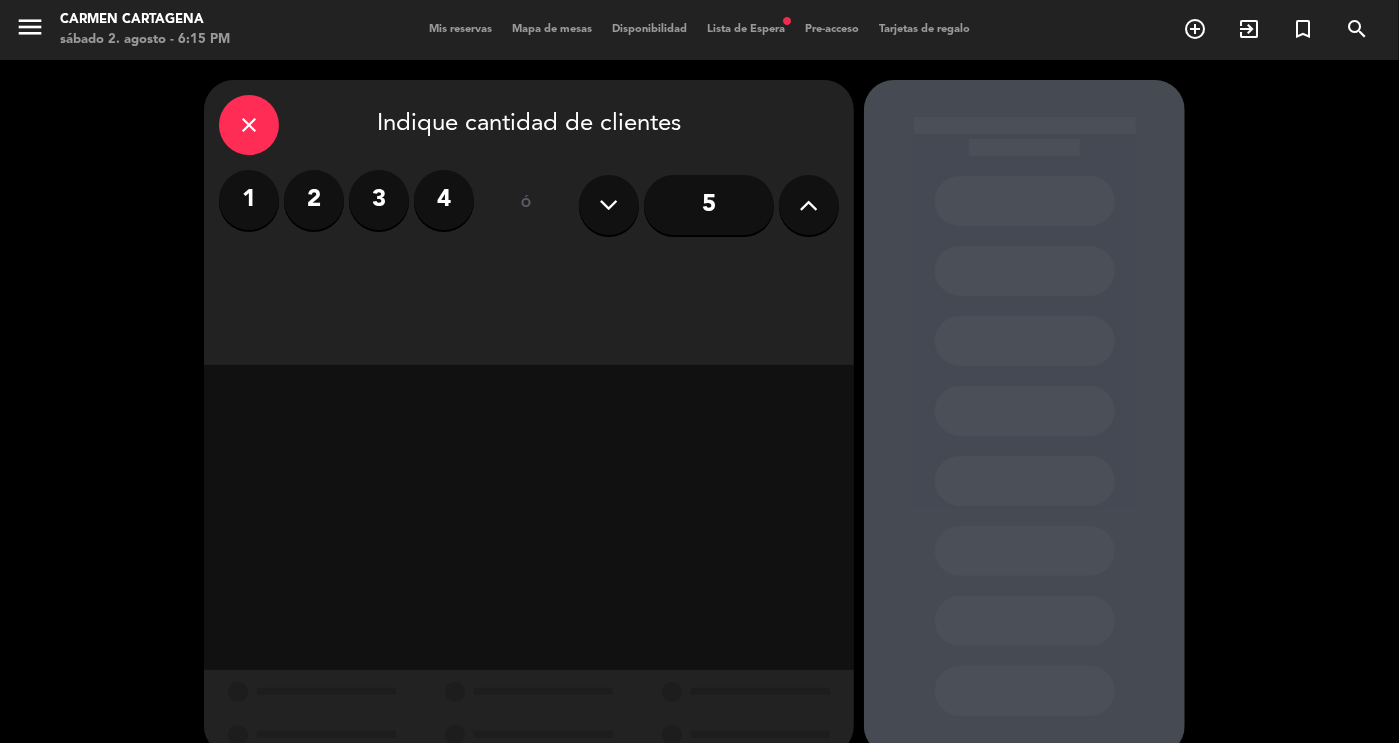 click at bounding box center (809, 205) 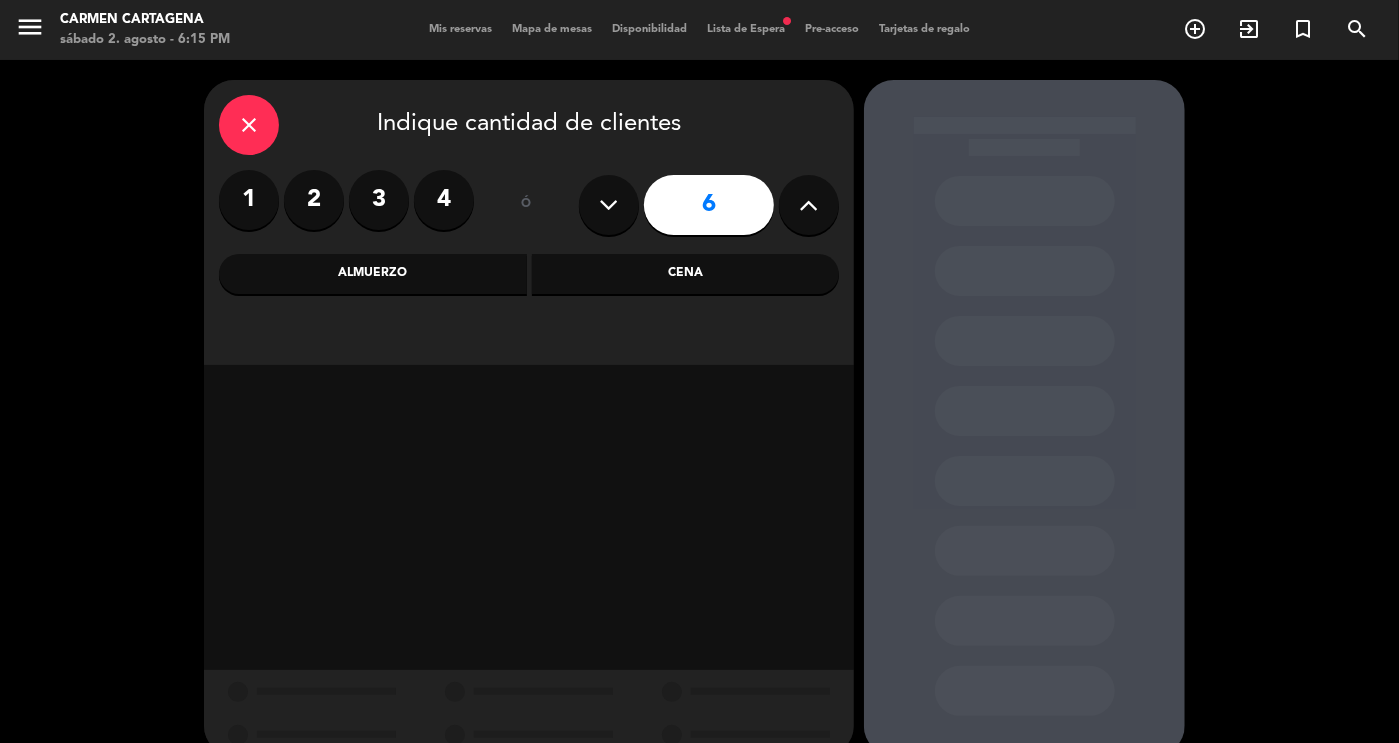 click on "Cena" at bounding box center (686, 274) 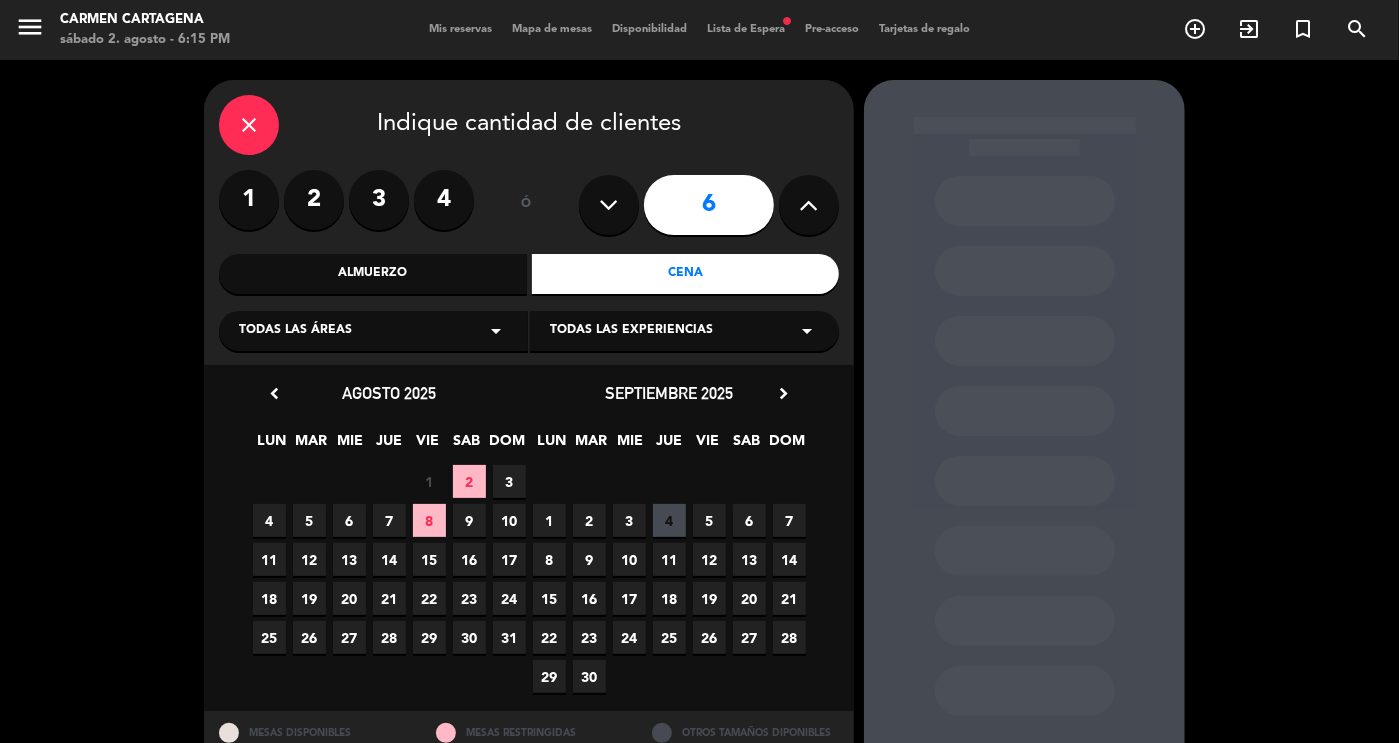 click on "2" at bounding box center [469, 481] 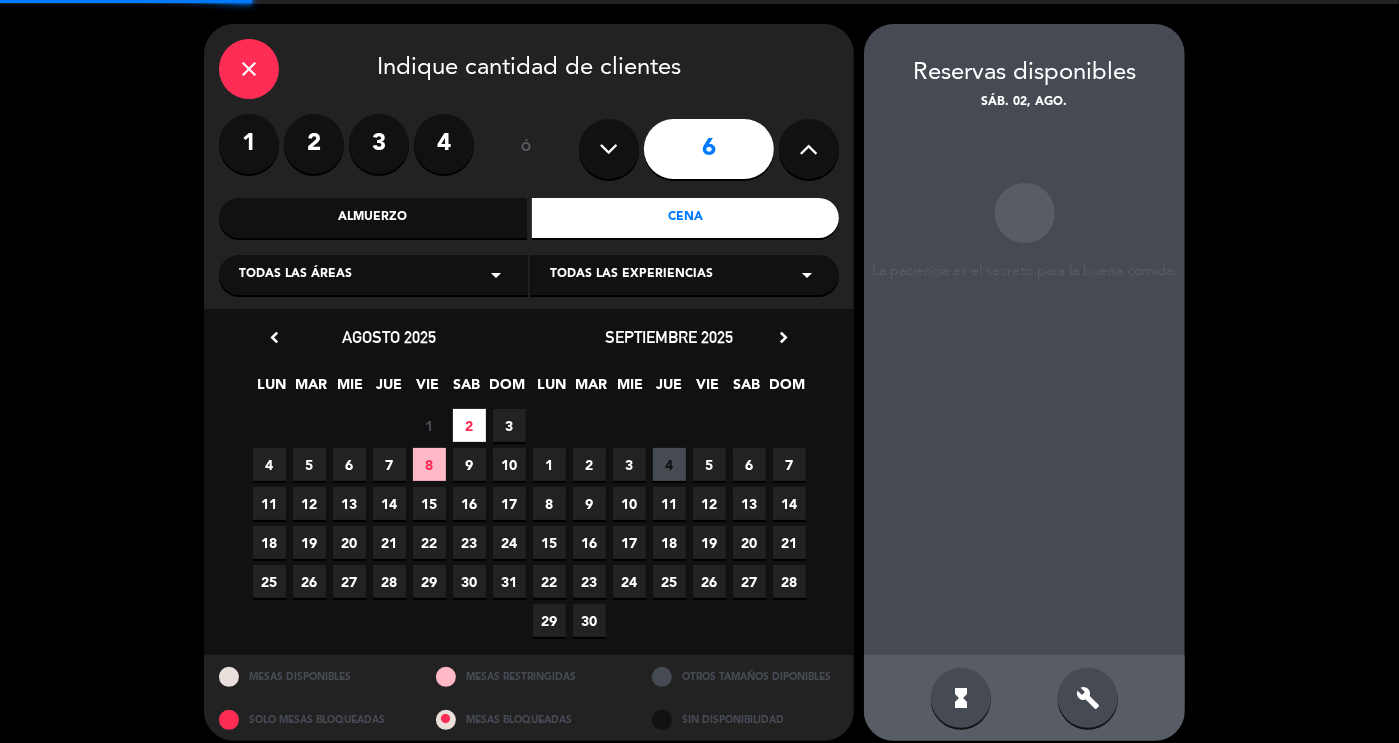 scroll, scrollTop: 72, scrollLeft: 0, axis: vertical 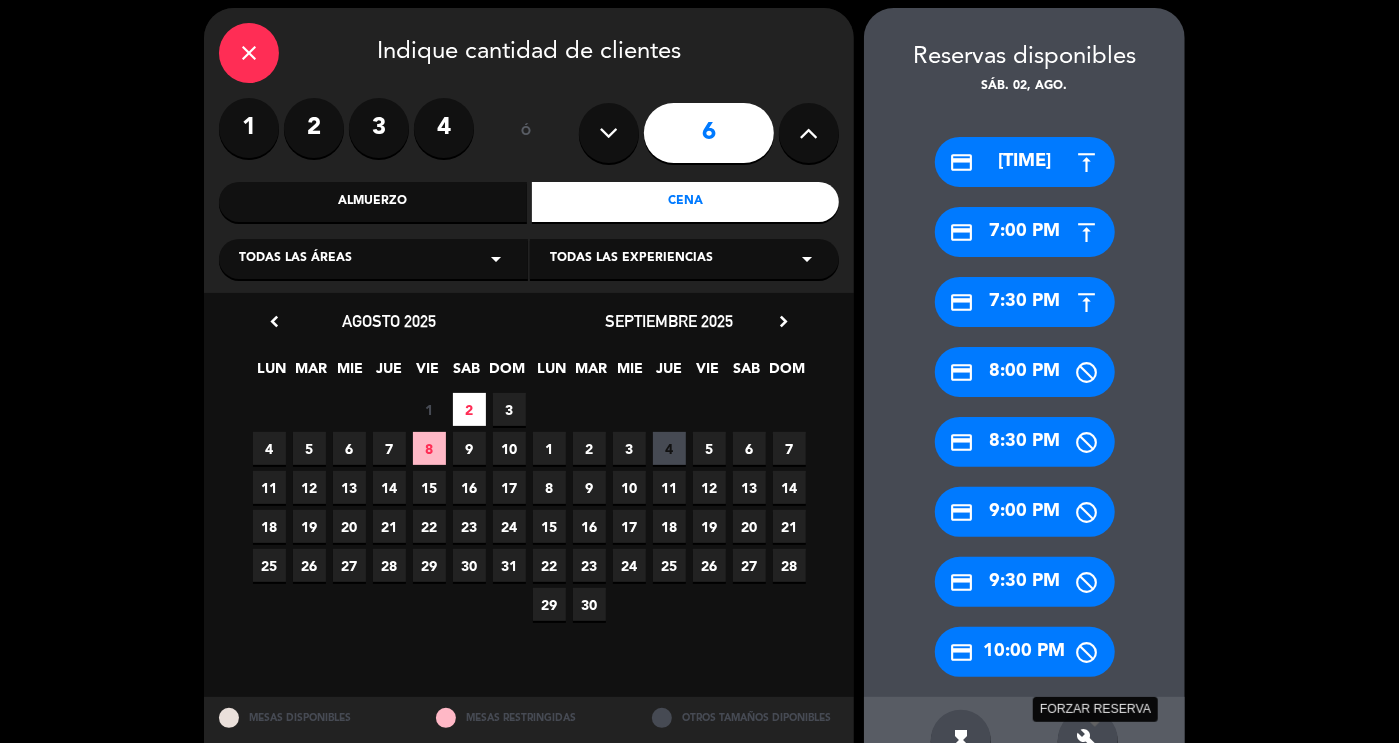 click on "build" at bounding box center (1088, 740) 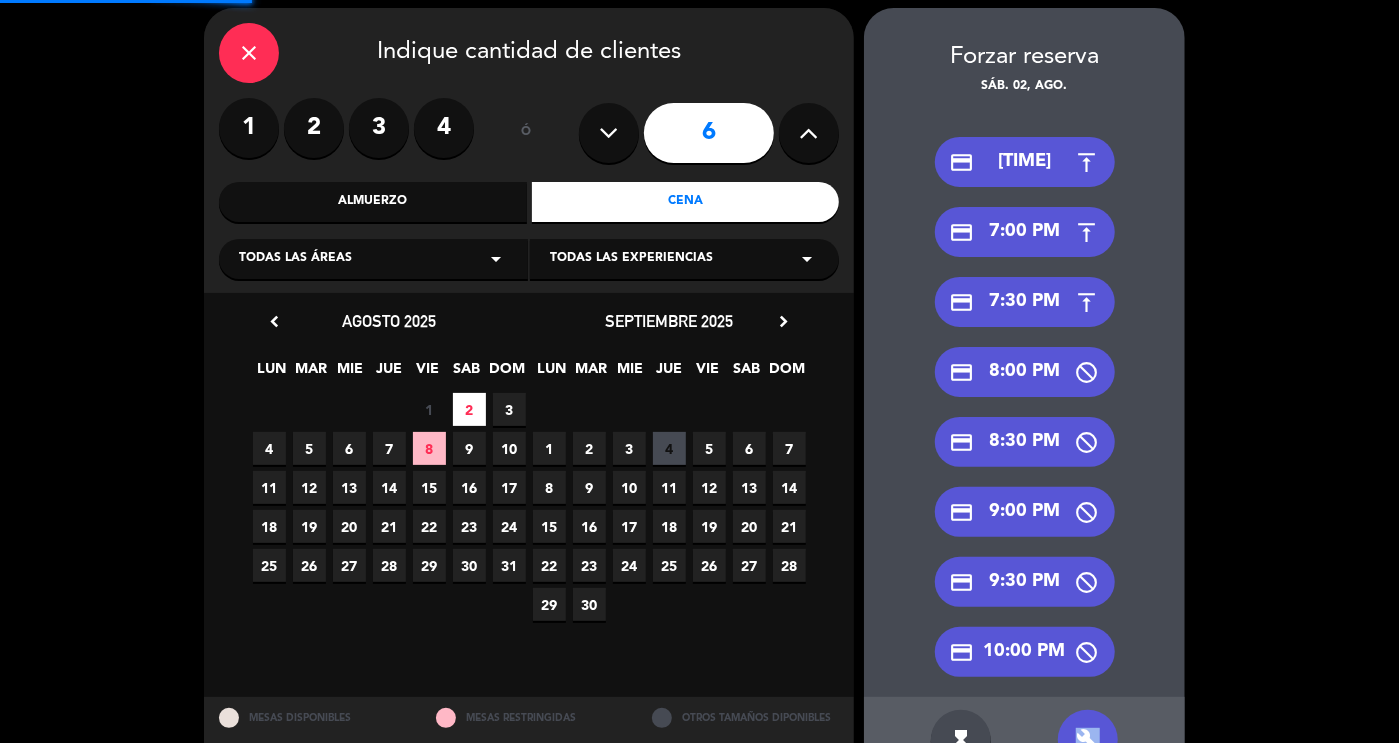 click on "build" at bounding box center (1088, 740) 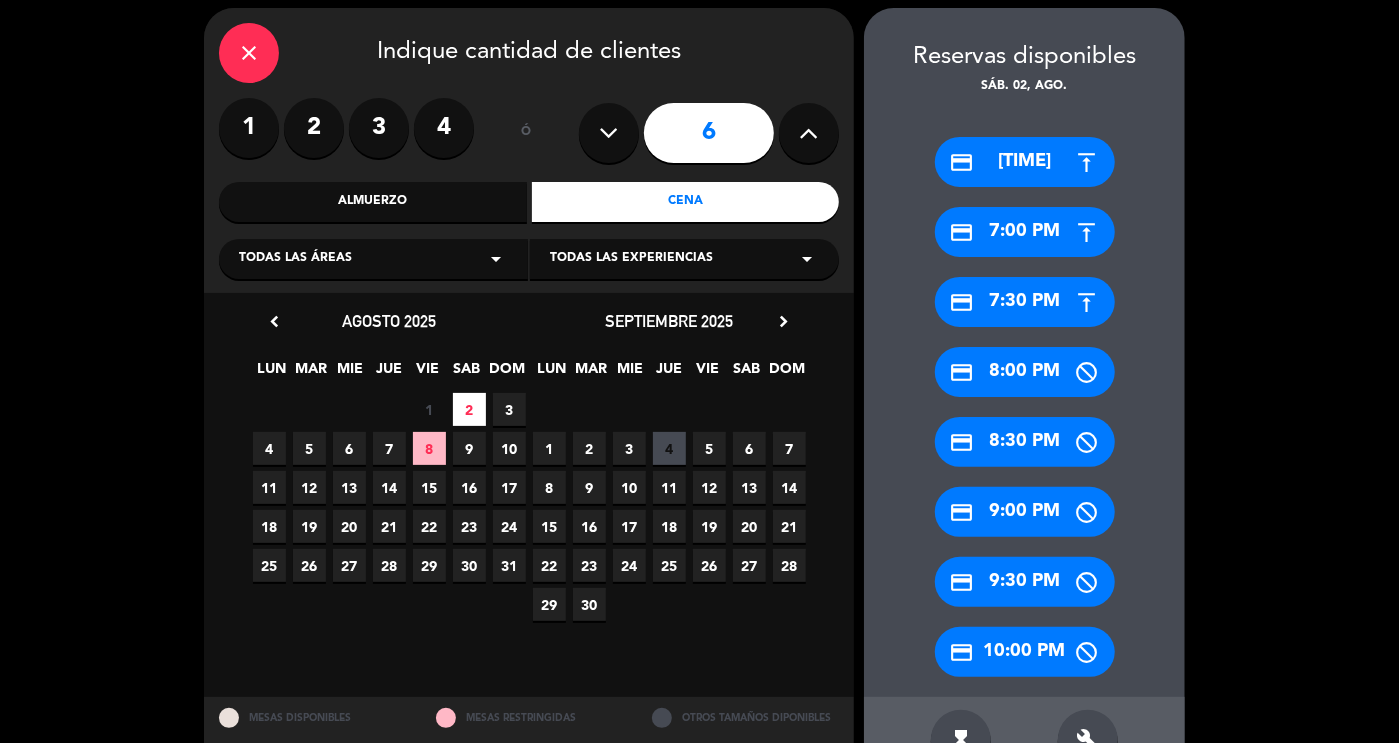 click on "credit_card 7:30 PM" at bounding box center (1025, 302) 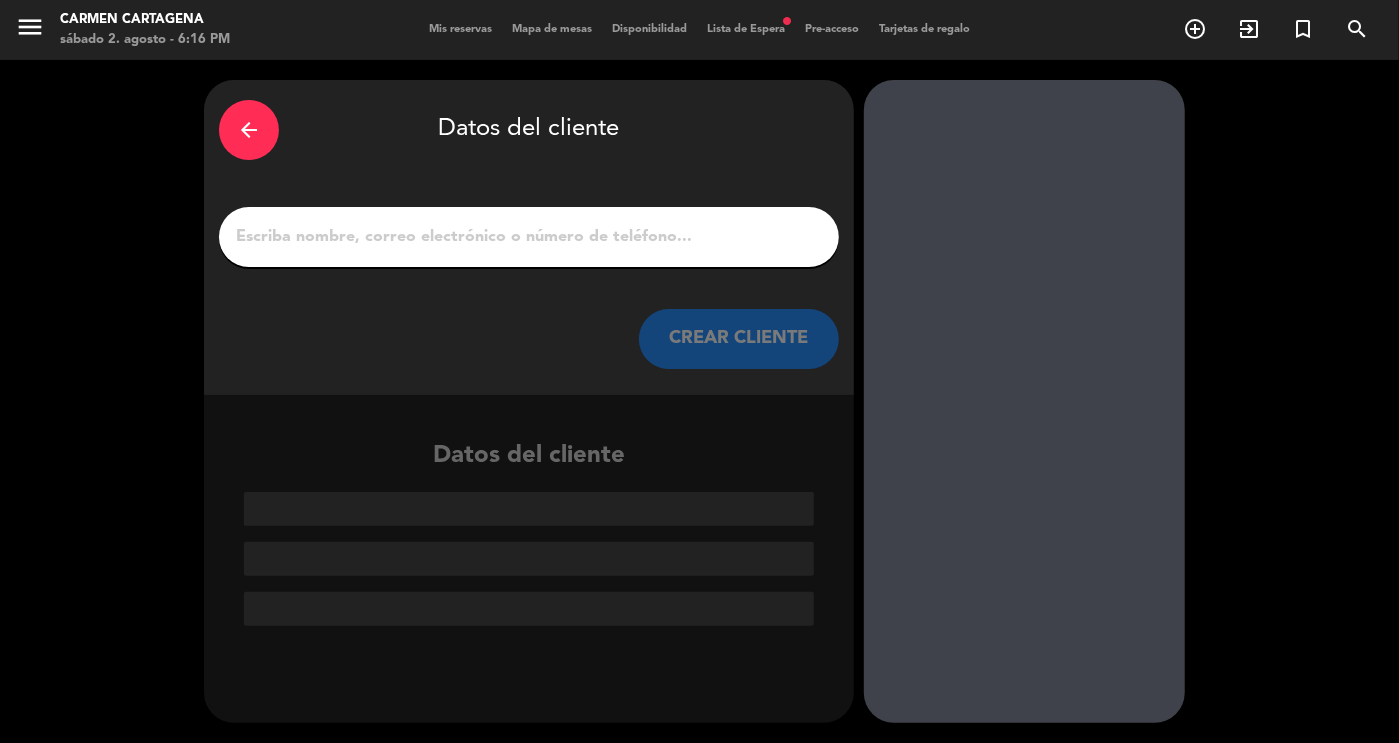 scroll, scrollTop: 0, scrollLeft: 0, axis: both 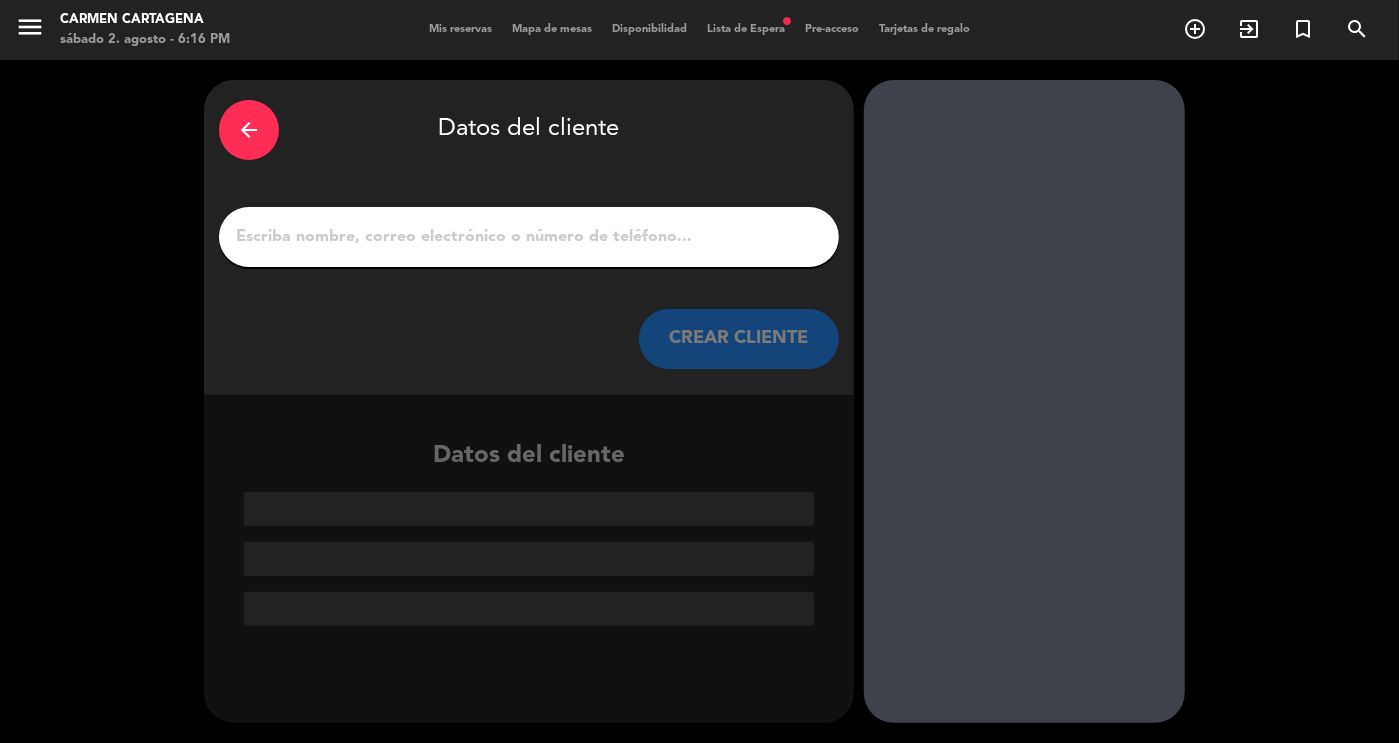 click on "1" at bounding box center [529, 237] 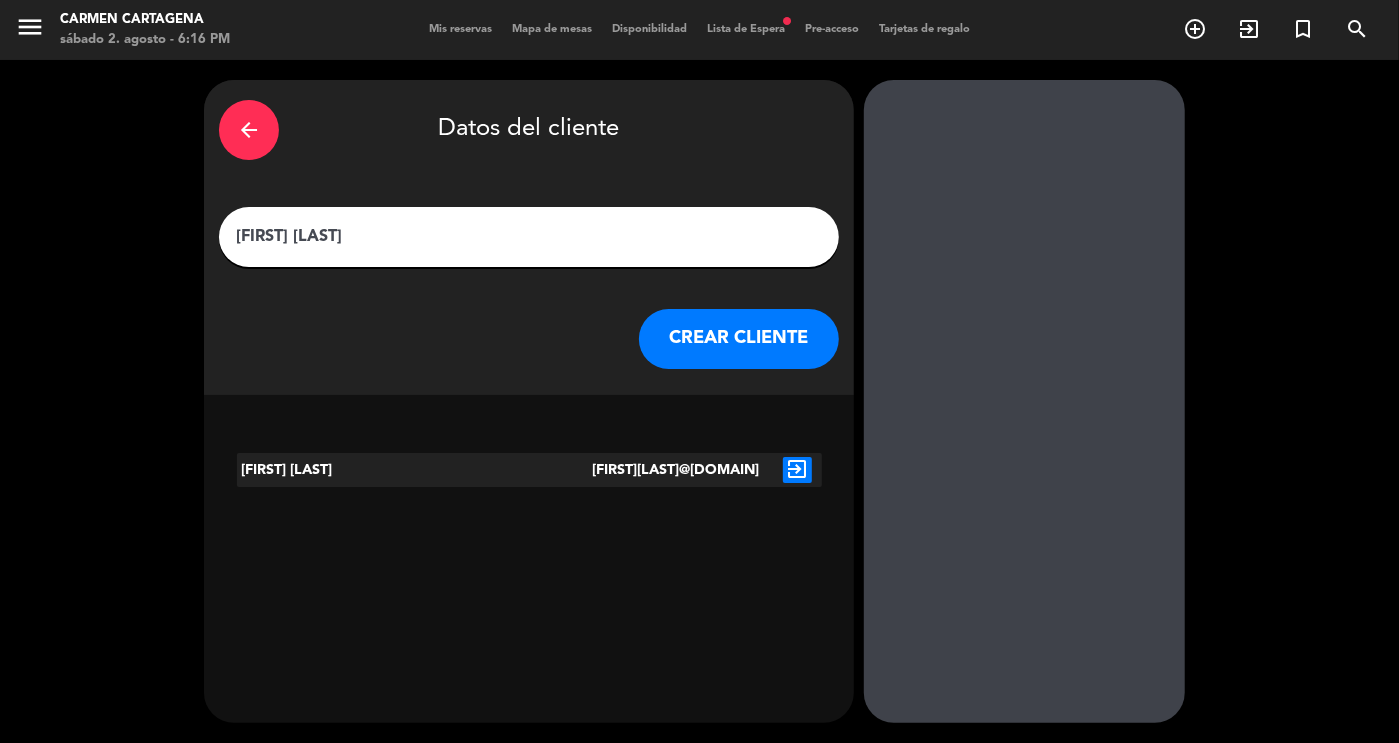 type on "[FIRST] [LAST]" 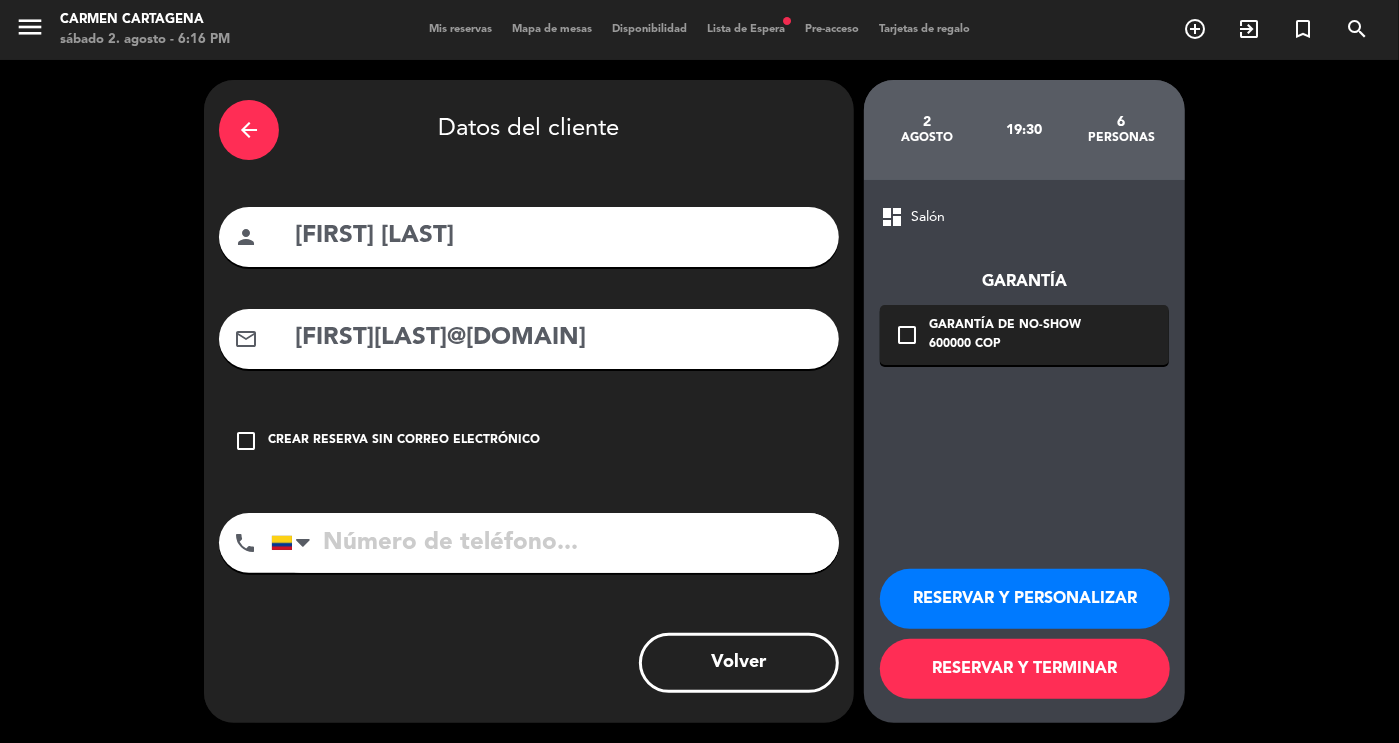 click on "RESERVAR Y TERMINAR" at bounding box center (1025, 669) 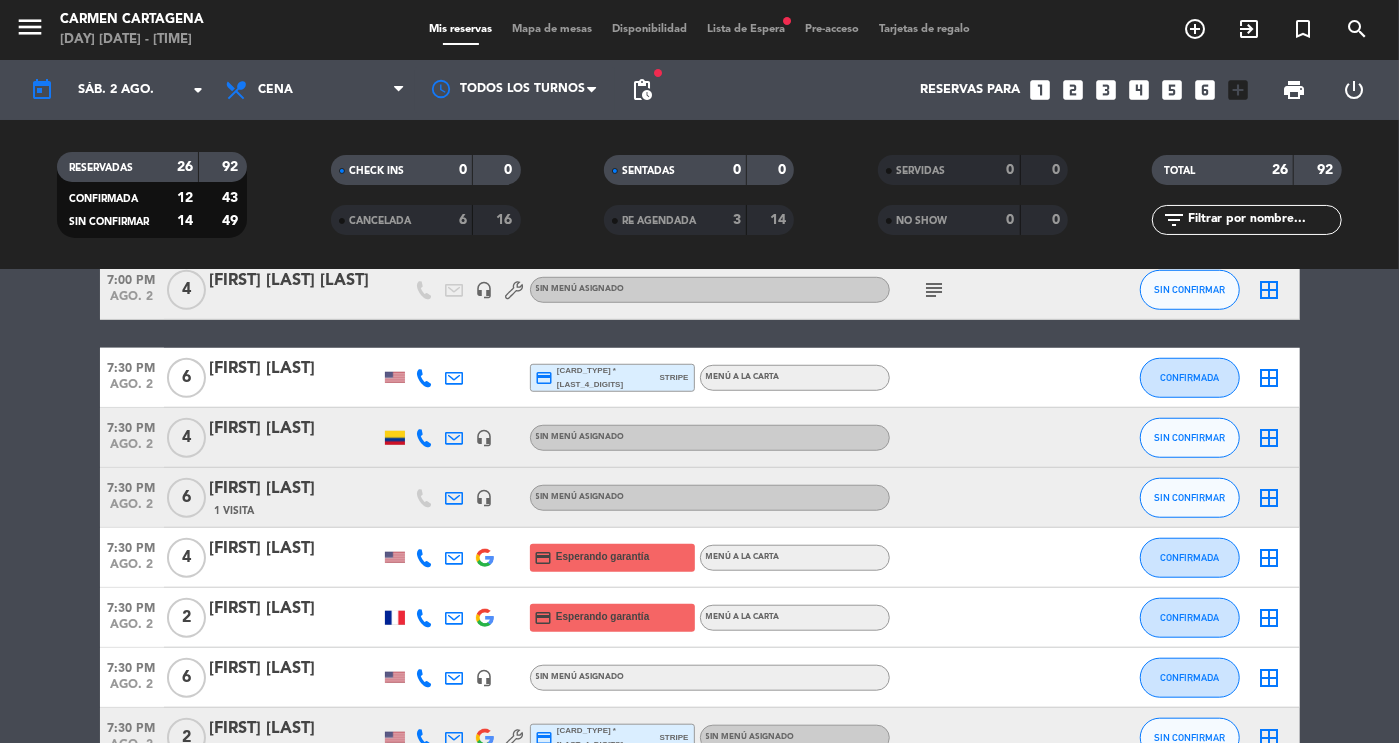scroll, scrollTop: 931, scrollLeft: 0, axis: vertical 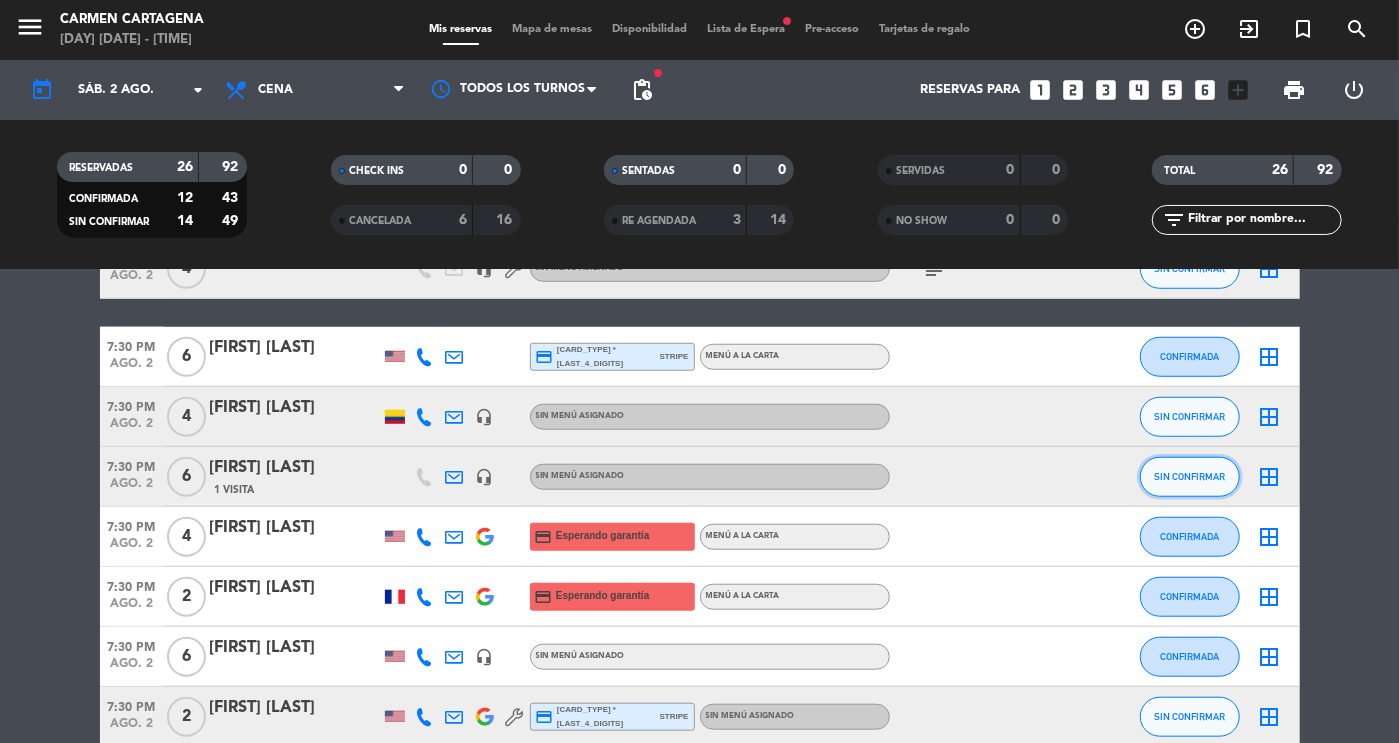 click on "SIN CONFIRMAR" 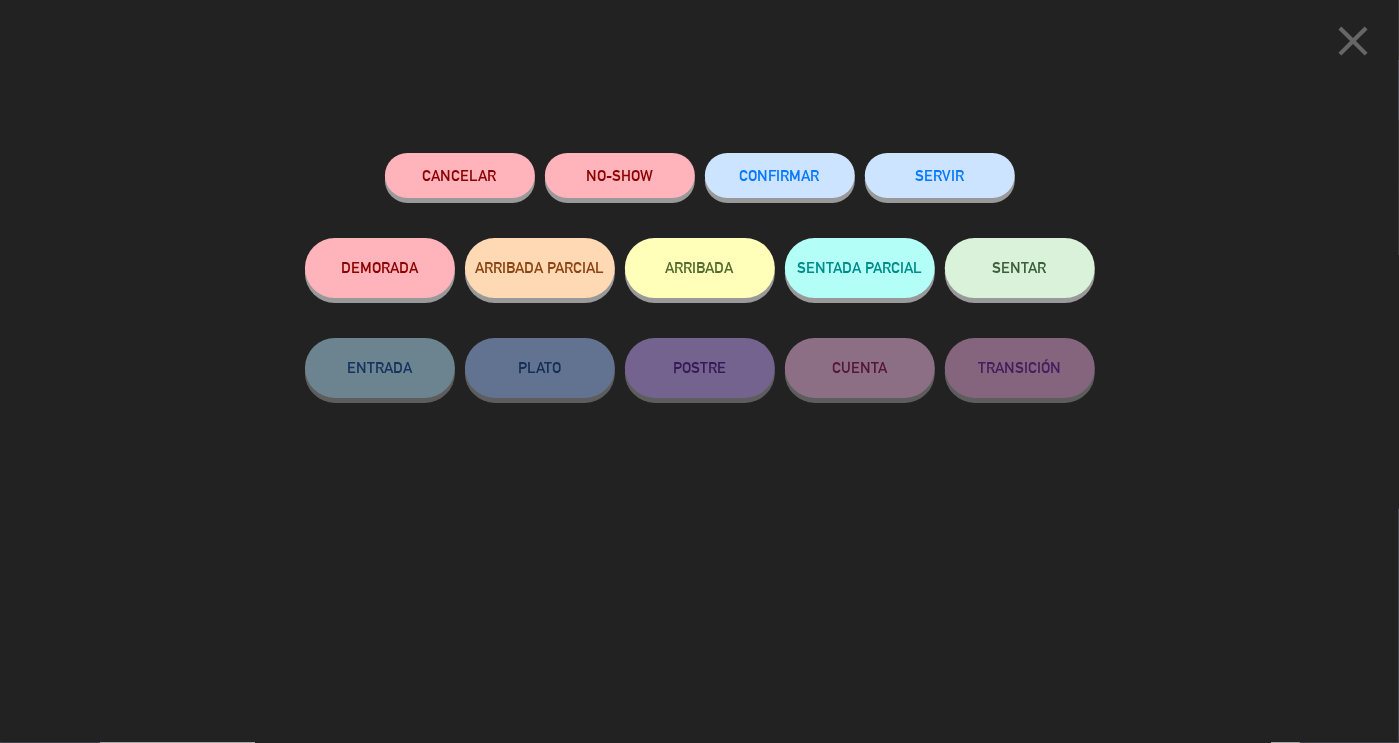 click on "Cancelar" 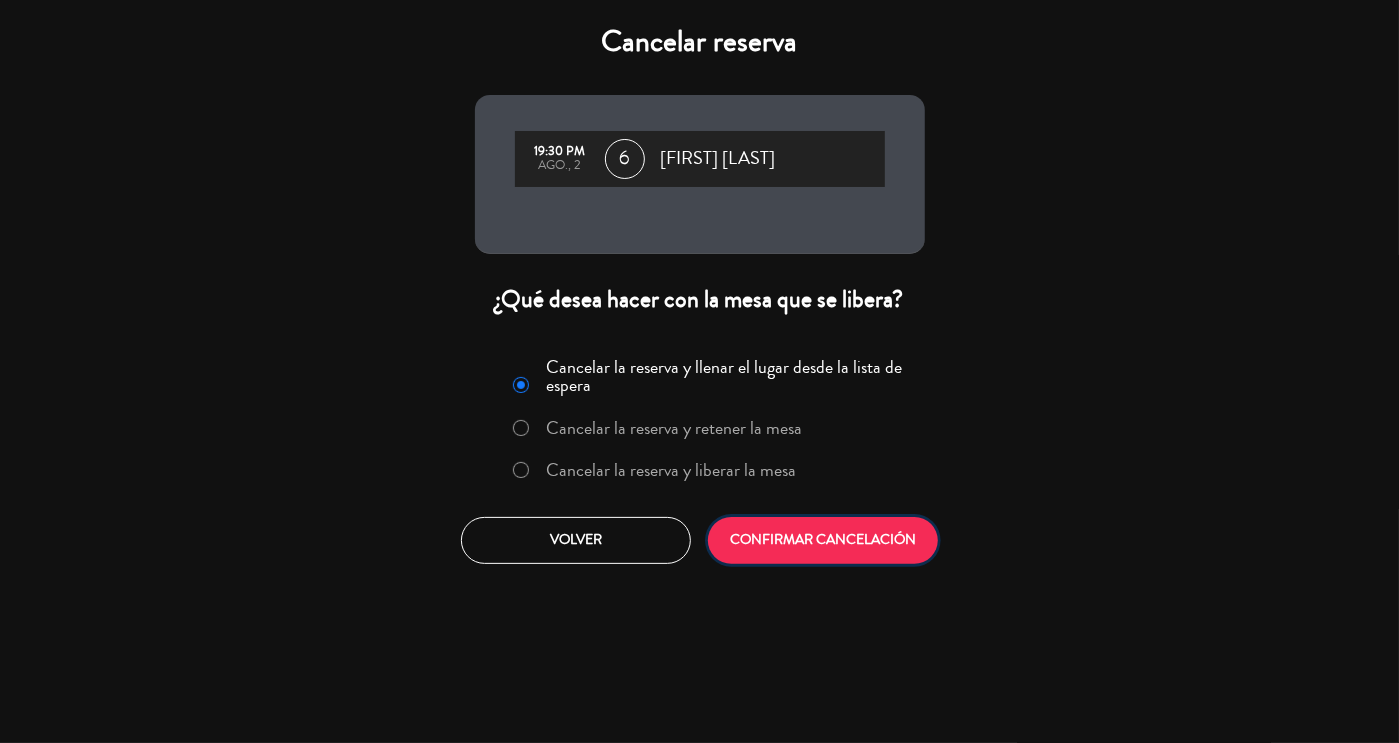 click on "CONFIRMAR CANCELACIÓN" 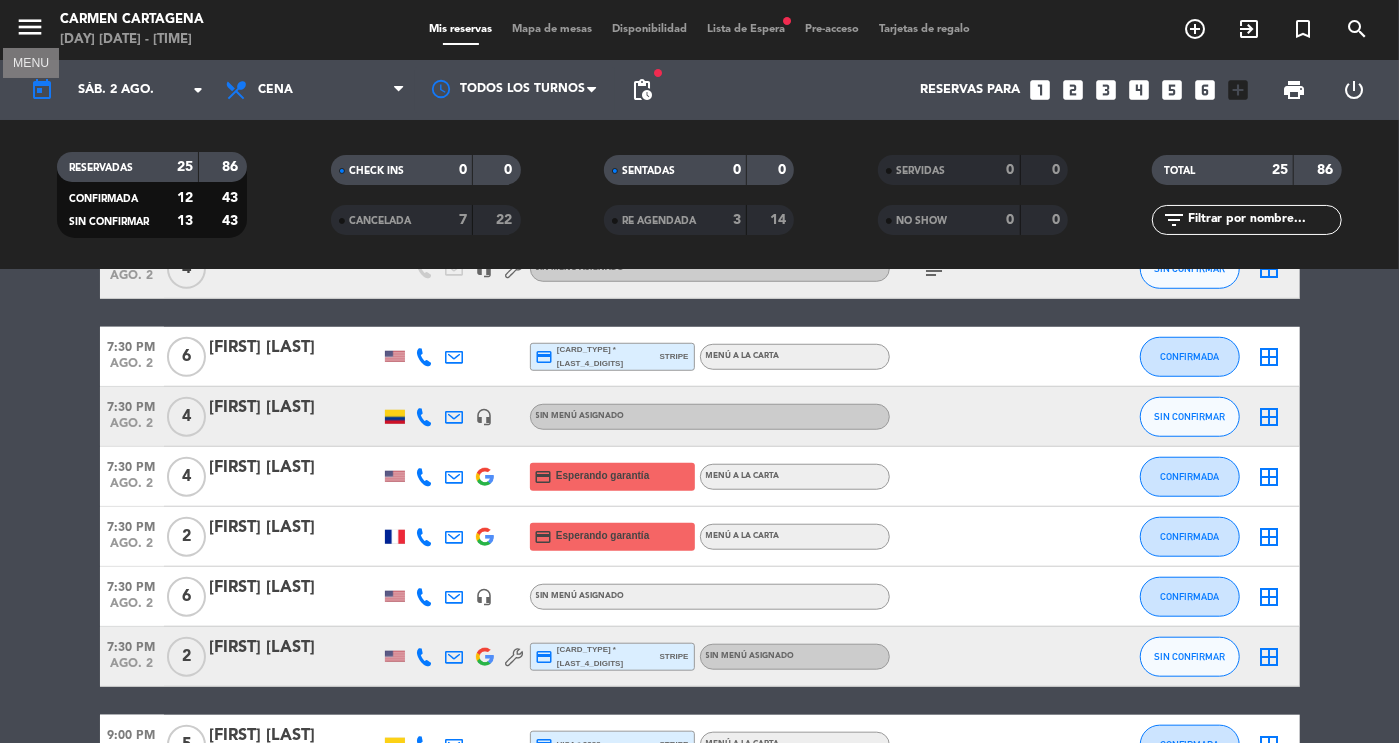 click on "menu" at bounding box center [30, 27] 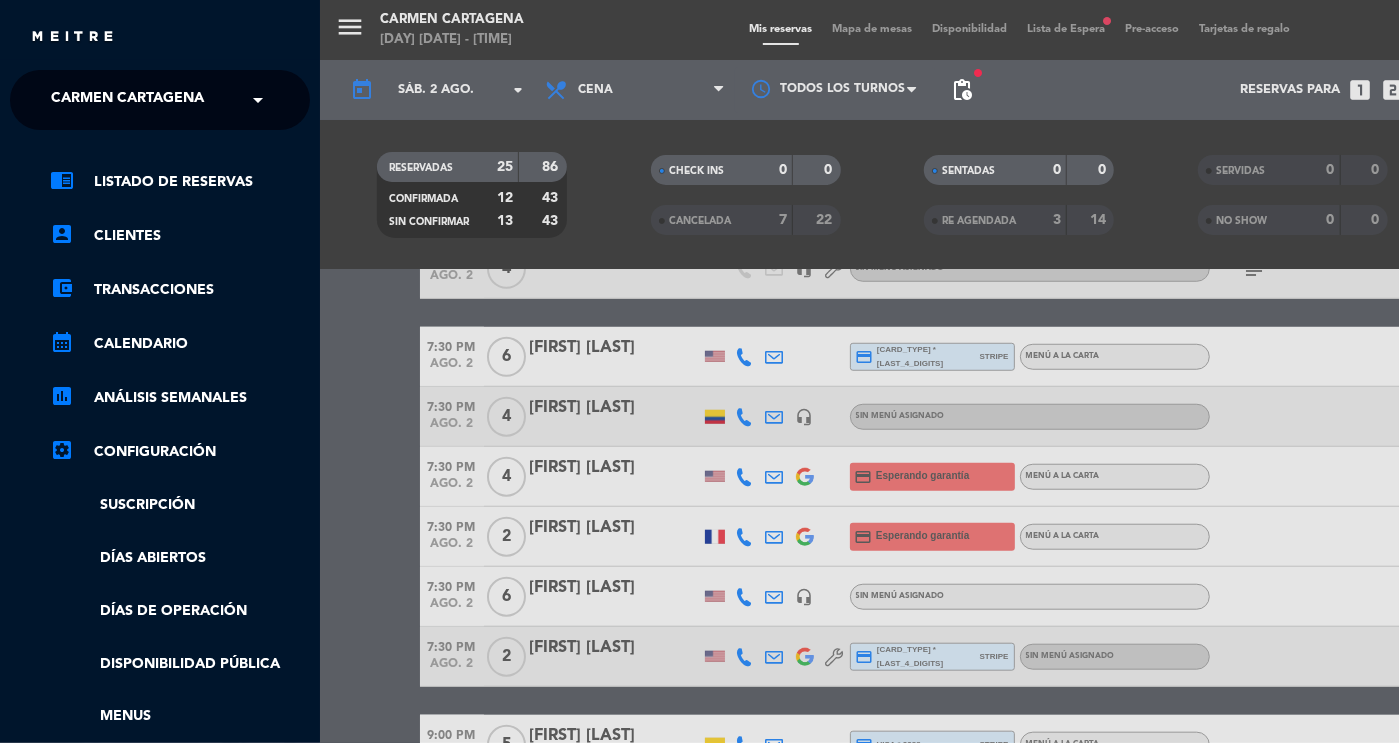 click on "Carmen Cartagena" 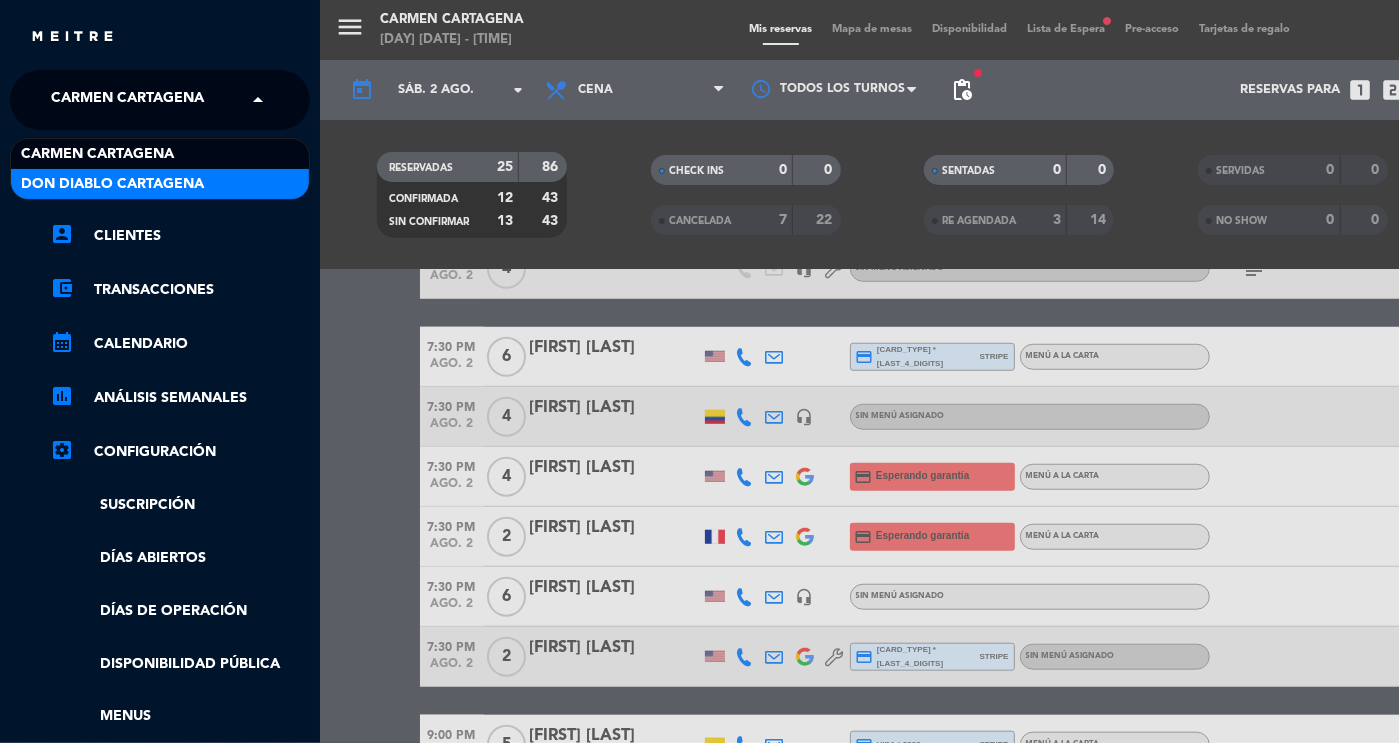 click on "DON DIABLO CARTAGENA" at bounding box center [112, 184] 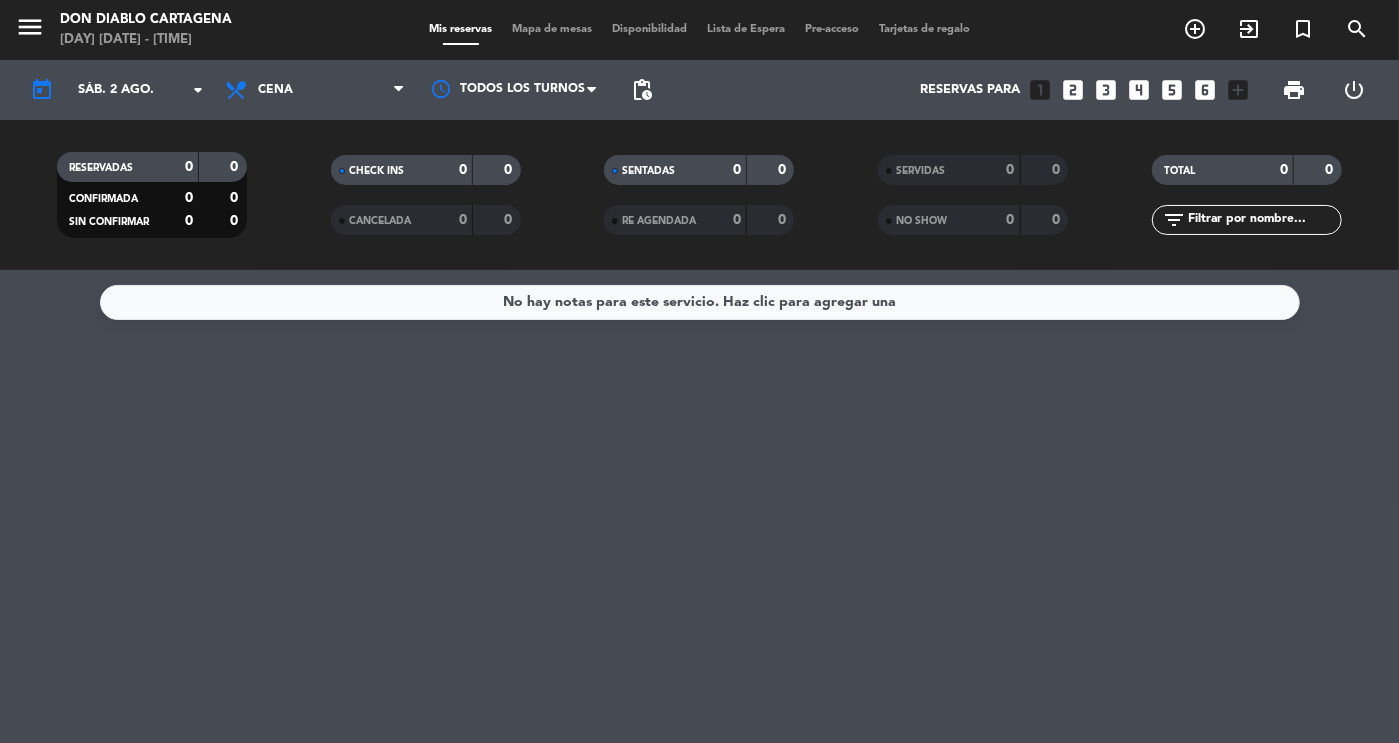scroll, scrollTop: 0, scrollLeft: 0, axis: both 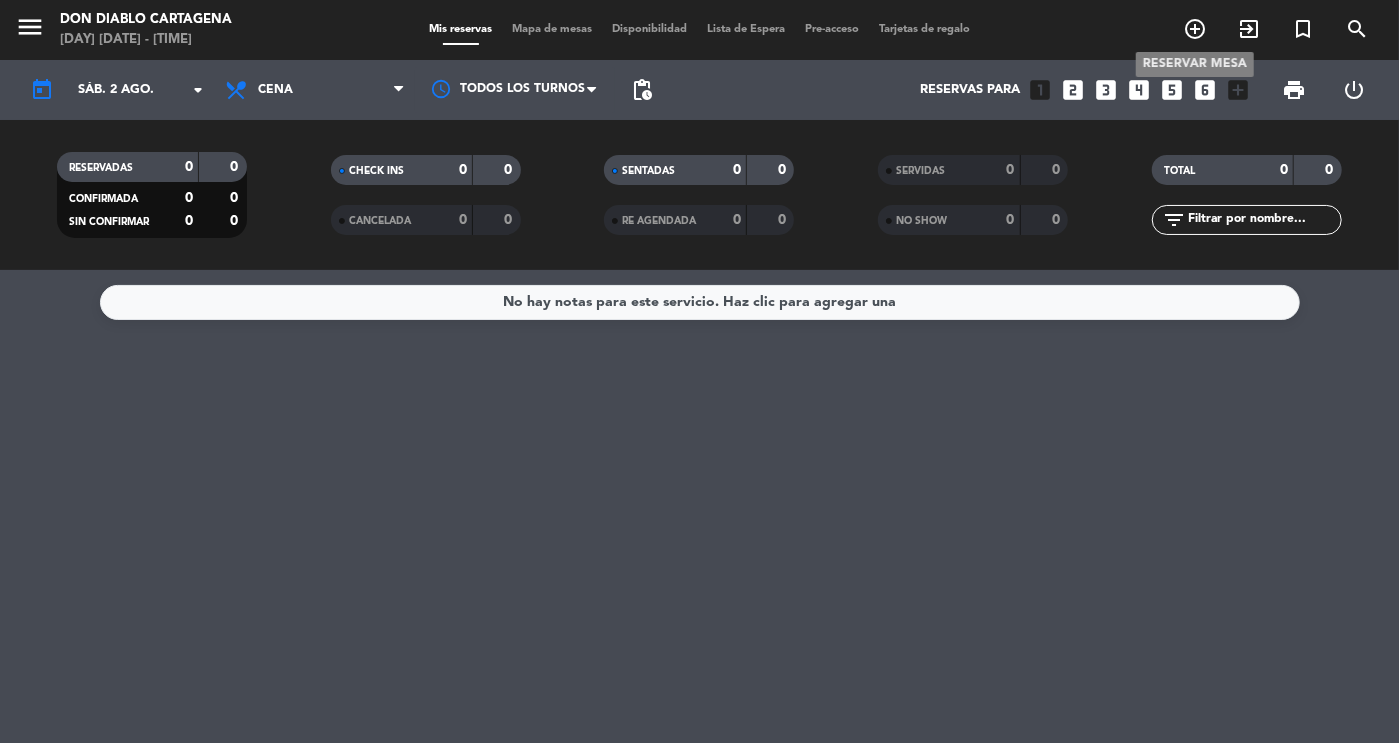 click on "add_circle_outline" at bounding box center (1195, 29) 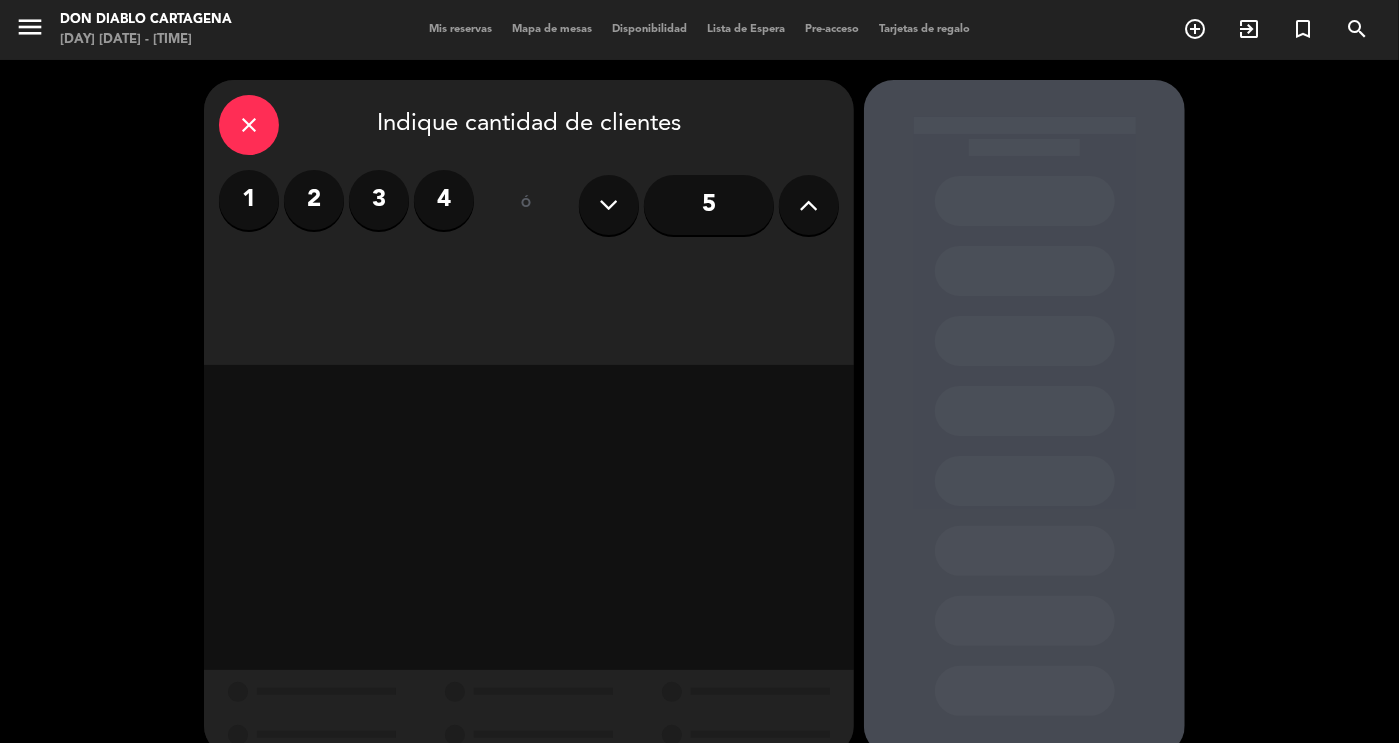 click at bounding box center (809, 205) 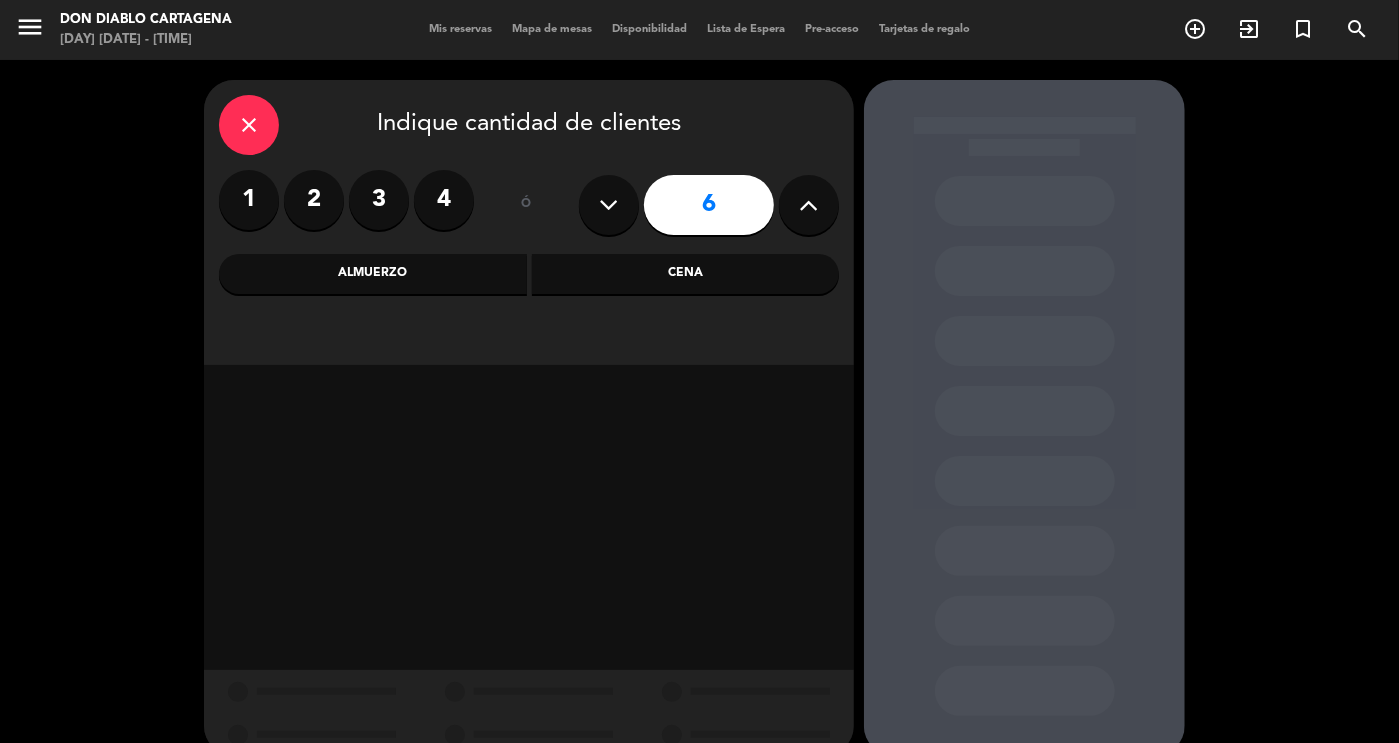 click on "Cena" at bounding box center [686, 274] 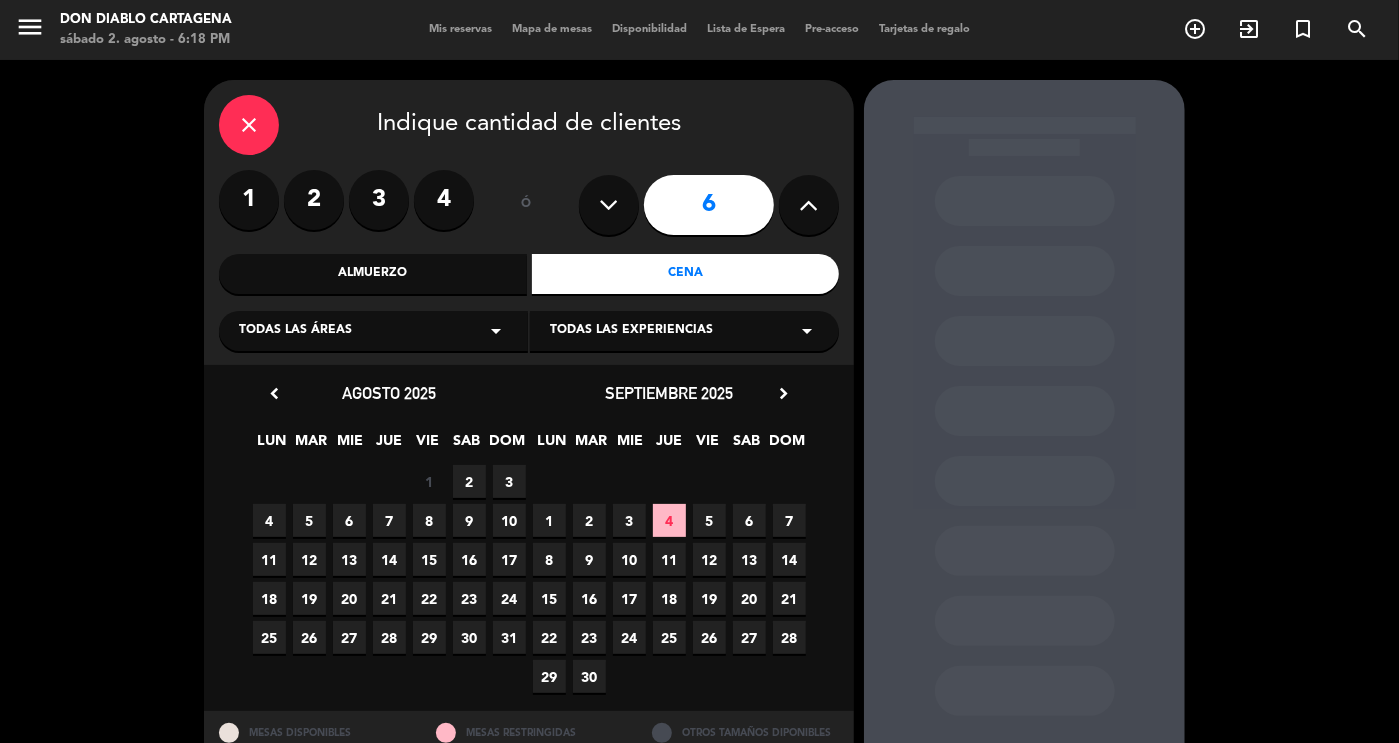 click on "2" at bounding box center [469, 481] 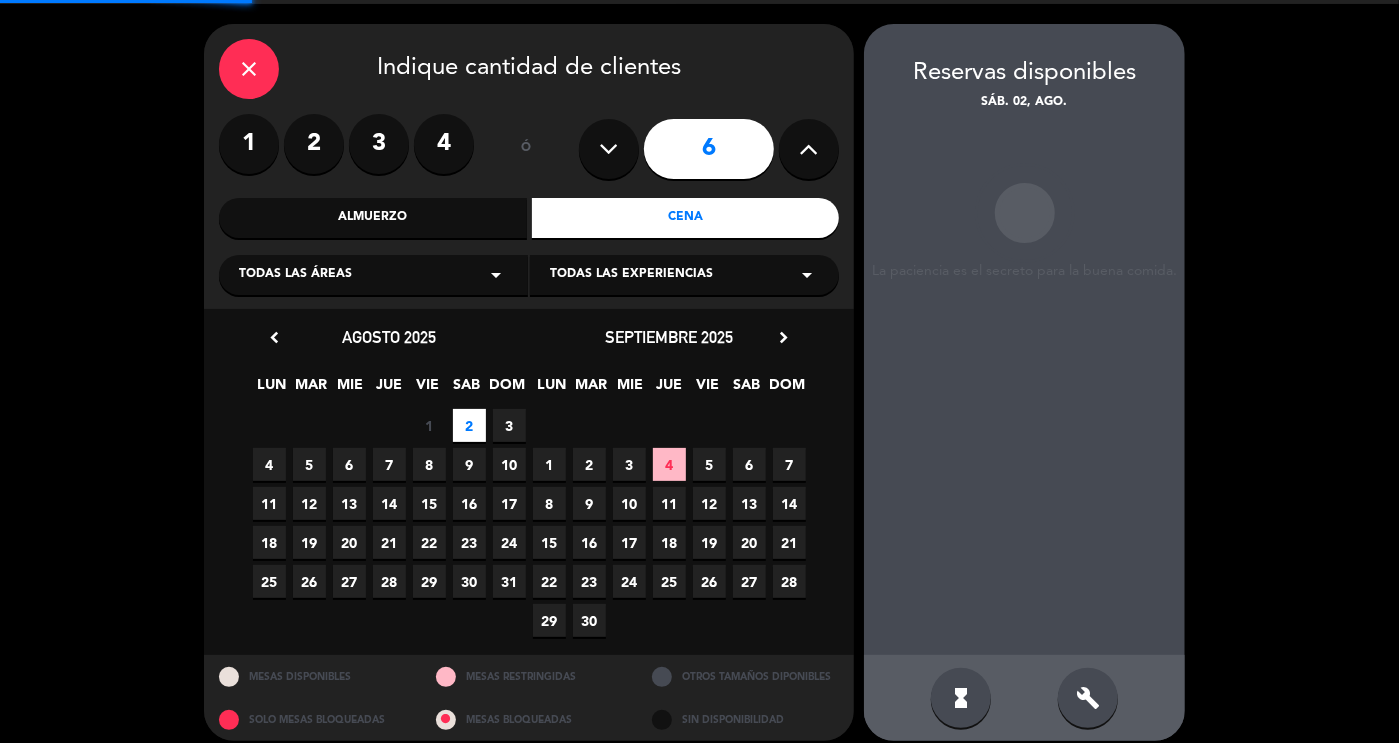 scroll, scrollTop: 72, scrollLeft: 0, axis: vertical 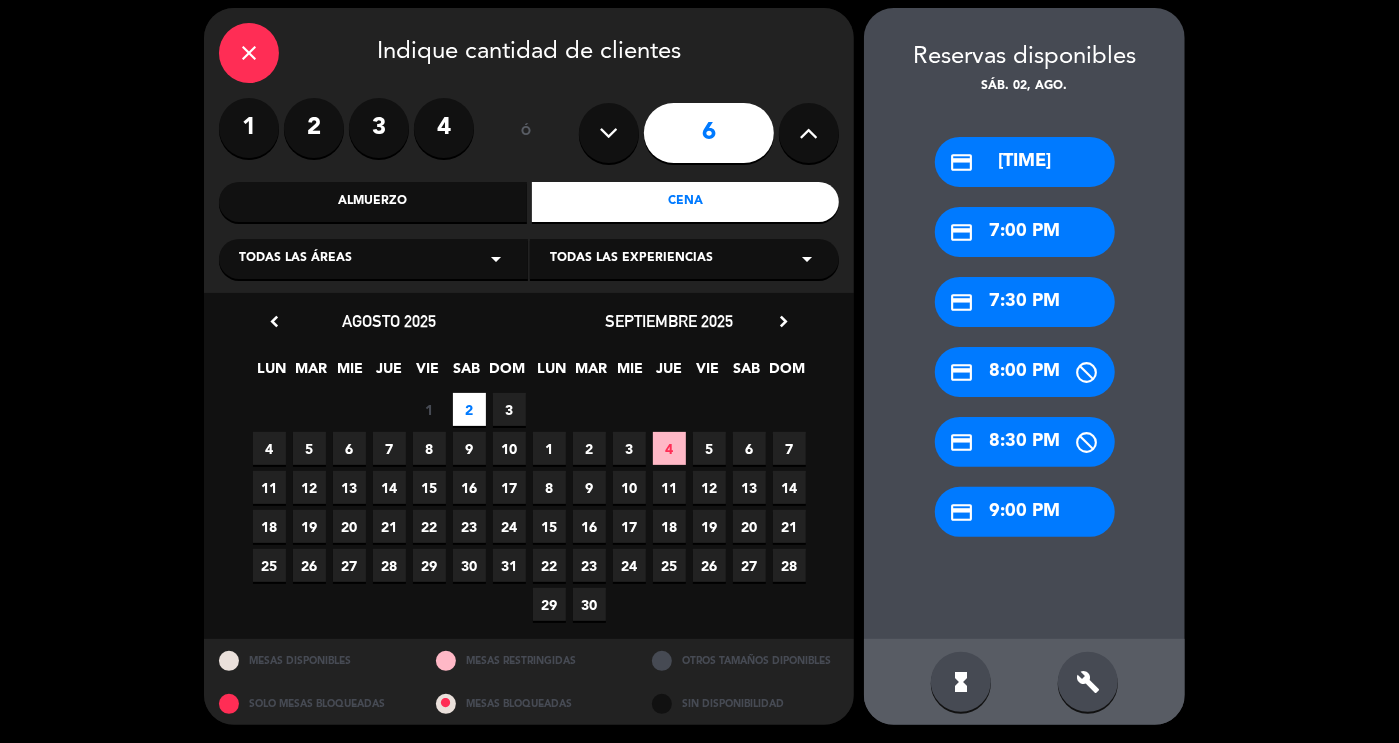 click on "credit_card 7:30 PM" at bounding box center [1025, 302] 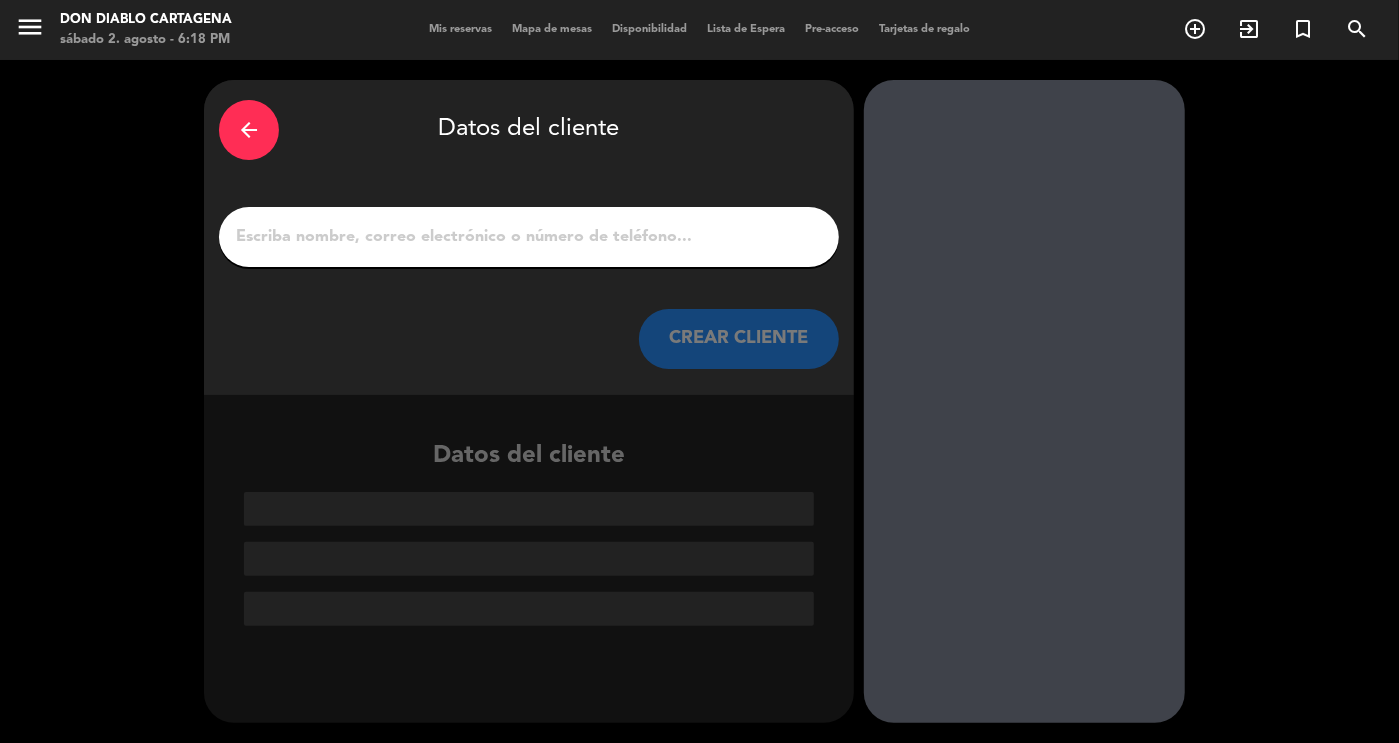 scroll, scrollTop: 0, scrollLeft: 0, axis: both 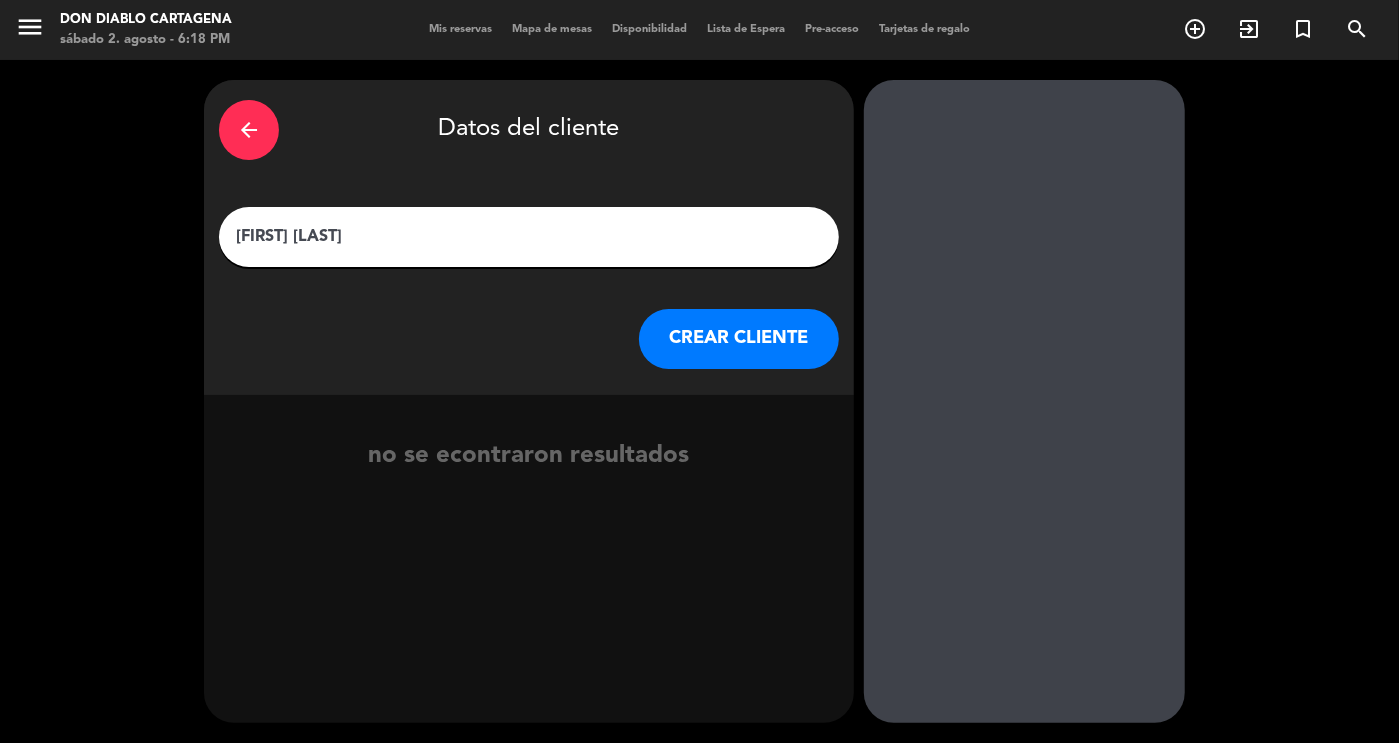 type on "[FIRST] [LAST]" 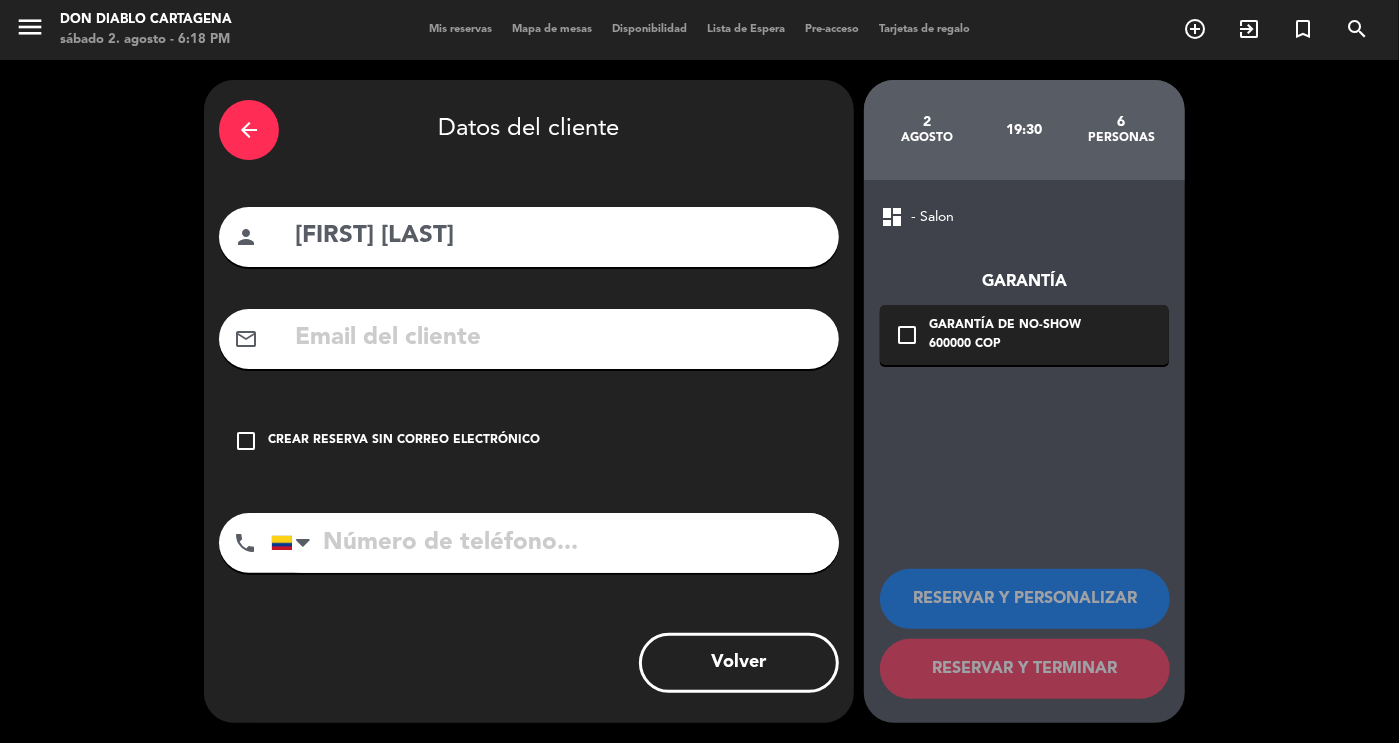 click at bounding box center [558, 338] 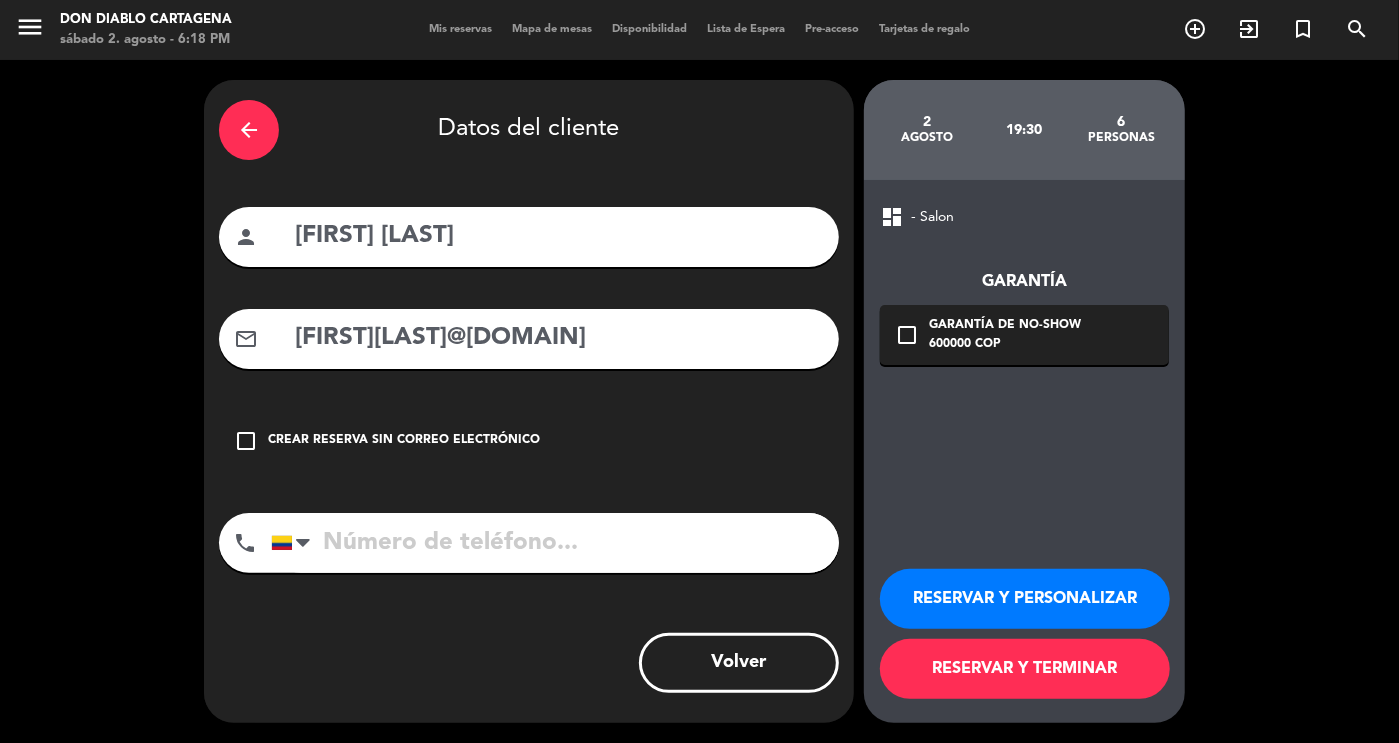 type on "[FIRST][LAST]@[DOMAIN]" 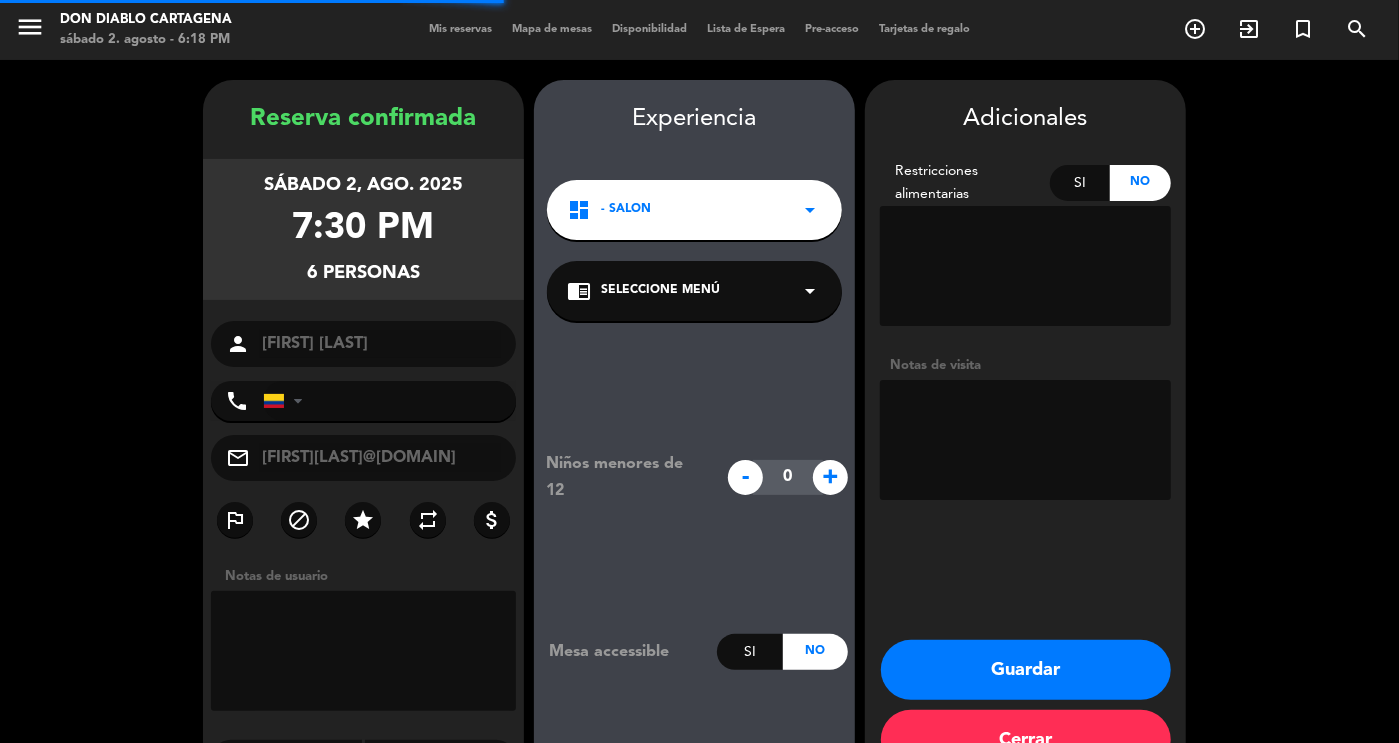 scroll, scrollTop: 56, scrollLeft: 0, axis: vertical 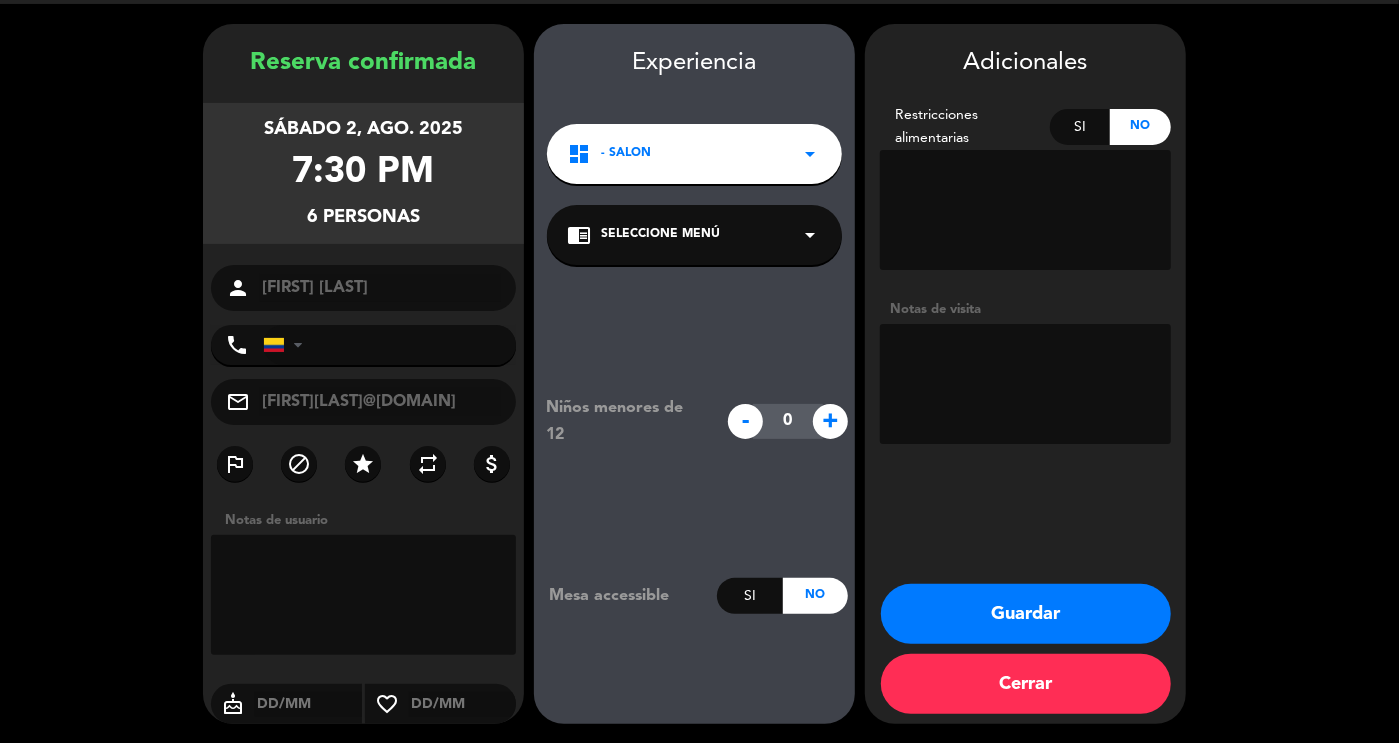 click at bounding box center [1025, 210] 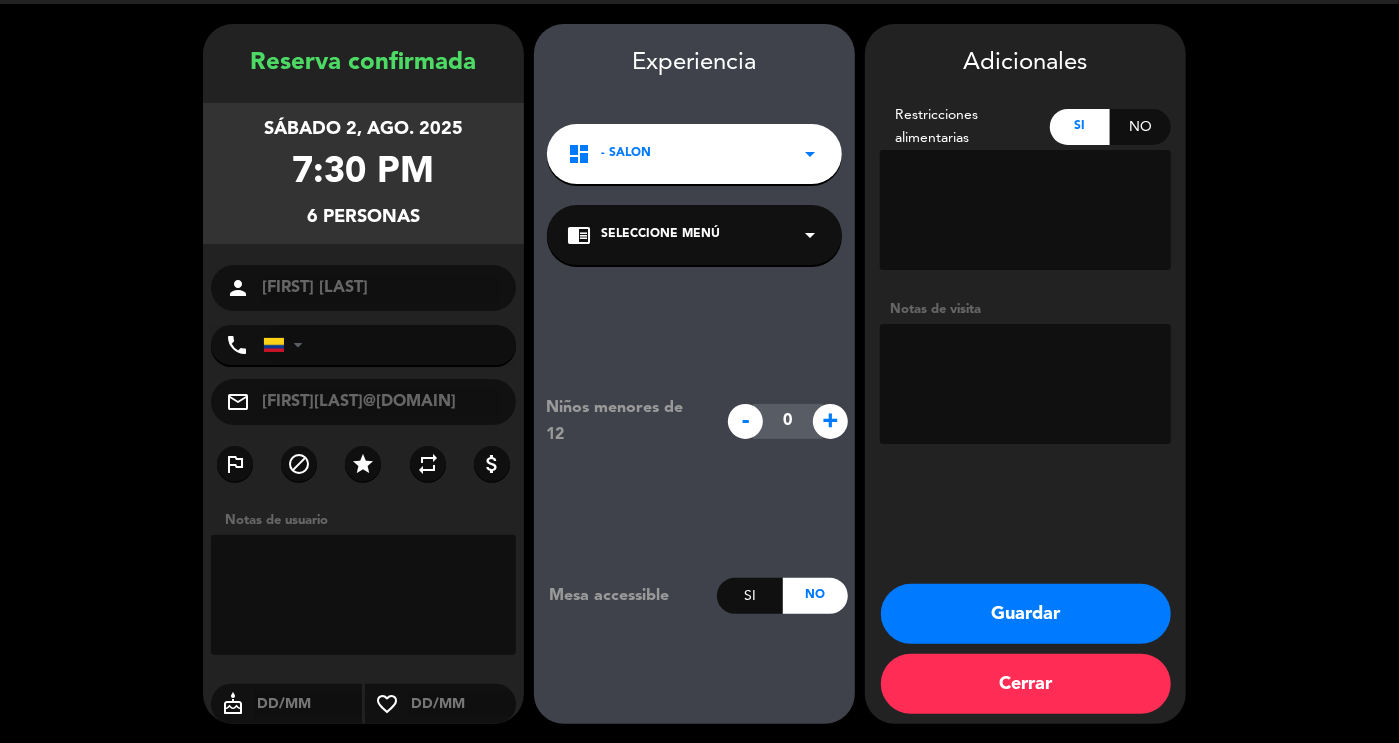 click at bounding box center [1025, 210] 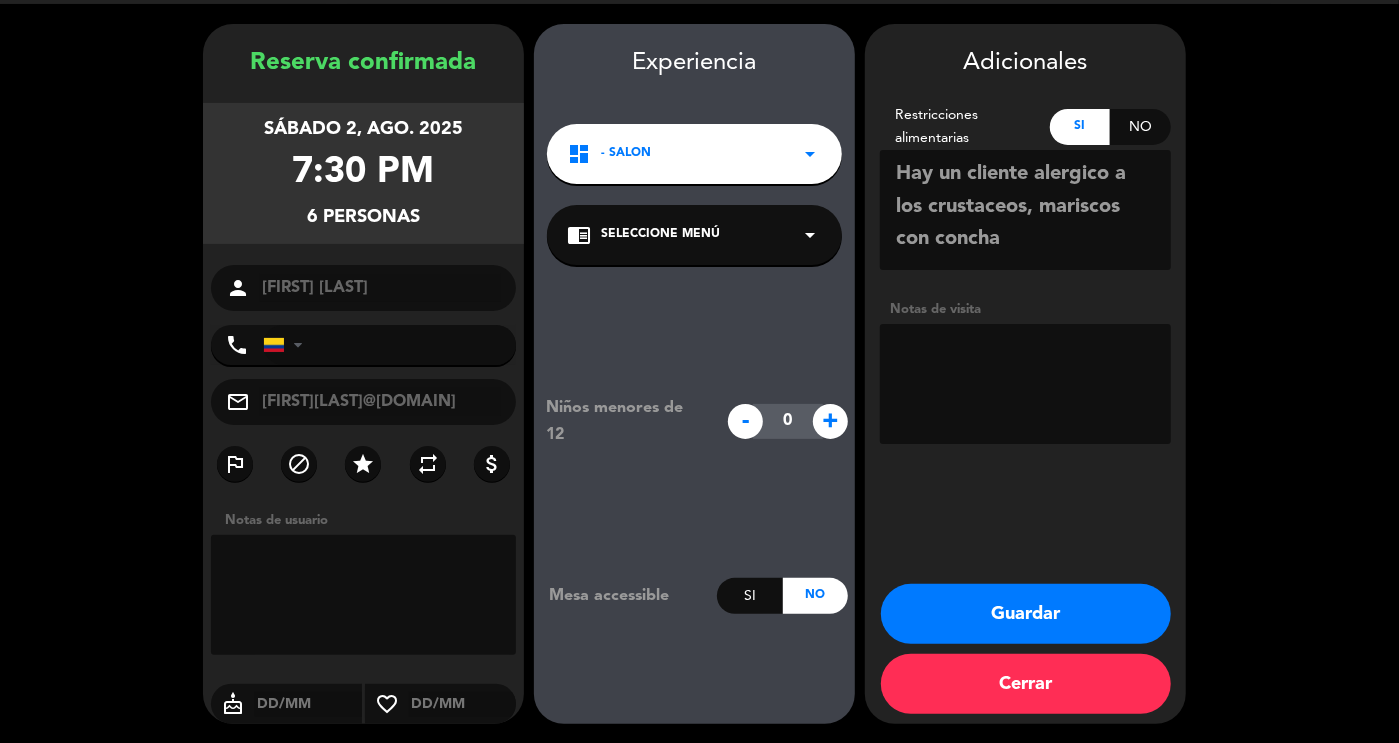 type on "Hay un cliente alergico a los crustaceos, mariscos con concha" 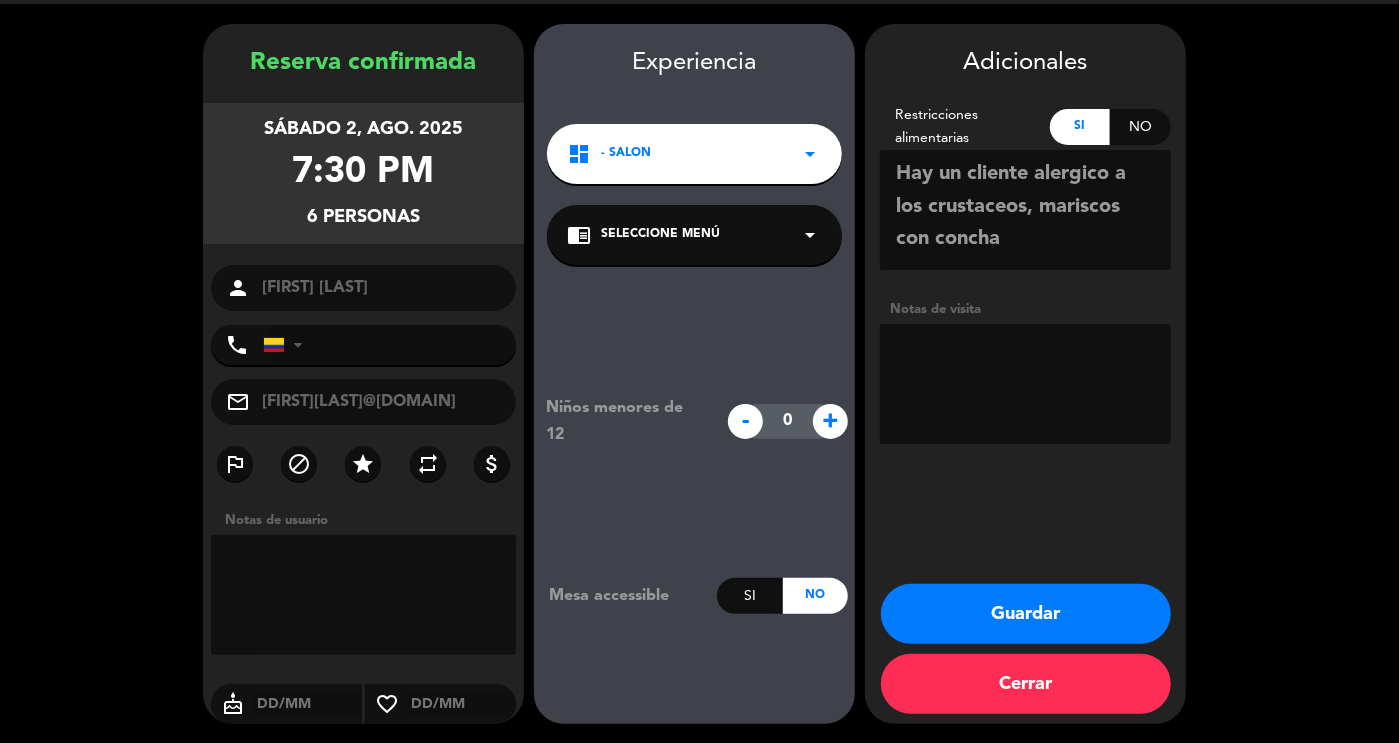 click at bounding box center (1025, 384) 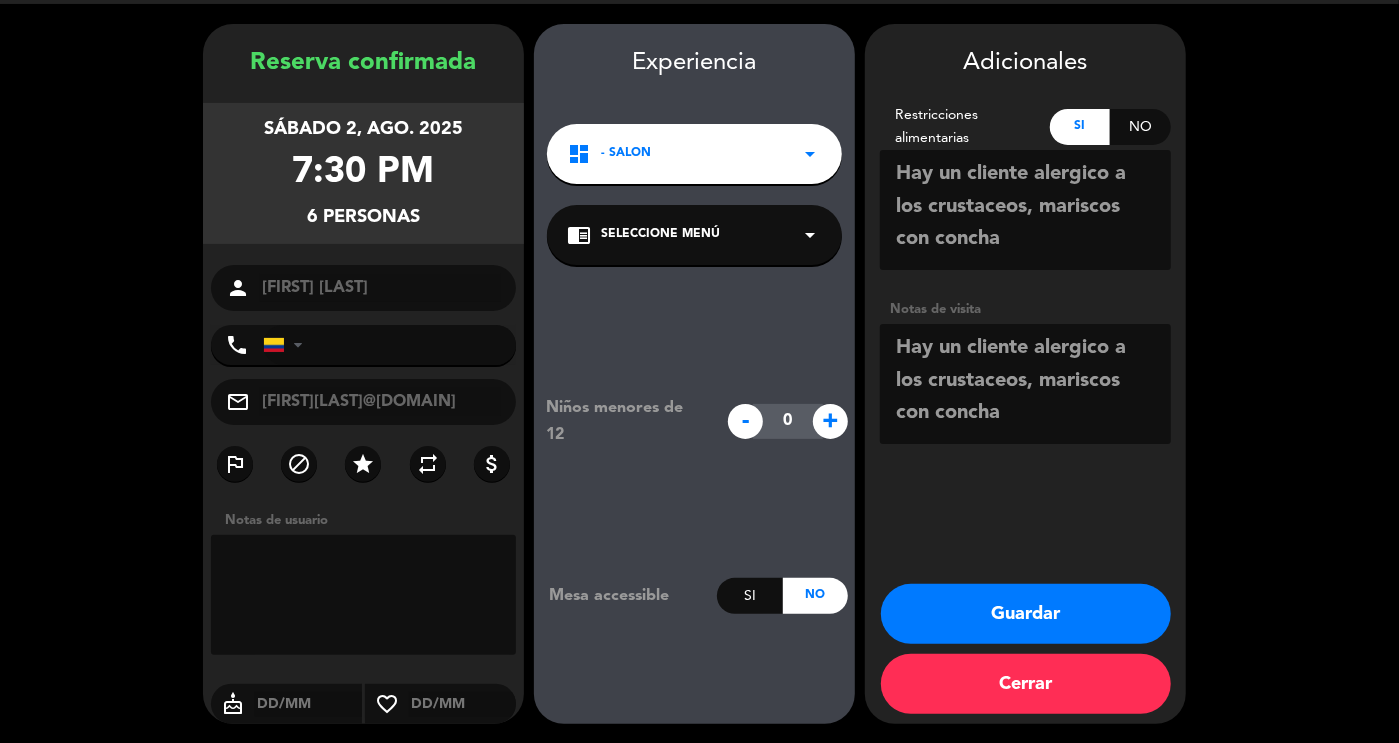 type on "Hay un cliente alergico a los crustaceos, mariscos con concha" 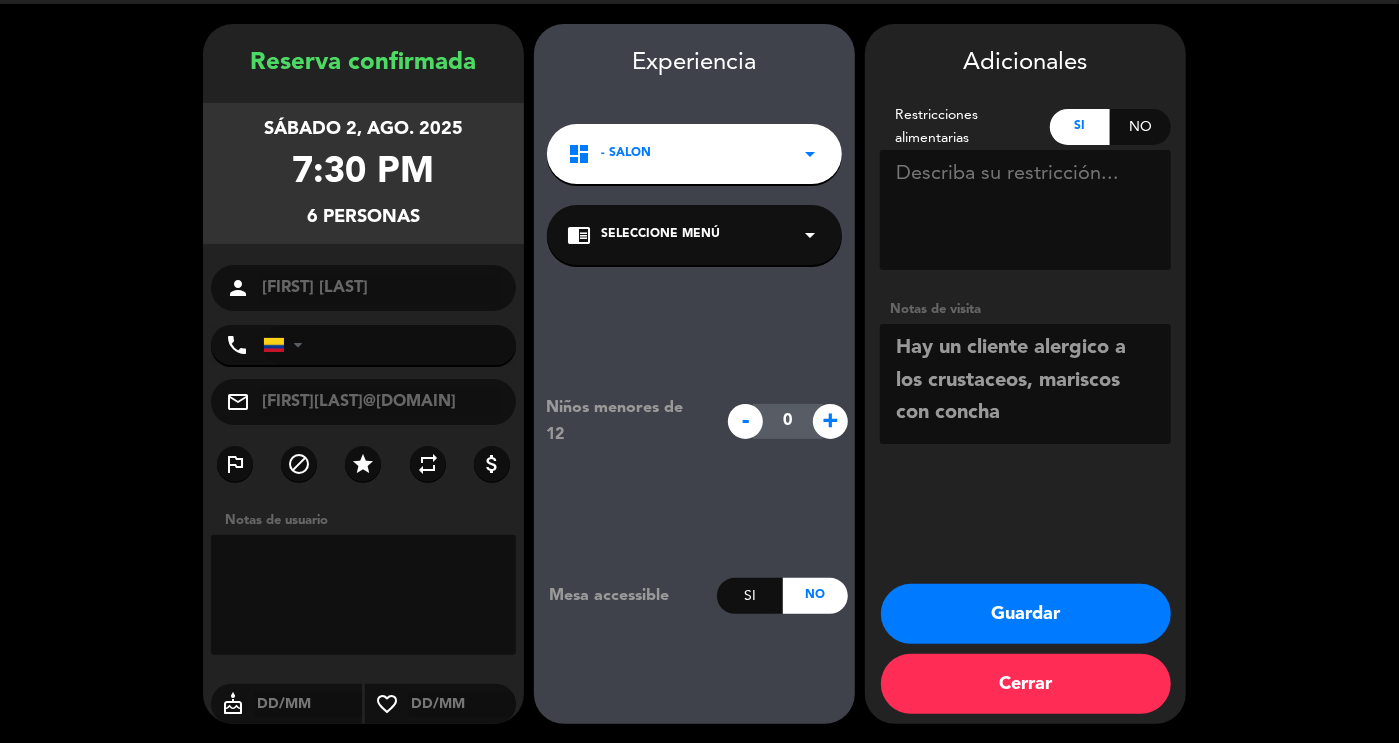 type 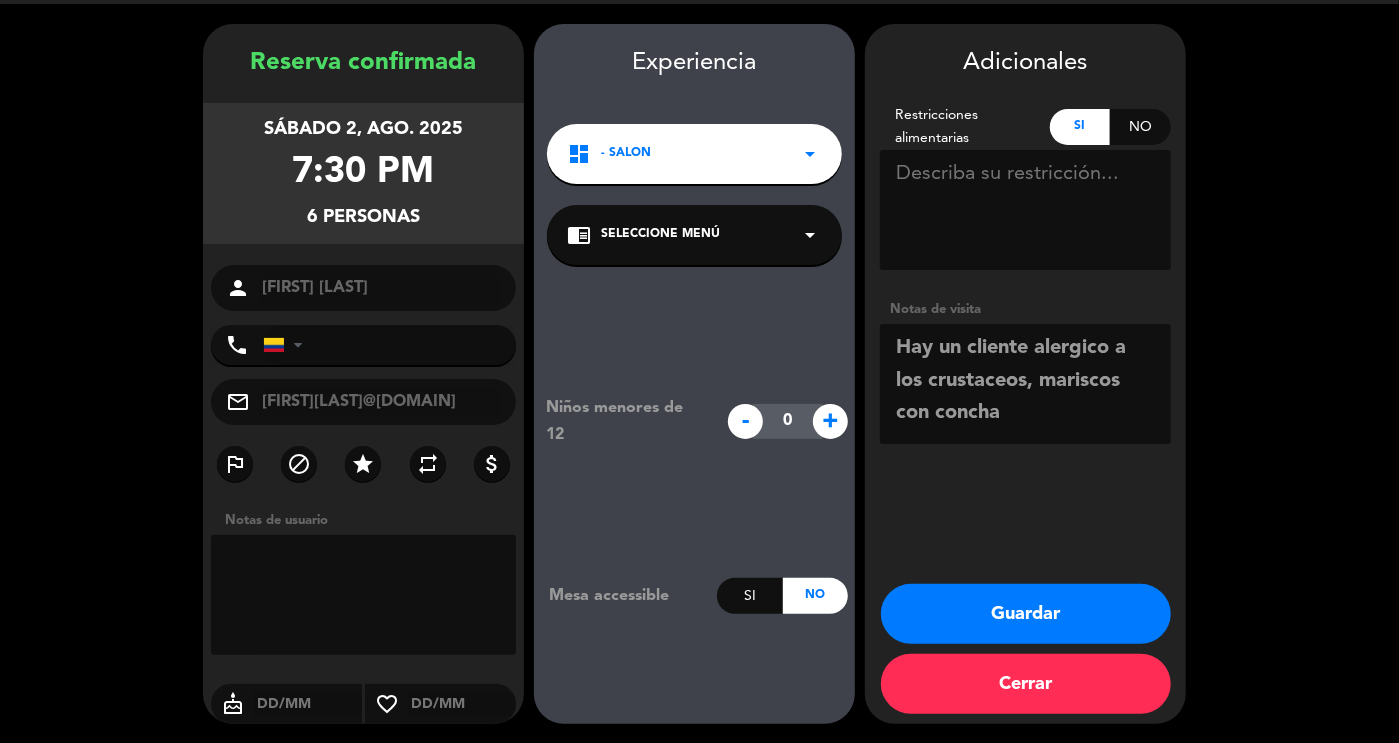 paste on "[FIRST] [LAST] de Casa San Agustin" 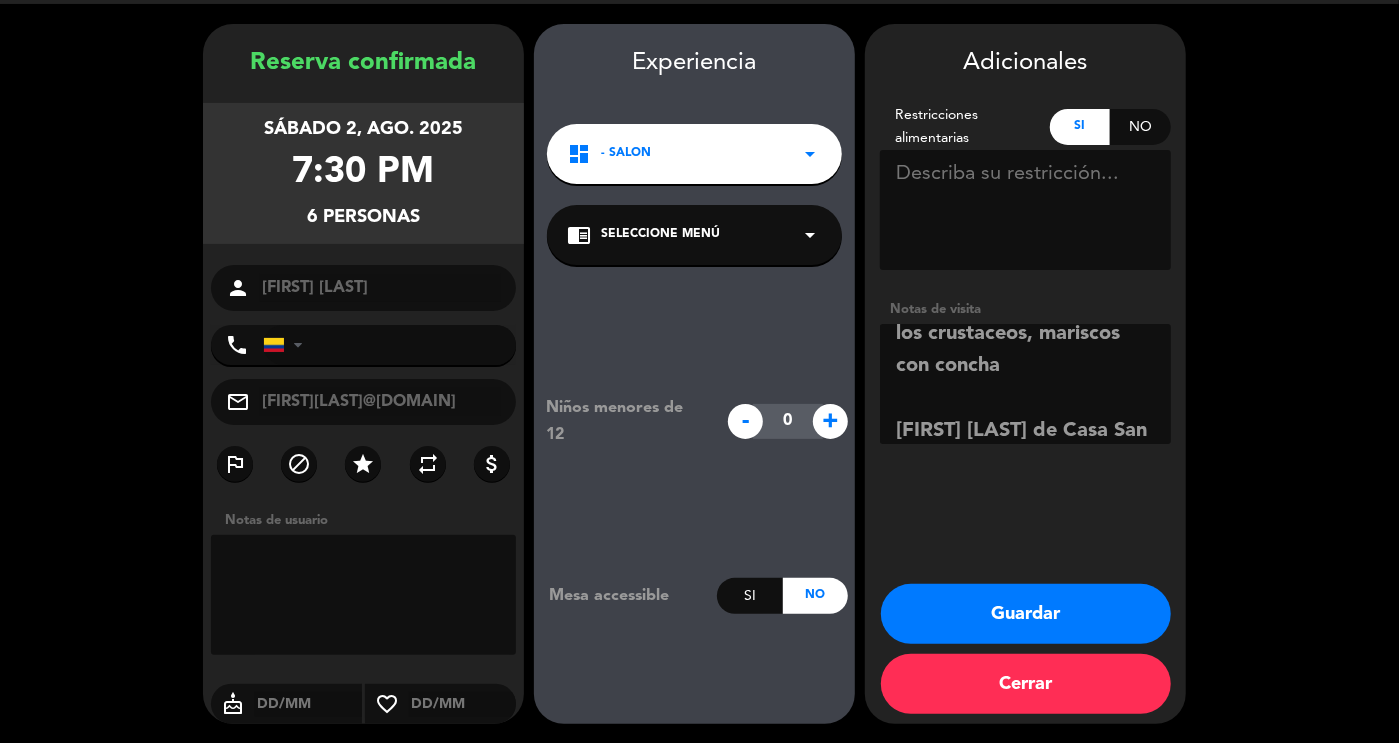 scroll, scrollTop: 80, scrollLeft: 0, axis: vertical 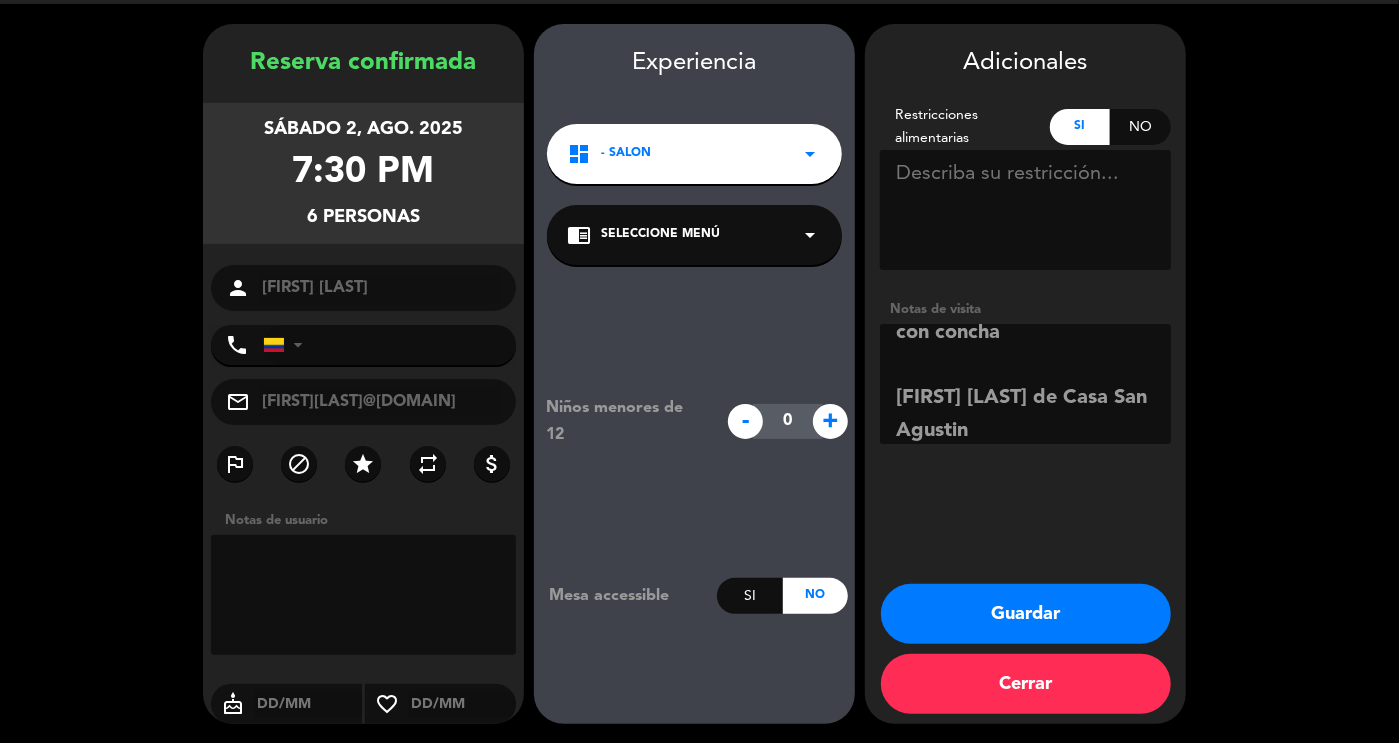 type on "Hay un cliente alergico a los crustaceos, mariscos con concha
[FIRST] [LAST] de Casa San Agustin" 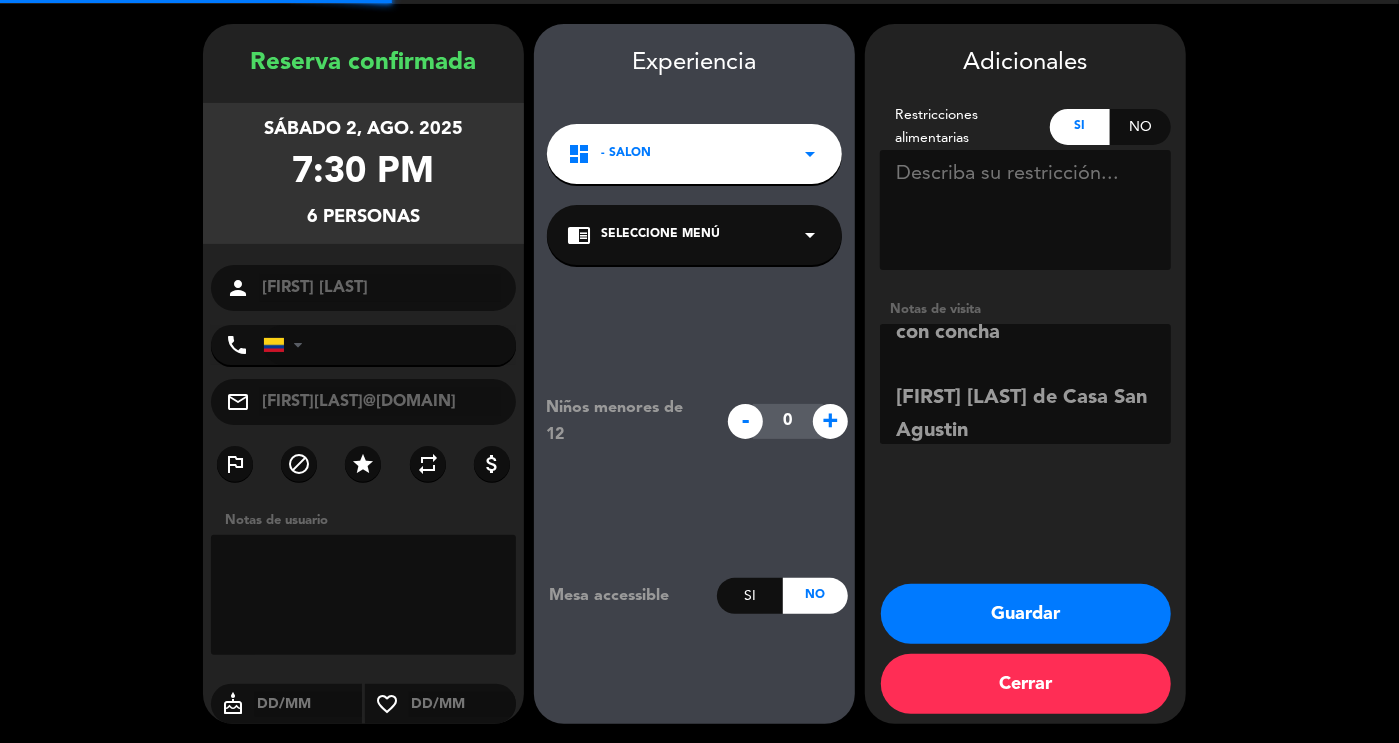 scroll, scrollTop: 0, scrollLeft: 0, axis: both 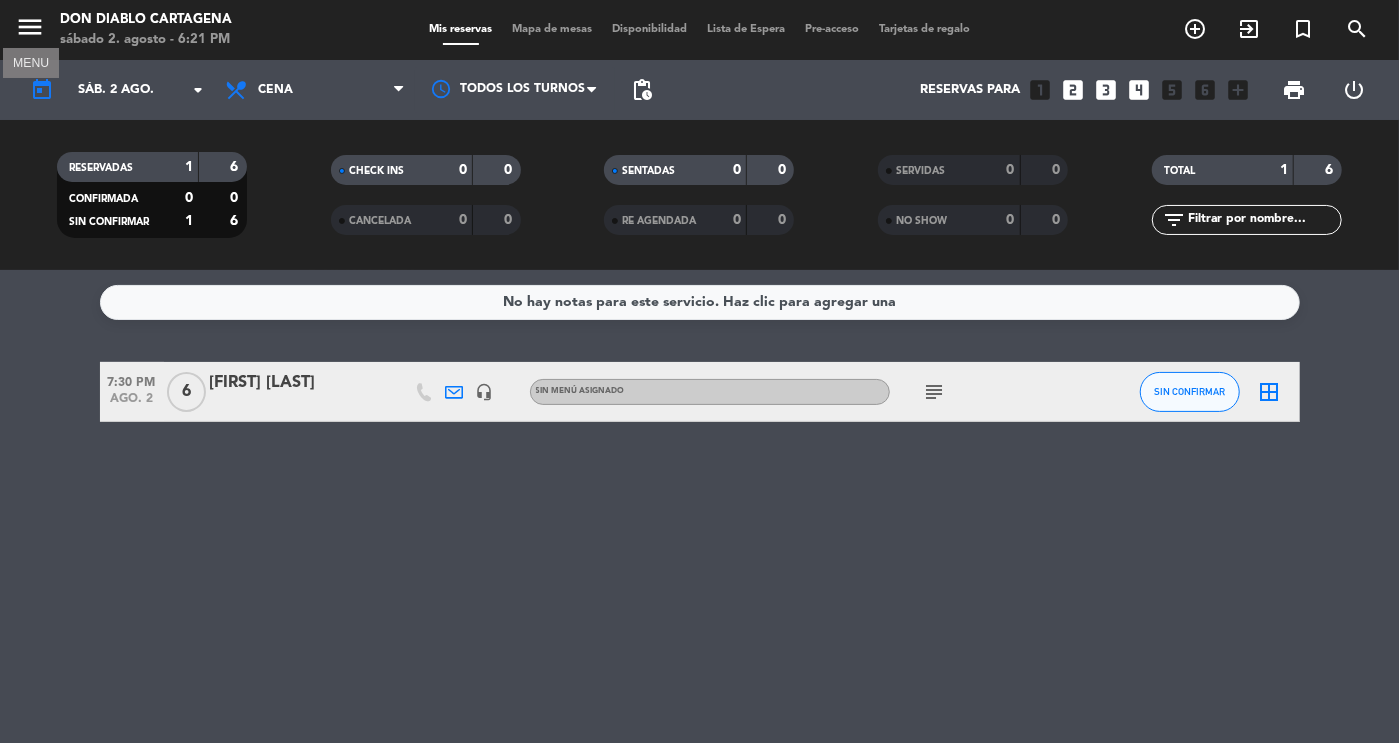 click on "menu" at bounding box center (30, 30) 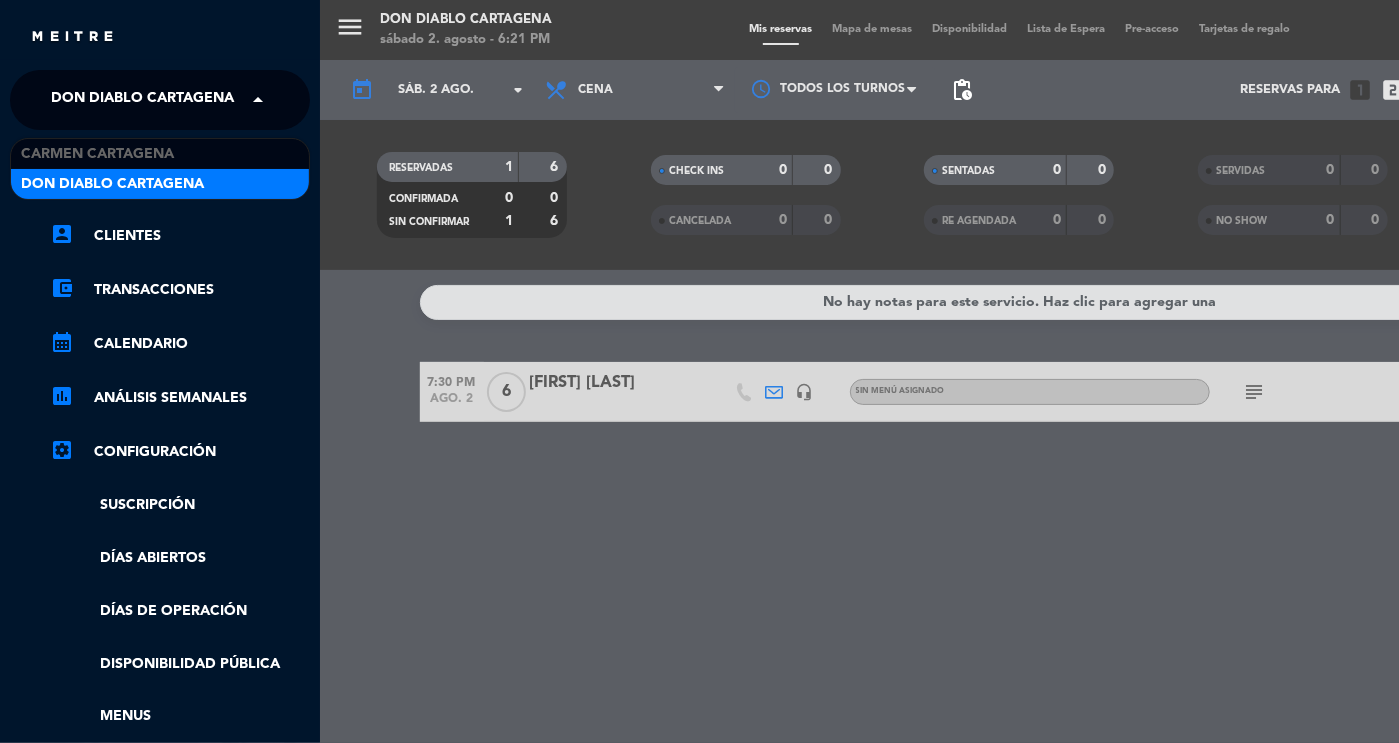 click on "DON DIABLO CARTAGENA" 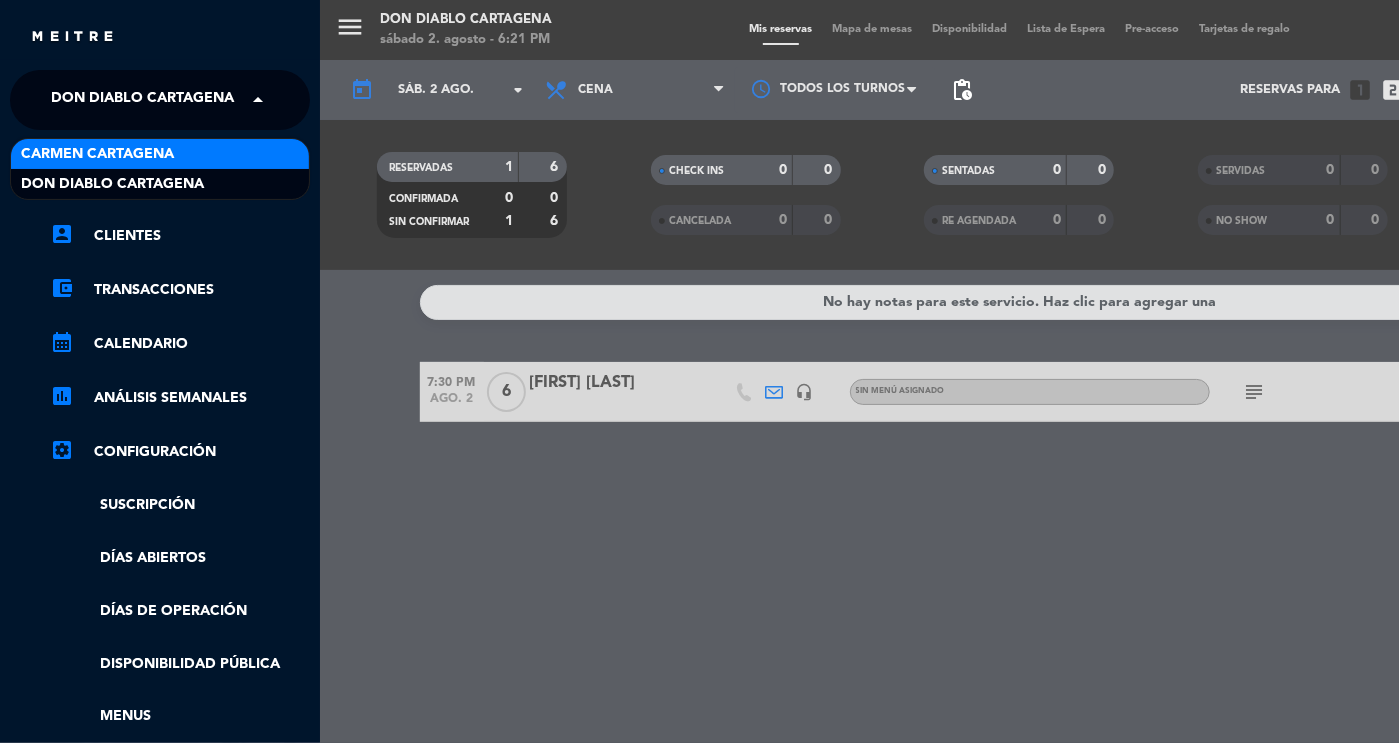 click on "Carmen Cartagena" at bounding box center [97, 154] 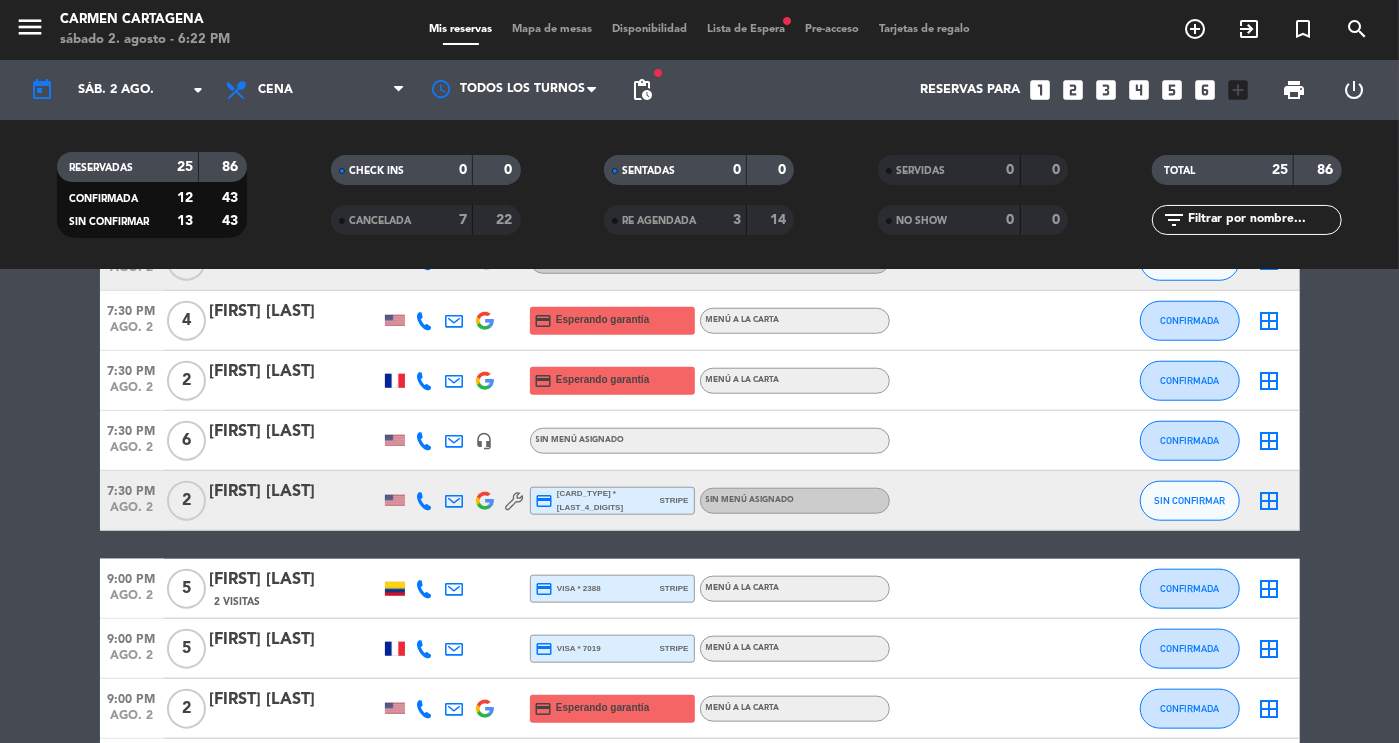 scroll, scrollTop: 1302, scrollLeft: 0, axis: vertical 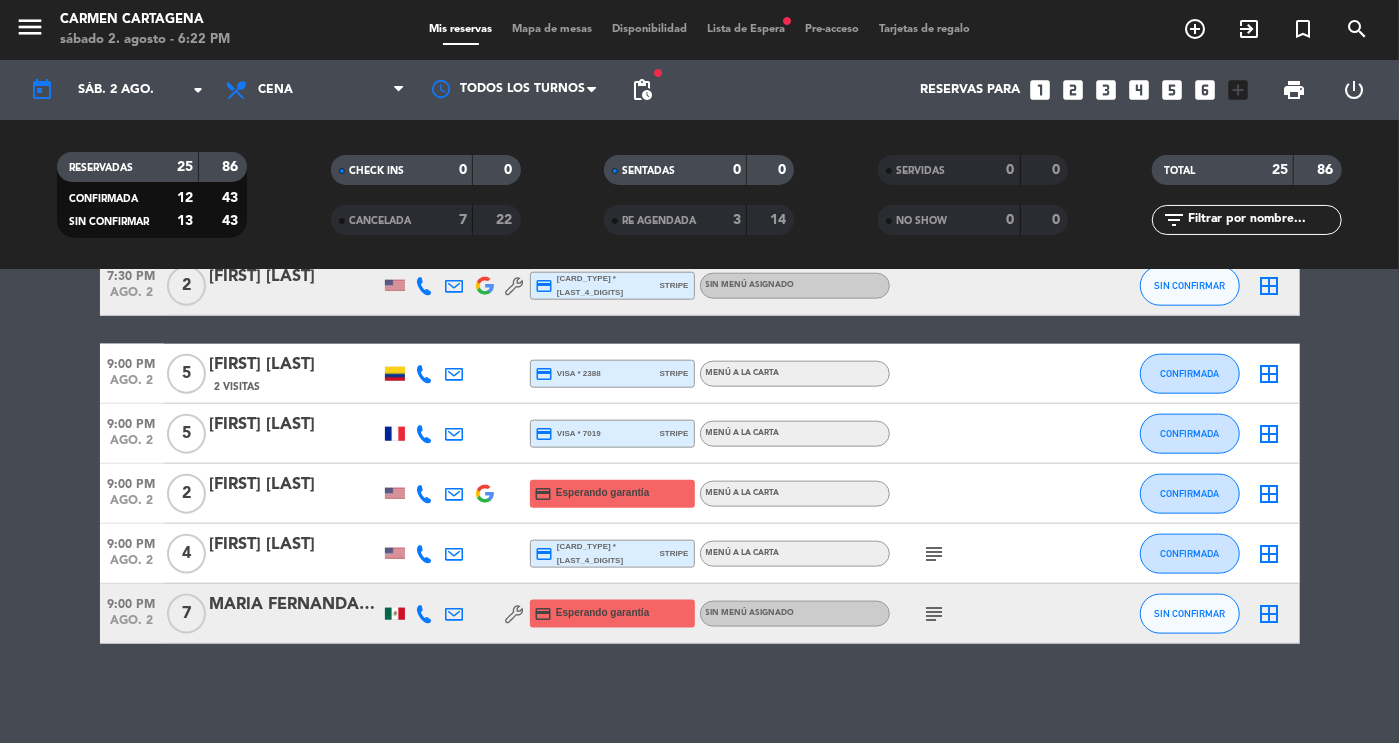 click on "Lista de Espera   fiber_manual_record" at bounding box center [746, 29] 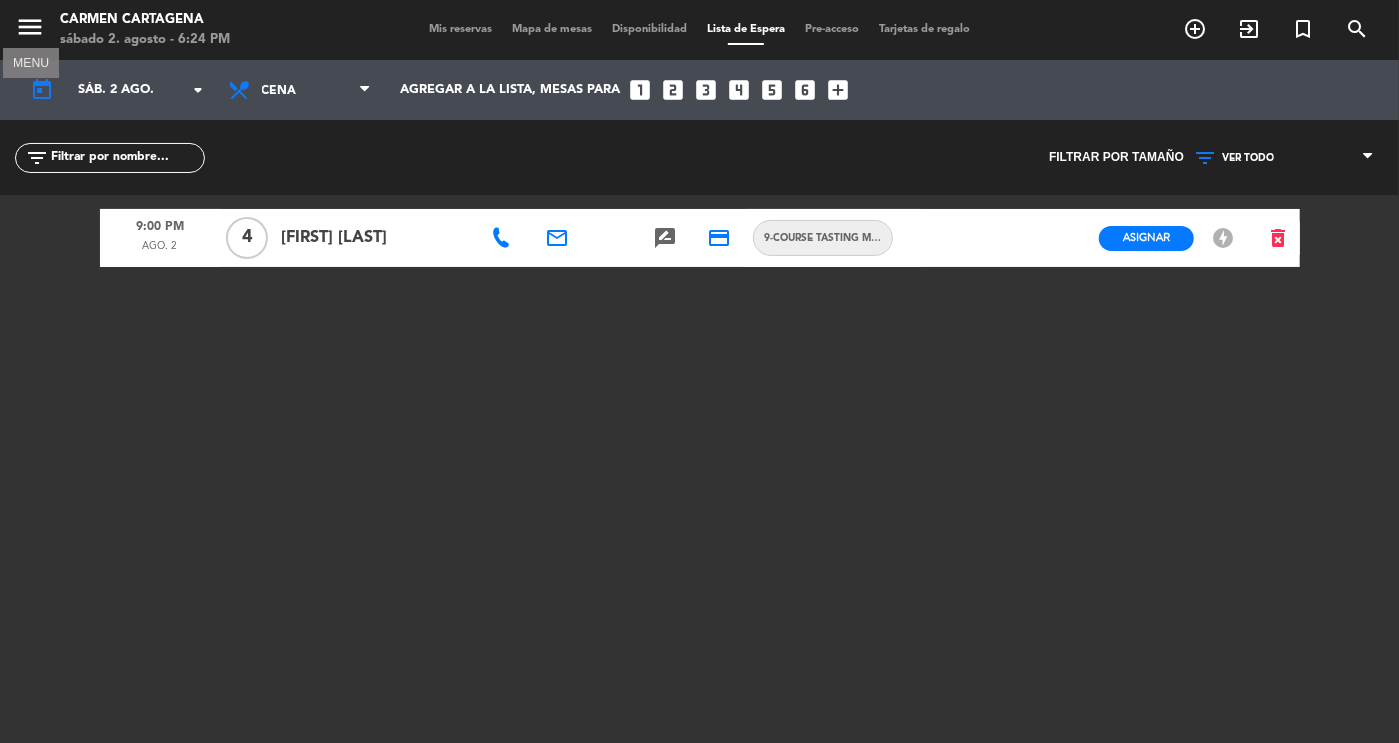 click on "menu" at bounding box center [30, 27] 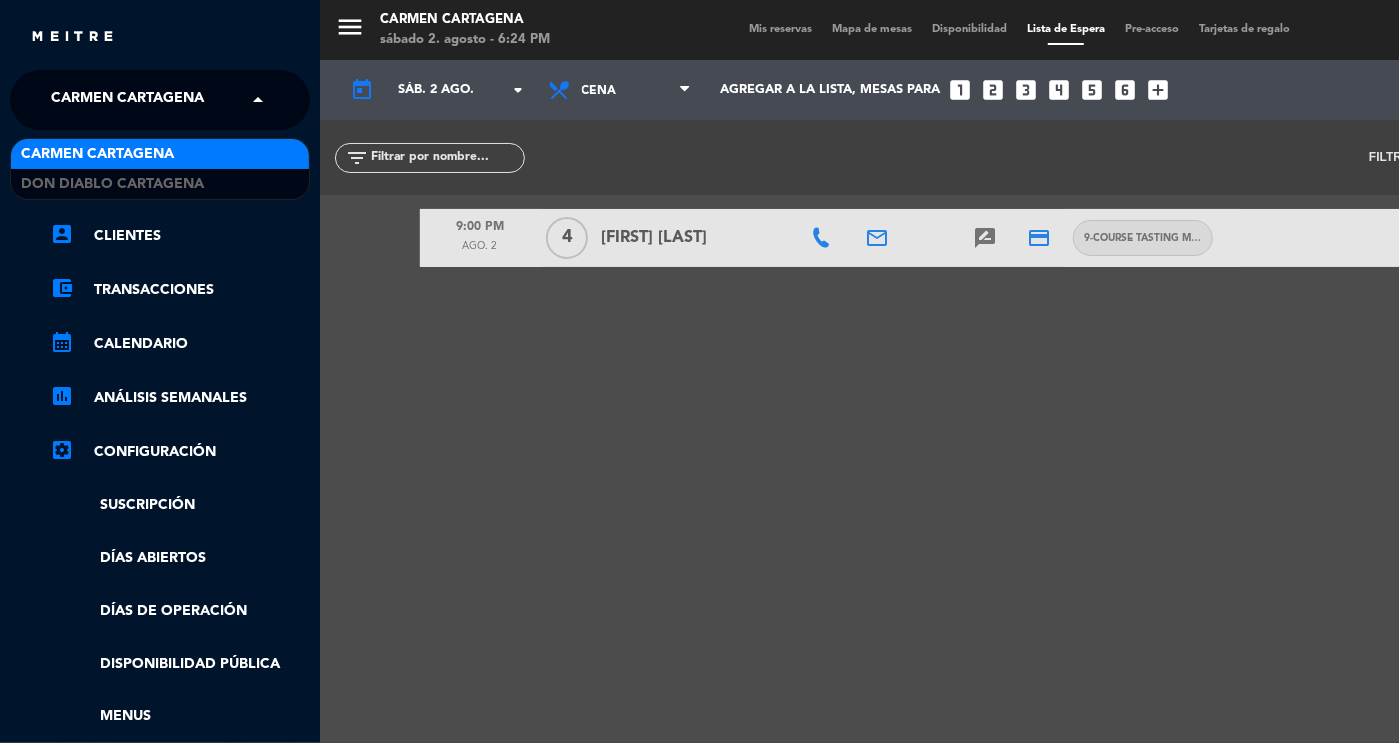 click on "Carmen Cartagena" 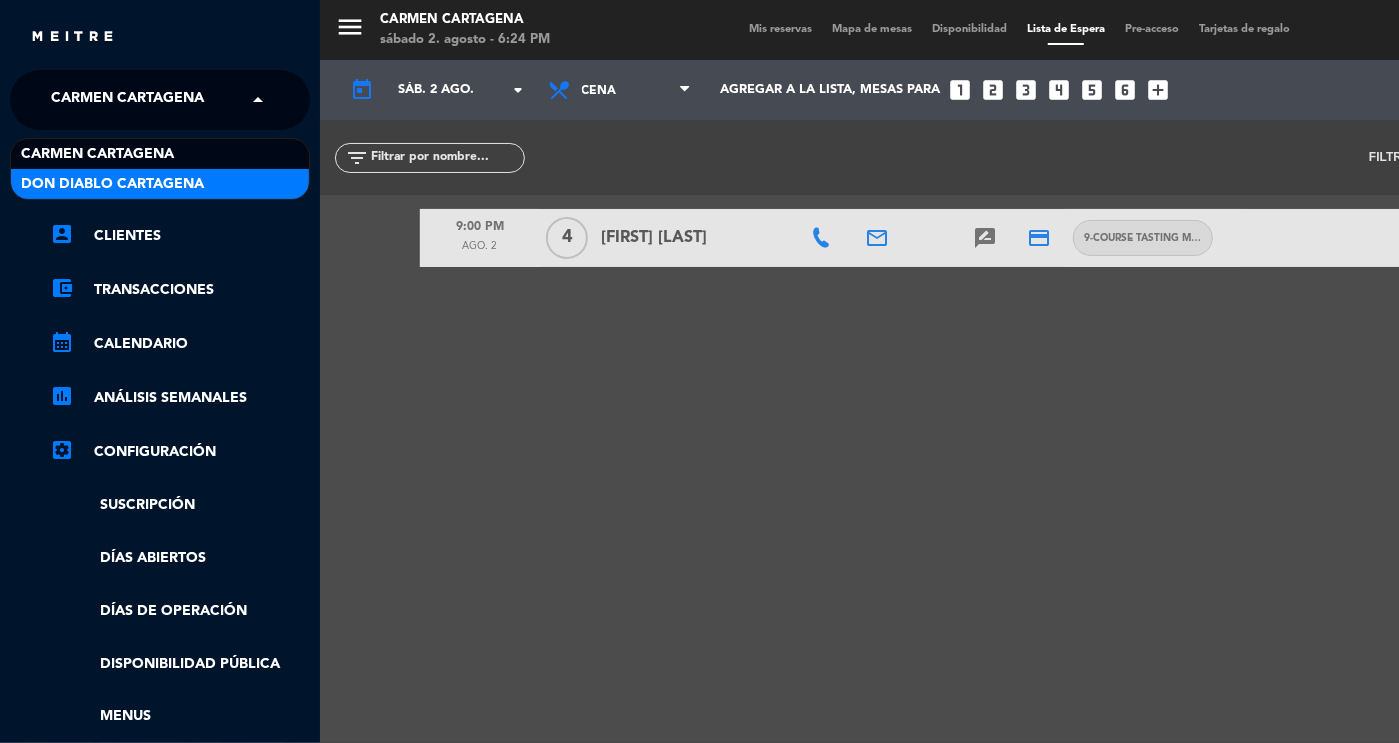 click on "DON DIABLO CARTAGENA" at bounding box center (112, 184) 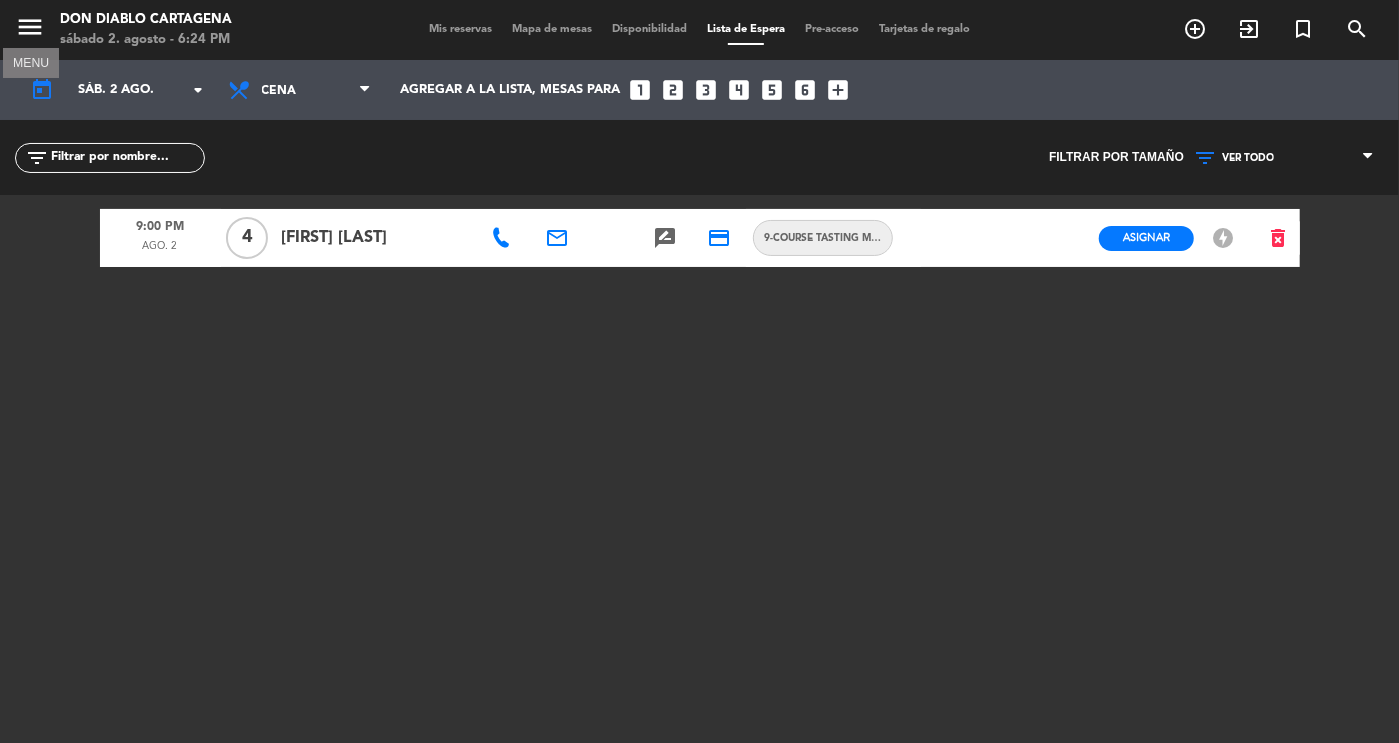 click on "menu" at bounding box center (30, 27) 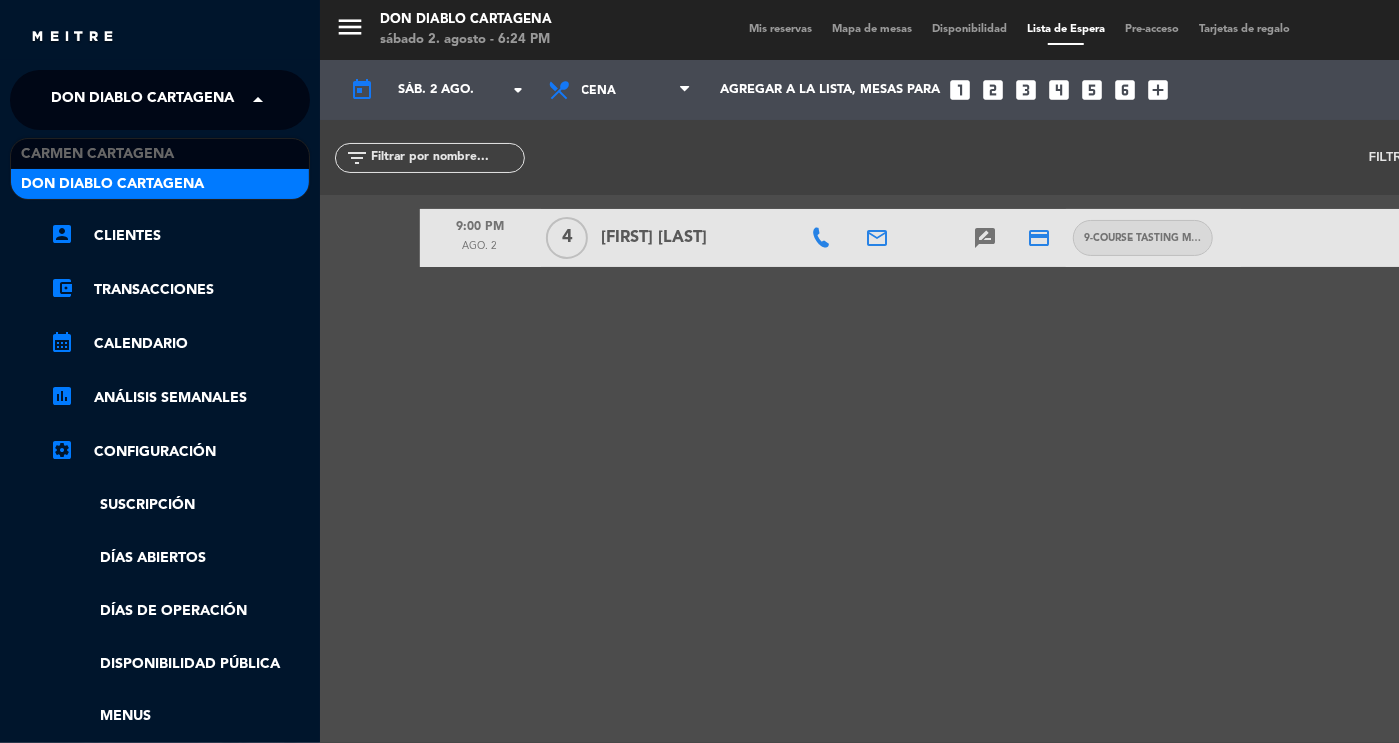 click on "DON DIABLO CARTAGENA" 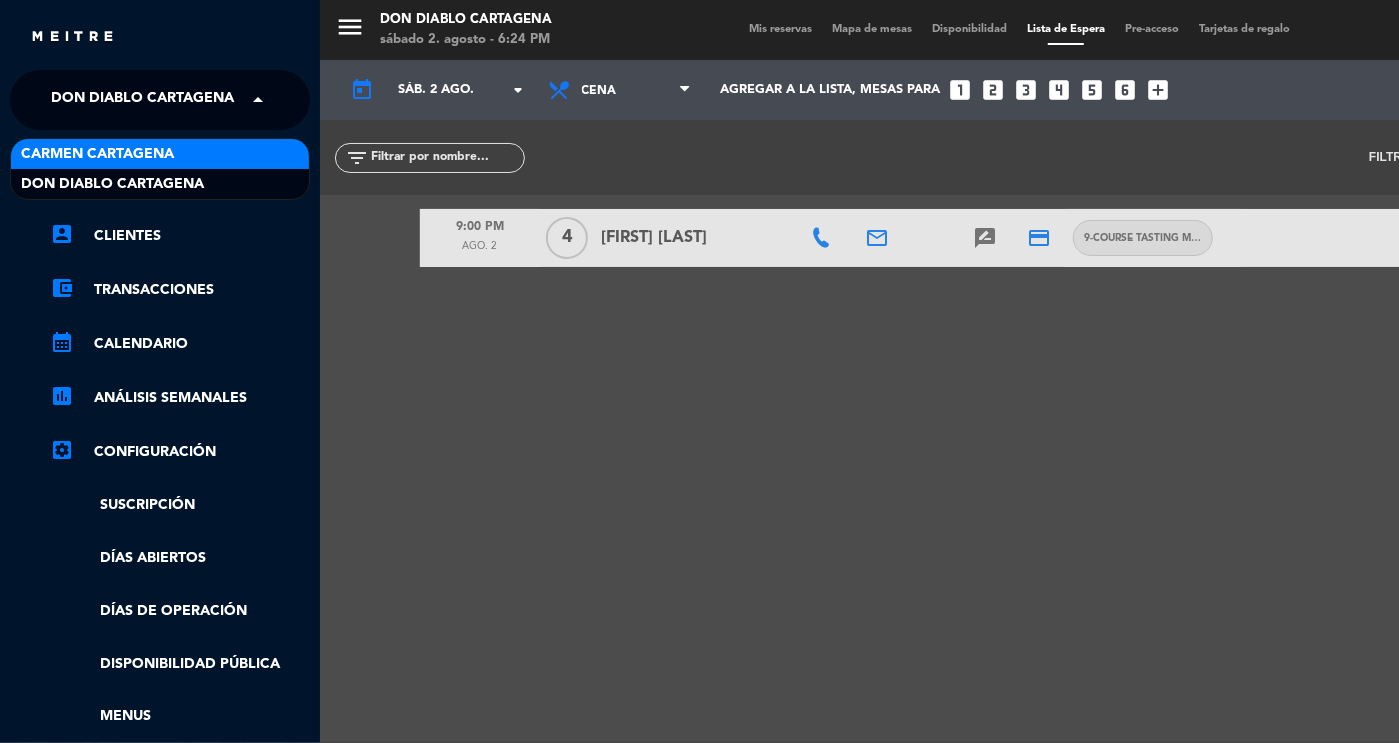 click on "Carmen Cartagena" at bounding box center [160, 154] 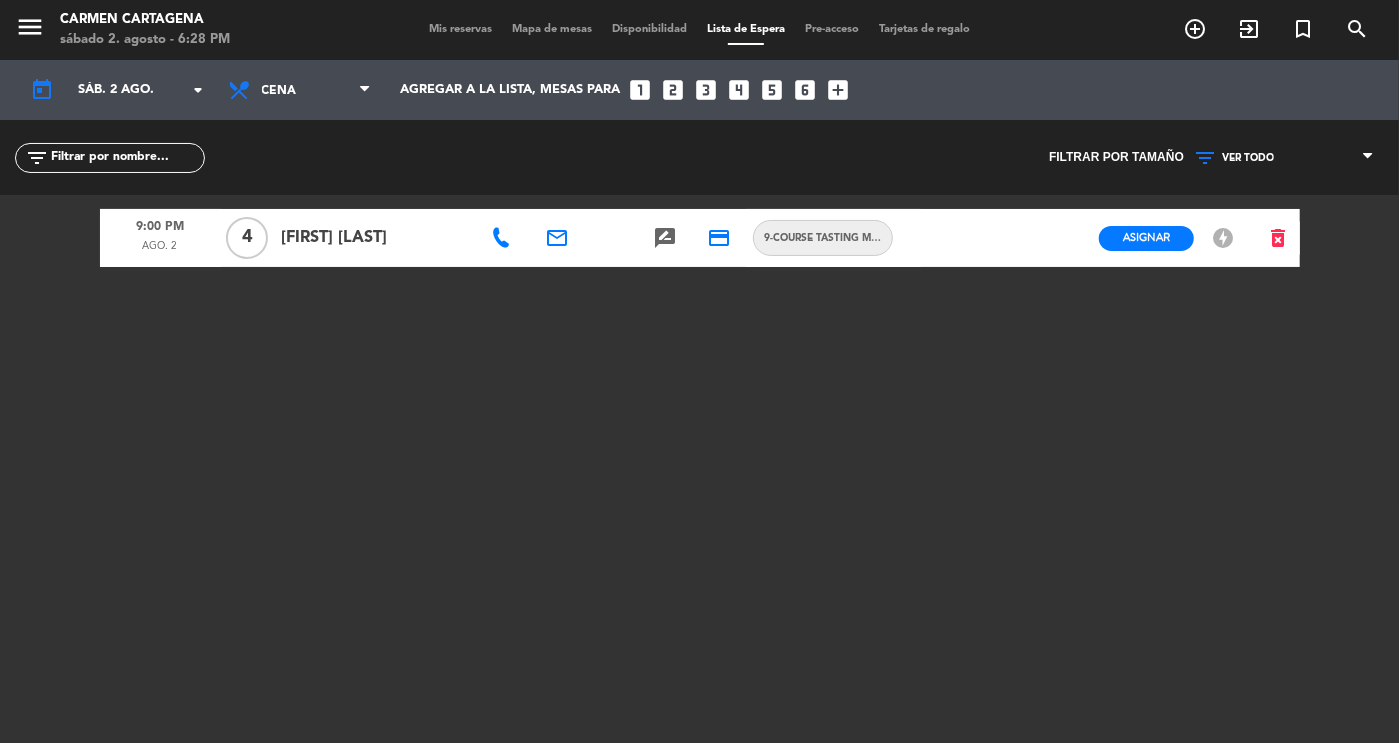 click on "Mis reservas" at bounding box center (460, 29) 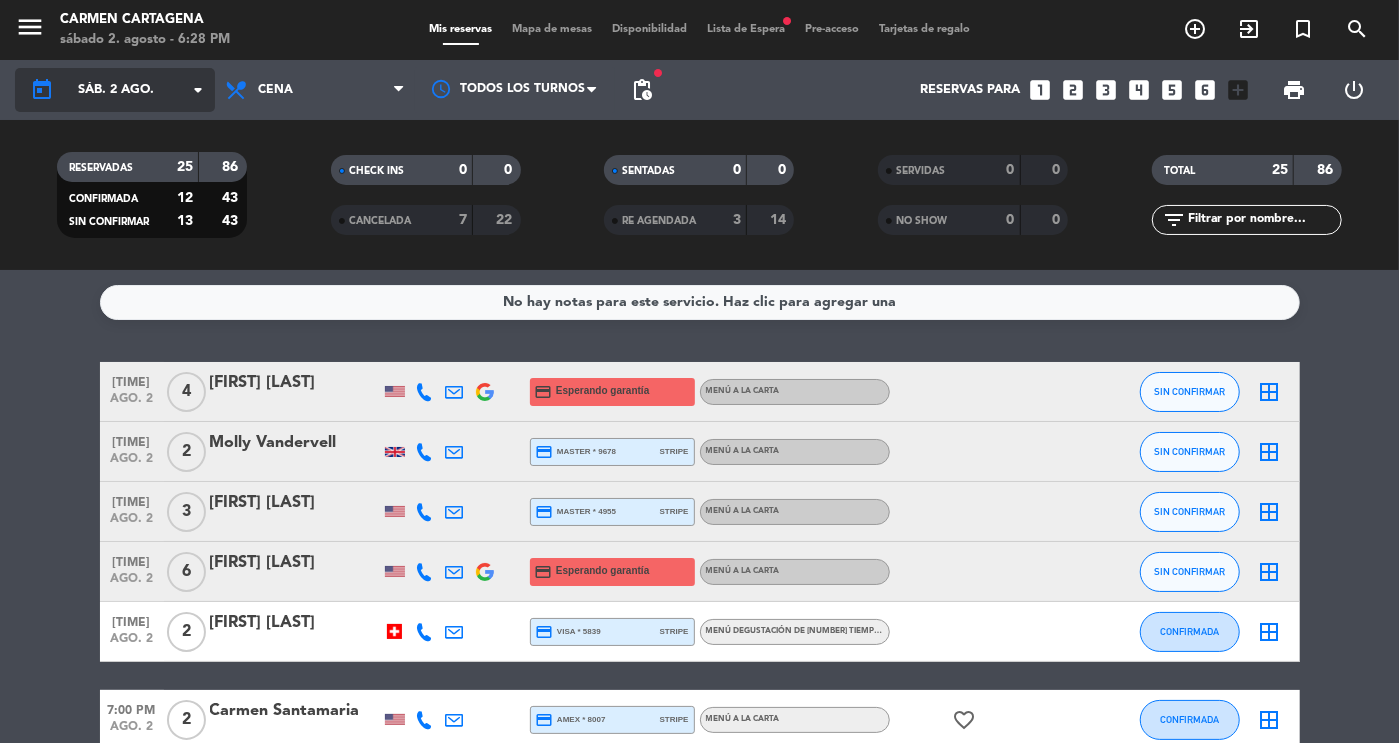 click on "today [DAY]. [DATE] arrow_drop_down" 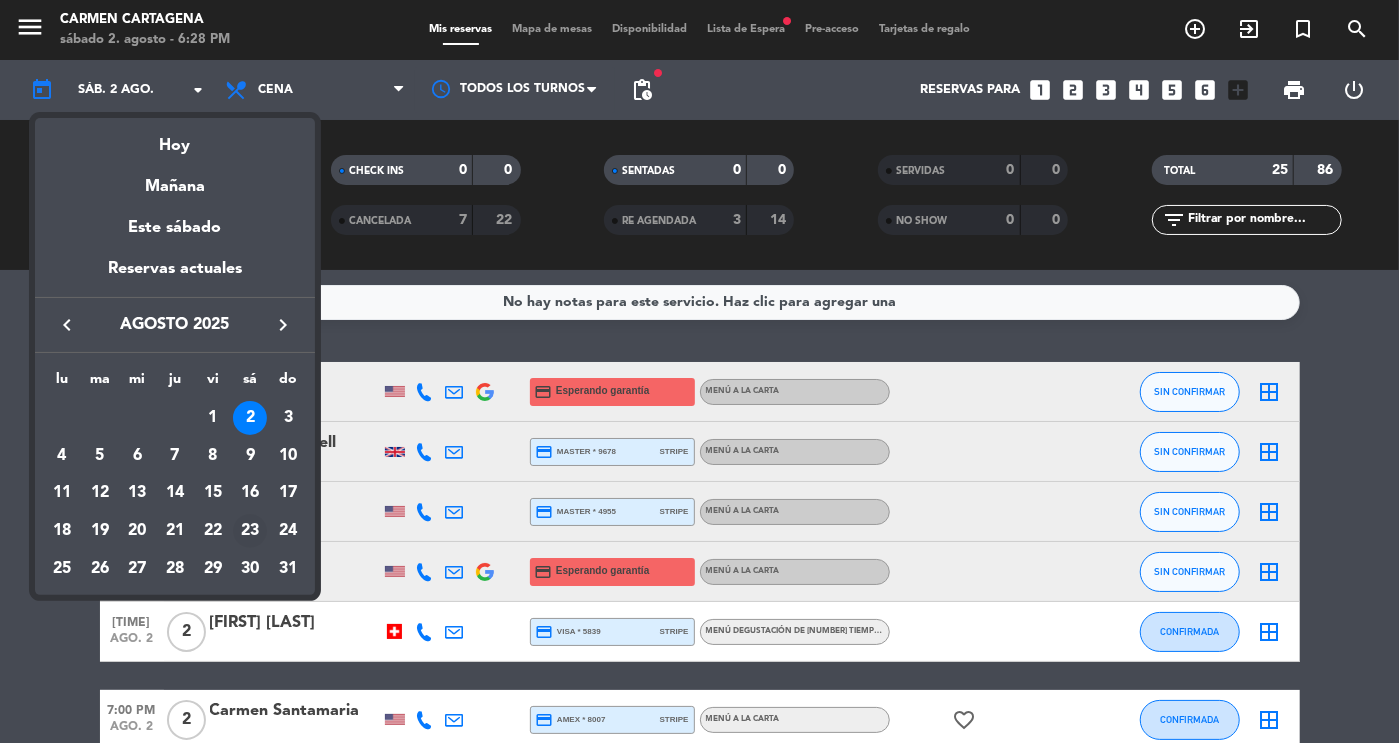 click on "23" at bounding box center (250, 531) 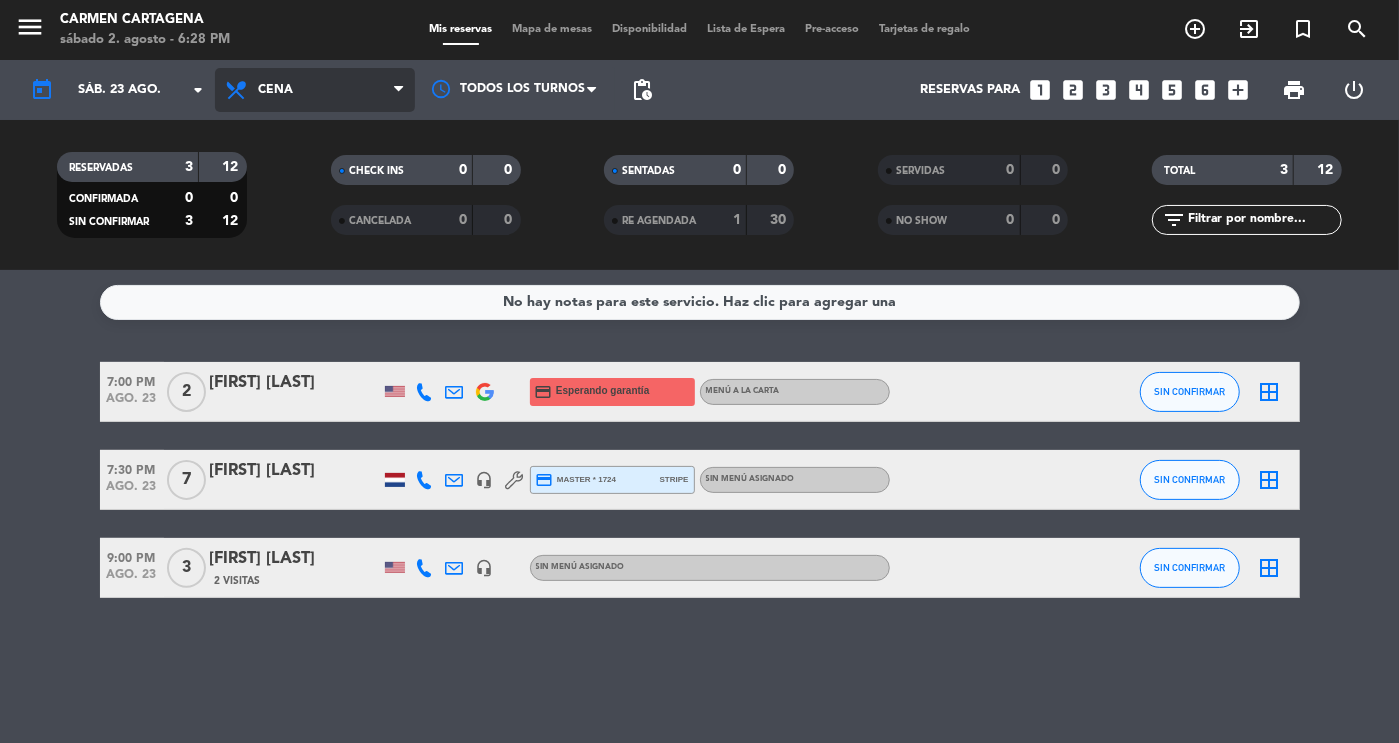 click on "Cena" at bounding box center (315, 90) 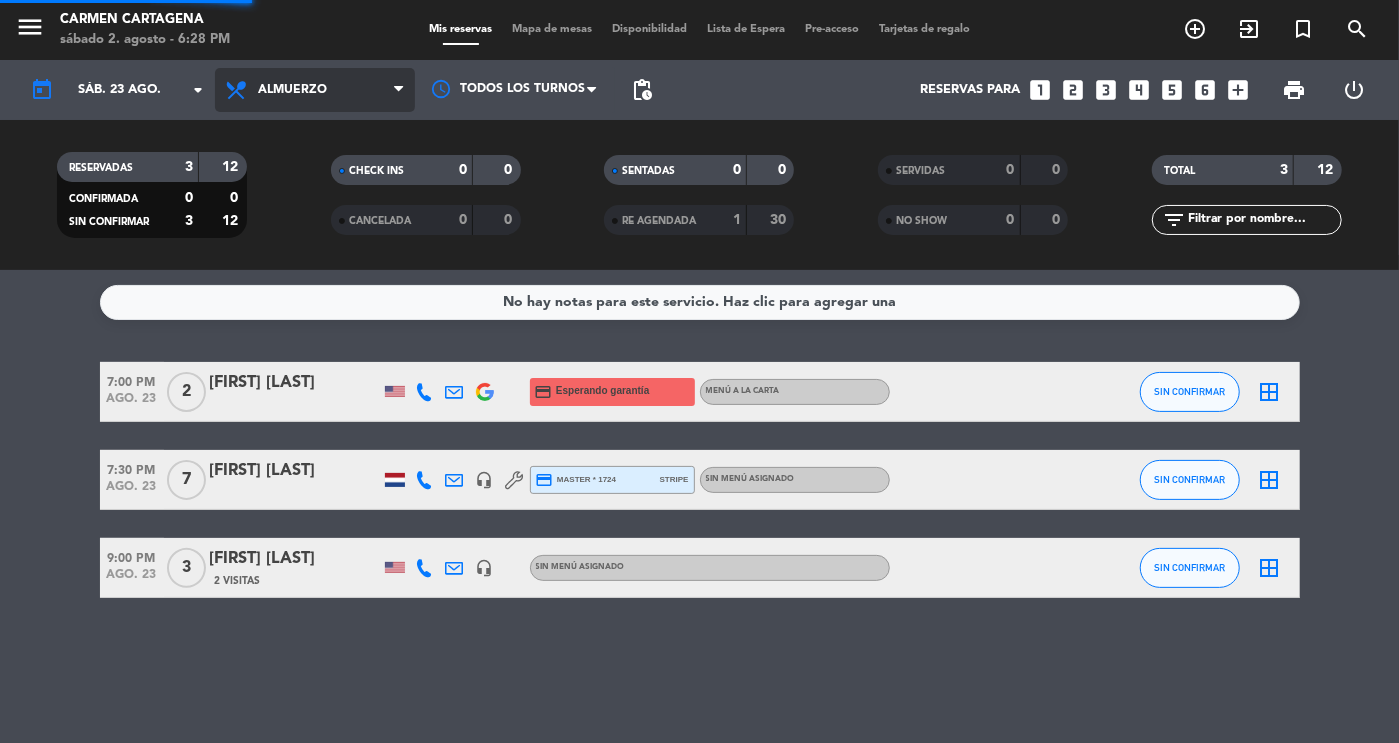 click on "menu  [NAME] [LAST]   [DAY] [DATE] - [TIME]   Mis reservas   Mapa de mesas   Disponibilidad   Lista de Espera   Pre-acceso   Tarjetas de regalo  add_circle_outline exit_to_app turned_in_not search today    [DAY]. [DATE] arrow_drop_down  Todos los servicios  Almuerzo  Cena  Almuerzo  Todos los servicios  Almuerzo  Cena Todos los turnos pending_actions  Reservas para   looks_one   looks_two   looks_3   looks_4   looks_5   looks_6   add_box  print  power_settings_new   RESERVADAS   [NUMBER]   [NUMBER]   CONFIRMADA   [NUMBER]   [NUMBER]   SIN CONFIRMAR   [NUMBER]   [NUMBER]   CHECK INS   [NUMBER]   [NUMBER]   CANCELADA   [NUMBER]   [NUMBER]   SENTADAS   [NUMBER]   [NUMBER]   RE AGENDADA   [NUMBER]   [NUMBER]   SERVIDAS   [NUMBER]   [NUMBER]   NO SHOW   [NUMBER]   [NUMBER]   TOTAL   [NUMBER]   [NUMBER]  filter_list" 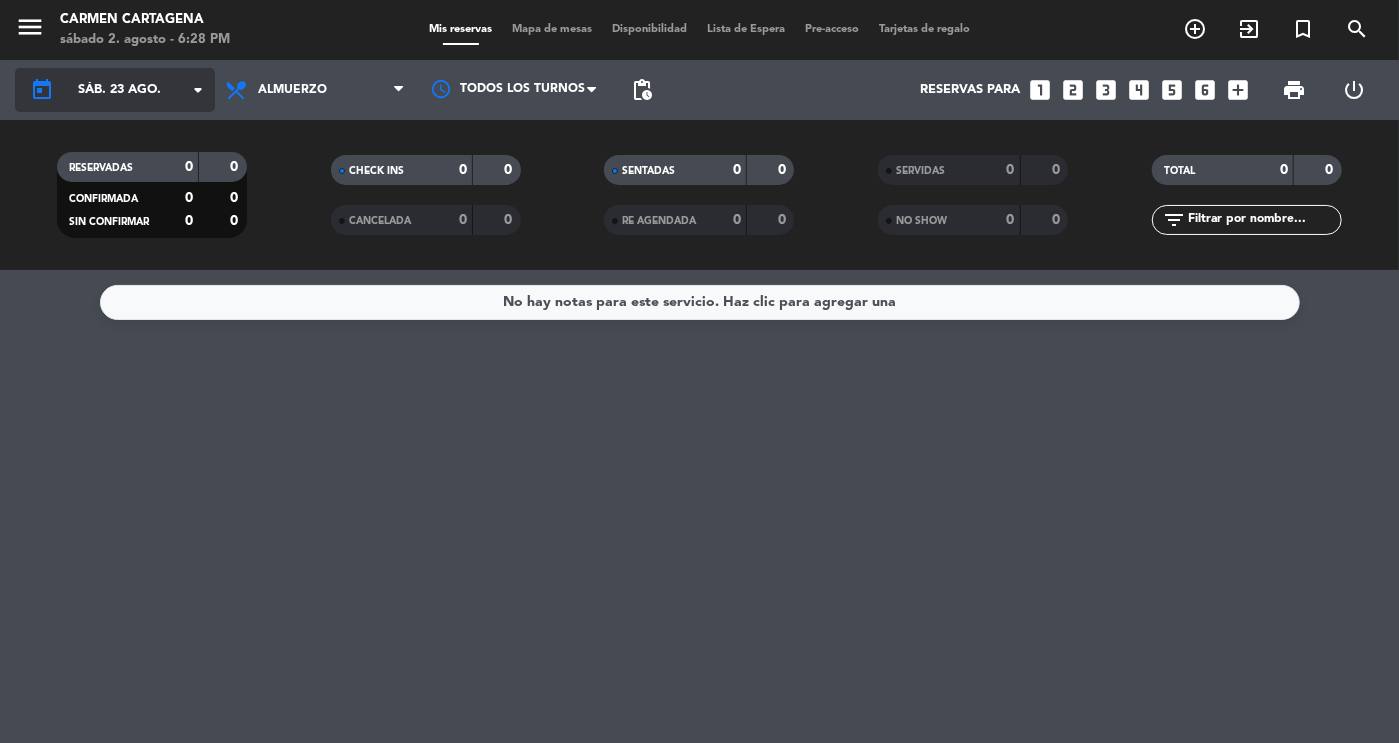 click on "sáb. 23 ago." 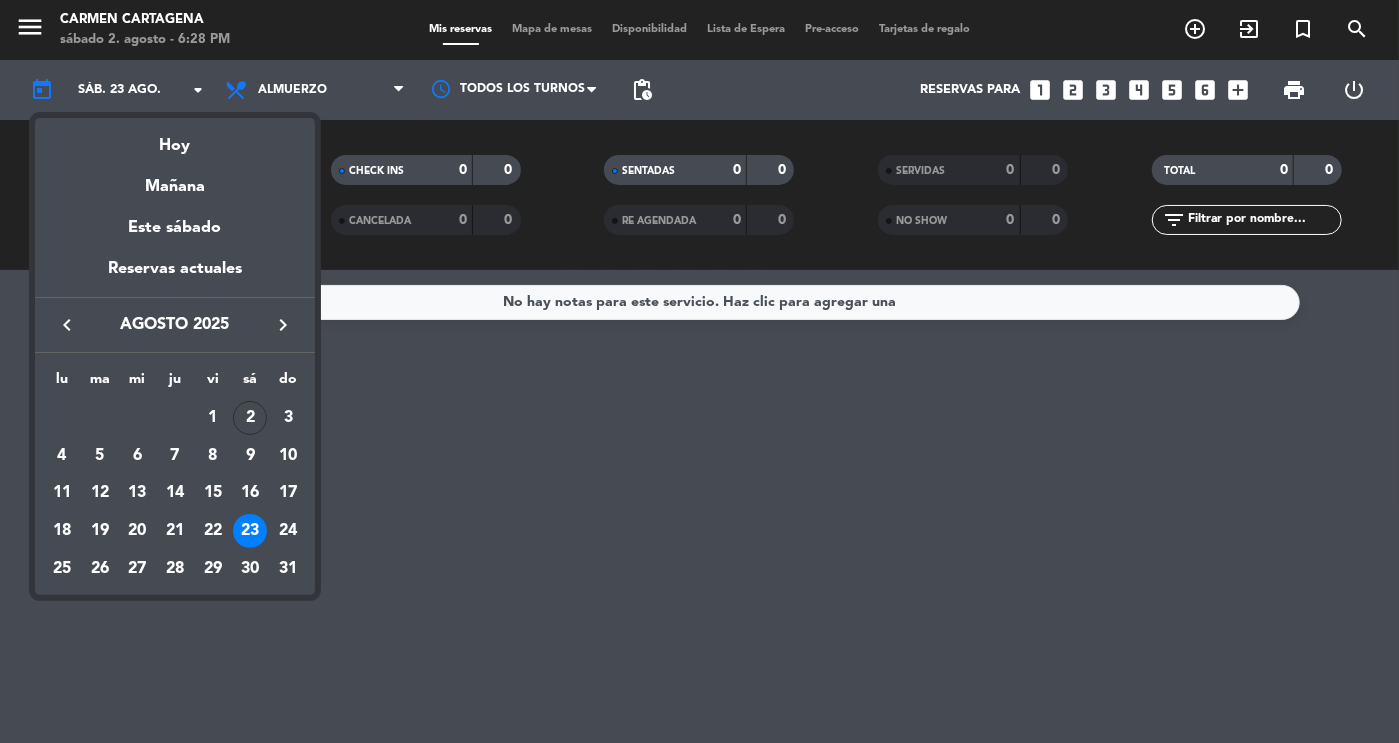 click at bounding box center [699, 371] 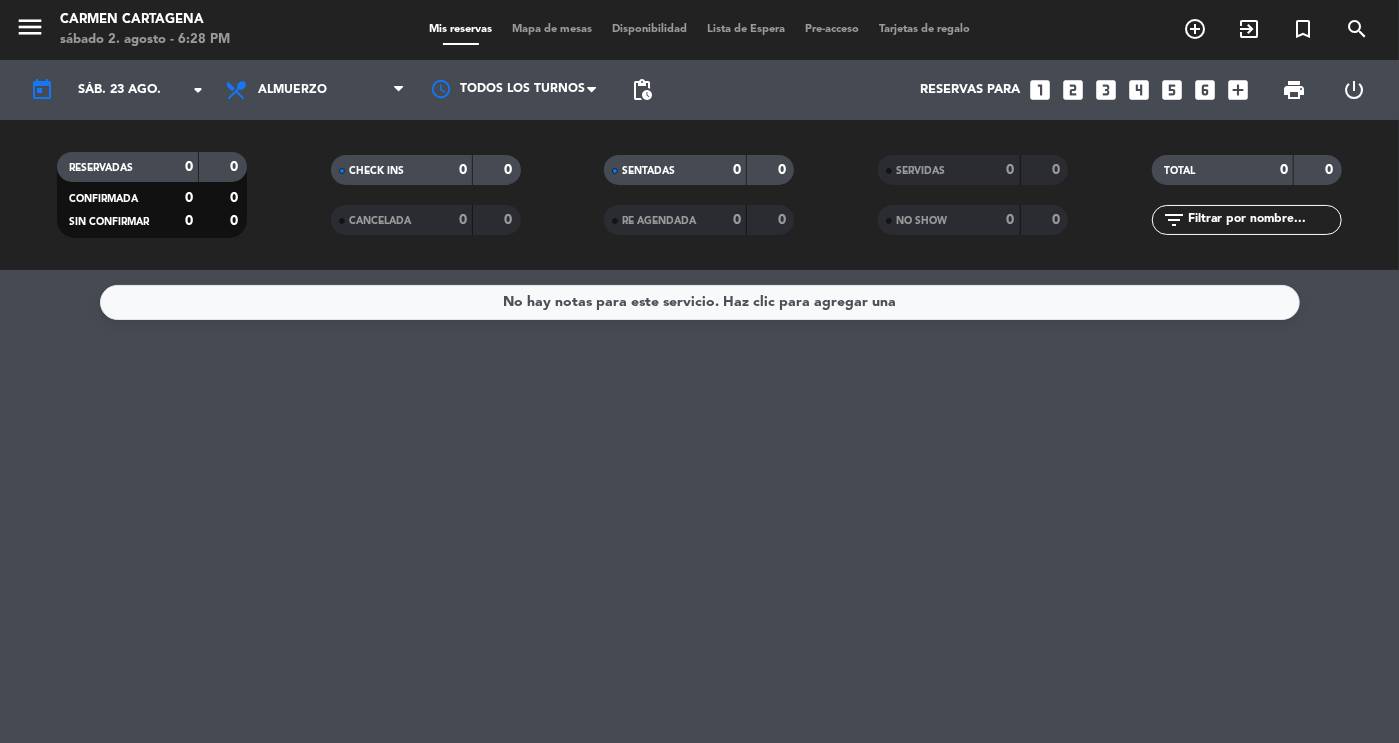 click on "Almuerzo" at bounding box center (292, 90) 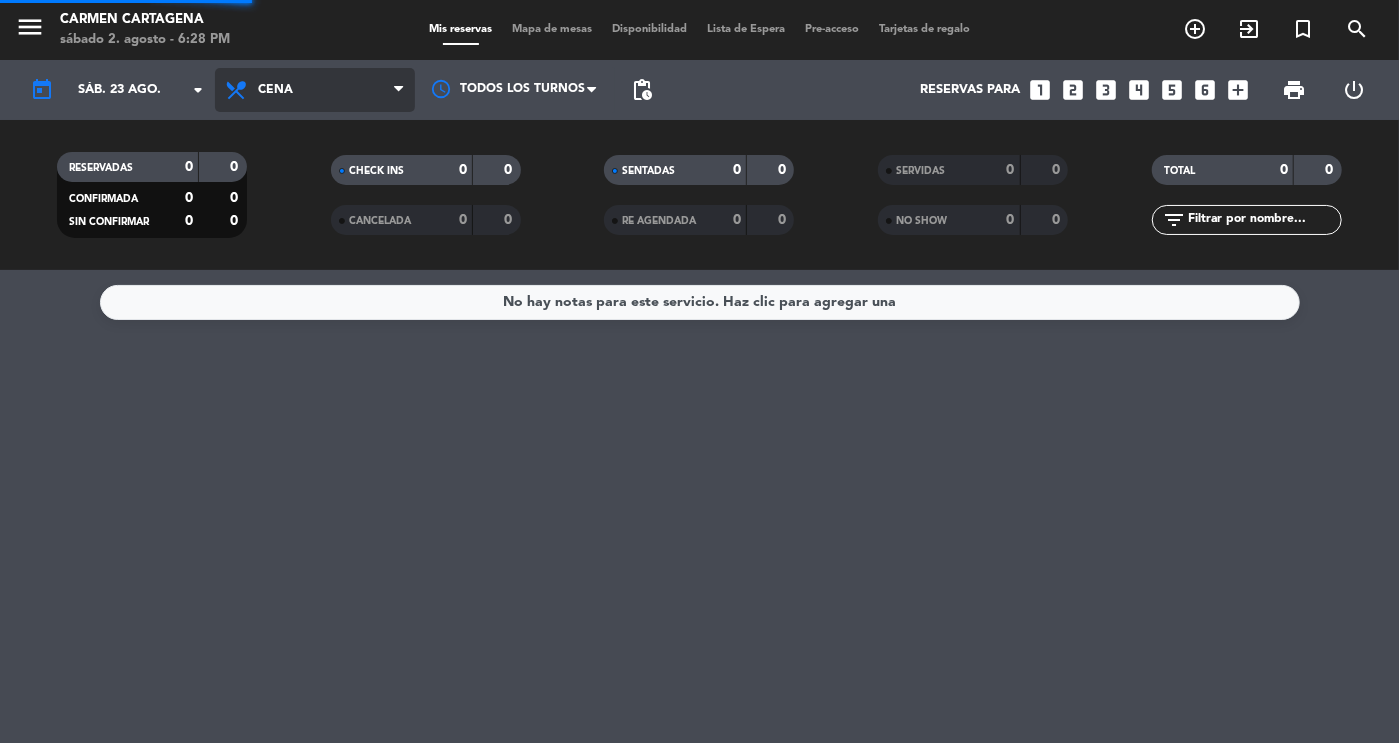 click on "menu  [FIRST] [LAST]   sábado 2. agosto - 6:28 PM   Mis reservas   Mapa de mesas   Disponibilidad   Lista de Espera   filter_list" 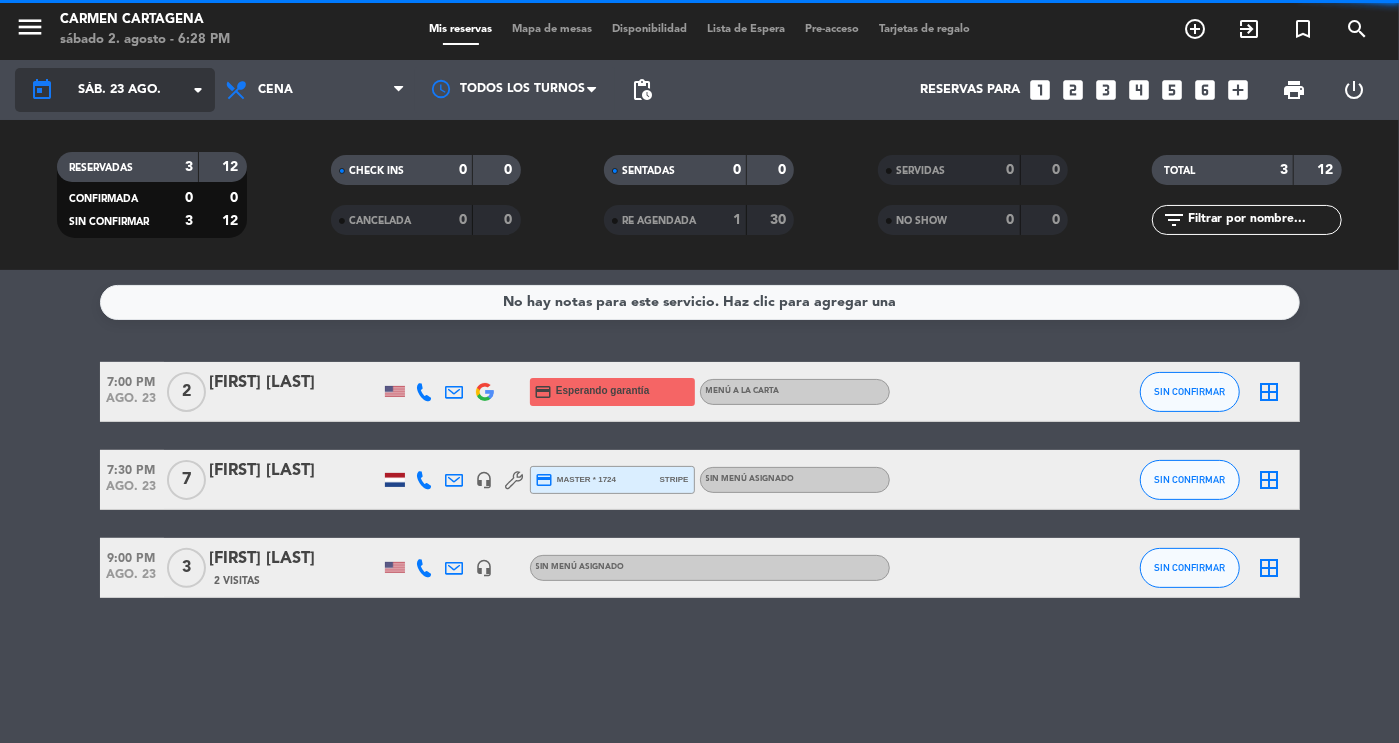 click on "sáb. 23 ago." 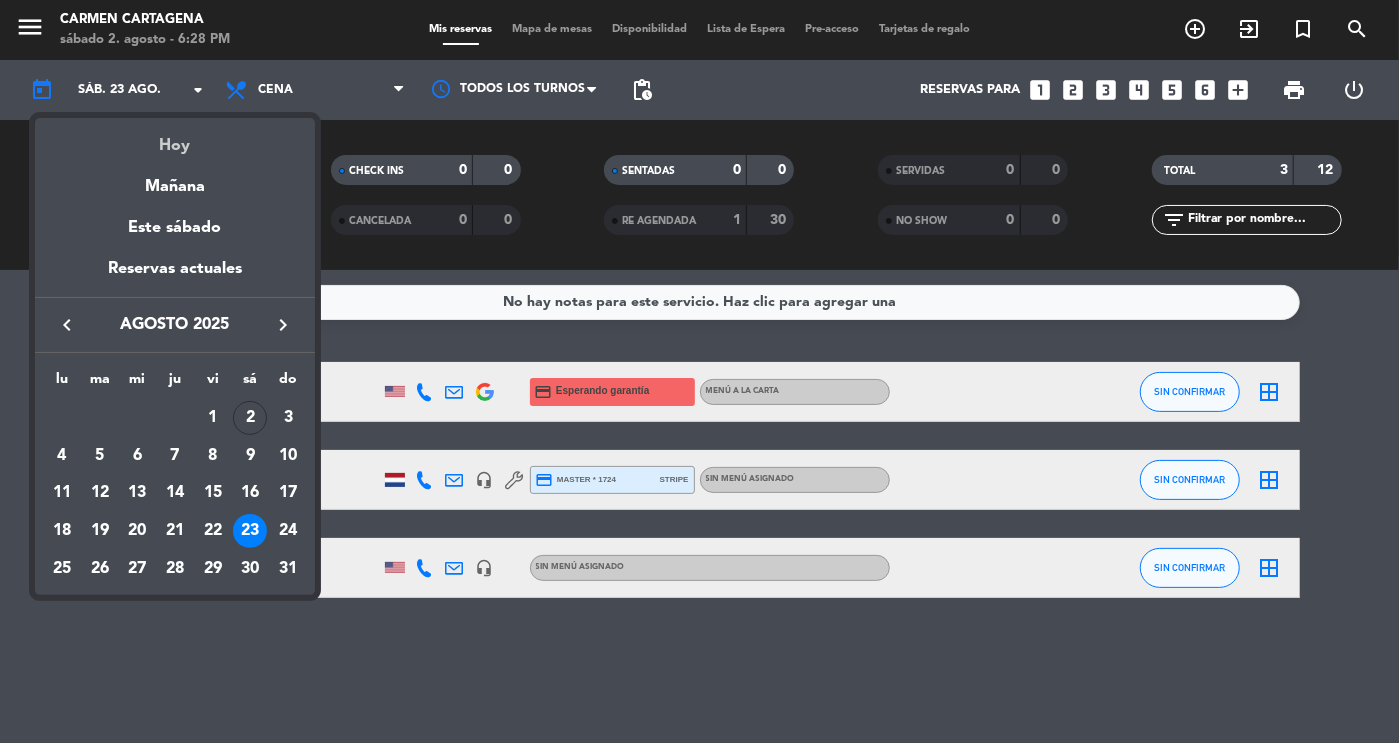 click on "Hoy" at bounding box center (175, 138) 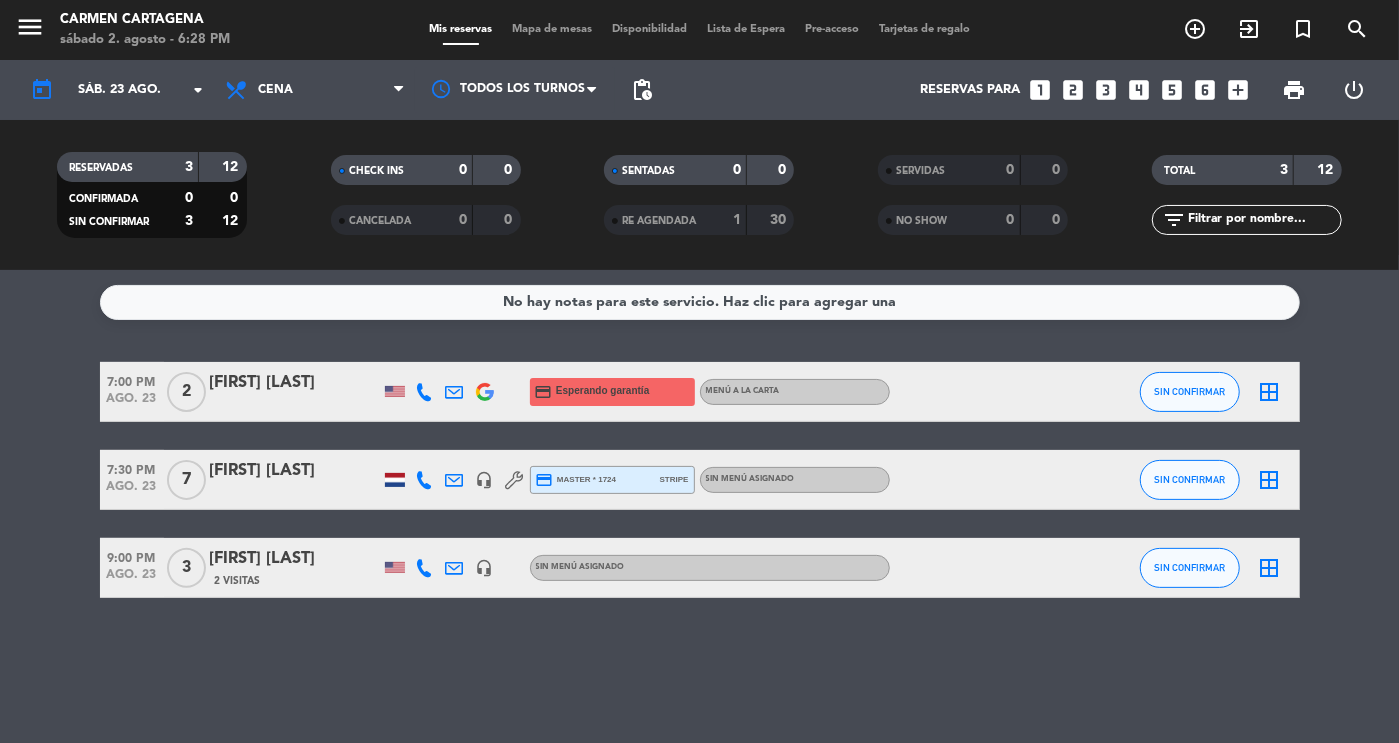 type on "sáb. 2 ago." 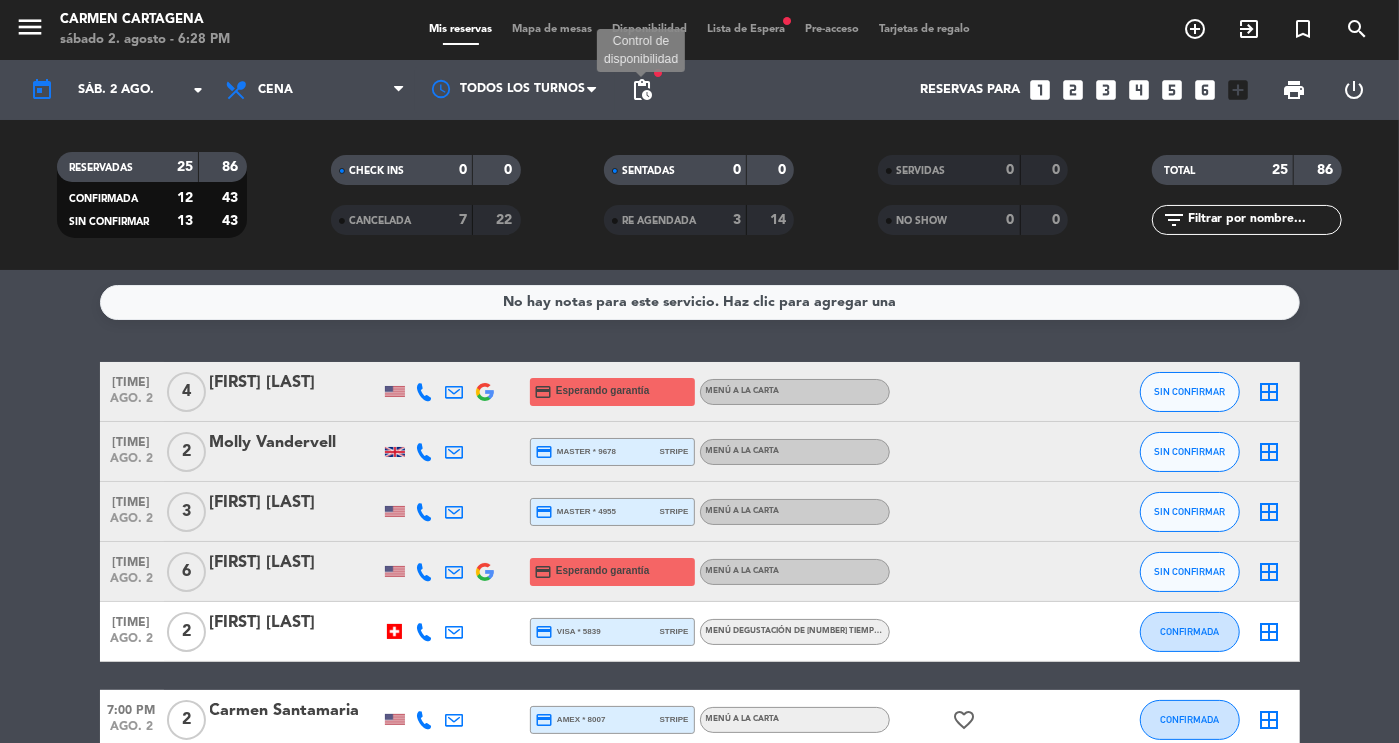 click on "pending_actions" 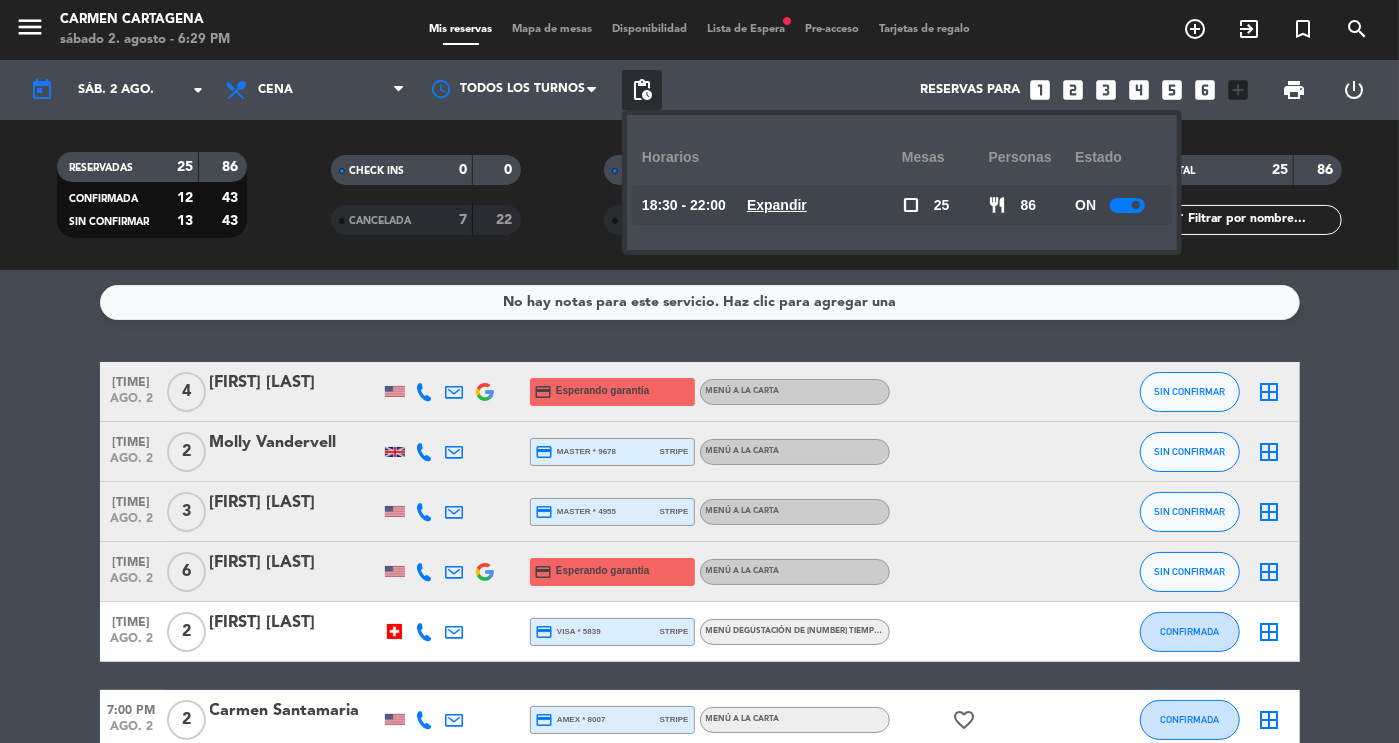 click 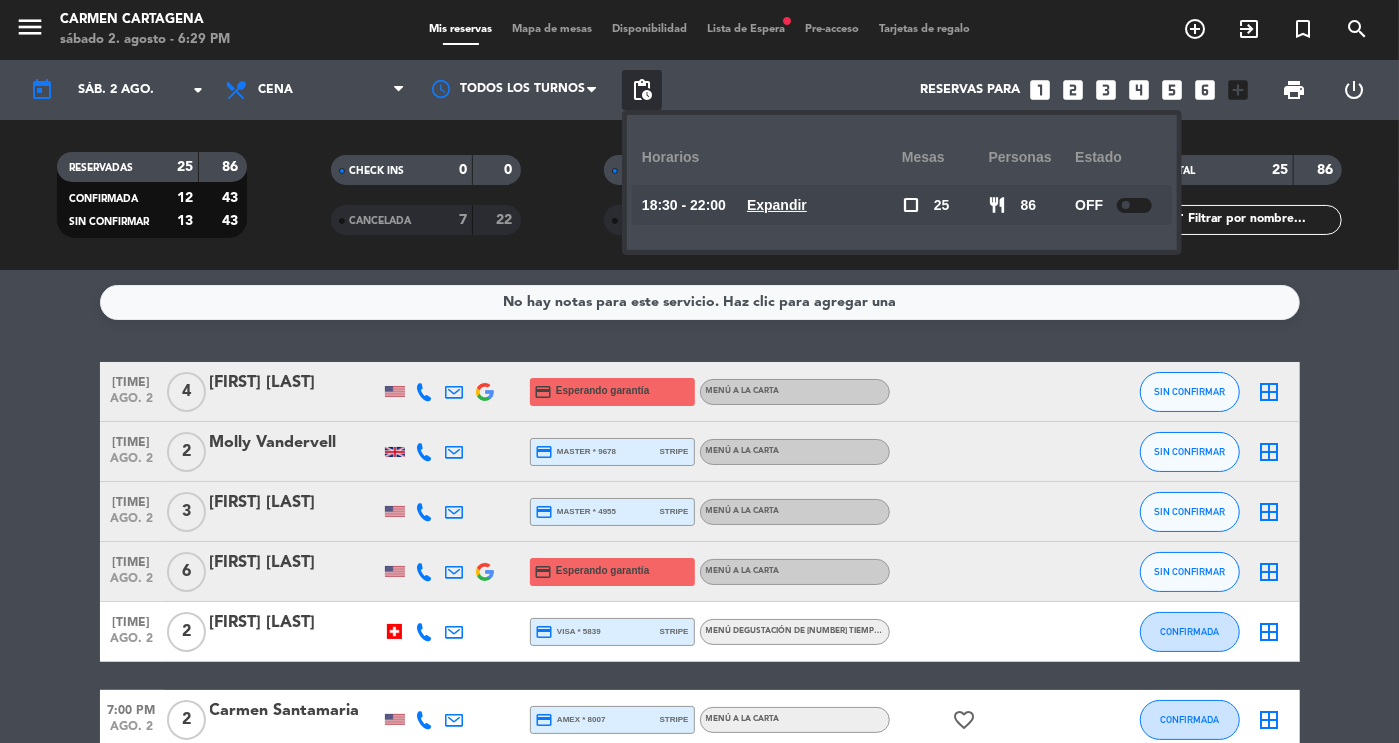 click on "No hay notas para este servicio. Haz clic para agregar una" 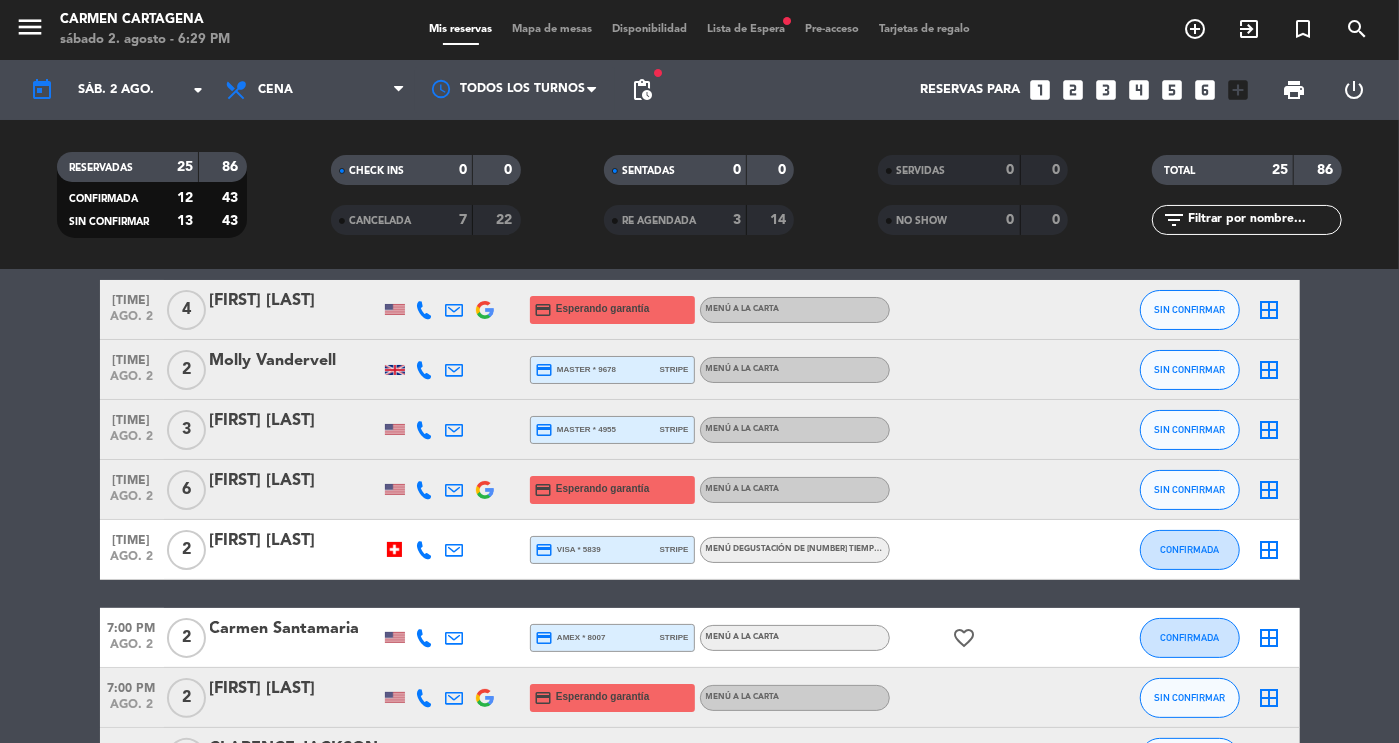 scroll, scrollTop: 0, scrollLeft: 0, axis: both 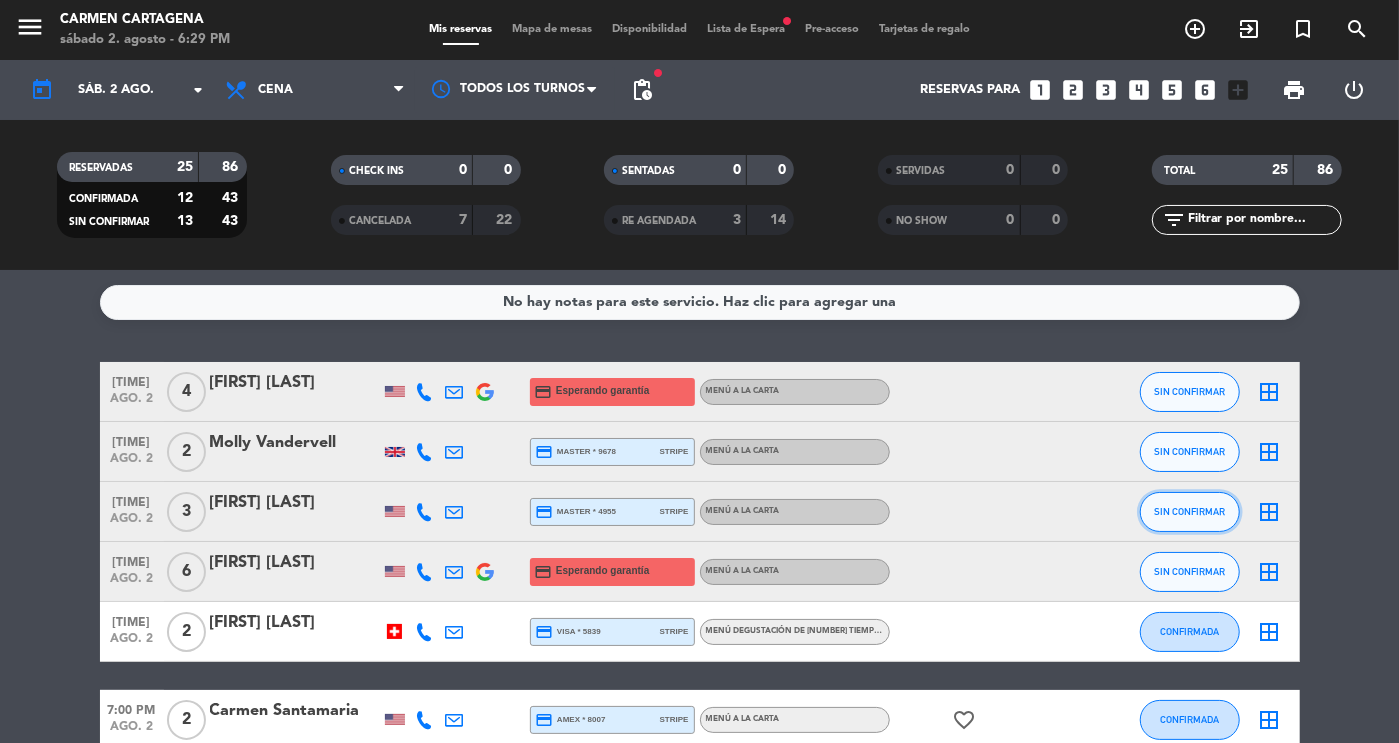 click on "SIN CONFIRMAR" 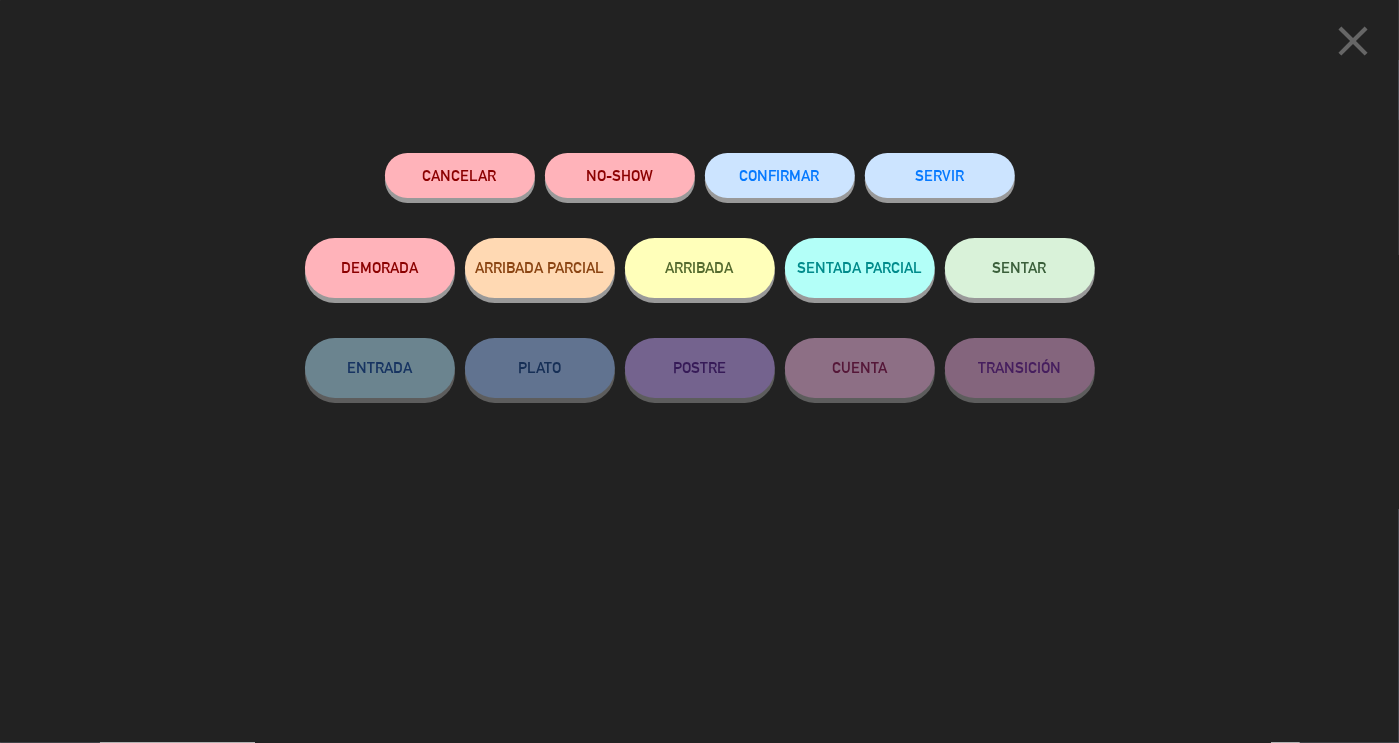 click on "SENTAR" 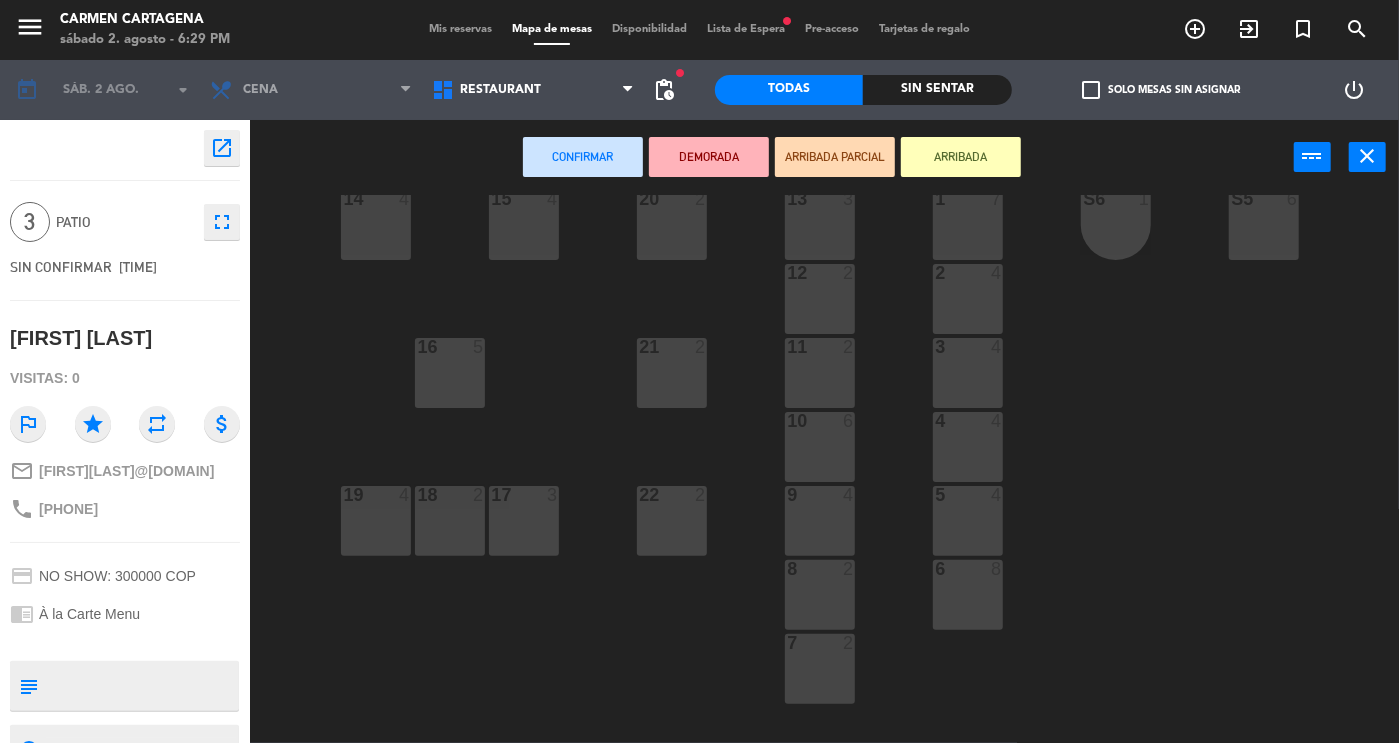 scroll, scrollTop: 265, scrollLeft: 0, axis: vertical 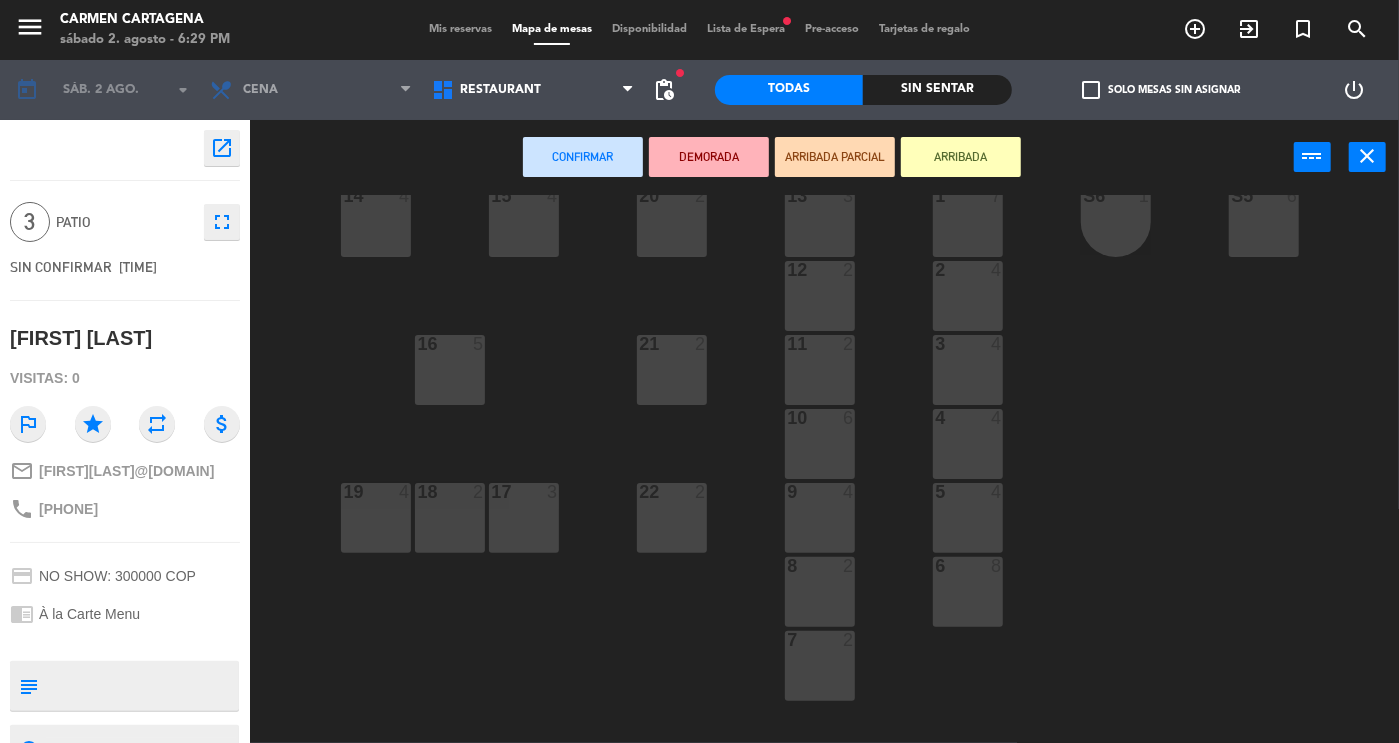 click on "5  4" at bounding box center (968, 518) 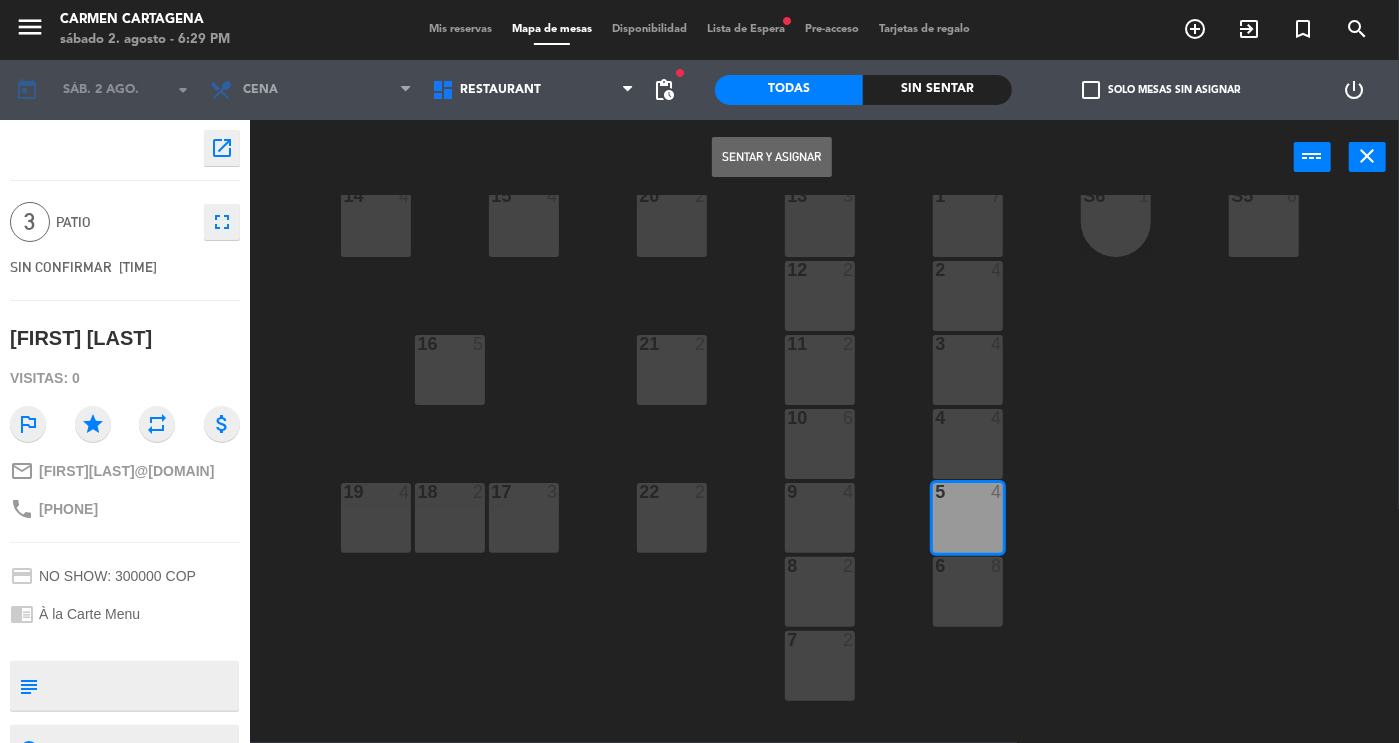 click on "Sentar y Asignar" at bounding box center [772, 157] 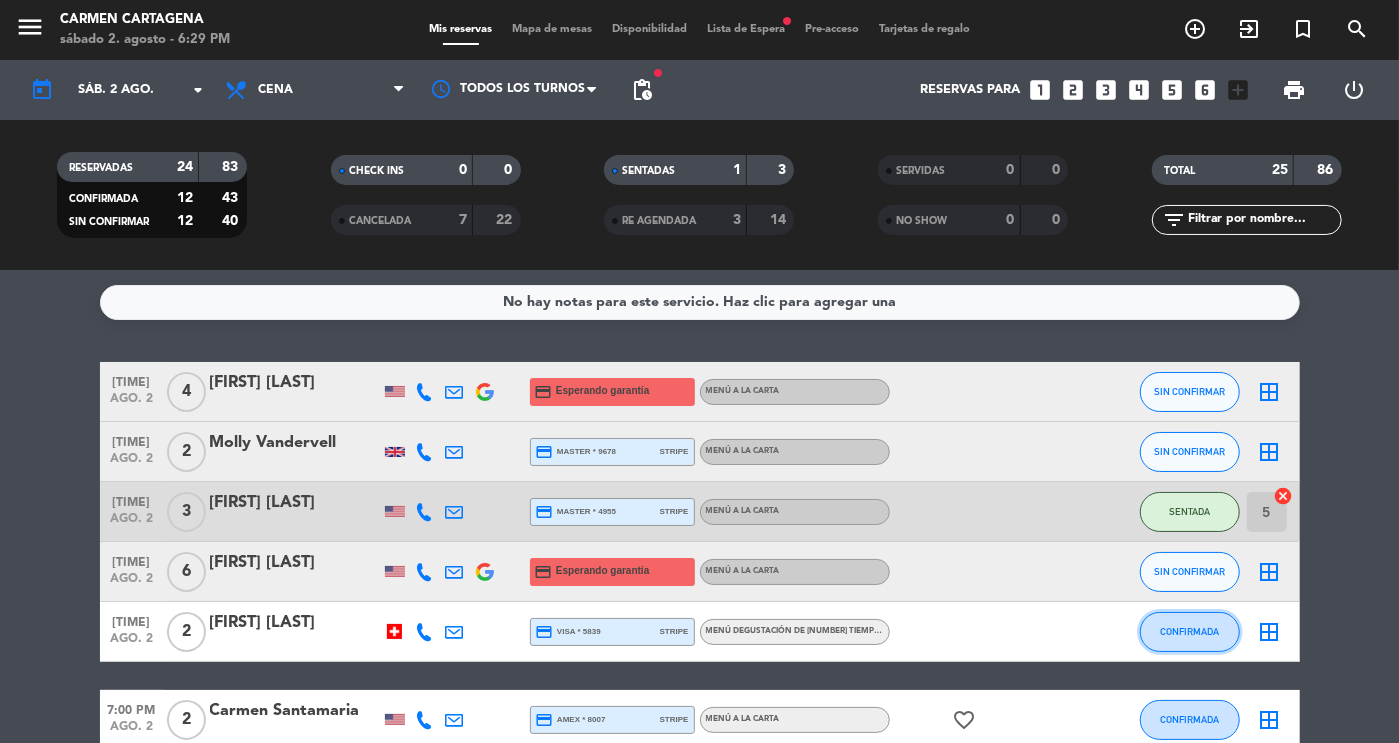 click on "CONFIRMADA" 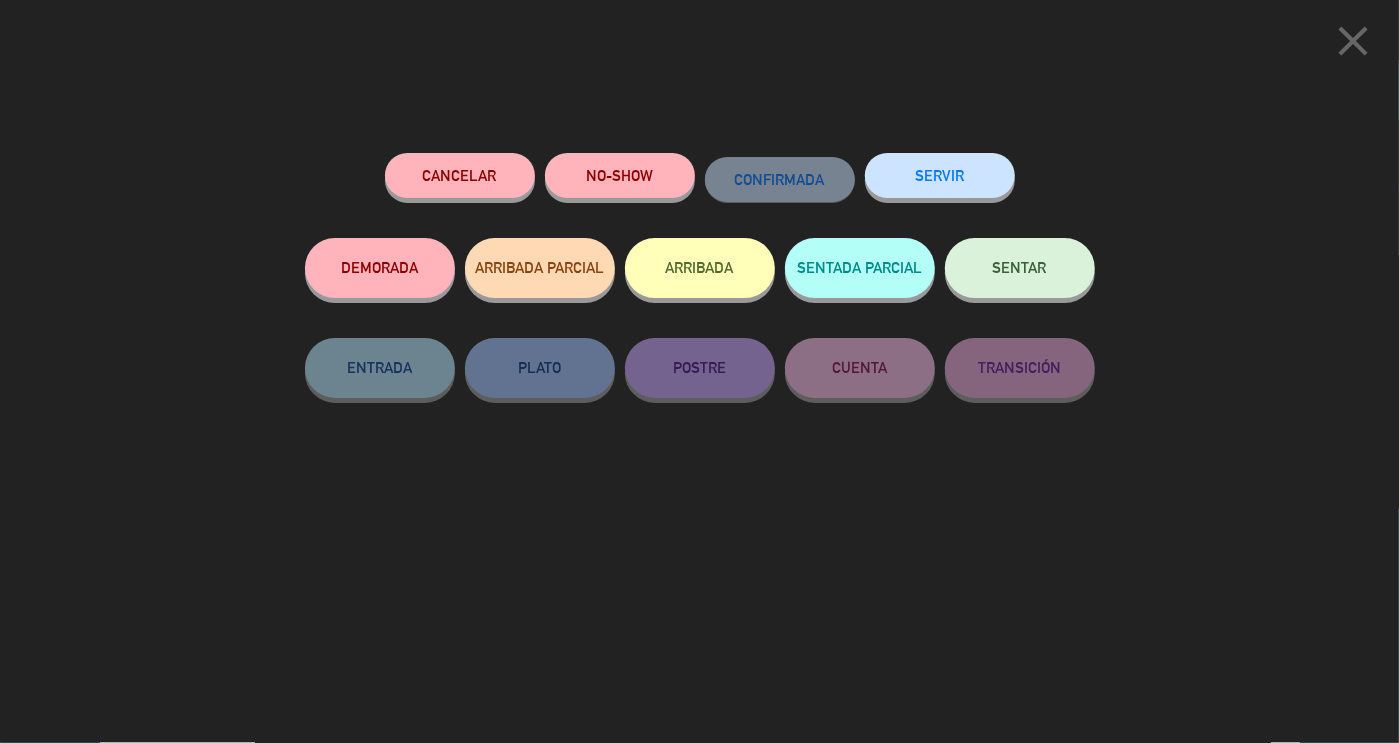 click on "SENTAR" 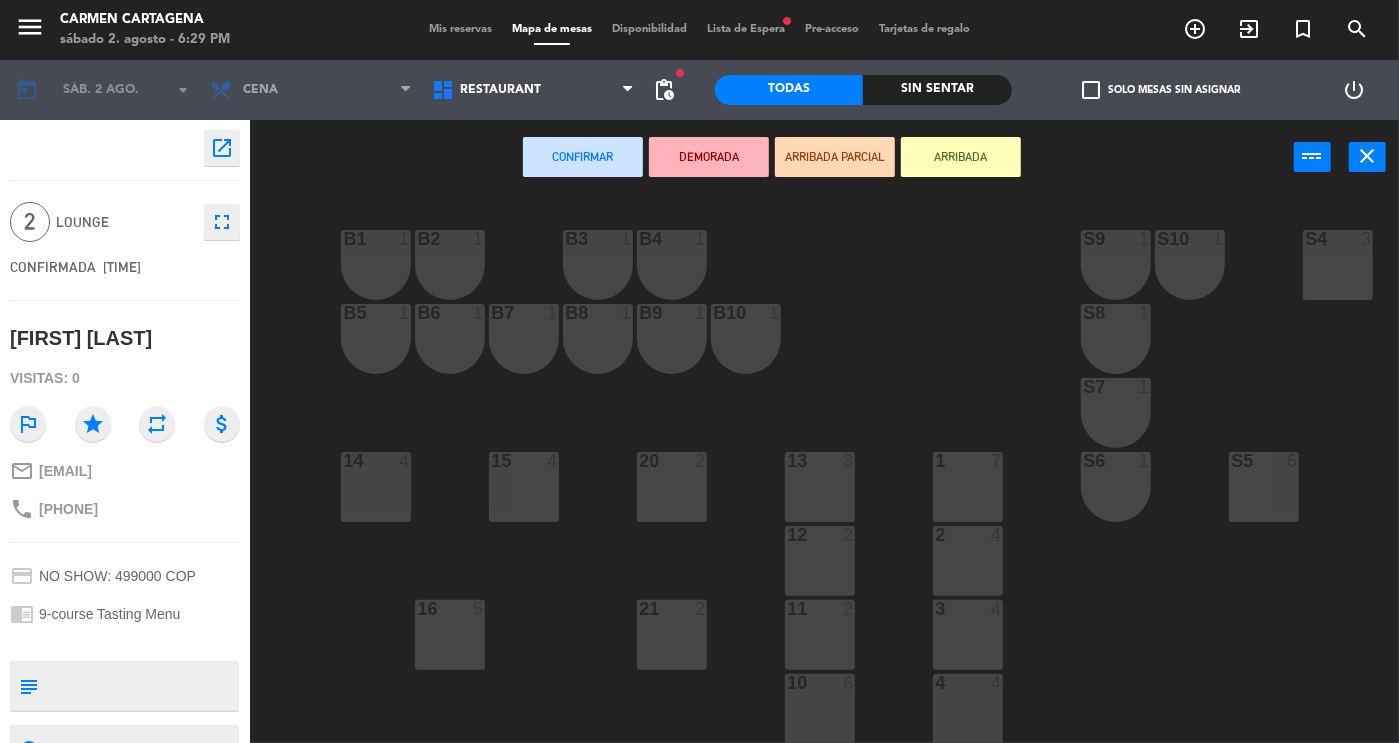 click on "13  3" at bounding box center (820, 487) 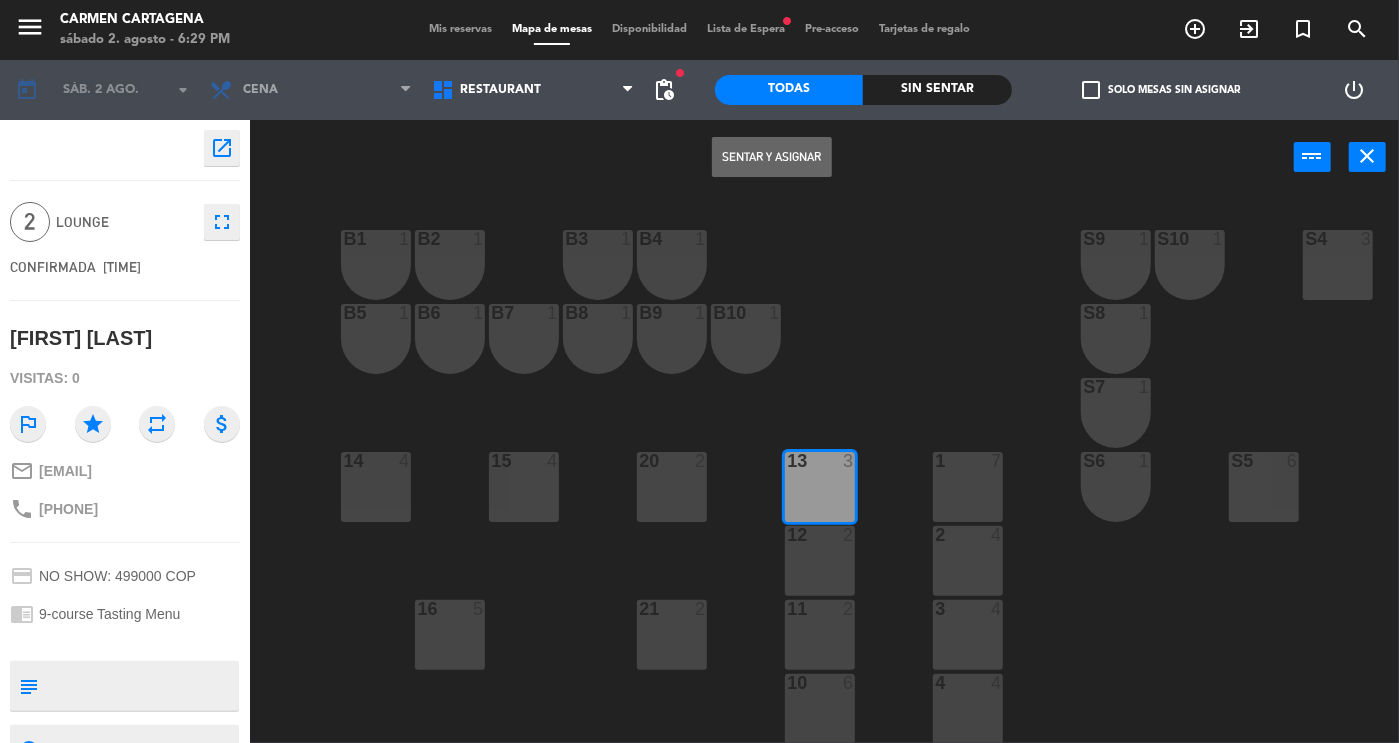 click on "Sentar y Asignar" at bounding box center [772, 157] 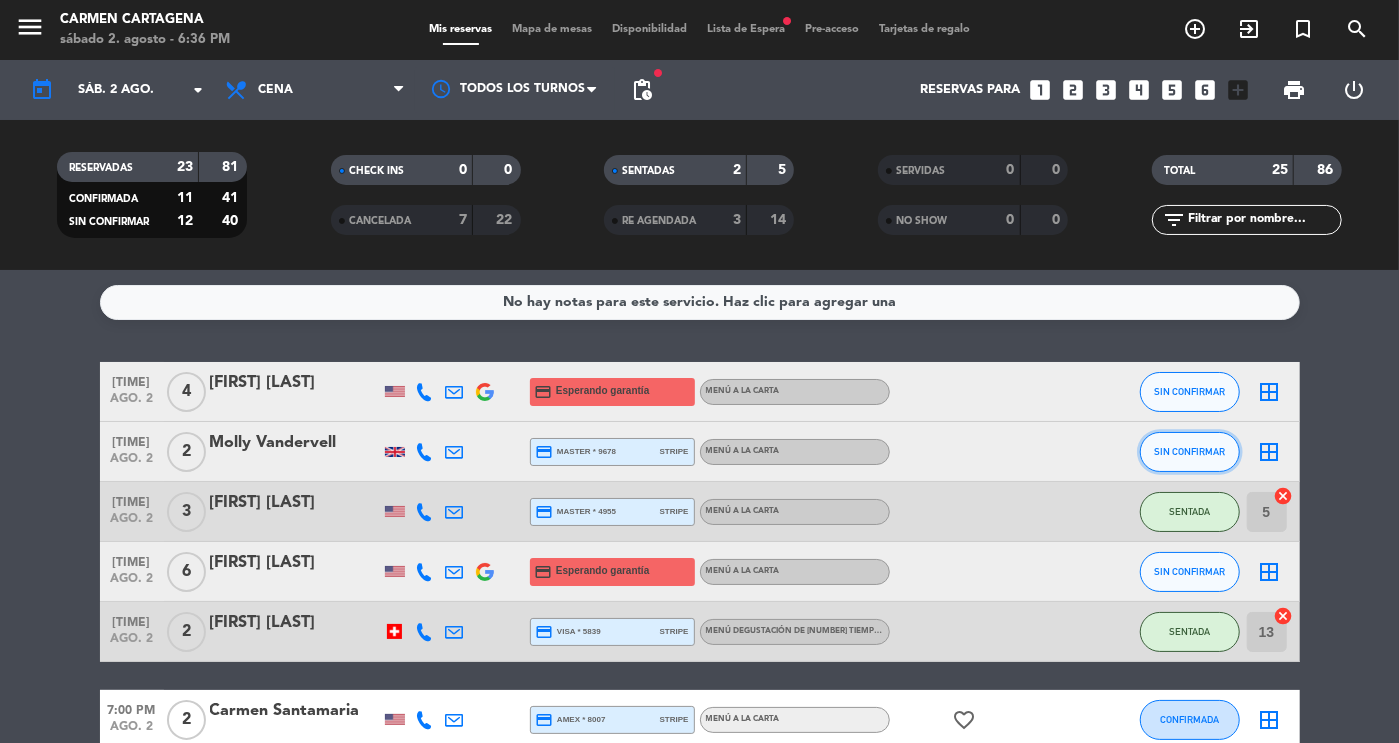 click on "SIN CONFIRMAR" 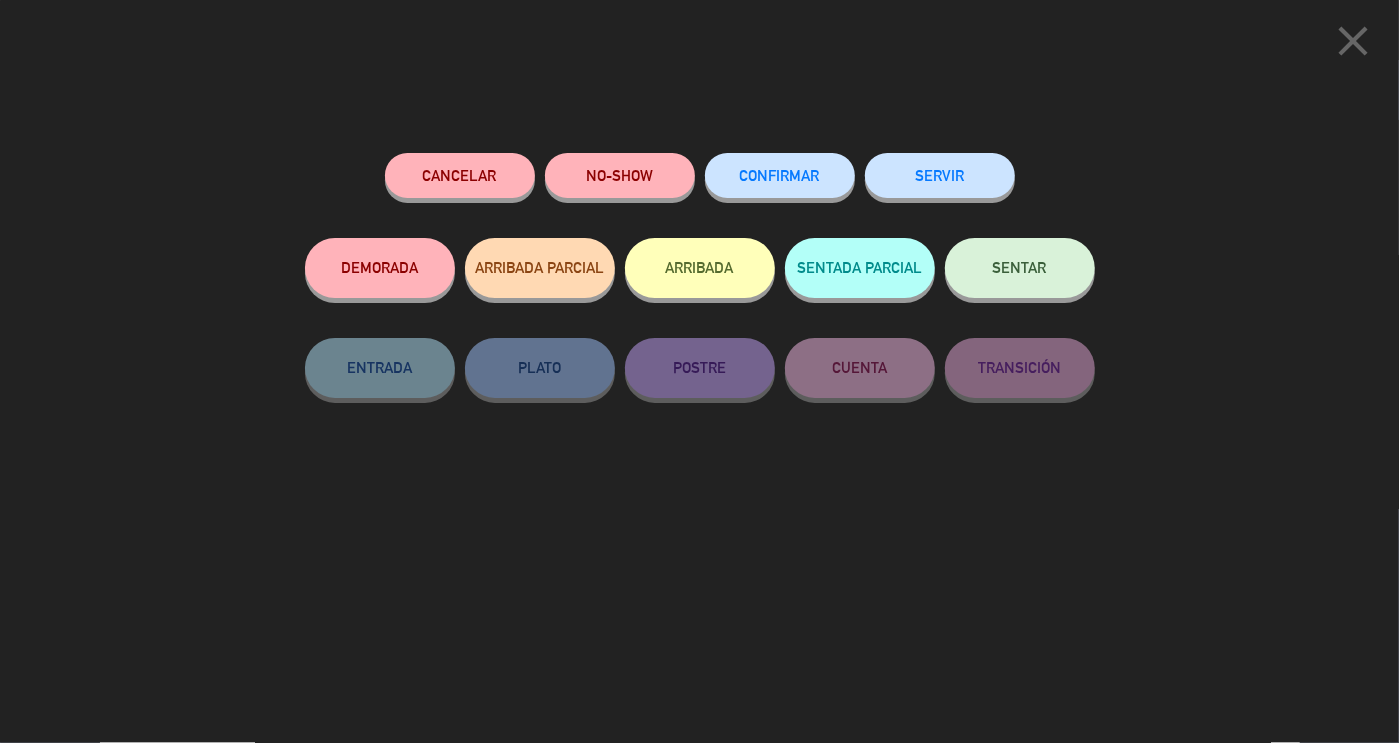 click on "SENTAR" 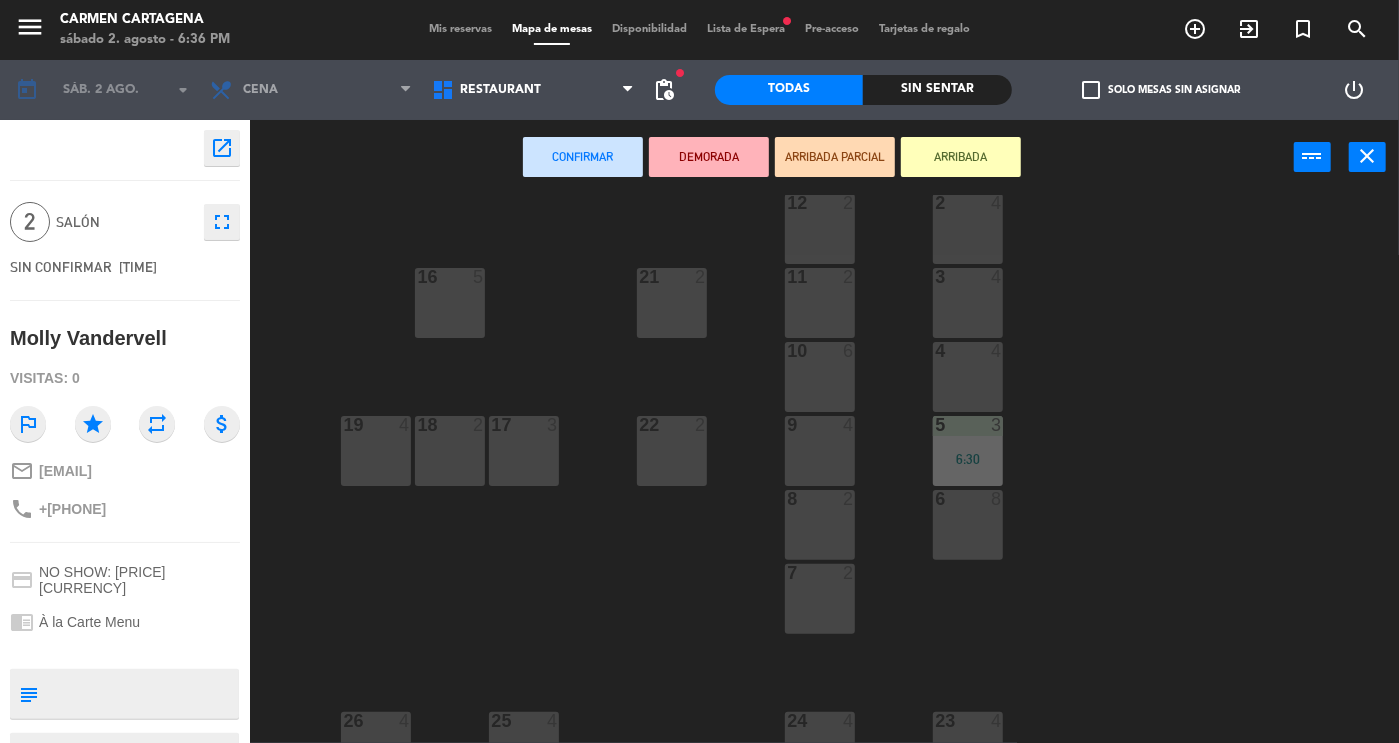 scroll, scrollTop: 335, scrollLeft: 0, axis: vertical 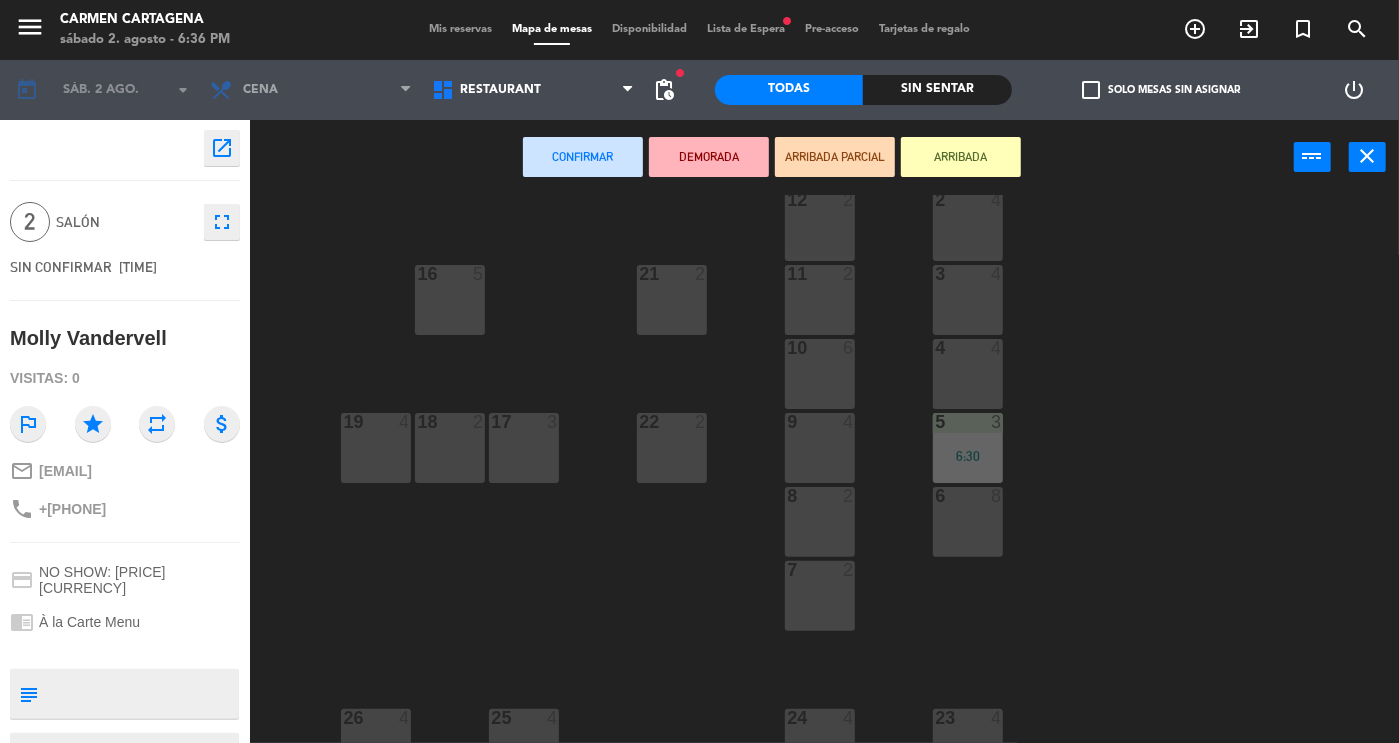 click on "22  2" at bounding box center (672, 448) 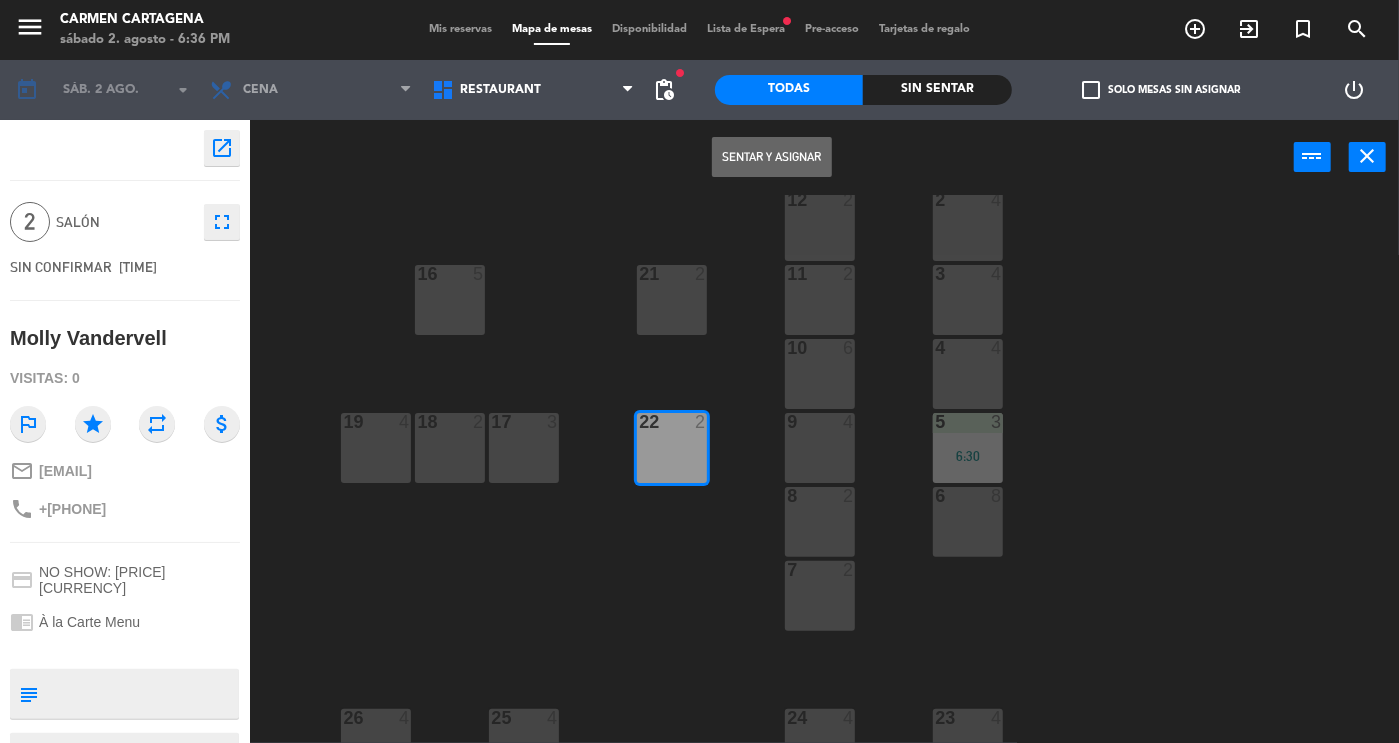 click on "Sentar y Asignar" at bounding box center (772, 157) 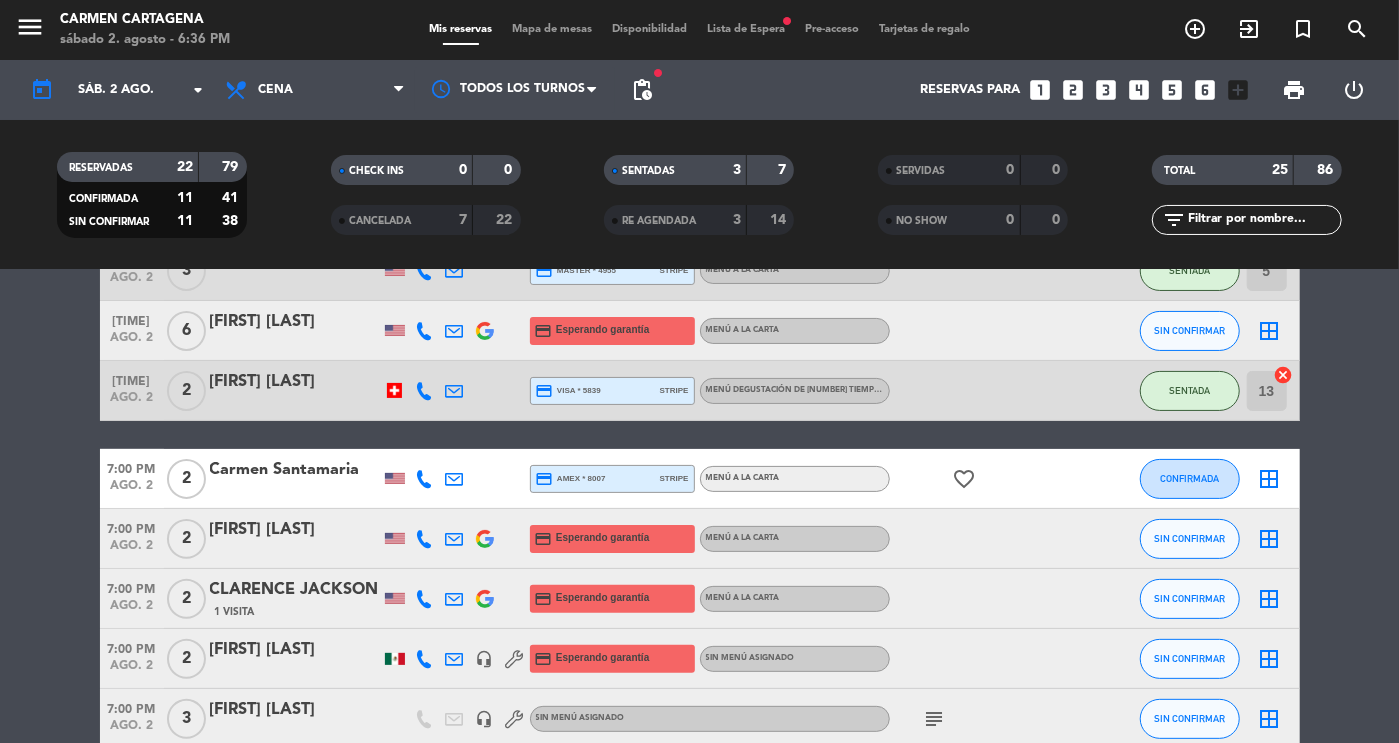 scroll, scrollTop: 243, scrollLeft: 0, axis: vertical 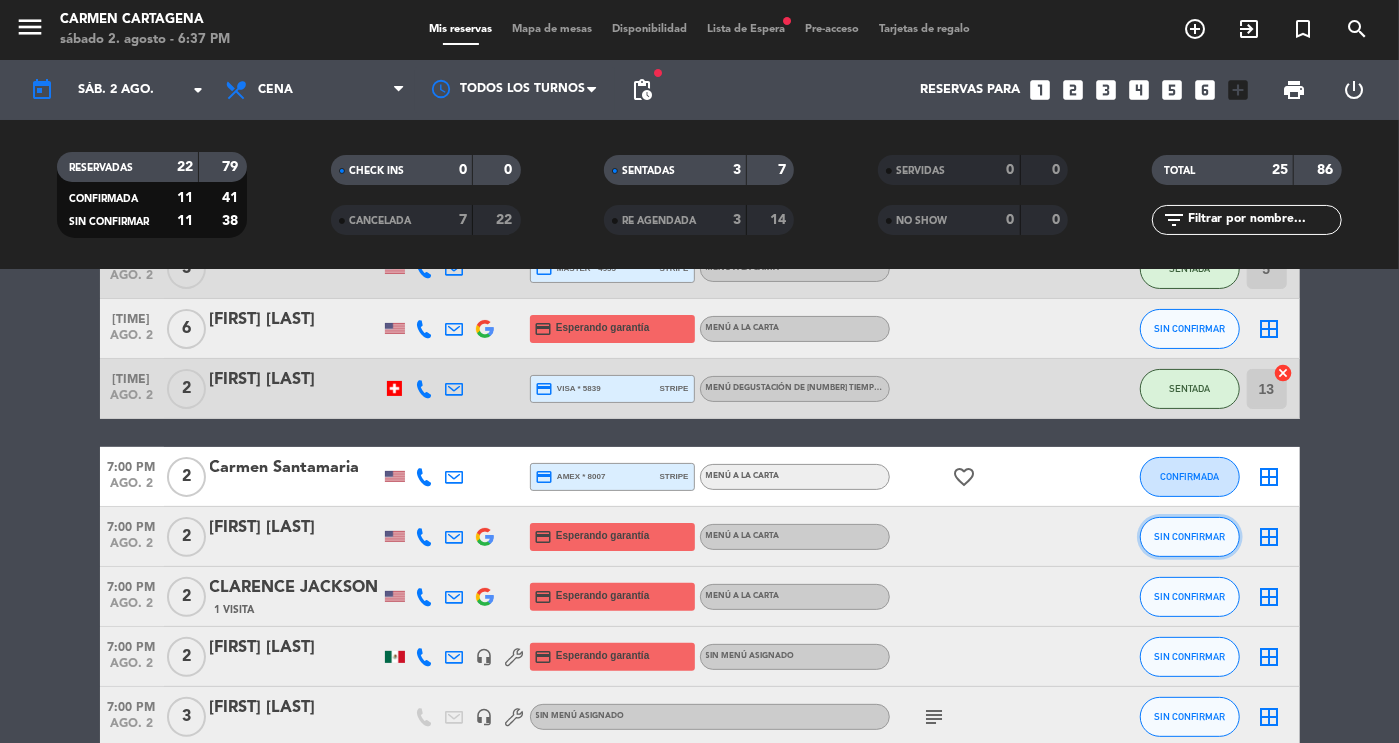 click on "SIN CONFIRMAR" 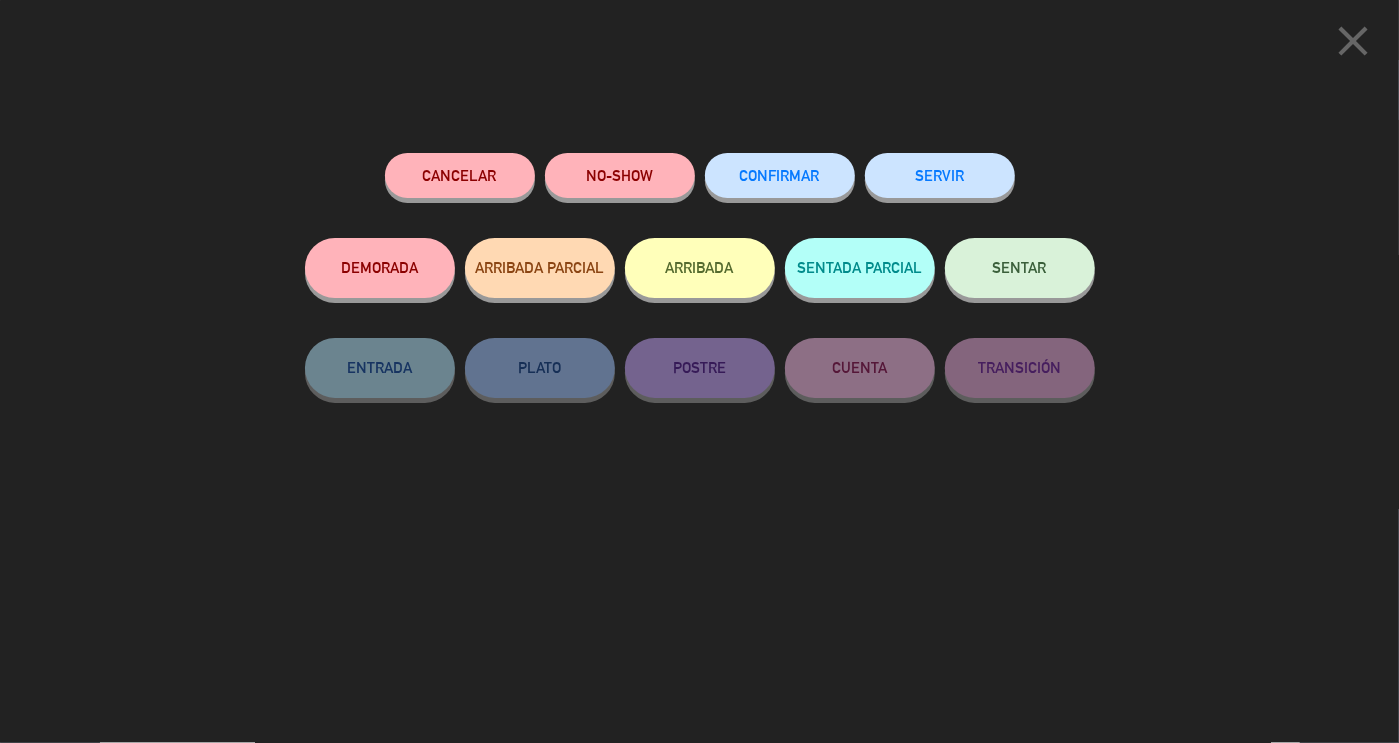click on "SENTAR" 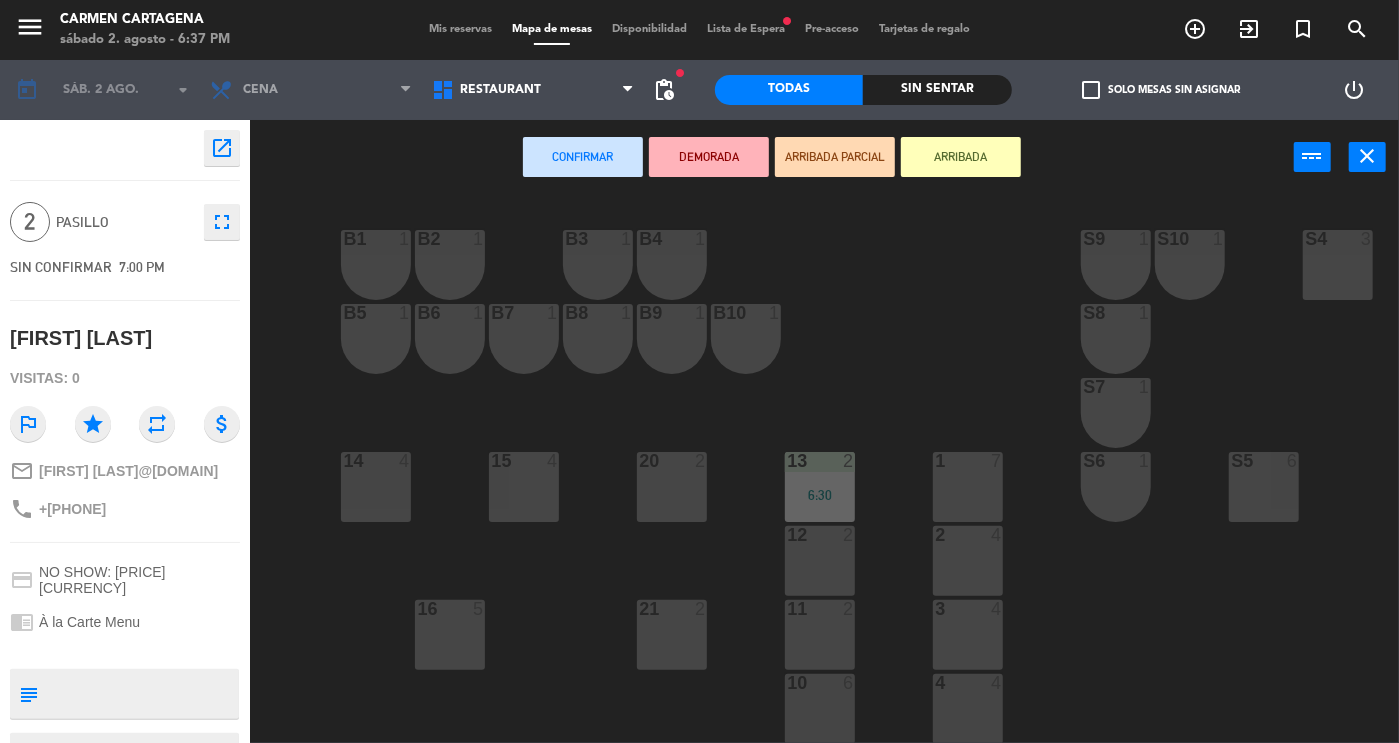 click on "11  2" at bounding box center [820, 635] 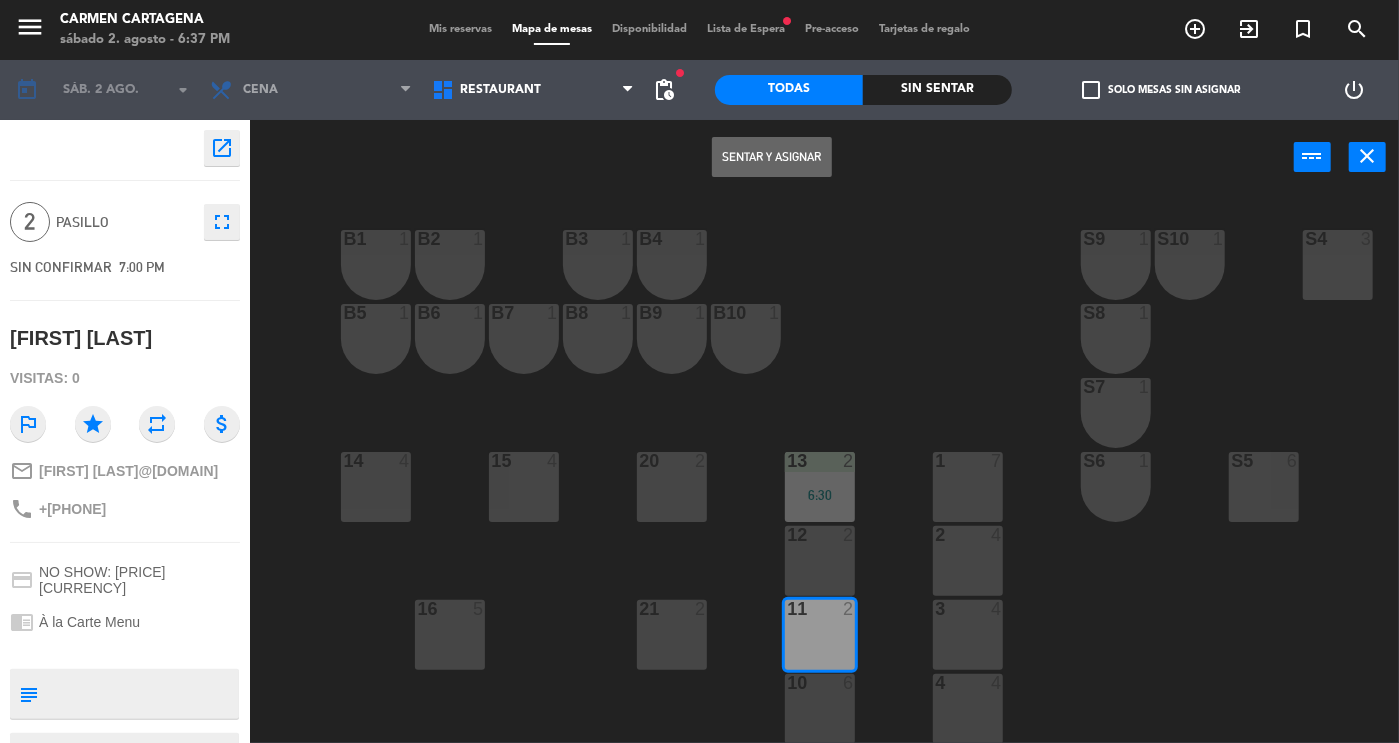 click on "Sentar y Asignar" at bounding box center (772, 157) 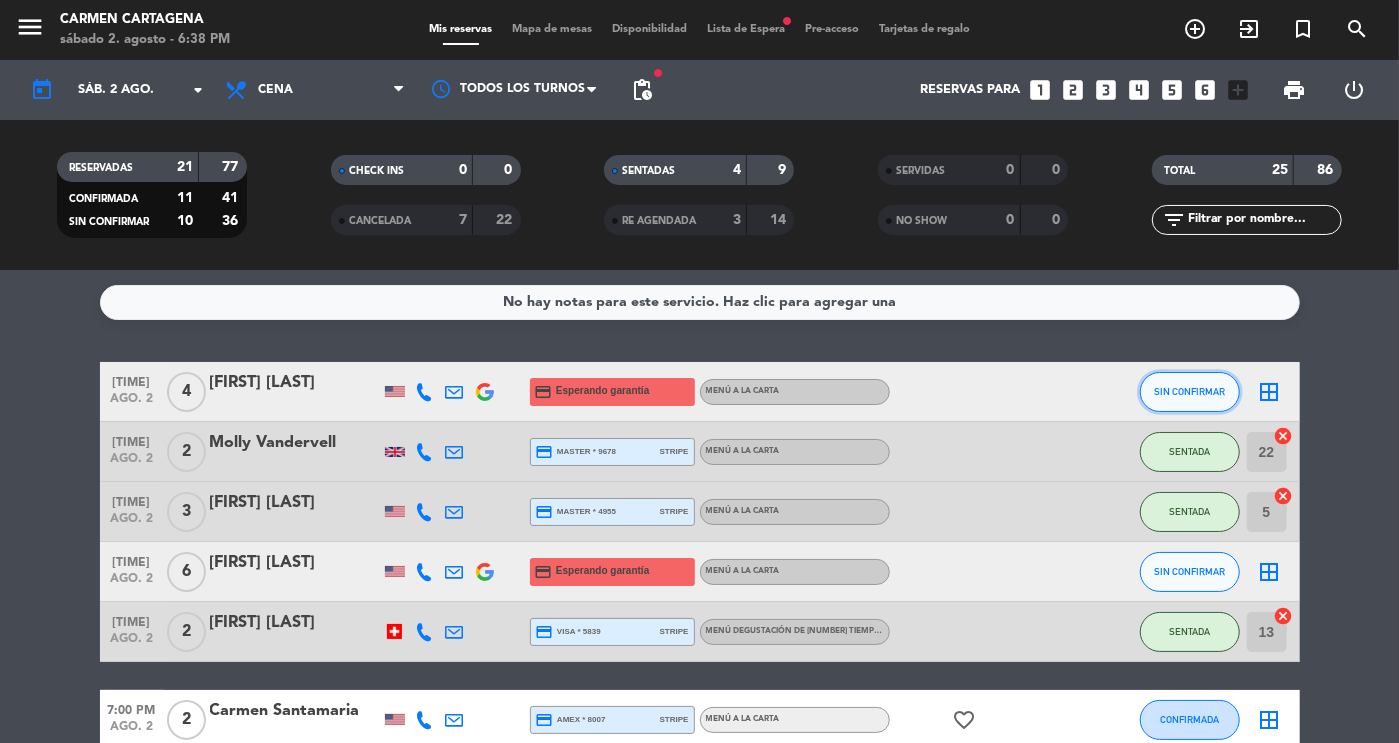 click on "SIN CONFIRMAR" 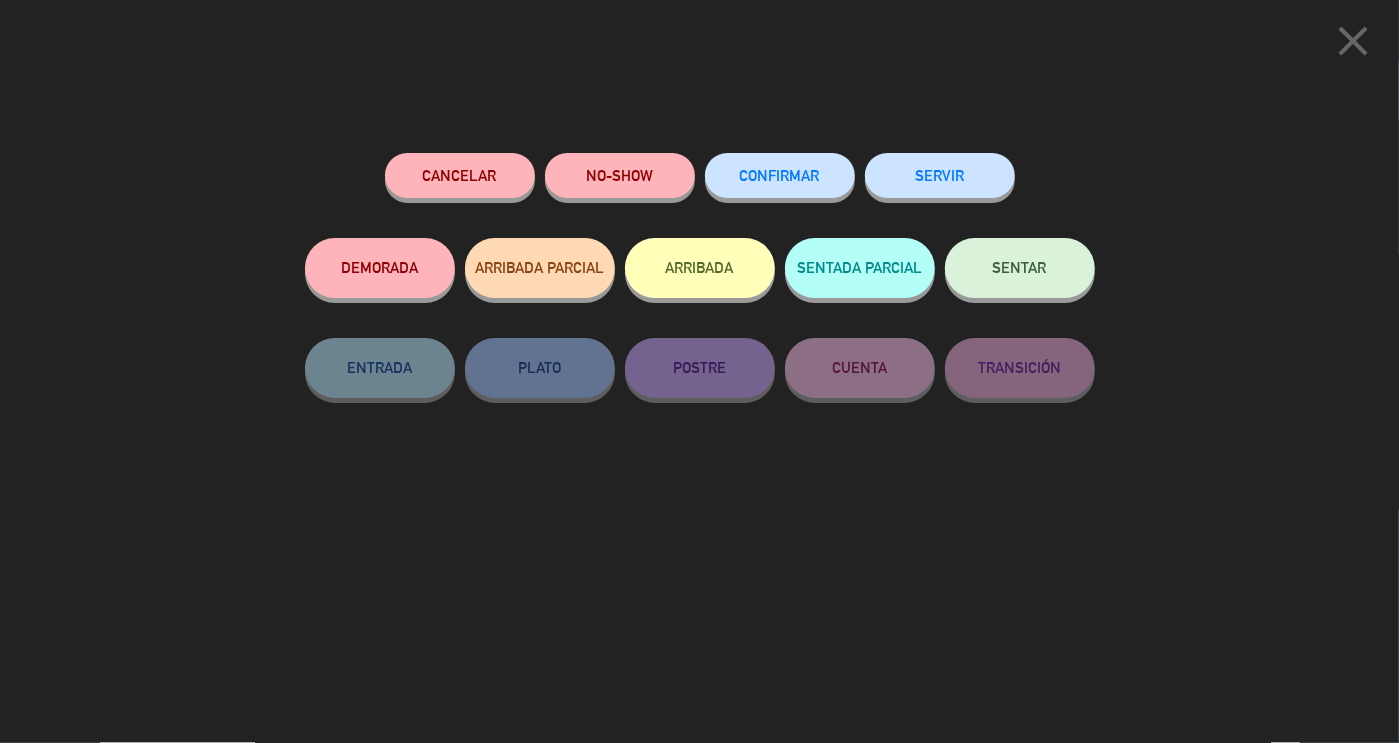 click on "SENTAR" 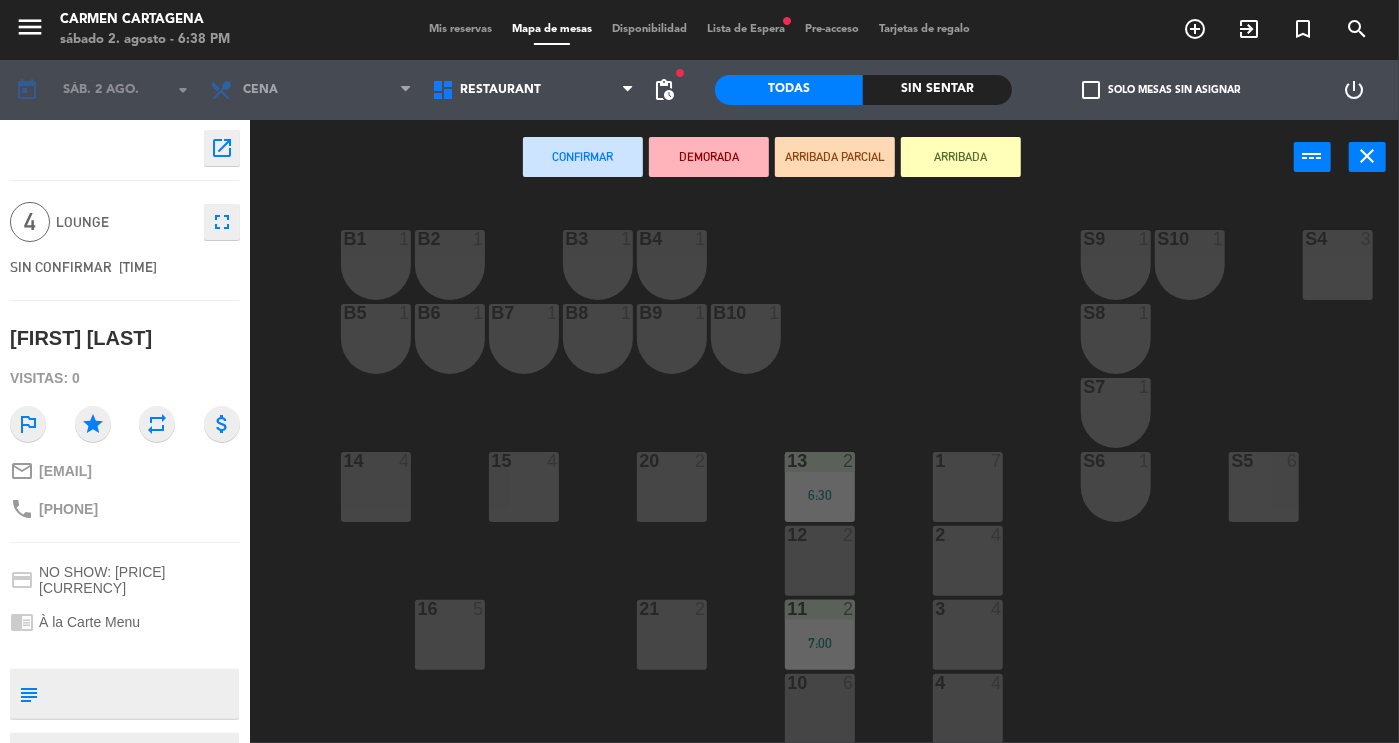 click on "2 4" at bounding box center [968, 561] 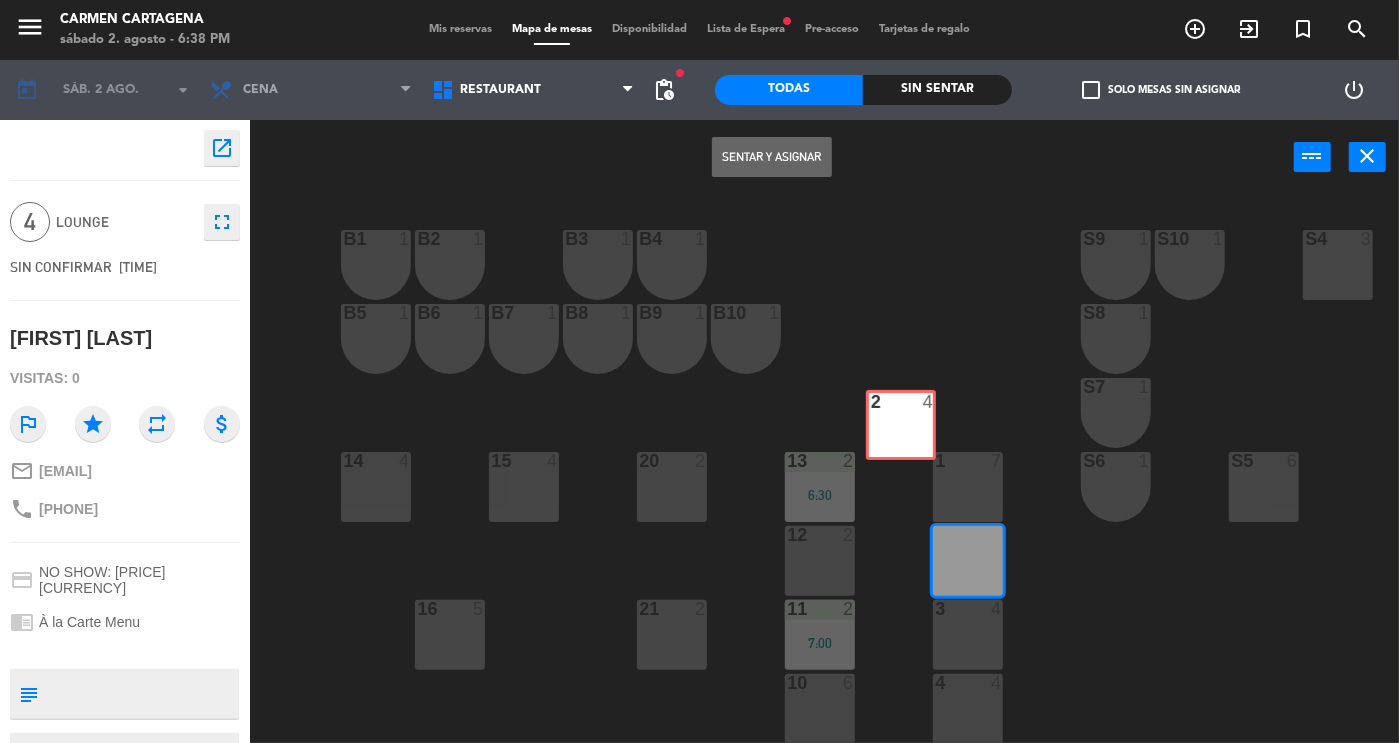 drag, startPoint x: 966, startPoint y: 559, endPoint x: 923, endPoint y: 481, distance: 89.06739 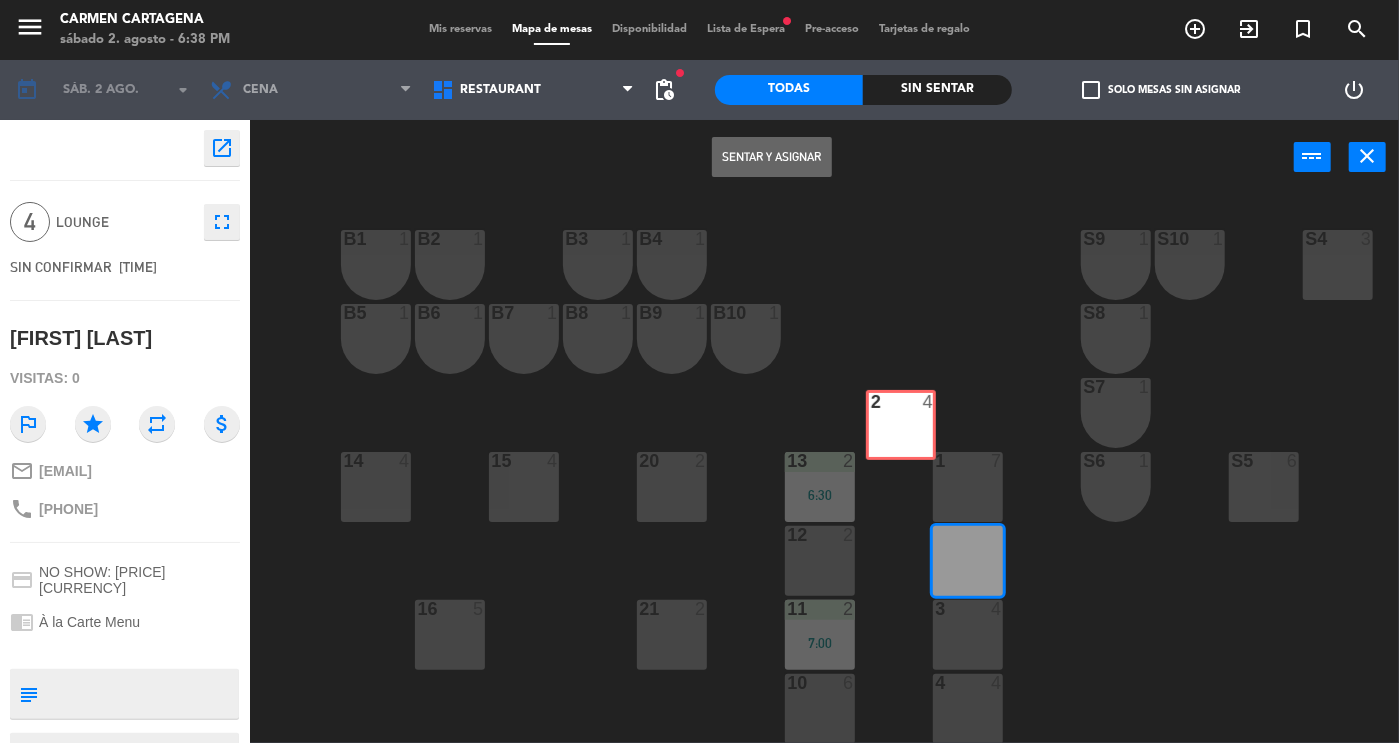 click on "B1  1  B2  1  B3  1  B4  1  S9  1  S10  1  S4  3  S3  3  B5  1  B6  1  B7  1  B8  1  B9  1  B10  1  S8  1  S7  1  S2  4  1  7  13  2   6:30  14  4  15  4  S6  1  S5  6  20  2  2  4  2  4  12  2  S1  2  3  4  11  2   7:00  16  5  21  2  4  4  10  6  5  3   6:30  9  4  17  3  18  2  19  4  22  2   6:30  6  8  8  2  7  2  23  4  24  4  25  4  26  4" 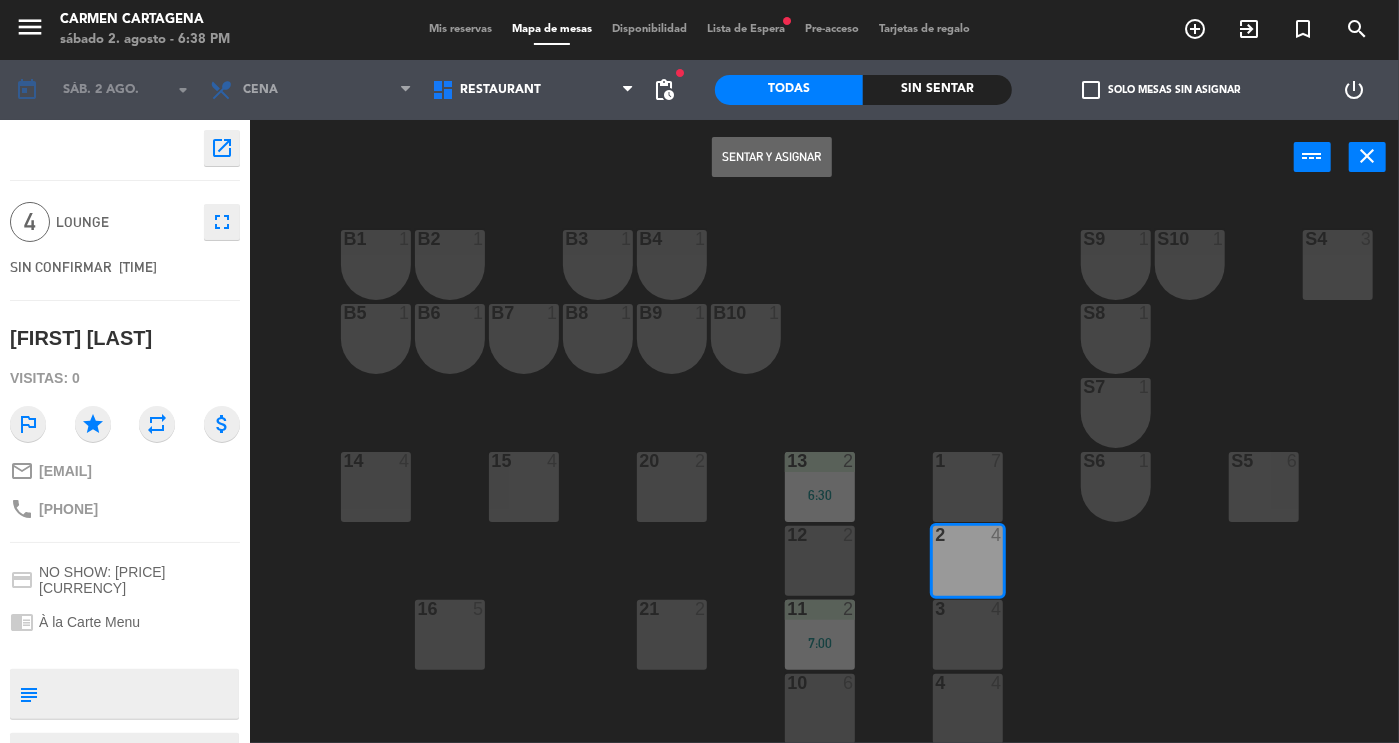 click on "Sentar y Asignar" at bounding box center (772, 157) 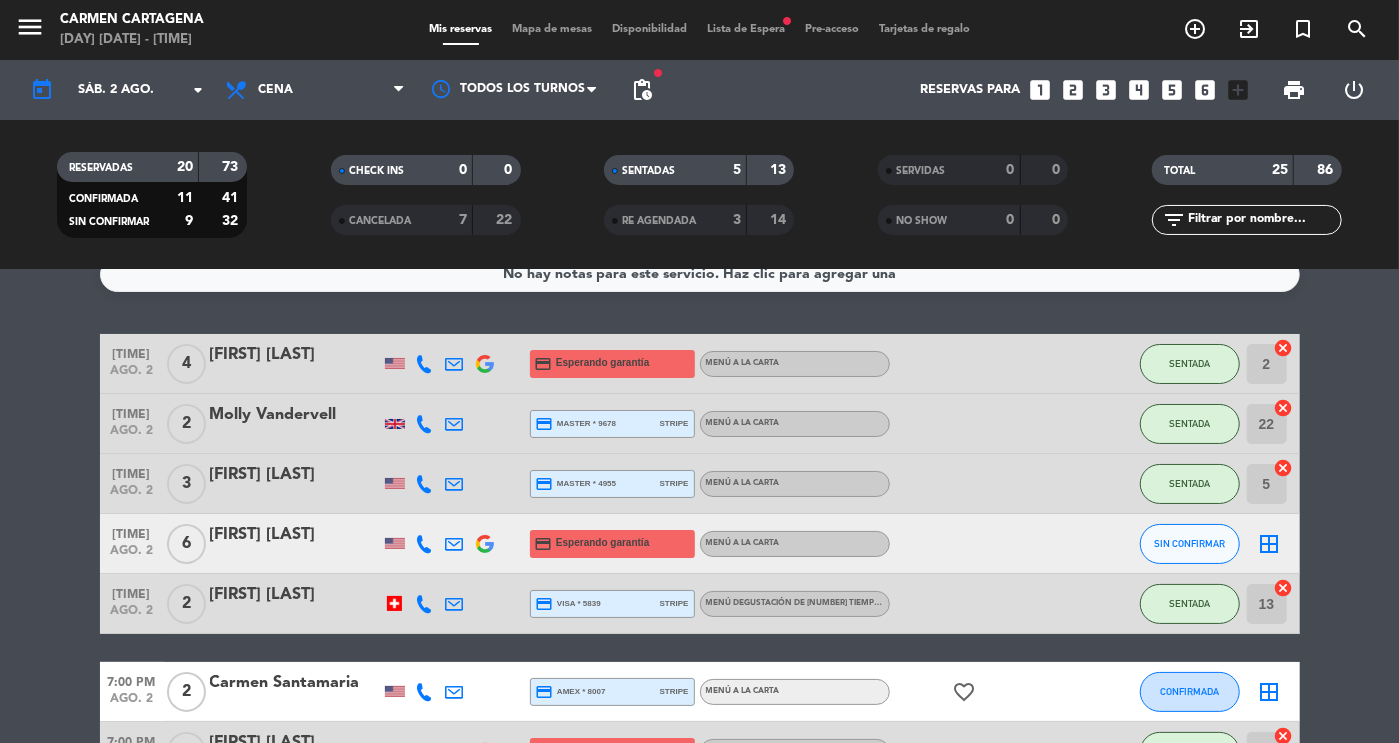 scroll, scrollTop: 0, scrollLeft: 0, axis: both 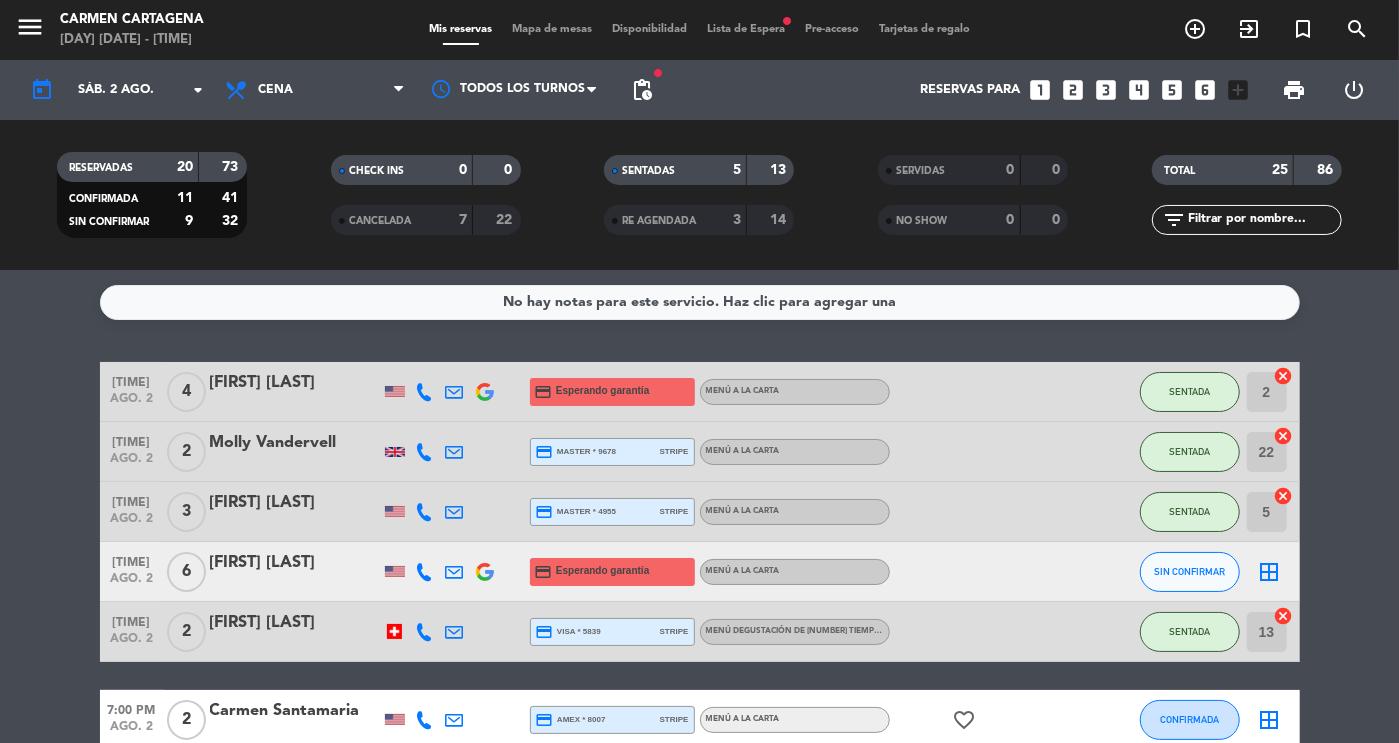 click on "[TIME] [DATE] [NUMBER] [FIRST] [LAST] credit_card Esperando garantía Menú a la carta SENTADA [NUMBER] cancel [TIME] [DATE] [NUMBER] [FIRST] [LAST] credit_card master * [LAST_4_DIGITS] stripe Menú a la carta SENTADA [NUMBER] cancel [TIME] [DATE] [NUMBER] [FIRST] [LAST] credit_card master * [LAST_4_DIGITS] stripe Menú a la carta SENTADA [NUMBER] cancel [TIME] [DATE] [NUMBER] [FIRST] [LAST] credit_card Esperando garantía Menú a la carta SIN CONFIRMAR border_all [TIME] [DATE] [NUMBER] [FIRST] [LAST] credit_card visa * [LAST_4_DIGITS] stripe Menú degustación de [NUMBER] tiempos , COP $ [PRICE] SENTADA [NUMBER] cancel [TIME] [DATE] [NUMBER] [FIRST] [LAST] credit_card amex * [LAST_4_DIGITS] stripe Menú a la carta favorite_border CONFIRMADA border_all [TIME] [DATE] [NUMBER] [FIRST] [LAST] credit_card Esperando garantía Menú a la carta SENTADA [NUMBER] cancel [TIME] [DATE] [NUMBER] [FIRST] [LAST] [NUMBER] Visita credit_card Esperando garantía Menú a la carta SIN CONFIRMAR border_all [TIME] [DATE] [NUMBER] [FIRST] [LAST] [NUMBER]" 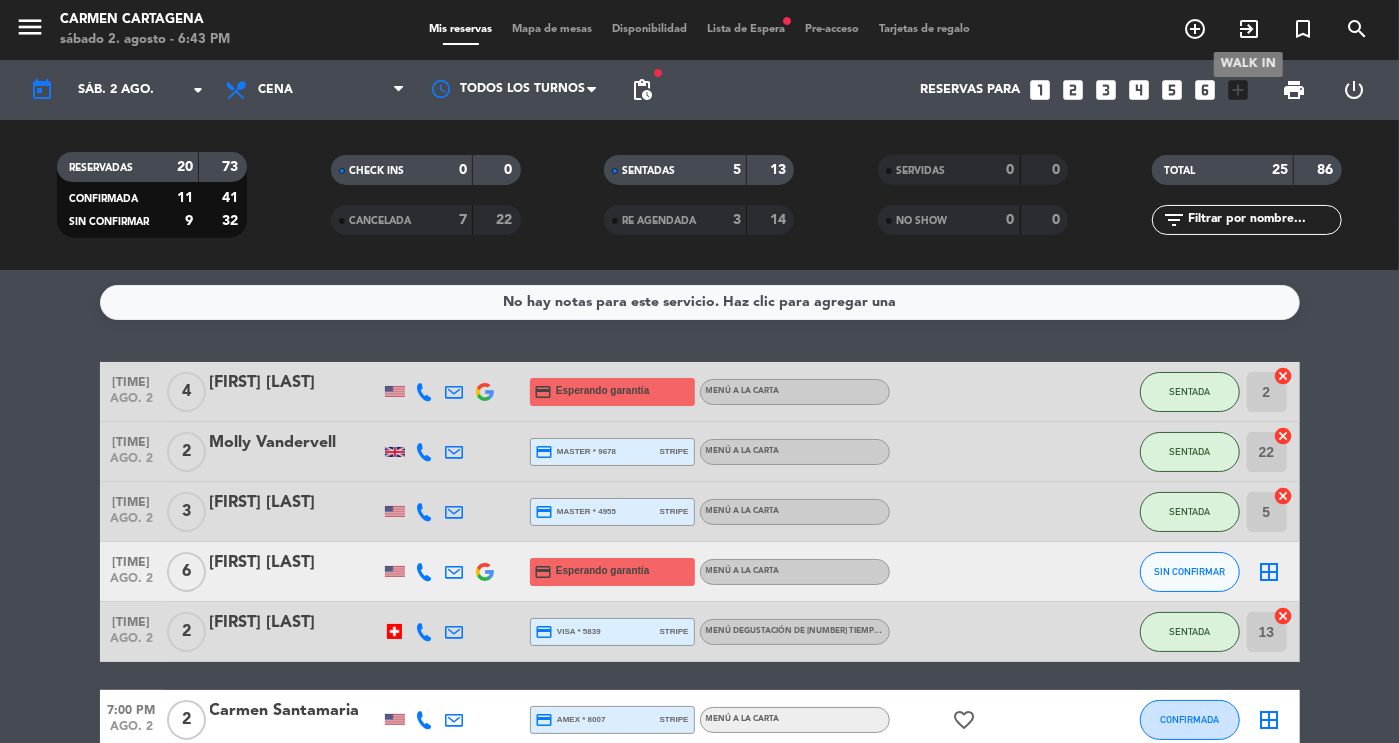click on "exit_to_app" at bounding box center [1249, 29] 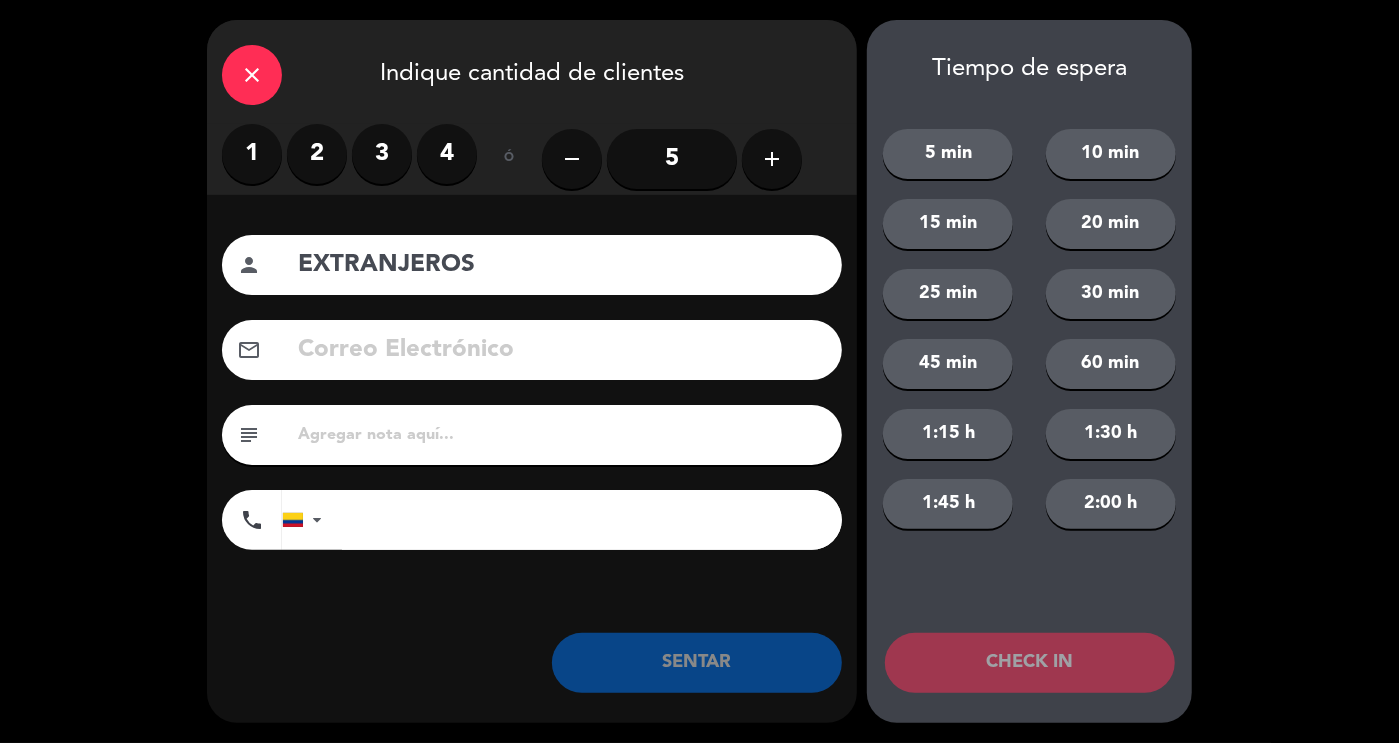 type on "EXTRANJEROS" 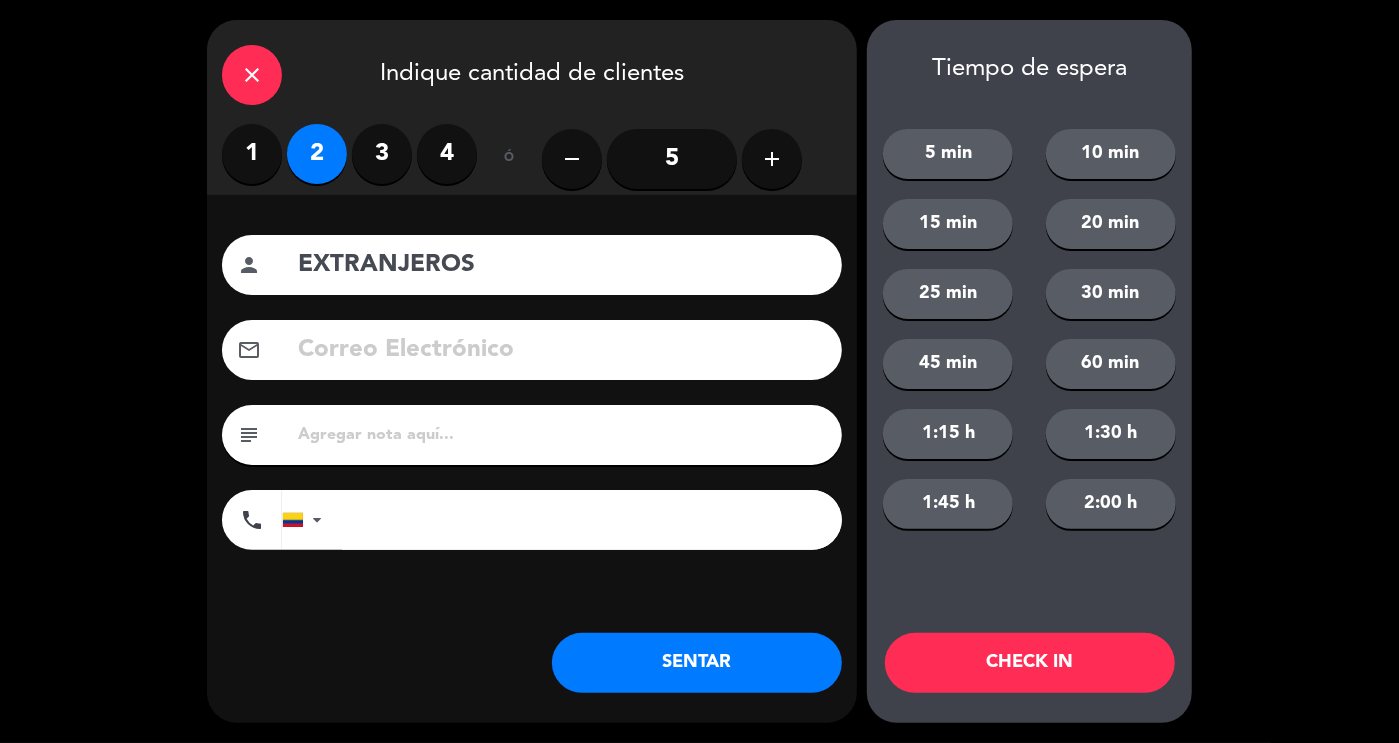click on "SENTAR" 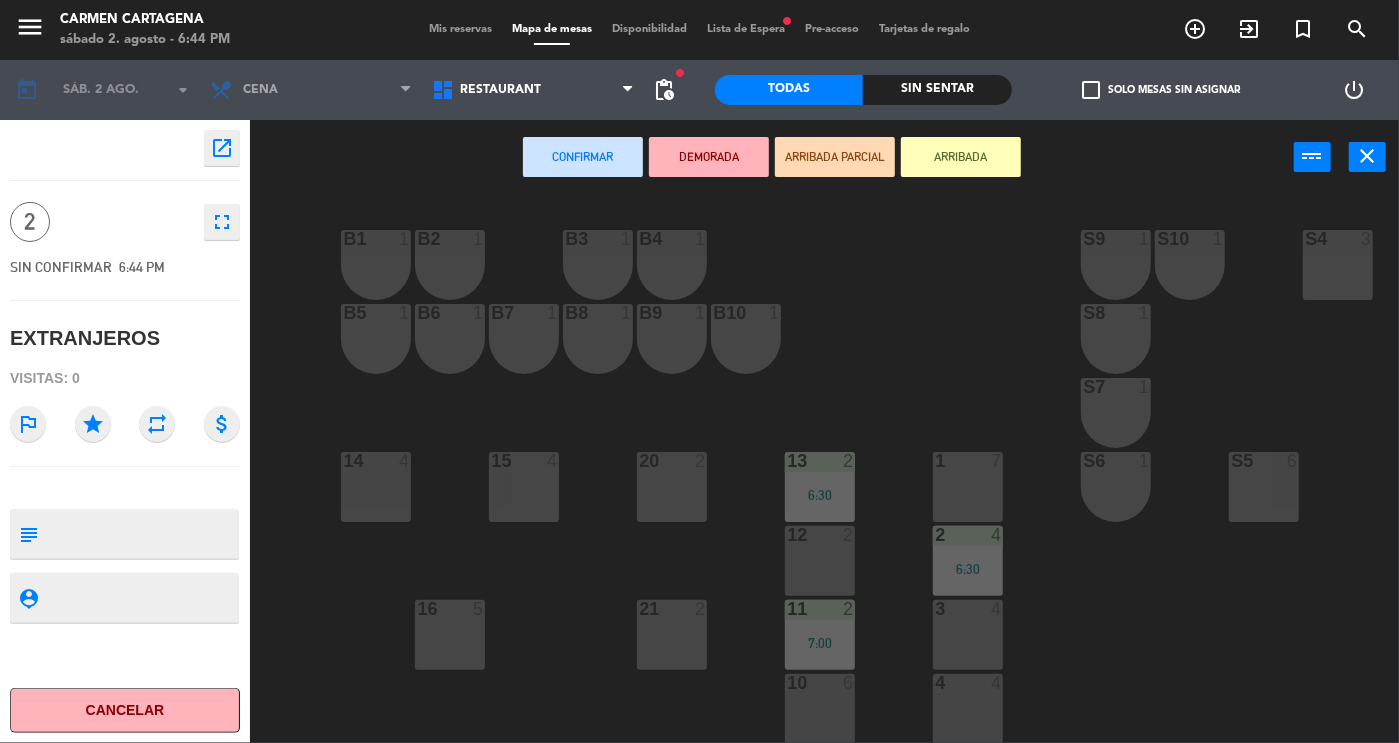 click on "B5  1" at bounding box center [376, 339] 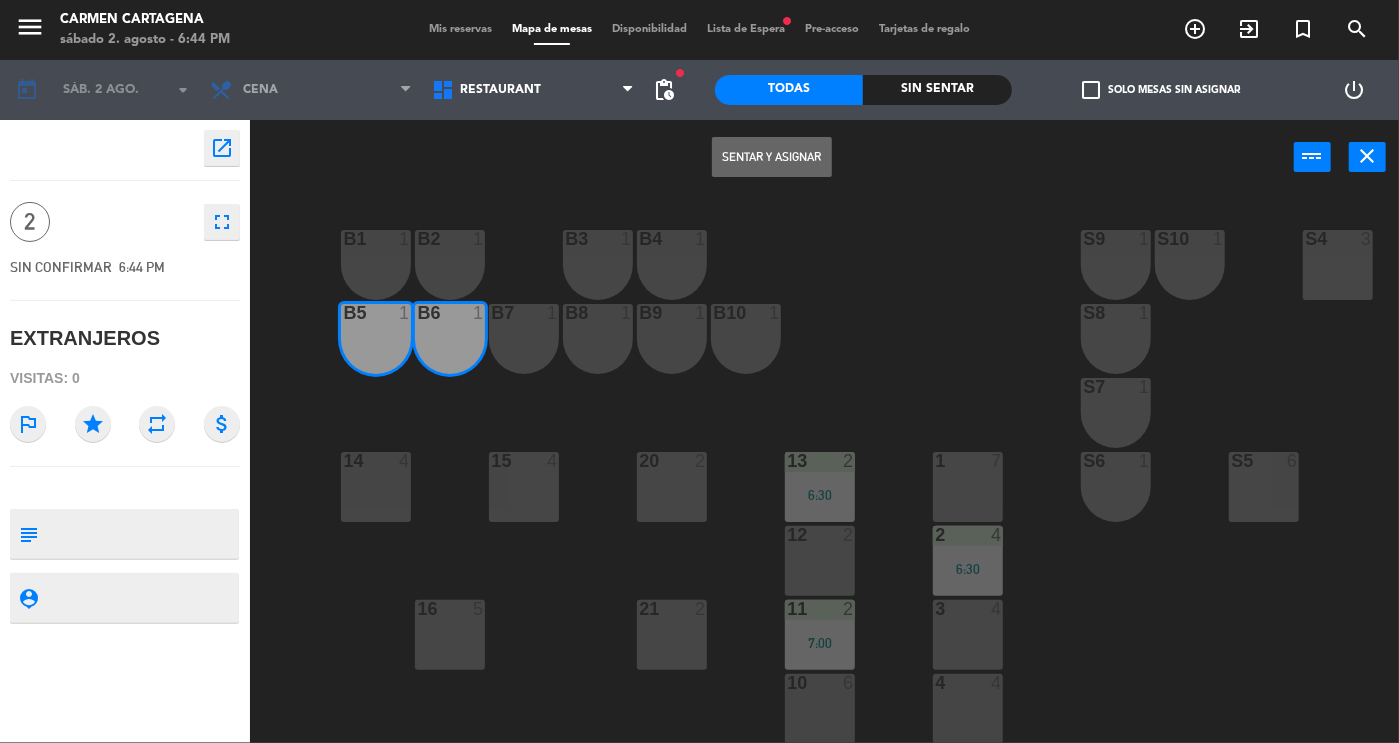 click on "Sentar y Asignar" at bounding box center [772, 157] 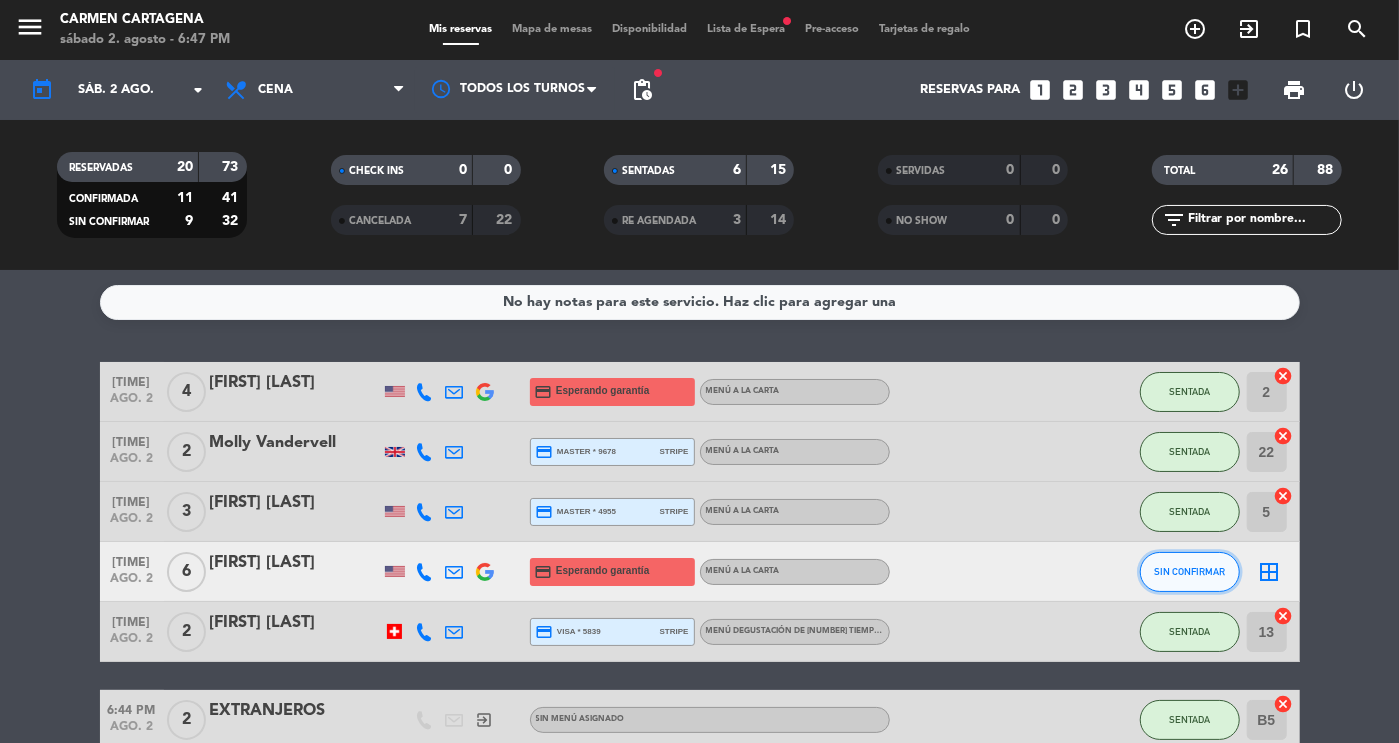 click on "SIN CONFIRMAR" 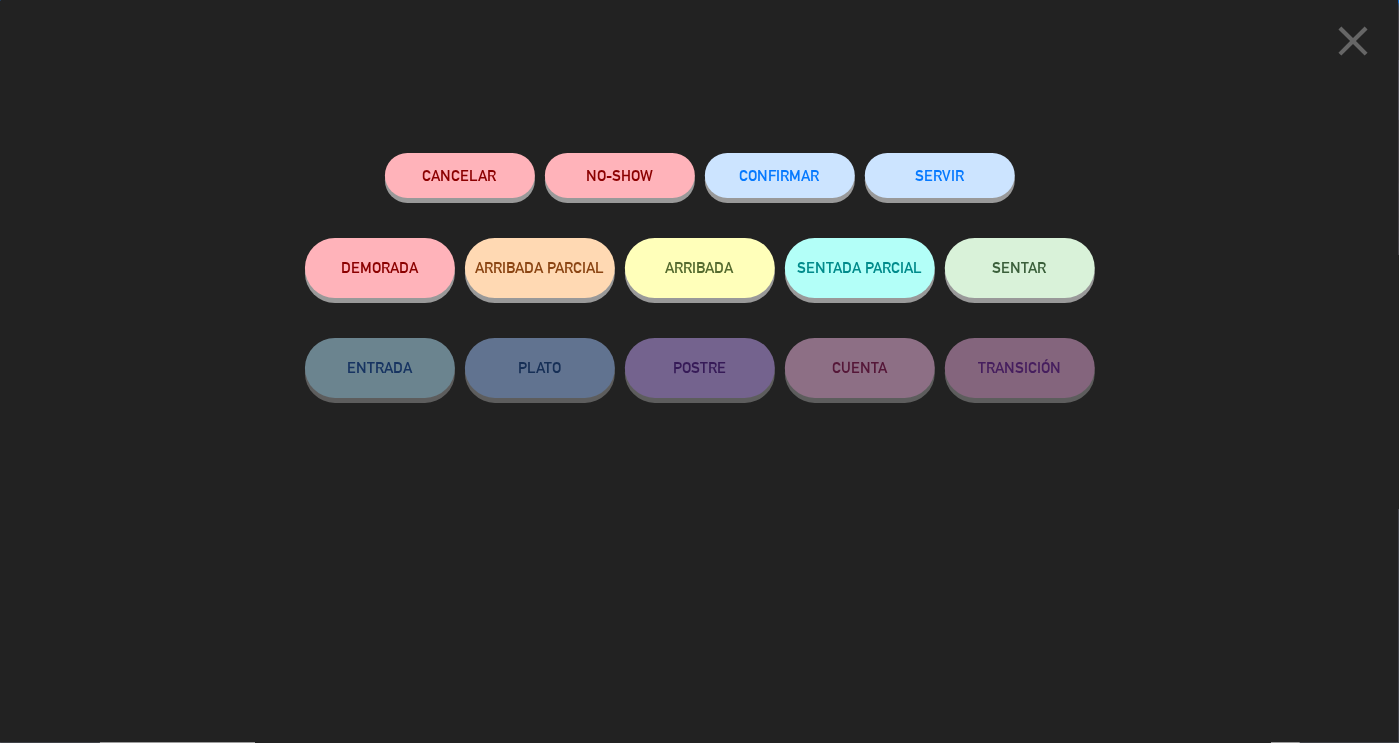 click on "SENTAR" 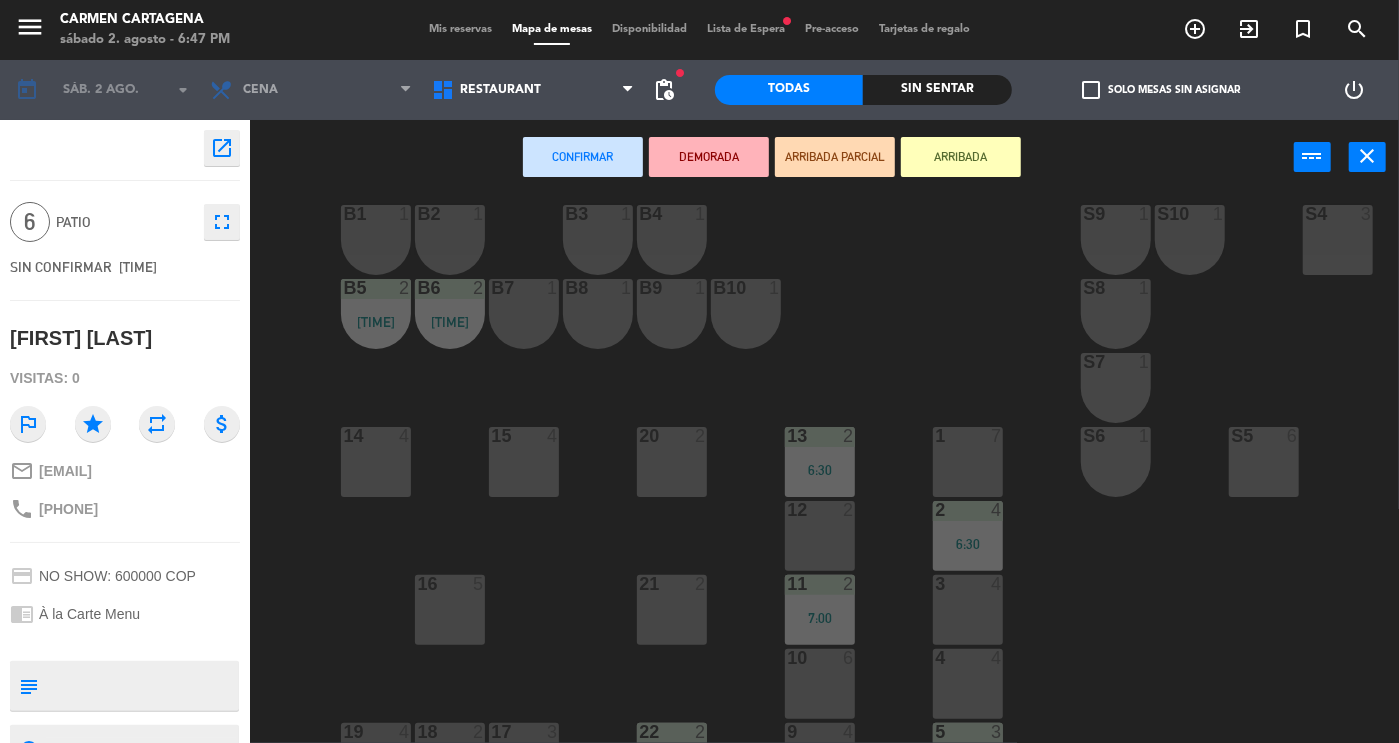 scroll, scrollTop: 26, scrollLeft: 0, axis: vertical 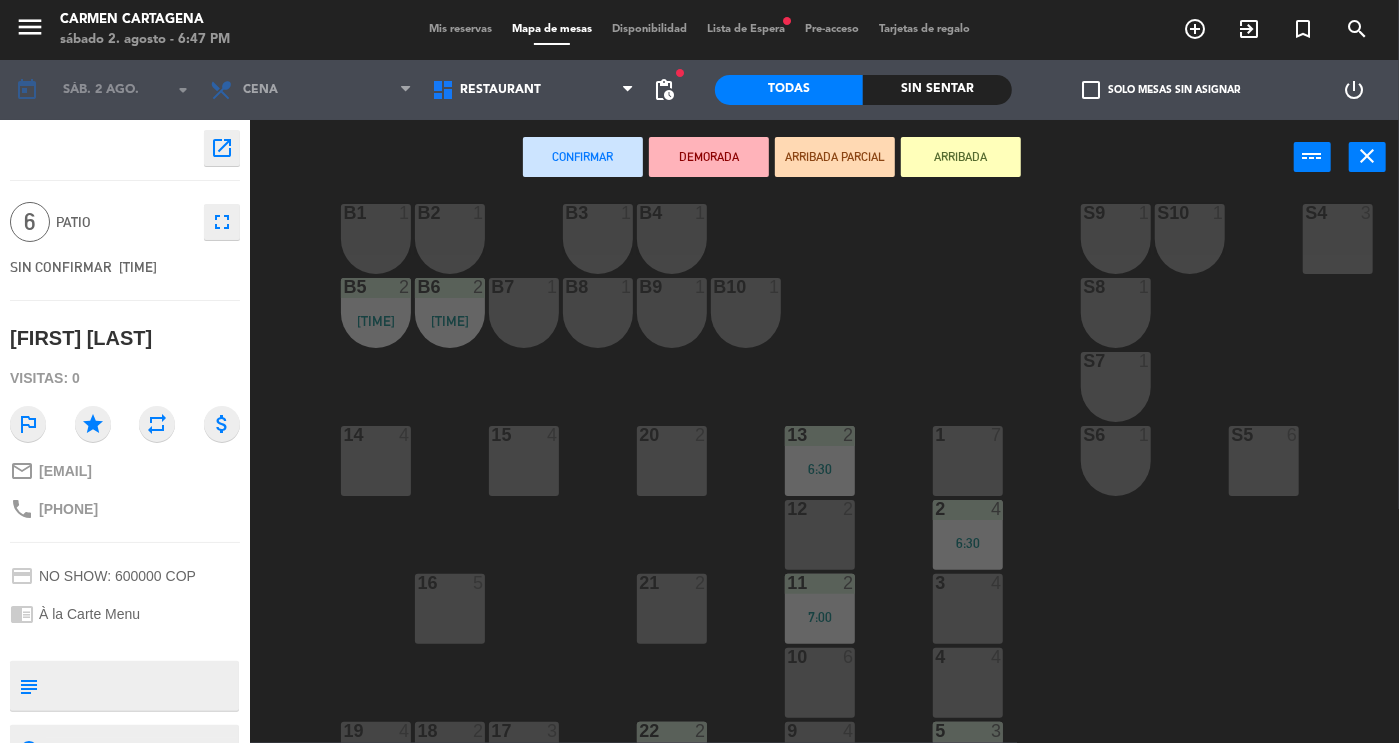 click on "1  7" at bounding box center [968, 461] 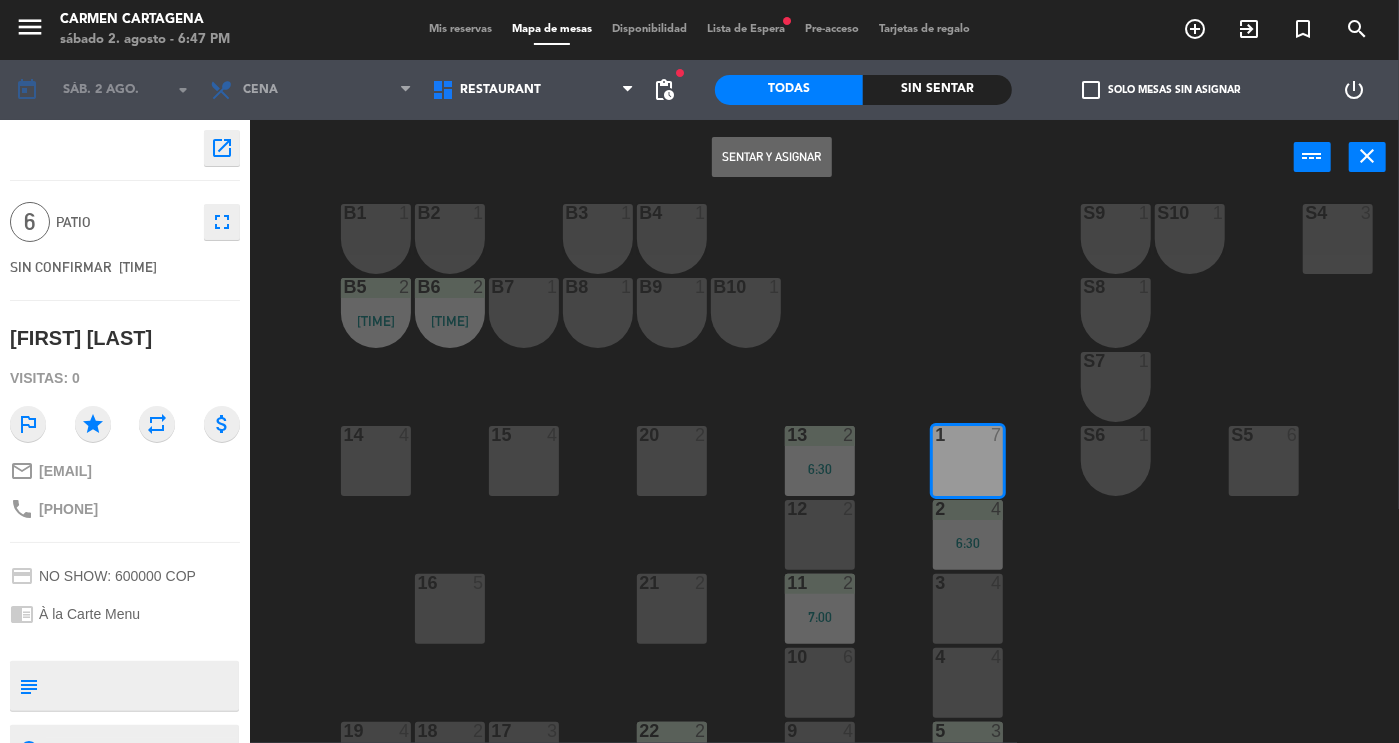 click on "Sentar y Asignar" at bounding box center [772, 157] 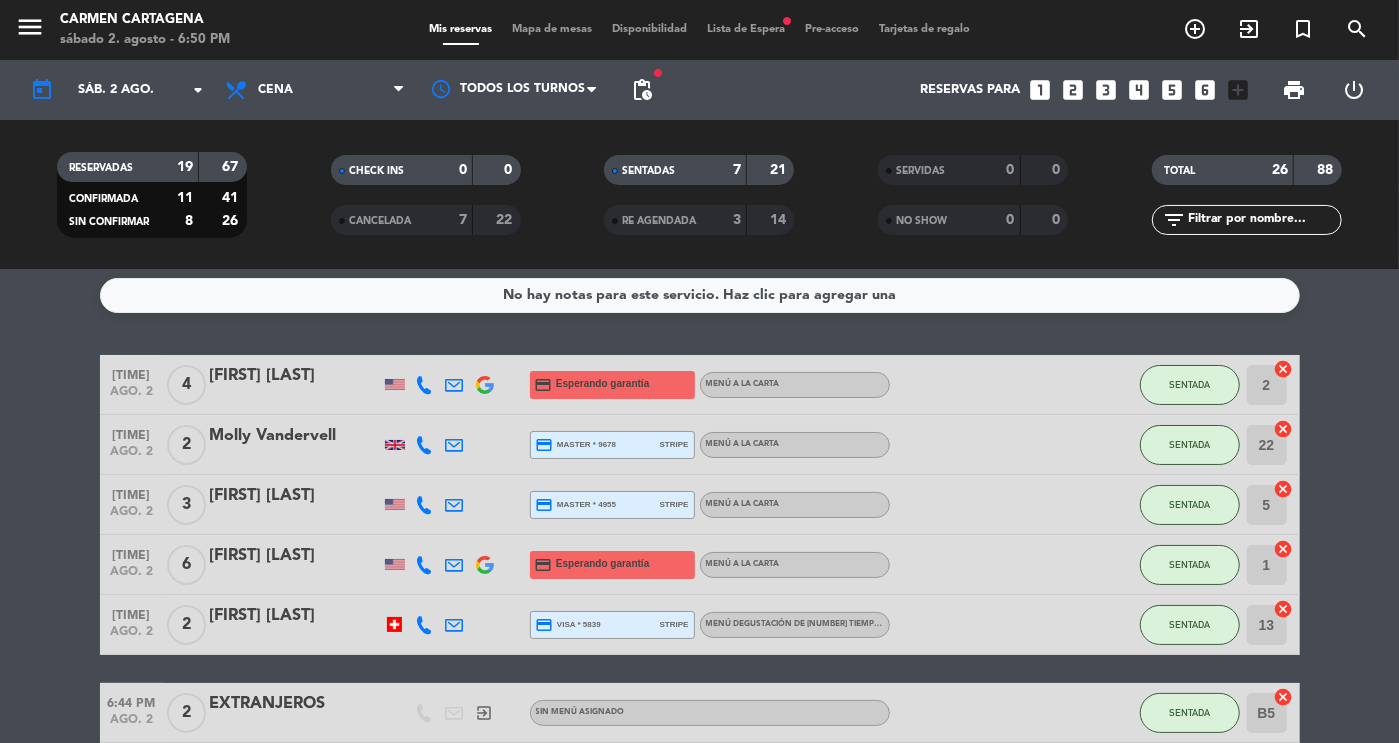 scroll, scrollTop: 8, scrollLeft: 0, axis: vertical 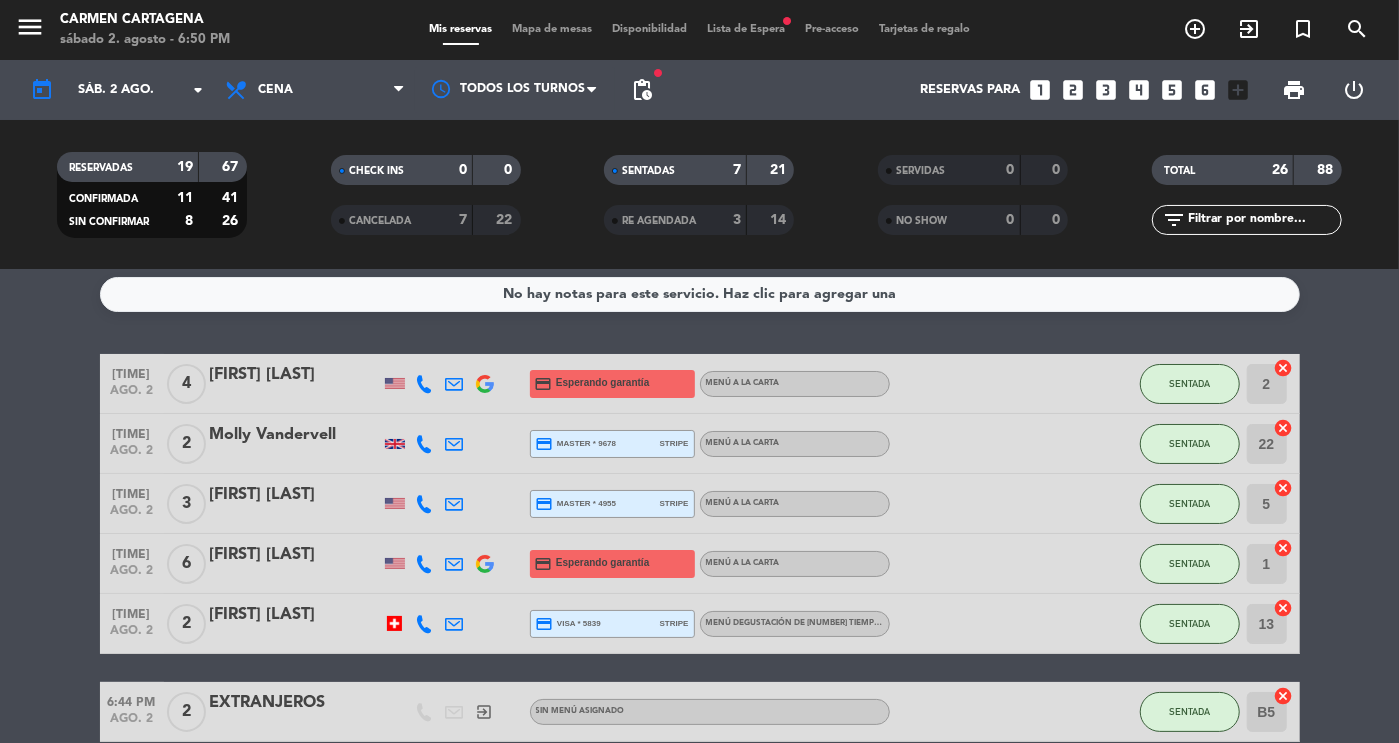 click on "SENTADAS   7   21" 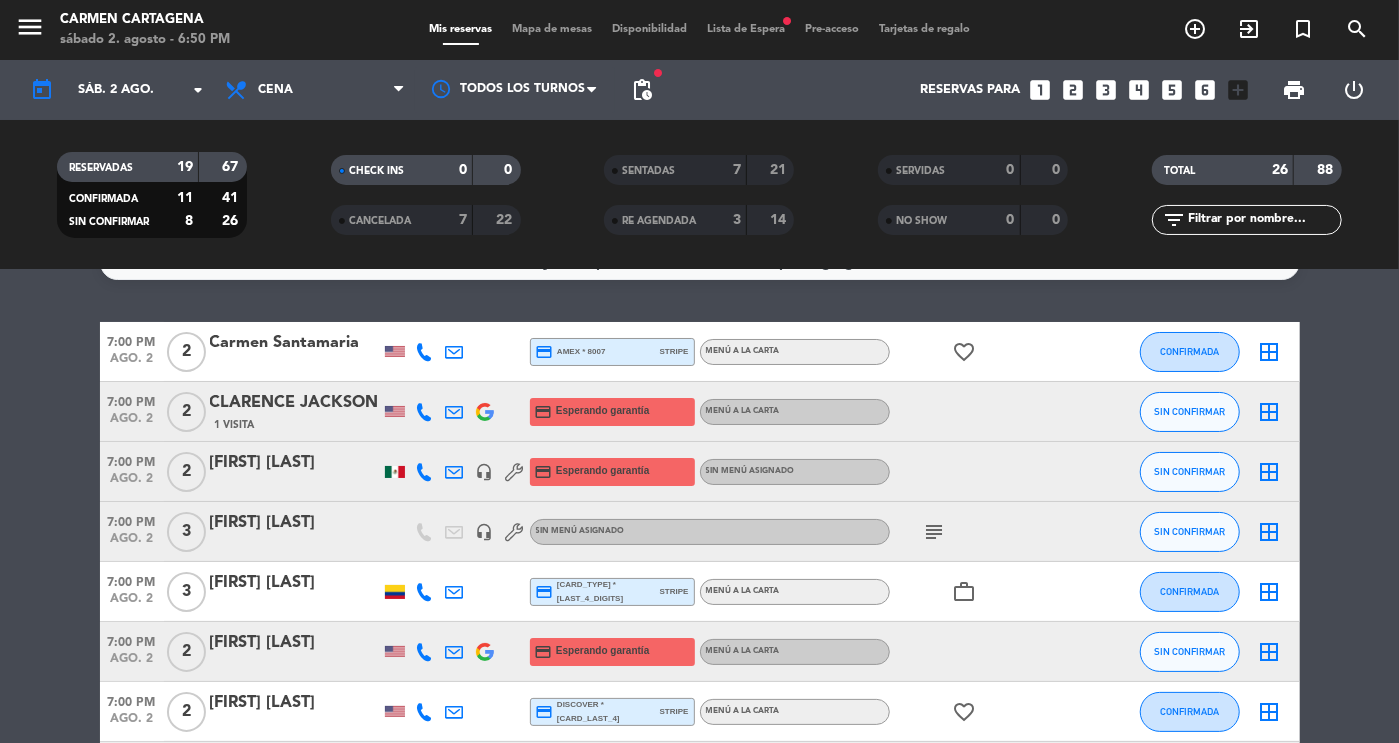 scroll, scrollTop: 58, scrollLeft: 0, axis: vertical 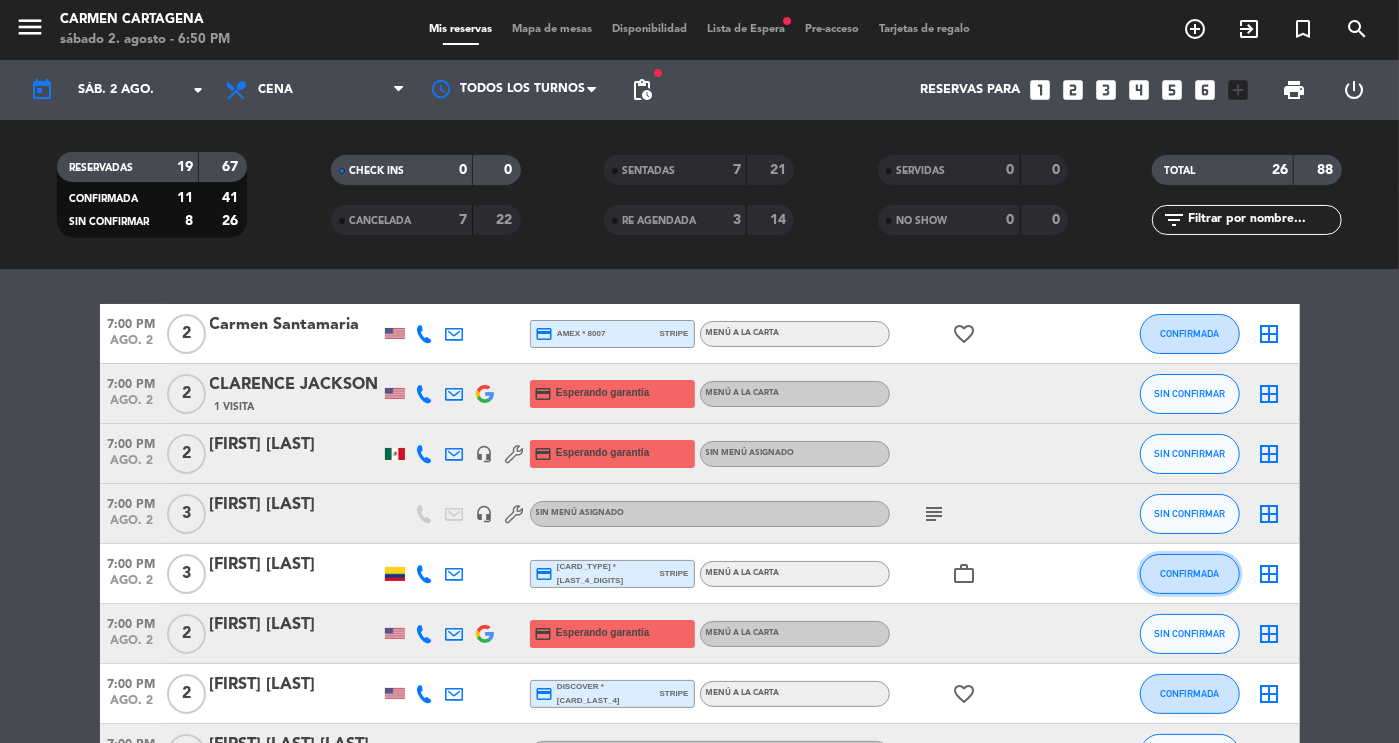 click on "CONFIRMADA" 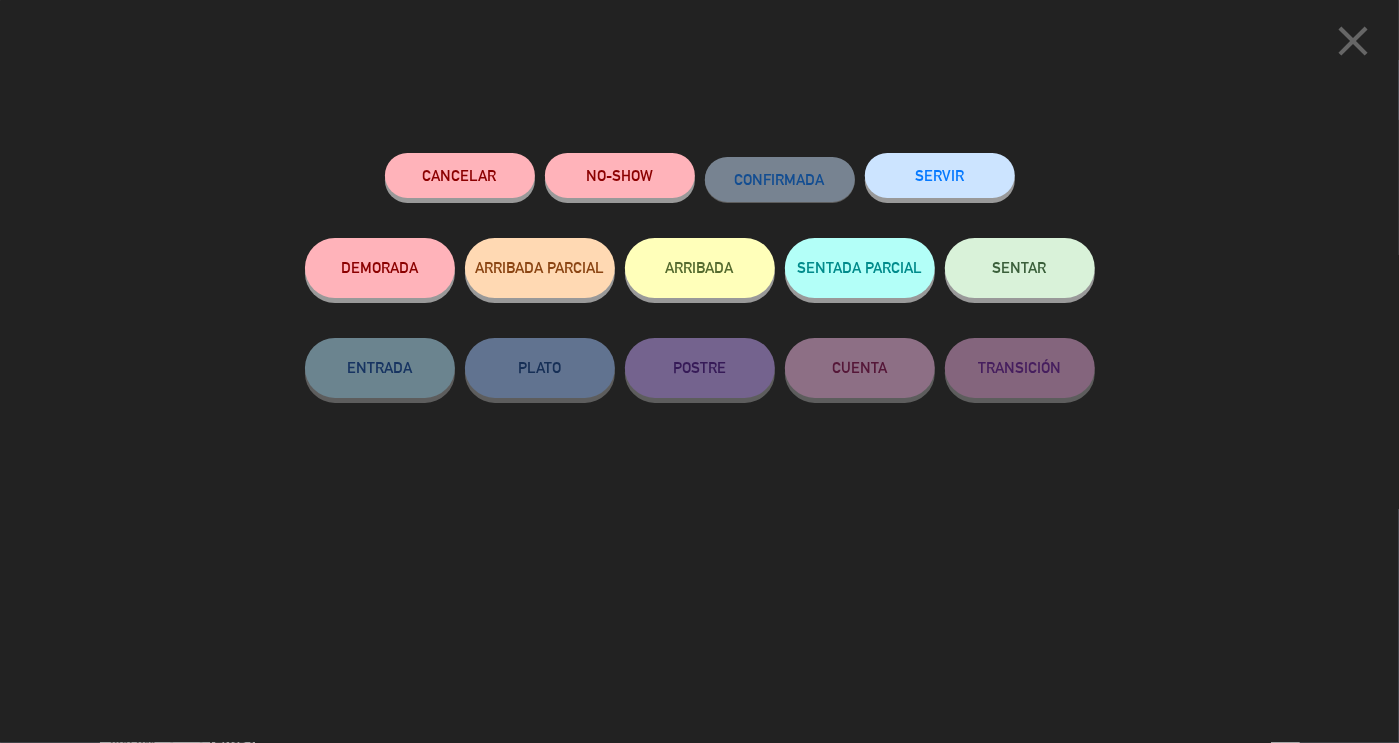 click on "SENTAR" 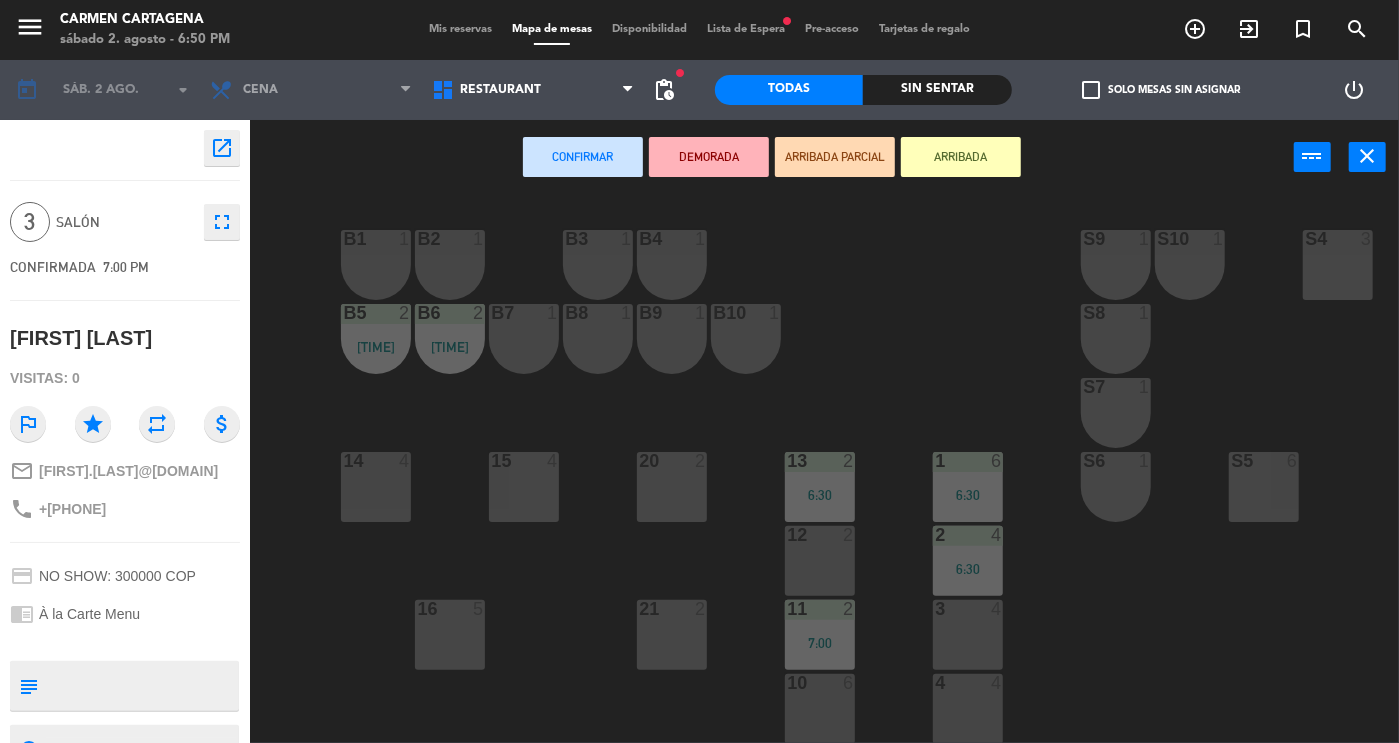 scroll, scrollTop: 382, scrollLeft: 0, axis: vertical 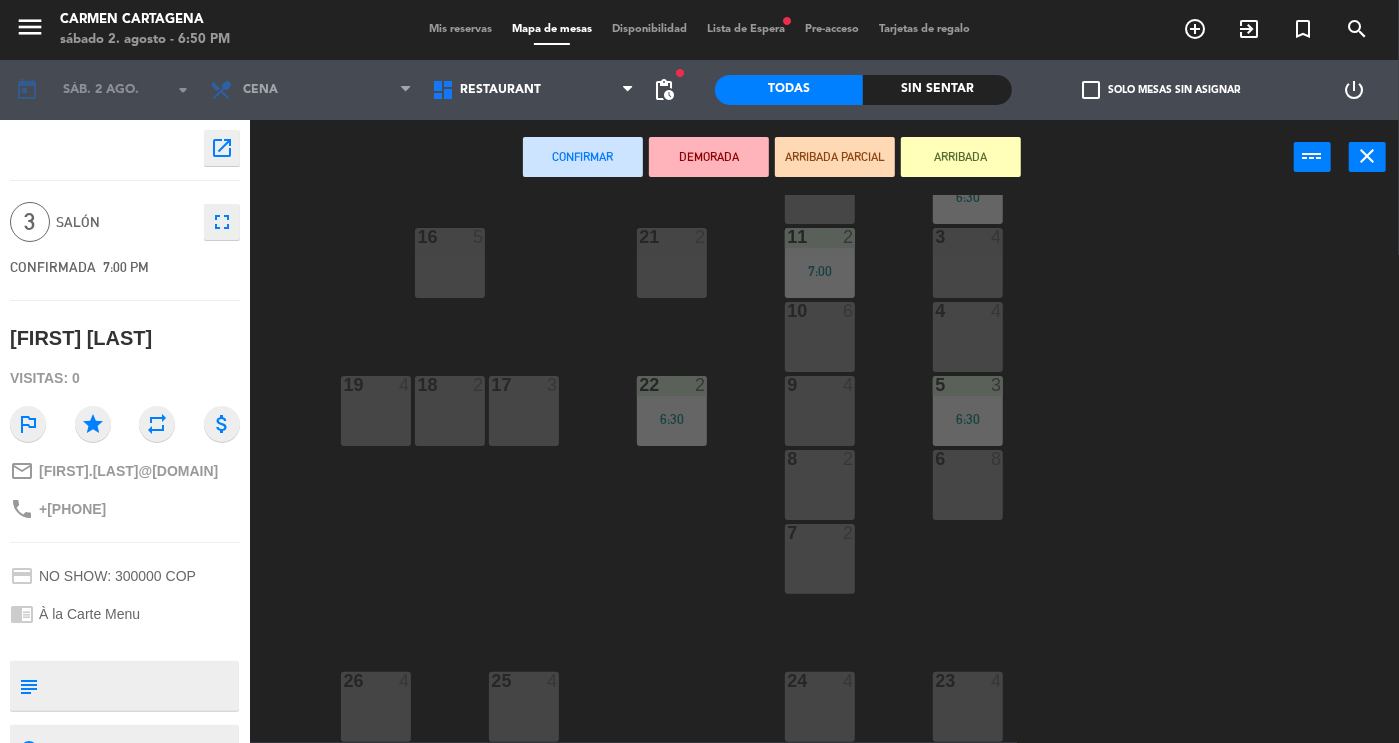 click on "23  4" at bounding box center (968, 707) 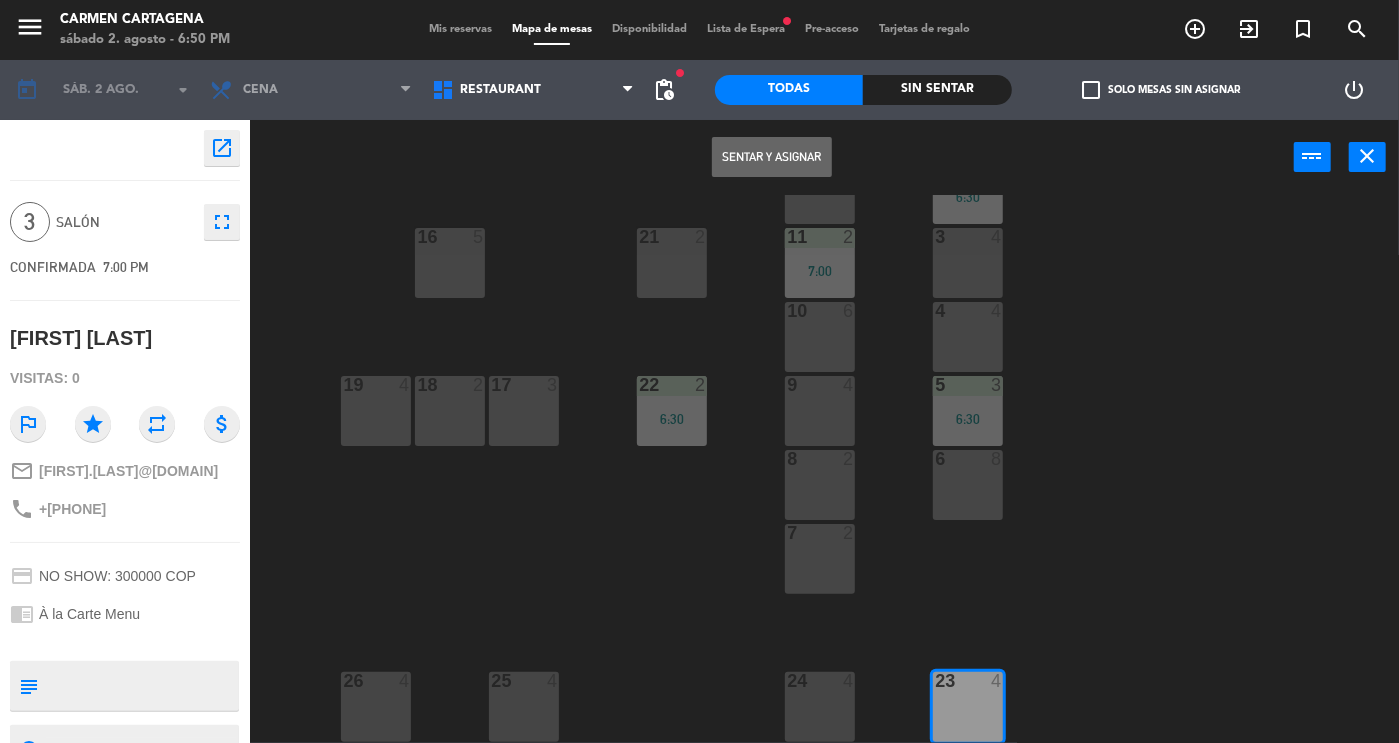 click on "Sentar y Asignar" at bounding box center [772, 157] 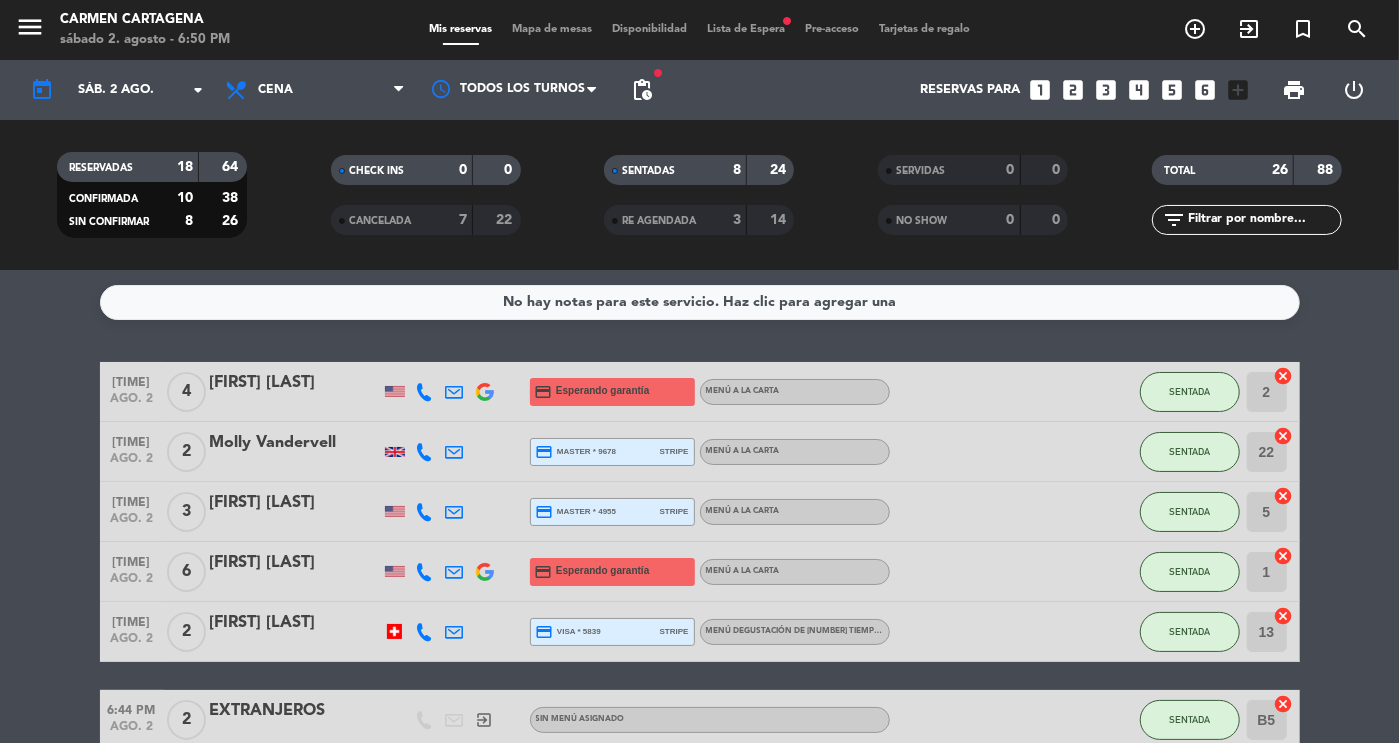 click on "8" 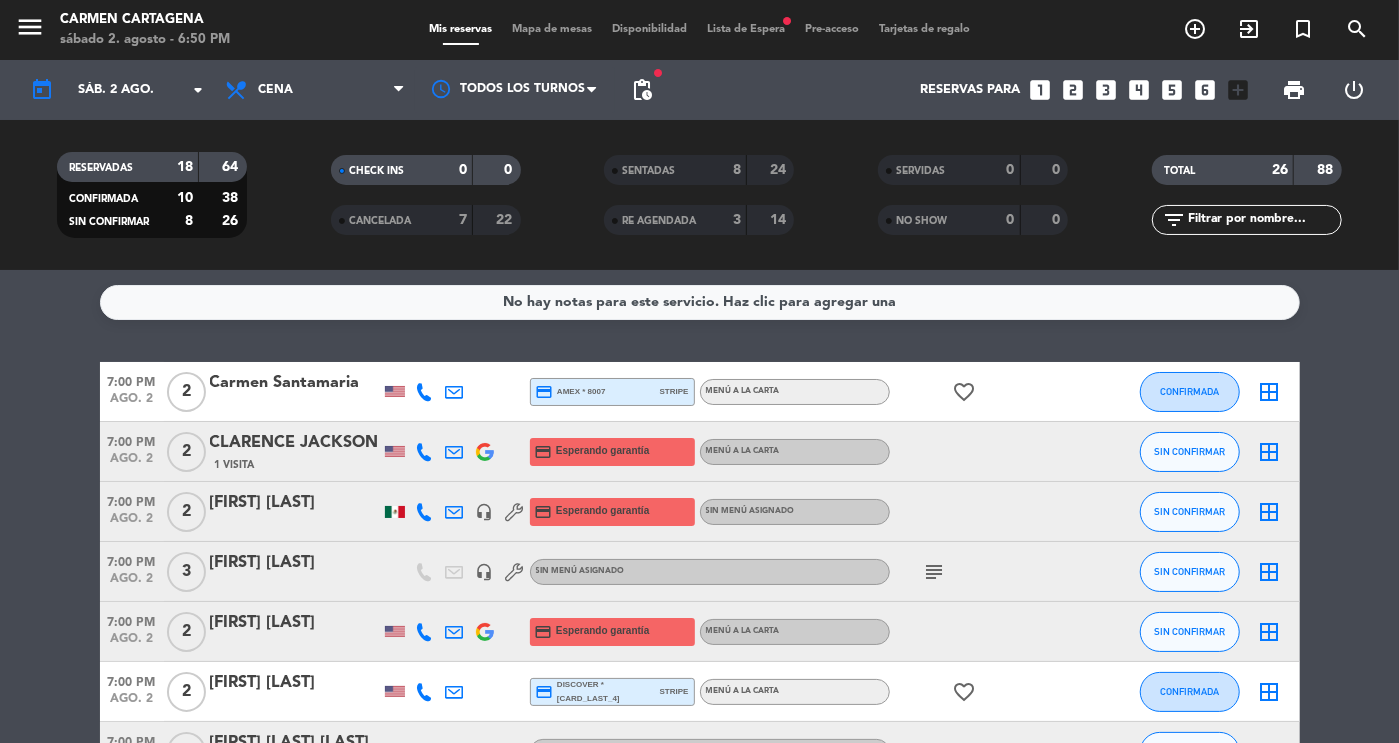 scroll, scrollTop: 854, scrollLeft: 0, axis: vertical 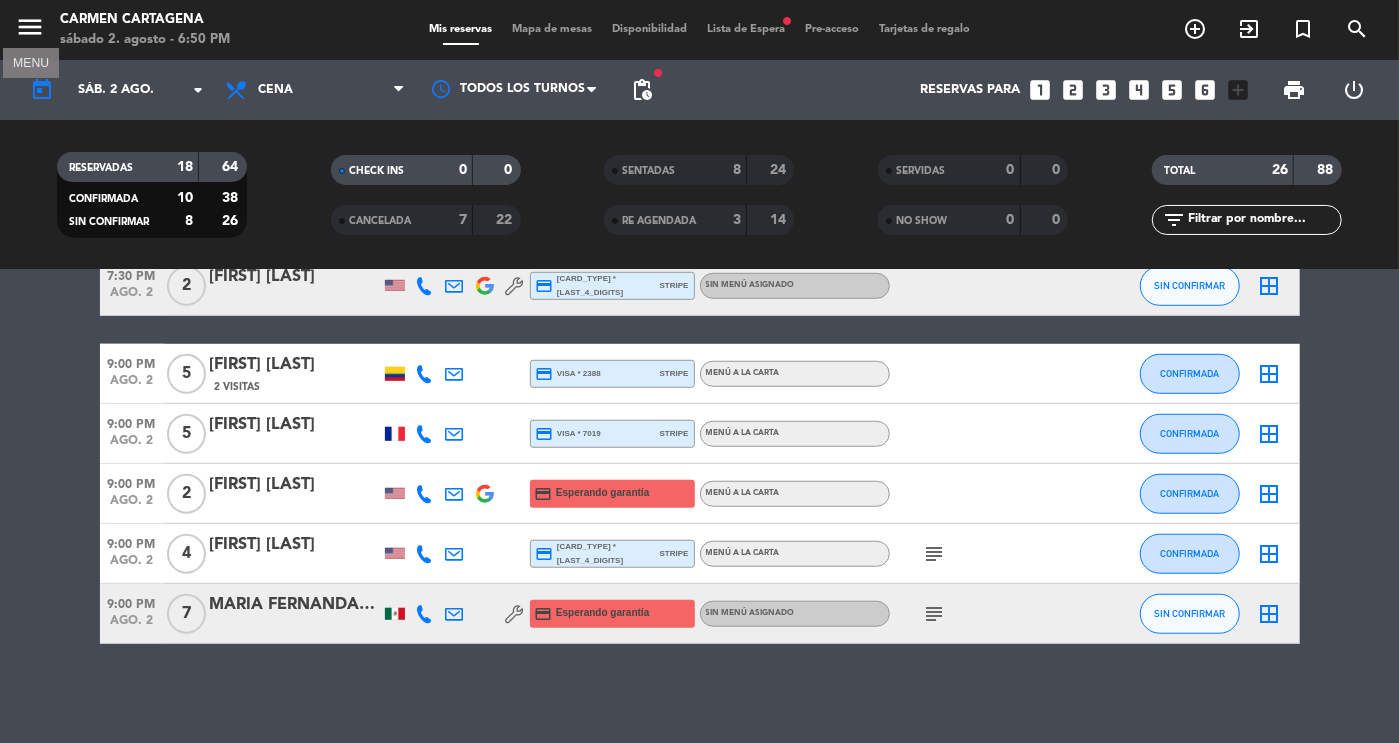 click on "menu" at bounding box center [30, 27] 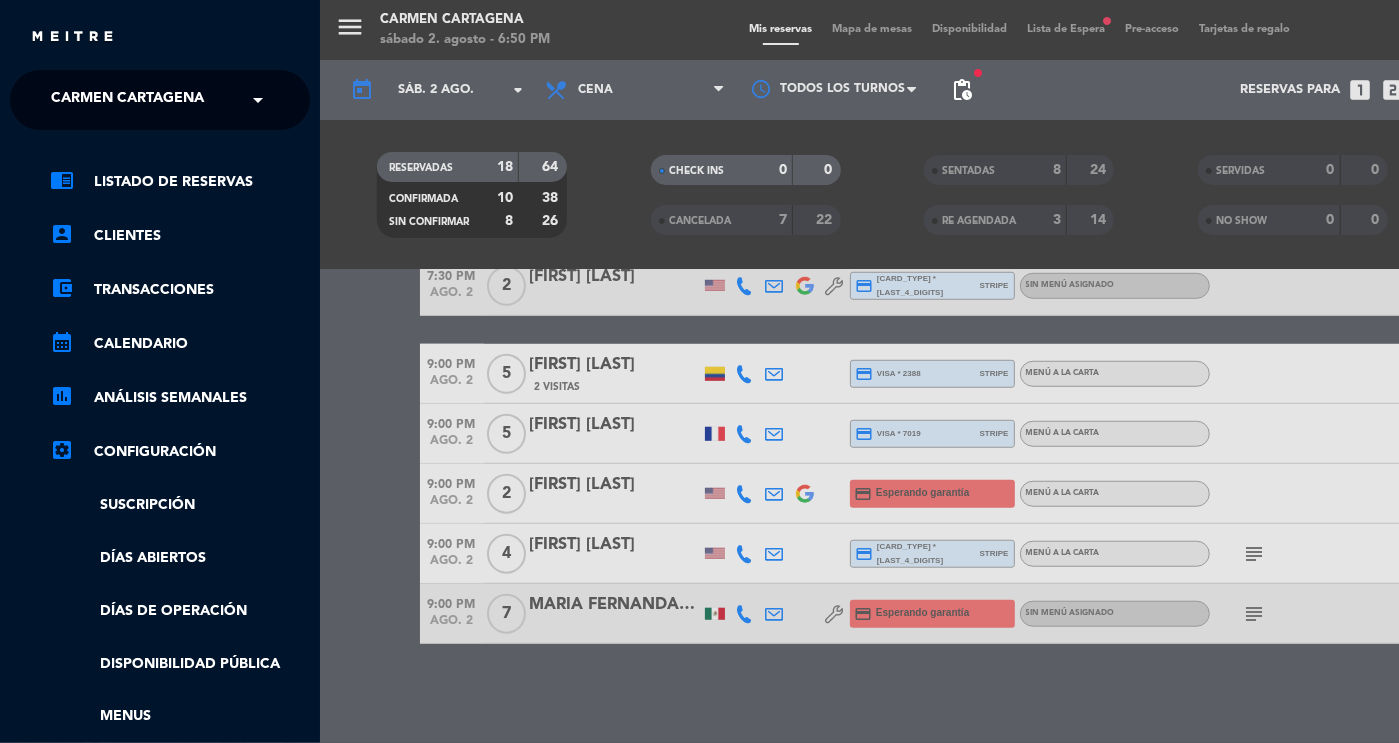 click on "× [FIRST] [LAST] ×" 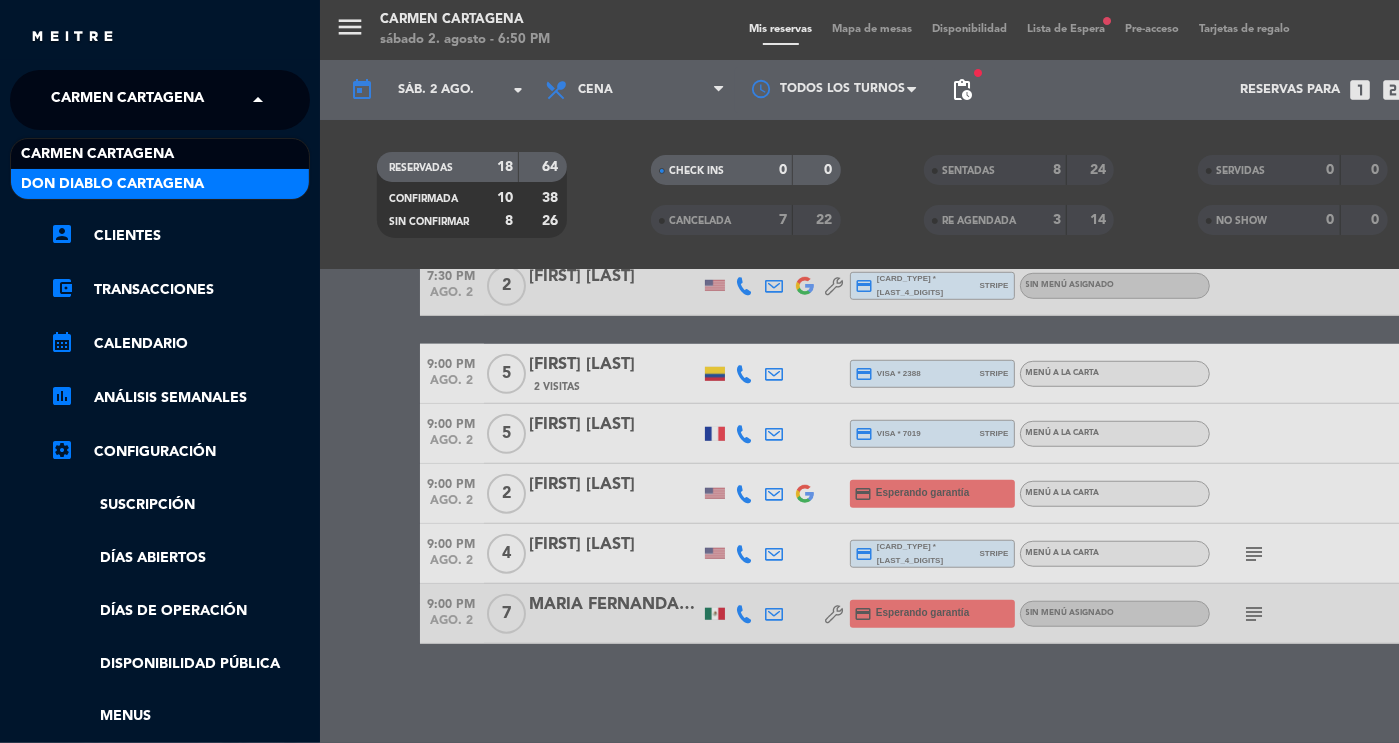 click on "DON DIABLO CARTAGENA" at bounding box center (112, 184) 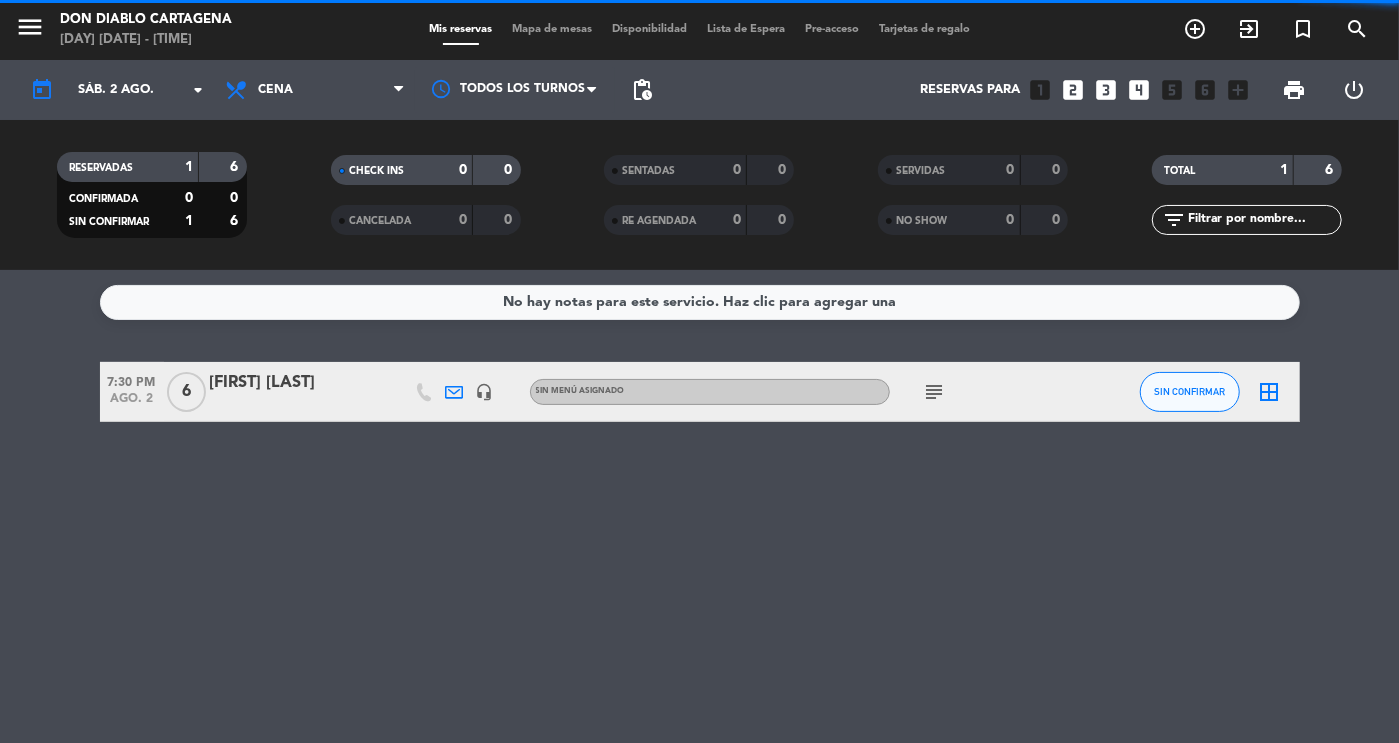 scroll, scrollTop: 0, scrollLeft: 0, axis: both 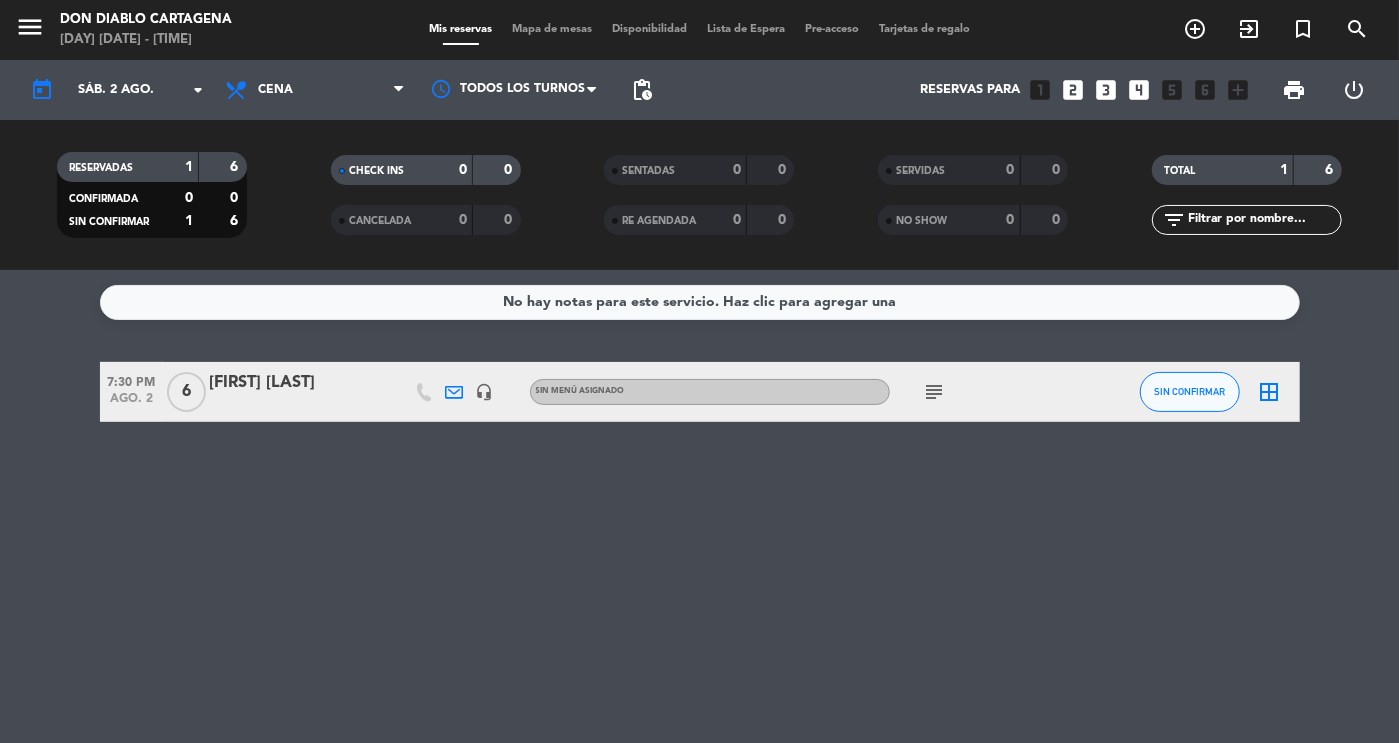 click on "subject" 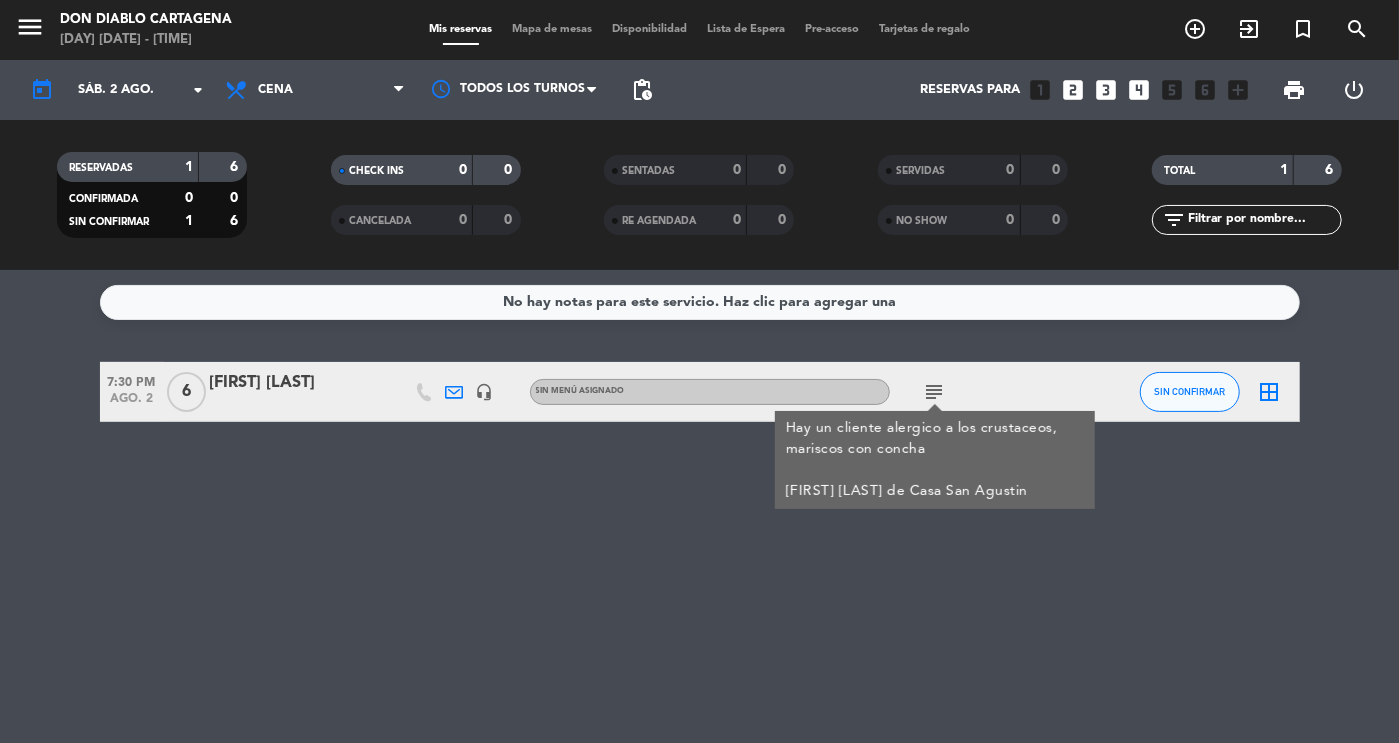 click on "subject" 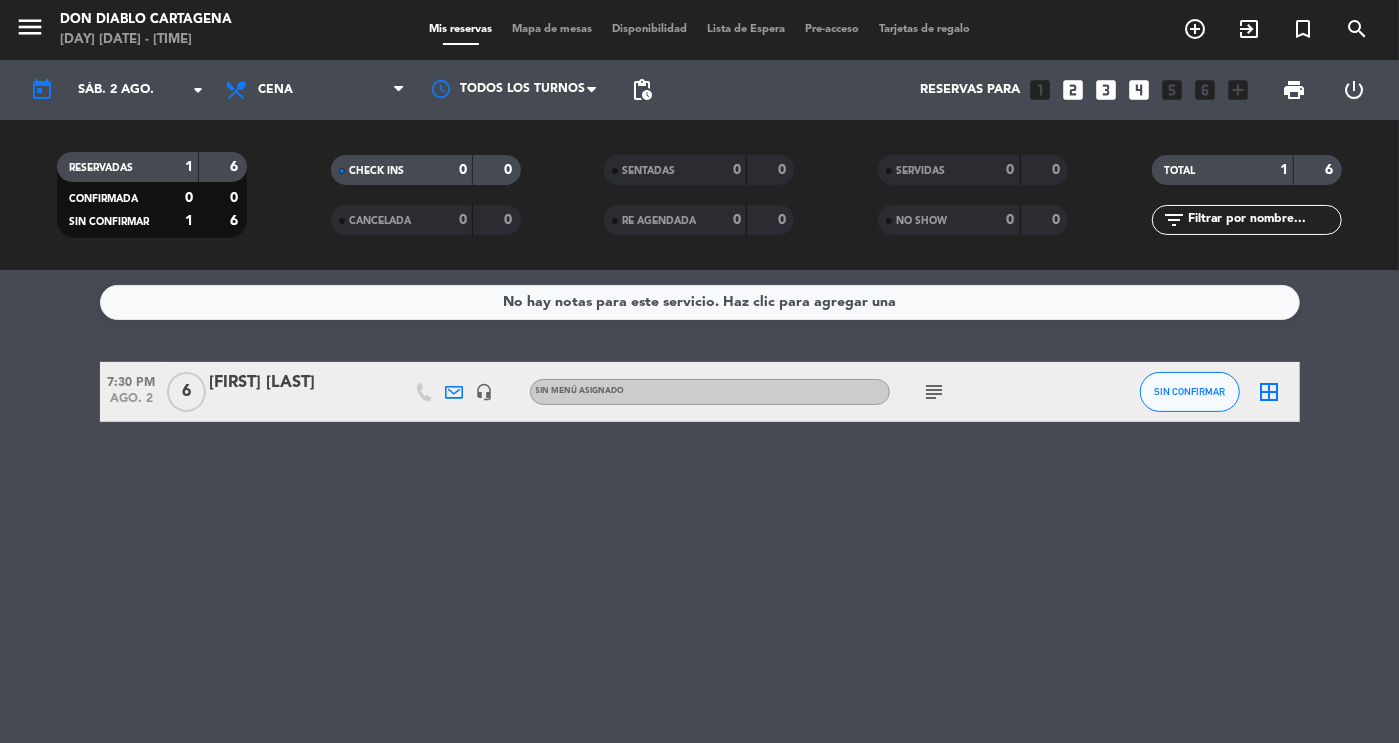 click on "subject" 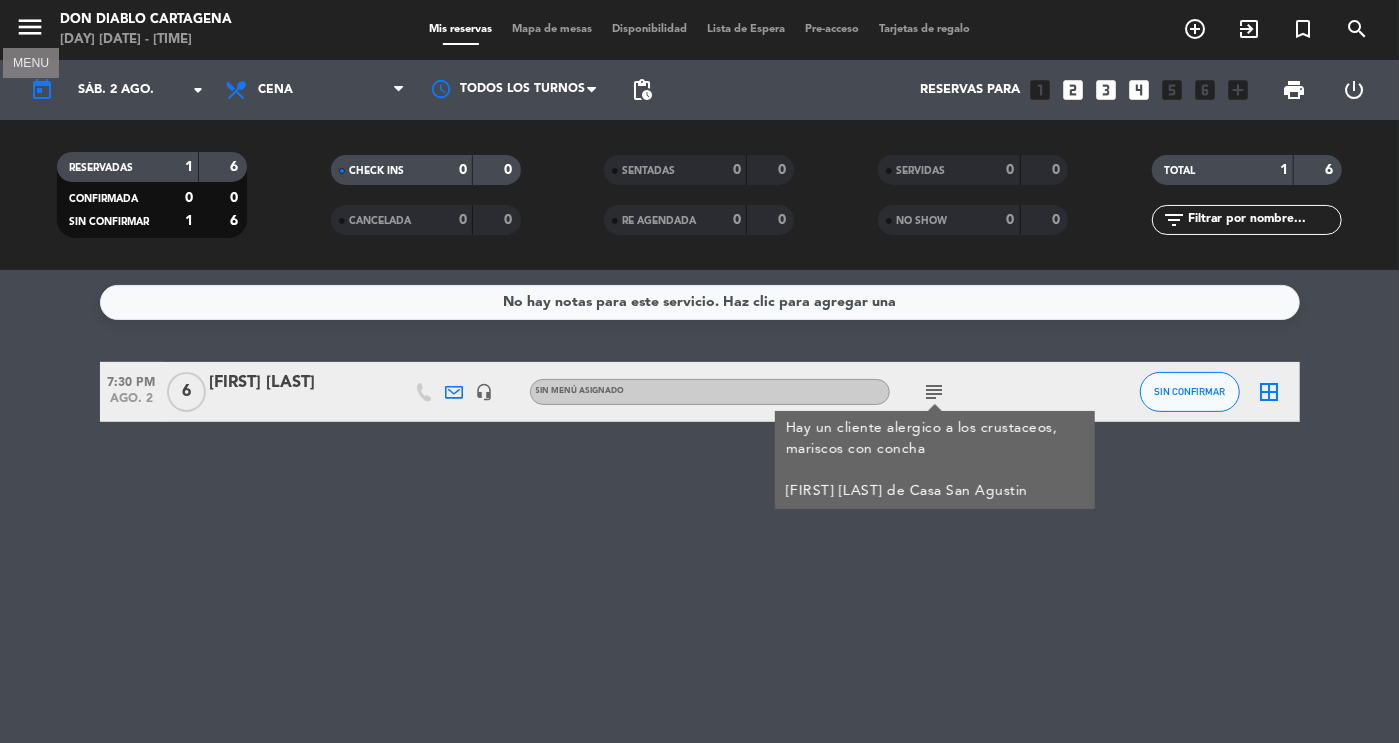 click on "menu" at bounding box center [30, 27] 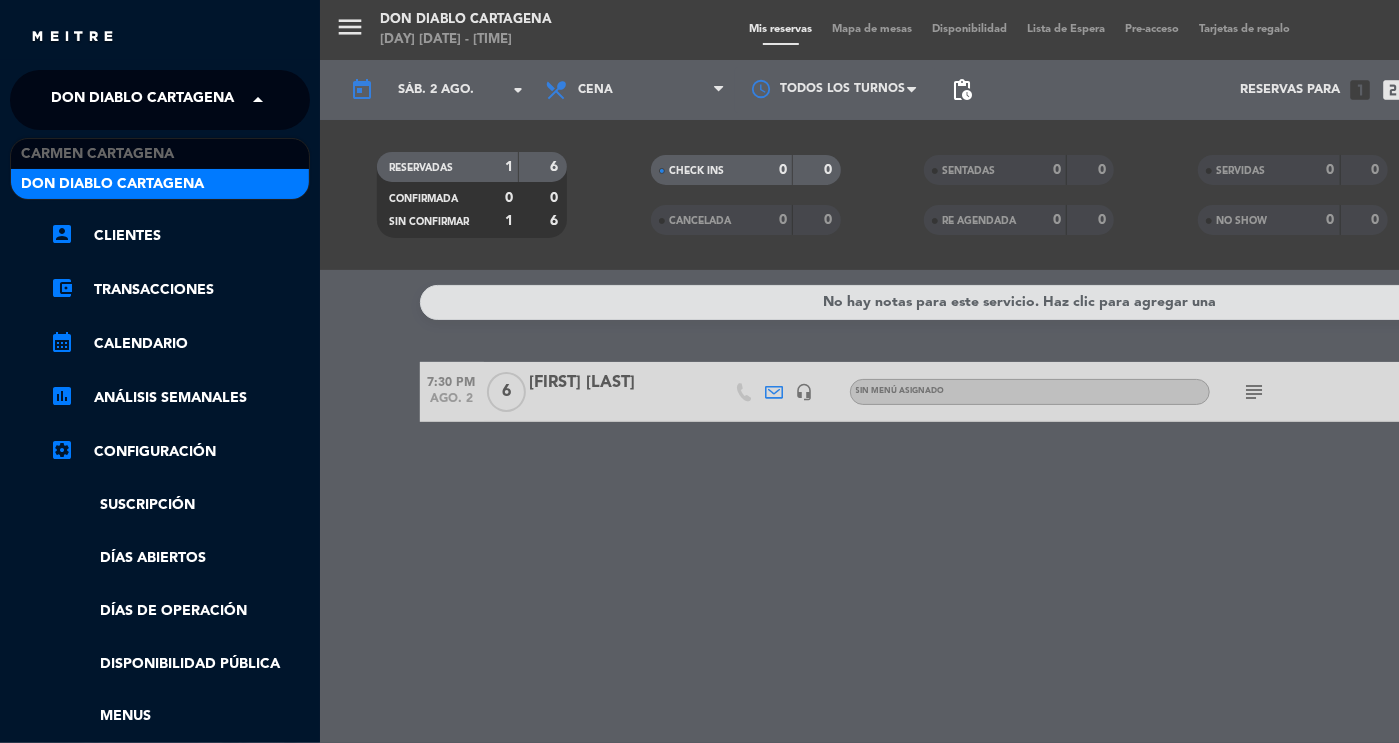click on "DON DIABLO CARTAGENA" 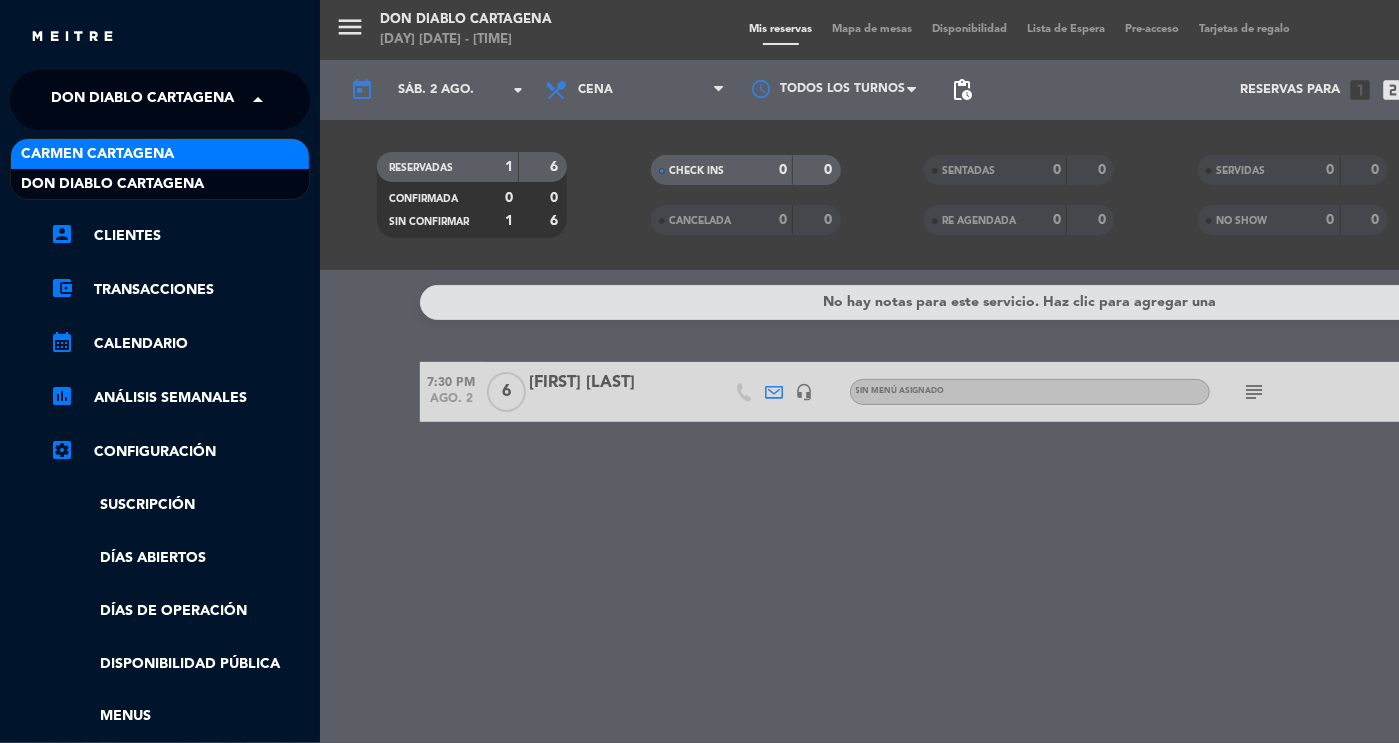 click on "Carmen Cartagena" at bounding box center [97, 154] 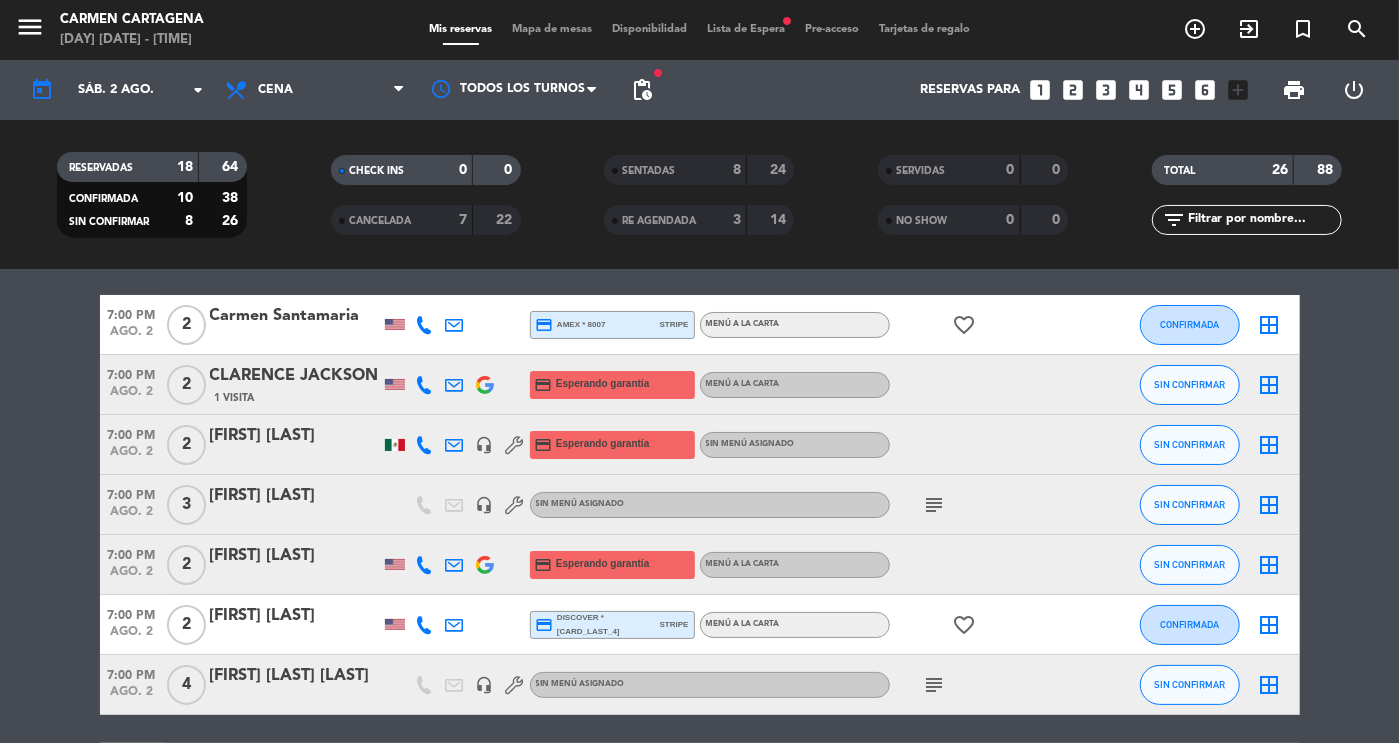 scroll, scrollTop: 68, scrollLeft: 0, axis: vertical 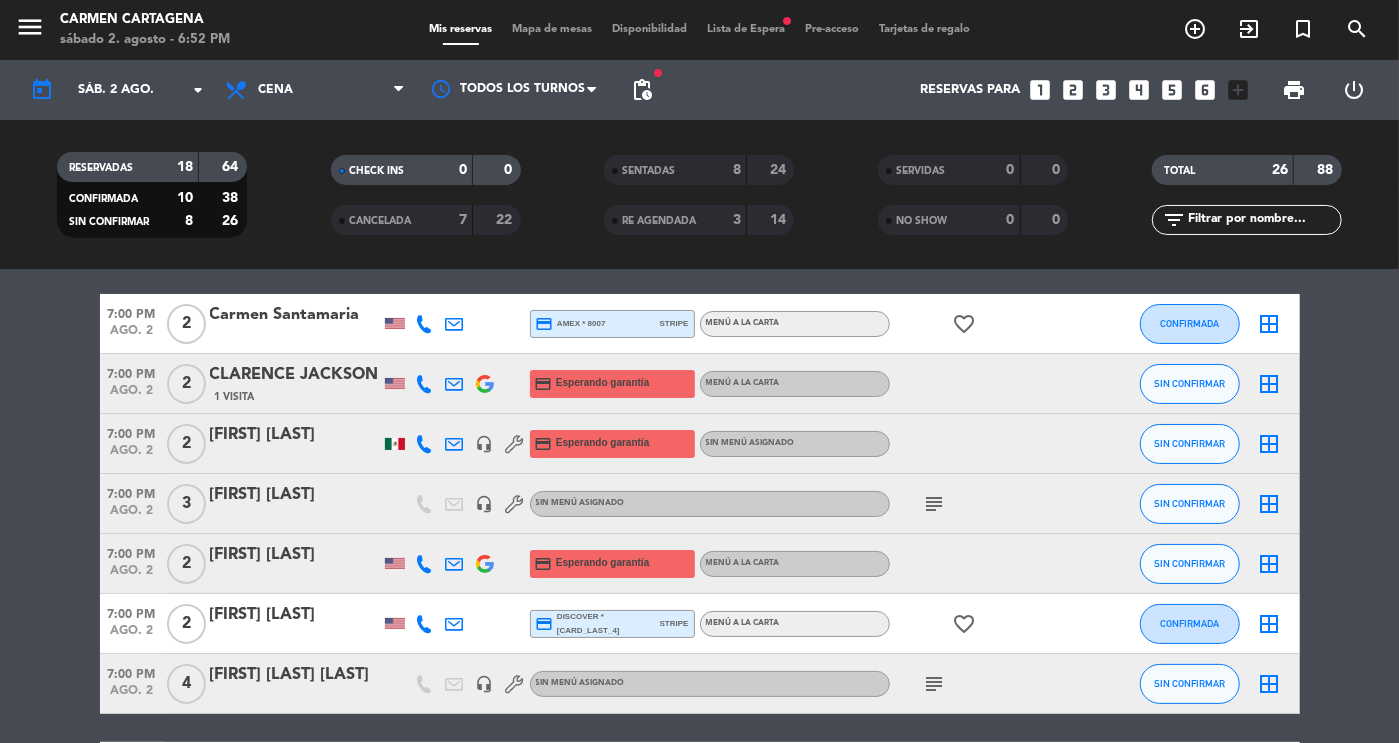 click on "[FIRST] [LAST]" 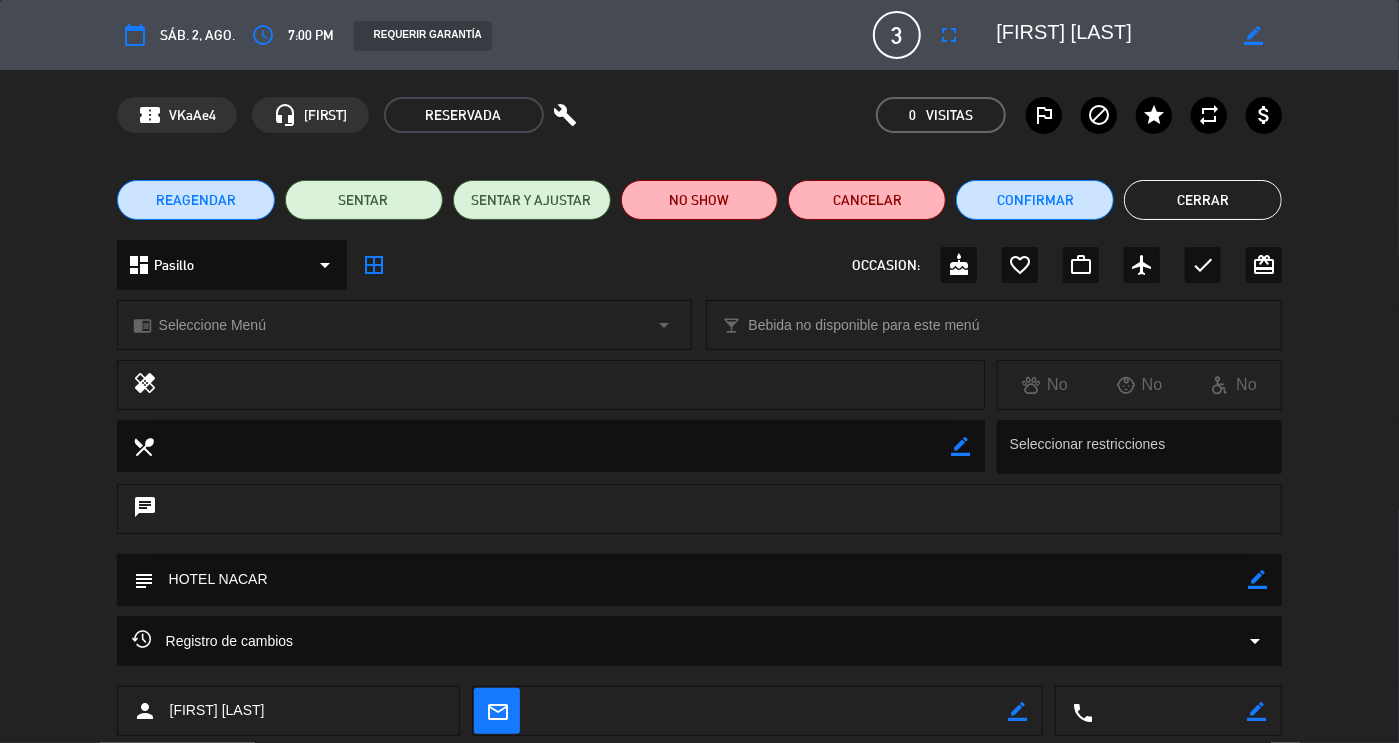 click on "Cerrar" 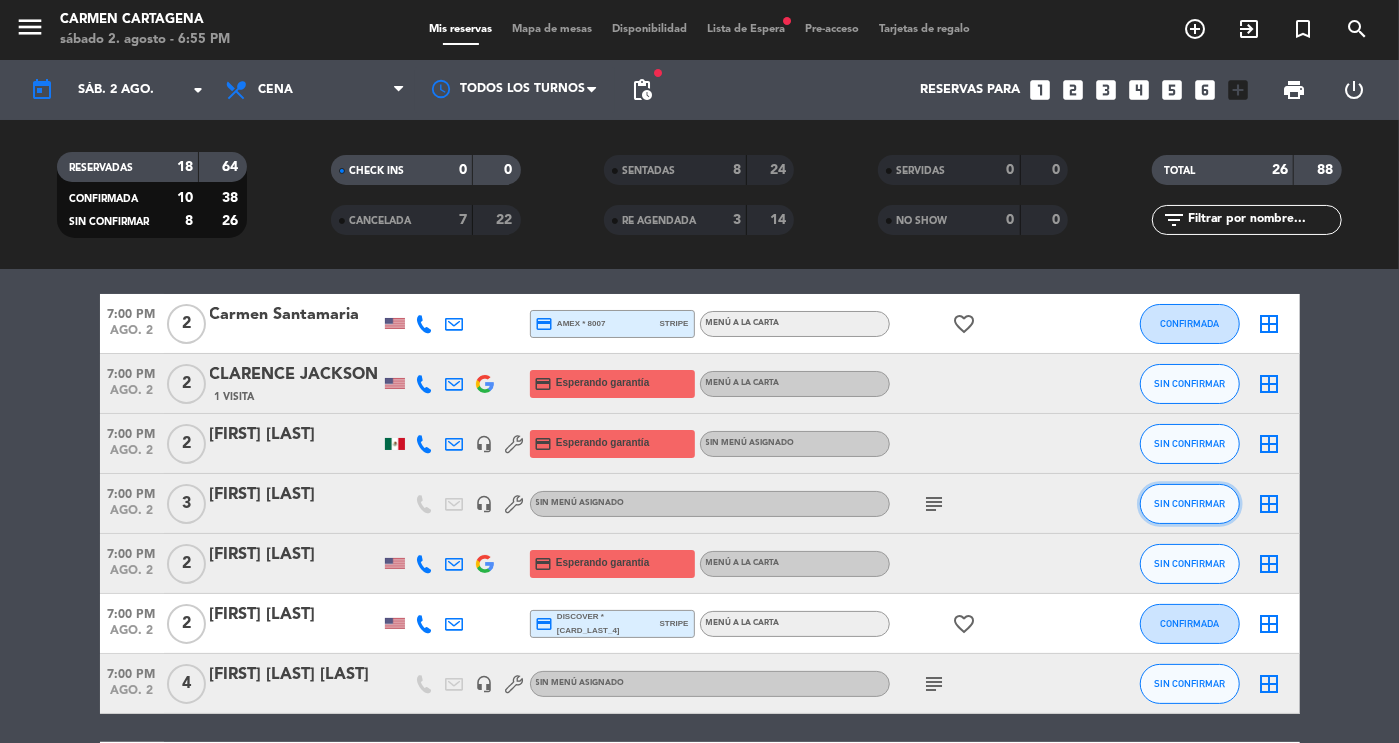 click on "SIN CONFIRMAR" 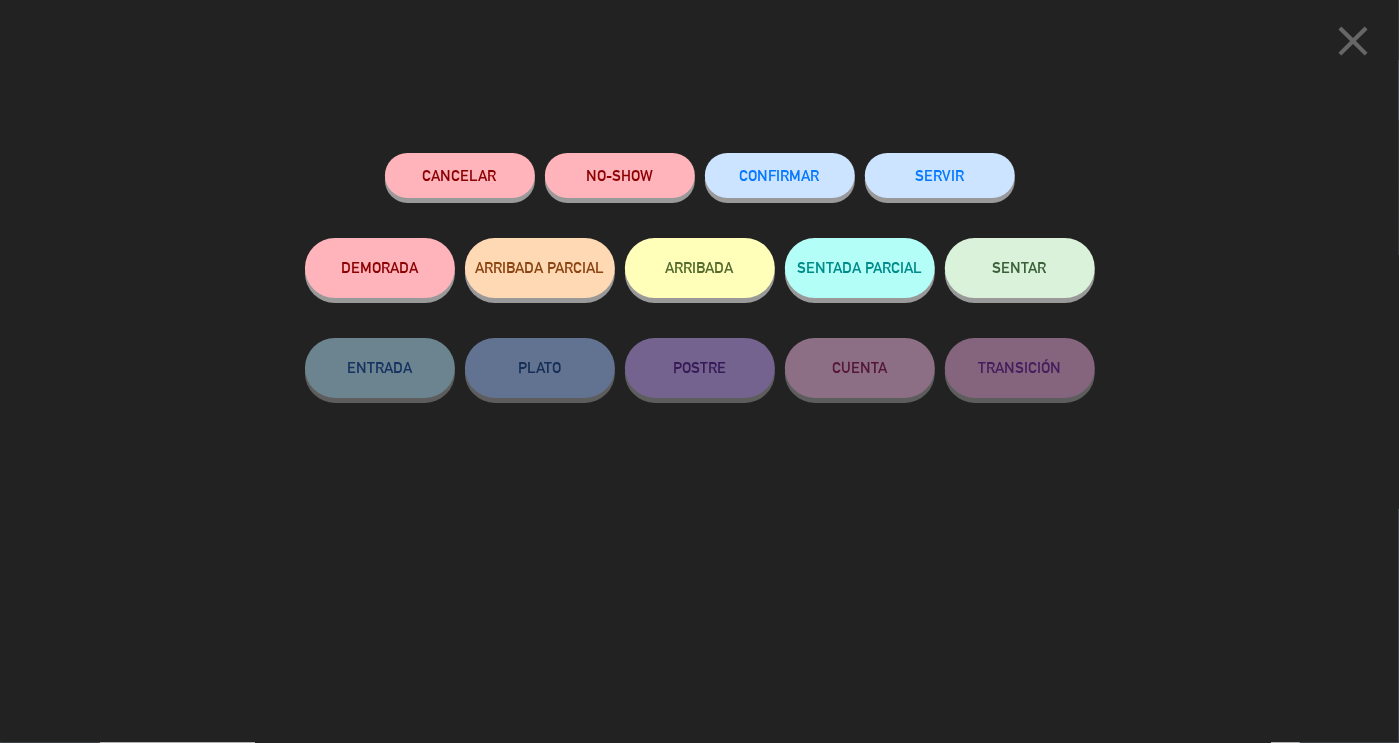 click on "SENTAR" 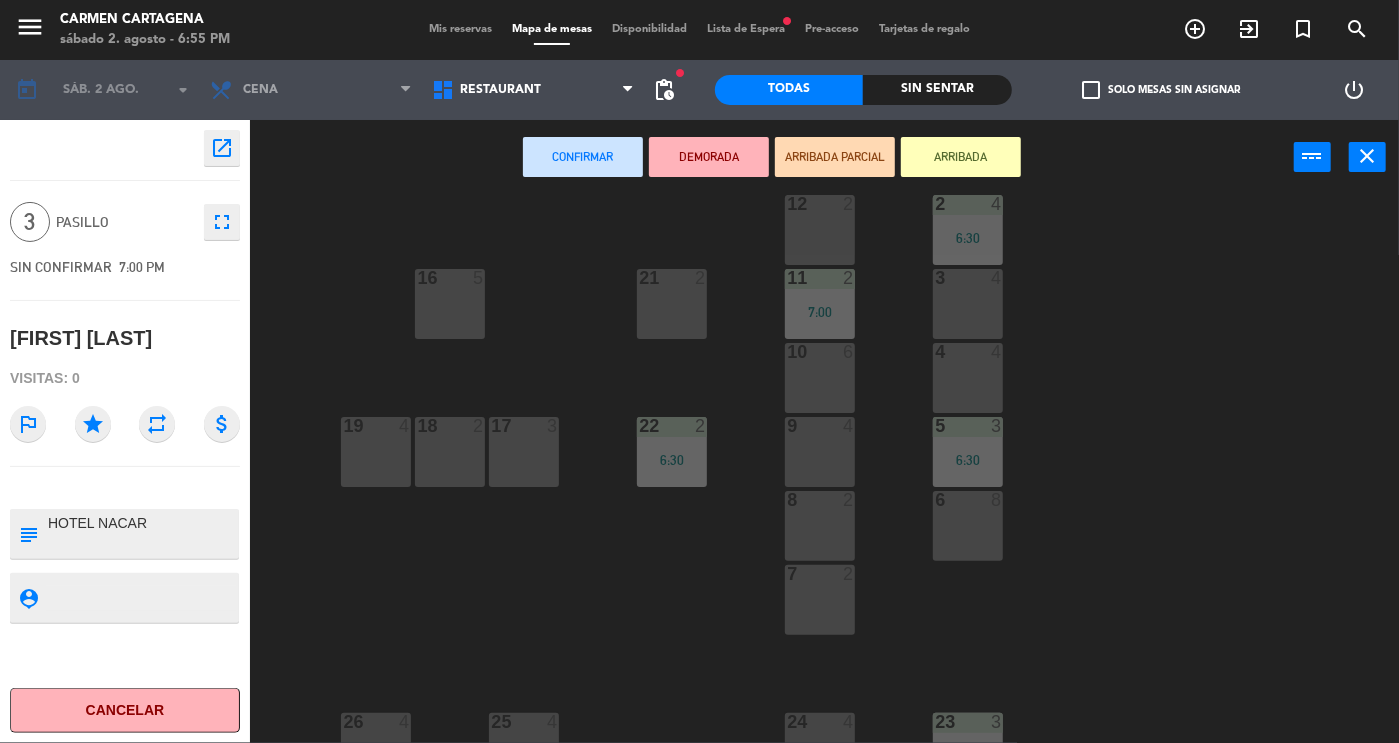 scroll, scrollTop: 330, scrollLeft: 0, axis: vertical 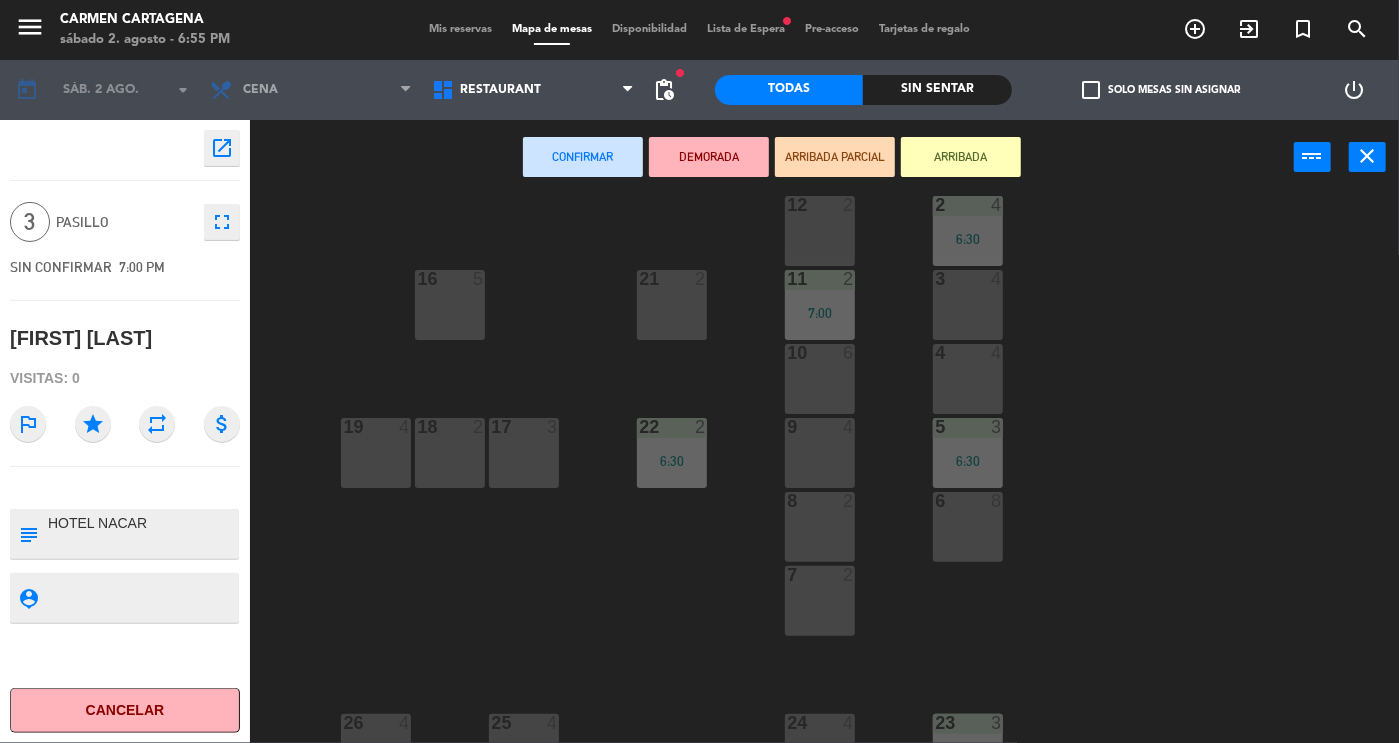 click on "3  4" at bounding box center [968, 305] 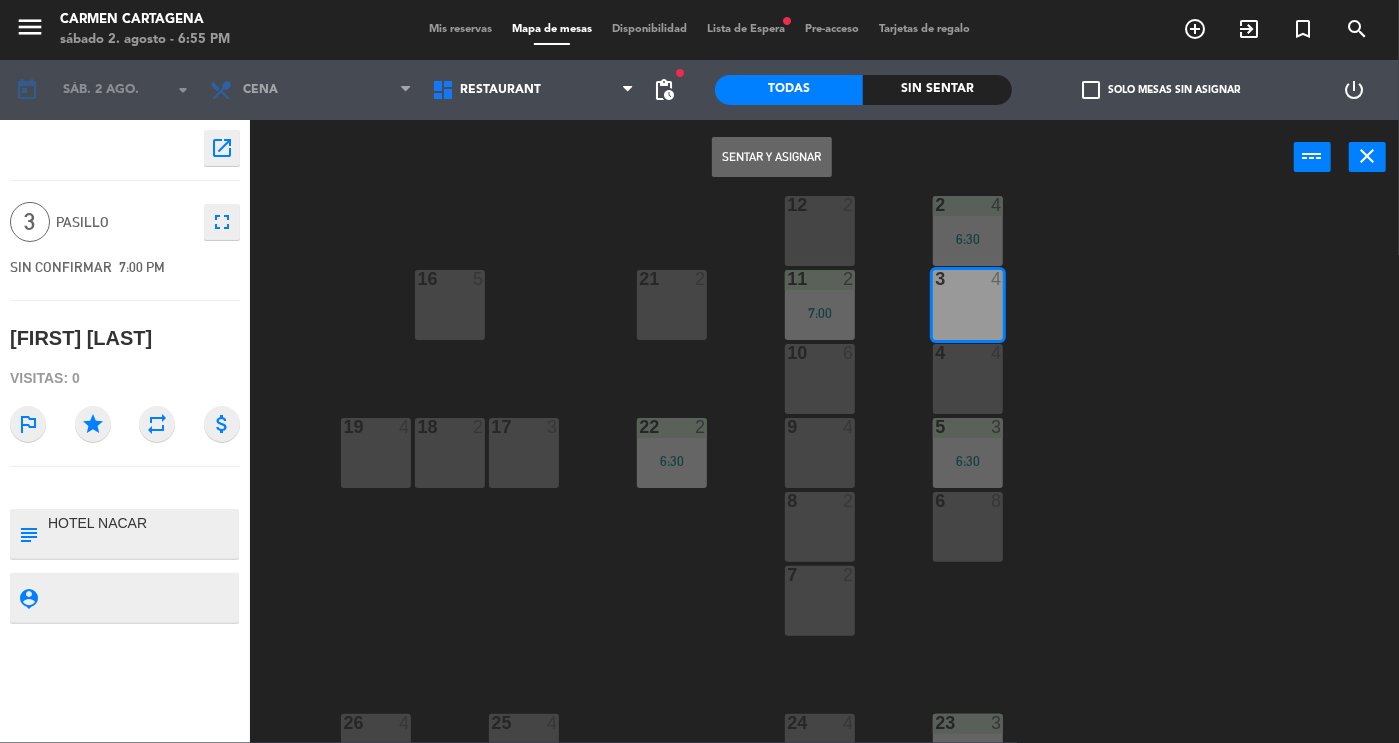 click on "Sentar y Asignar" at bounding box center (772, 157) 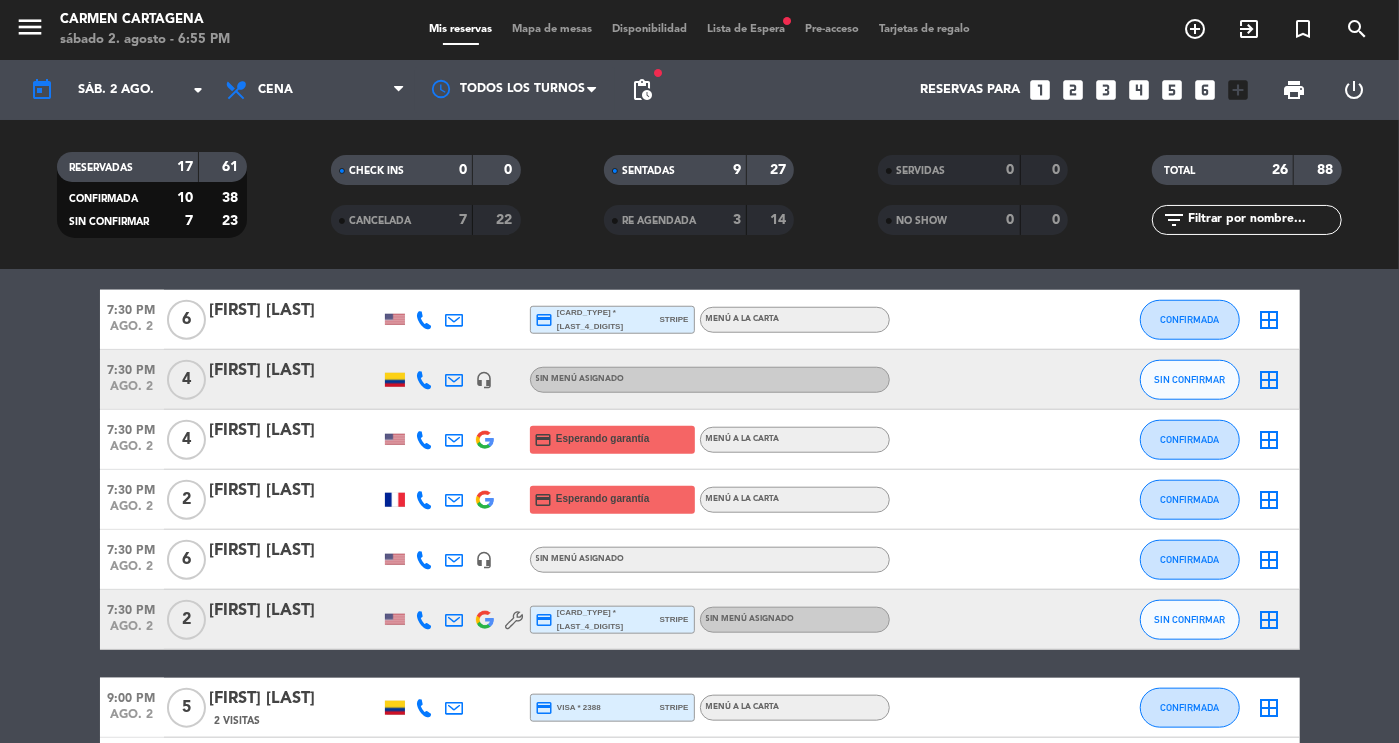 scroll, scrollTop: 1073, scrollLeft: 0, axis: vertical 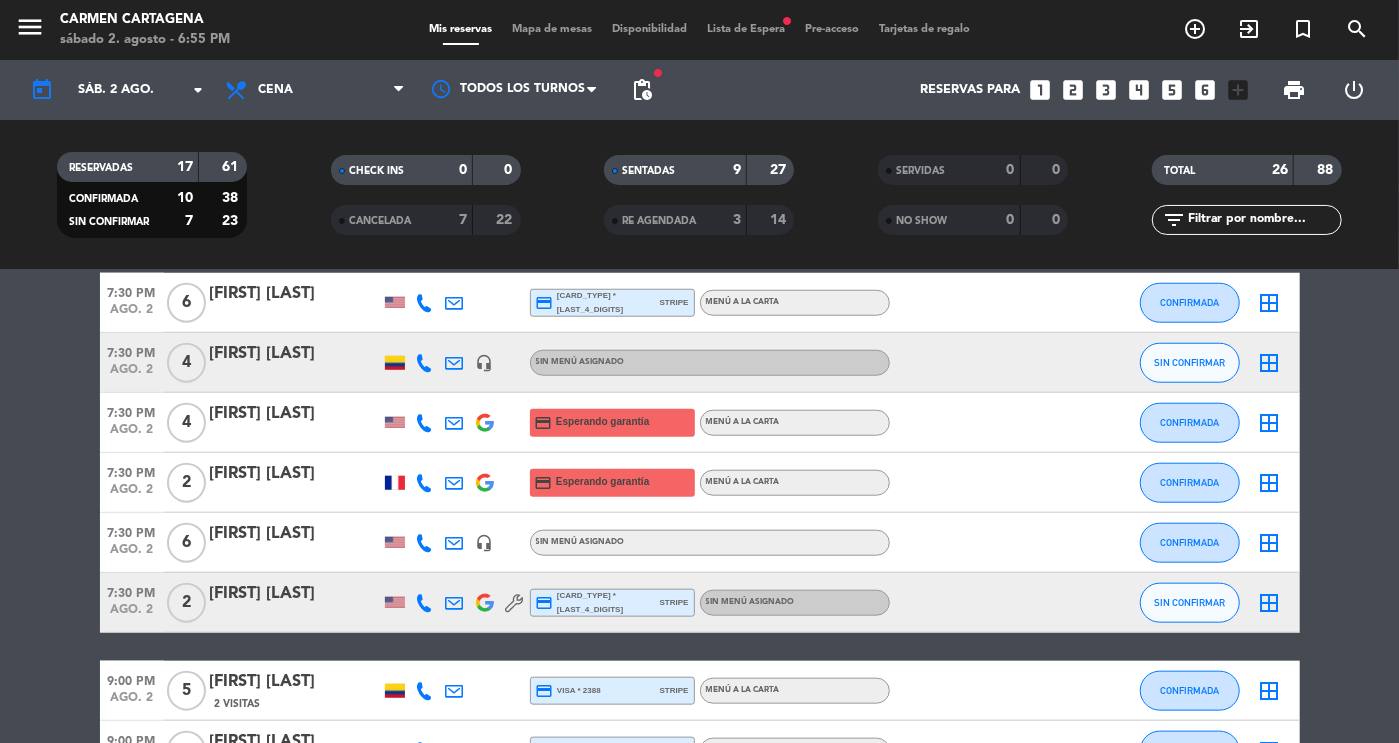 click on "9" 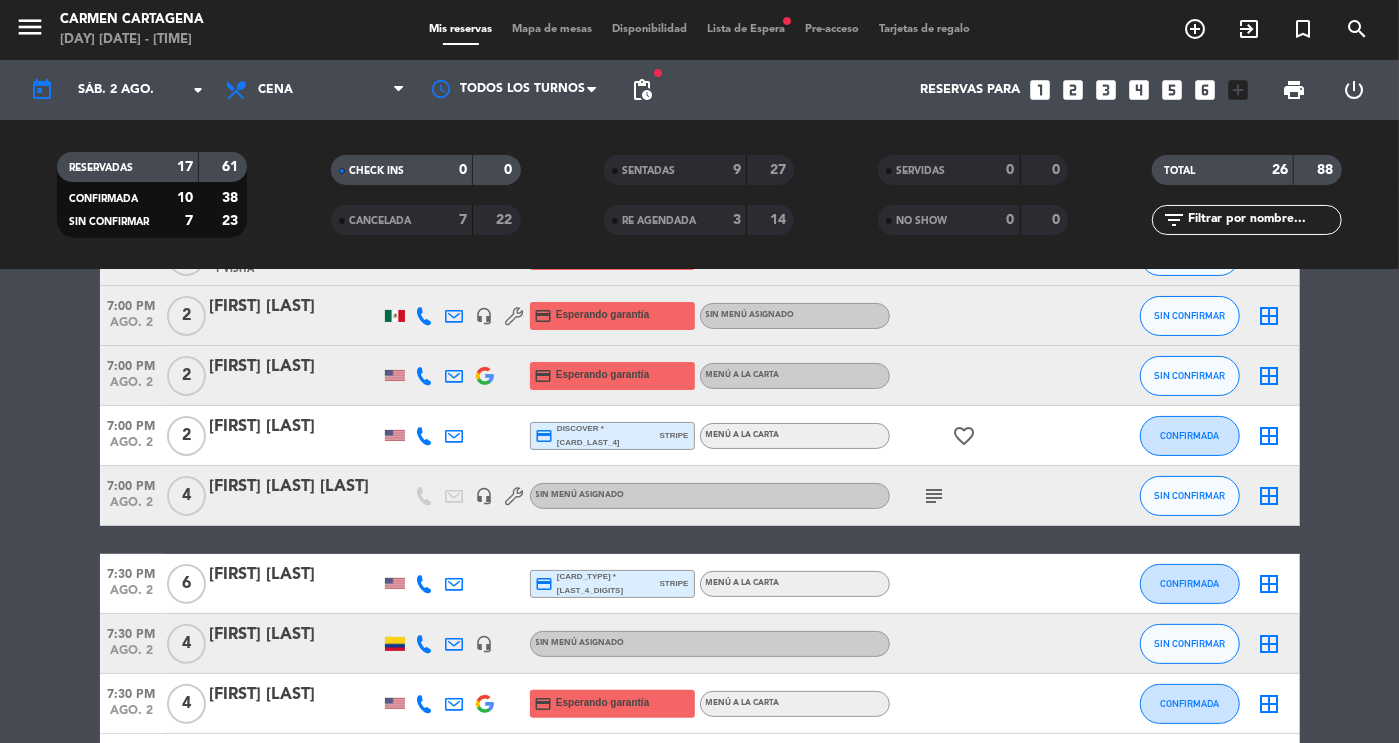 scroll, scrollTop: 154, scrollLeft: 0, axis: vertical 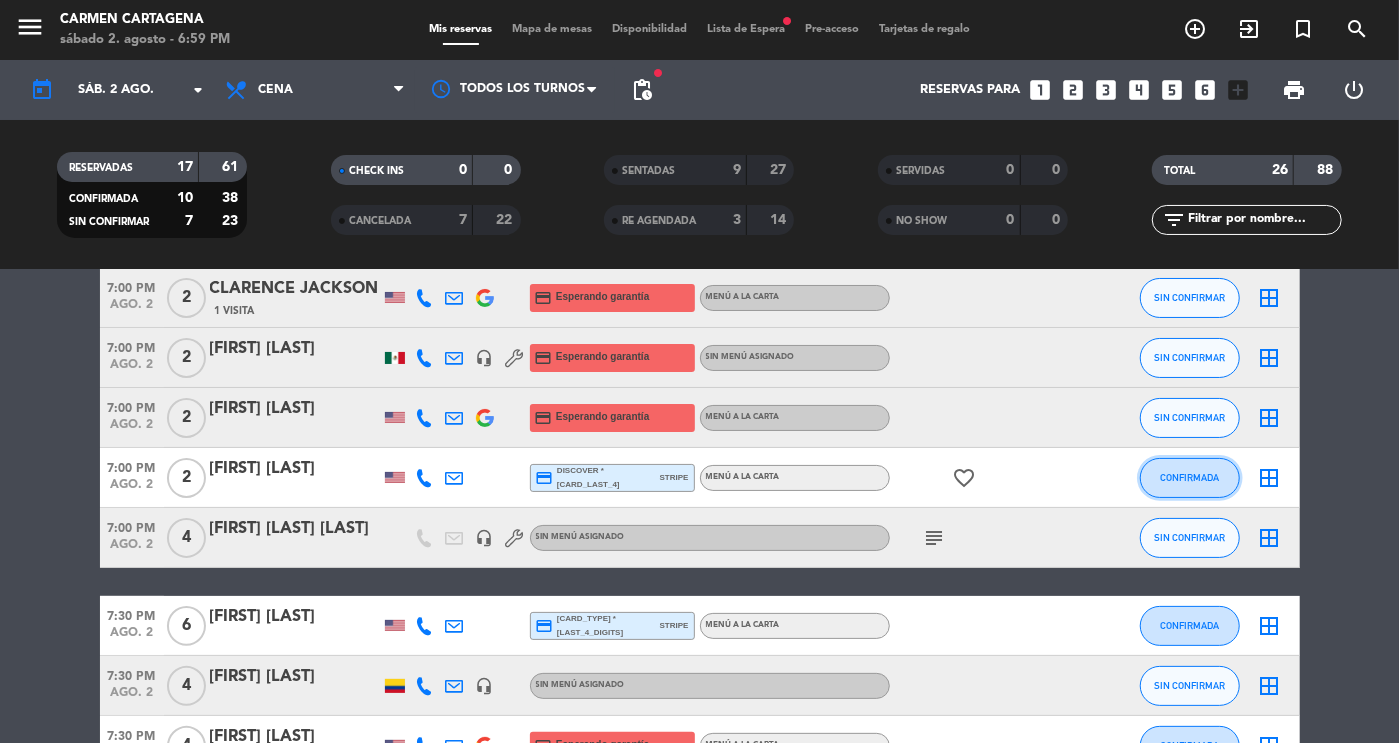 click on "CONFIRMADA" 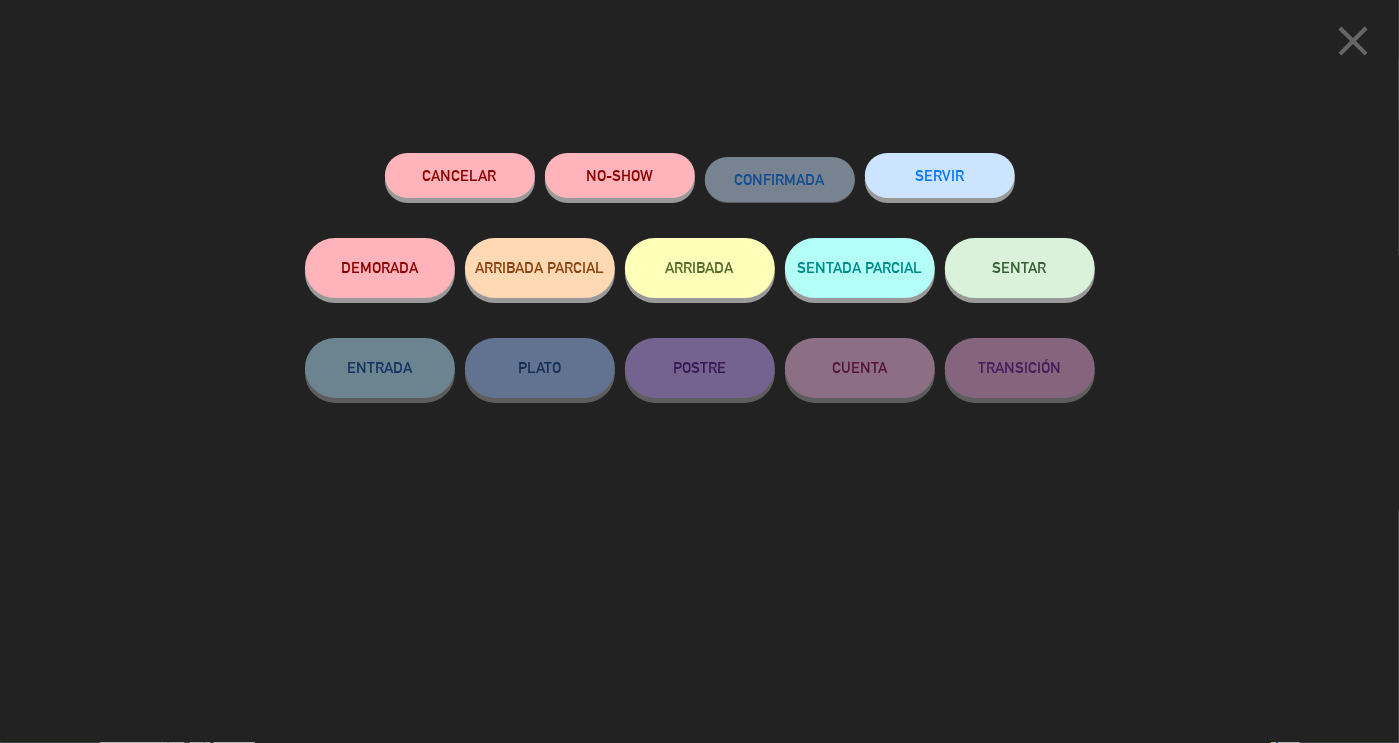 click on "SENTAR" 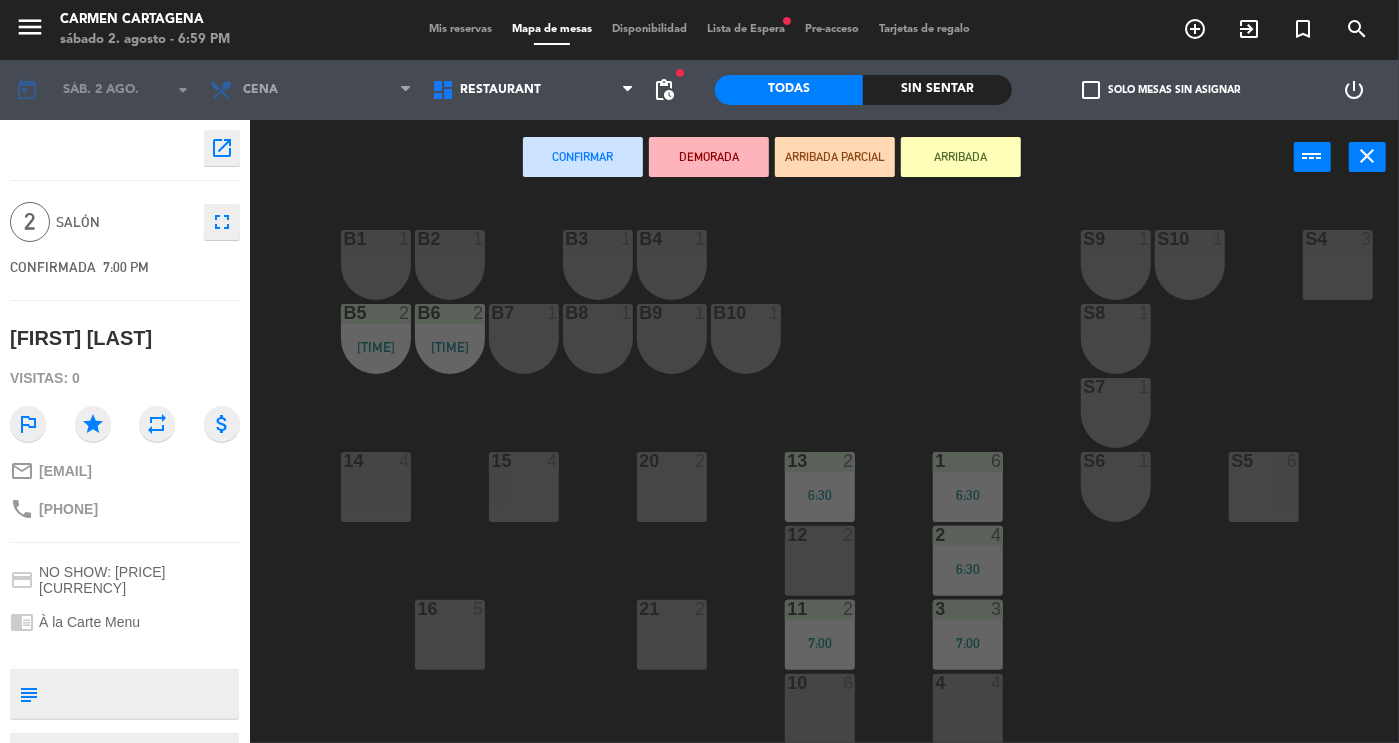 scroll, scrollTop: 134, scrollLeft: 0, axis: vertical 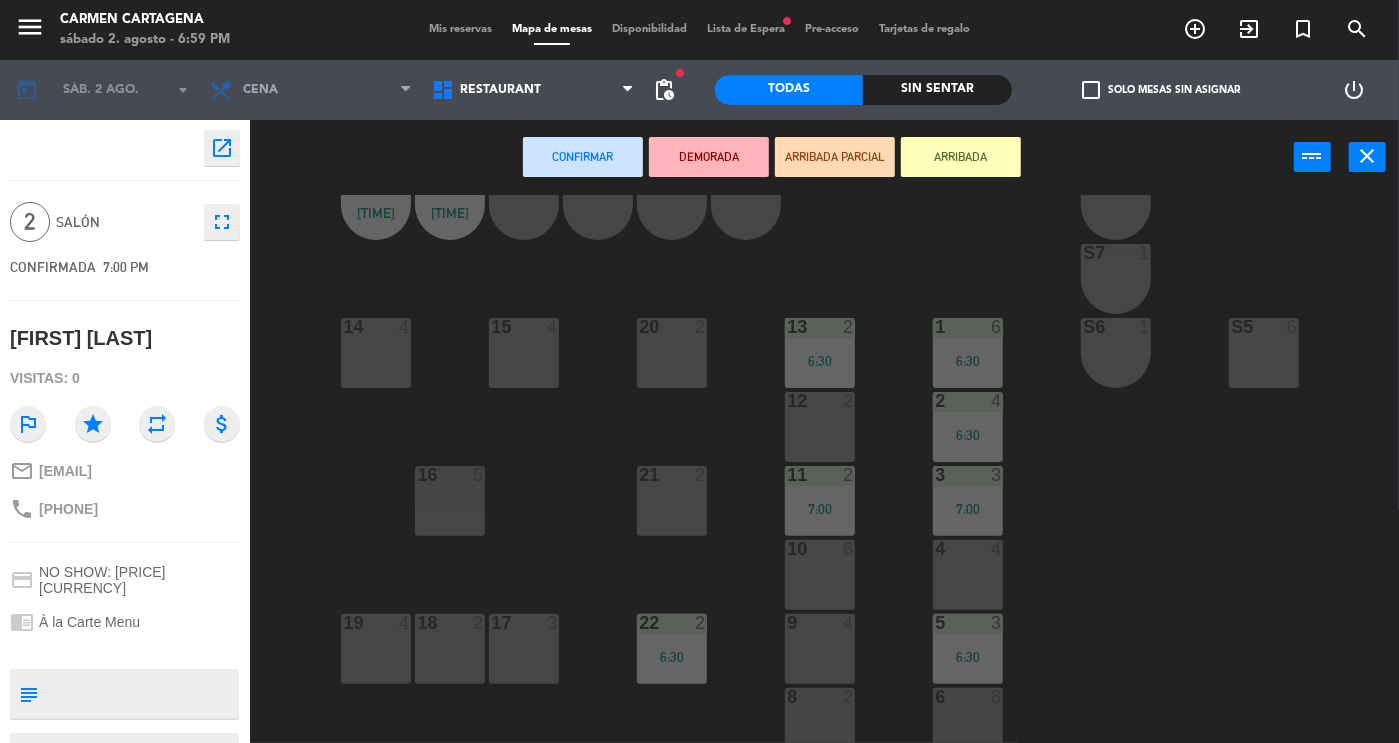 click at bounding box center (820, 697) 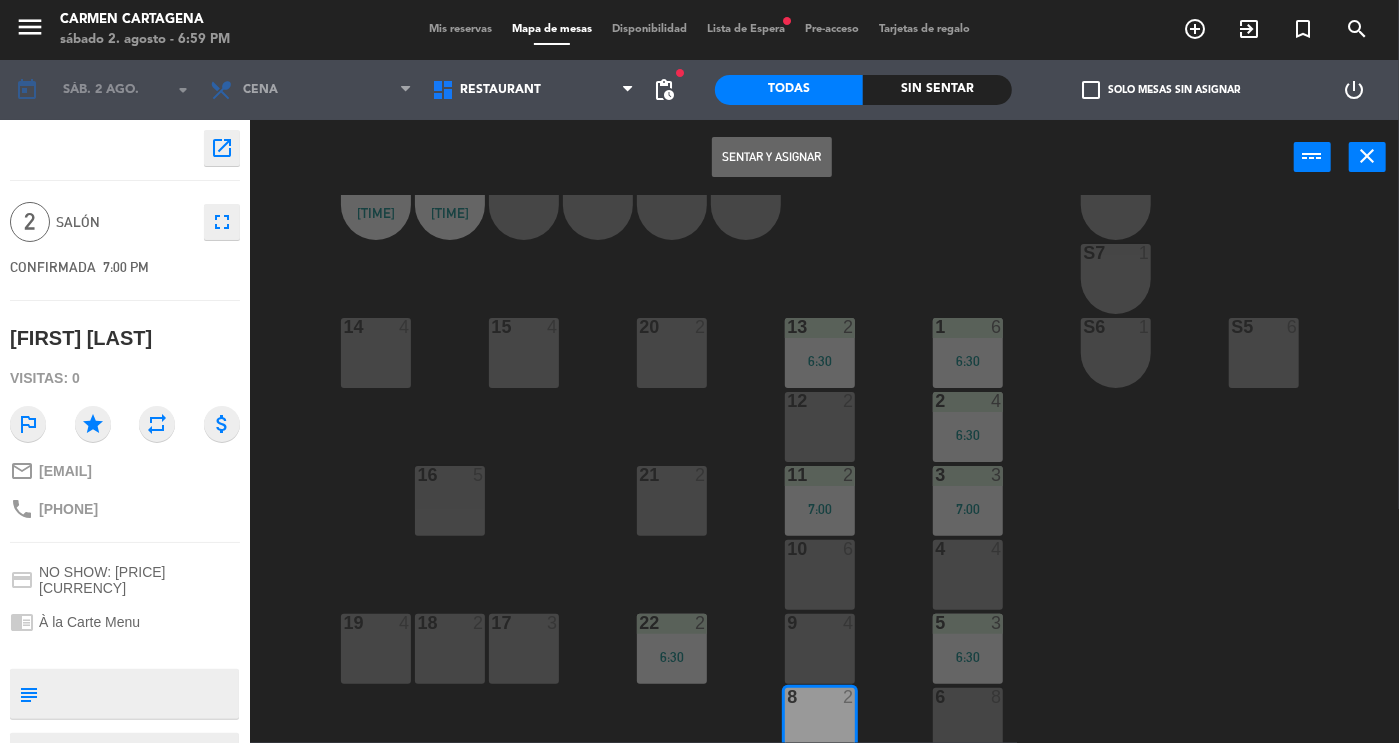 click on "Sentar y Asignar" at bounding box center [772, 157] 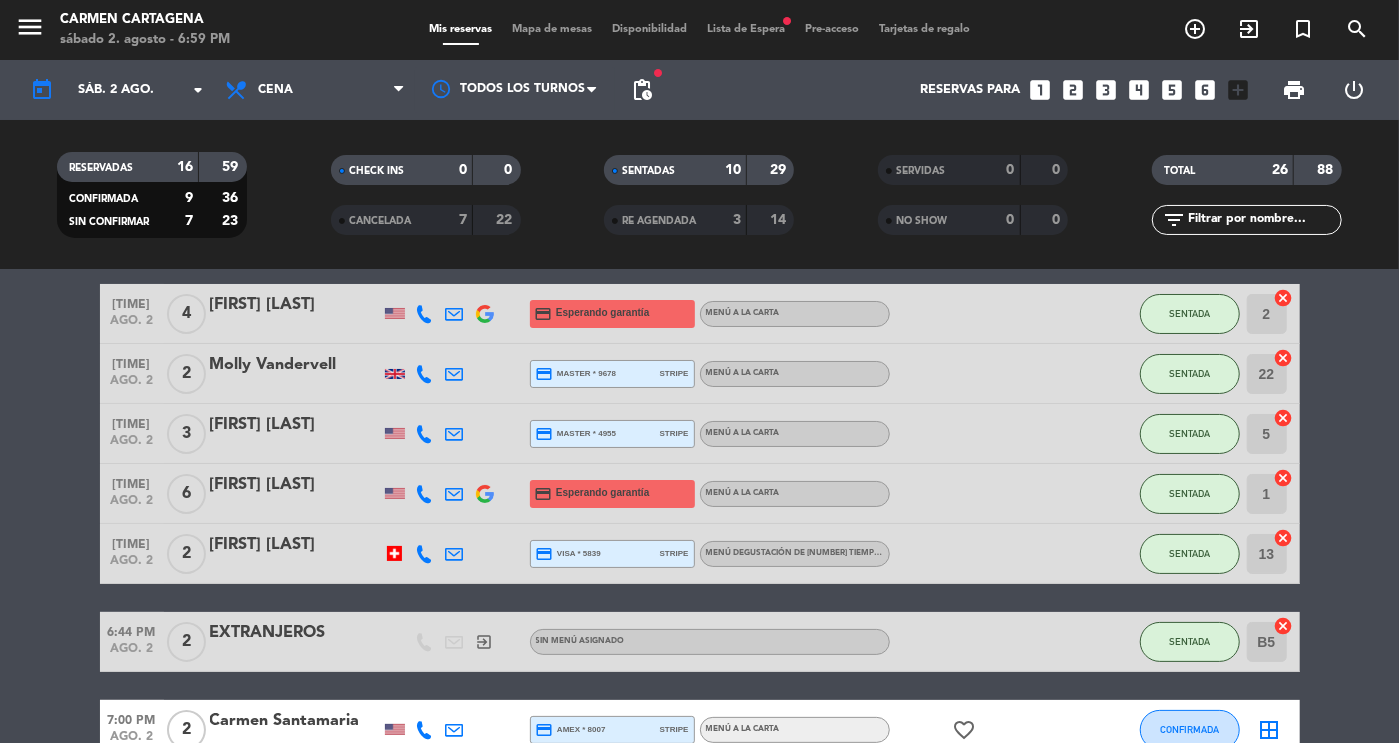 scroll, scrollTop: 0, scrollLeft: 0, axis: both 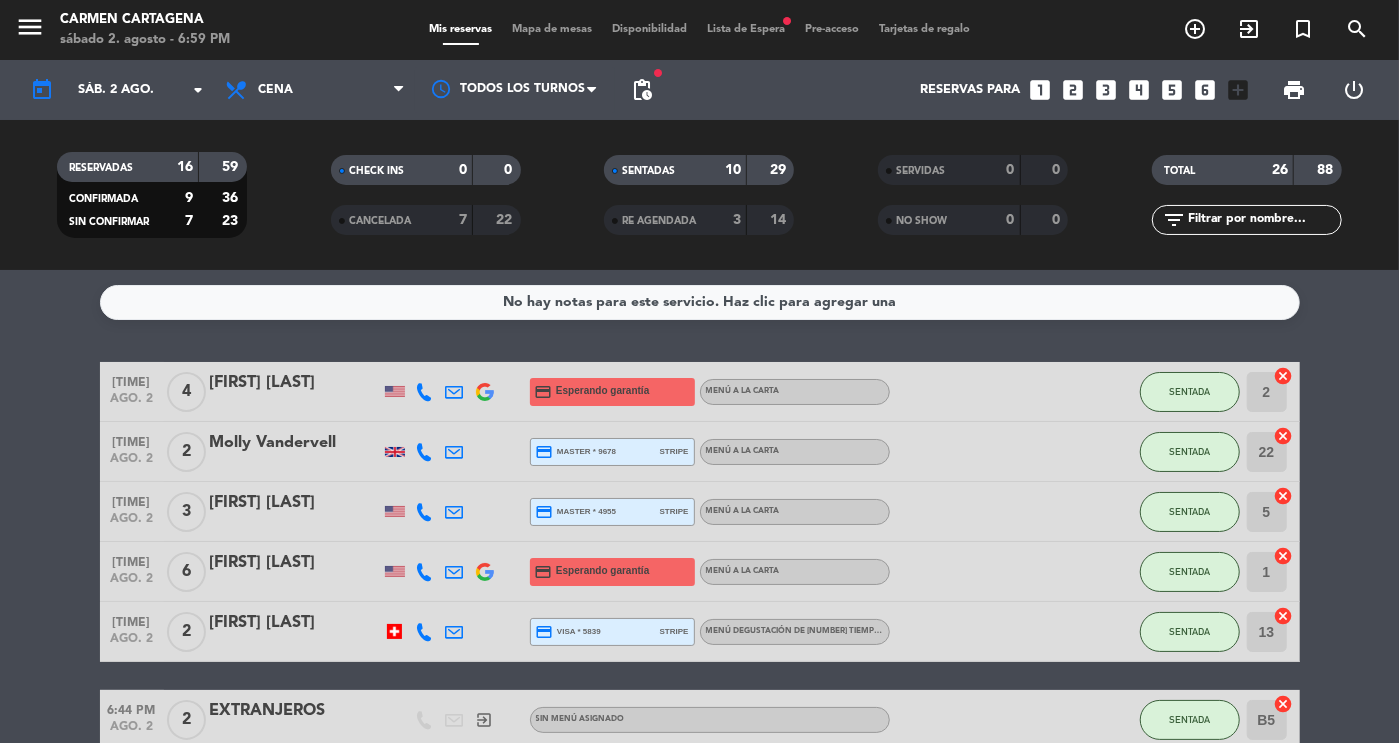 click on "Mapa de mesas" at bounding box center (552, 29) 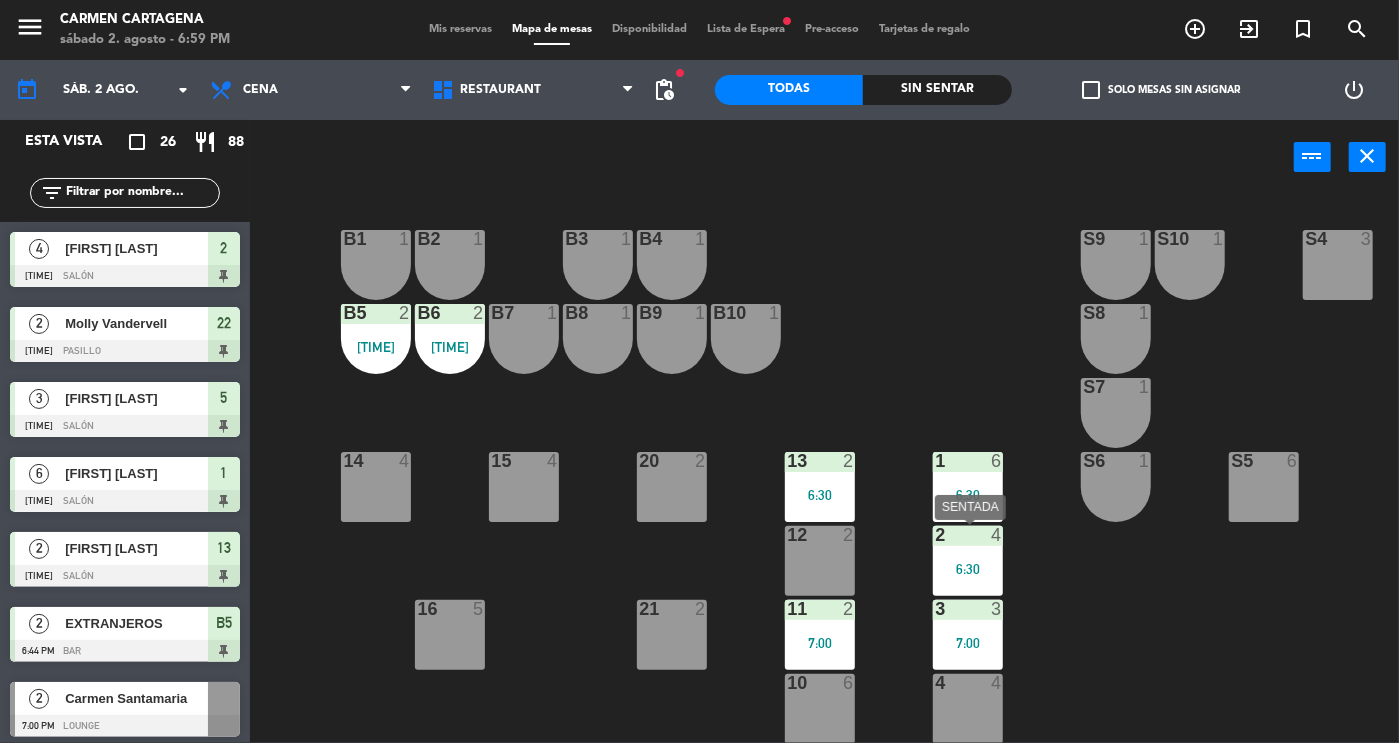 click on "2  4   6:30" at bounding box center [968, 561] 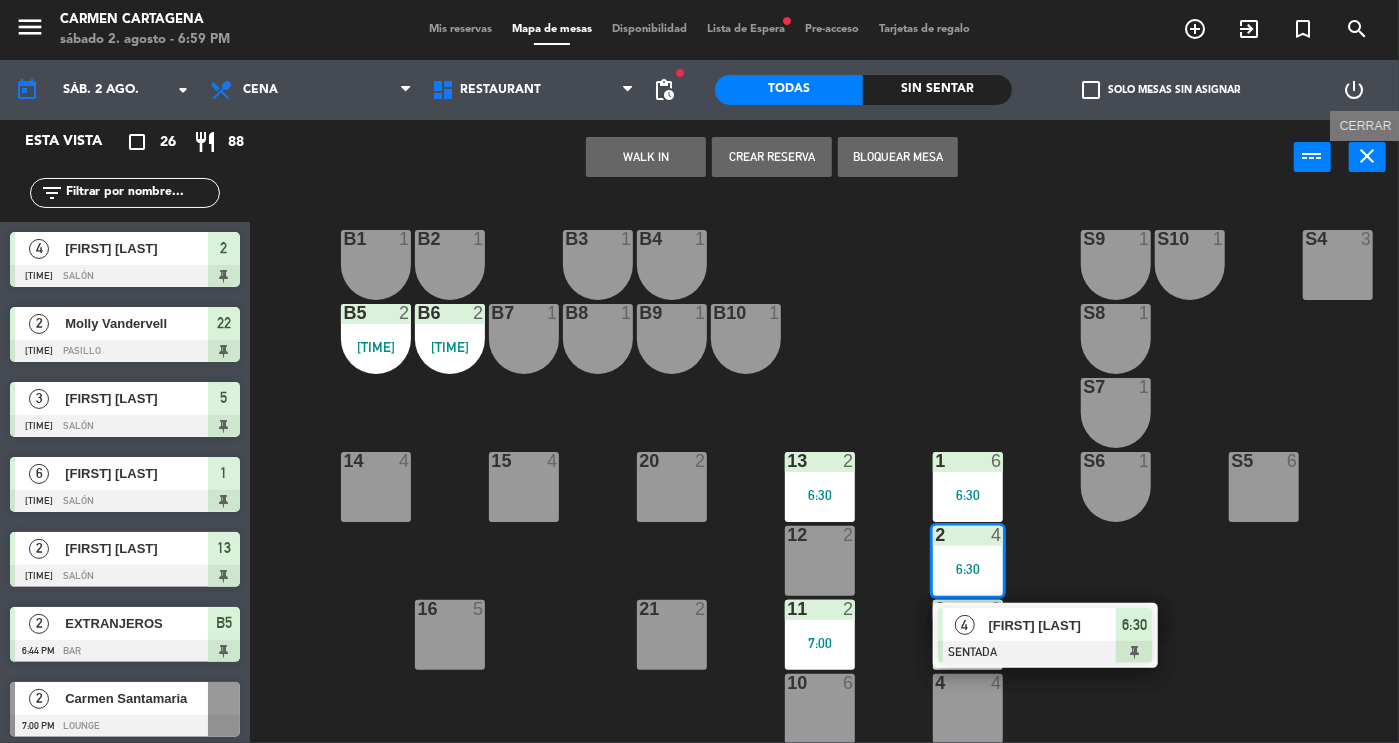 click on "close" at bounding box center [1367, 157] 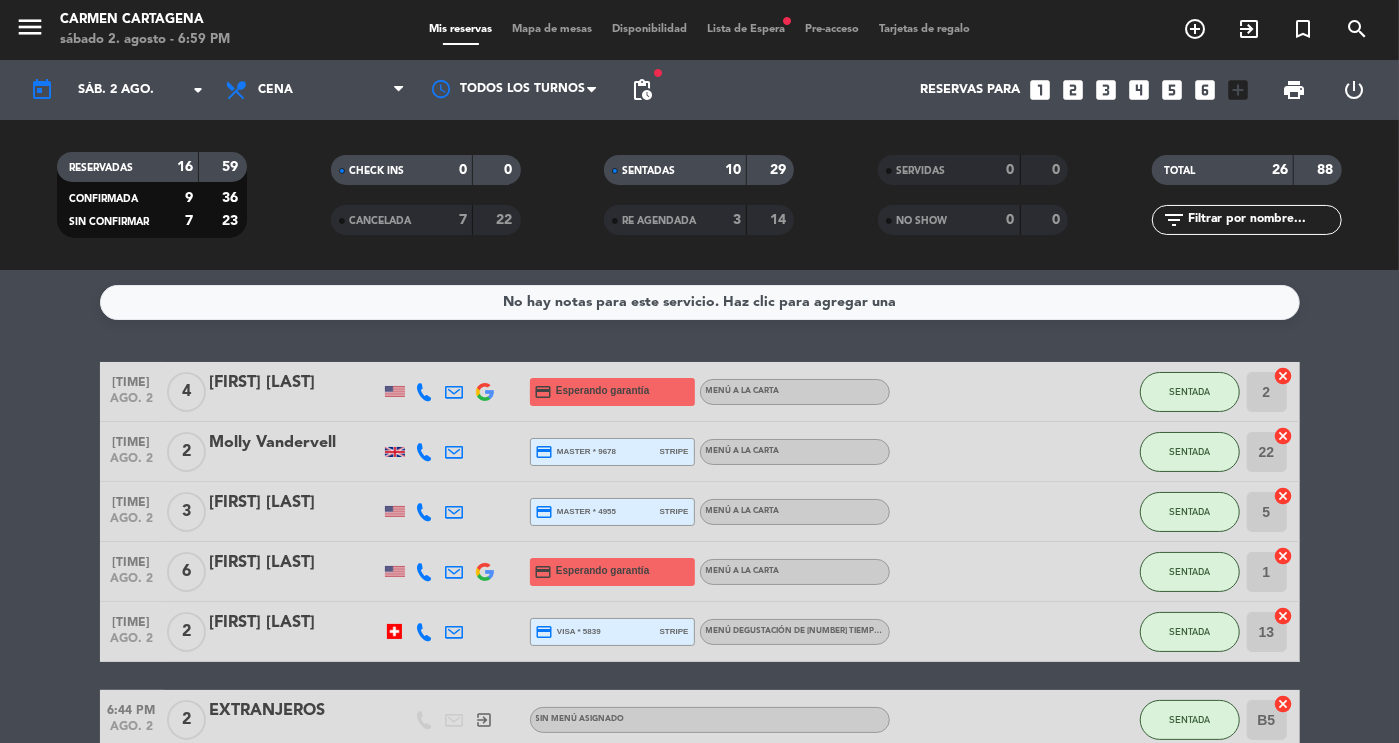 click on "2" 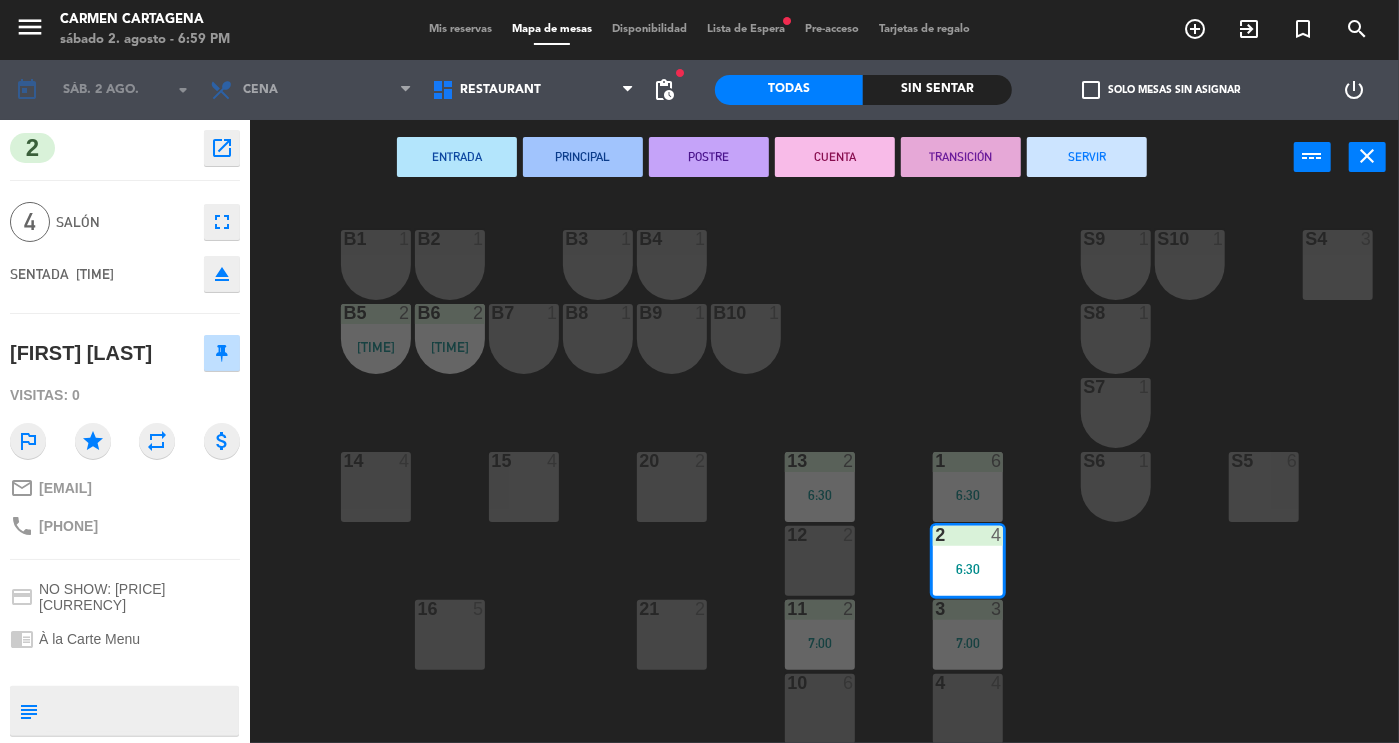 drag, startPoint x: 1255, startPoint y: 399, endPoint x: 930, endPoint y: 713, distance: 451.90817 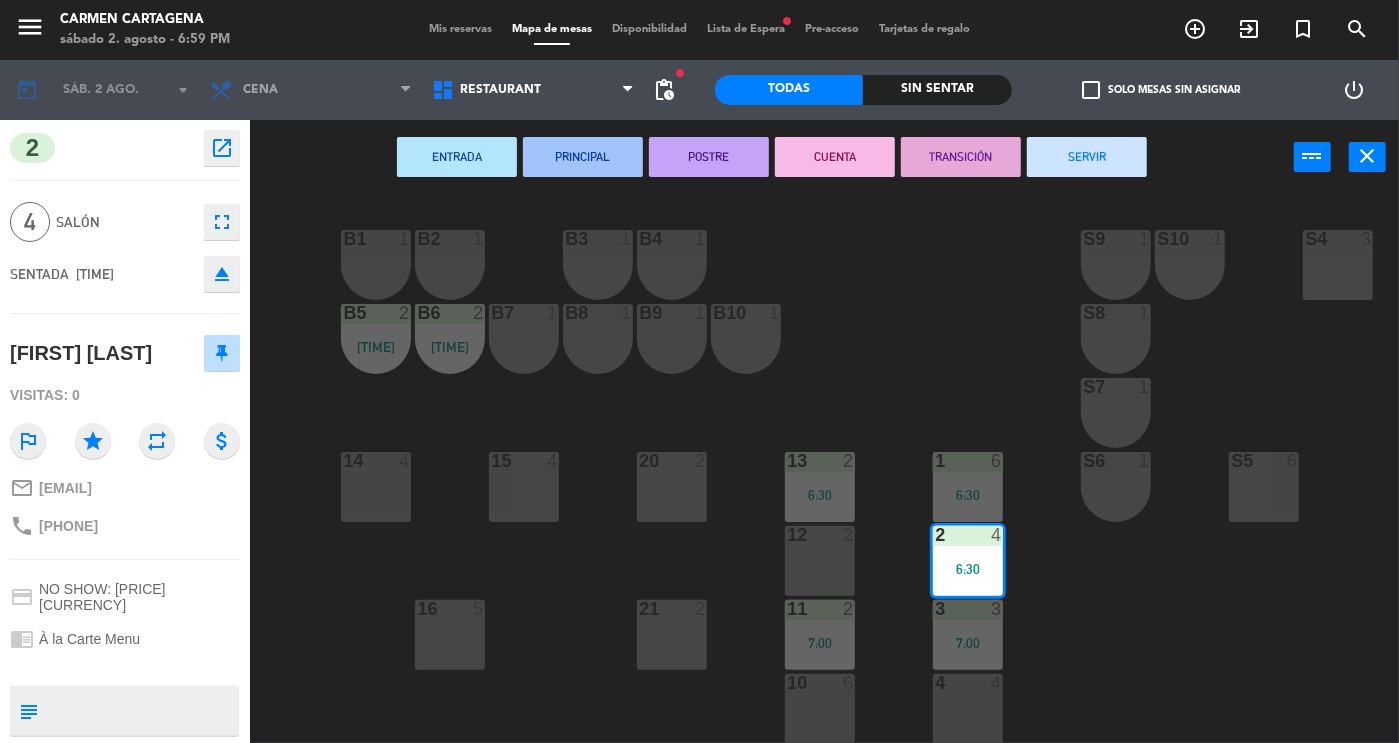 click on "B1  1  B2  1  B3  1  B4  1  S9  1  S10  1  S4  3  S3  3  B5  2   6:44  B6  2   6:44  B7  1  B8  1  B9  1  B10  1  S8  1  S7  1  S2  4  1  6   6:30  13  2   6:30  14  4  15  4  S6  1  S5  6  20  2  2  4   6:30  12  2  S1  2  3  3   7:00  11  2   7:00  16  5  21  2  4  4  10  6  5  3   6:30  9  4  17  3  18  2  19  4  22  2   6:30  6  8  8  2   7:00  7  2  23  3   7:00  24  4  25  4  26  4" 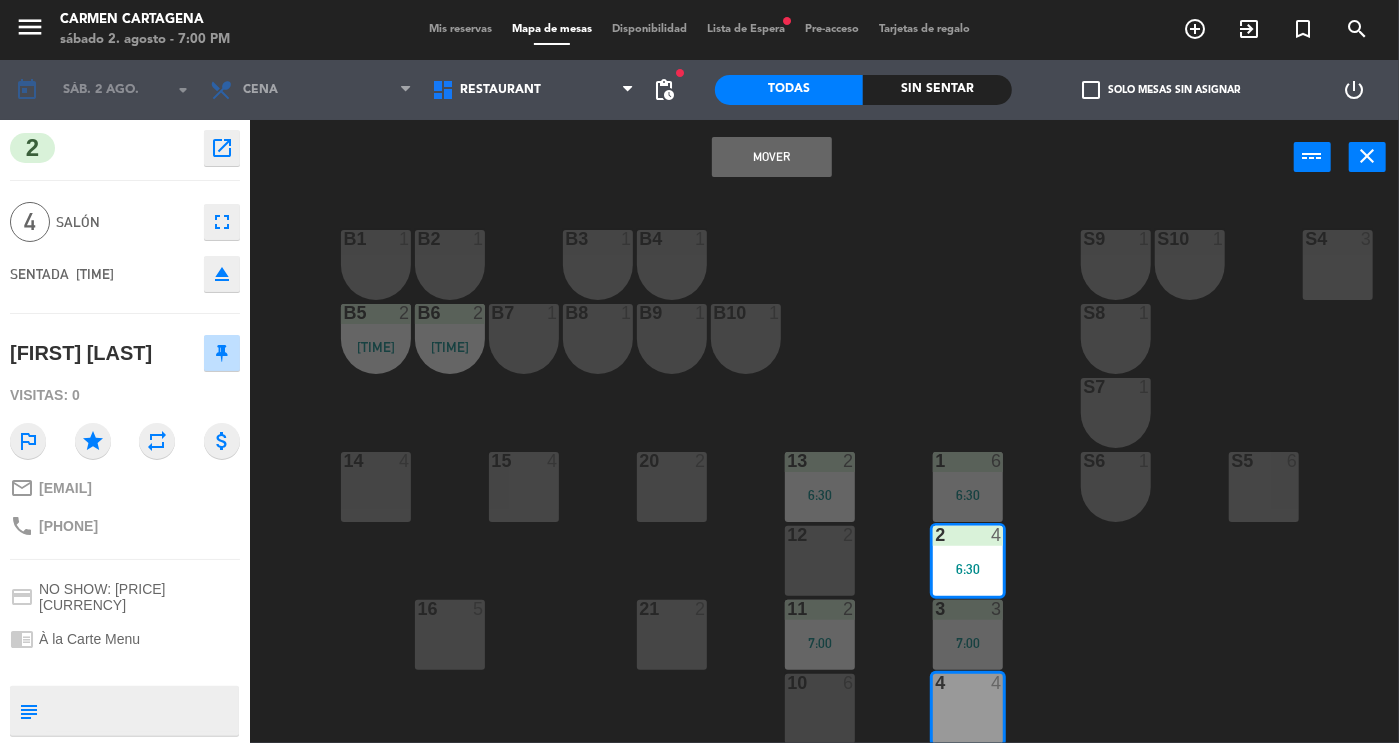 click on "Mover" at bounding box center (772, 157) 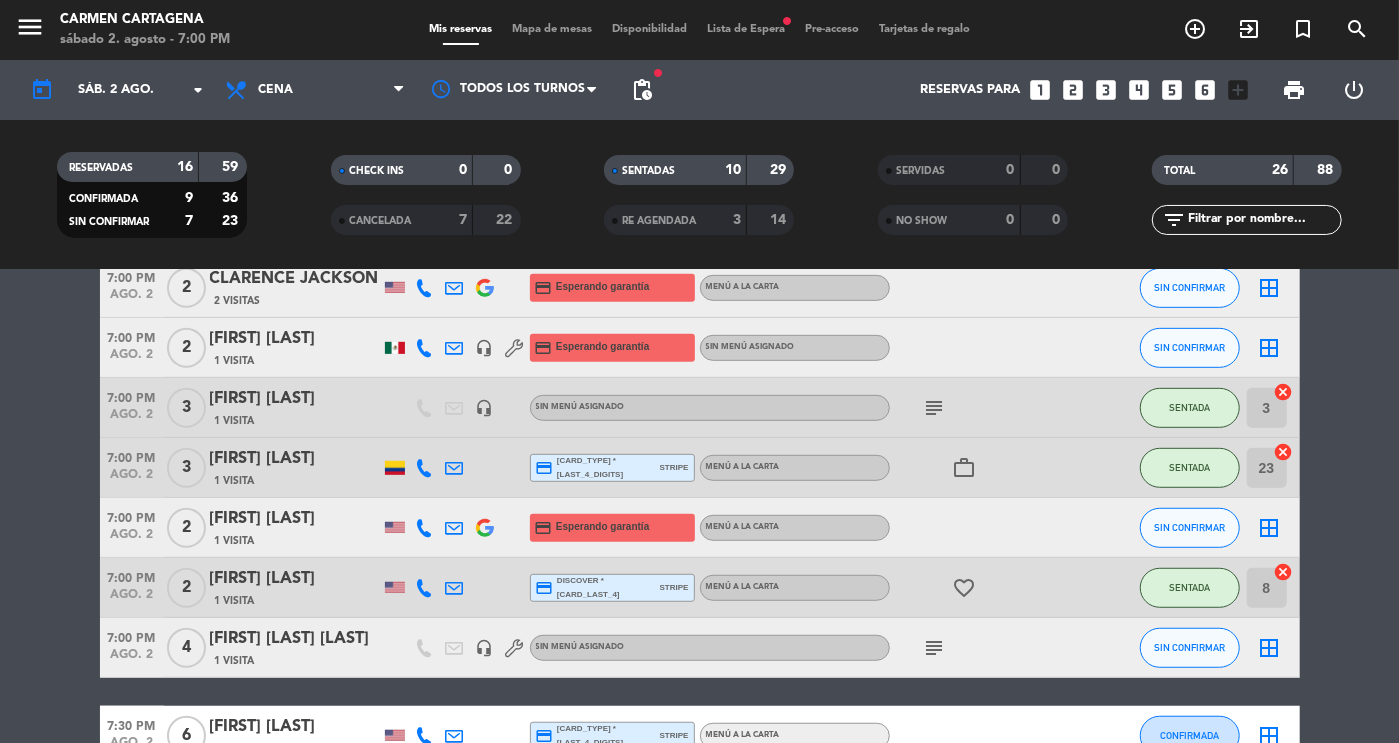 scroll, scrollTop: 642, scrollLeft: 0, axis: vertical 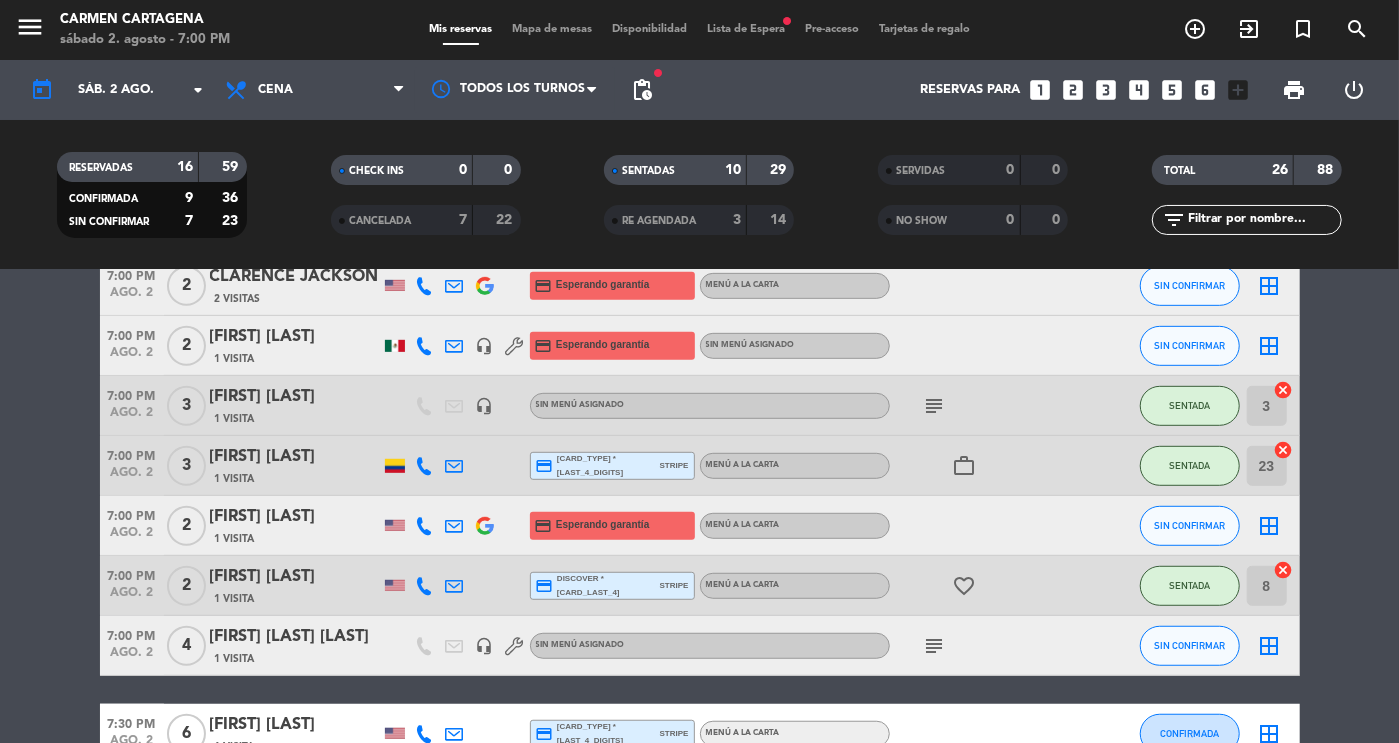 click on "[FIRST] [LAST] [LAST]" 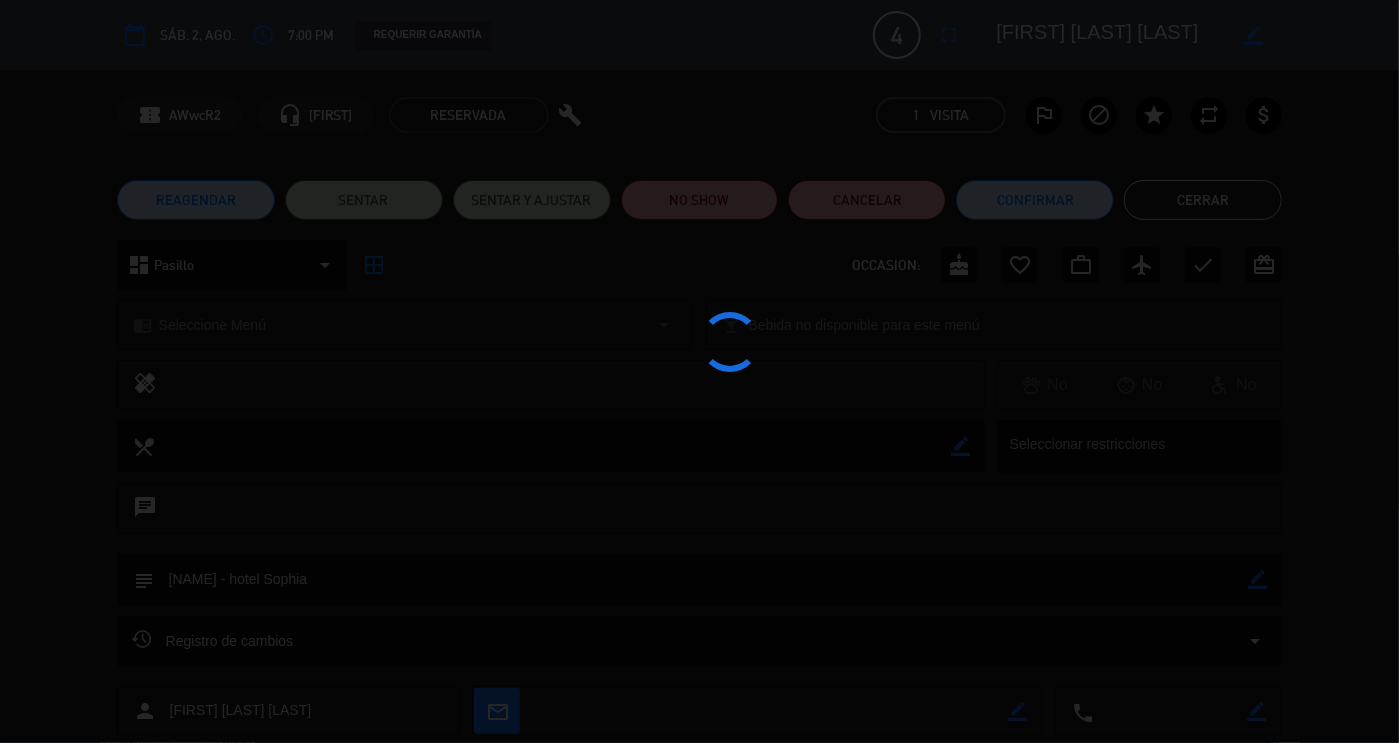 click 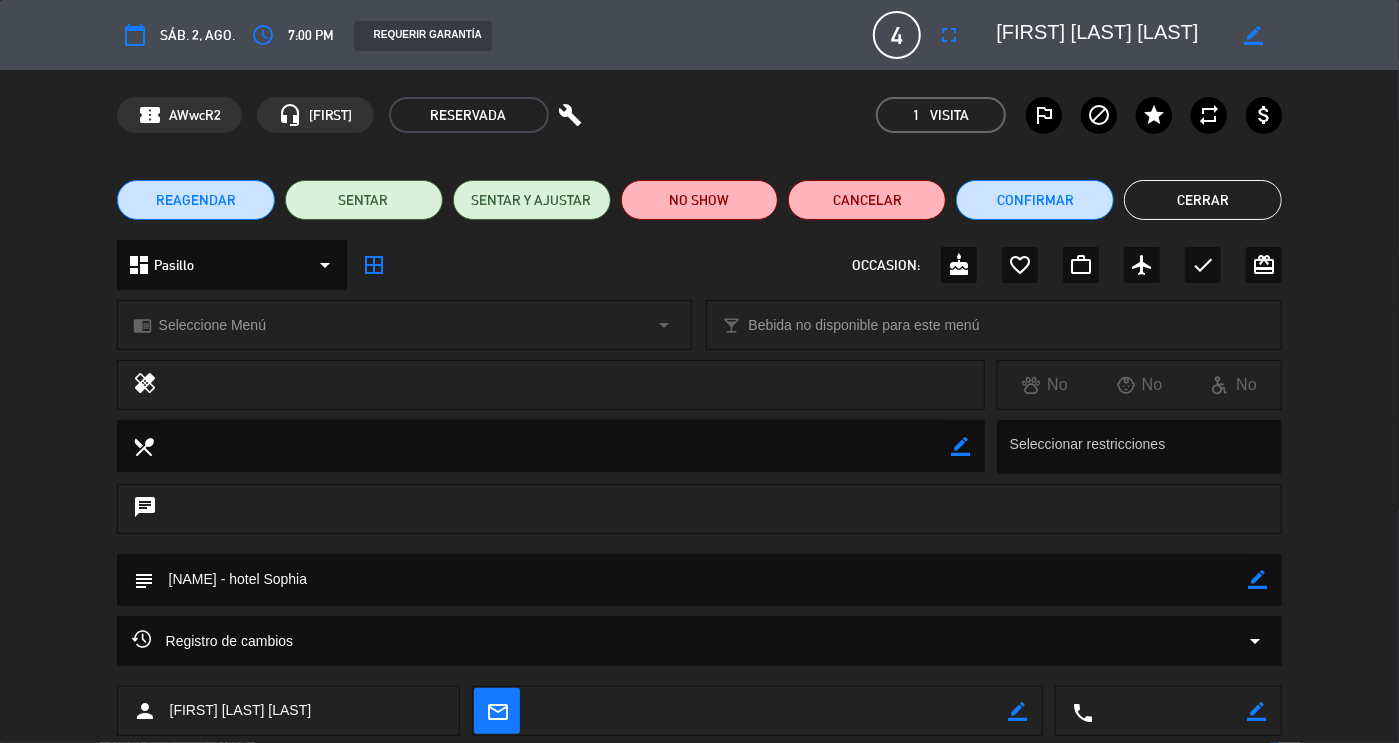 click on "Cerrar" 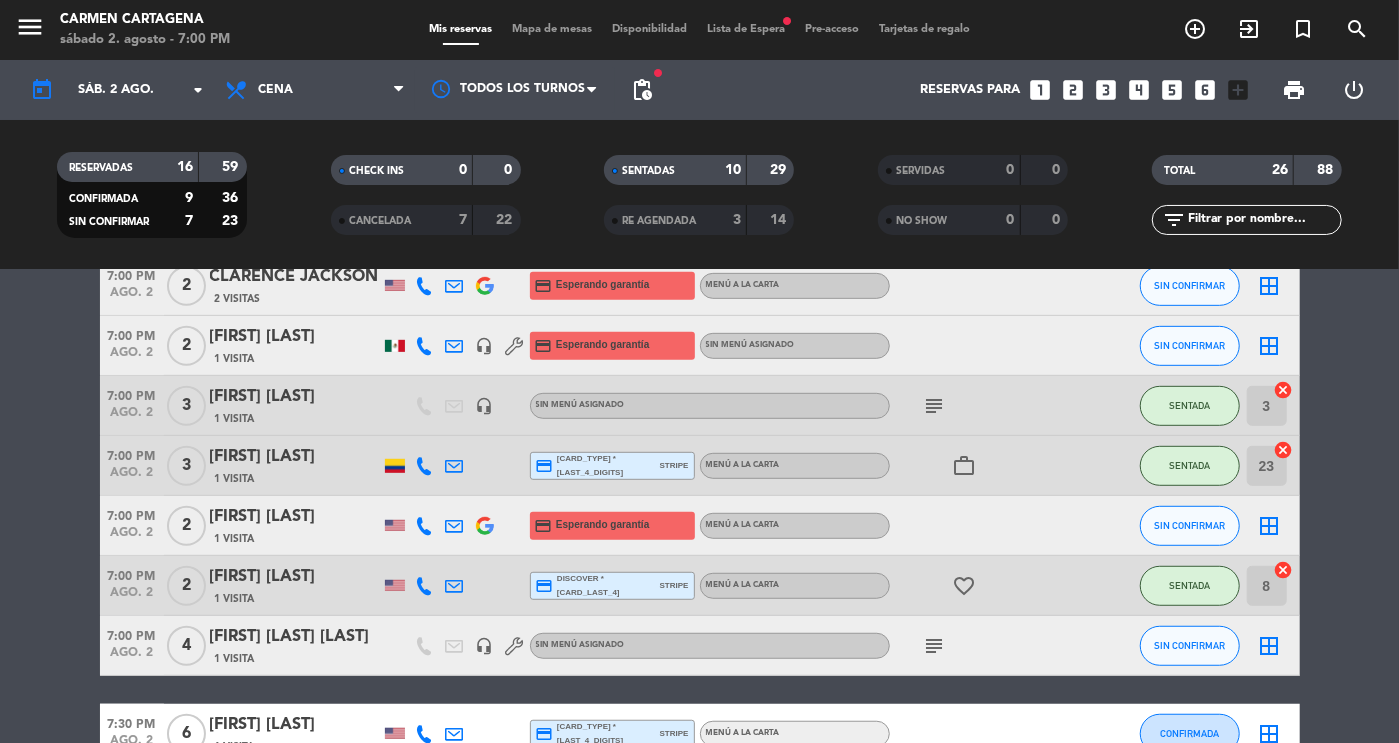 click on "[FIRST] [LAST] [LAST]" 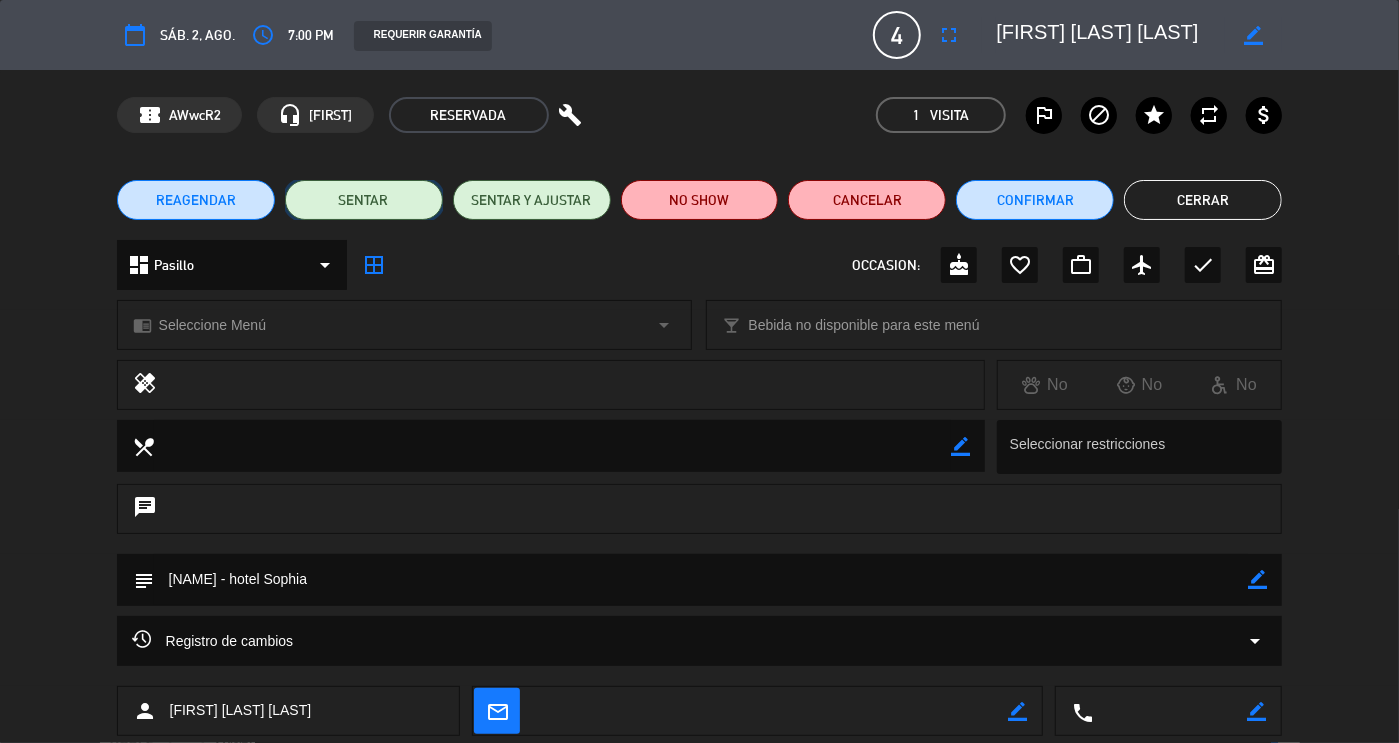 click on "SENTAR" 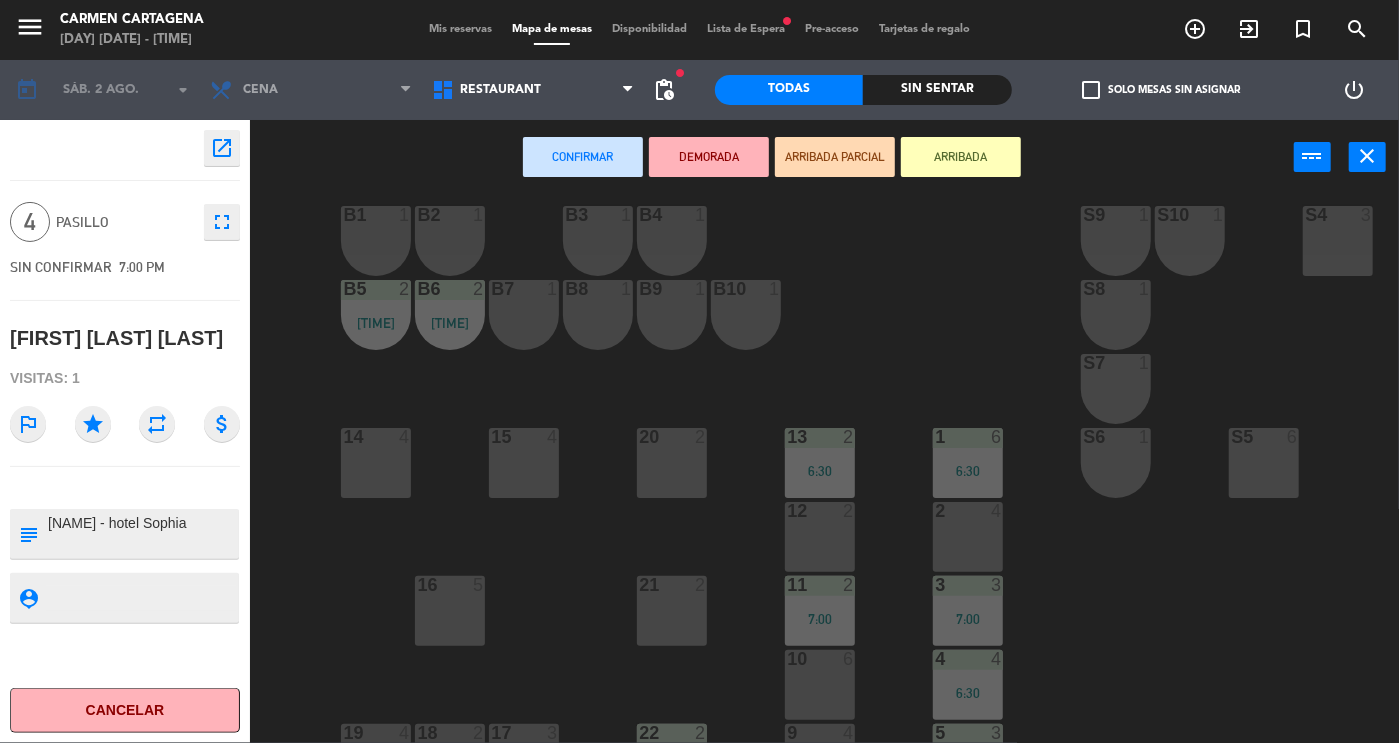scroll, scrollTop: 24, scrollLeft: 137, axis: both 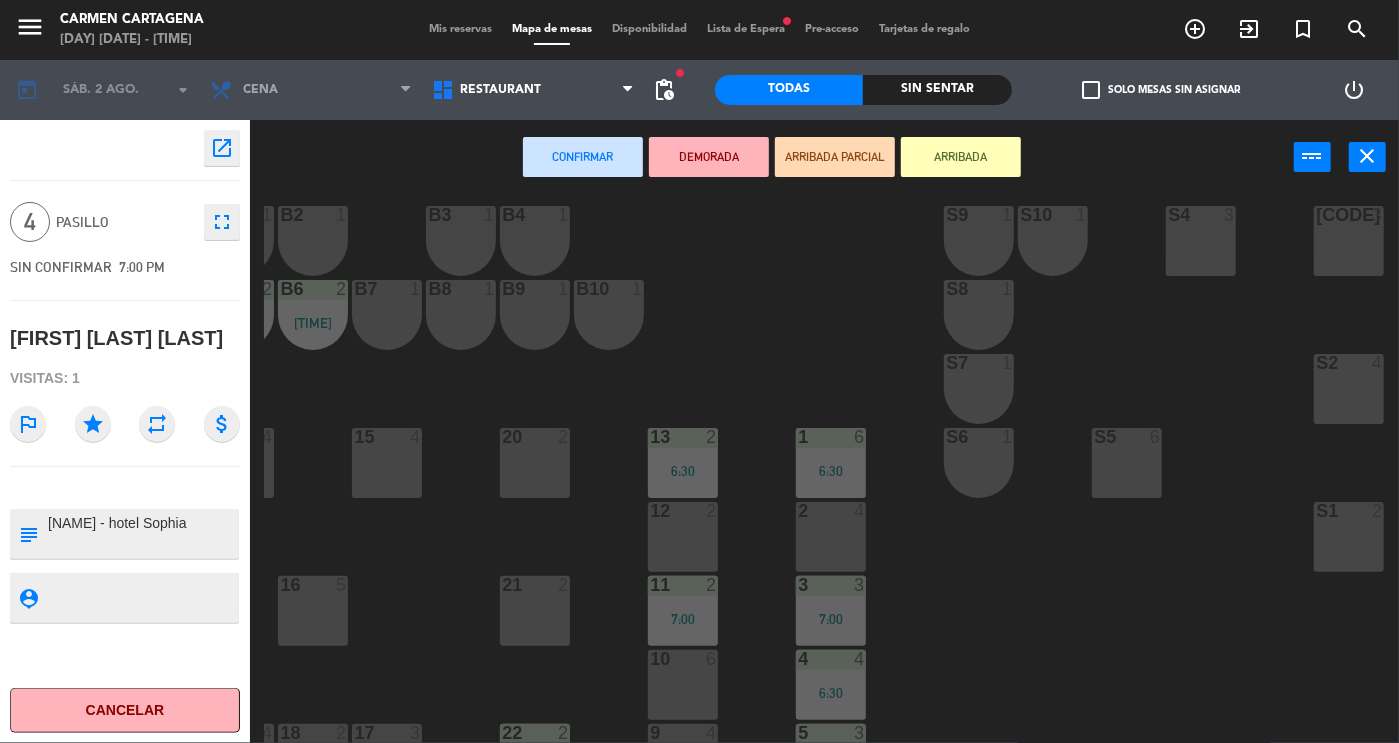 click on "S5  6" at bounding box center [1127, 463] 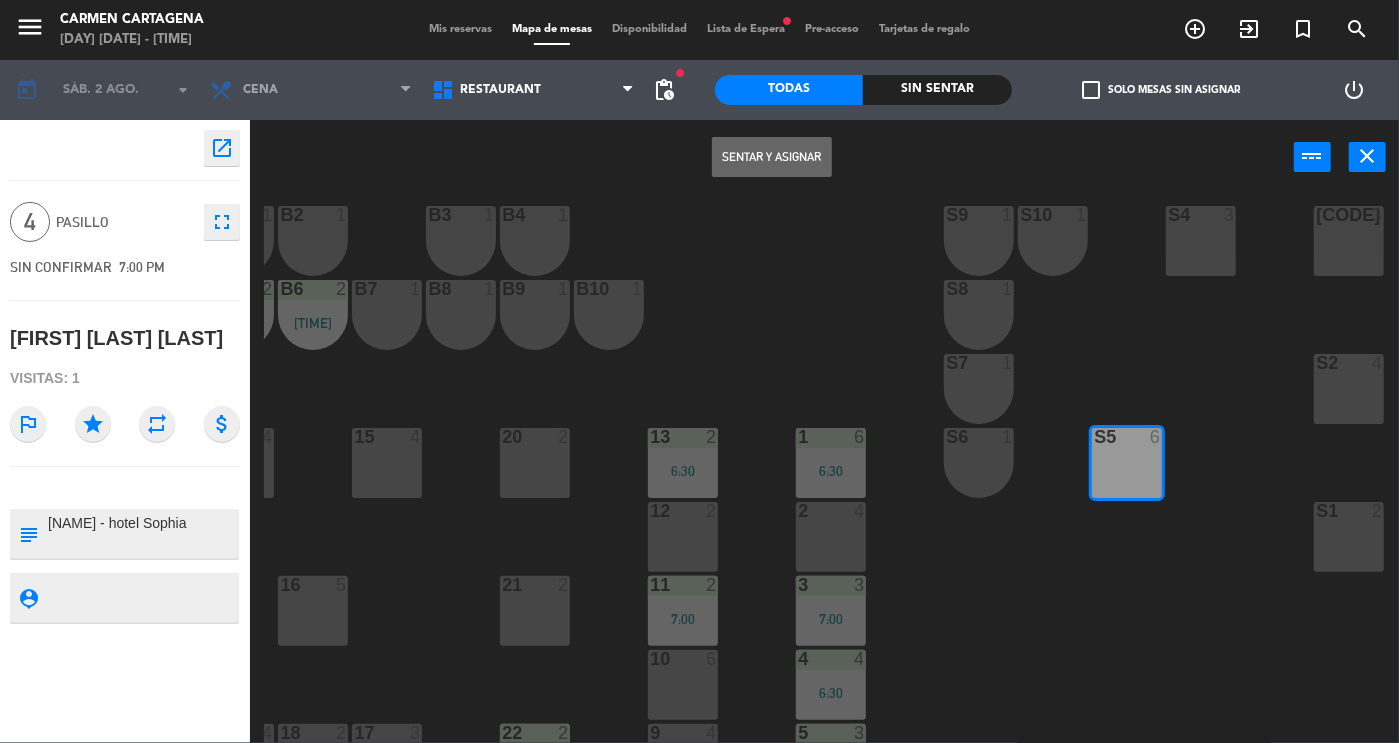 click on "Sentar y Asignar" at bounding box center (772, 157) 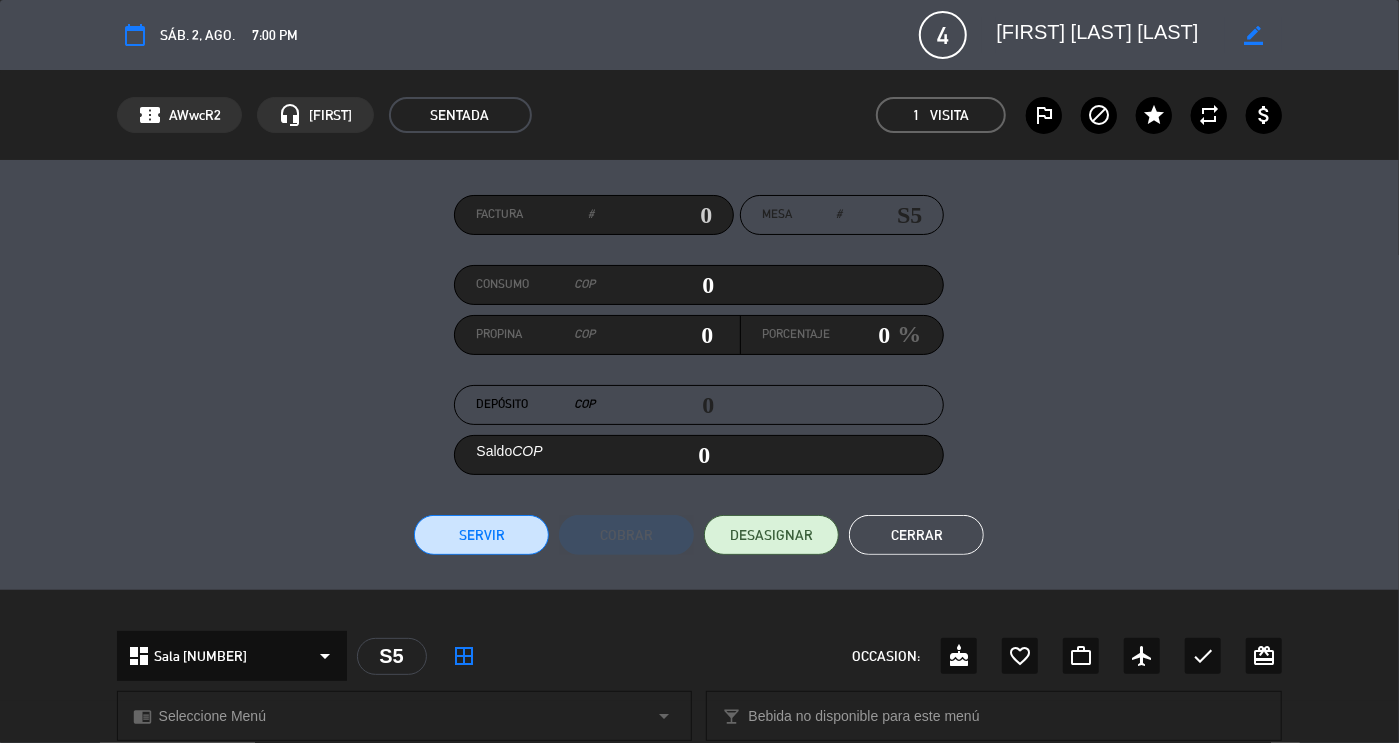 click on "Cerrar" 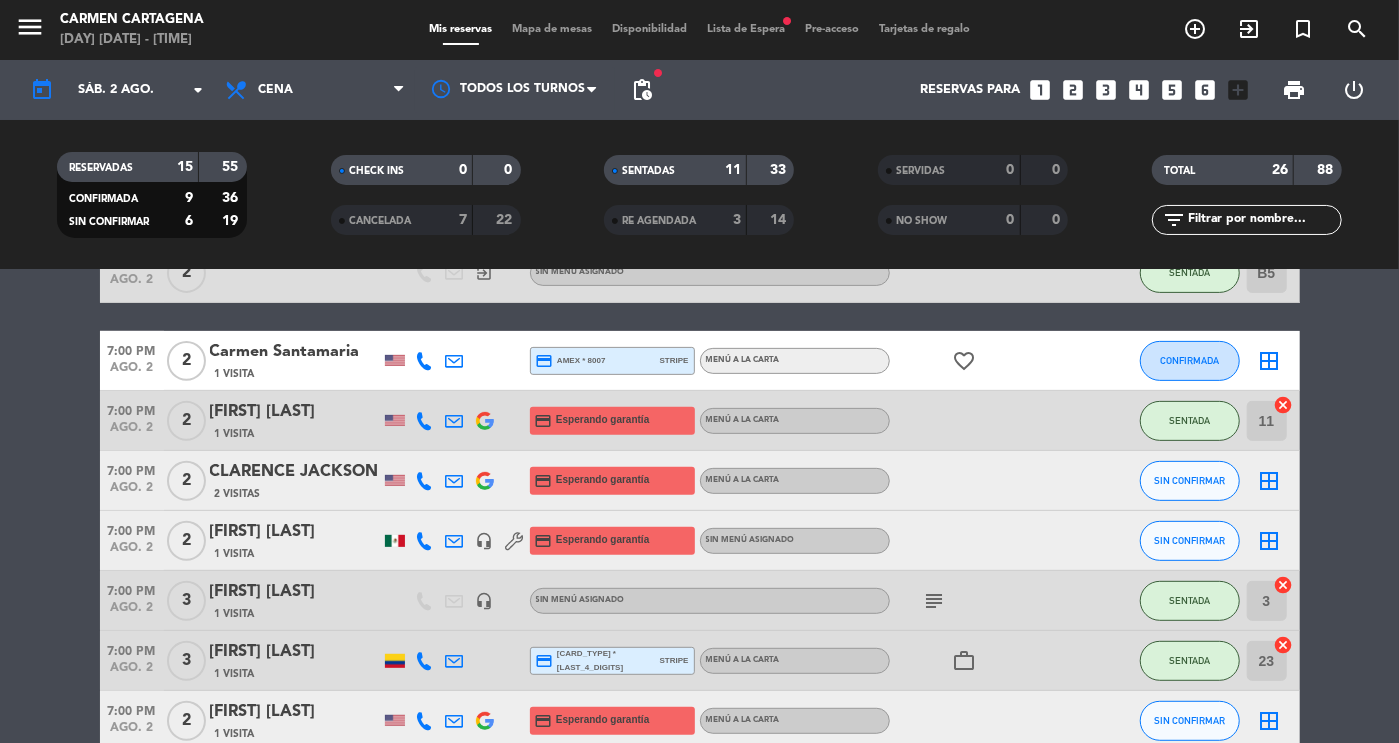scroll, scrollTop: 449, scrollLeft: 0, axis: vertical 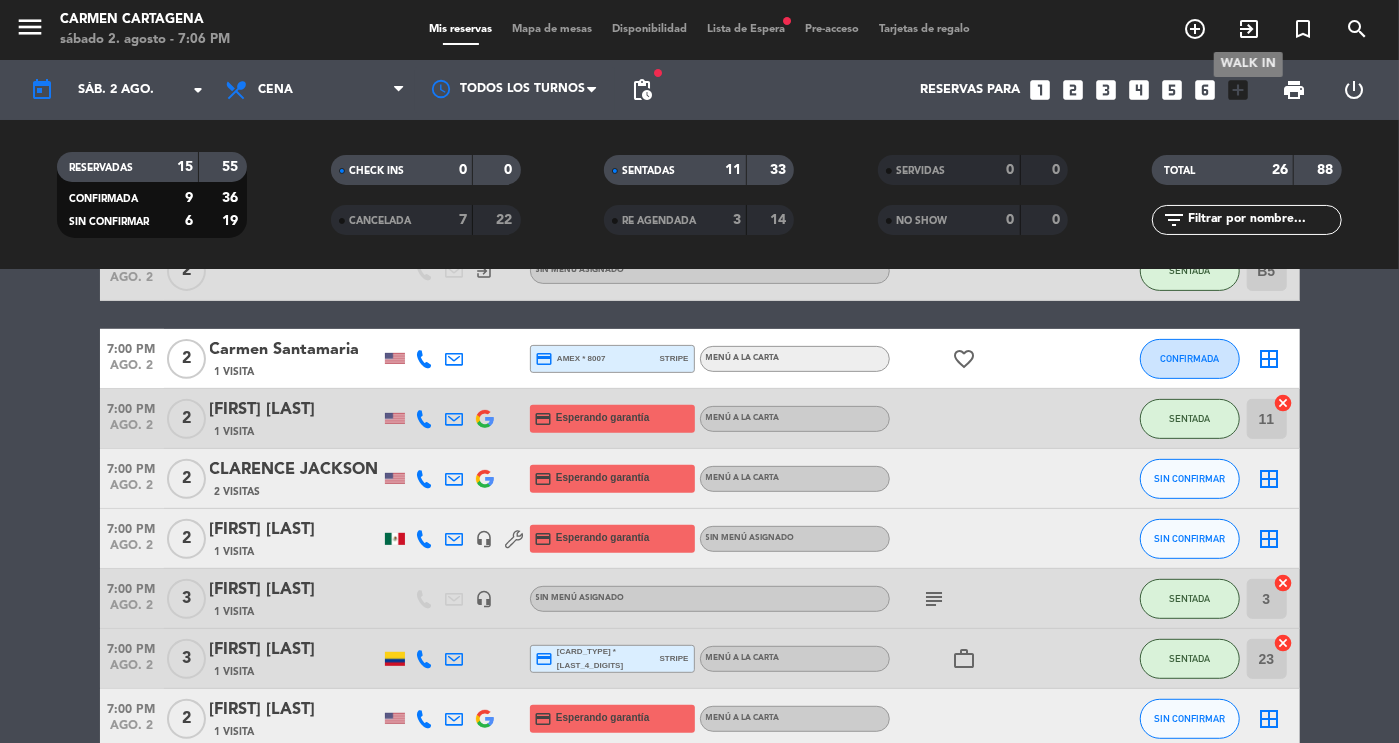 click on "exit_to_app" at bounding box center (1249, 29) 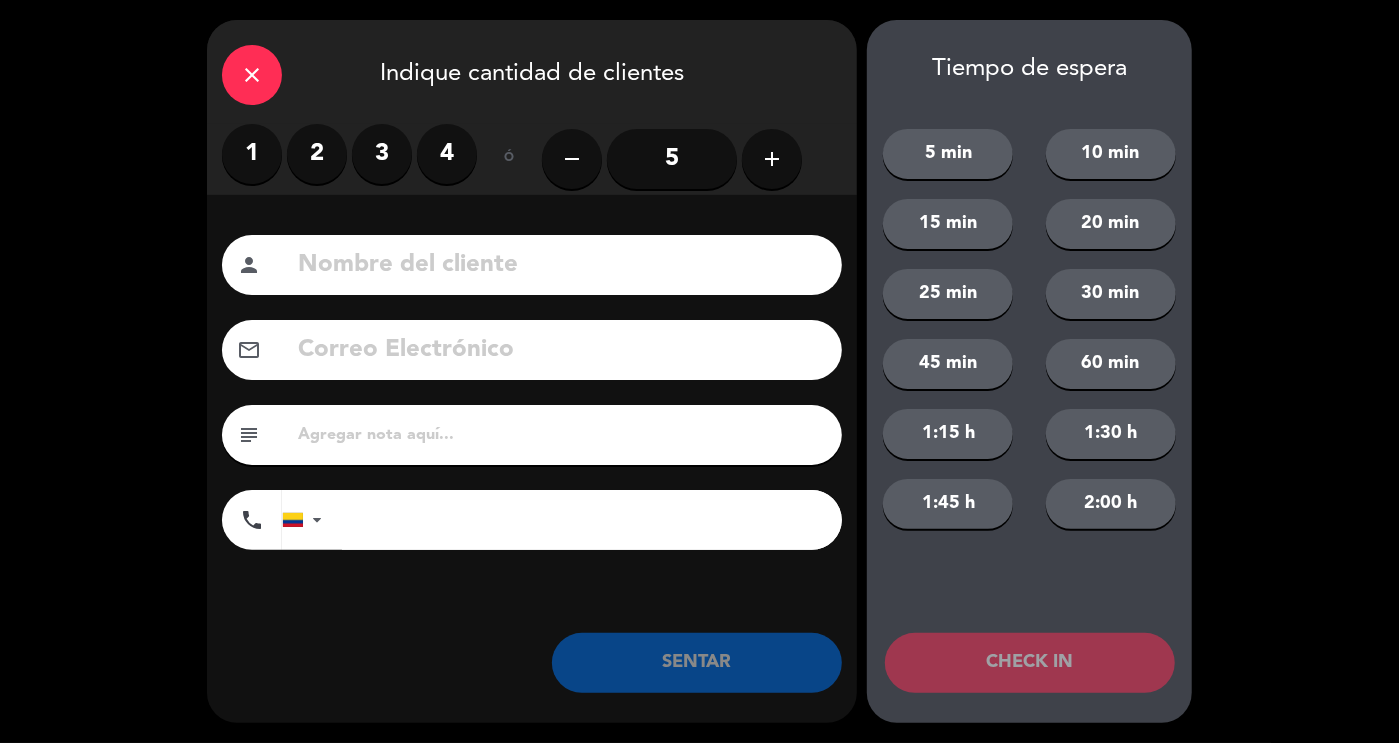 click on "close" 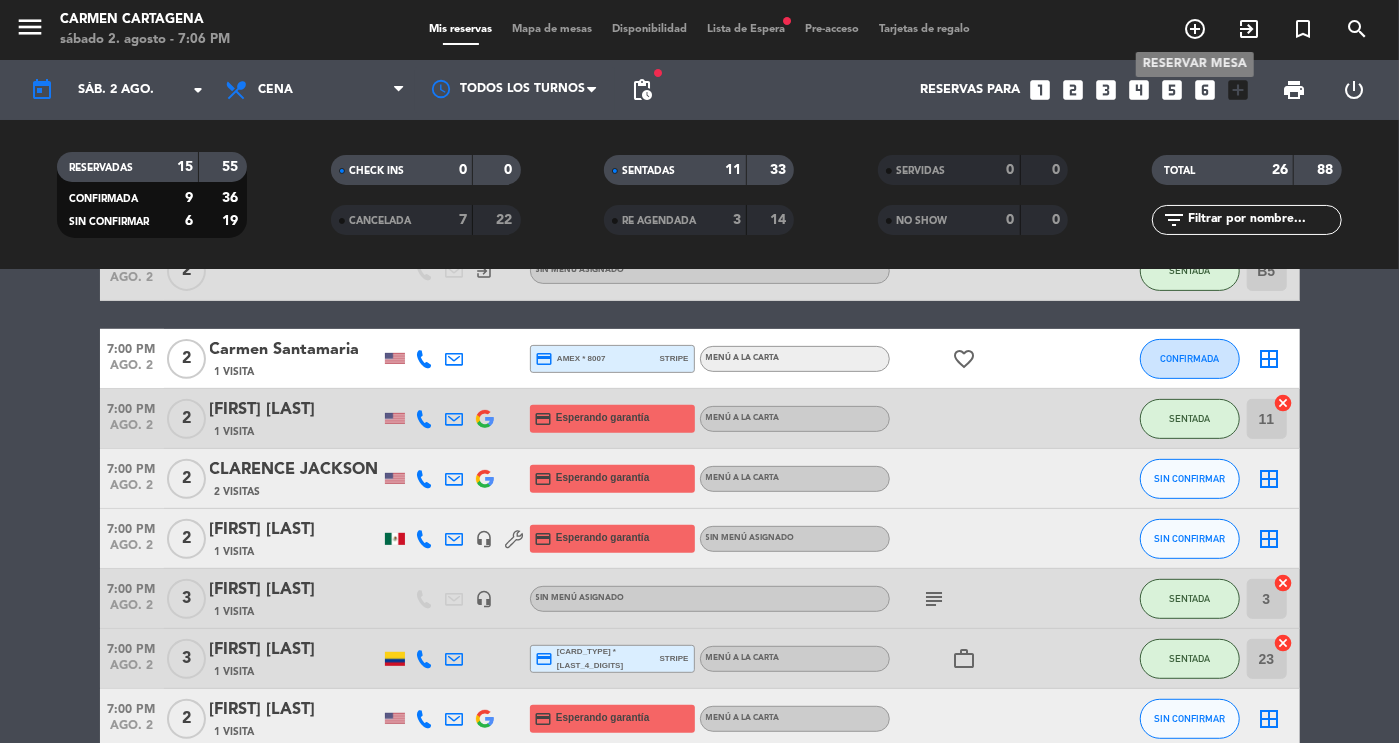 click on "add_circle_outline" at bounding box center [1195, 29] 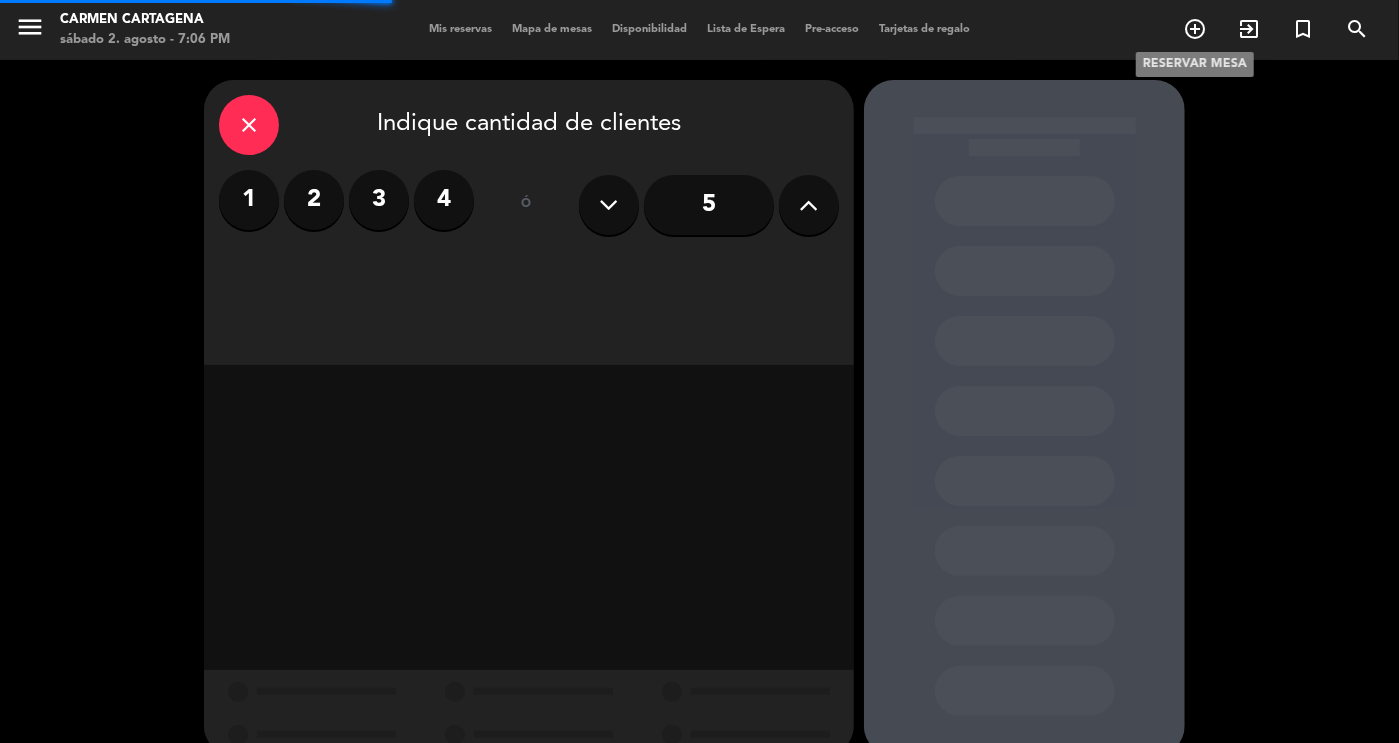 click on "add_circle_outline" at bounding box center (1195, 29) 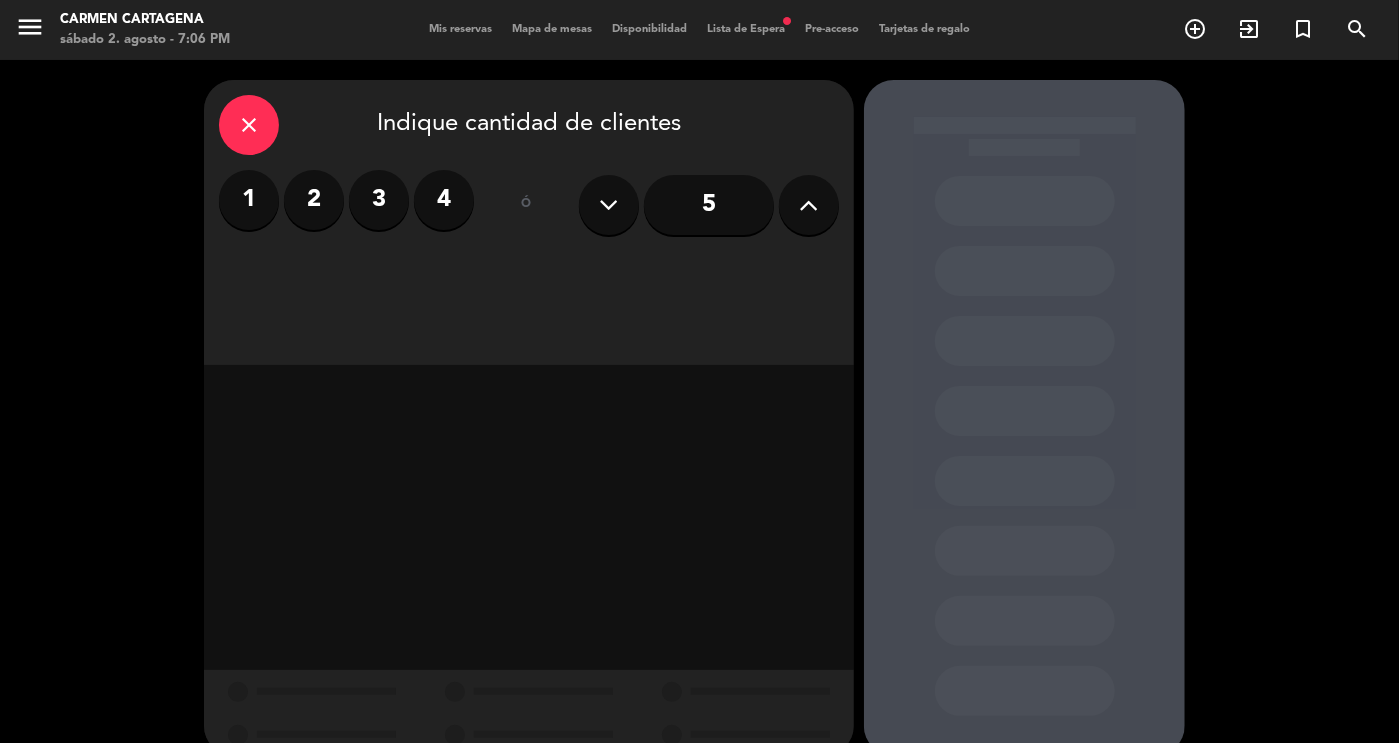 click on "2" at bounding box center (314, 200) 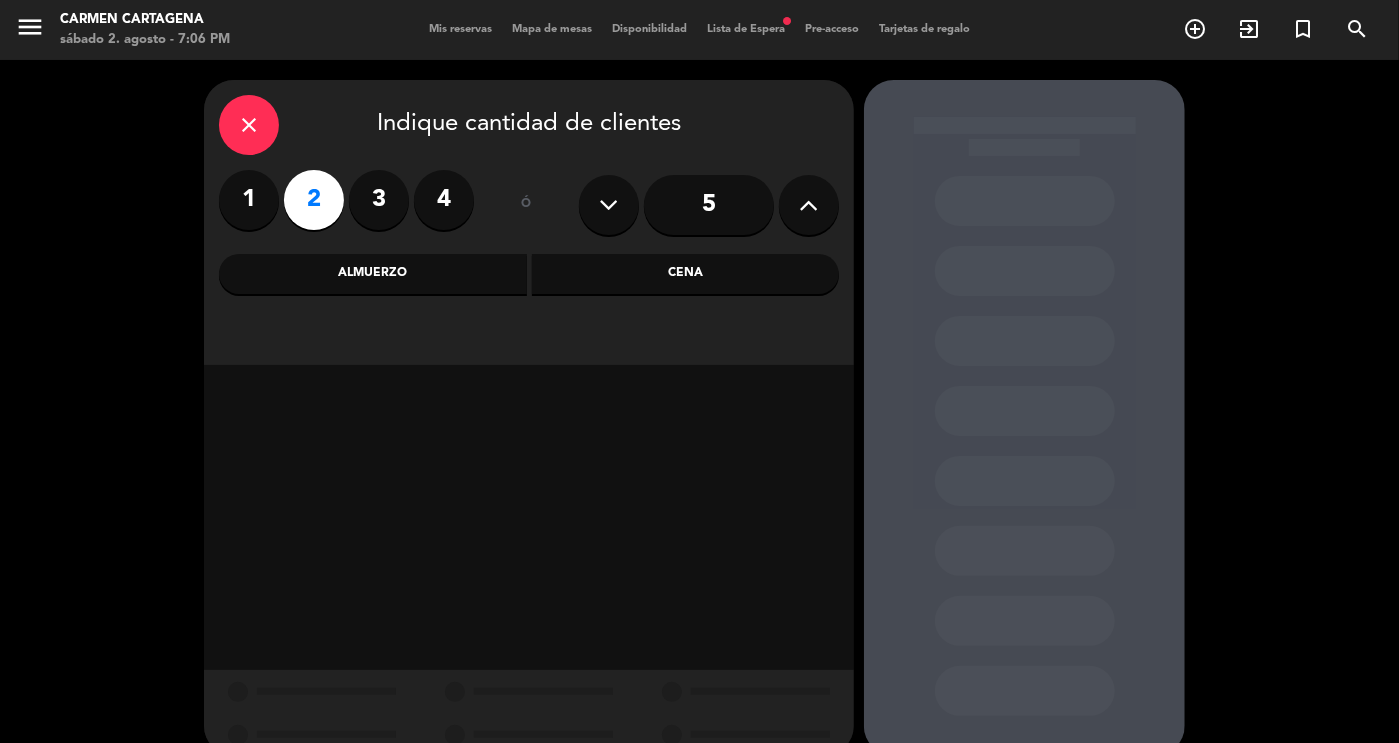 click on "Cena" at bounding box center [686, 274] 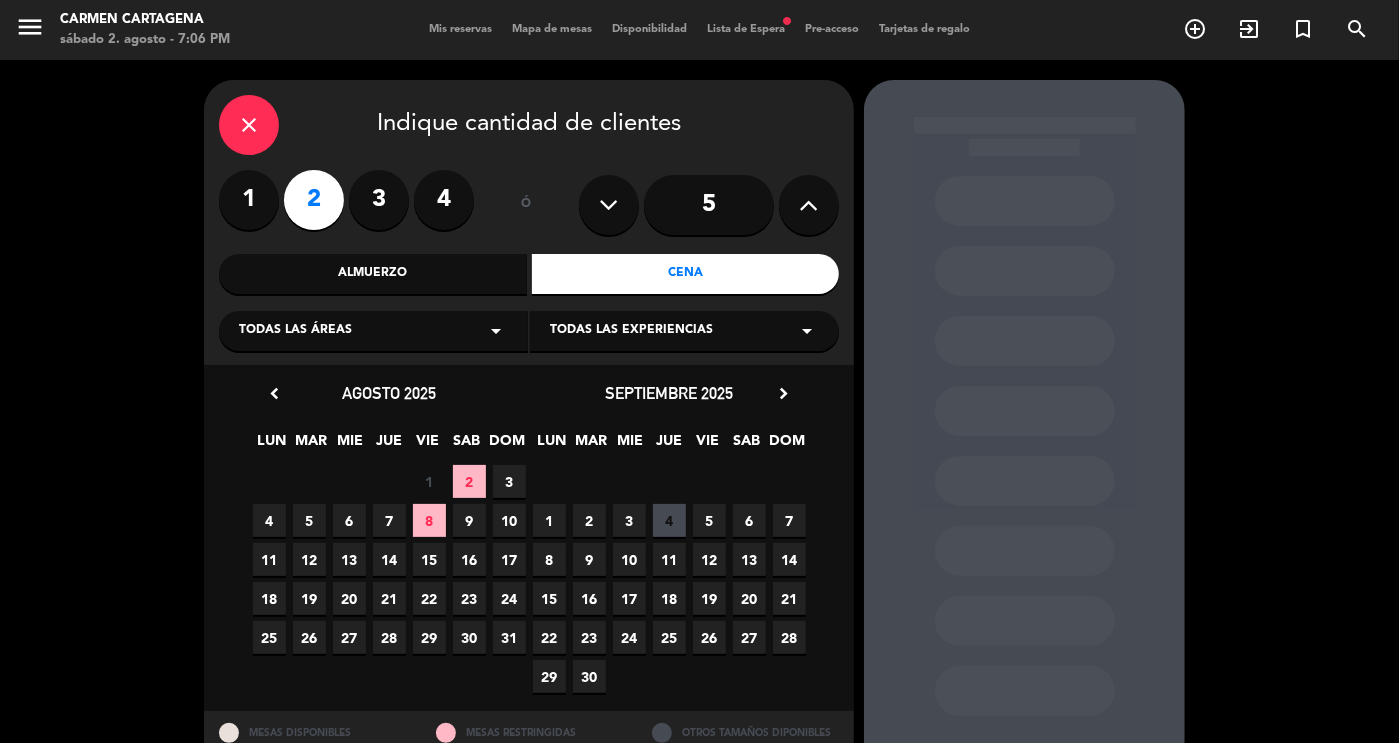 click on "2" at bounding box center (469, 481) 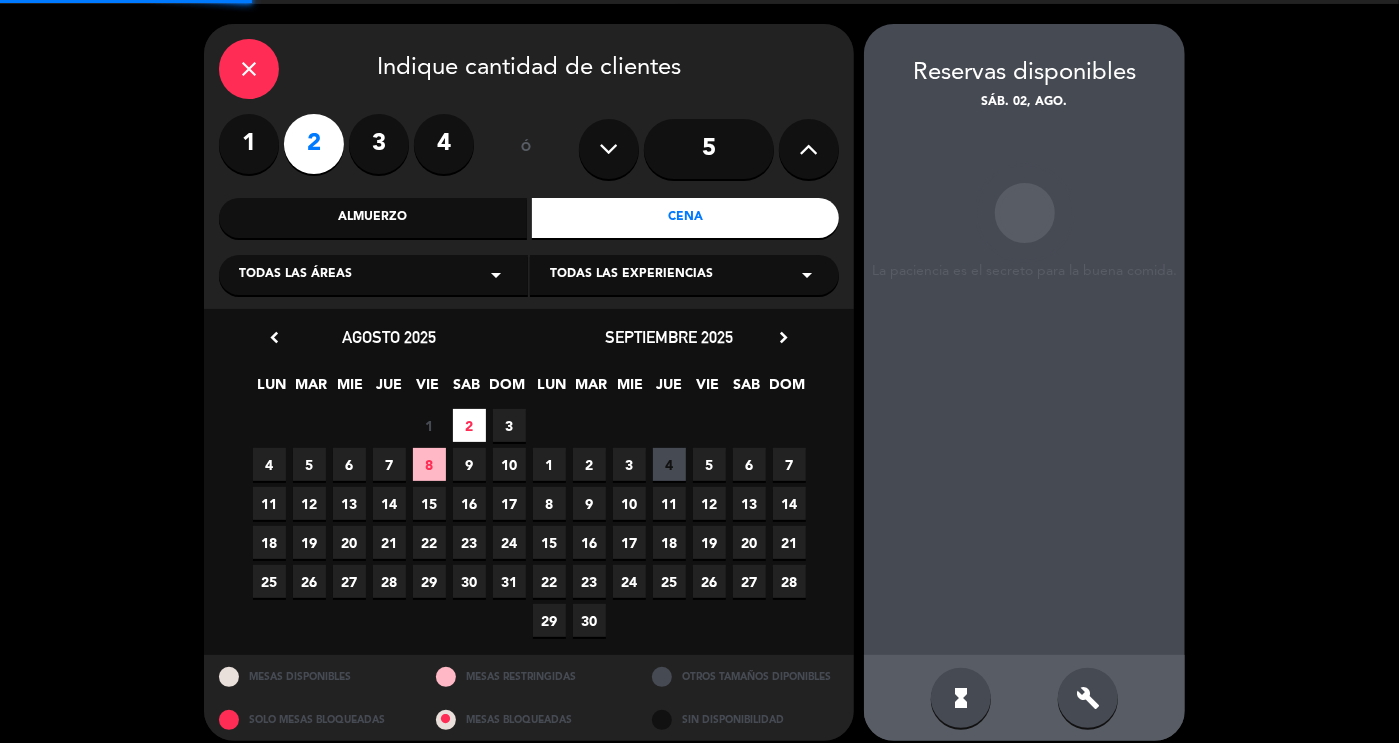 scroll, scrollTop: 72, scrollLeft: 0, axis: vertical 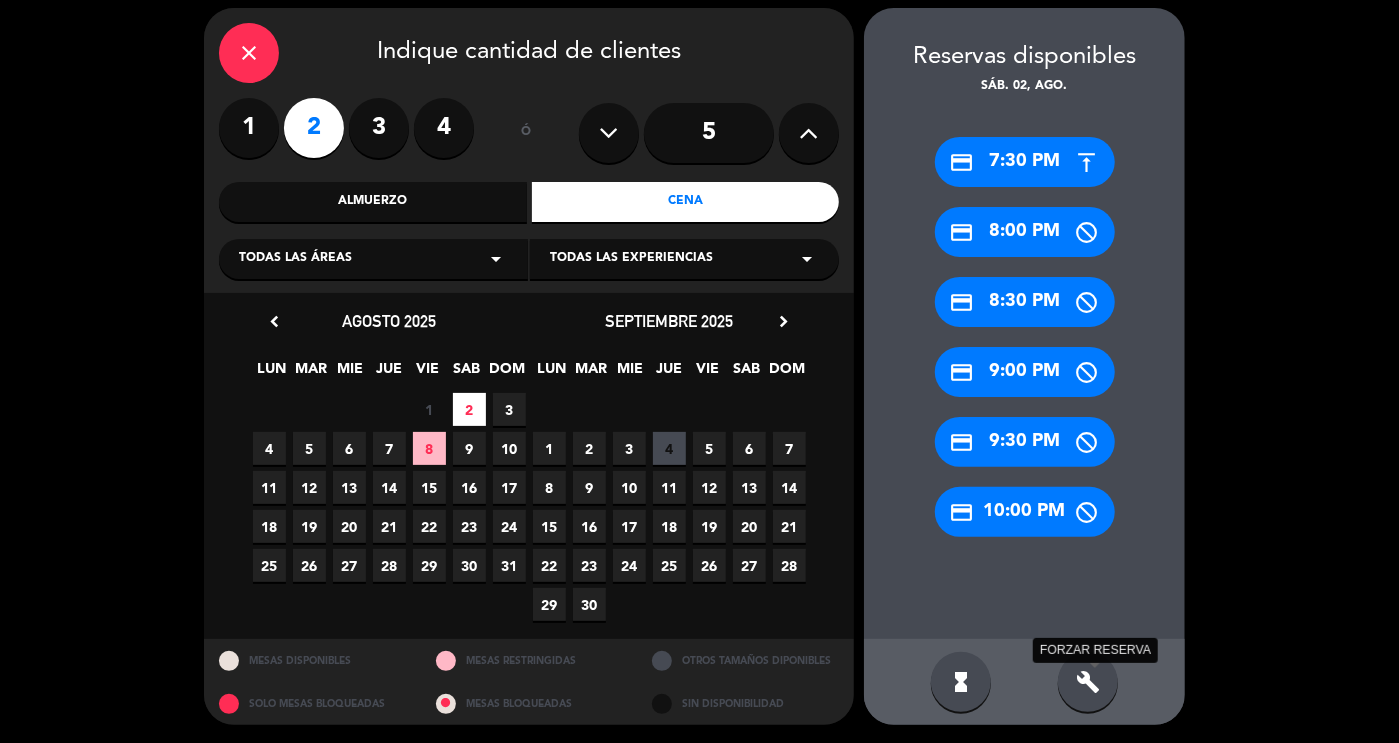 click on "build" at bounding box center (1088, 682) 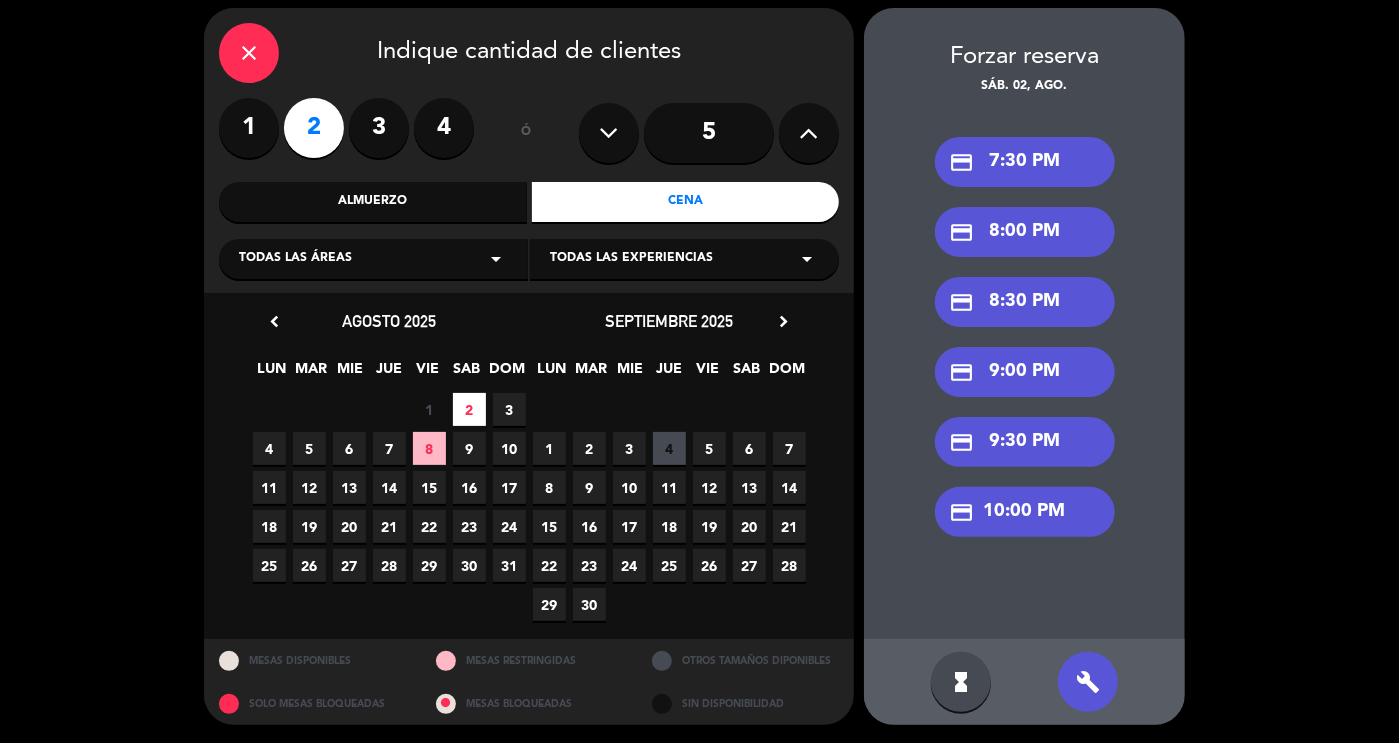 click on "credit_card 7:30 PM" at bounding box center (1025, 162) 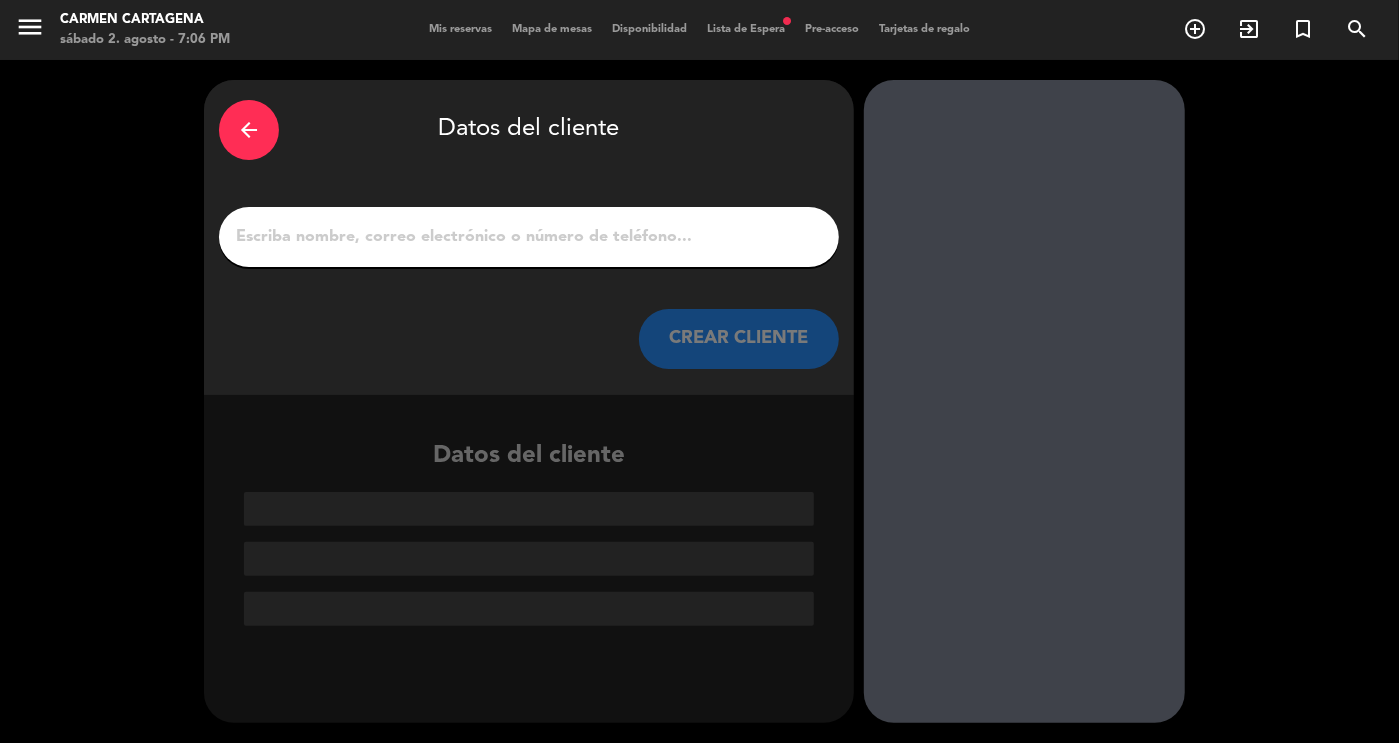 scroll, scrollTop: 0, scrollLeft: 0, axis: both 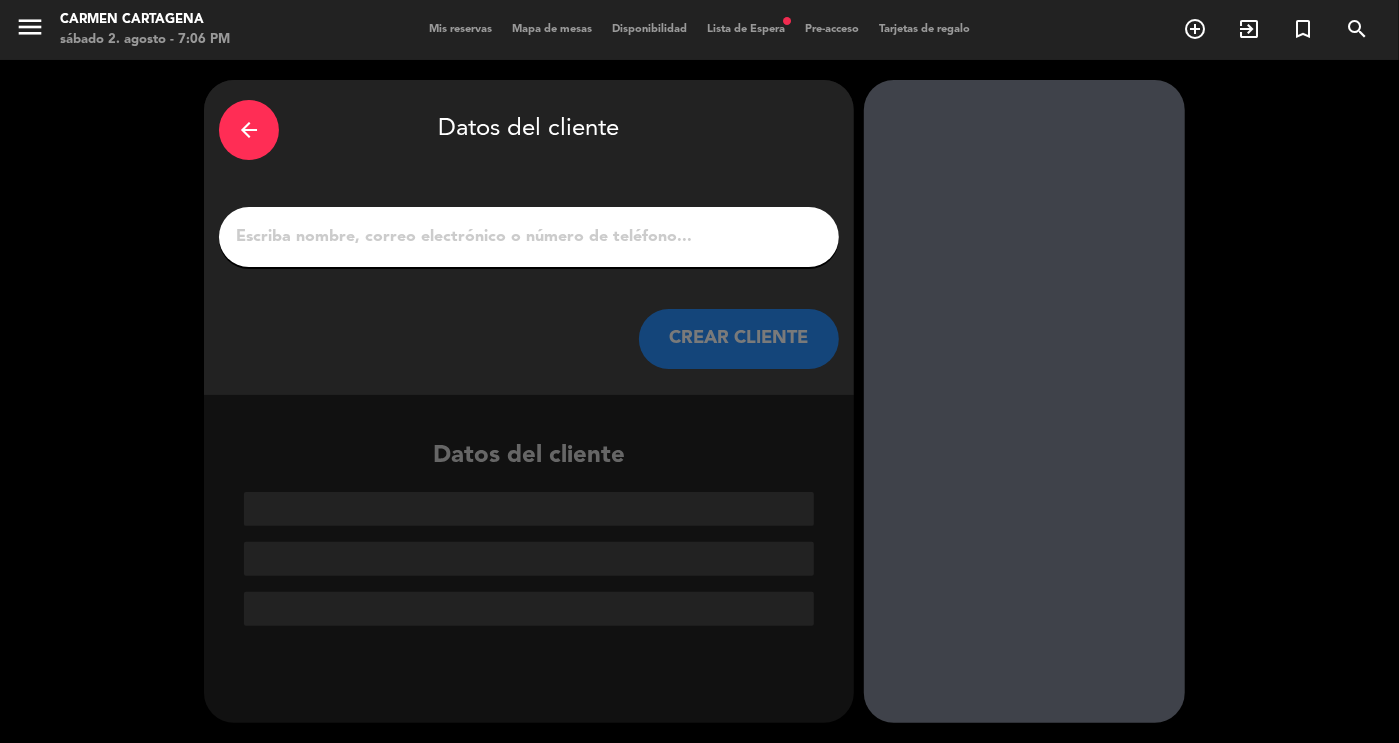 click on "1" at bounding box center (529, 237) 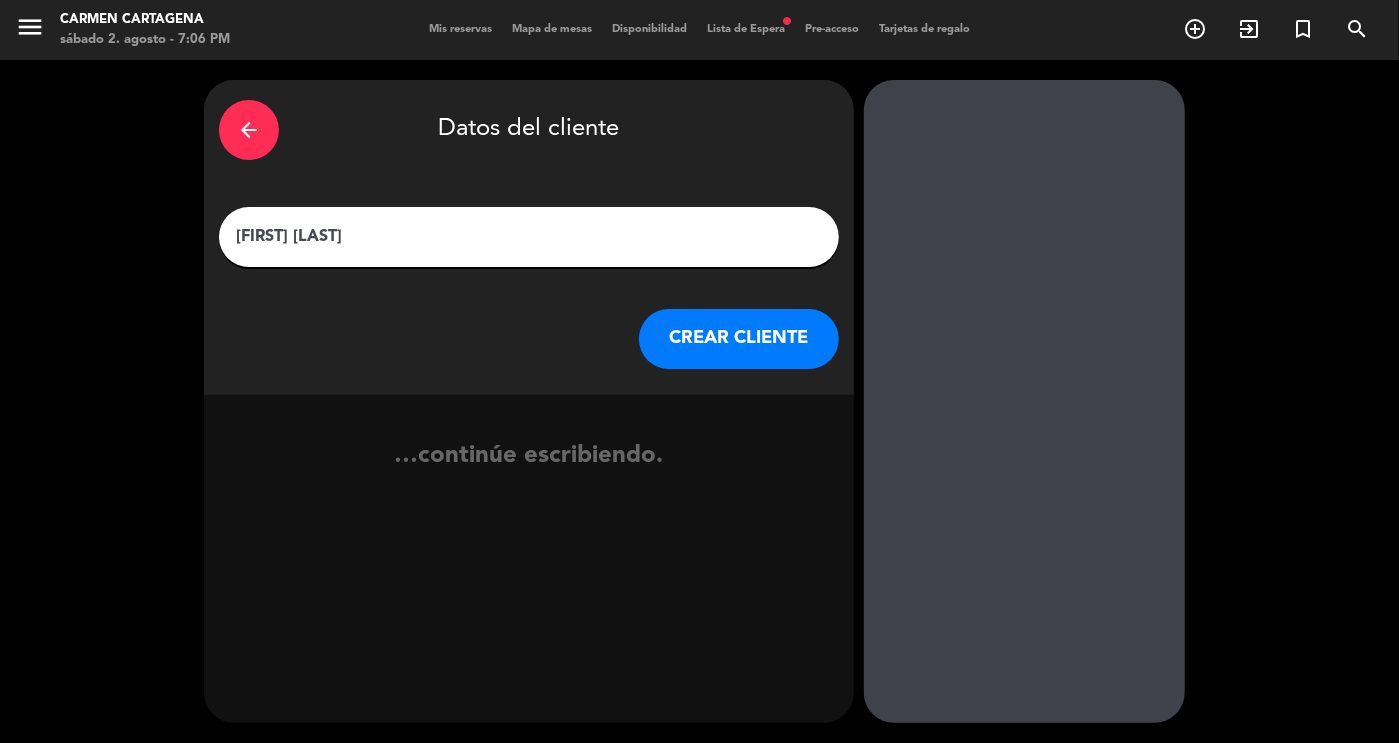 type on "[FIRST] [LAST]" 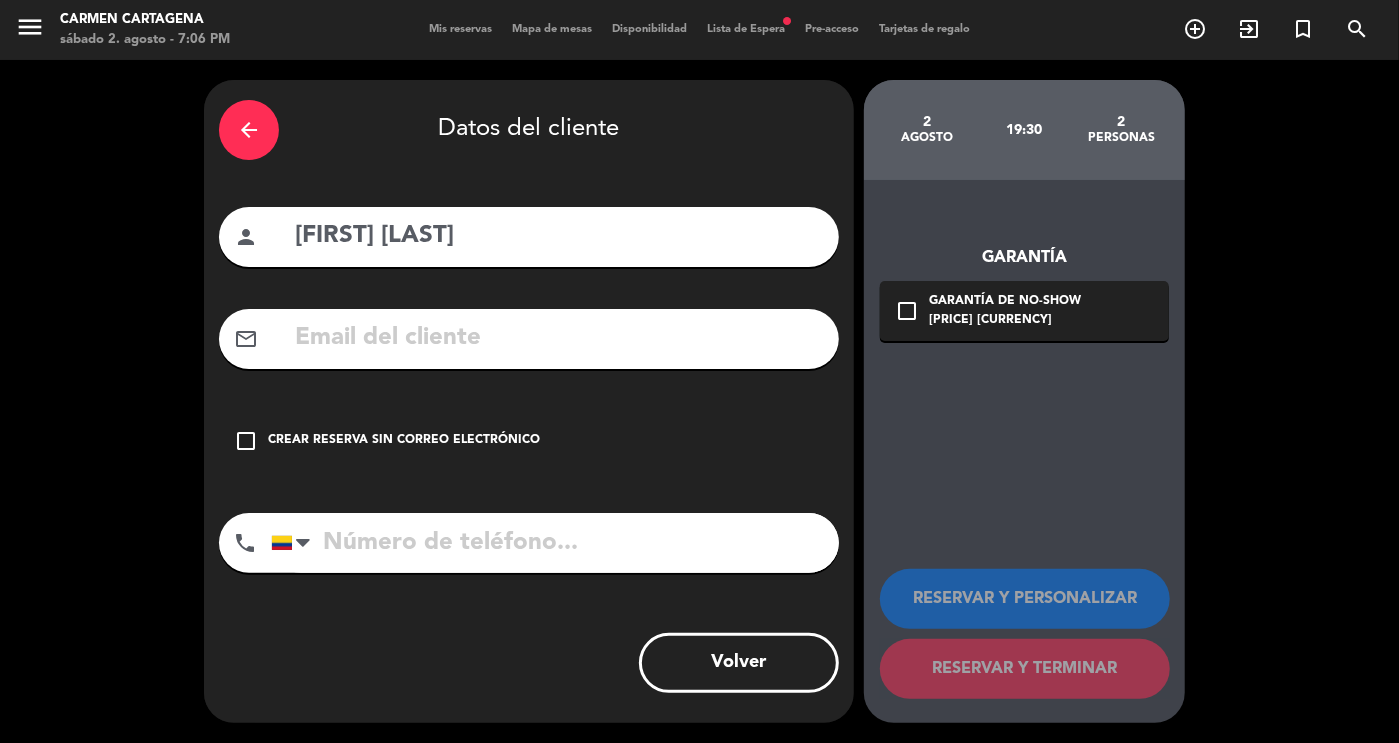 click on "Crear reserva sin correo electrónico" at bounding box center [404, 441] 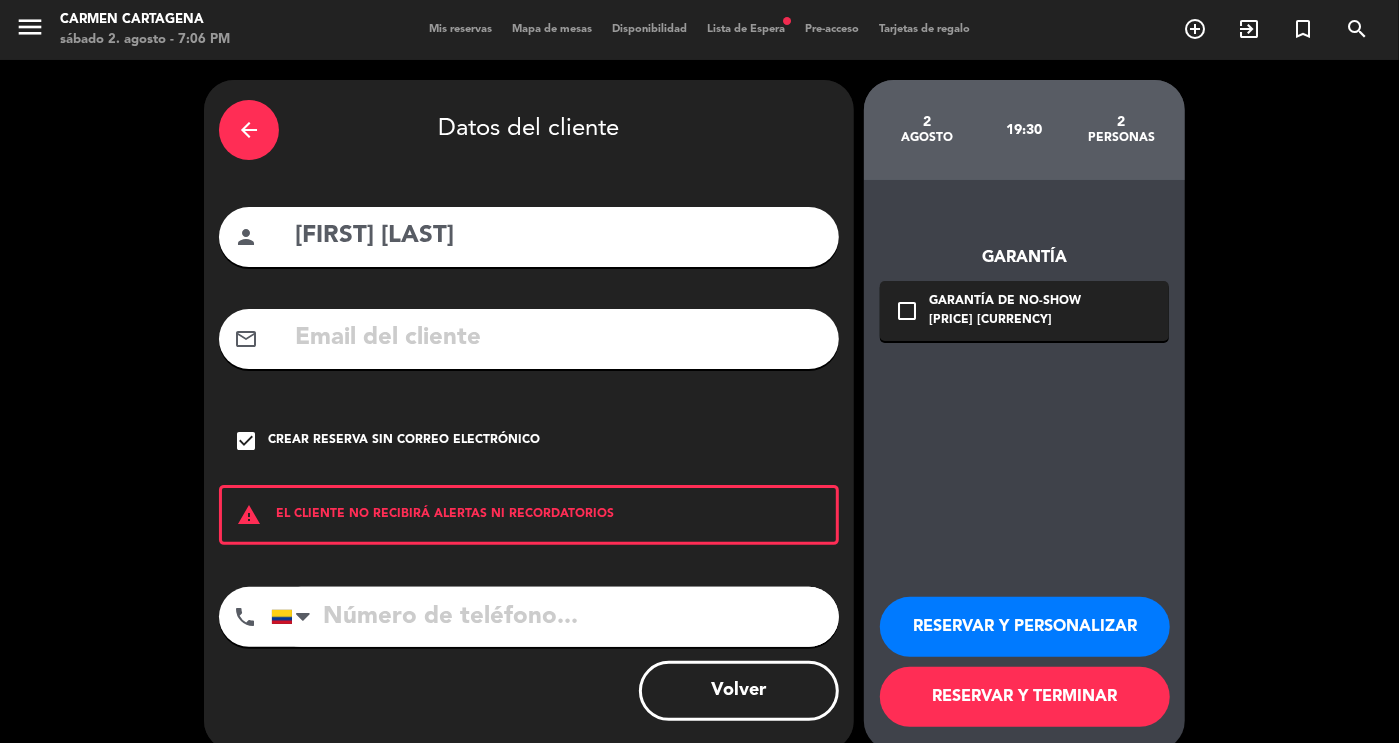 click on "RESERVAR Y PERSONALIZAR" at bounding box center (1025, 627) 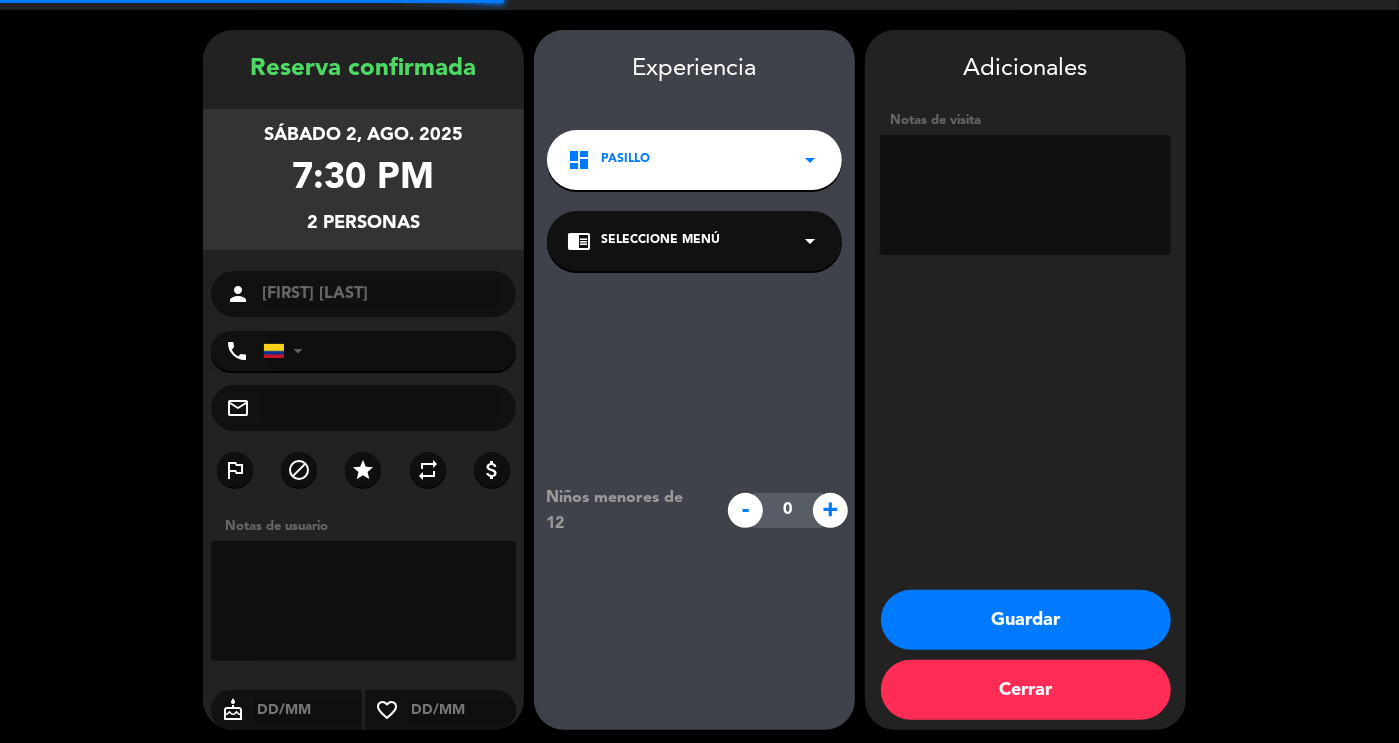 scroll, scrollTop: 56, scrollLeft: 0, axis: vertical 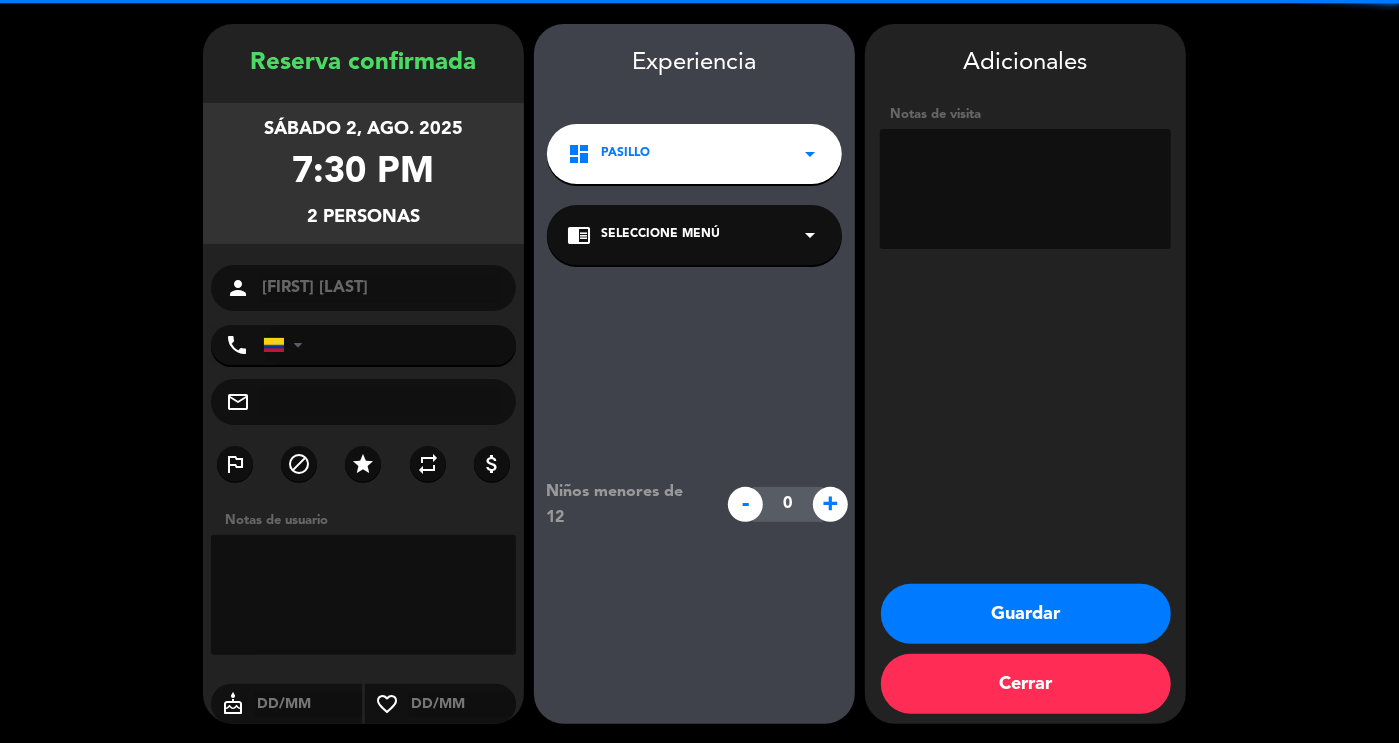 click at bounding box center [1025, 189] 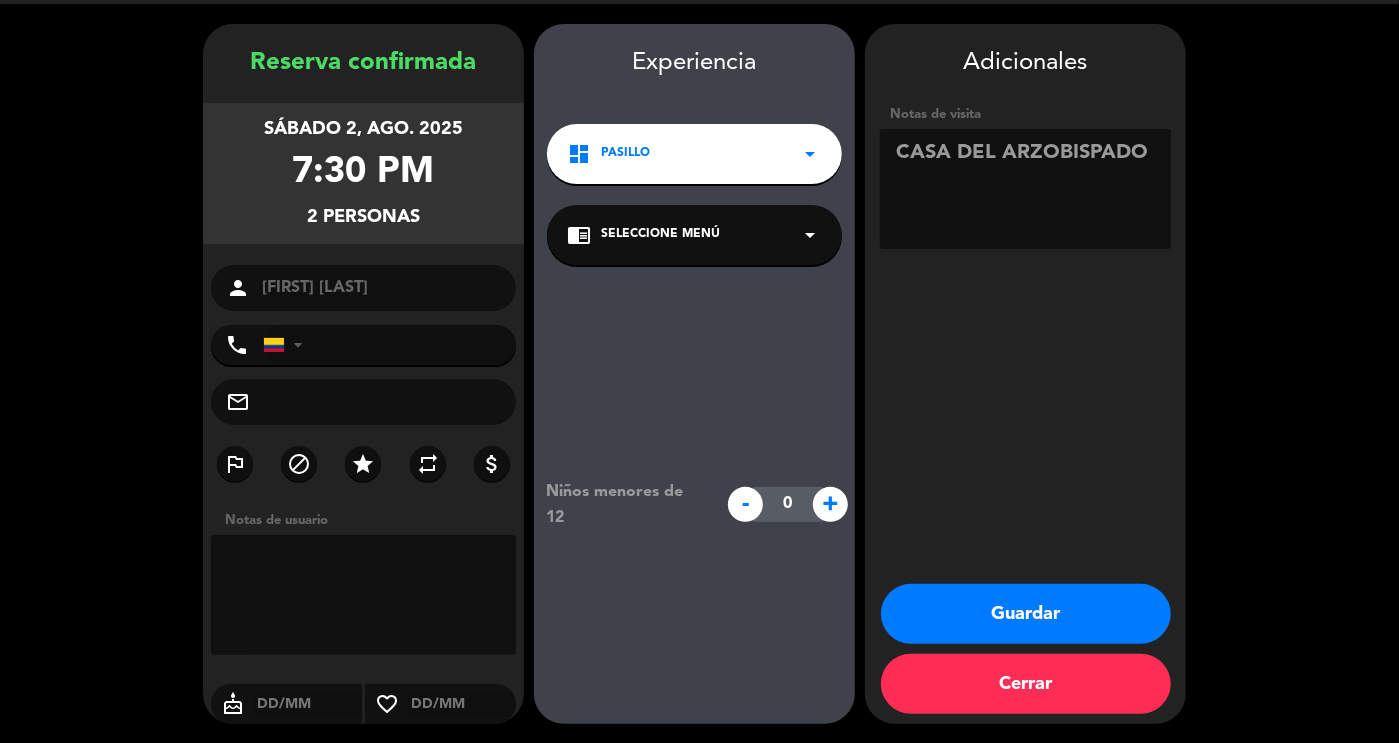 type on "CASA DEL ARZOBISPADO" 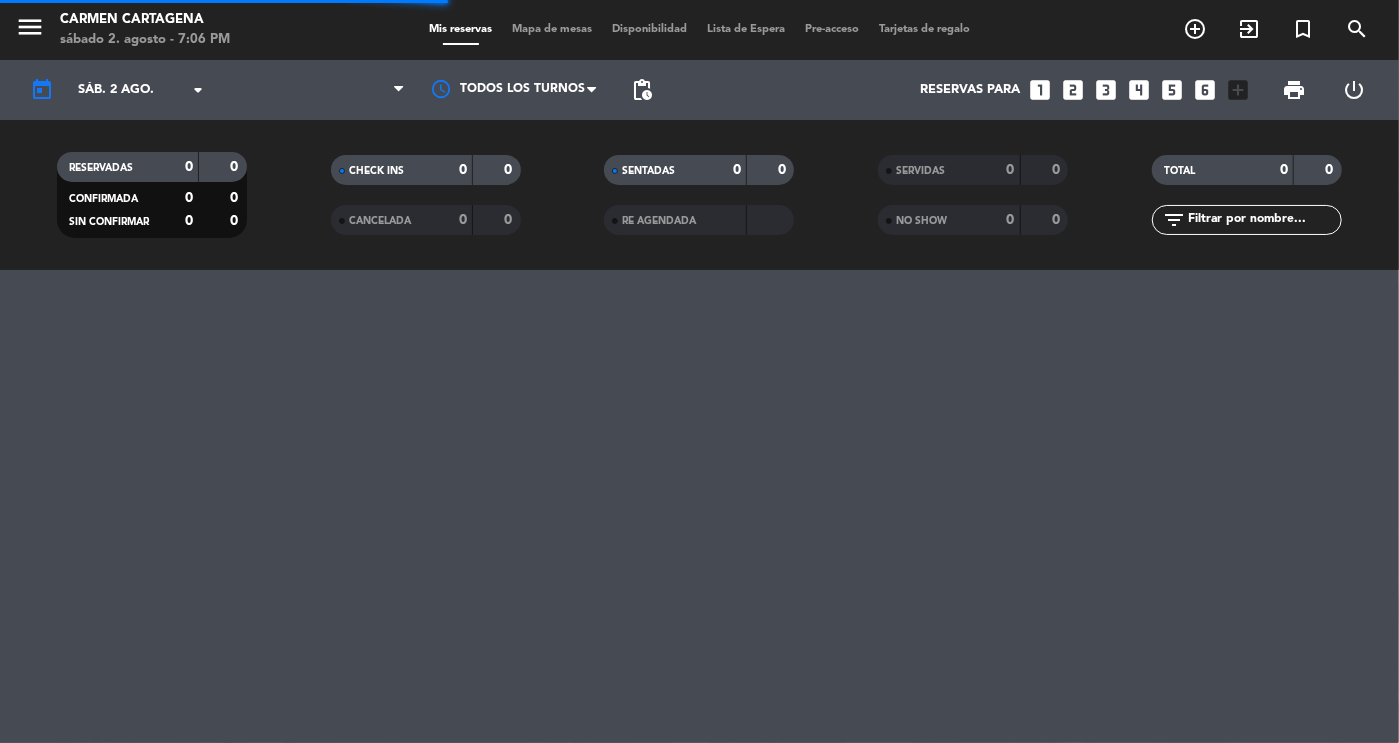 scroll, scrollTop: 0, scrollLeft: 0, axis: both 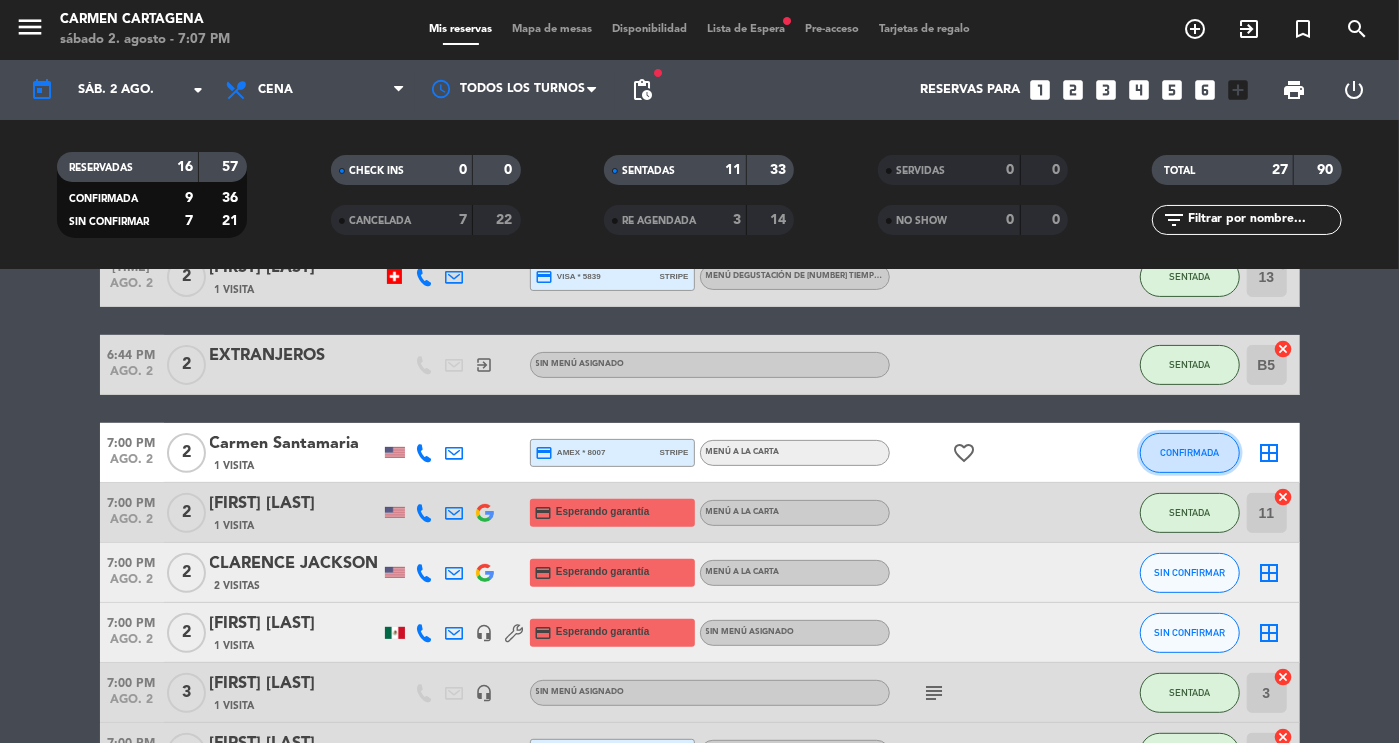 click on "CONFIRMADA" 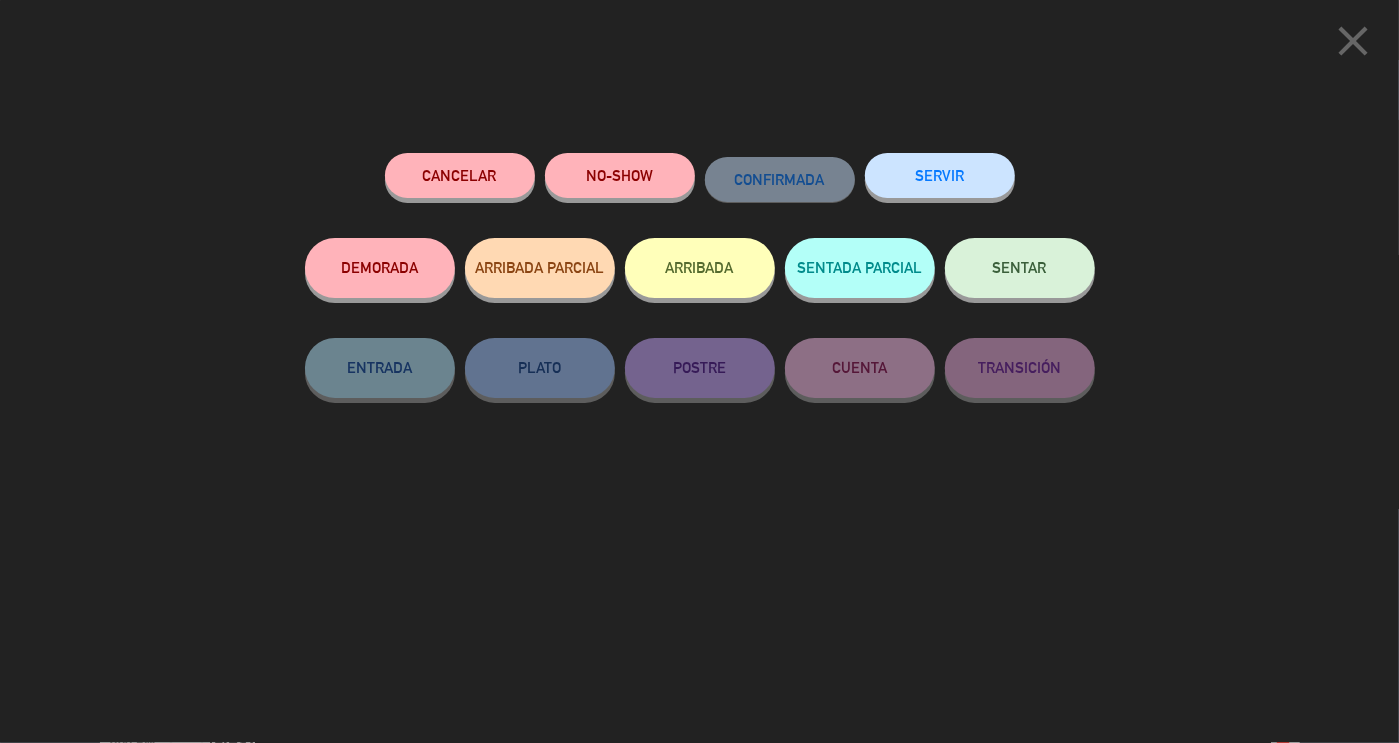 click on "SENTAR" 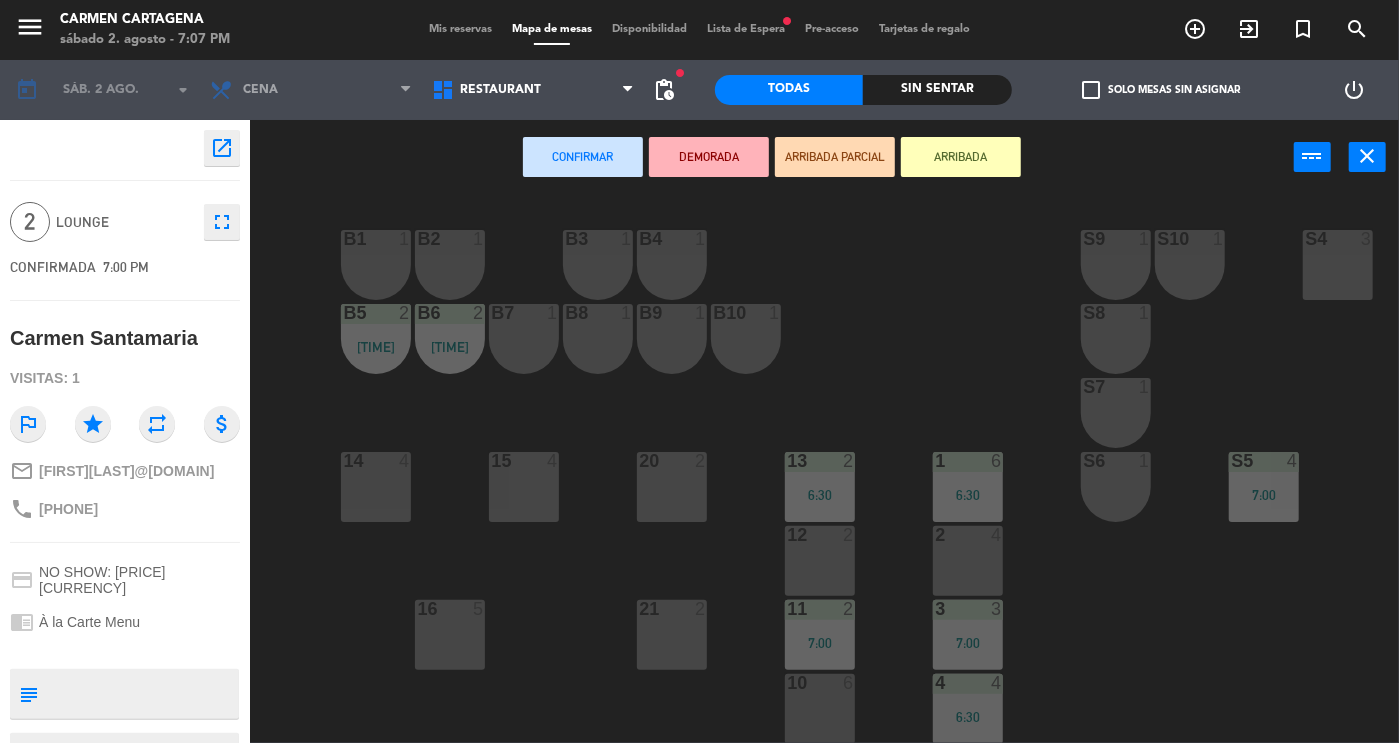 click on "B1  1  B2  1  B3  1  B4  1  S9  1  S10  1  S4  3  S3  3  B5  2   6:44  B6  2   6:44  B7  1  B8  1  B9  1  B10  1  S8  1  S7  1  S2  4  1  6   6:30  13  2   6:30  14  4  15  4  S6  1  S5  4   7:00  20  2  2  4  12  2  S1  2  3  3   7:00  11  2   7:00  16  5  21  2  4  4  10  6  5  3   6:30  9  4  17  3  18  2  19  4  22  2   6:30  6  8  8  2   7:00  7  2  23  3   7:00  24  4  25  4  26  4" 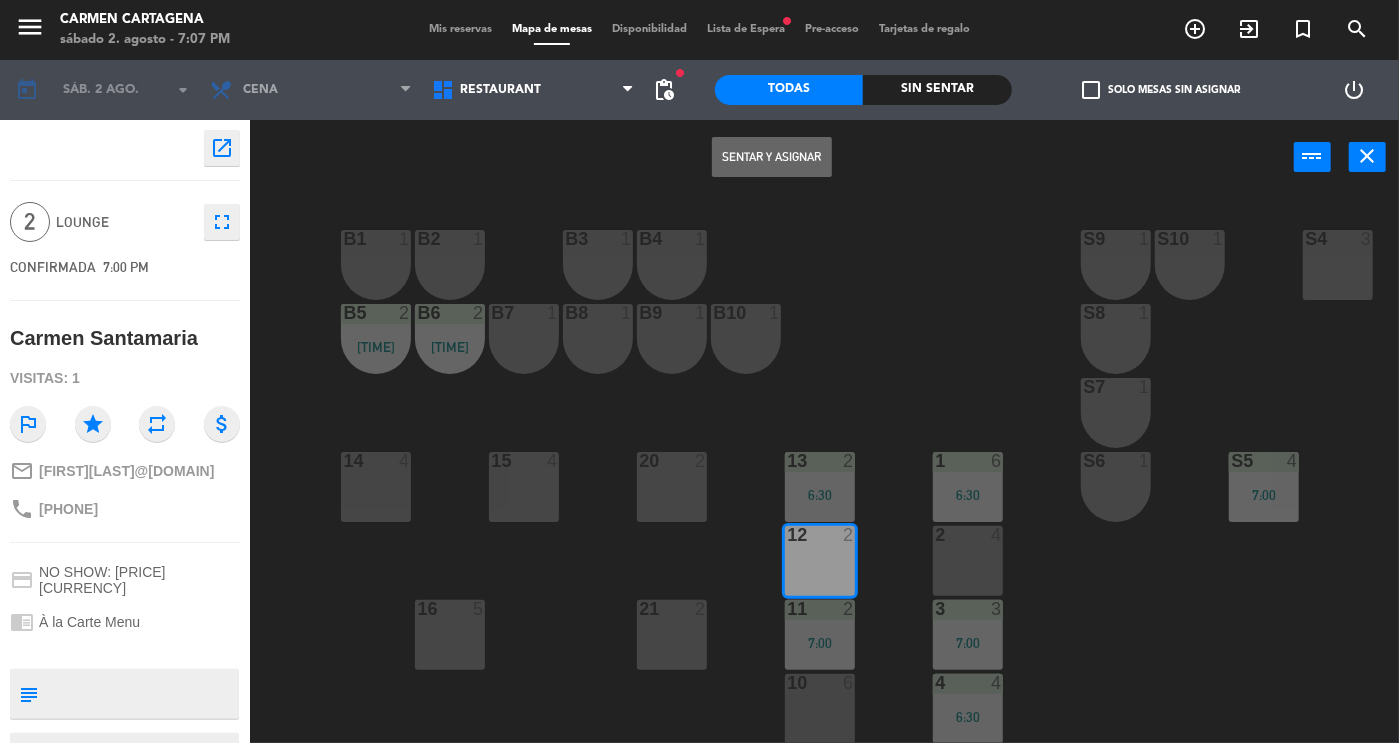 click on "Sentar y Asignar" at bounding box center (772, 157) 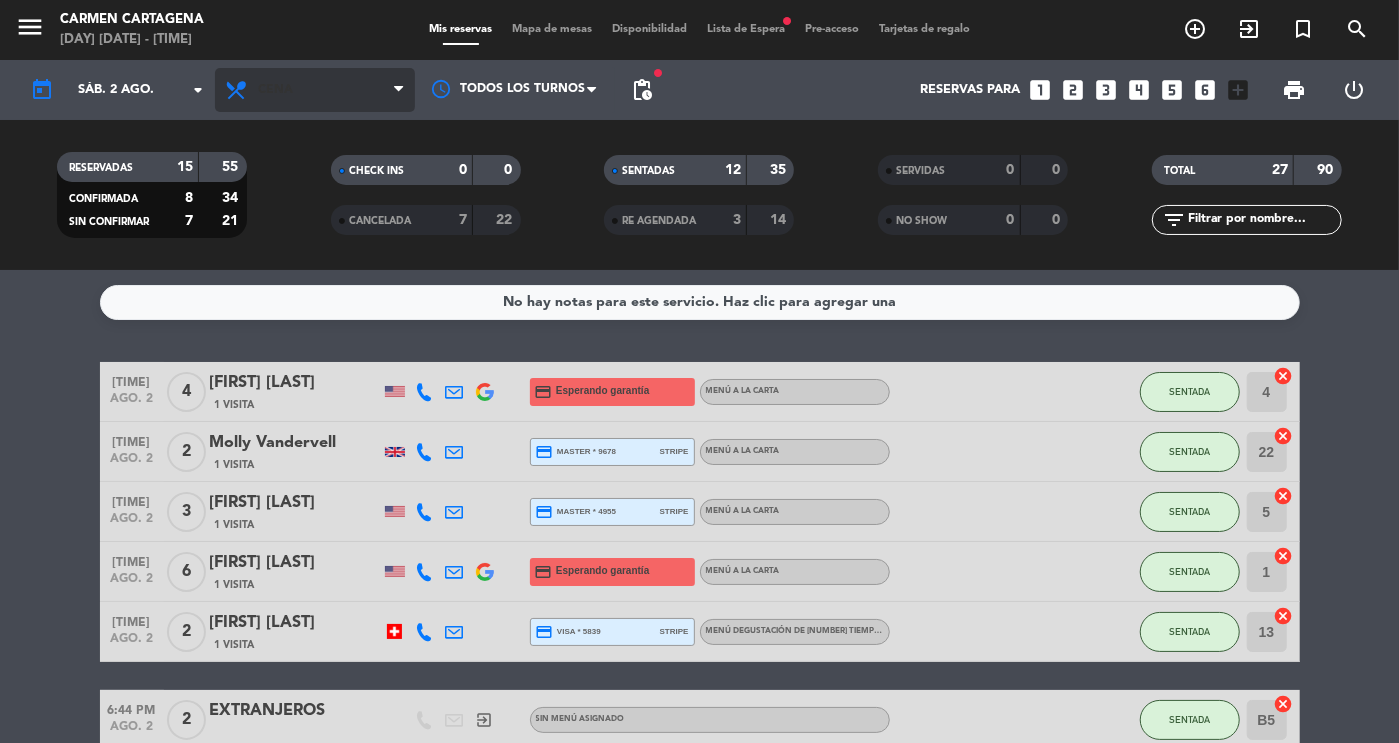 click on "Cena" at bounding box center (315, 90) 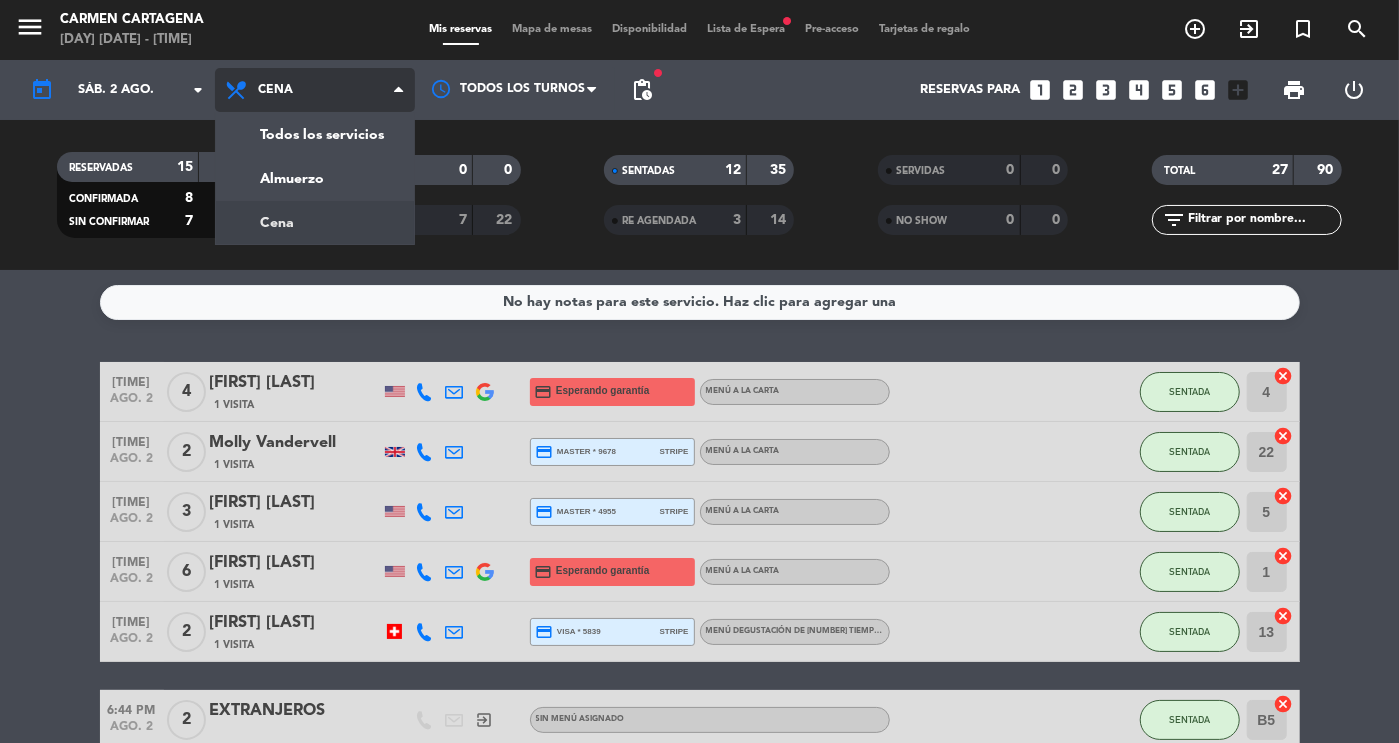 click on "menu  Carmen Cartagena   sábado 2. agosto - 7:09 PM   Mis reservas   Mapa de mesas   Disponibilidad   Lista de Espera   fiber_manual_record   Pre-acceso   Tarjetas de regalo  add_circle_outline exit_to_app turned_in_not search today    sáb. 2 ago. arrow_drop_down  Todos los servicios  Almuerzo  Cena  Cena  Todos los servicios  Almuerzo  Cena Todos los turnos fiber_manual_record pending_actions  Reservas para   looks_one   looks_two   looks_3   looks_4   looks_5   looks_6   add_box  print  power_settings_new   RESERVADAS   15   55   CONFIRMADA   8   34   SIN CONFIRMAR   7   21   CHECK INS   0   0   CANCELADA   7   22   SENTADAS   12   35   RE AGENDADA   3   14   SERVIDAS   0   0   NO SHOW   0   0   TOTAL   27   90  filter_list" 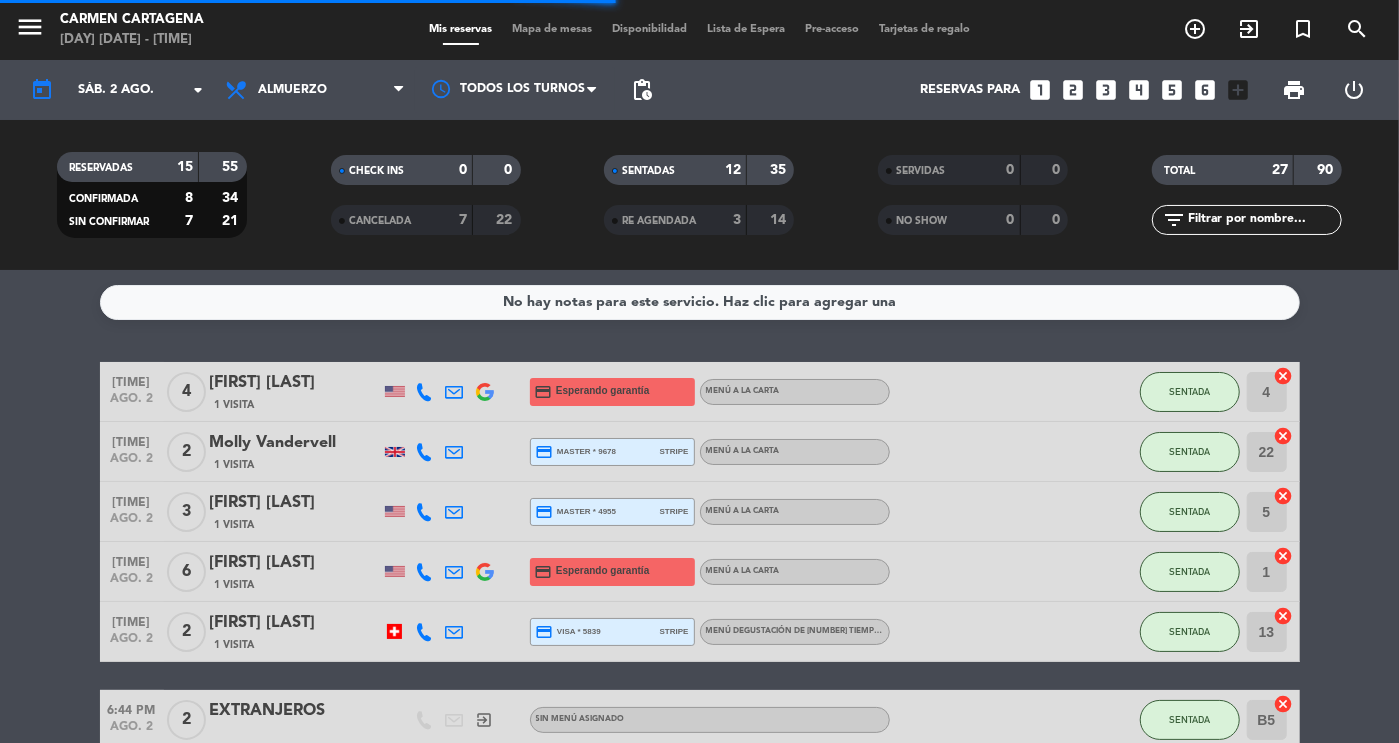 click on "SERVIDAS" 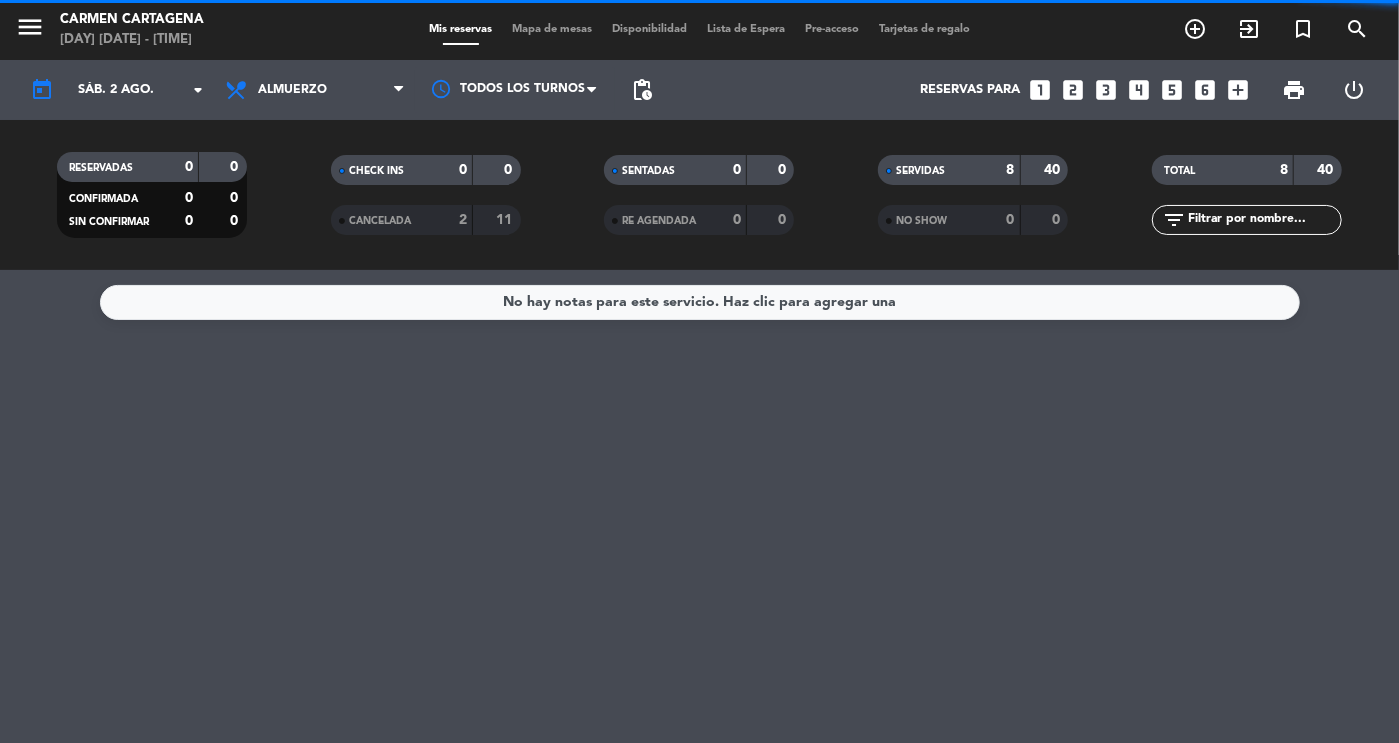 click on "SERVIDAS" 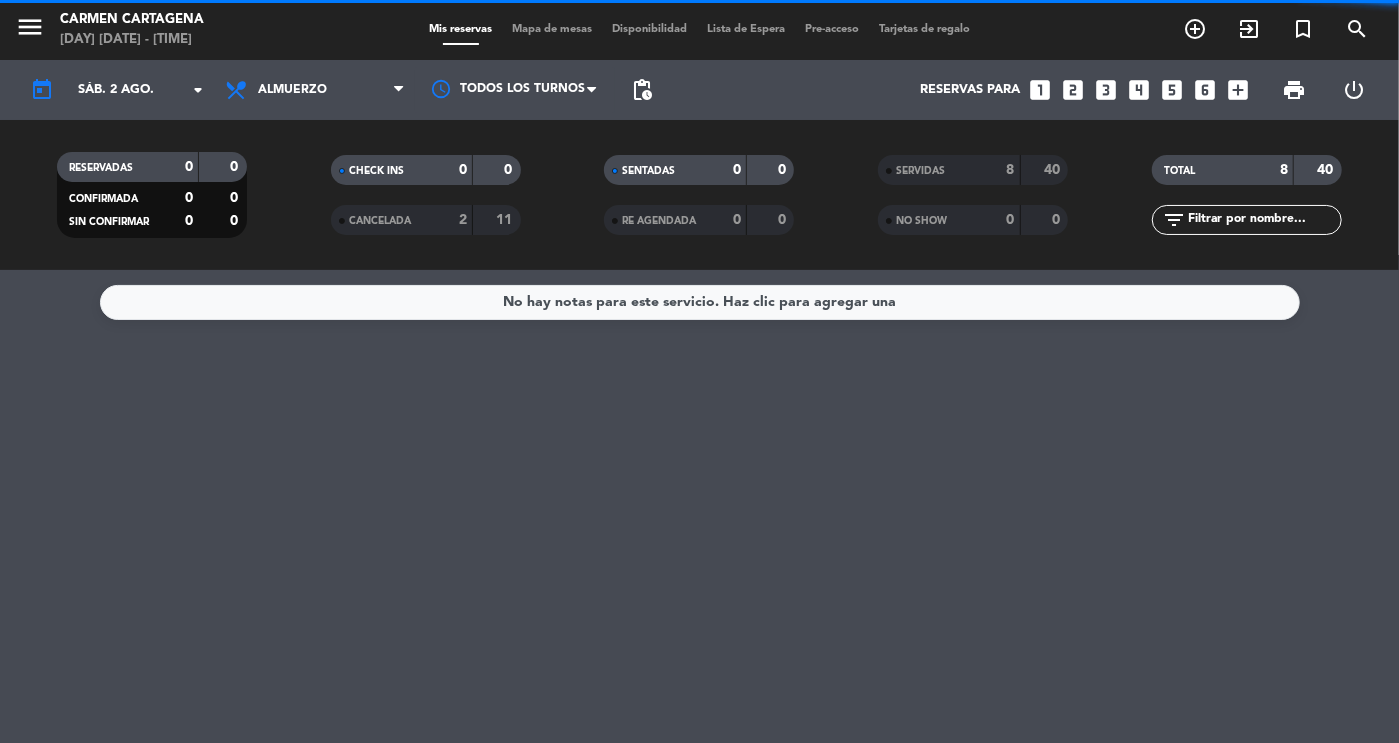 click on "8" 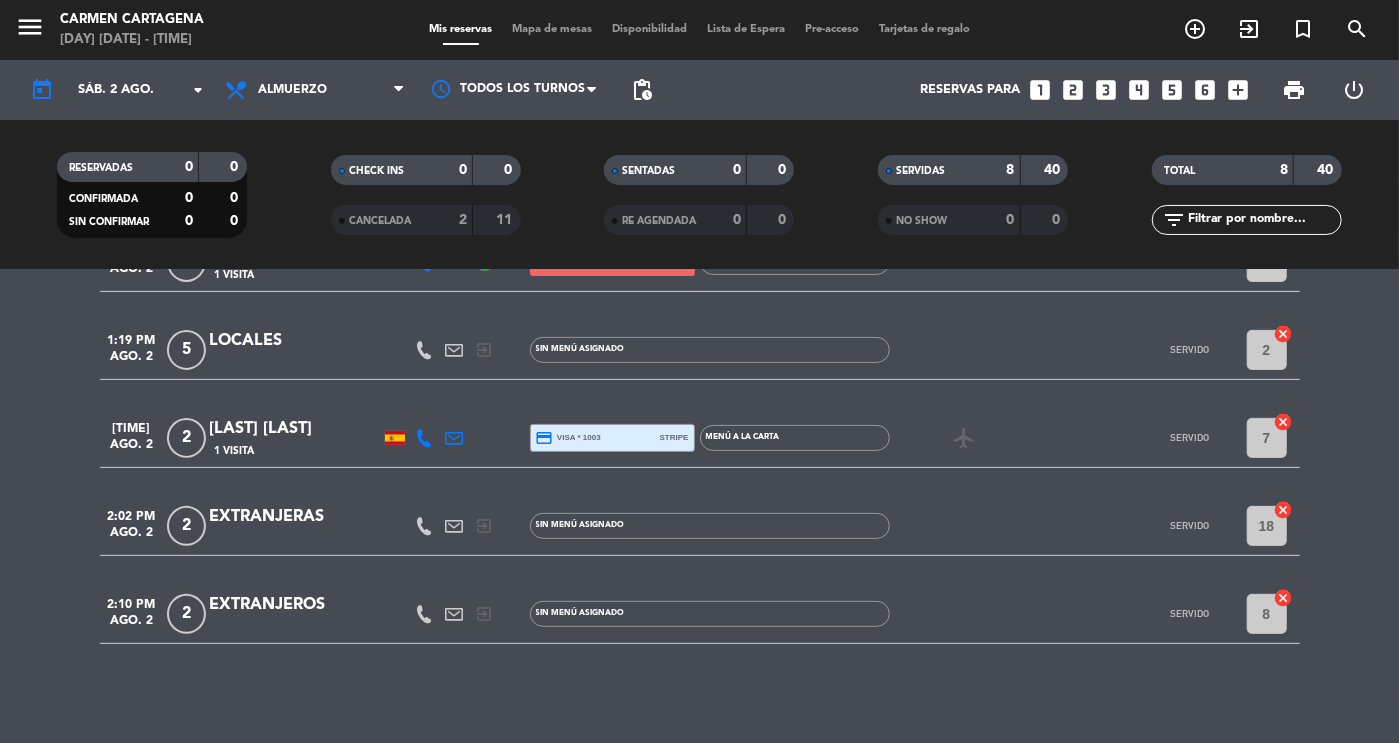 scroll, scrollTop: 0, scrollLeft: 0, axis: both 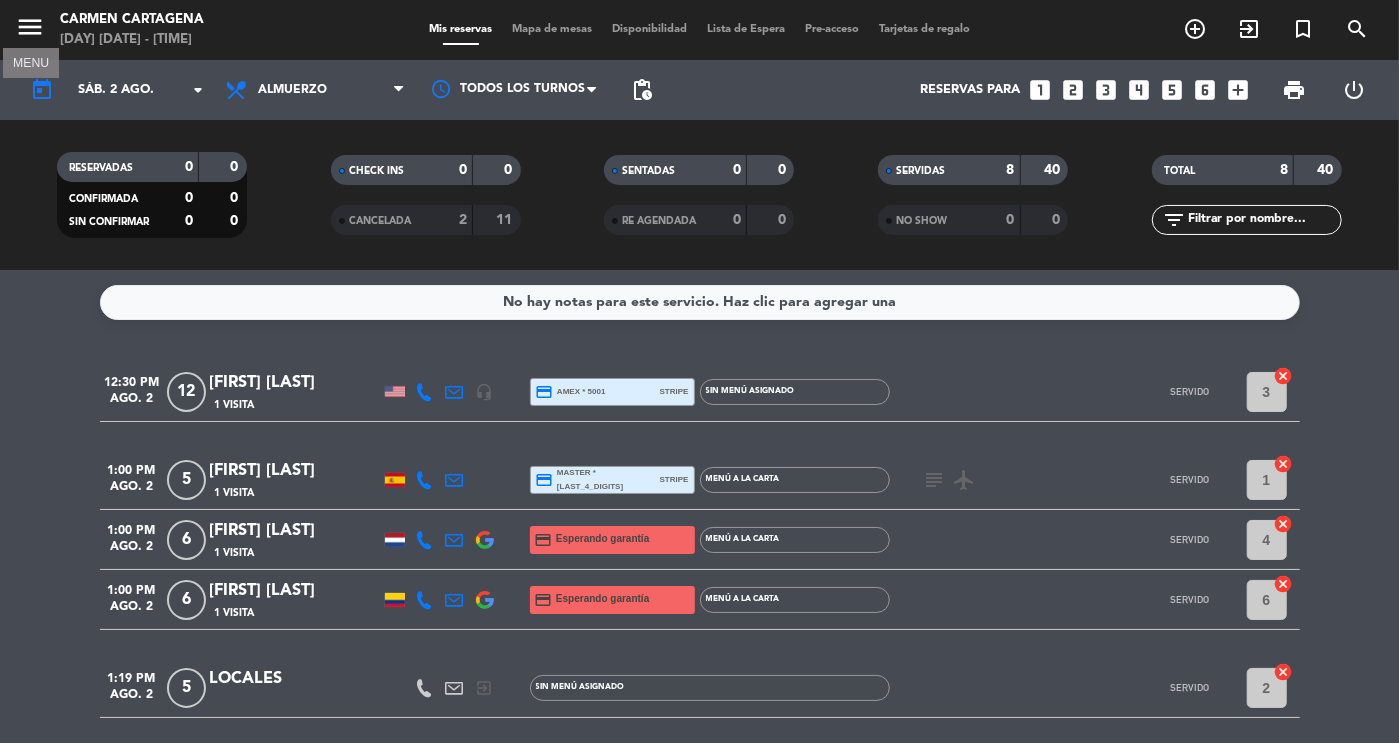 click on "menu" at bounding box center [30, 27] 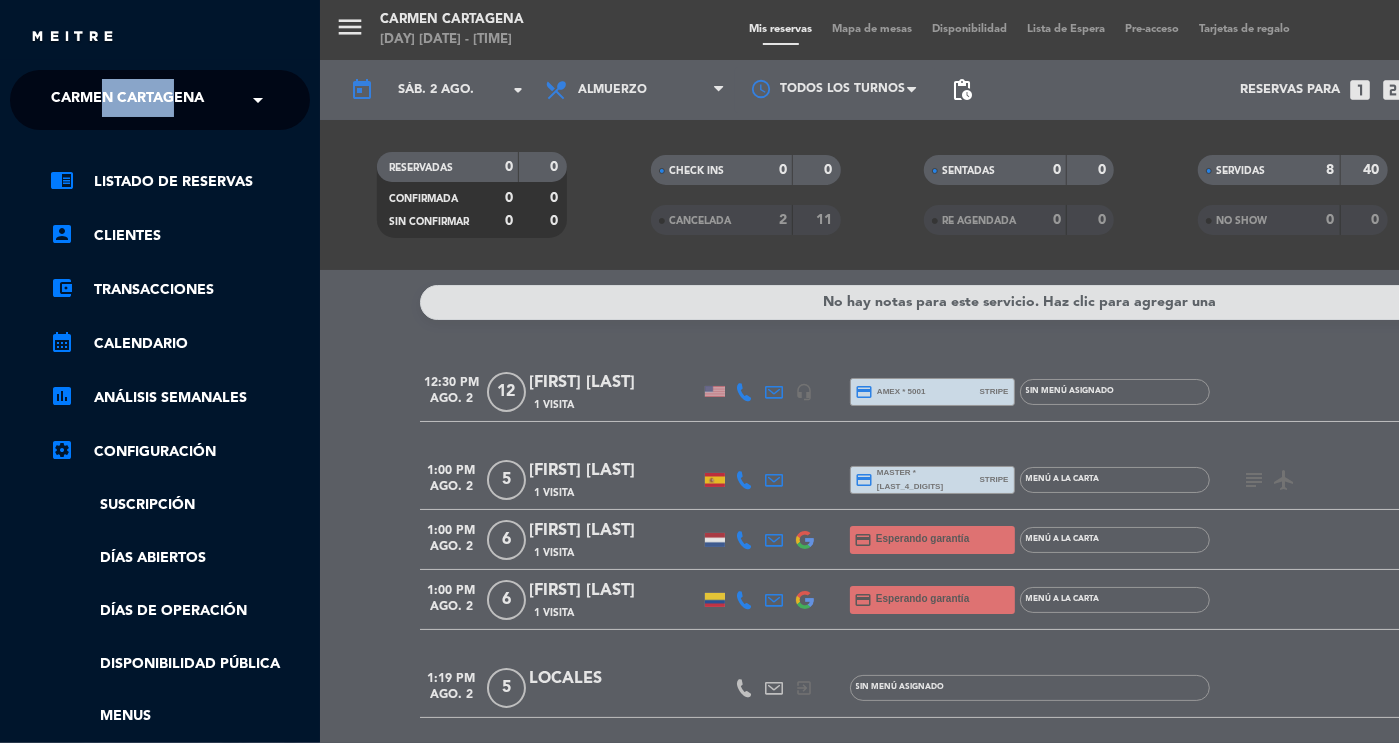 drag, startPoint x: 99, startPoint y: 121, endPoint x: 179, endPoint y: 100, distance: 82.710335 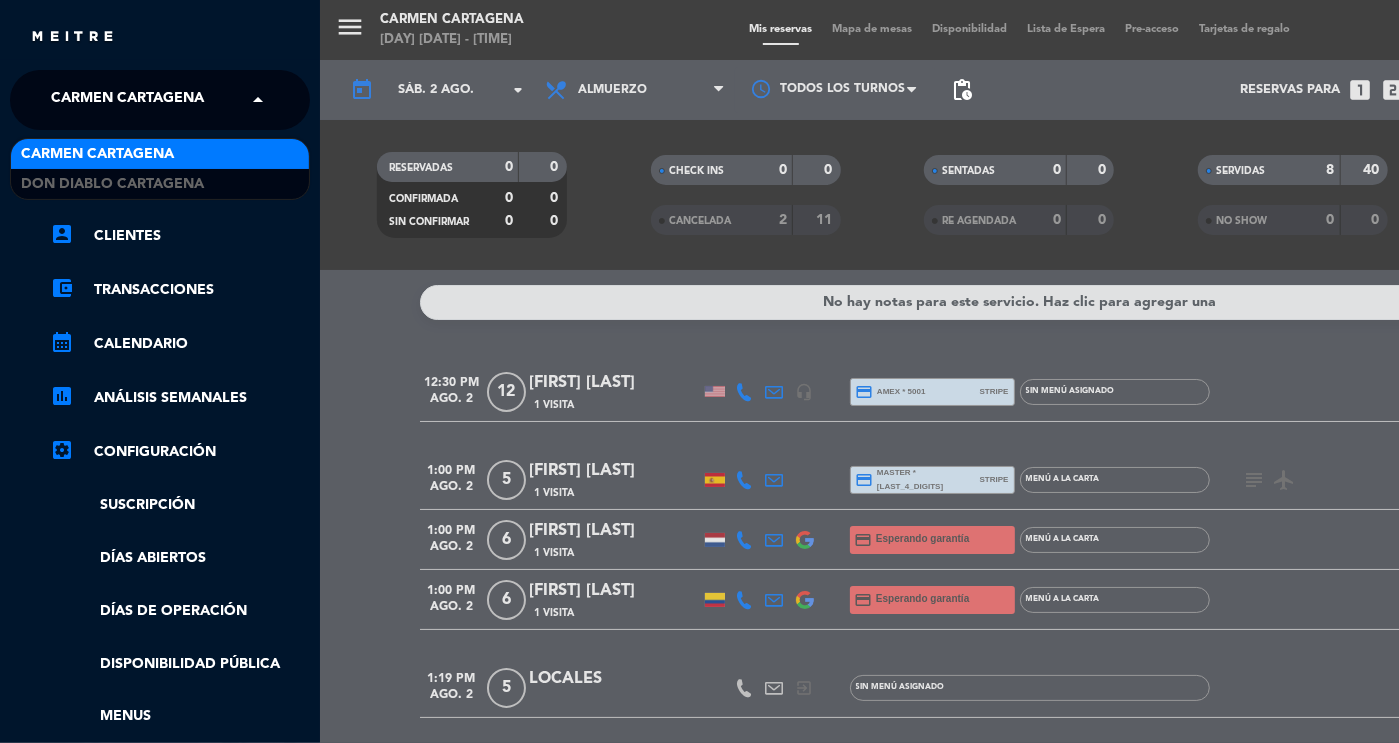 click on "Carmen Cartagena" 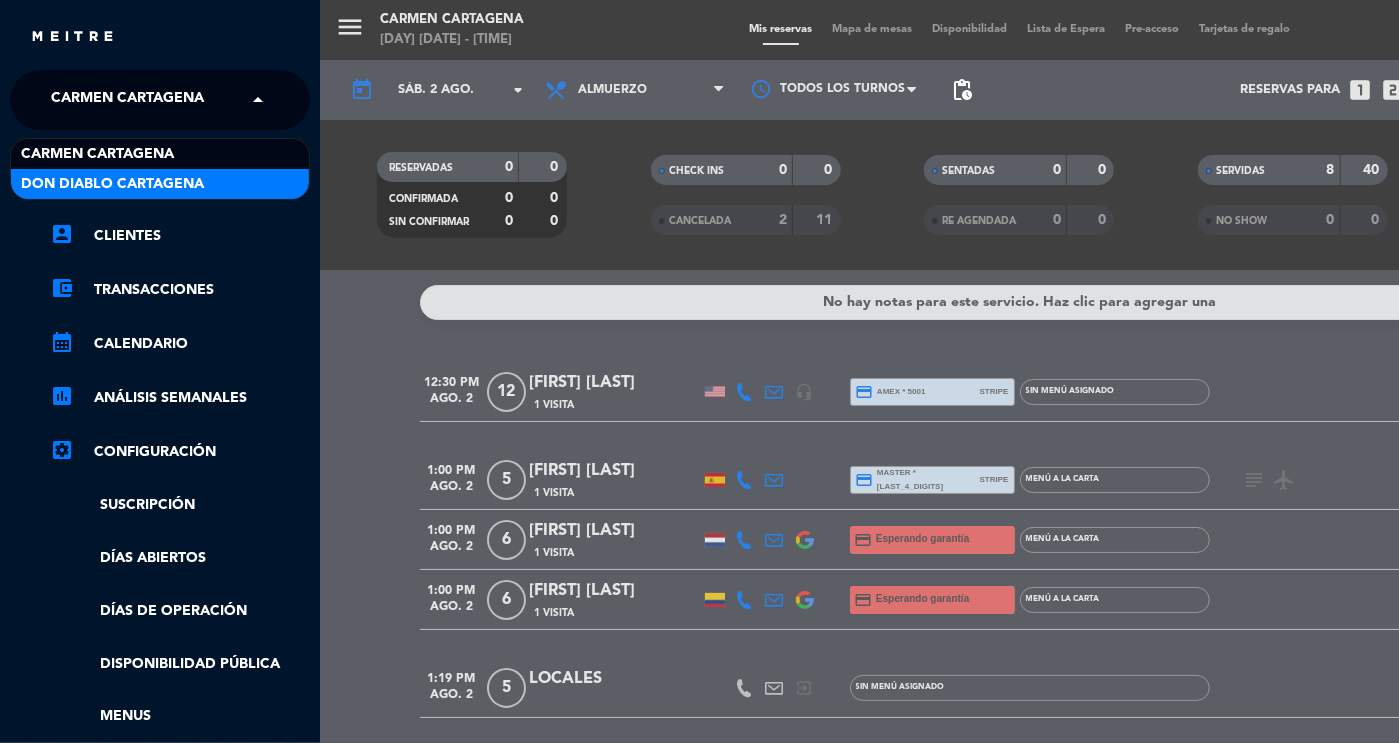 click on "DON DIABLO CARTAGENA" at bounding box center (112, 184) 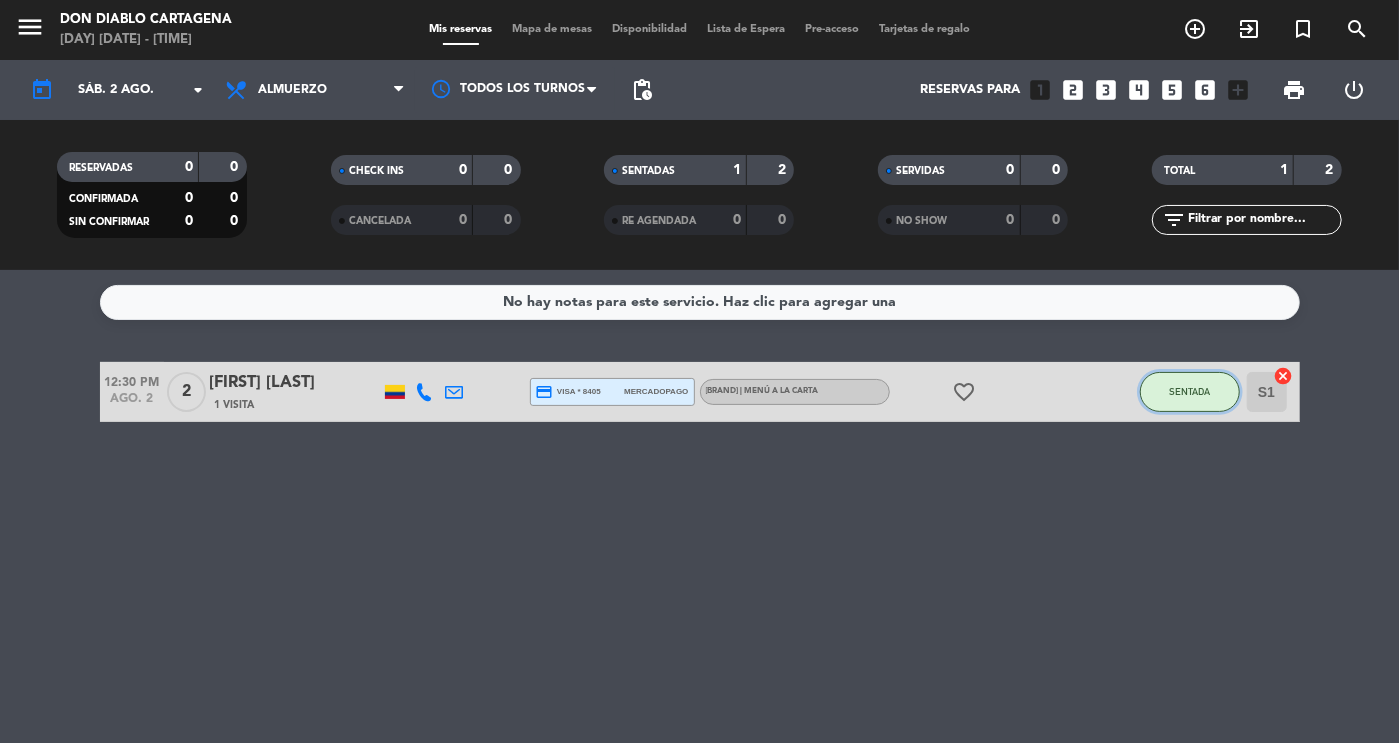 click on "SENTADA" 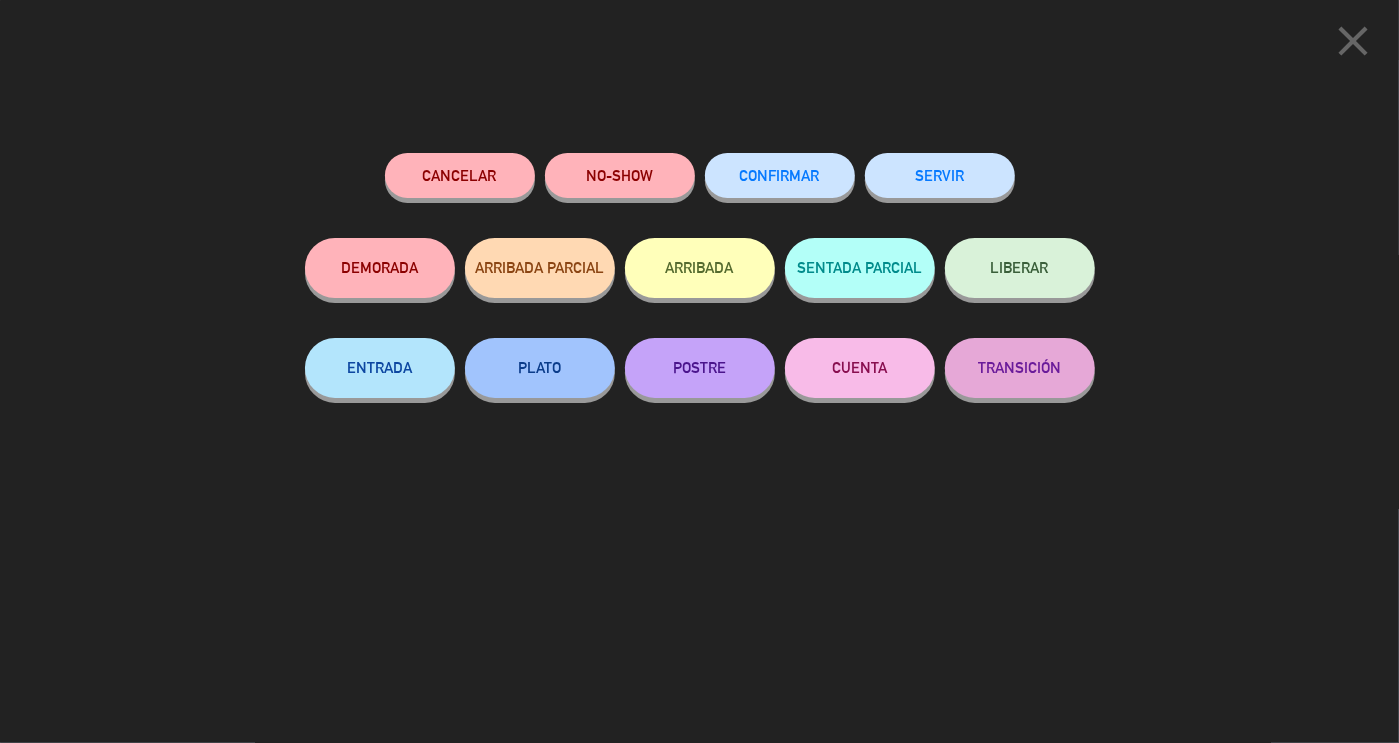 click on "SERVIR" 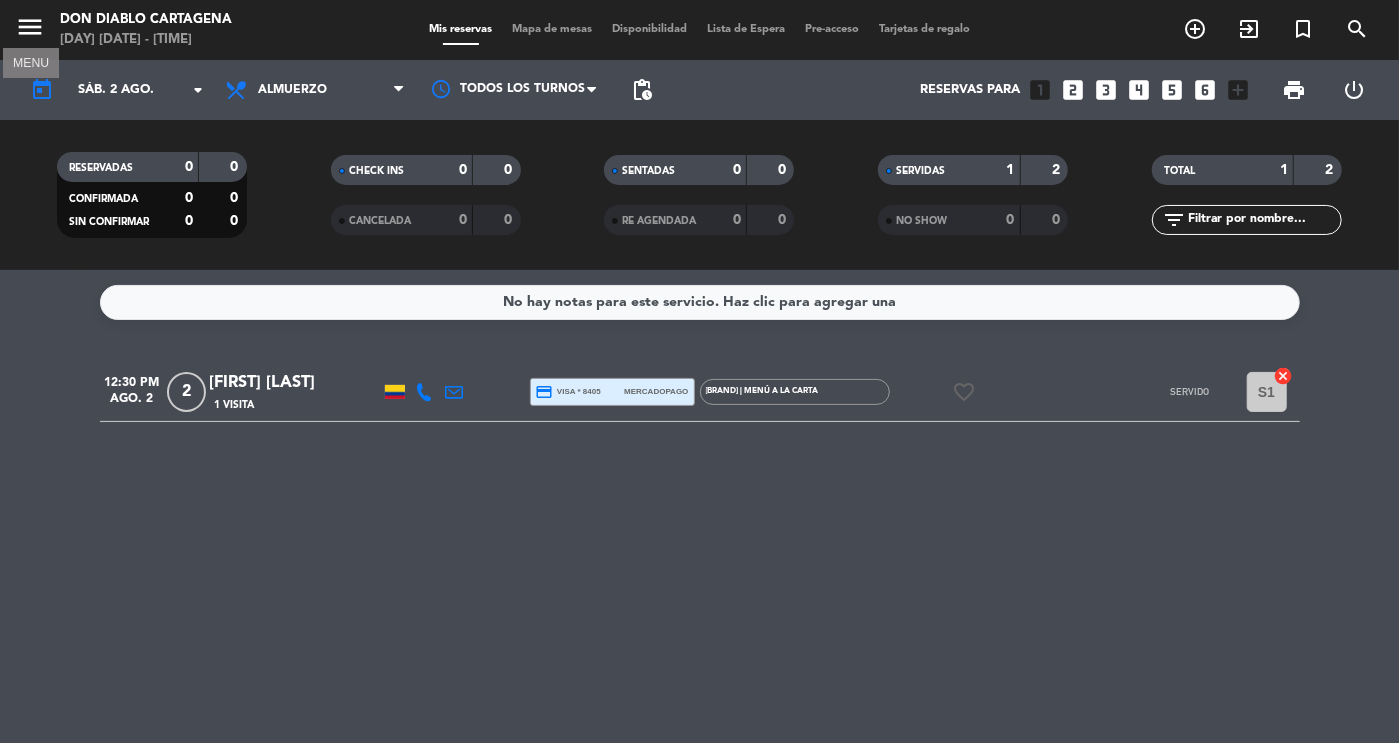 click on "menu" at bounding box center [30, 27] 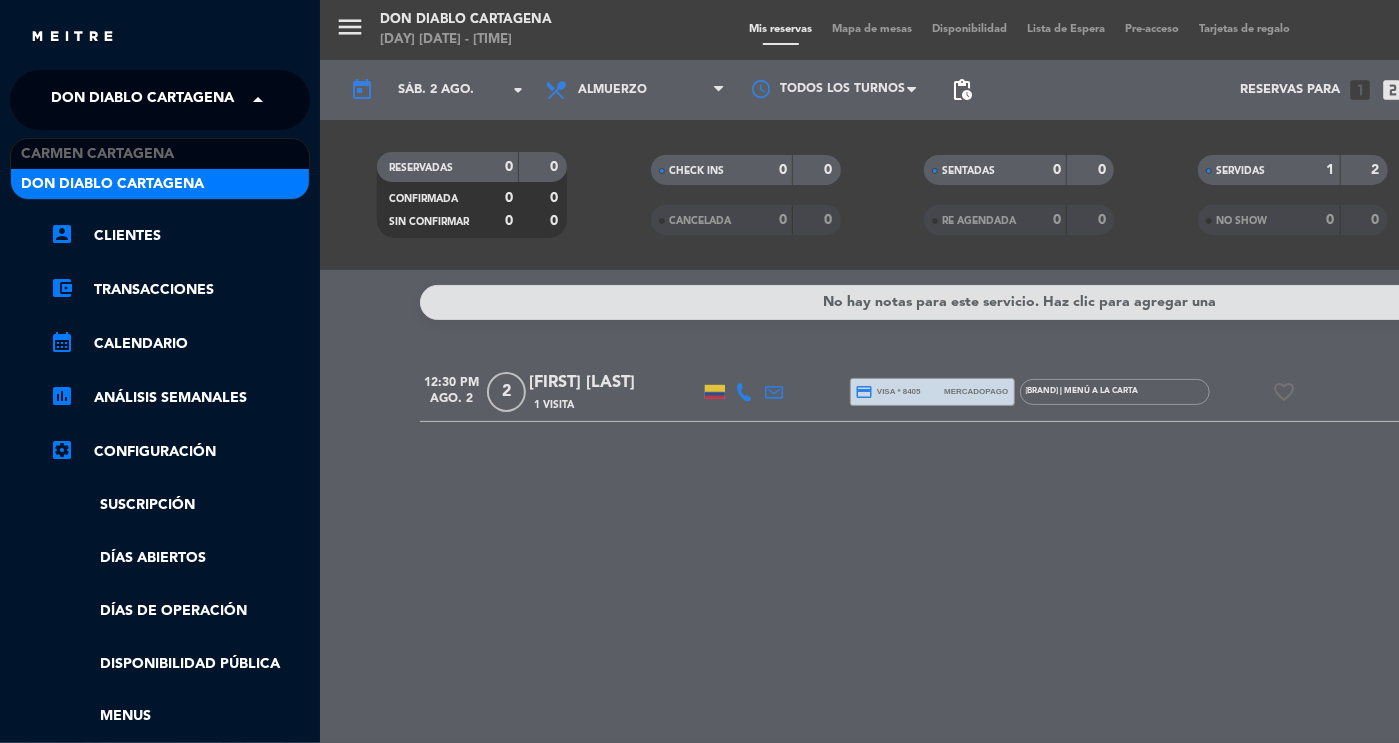 click on "DON DIABLO CARTAGENA" 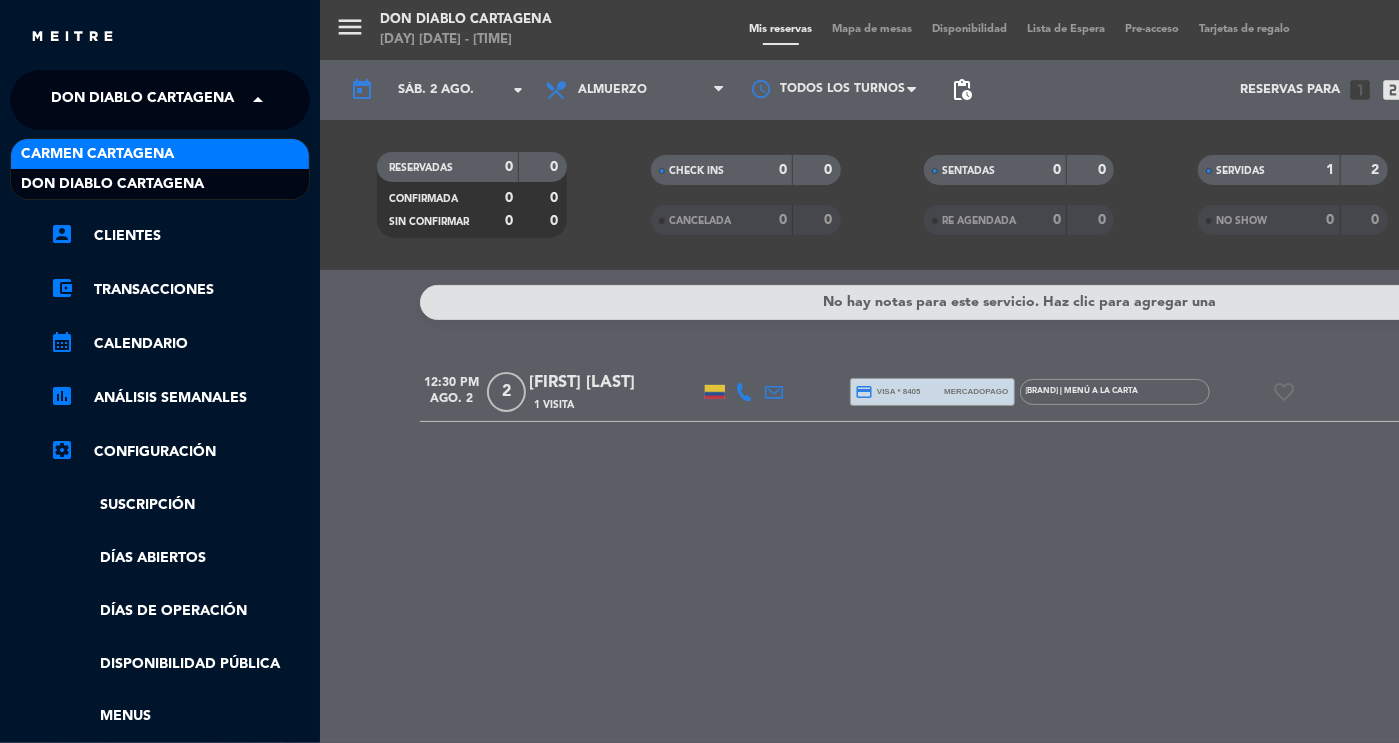 click on "Carmen Cartagena" at bounding box center (97, 154) 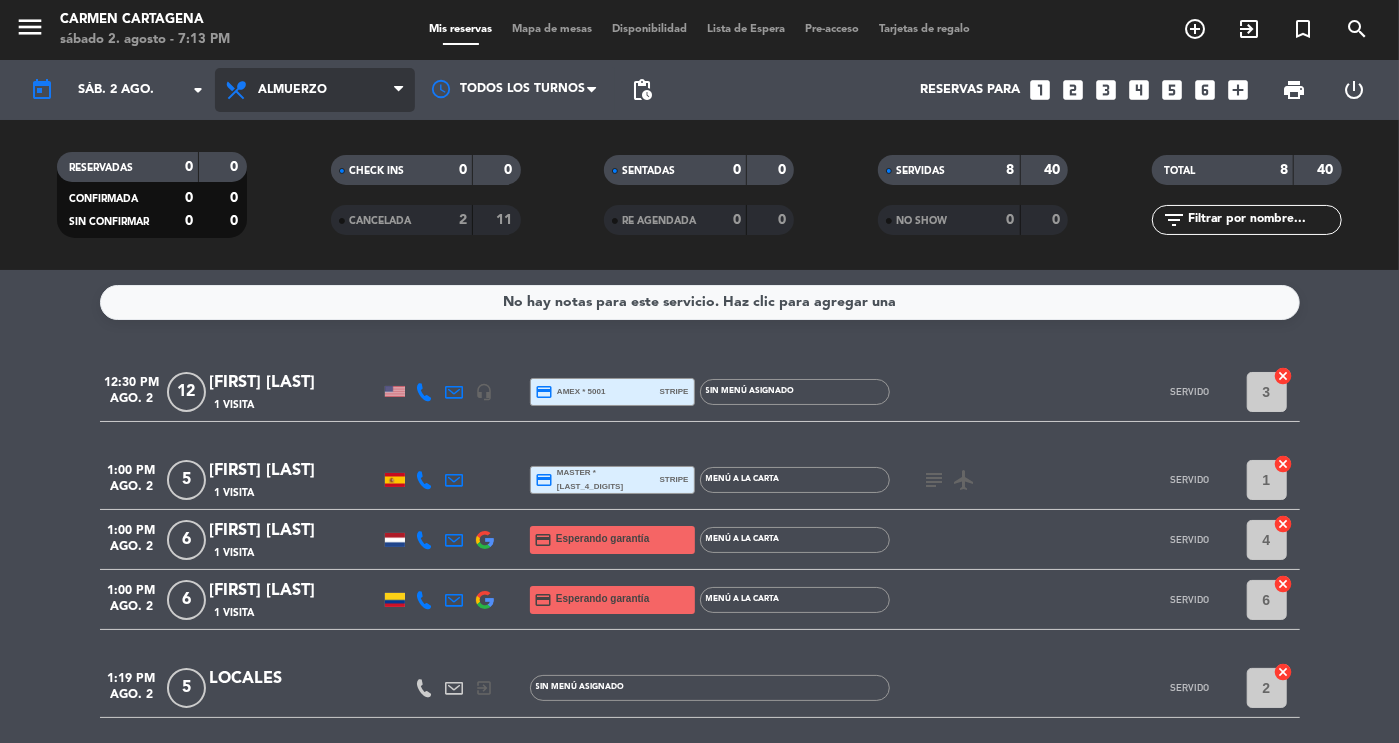 click on "Almuerzo" at bounding box center [292, 90] 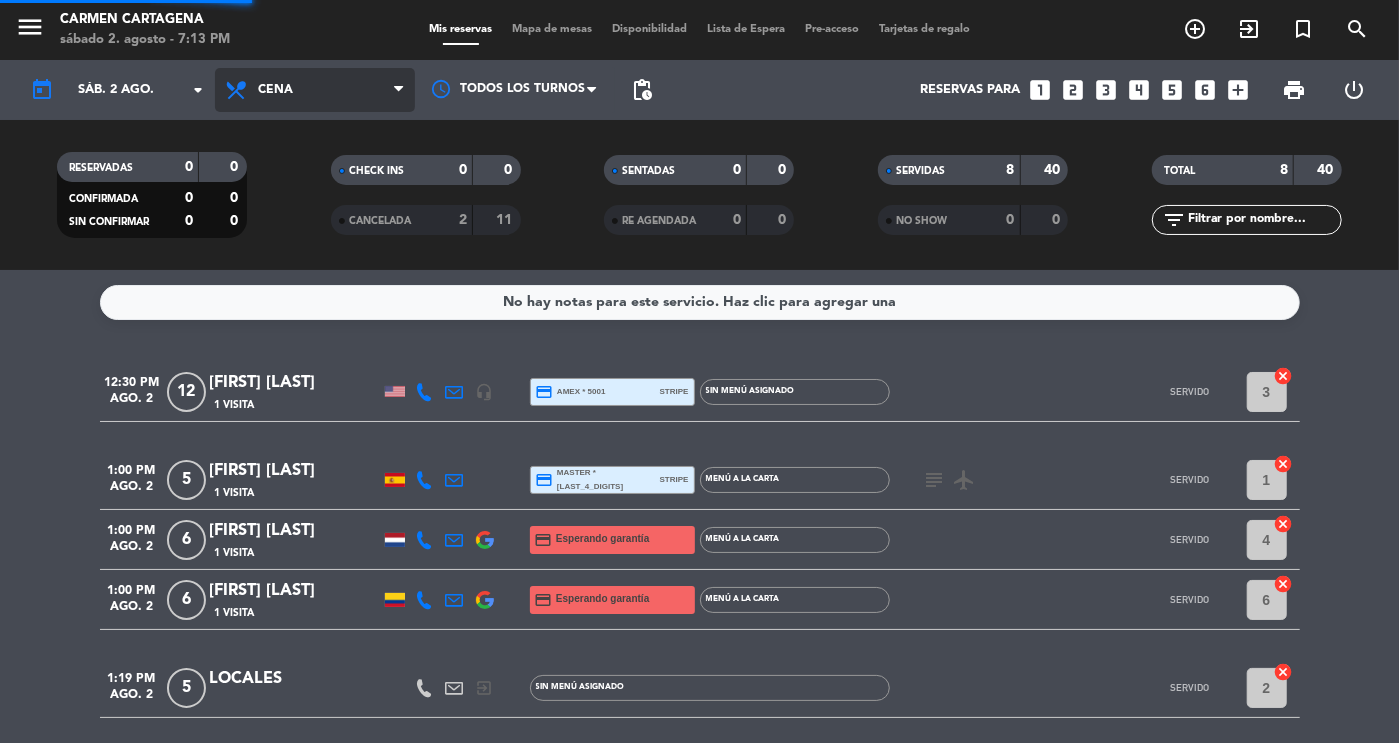 click on "menu  Carmen Cartagena   sábado 2. agosto - 7:13 PM   Mis reservas   Mapa de mesas   Disponibilidad   Lista de Espera   Pre-acceso   Tarjetas de regalo  add_circle_outline exit_to_app turned_in_not search today    sáb. 2 ago. arrow_drop_down  Todos los servicios  Almuerzo  Cena  Cena  Todos los servicios  Almuerzo  Cena Todos los turnos pending_actions  Reservas para   looks_one   looks_two   looks_3   looks_4   looks_5   looks_6   add_box  print  power_settings_new   RESERVADAS   0   0   CONFIRMADA   0   0   SIN CONFIRMAR   0   0   CHECK INS   0   0   CANCELADA   2   11   SENTADAS   0   0   RE AGENDADA   0   0   SERVIDAS   8   40   NO SHOW   0   0   TOTAL   8   40  filter_list" 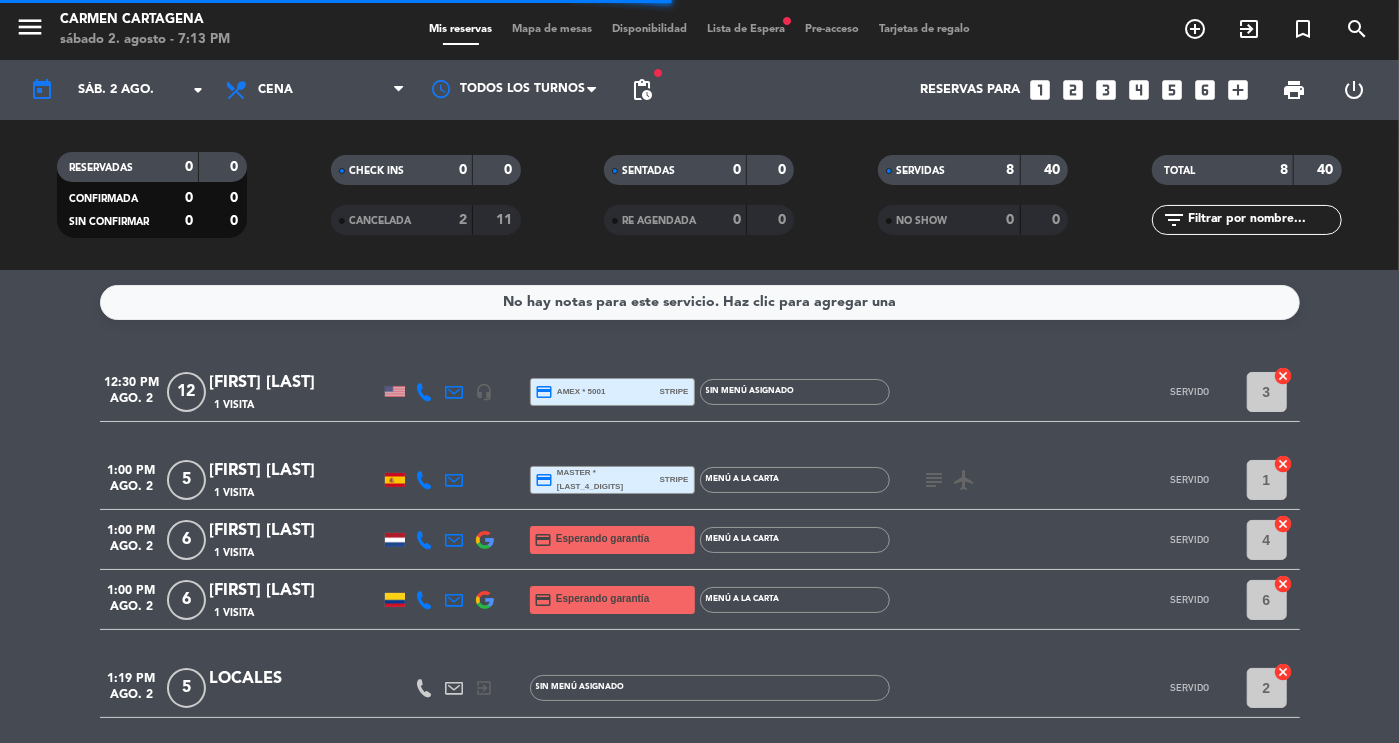 click on "SERVIDAS" 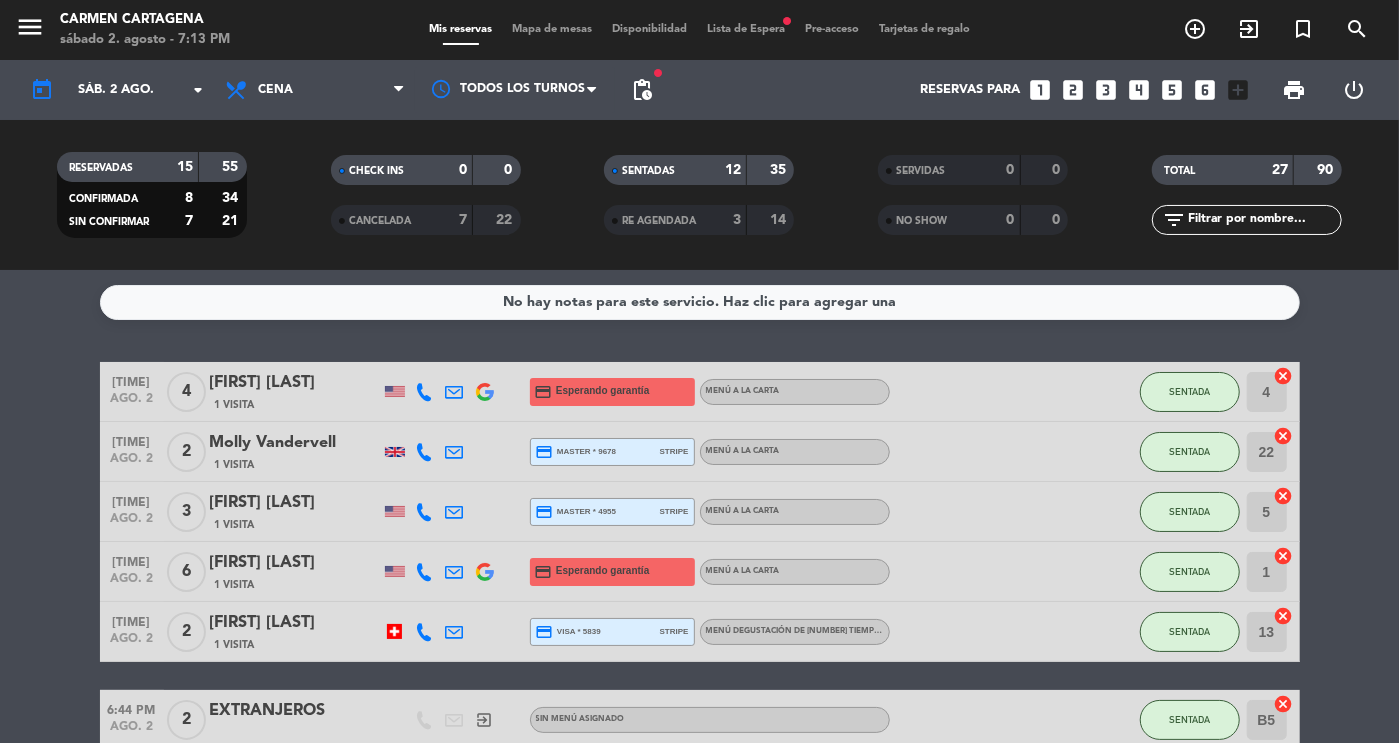 click on "12" 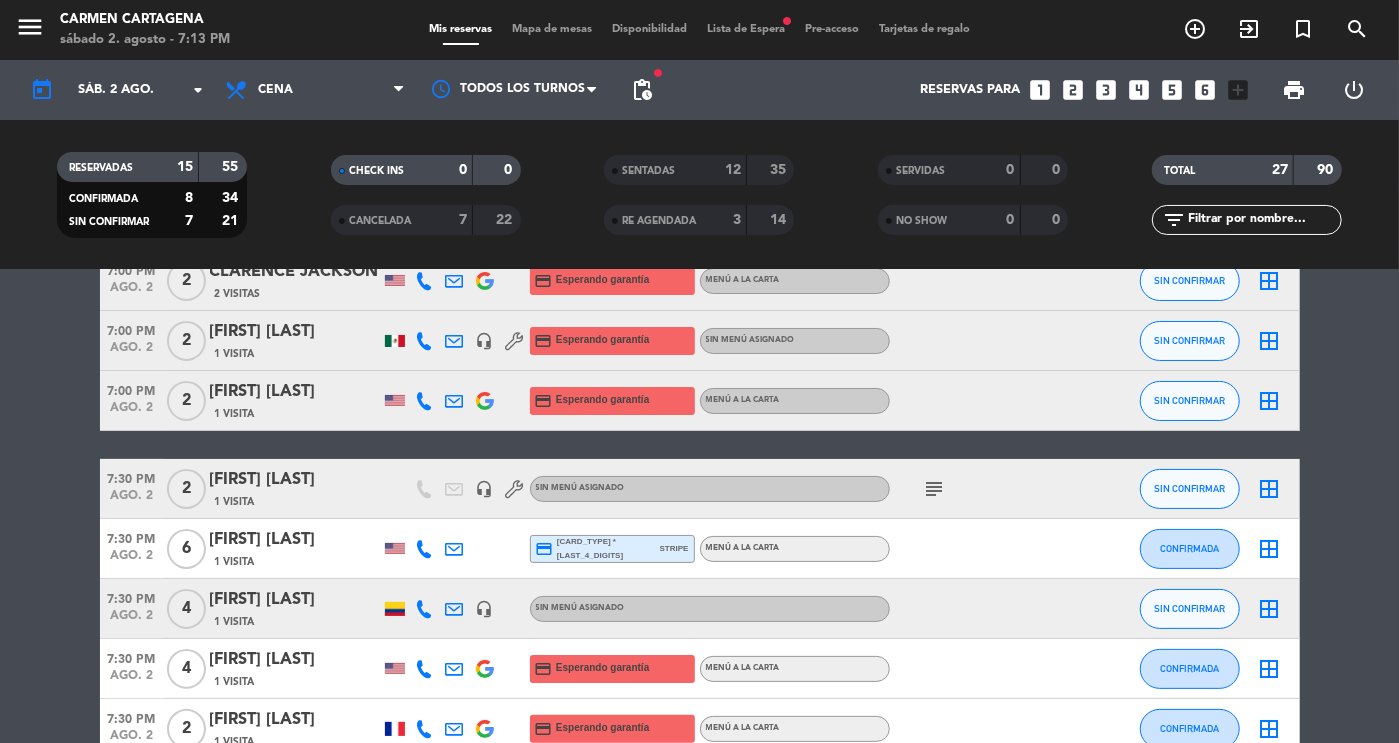 scroll, scrollTop: 116, scrollLeft: 0, axis: vertical 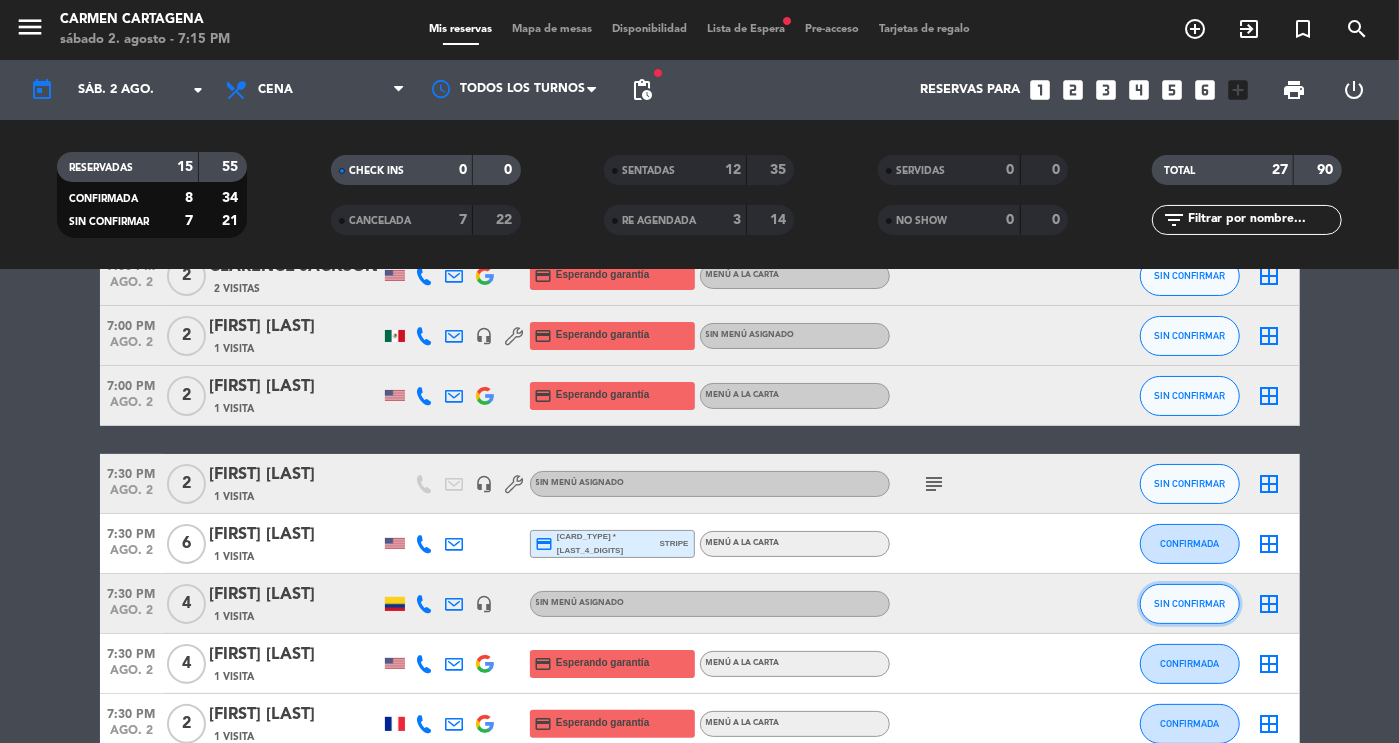 click on "SIN CONFIRMAR" 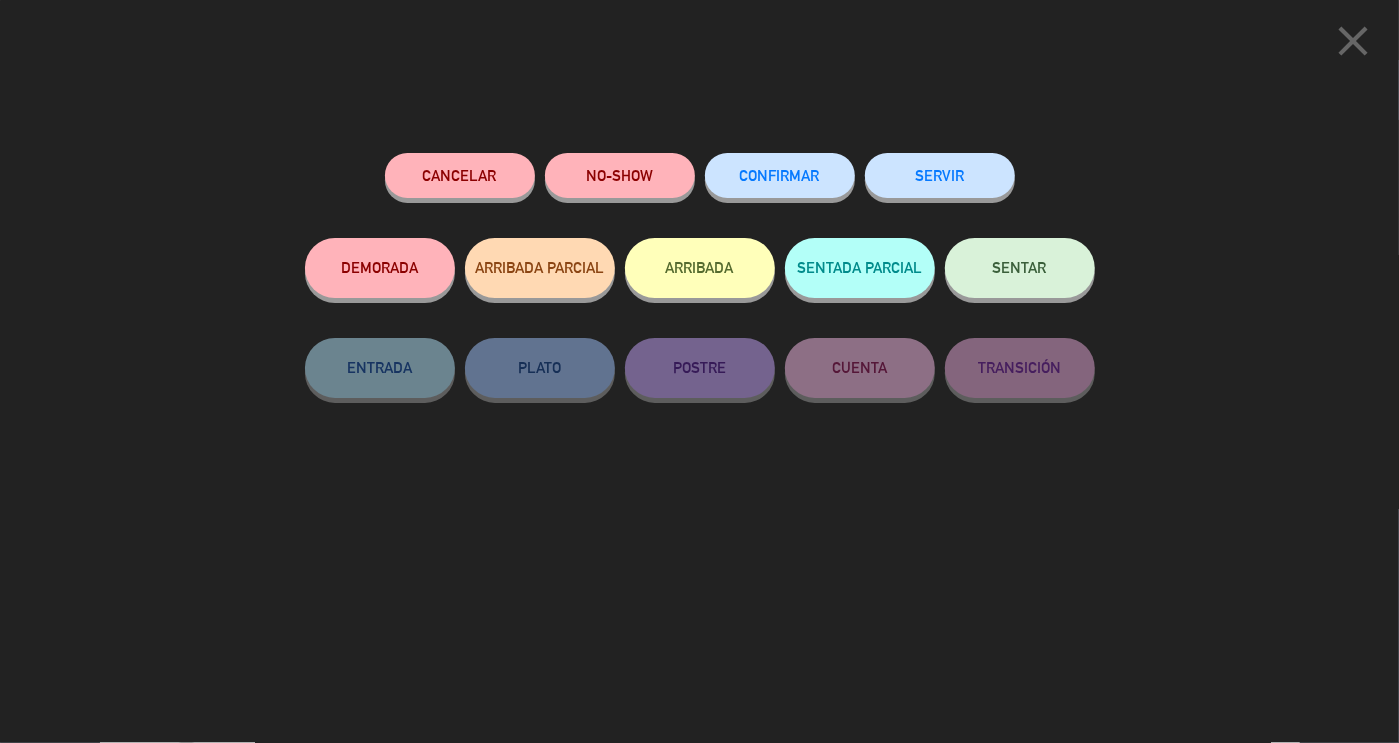 click on "SENTAR" 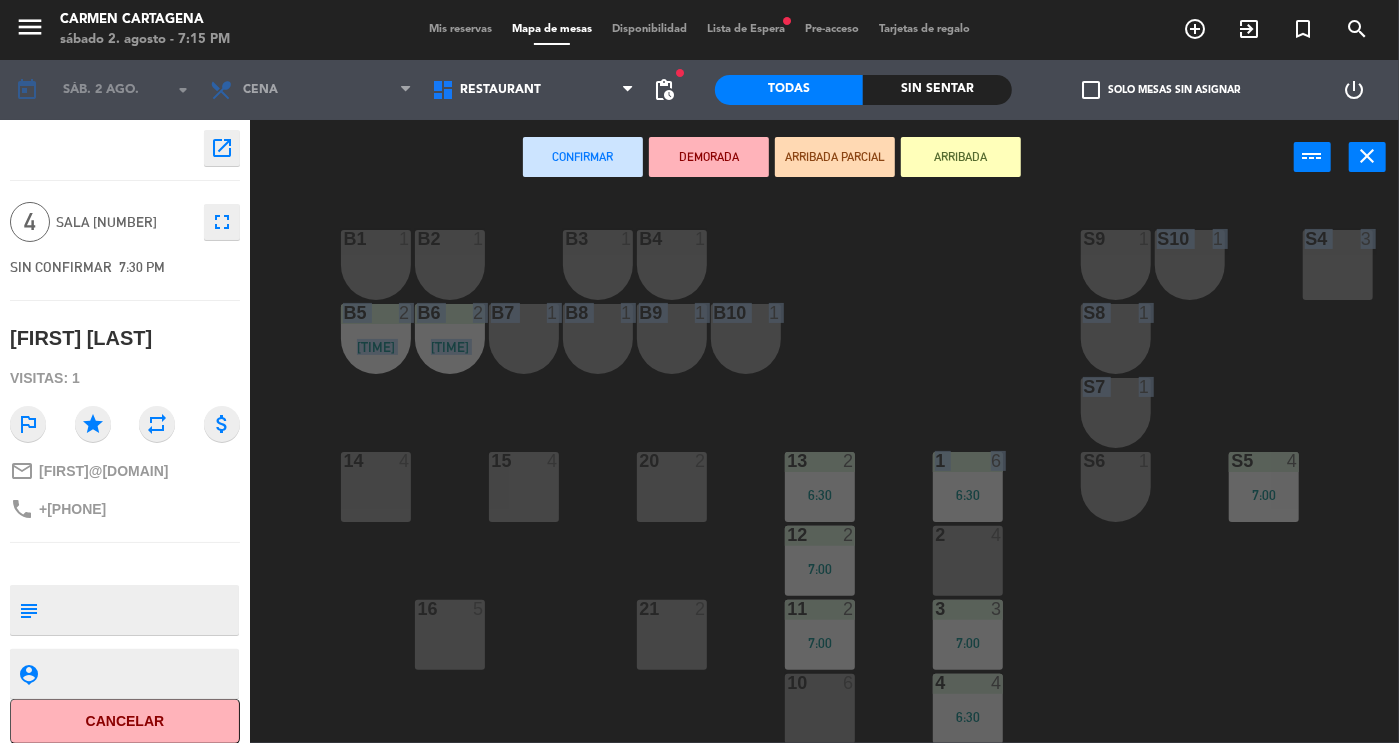 drag, startPoint x: 1007, startPoint y: 280, endPoint x: 930, endPoint y: 447, distance: 183.89671 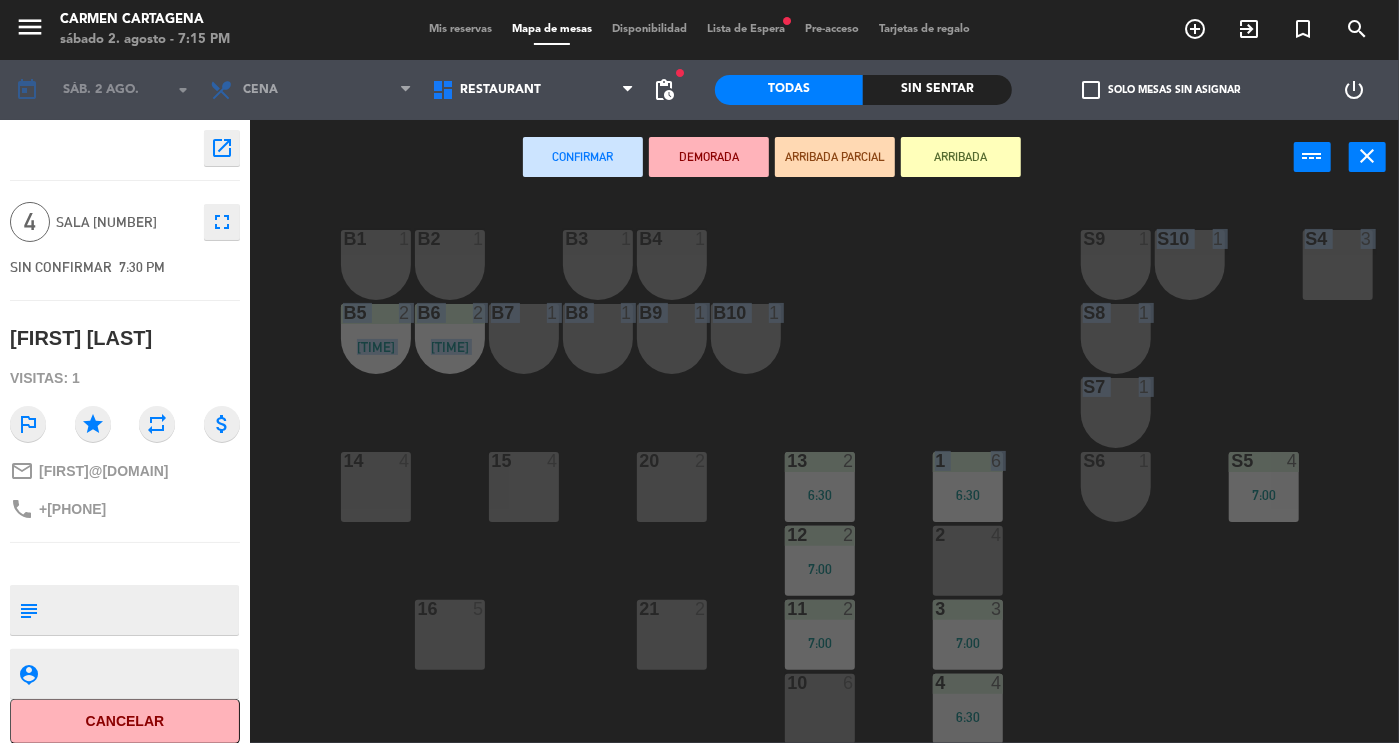 click on "B1  1  B2  1  B3  1  B4  1  S9  1  S10  1  S4  3  S3  3  B5  2   6:44  B6  2   6:44  B7  1  B8  1  B9  1  B10  1  S8  1  S7  1  S2  4  1  6   6:30  13  2   6:30  14  4  15  4  S6  1  S5  4   7:00  20  2  2  4  12  2   7:00  S1  2  3  3   7:00  11  2   7:00  16  5  21  2  4  4   6:30  10  6  5  3   6:30  9  4  17  3  18  2  19  4  22  2   6:30  6  8  8  2   7:00  7  2  23  3   7:00  24  4  25  4  26  4" 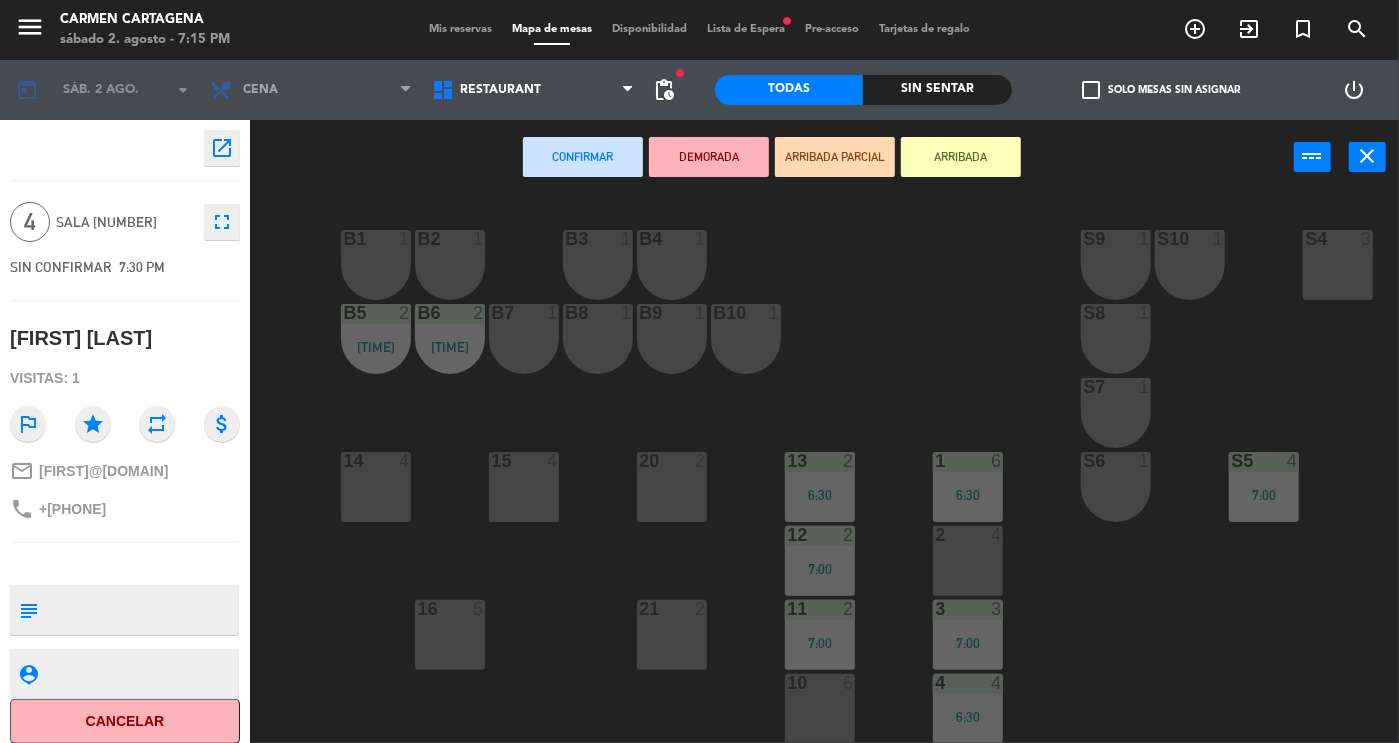 click on "B1  1  B2  1  B3  1  B4  1  S9  1  S10  1  S4  3  S3  3  B5  2   6:44  B6  2   6:44  B7  1  B8  1  B9  1  B10  1  S8  1  S7  1  S2  4  1  6   6:30  13  2   6:30  14  4  15  4  S6  1  S5  4   7:00  20  2  2  4  12  2   7:00  S1  2  3  3   7:00  11  2   7:00  16  5  21  2  4  4   6:30  10  6  5  3   6:30  9  4  17  3  18  2  19  4  22  2   6:30  6  8  8  2   7:00  7  2  23  3   7:00  24  4  25  4  26  4" 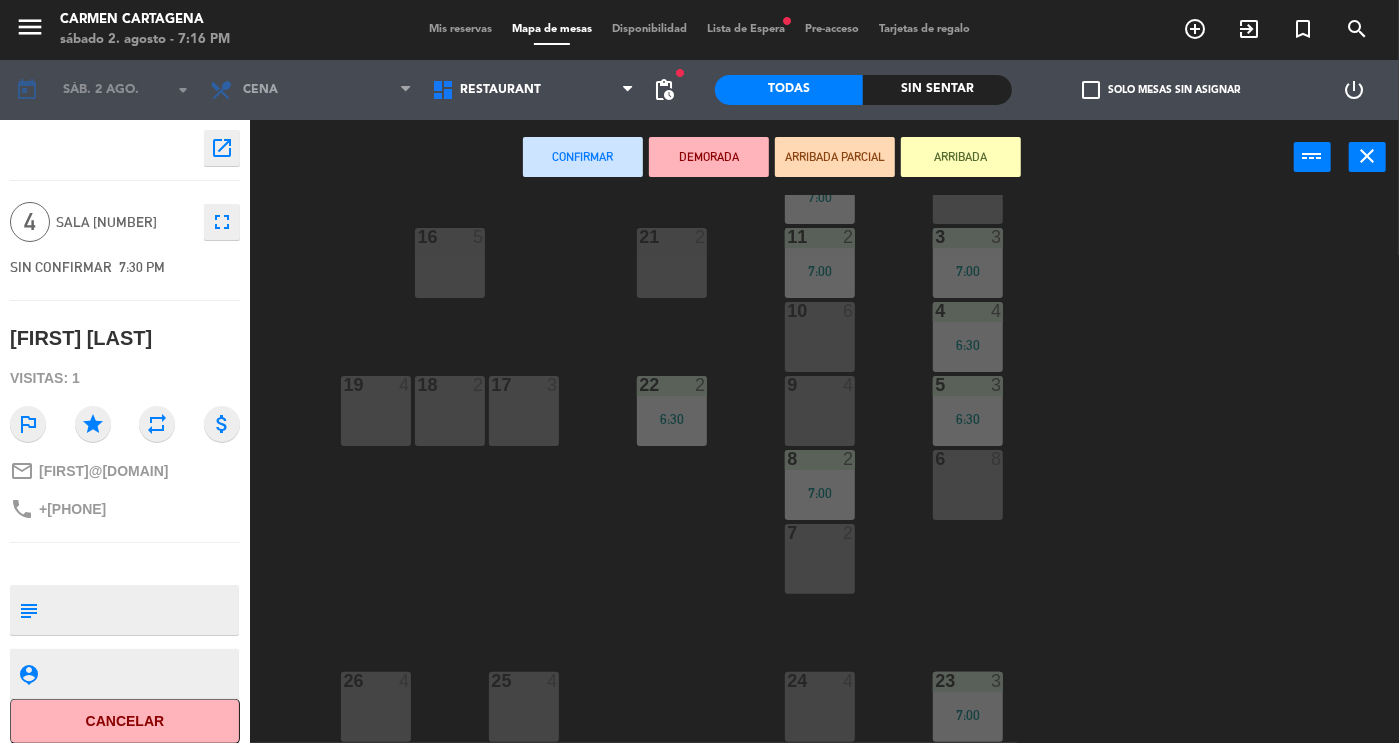 click on "7  2" at bounding box center [820, 534] 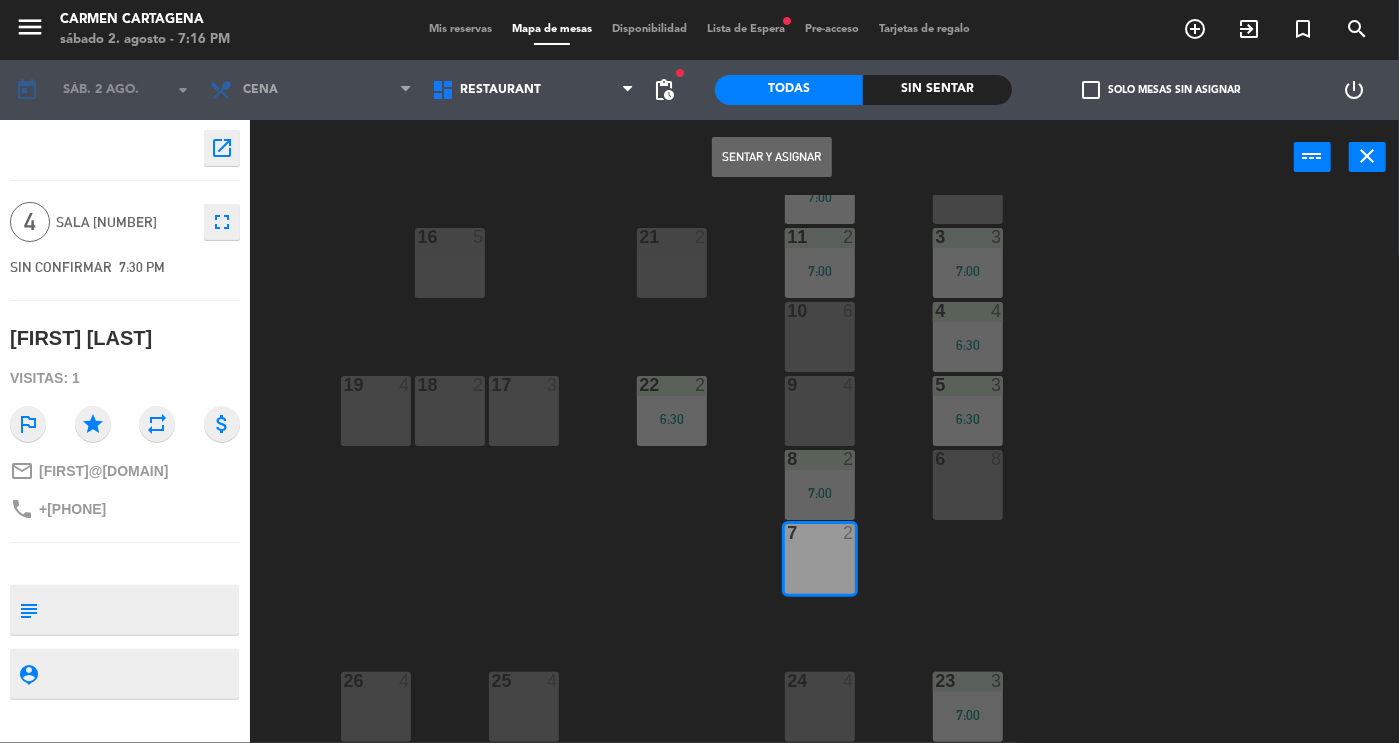 click on "Sentar y Asignar" at bounding box center (772, 157) 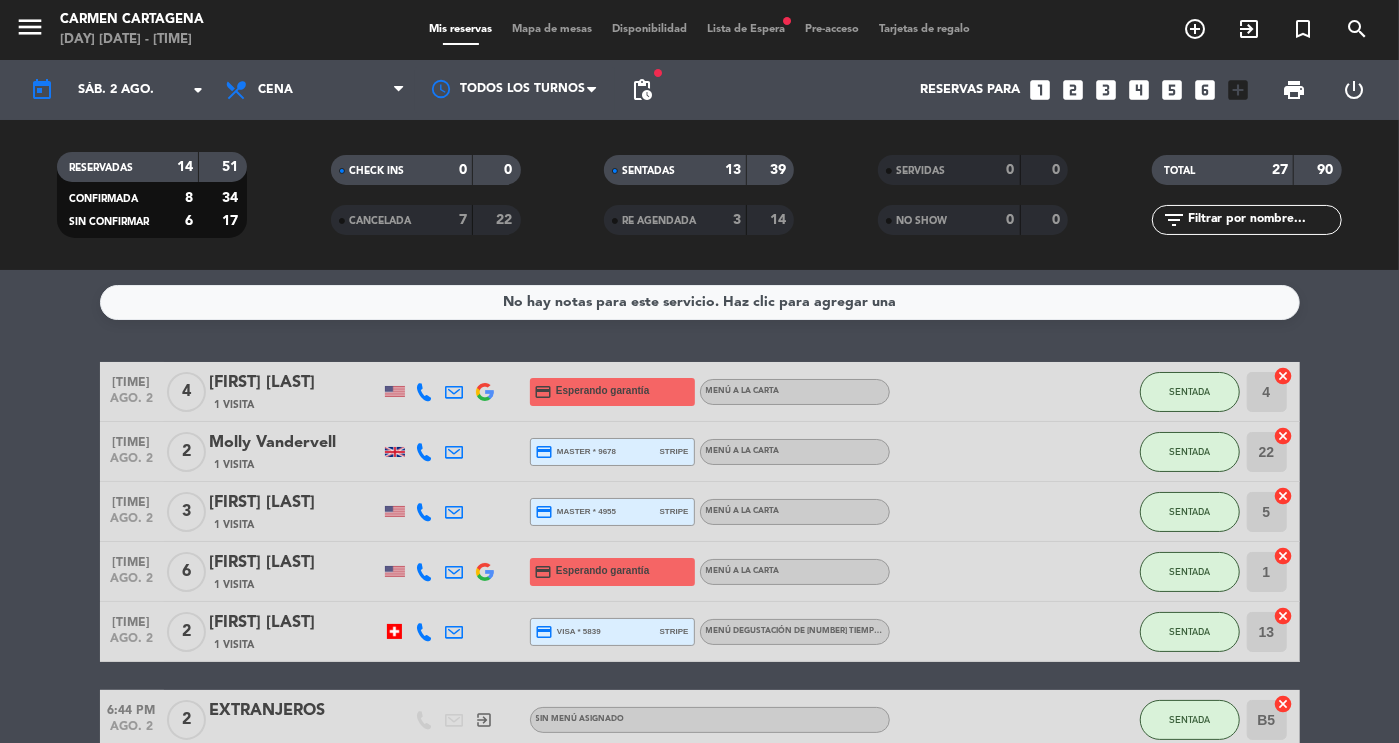 click on "13" 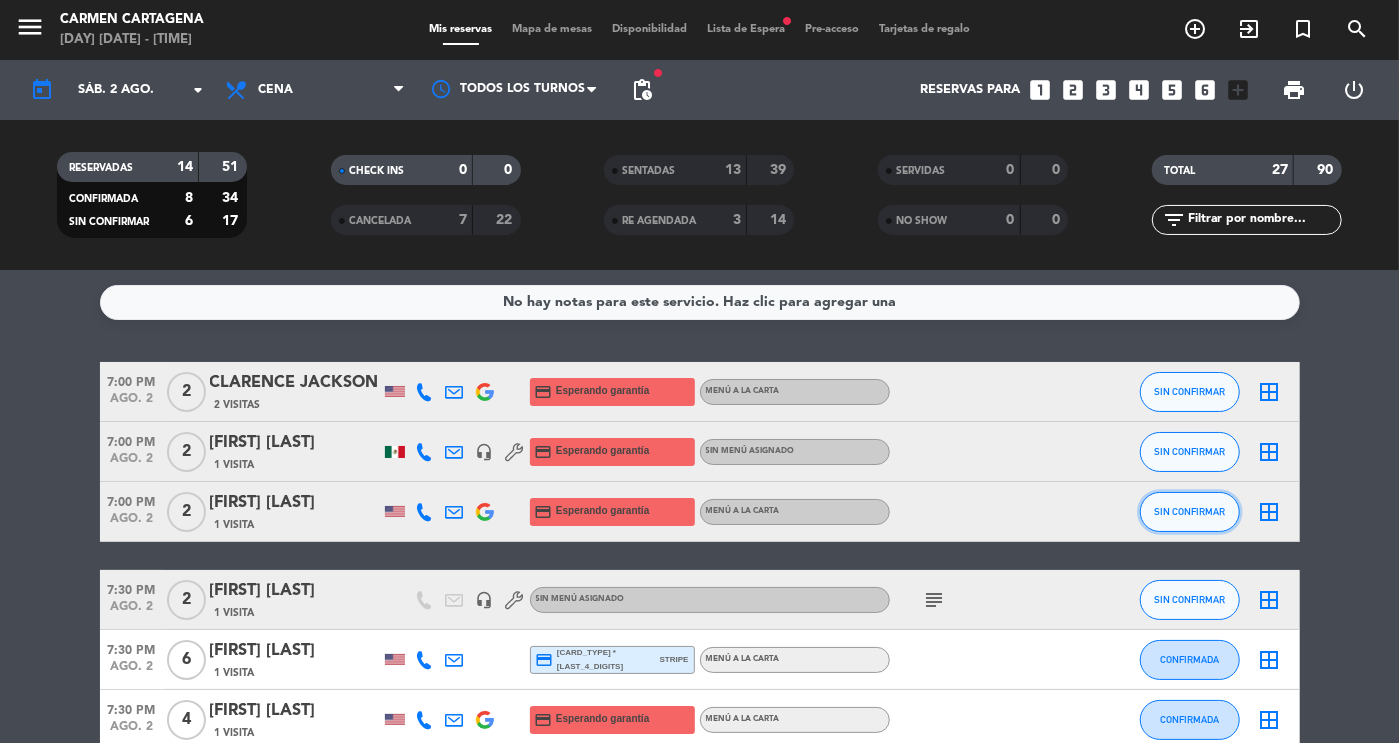 click on "SIN CONFIRMAR" 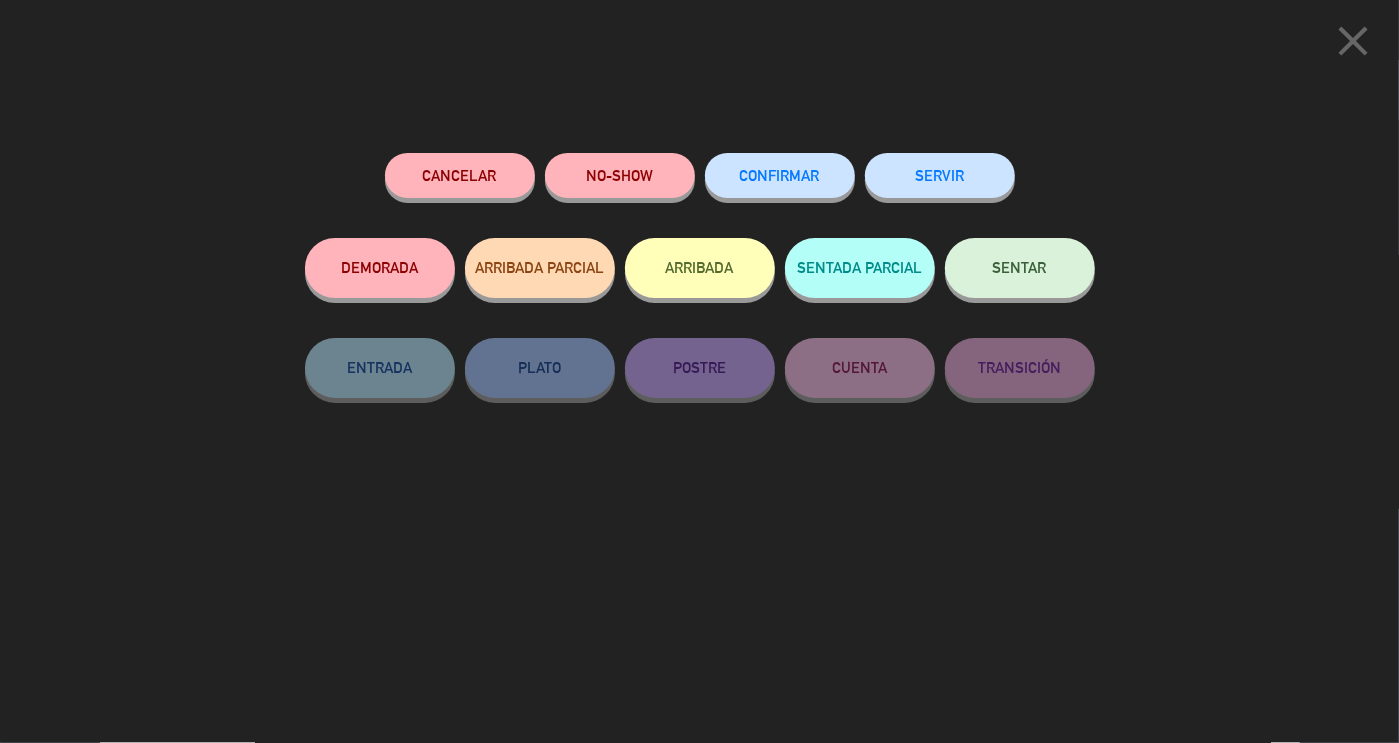click on "SENTAR" 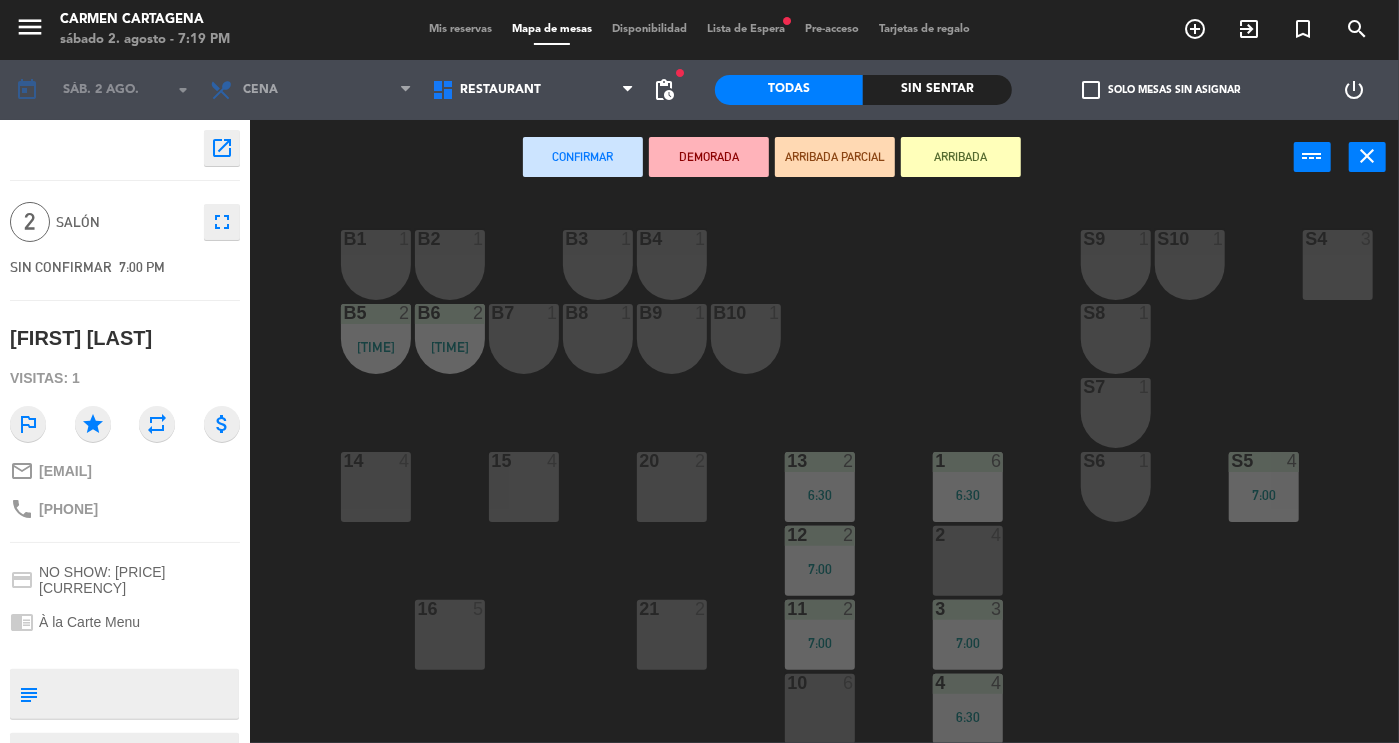 click at bounding box center [672, 461] 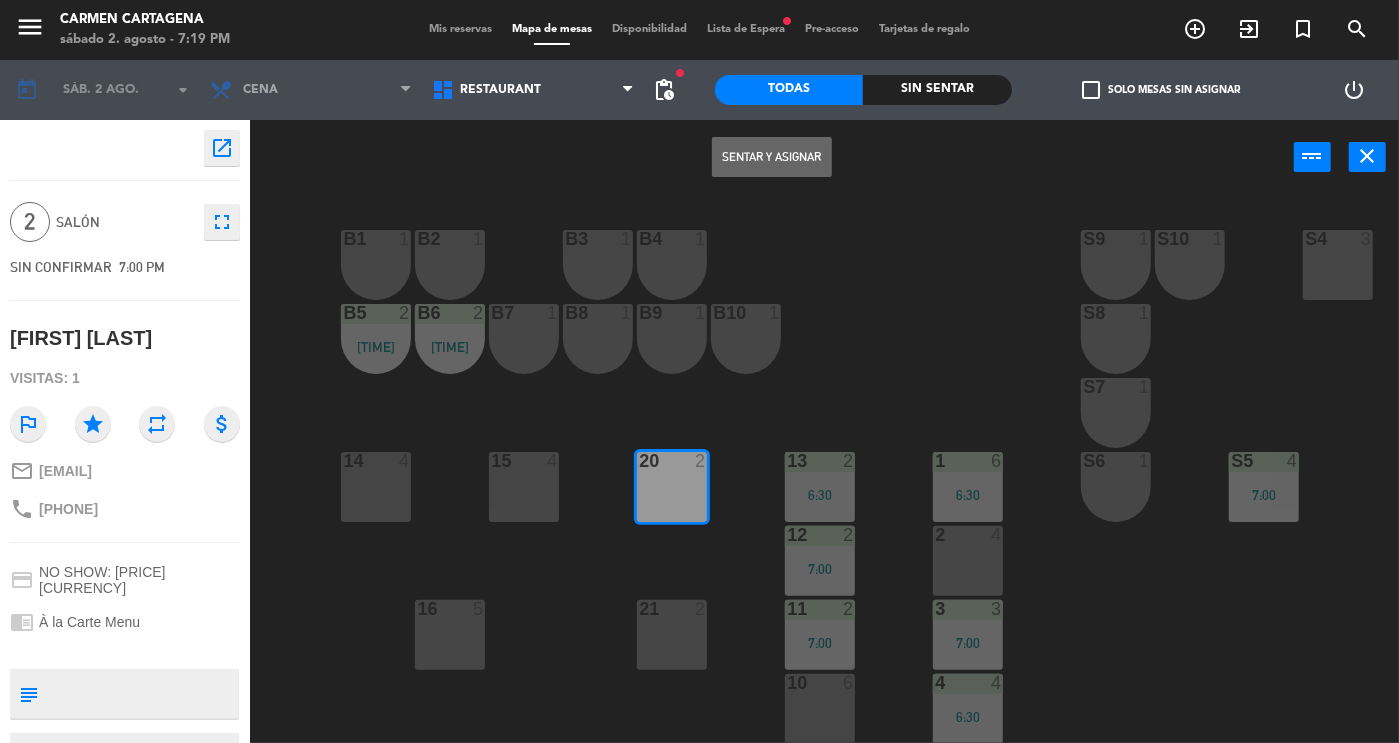 click on "Sentar y Asignar" at bounding box center (772, 157) 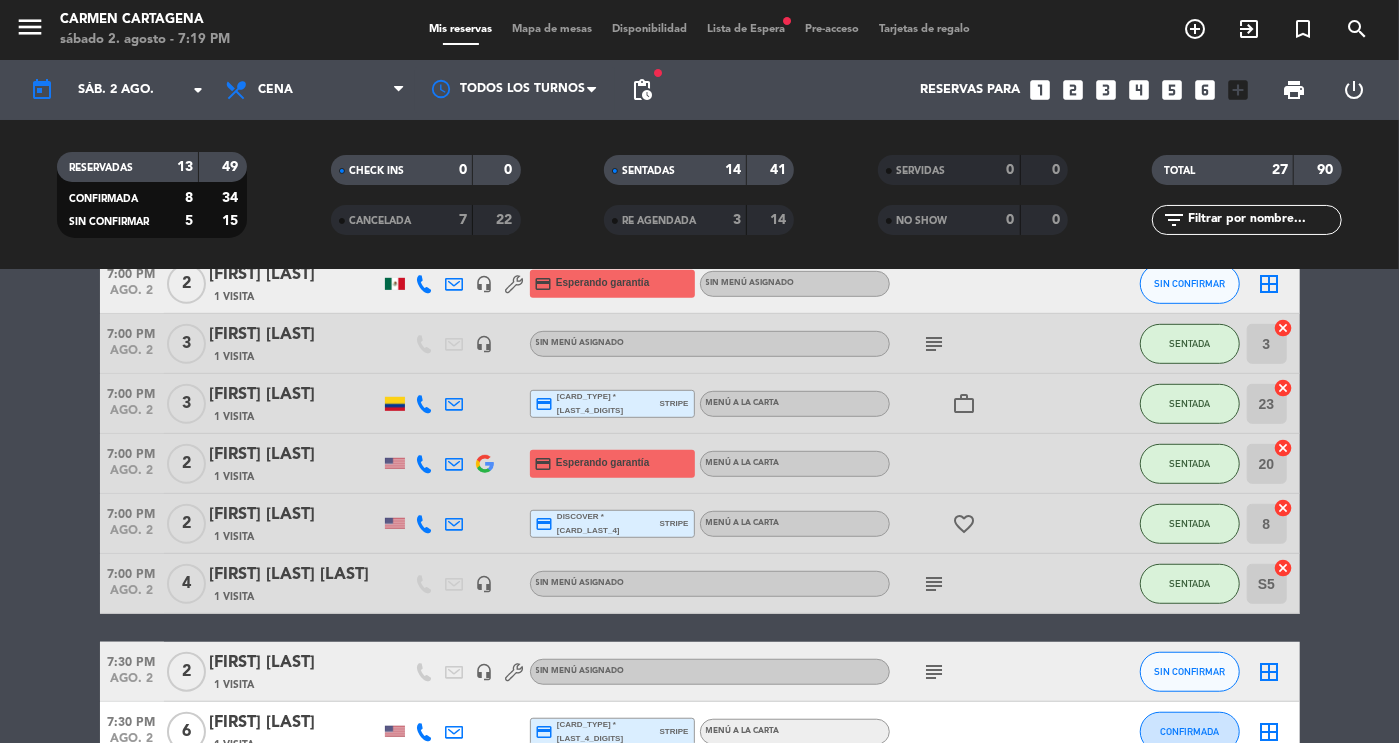 scroll, scrollTop: 705, scrollLeft: 0, axis: vertical 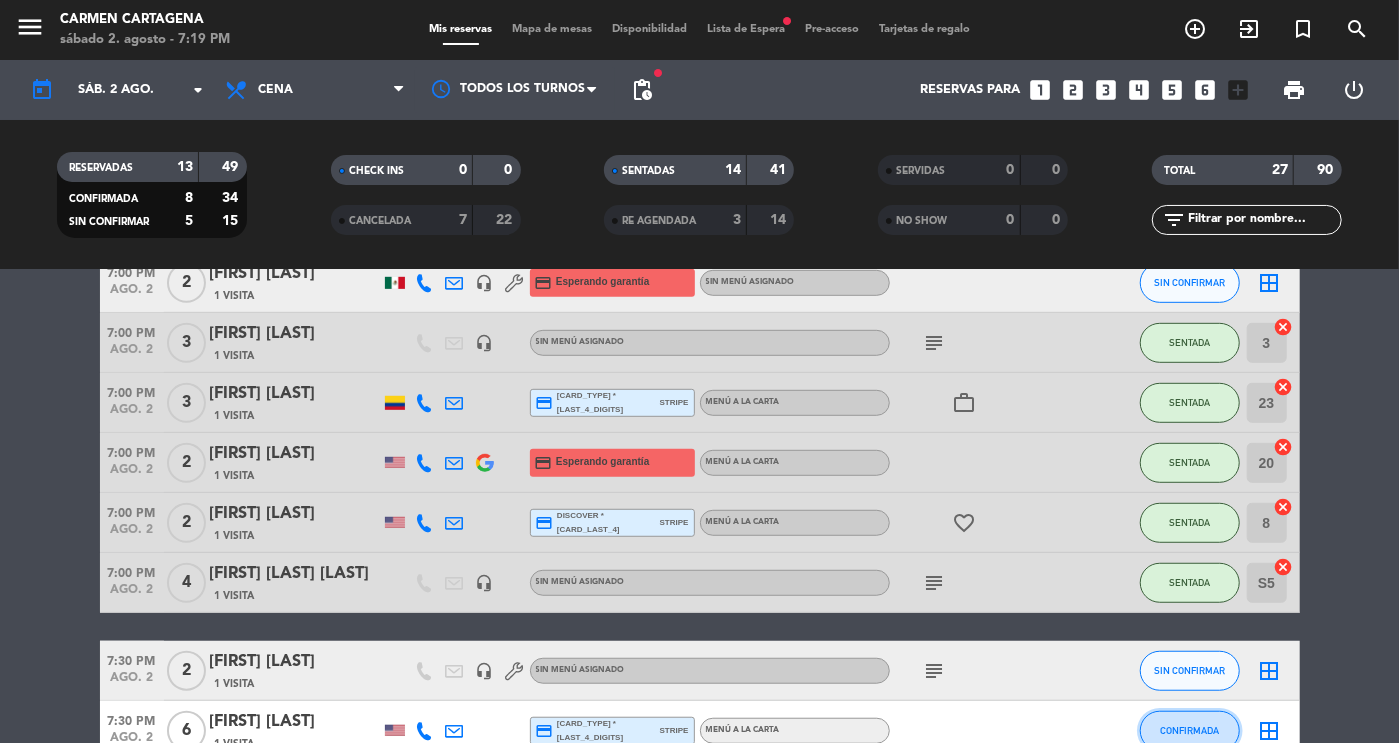 click on "CONFIRMADA" 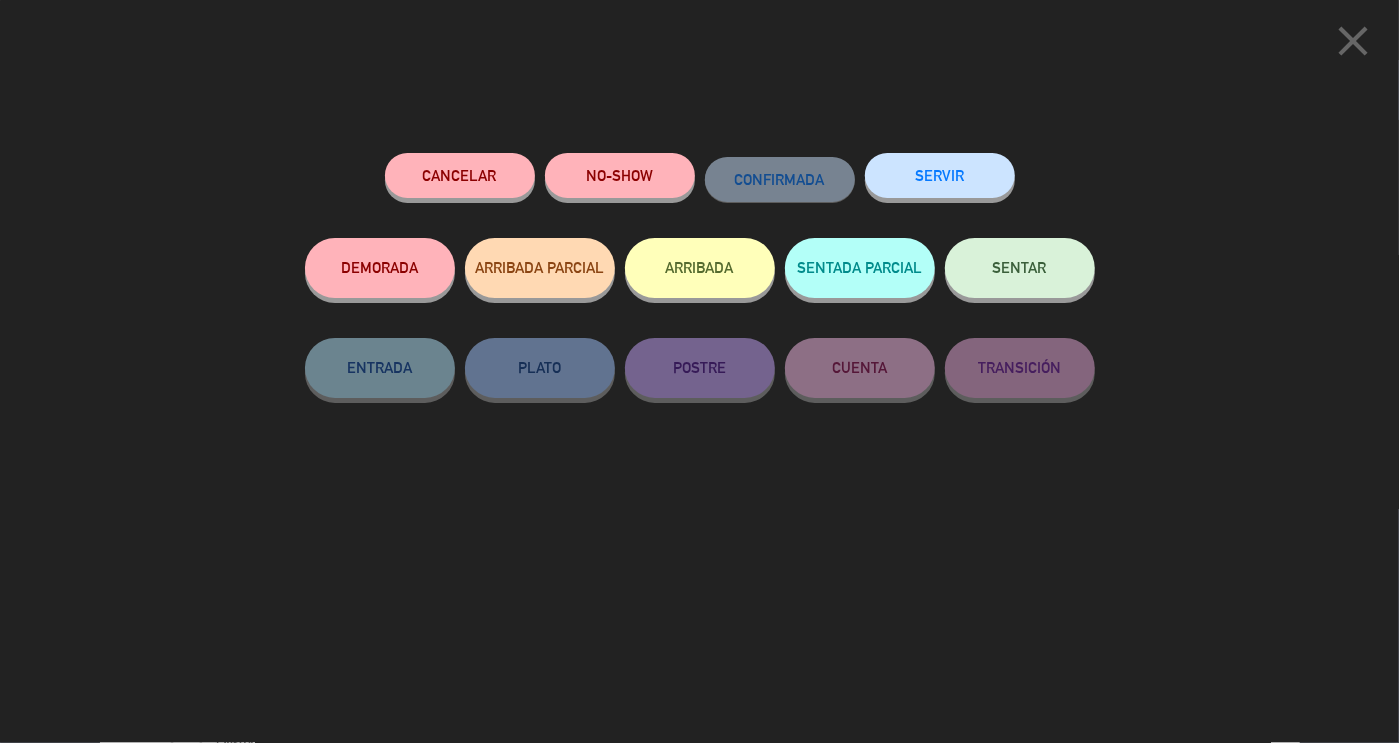 click on "SENTAR" 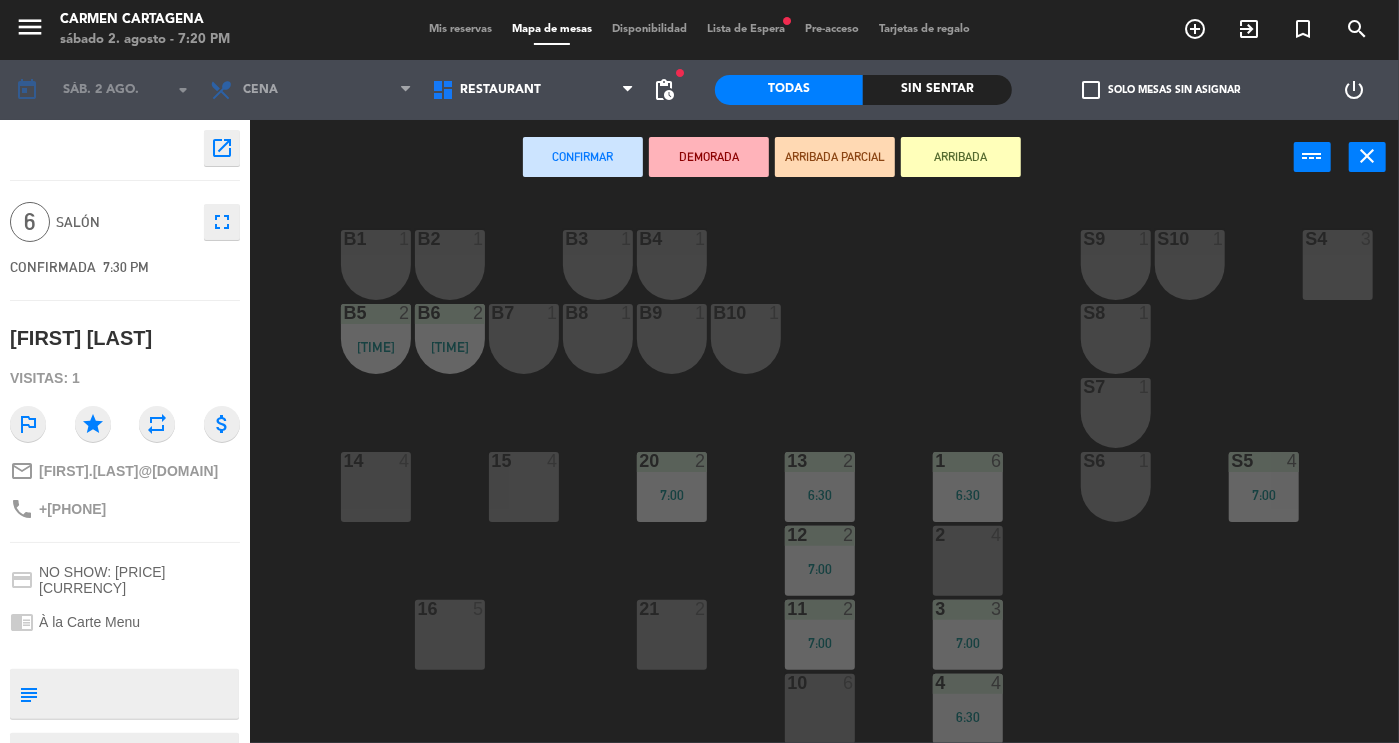scroll, scrollTop: 382, scrollLeft: 0, axis: vertical 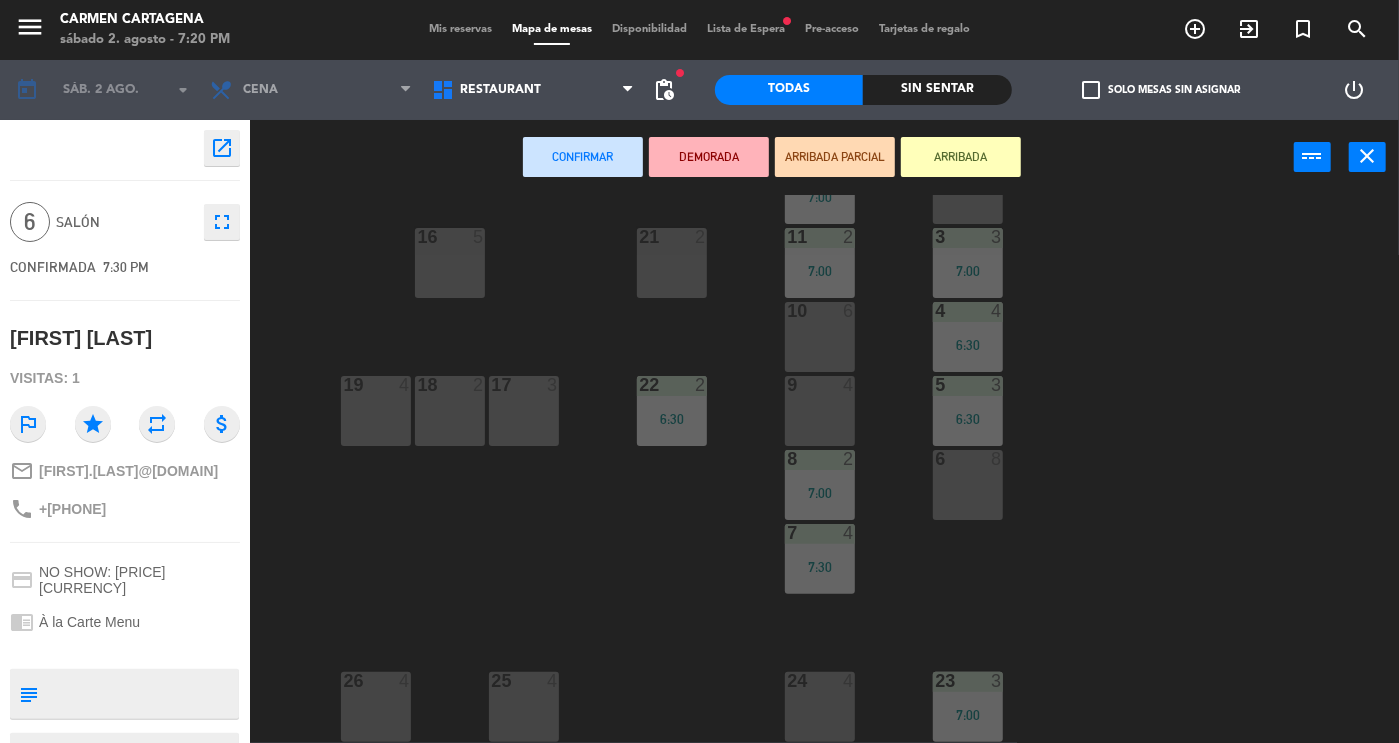 click at bounding box center (968, 459) 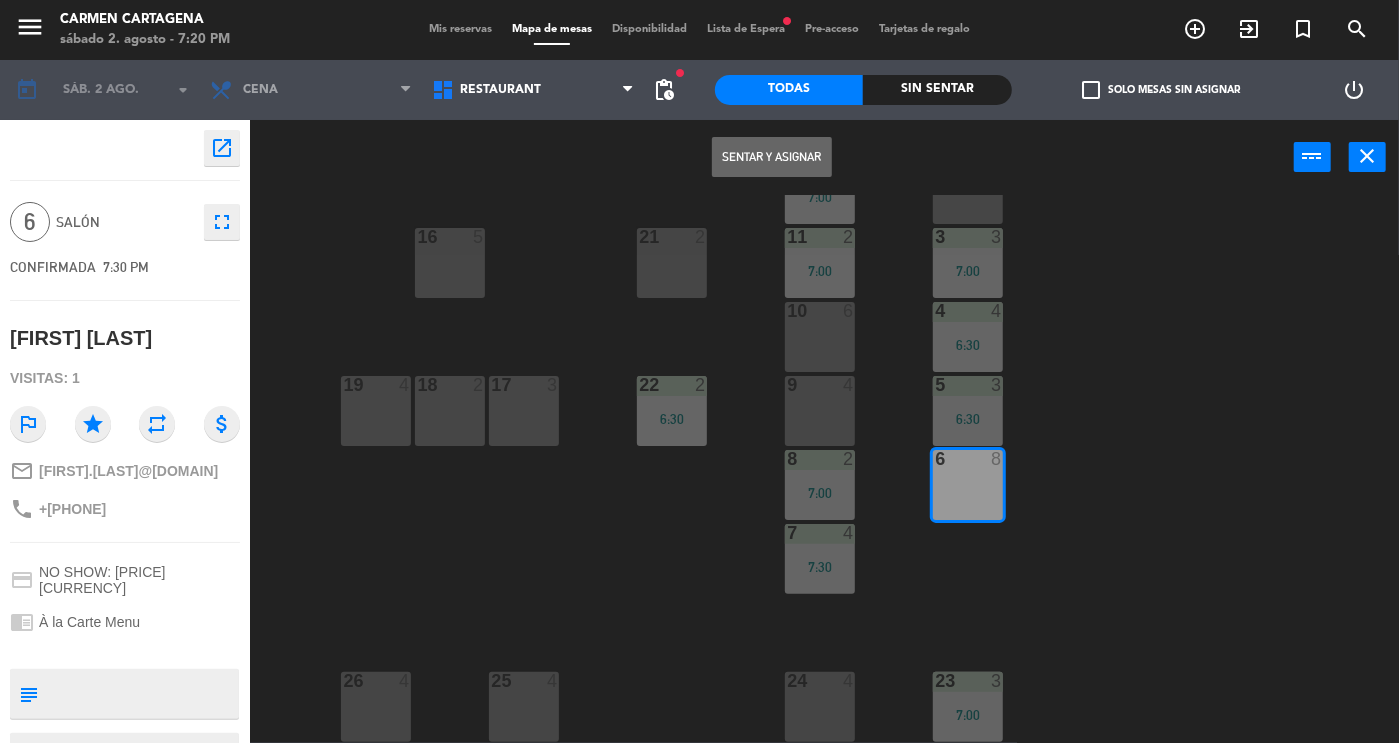 click on "Sentar y Asignar" at bounding box center (772, 157) 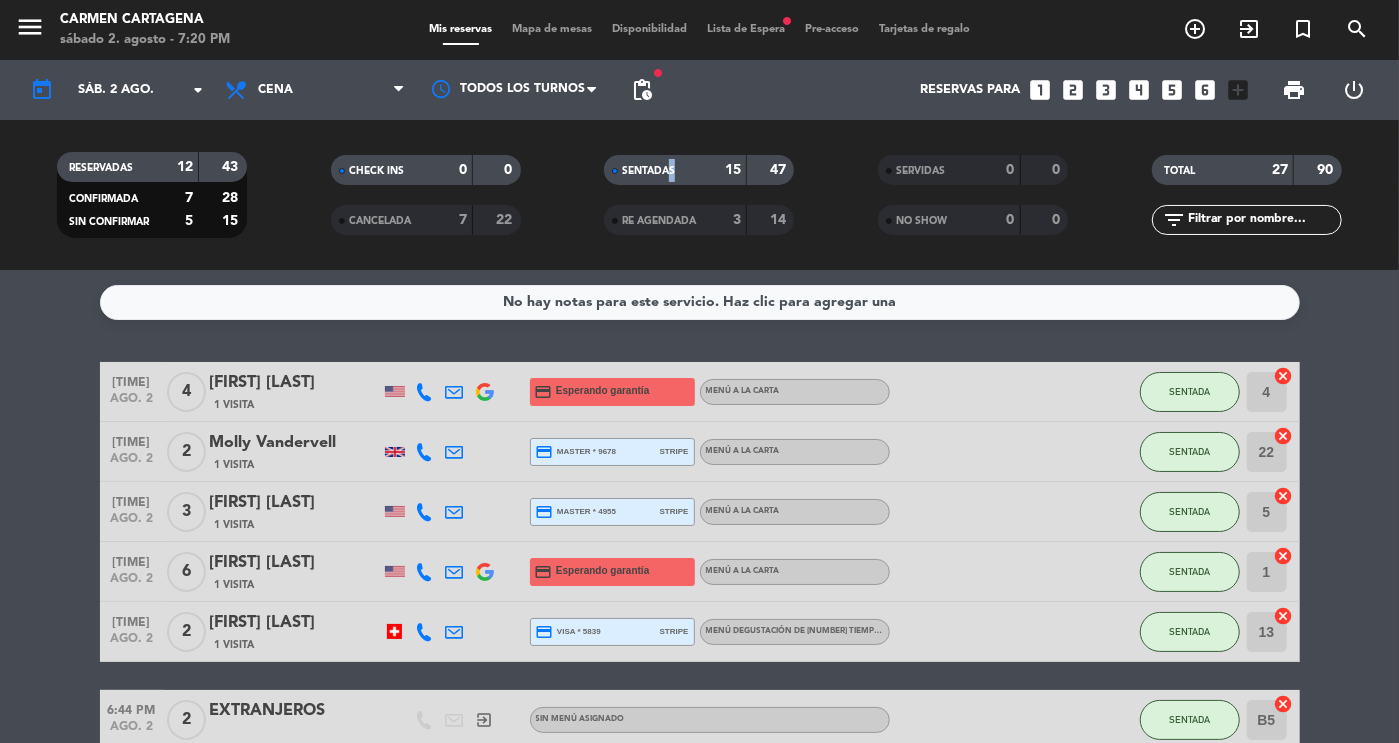 click on "SENTADAS   15   47" 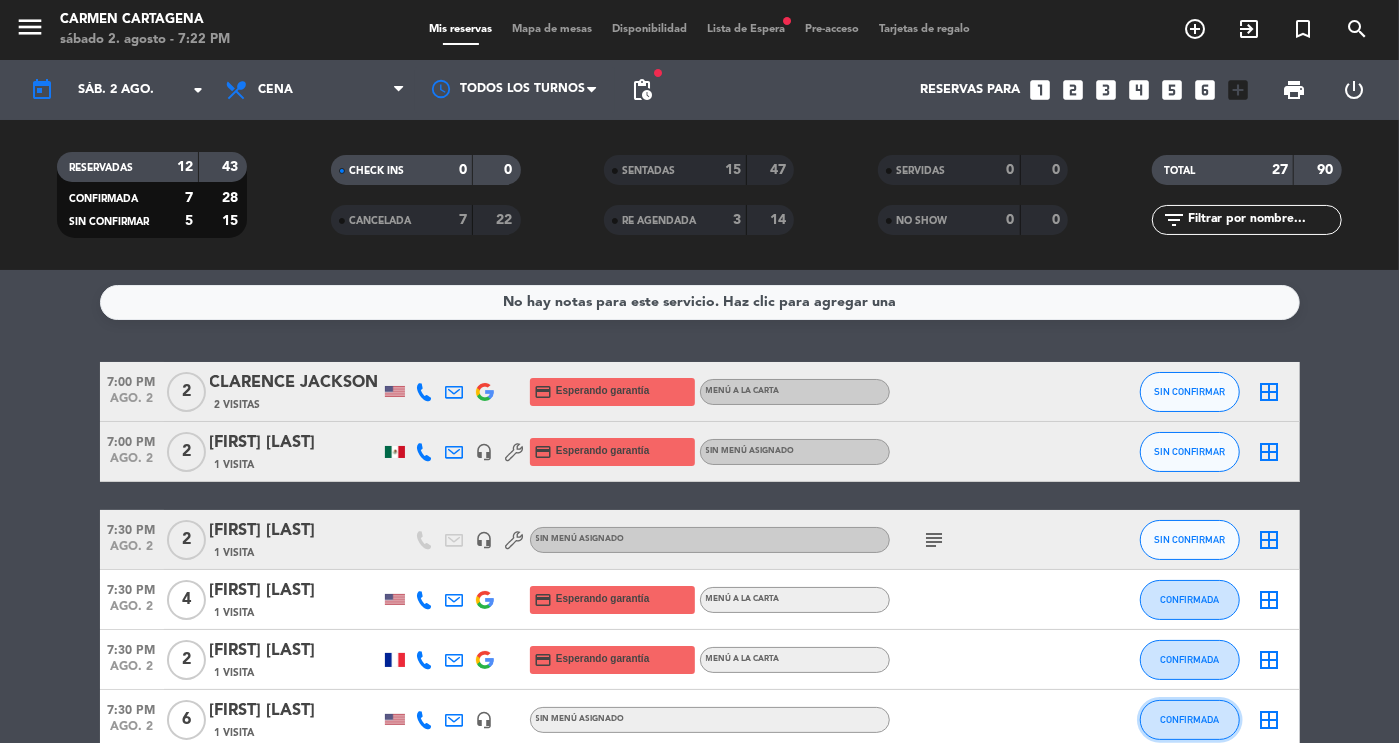 click on "CONFIRMADA" 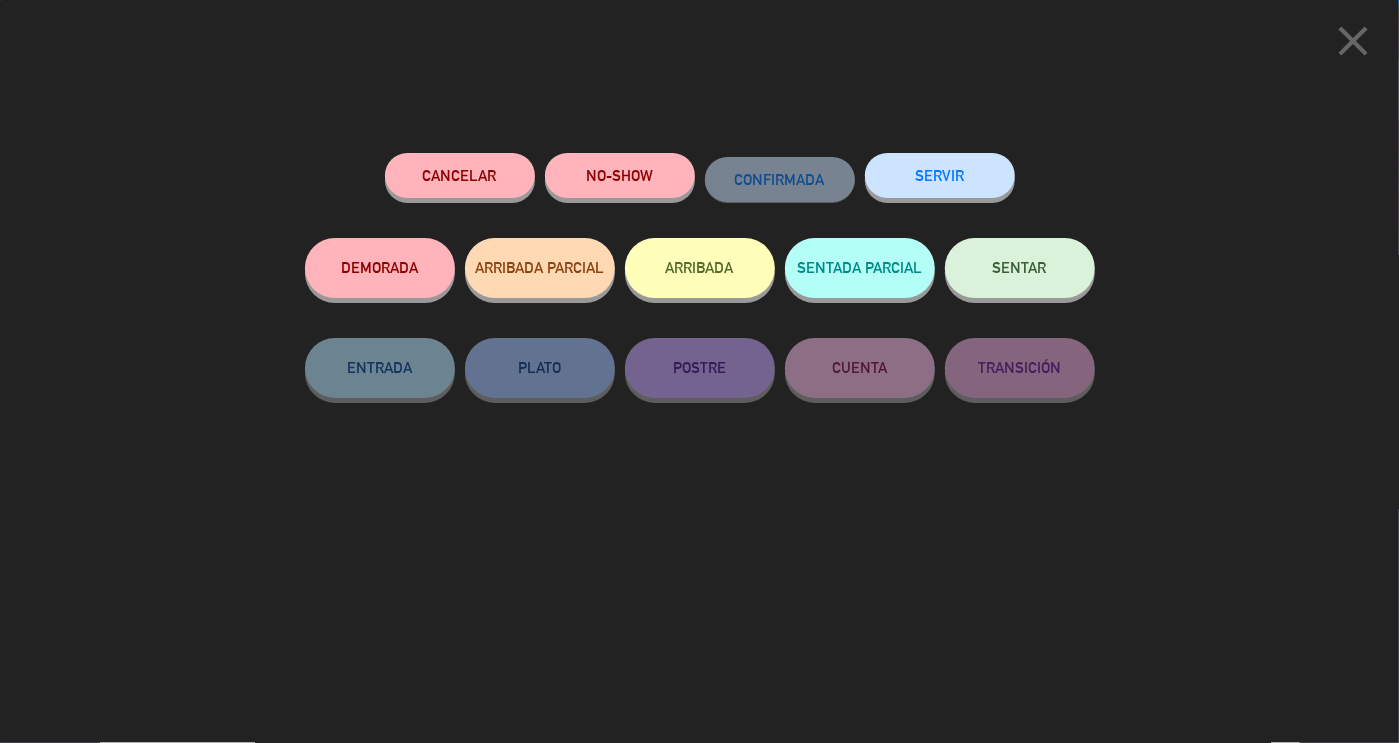 click on "SENTAR" 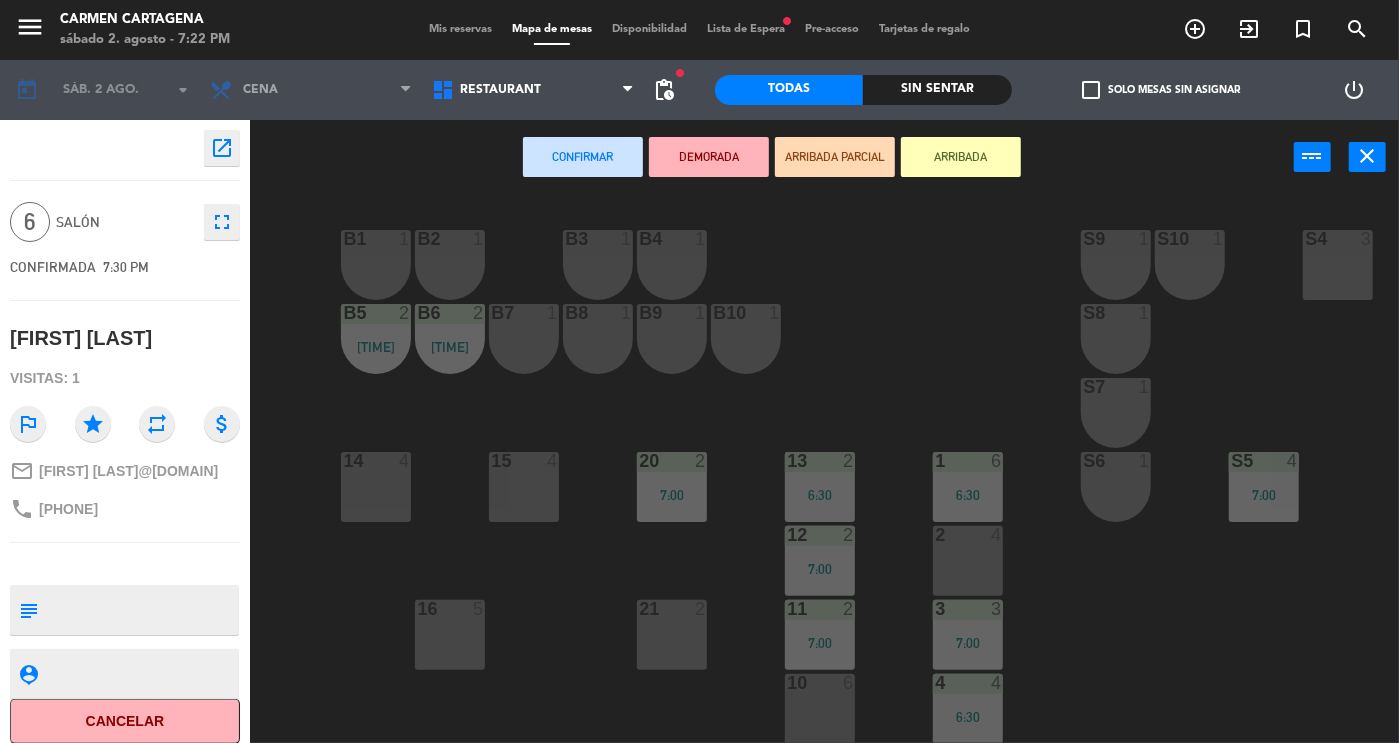 click on "10 6" at bounding box center (820, 709) 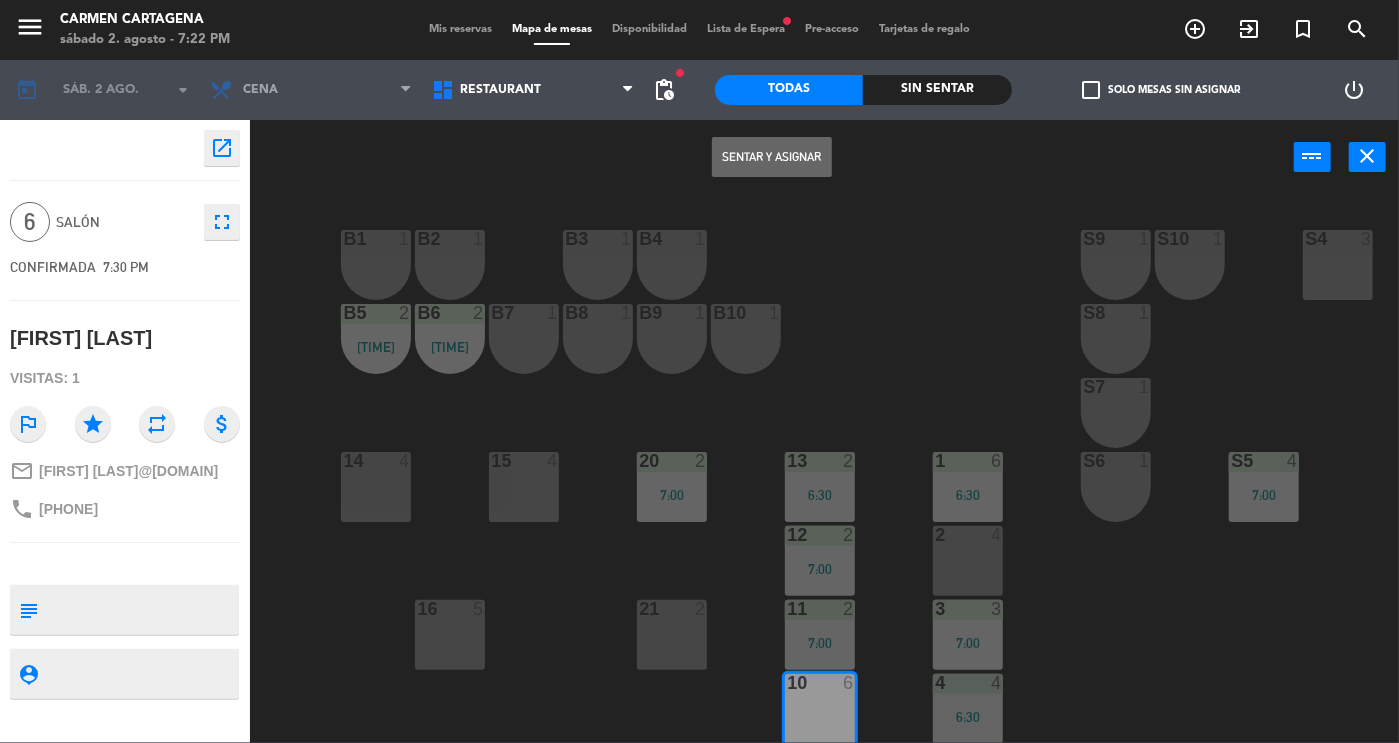 click on "Sentar y Asignar" at bounding box center (772, 157) 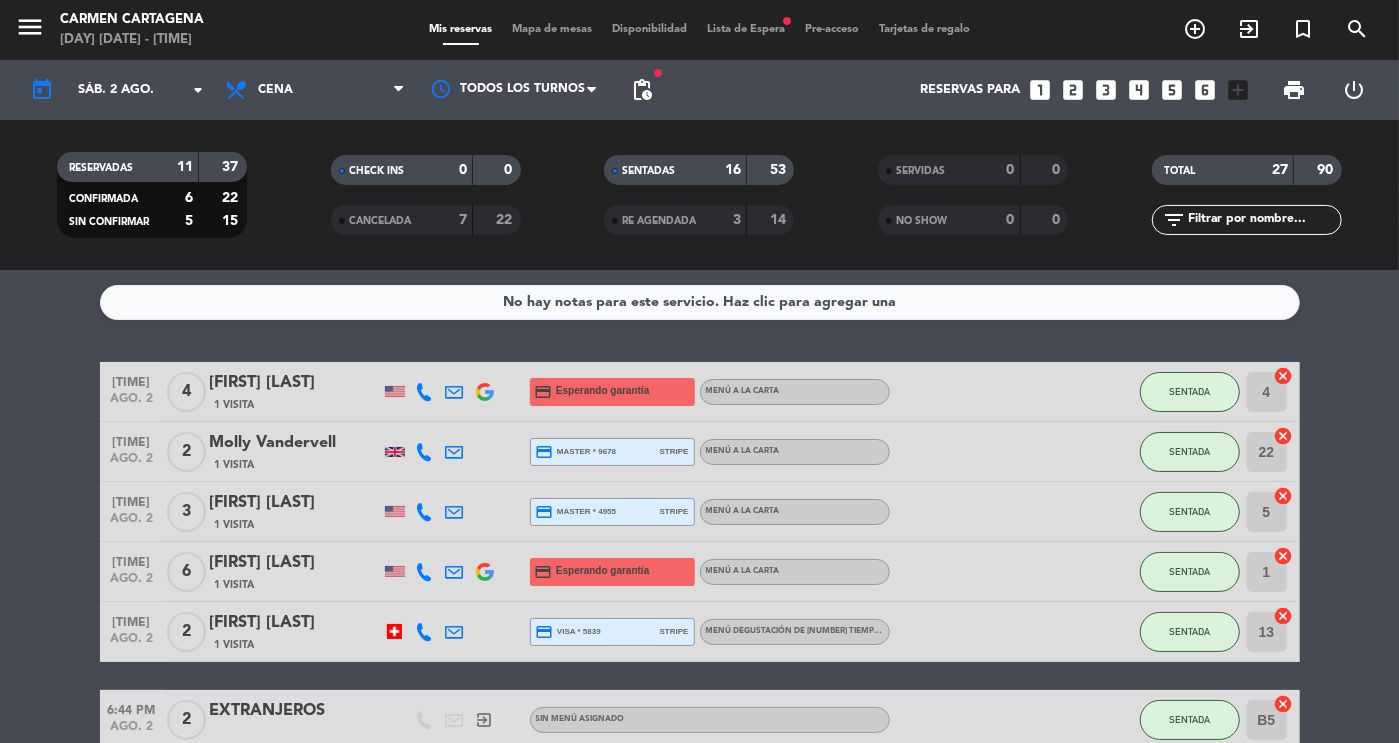 click on "16" 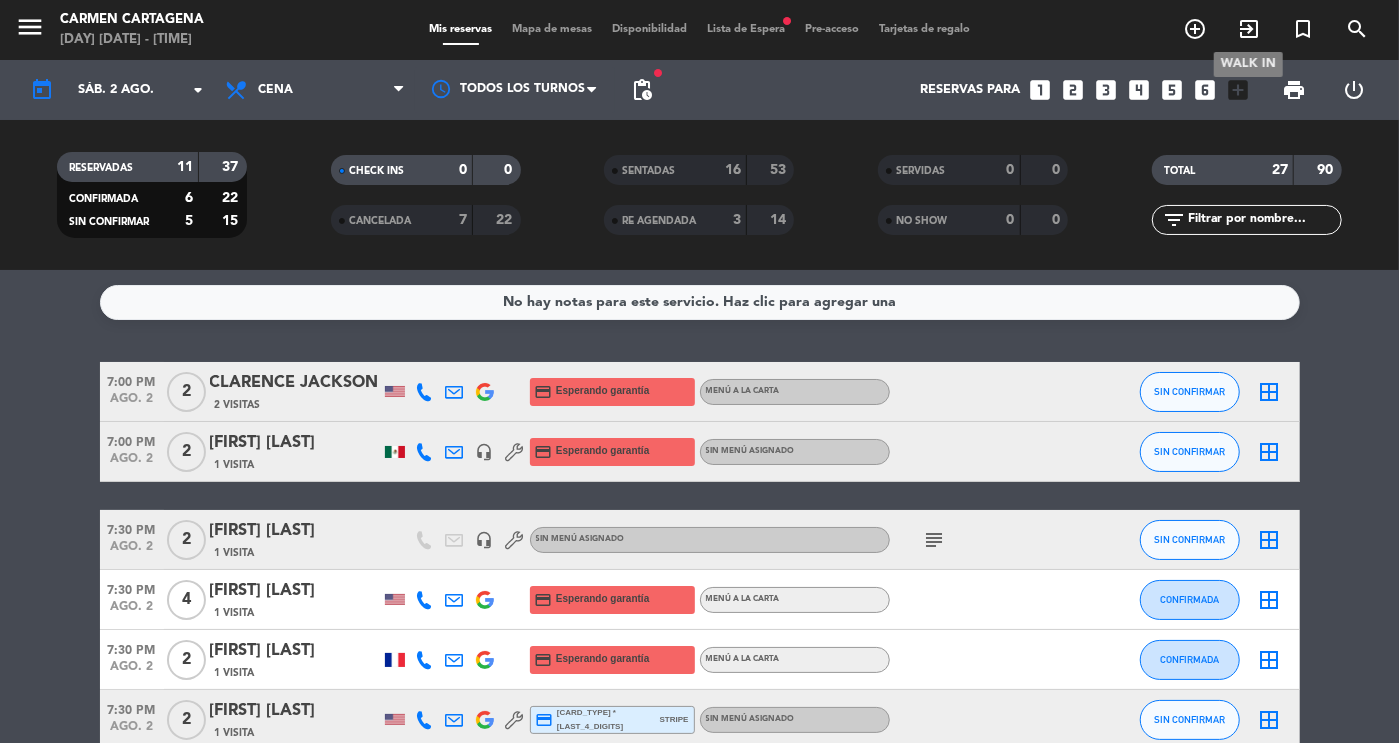 click on "exit_to_app" at bounding box center [1249, 29] 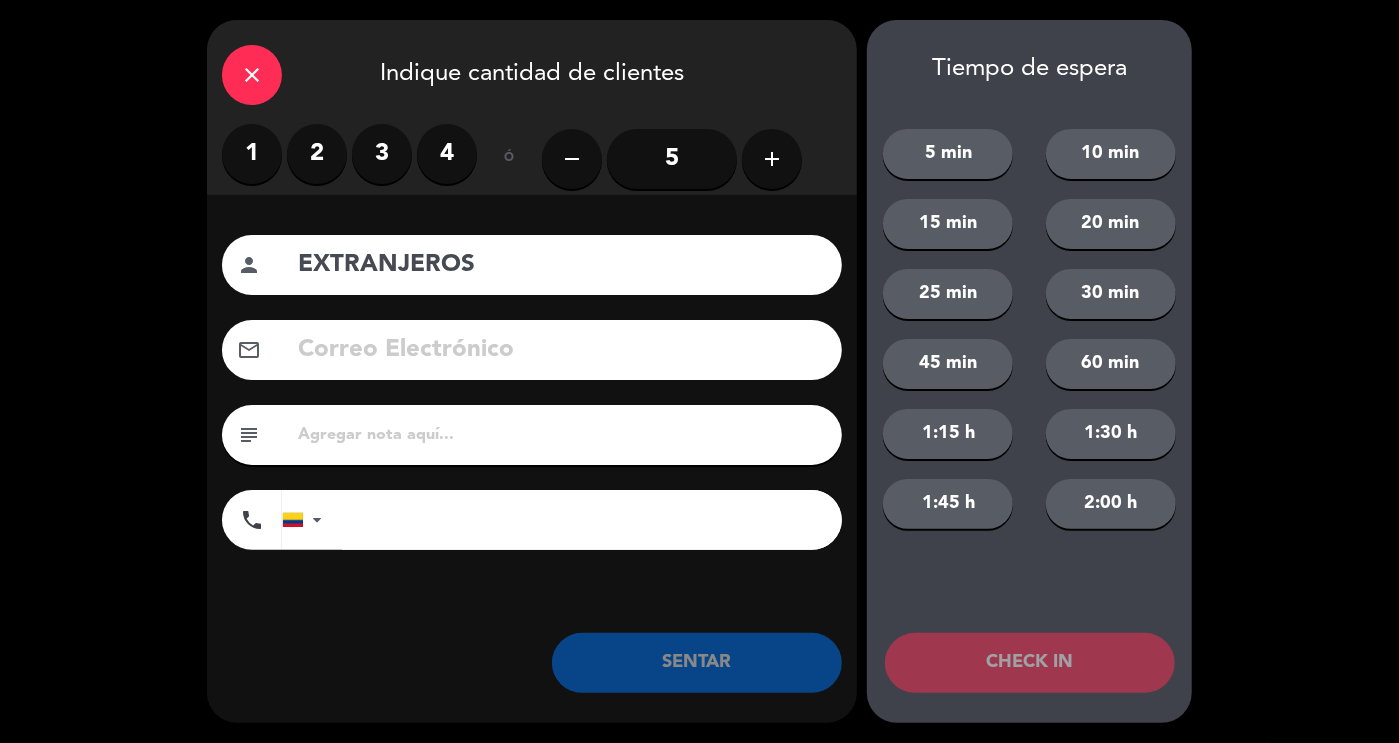 type on "EXTRANJEROS" 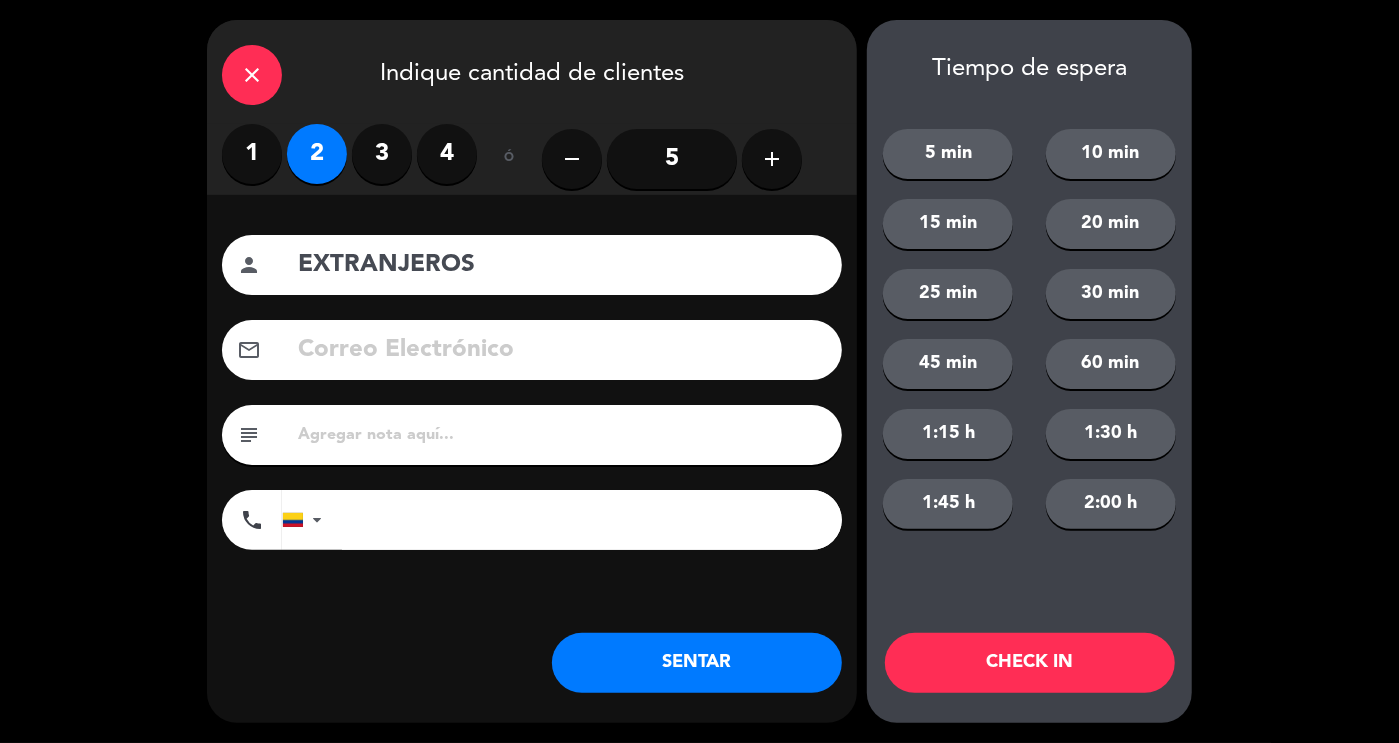 click on "SENTAR" 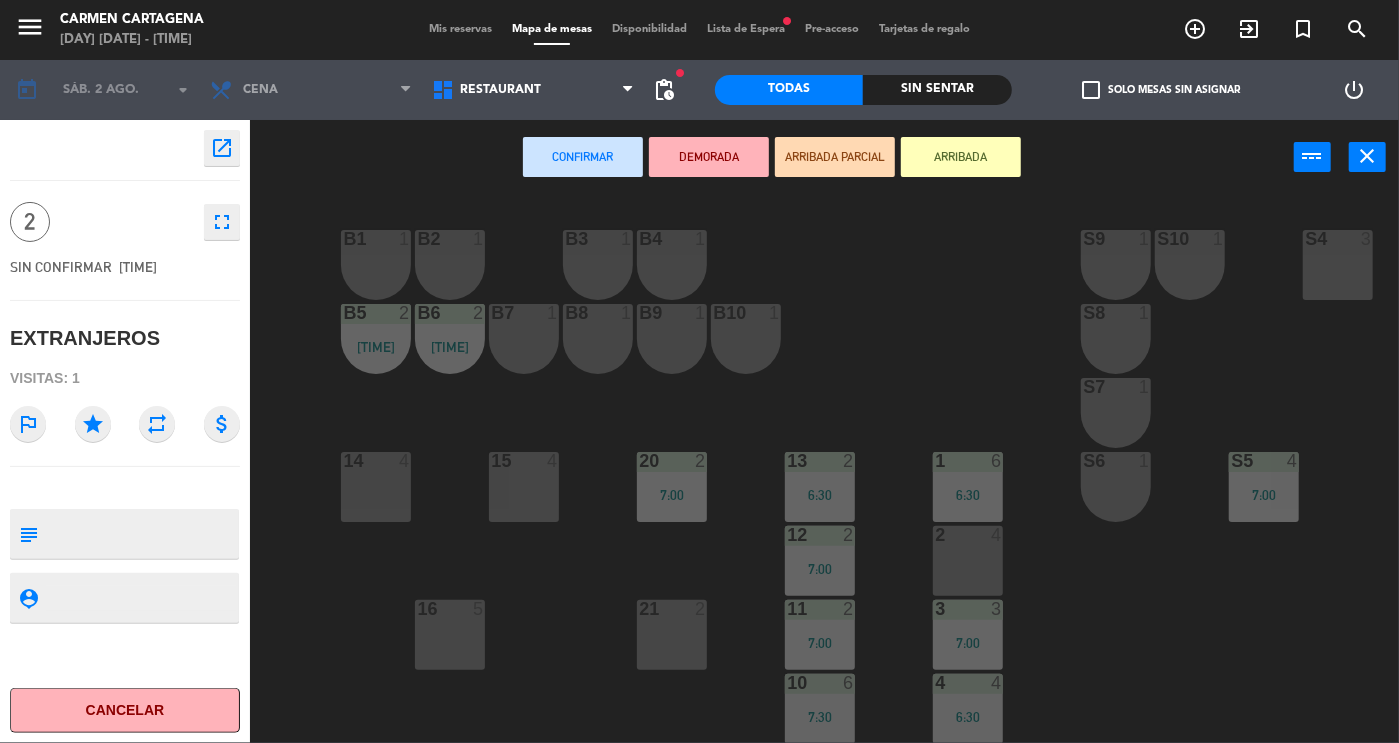 click at bounding box center (746, 313) 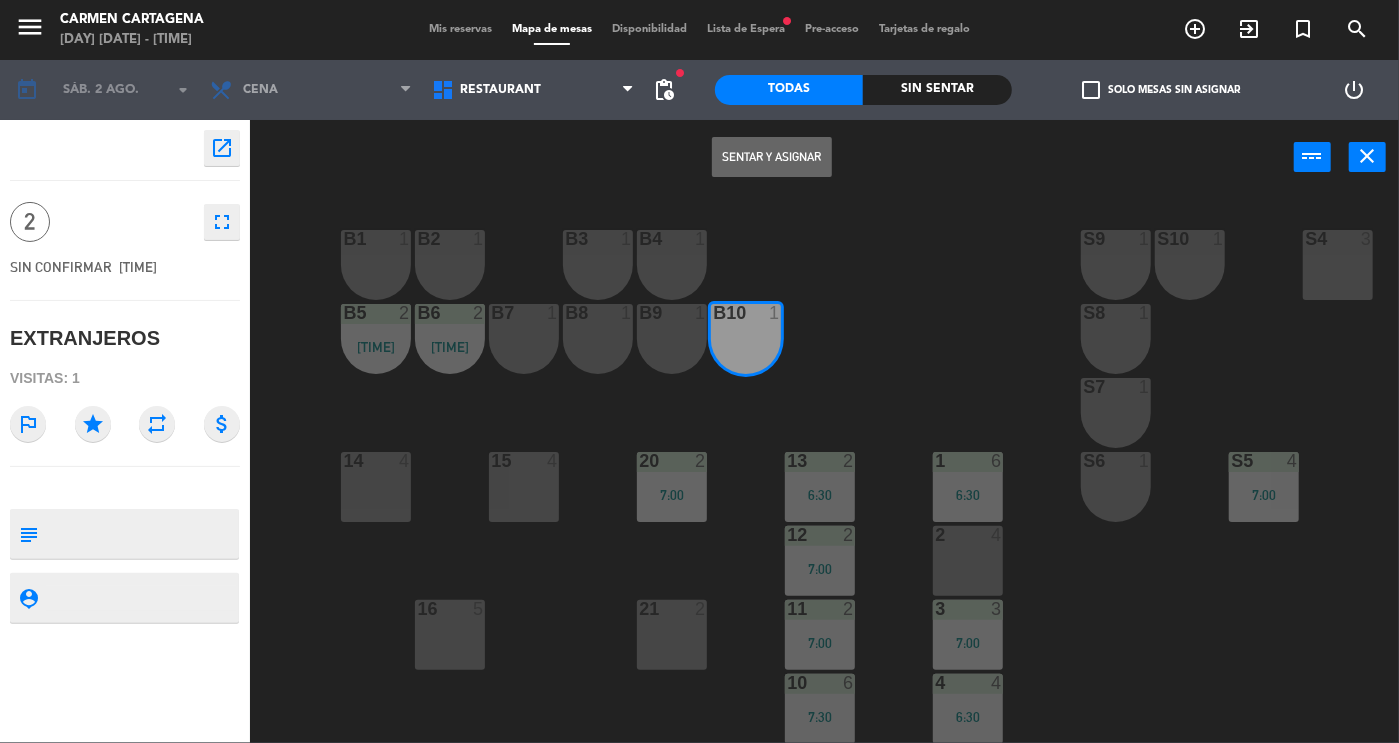 click on "1" at bounding box center [705, 313] 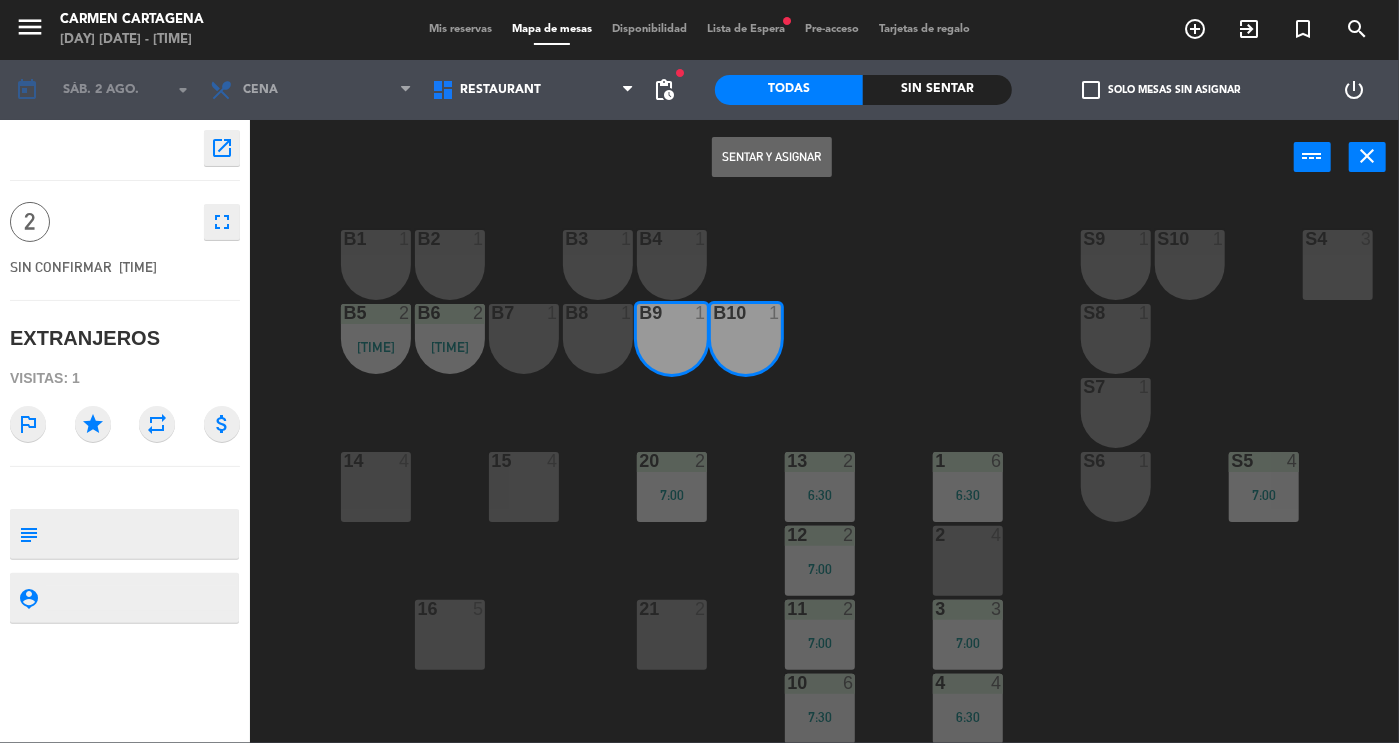 click on "Sentar y Asignar" at bounding box center [772, 157] 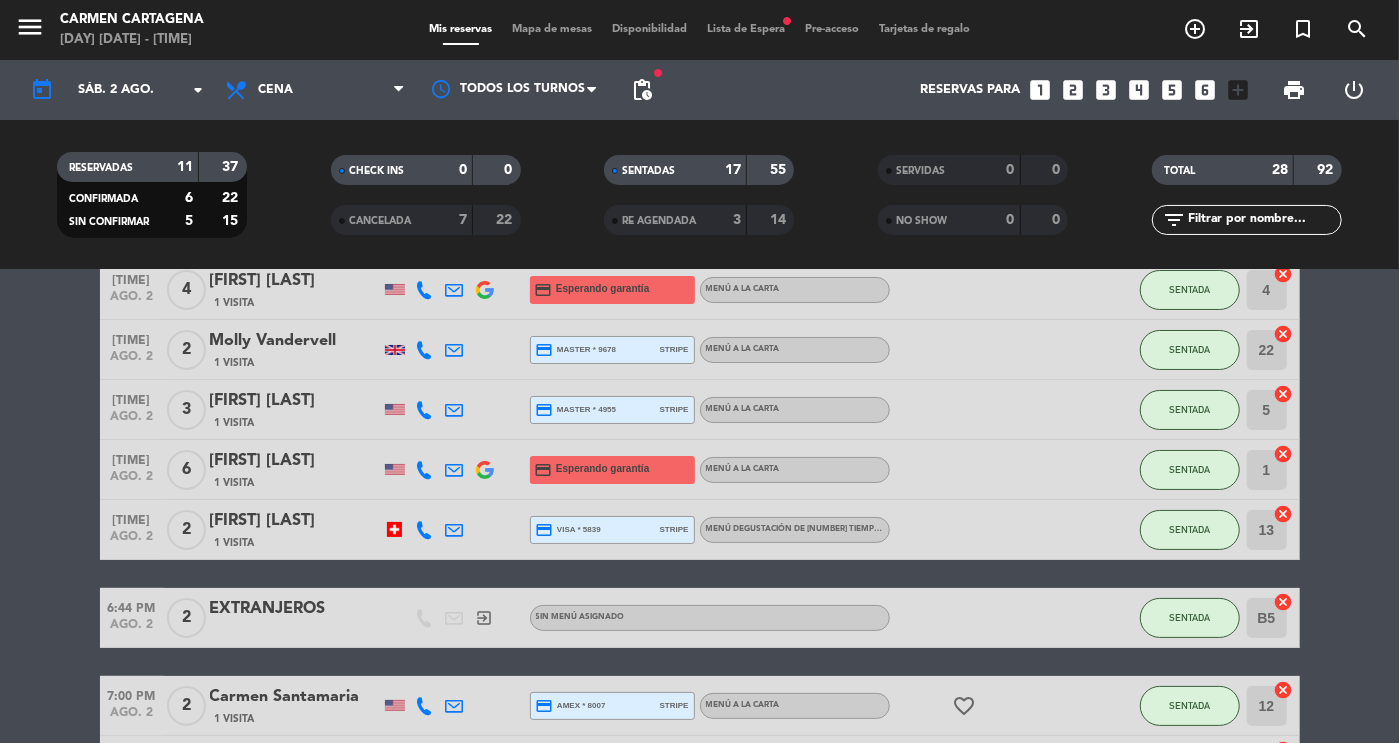 scroll, scrollTop: 104, scrollLeft: 0, axis: vertical 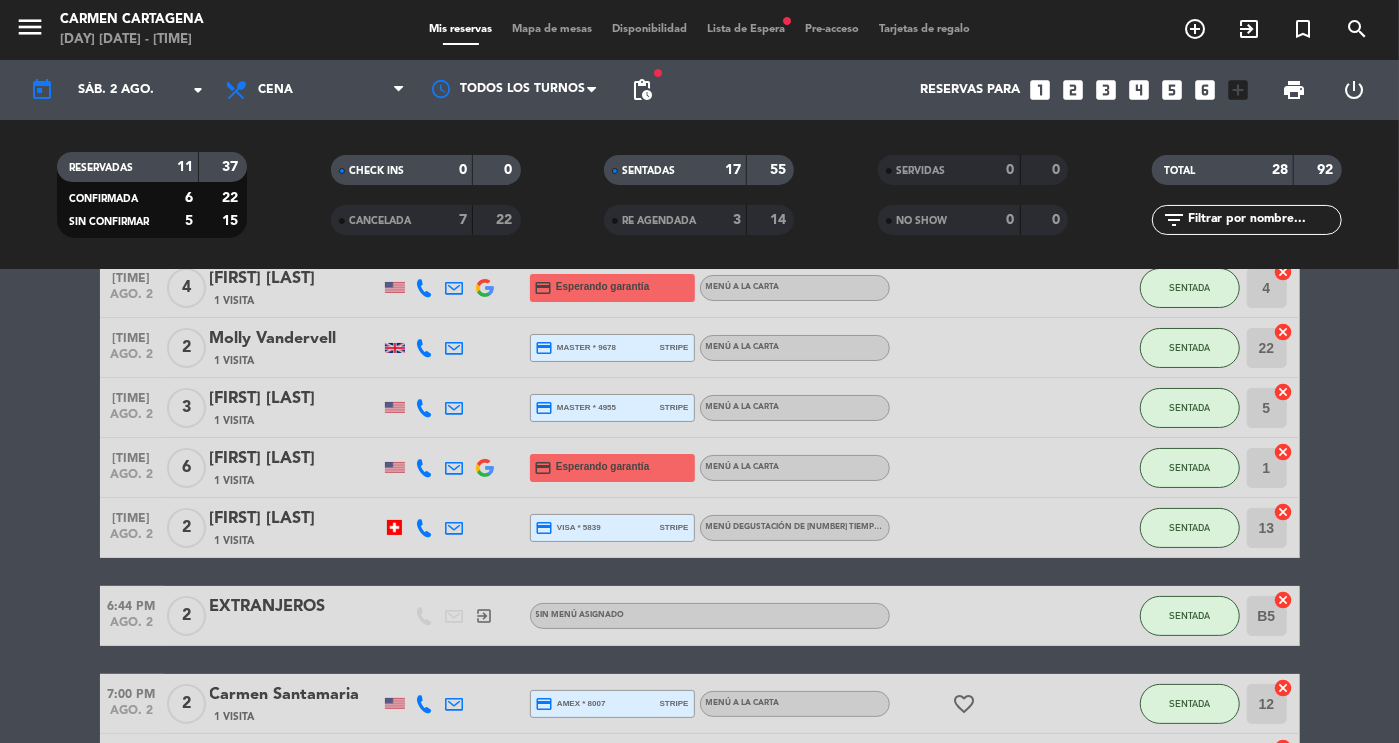 click on "SENTADAS" 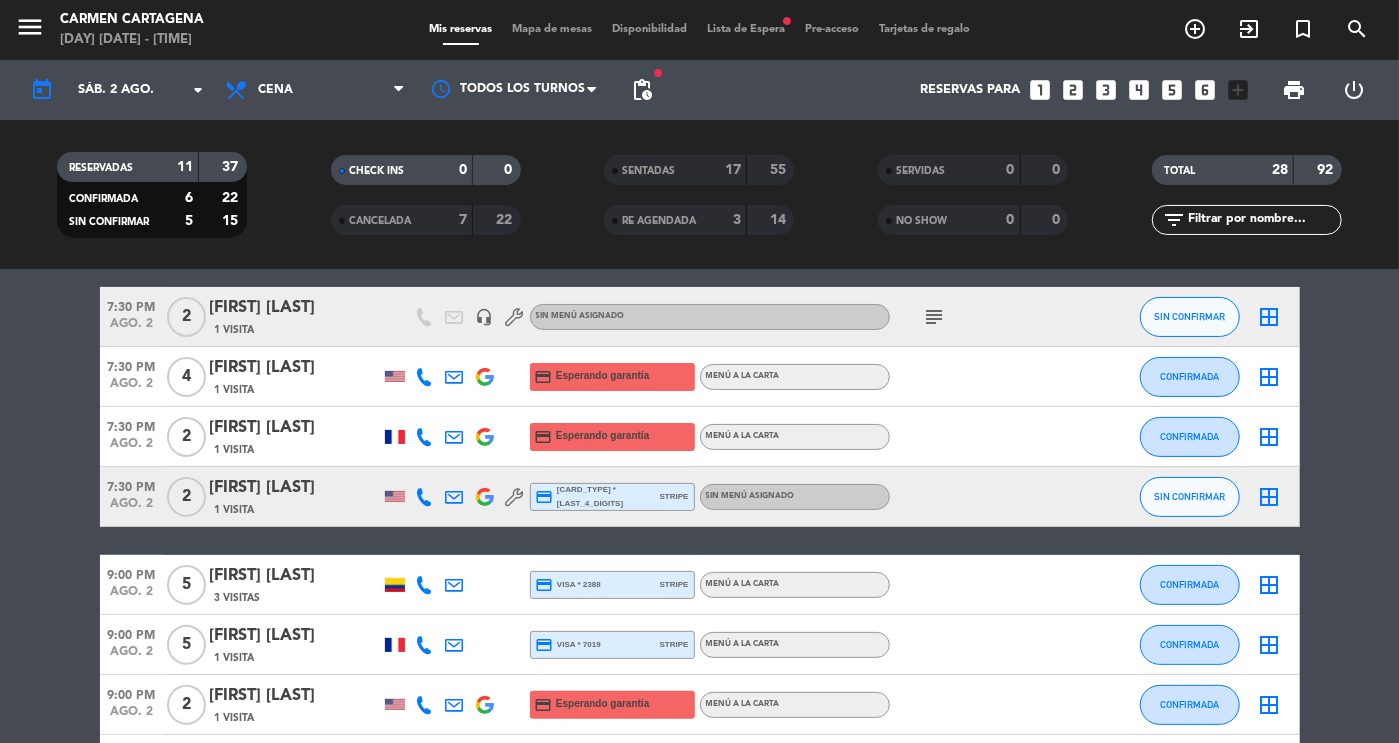scroll, scrollTop: 224, scrollLeft: 0, axis: vertical 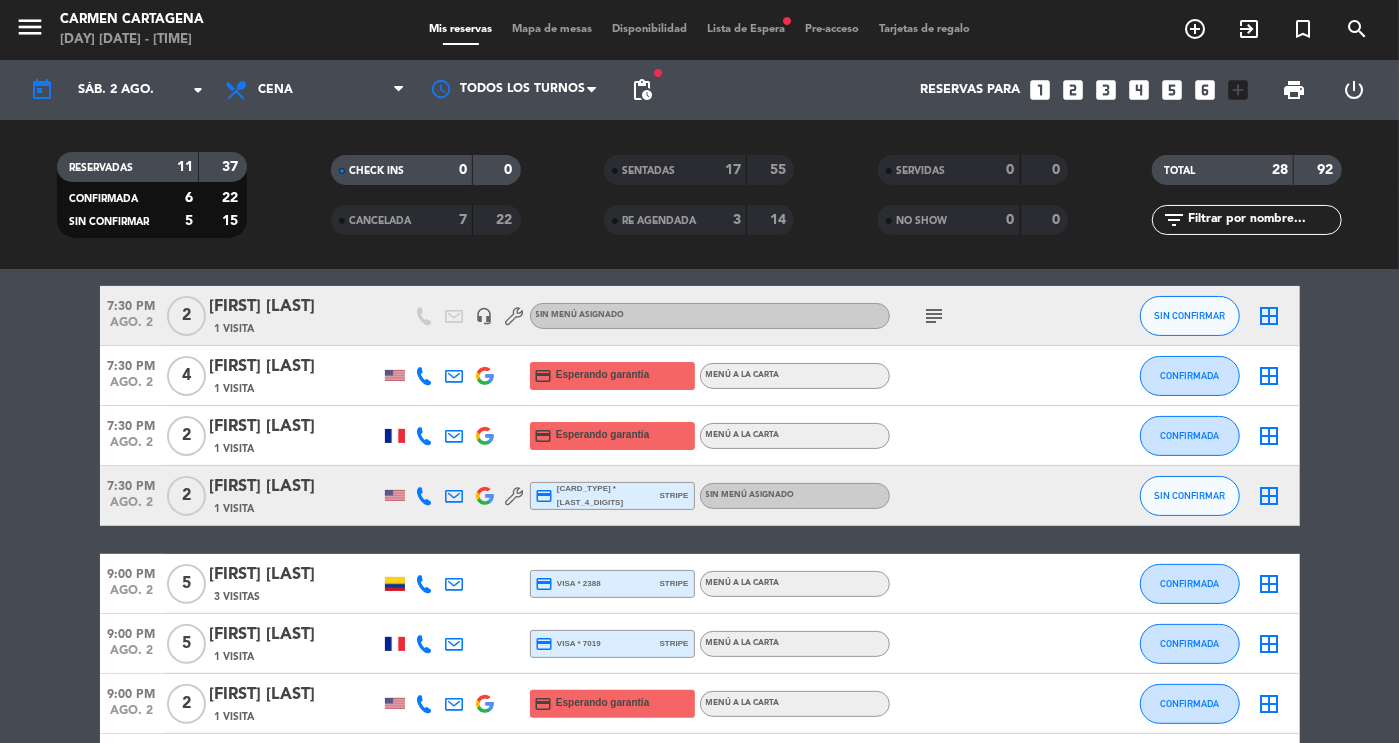 click on "[TIME] [DATE] [NUMBER] [FIRST] [LAST] [NUMBER] Visita credit_card Esperando garantía Menú a la carta CONFIRMADA border_all" 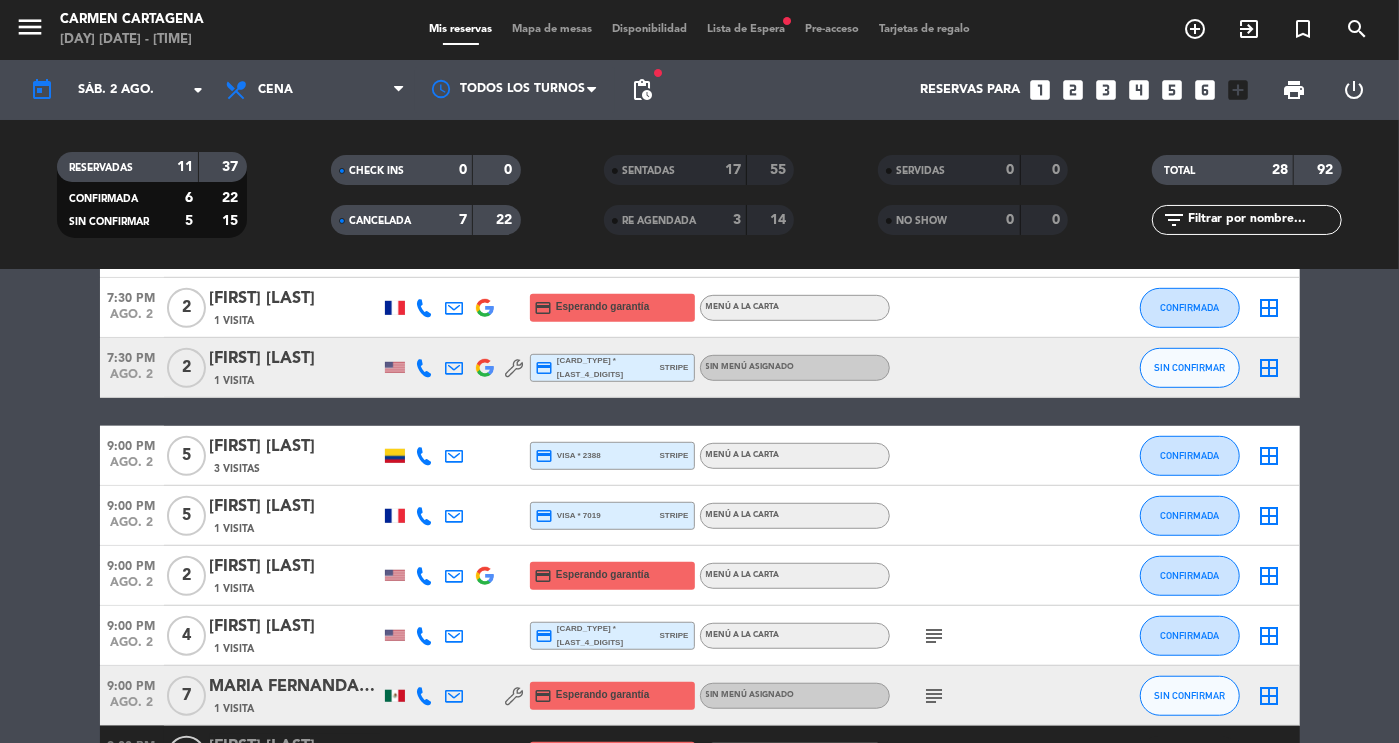 scroll, scrollTop: 854, scrollLeft: 0, axis: vertical 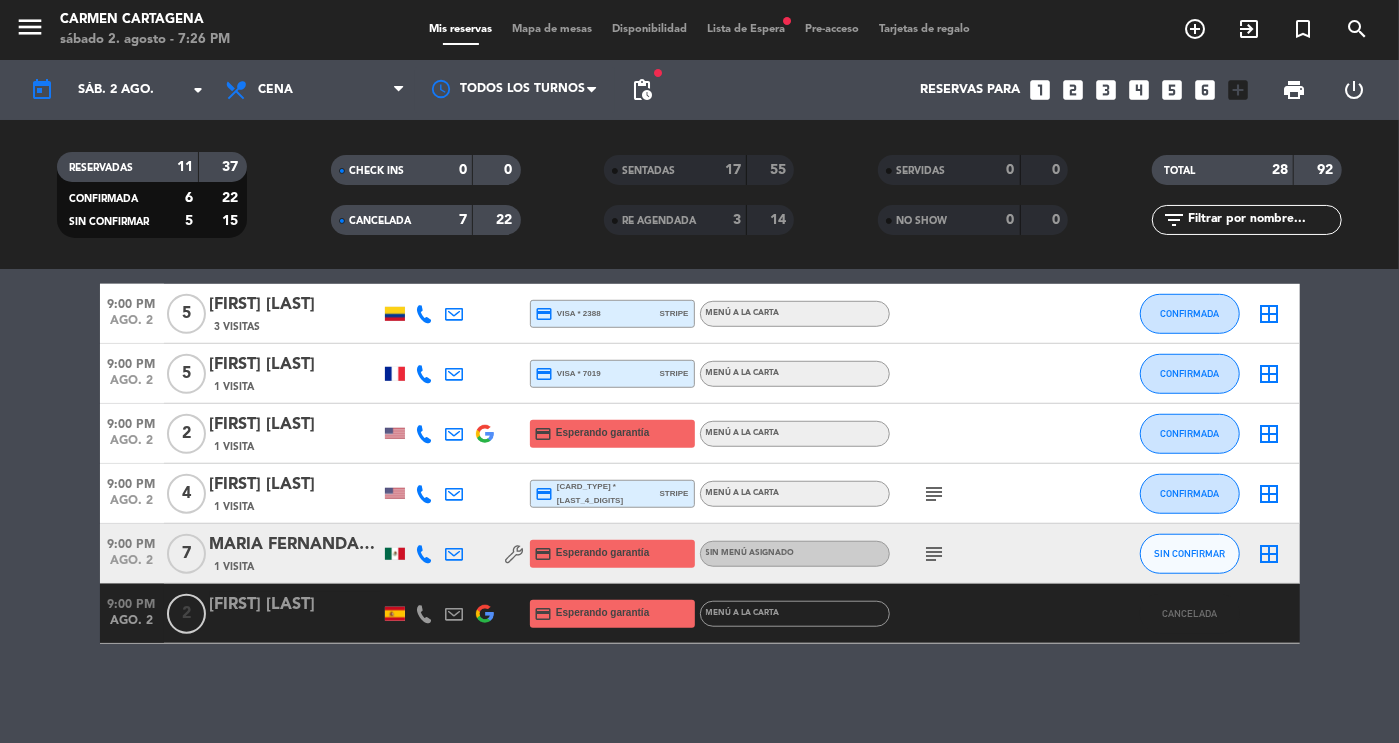 click on "CANCELADA" 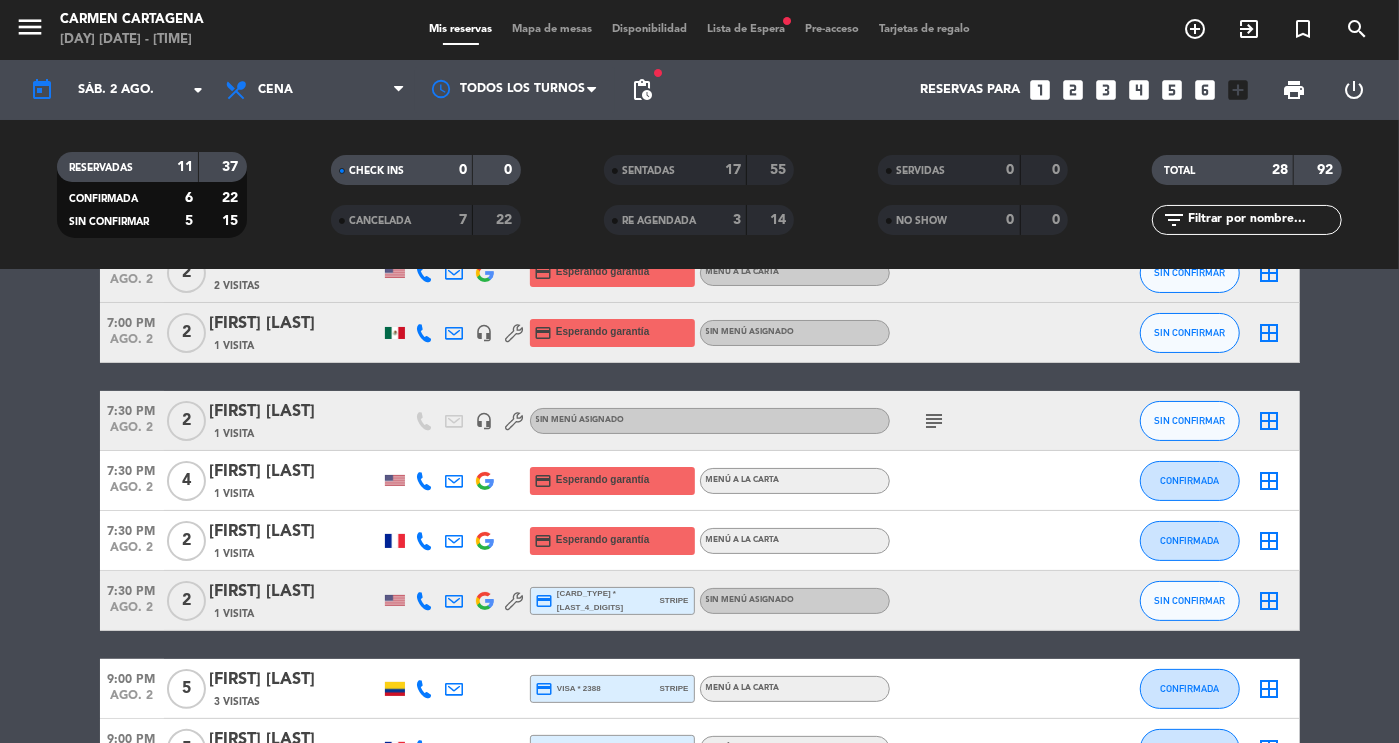 scroll, scrollTop: 125, scrollLeft: 0, axis: vertical 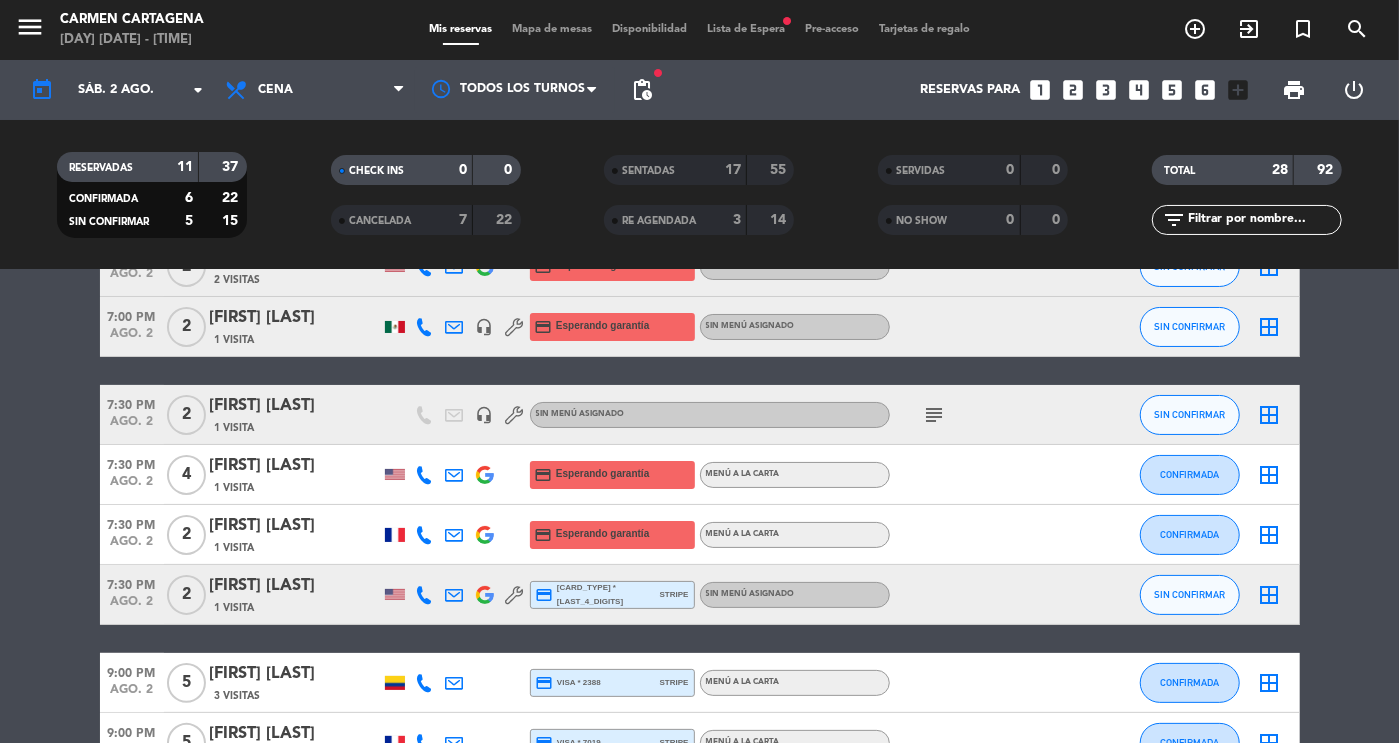 click on "SENTADAS   17   55" 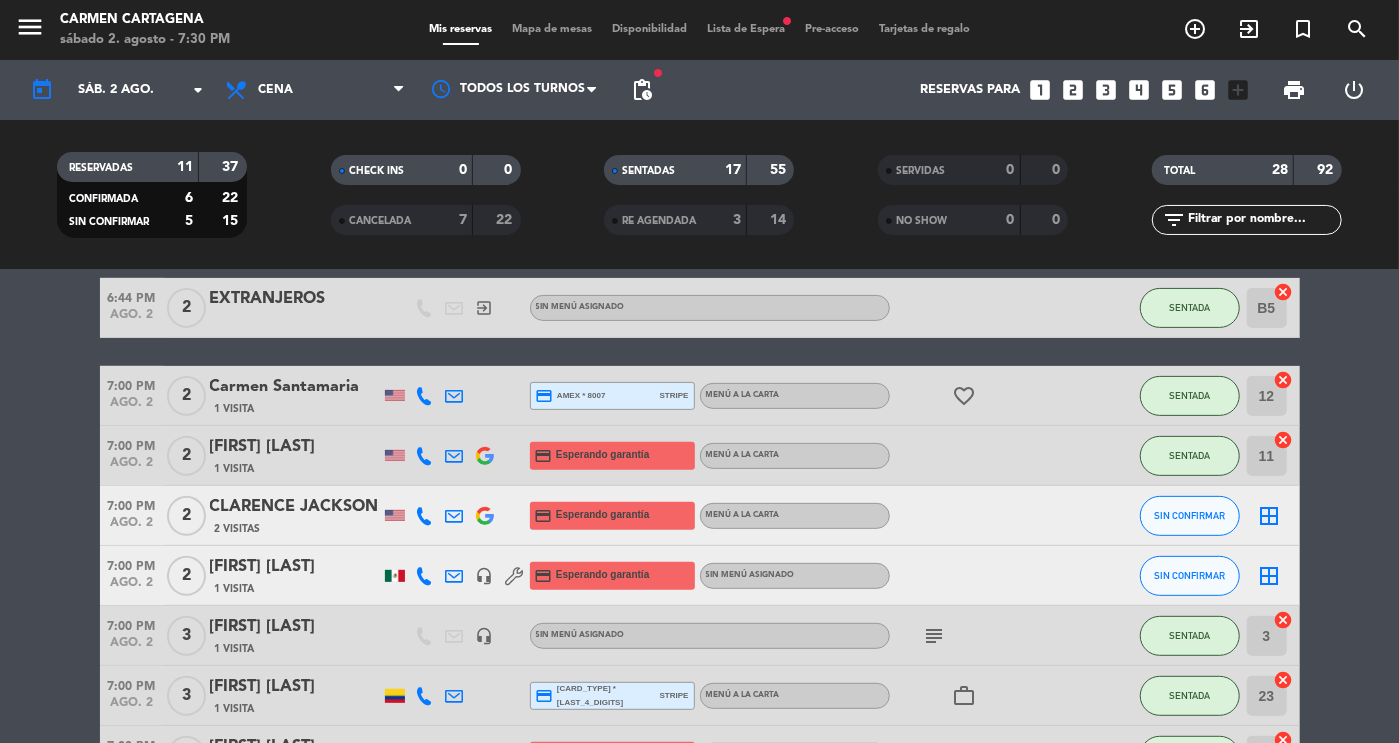 scroll, scrollTop: 420, scrollLeft: 0, axis: vertical 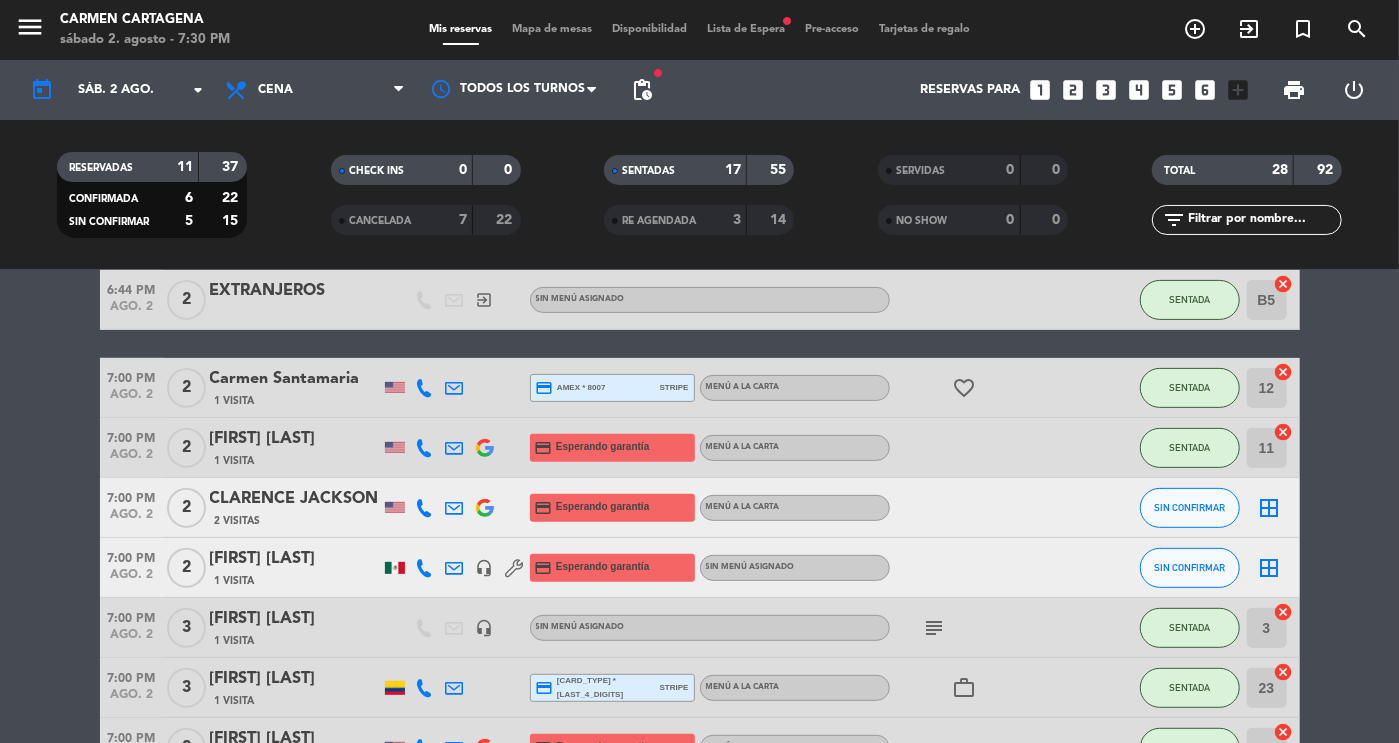 click on "SENTADAS" 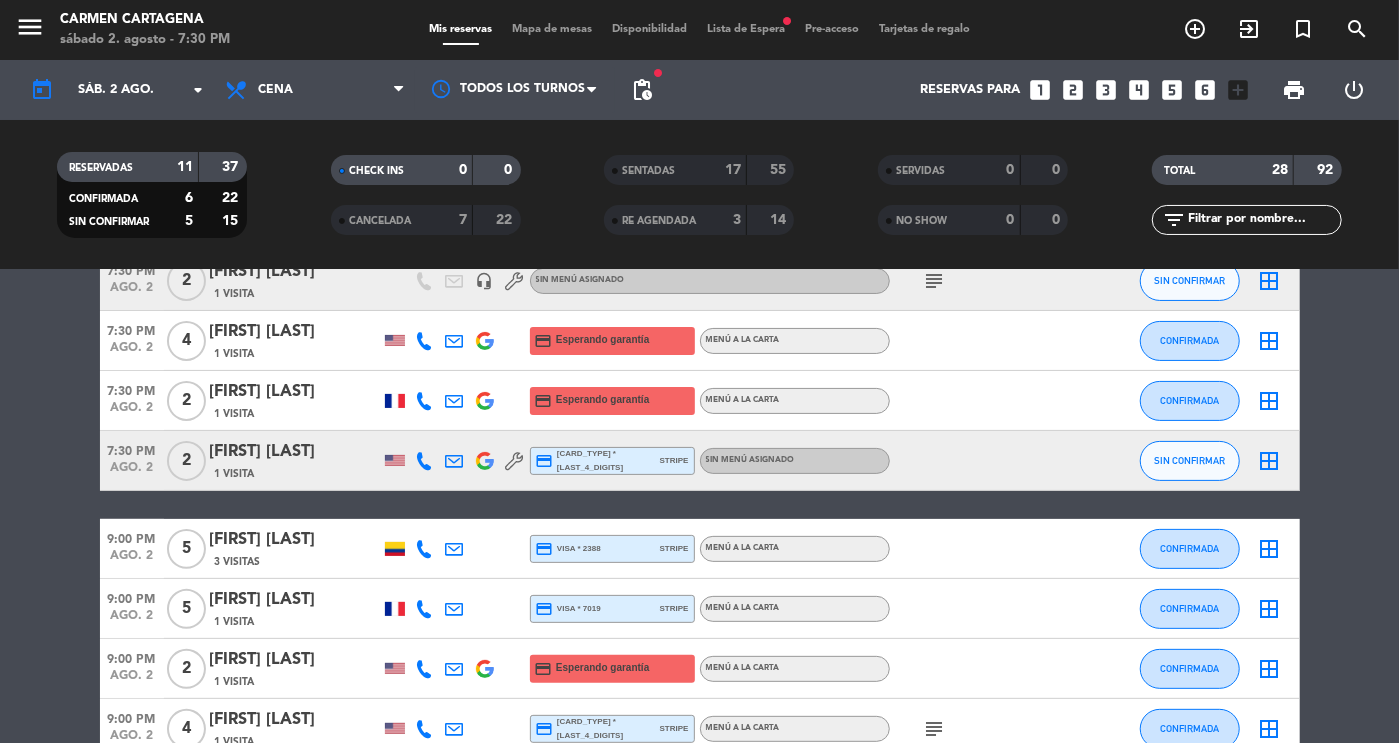 scroll, scrollTop: 258, scrollLeft: 0, axis: vertical 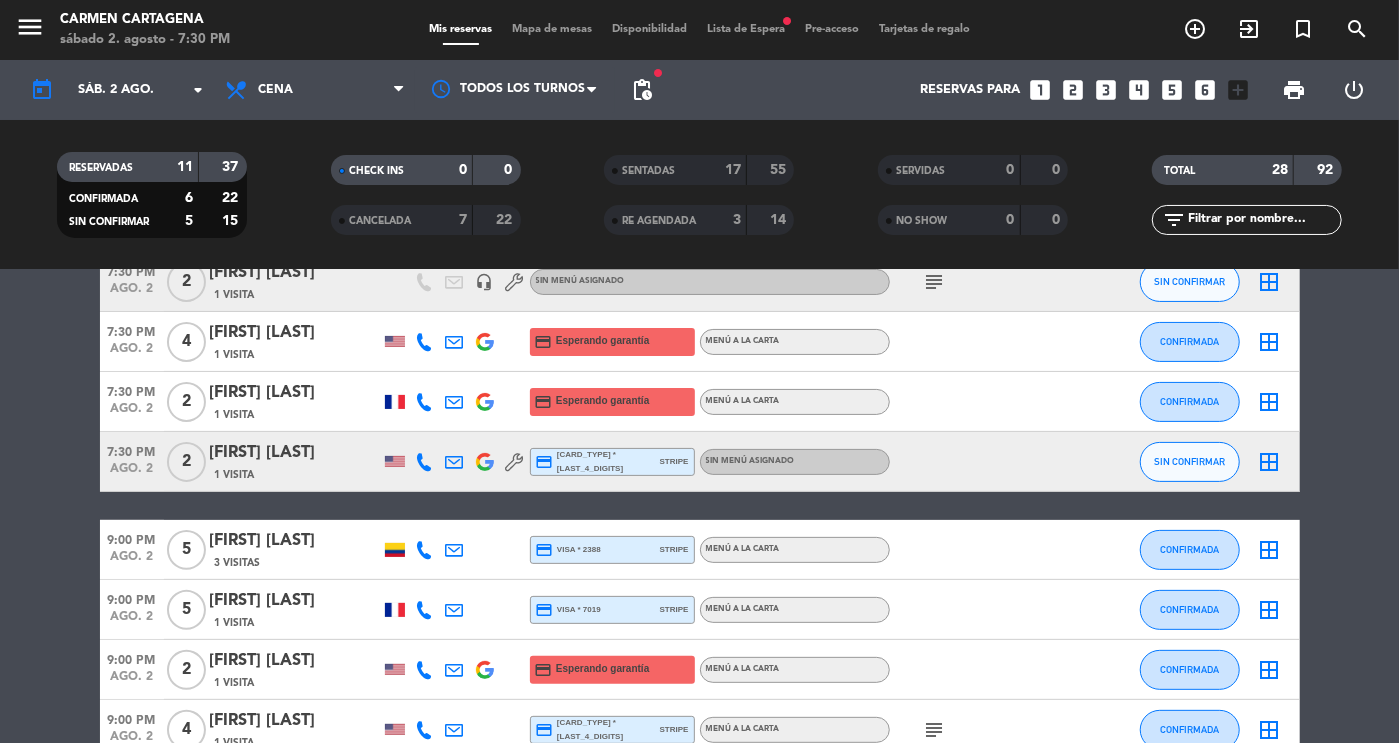 click on "1 Visita" 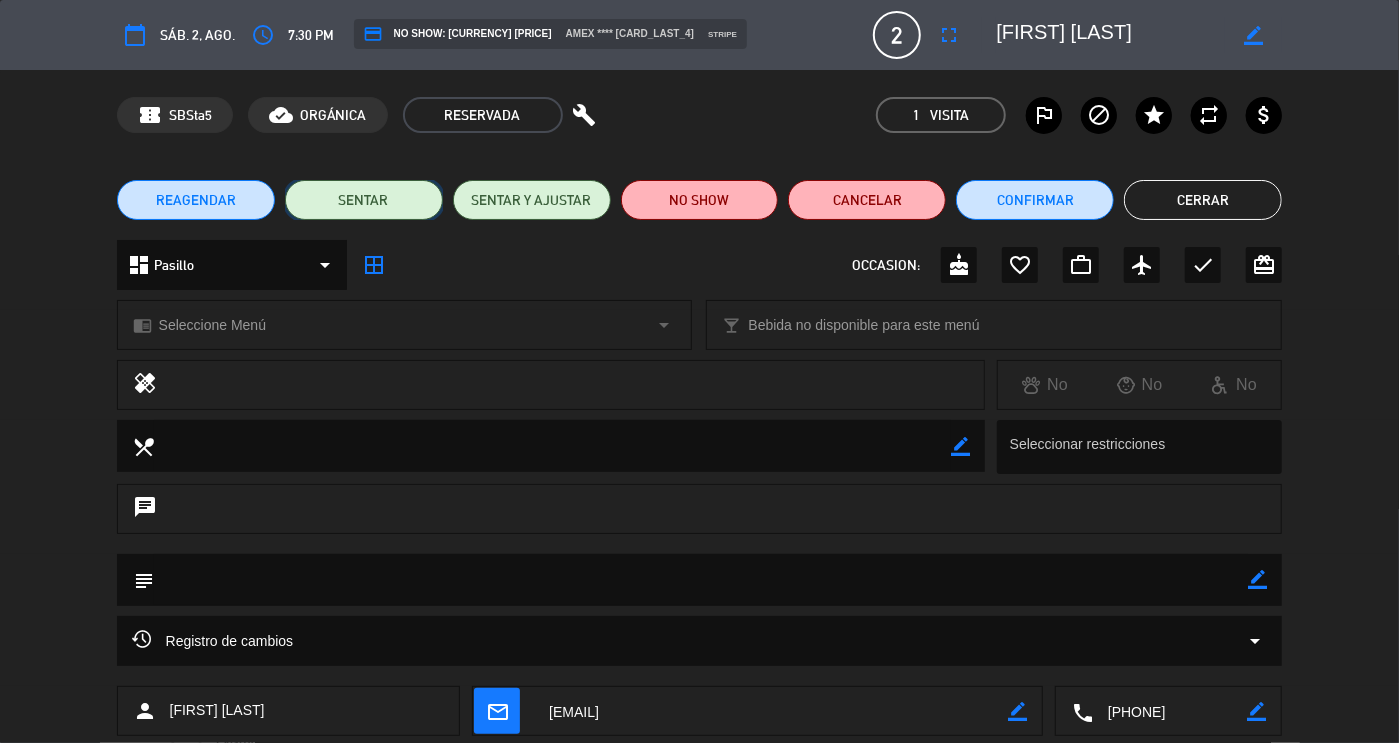 click on "SENTAR" 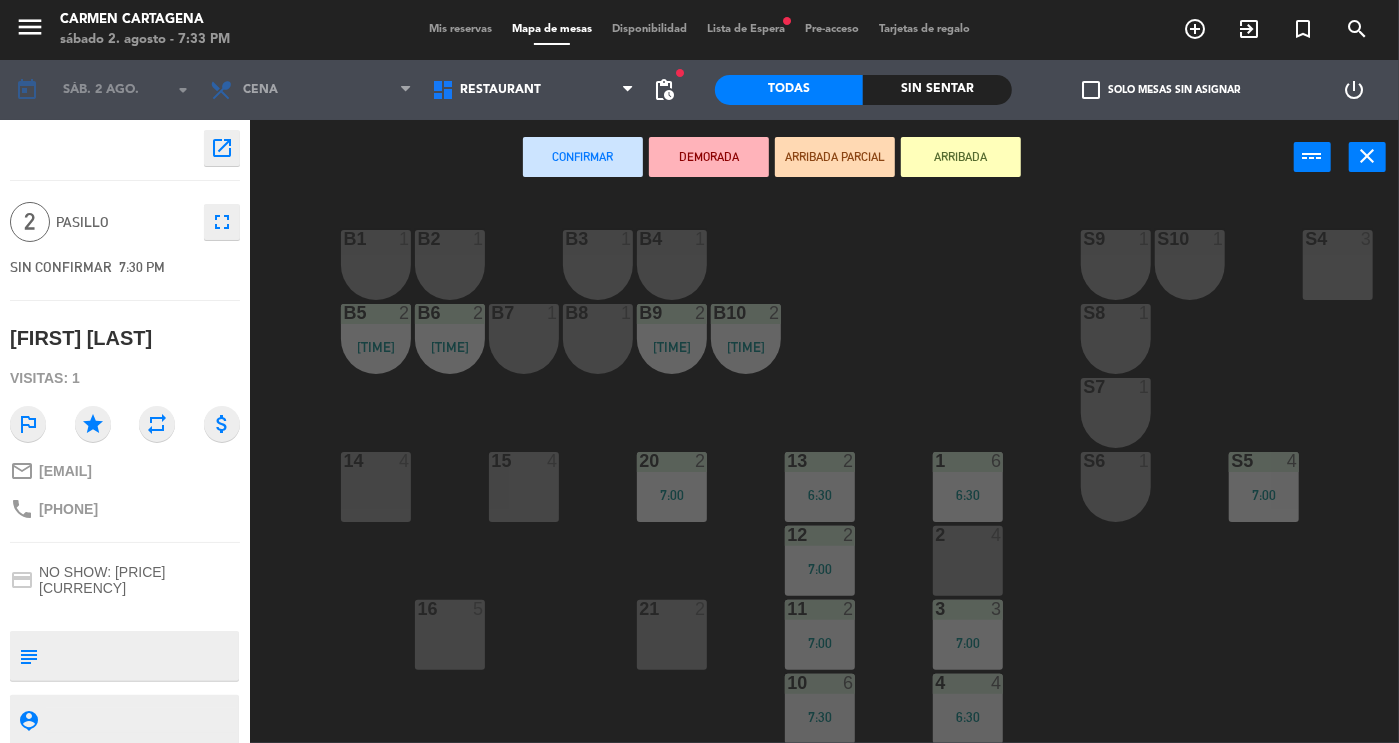 scroll, scrollTop: 0, scrollLeft: 137, axis: horizontal 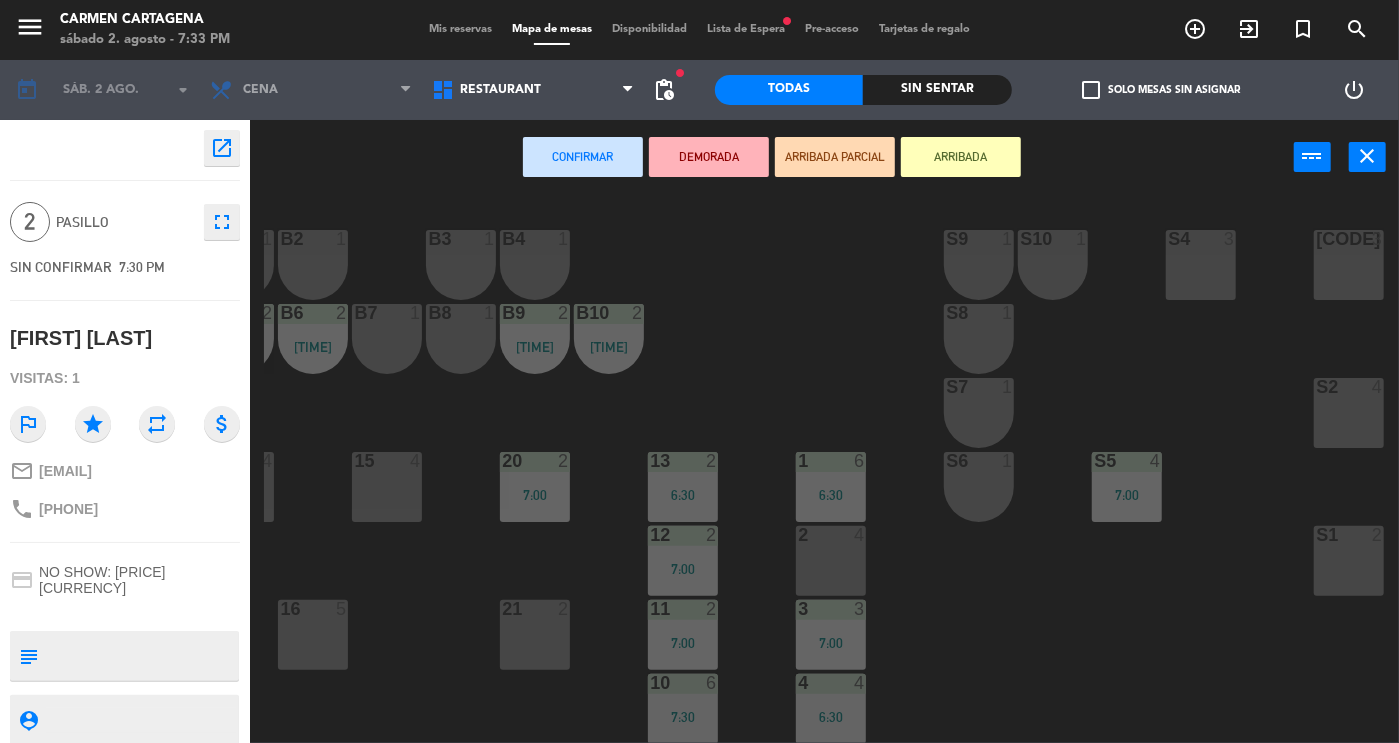 click on "2" at bounding box center (1378, 535) 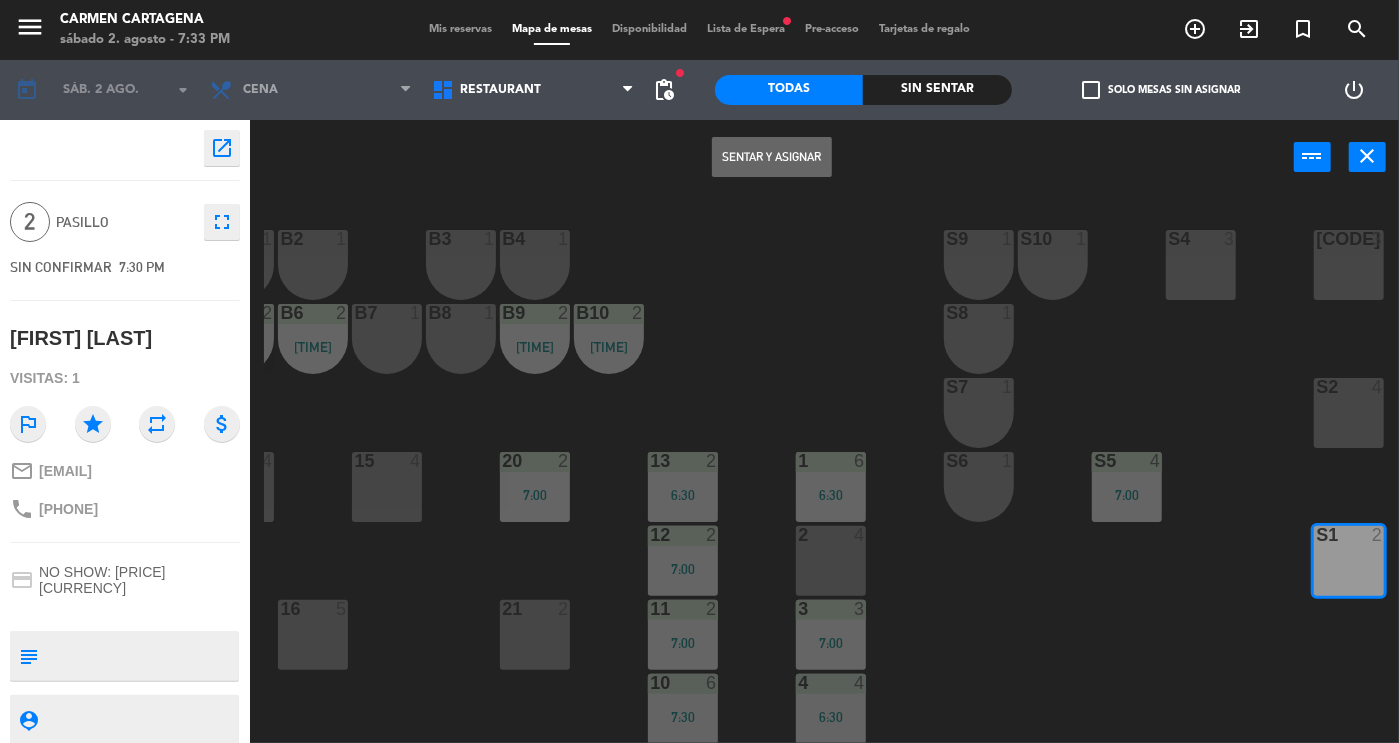 click on "Sentar y Asignar" at bounding box center (772, 157) 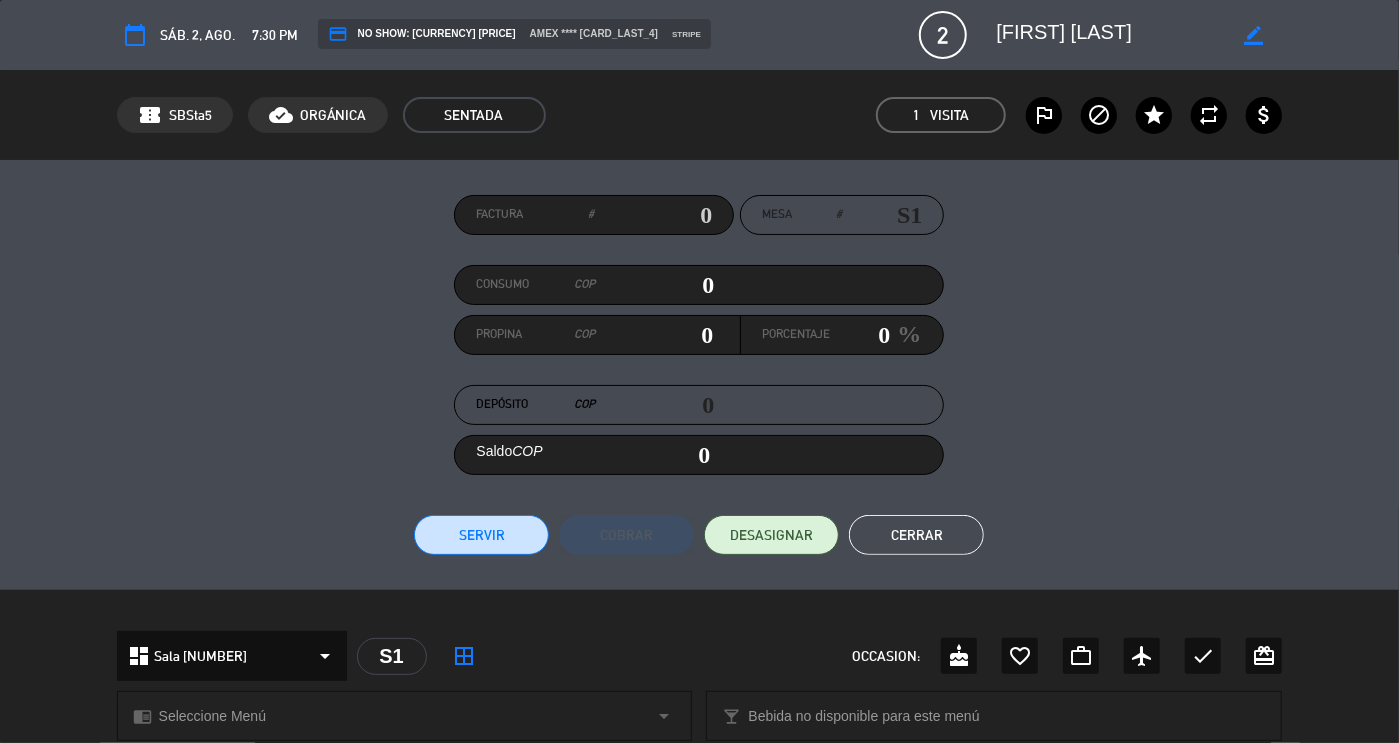 click on "Cerrar" 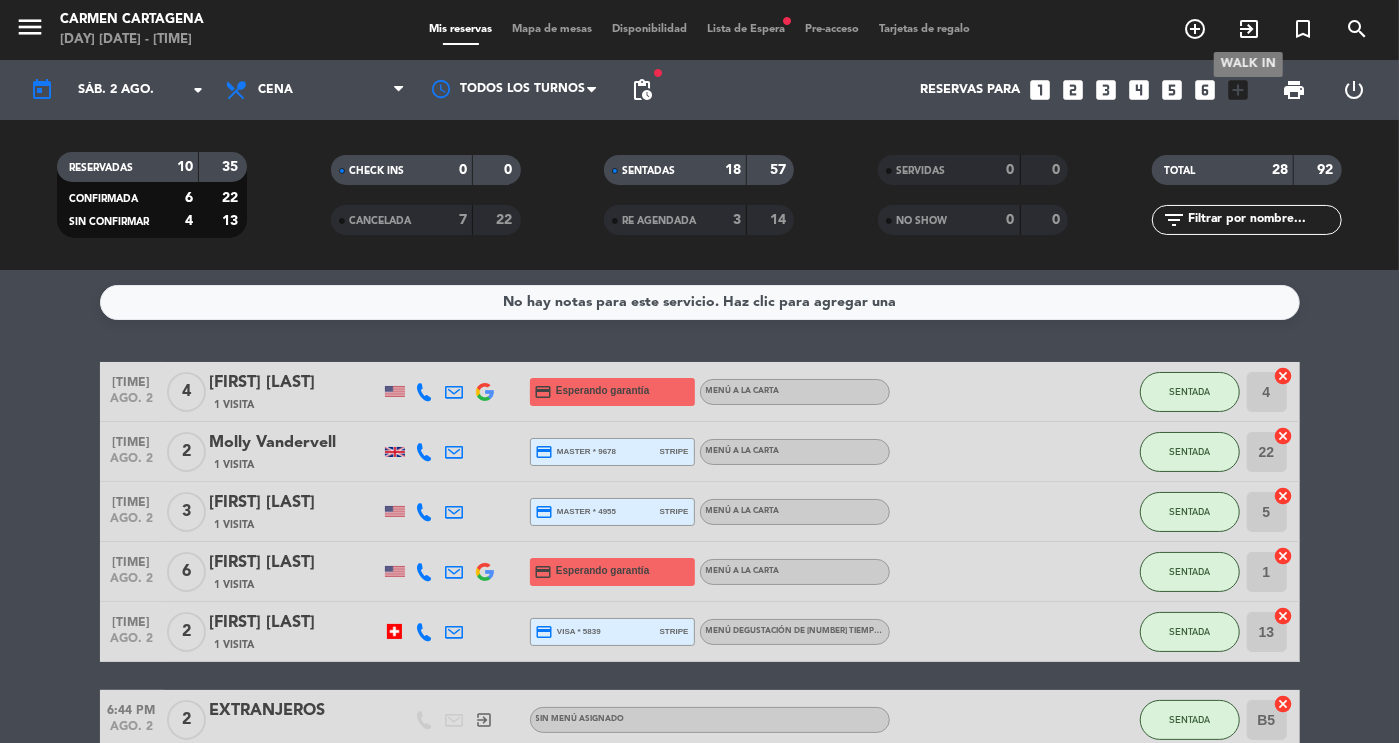 click on "exit_to_app" at bounding box center [1249, 29] 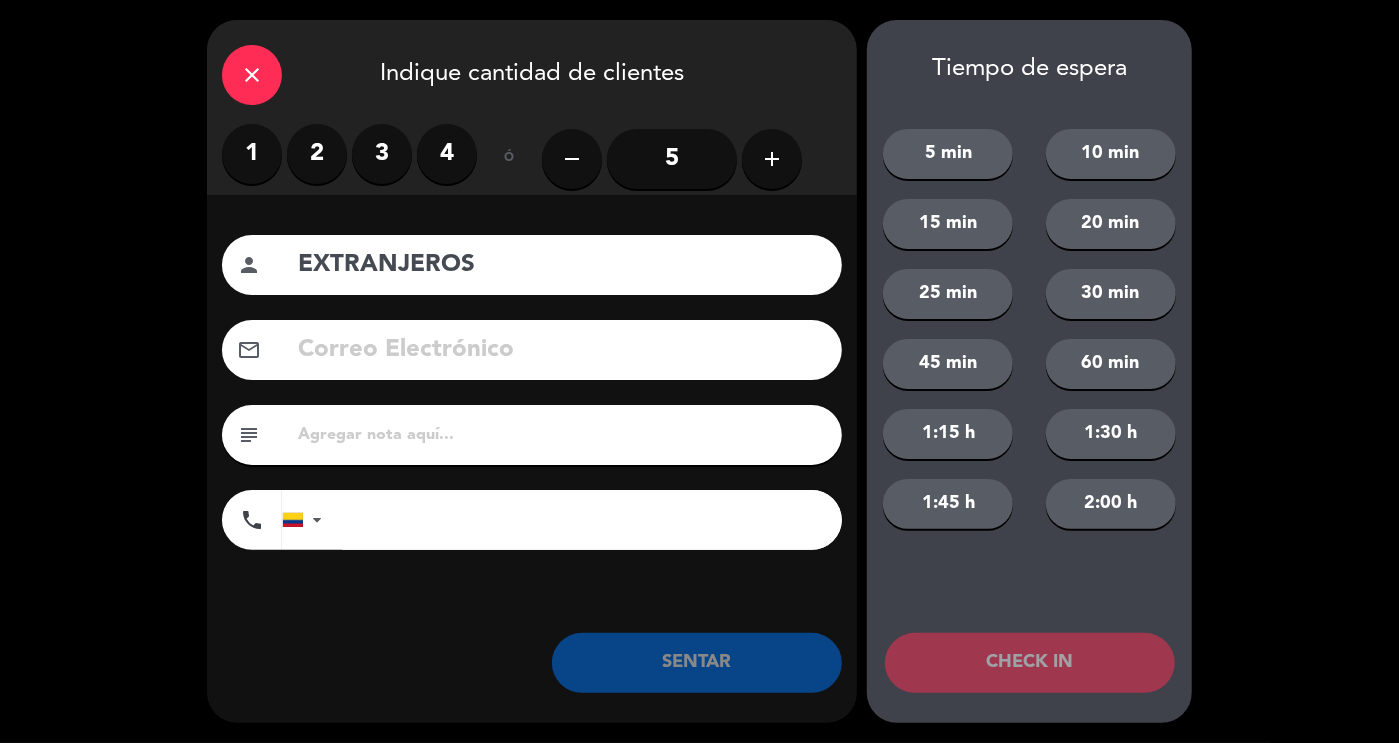 type on "EXTRANJEROS" 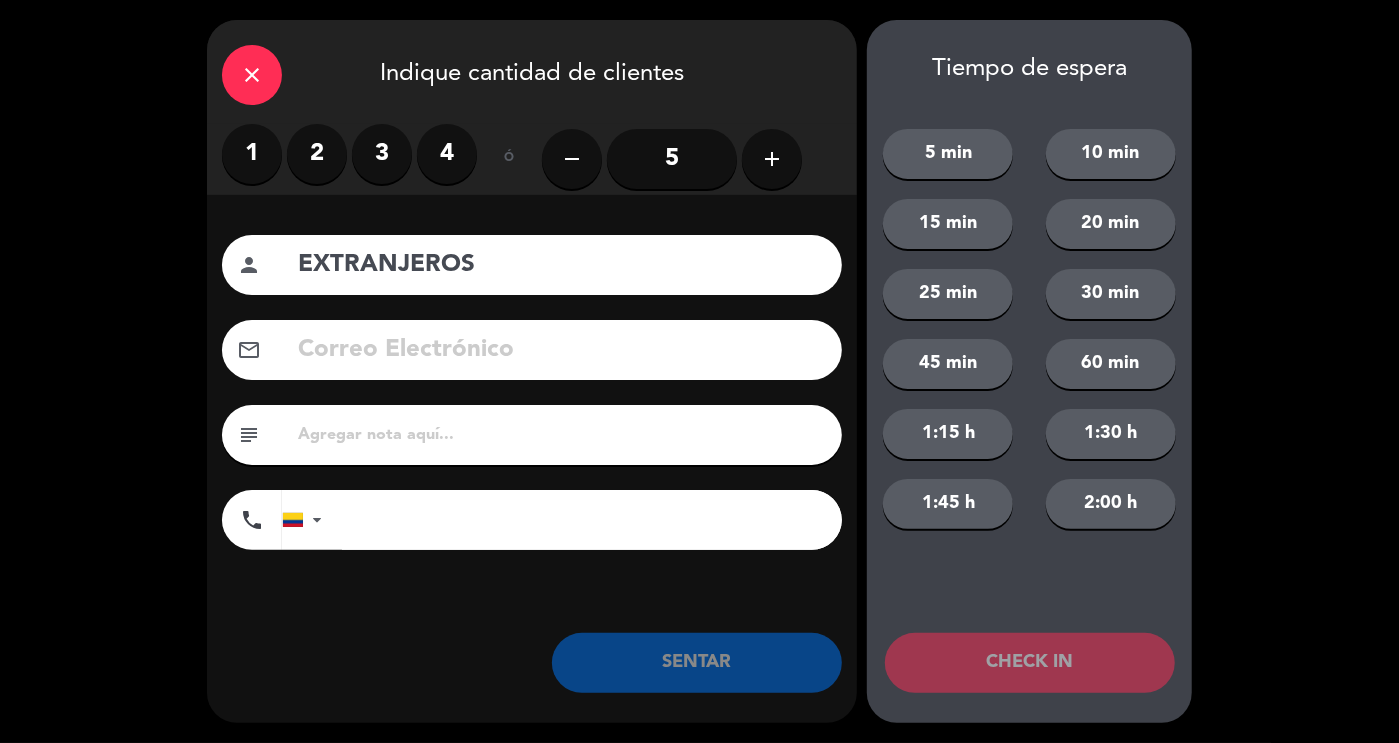 click on "2" at bounding box center (317, 154) 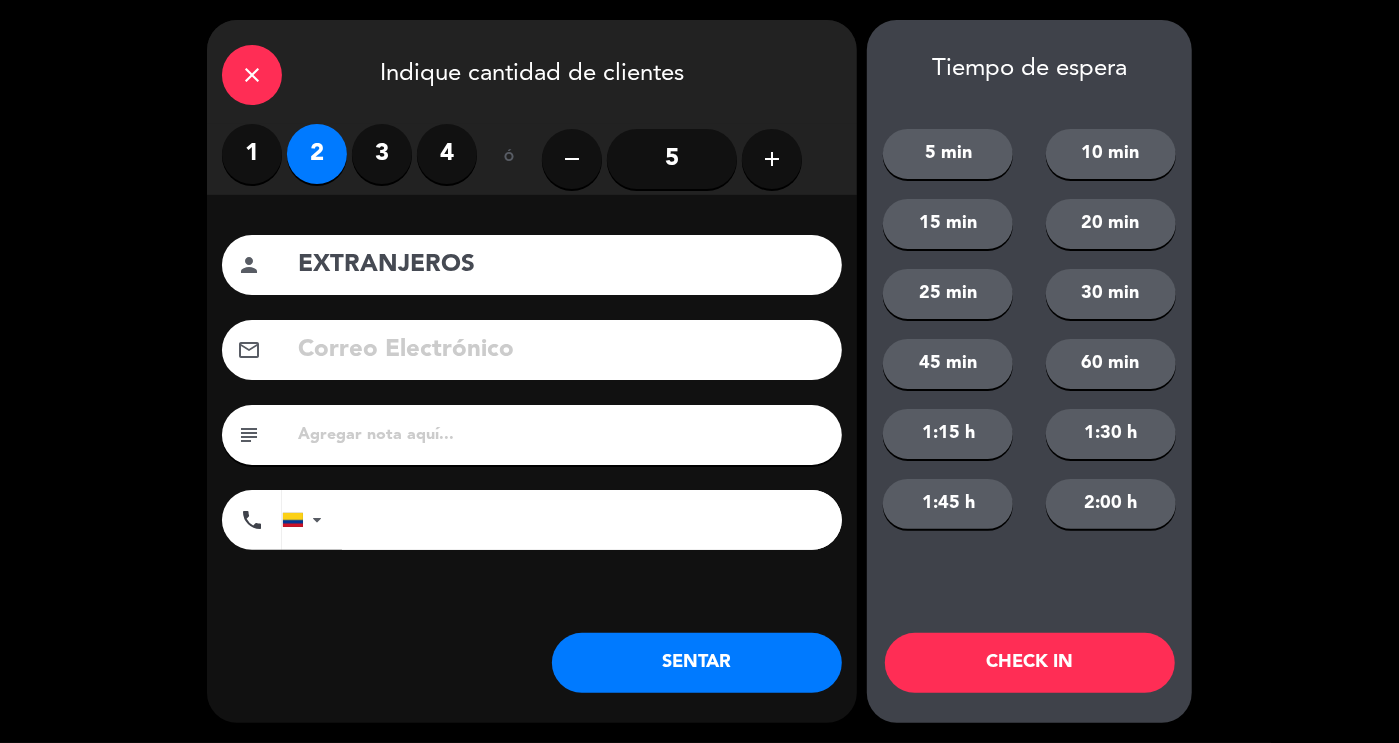 click on "SENTAR" 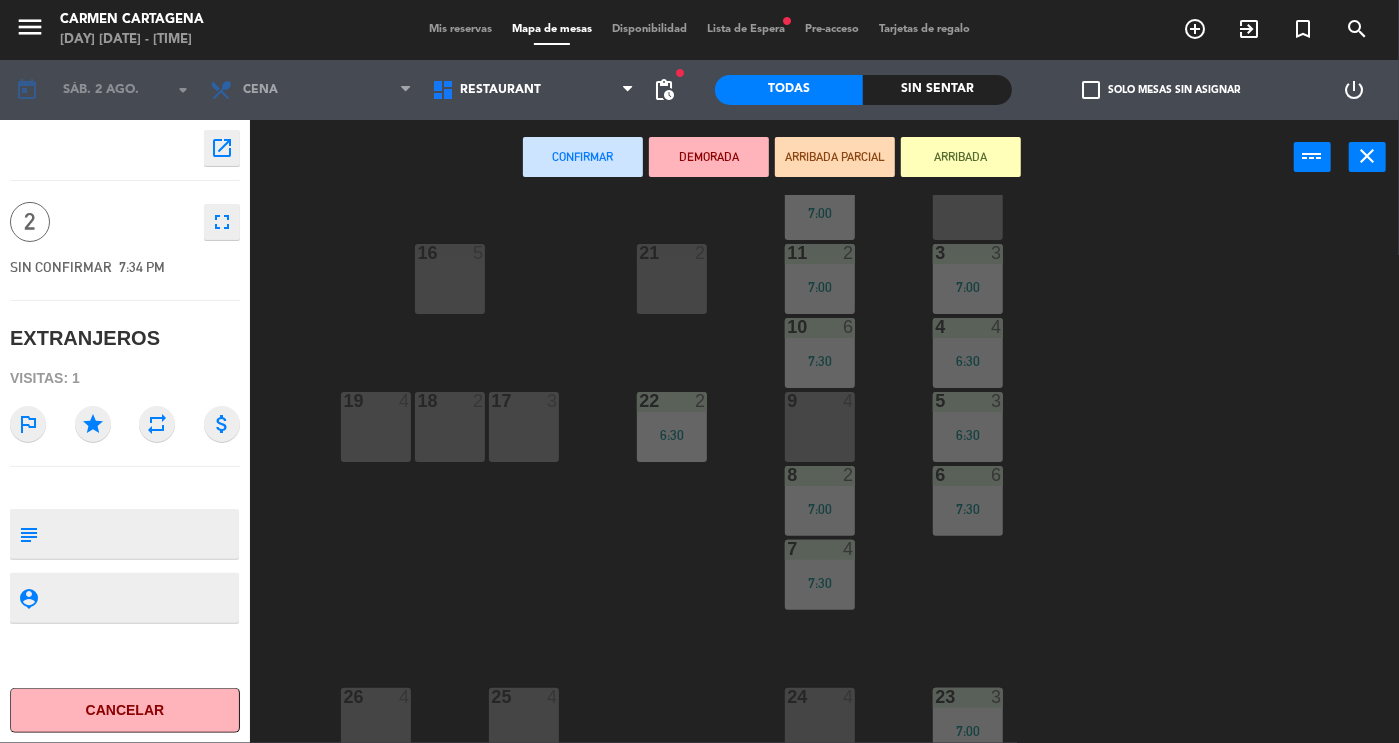 scroll, scrollTop: 382, scrollLeft: 0, axis: vertical 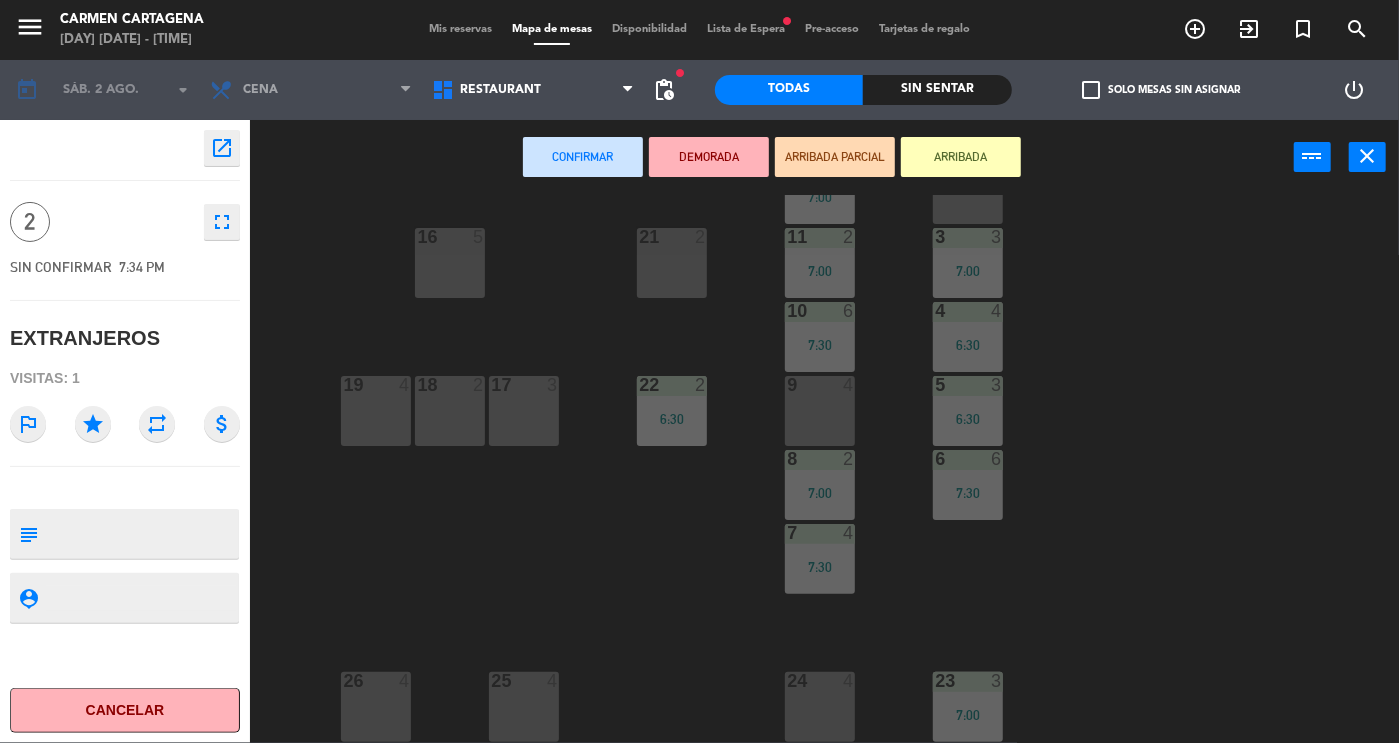 click on "B1  1  B2  1  B3  1  B4  1  S9  1  S10  1  S4  3  S3  3  B5  2   6:44  B6  2   6:44  B7  1  B8  1  B9  2   7:23  B10  2   7:23  S8  1  S7  1  S2  4  1  6   6:30  13  2   6:30  14  4  15  4  S6  1  S5  4   7:00  20  2   7:00  2  4  12  2   7:00  S1  2   7:30  3  3   7:00  11  2   7:00  16  5  21  2  4  4   6:30  10  6   7:30  5  3   6:30  9  4  17  3  18  2  19  4  22  2   6:30  6  6   7:30  8  2   7:00  7  4   7:30  23  3   7:00  24  4  25  4  26  4" 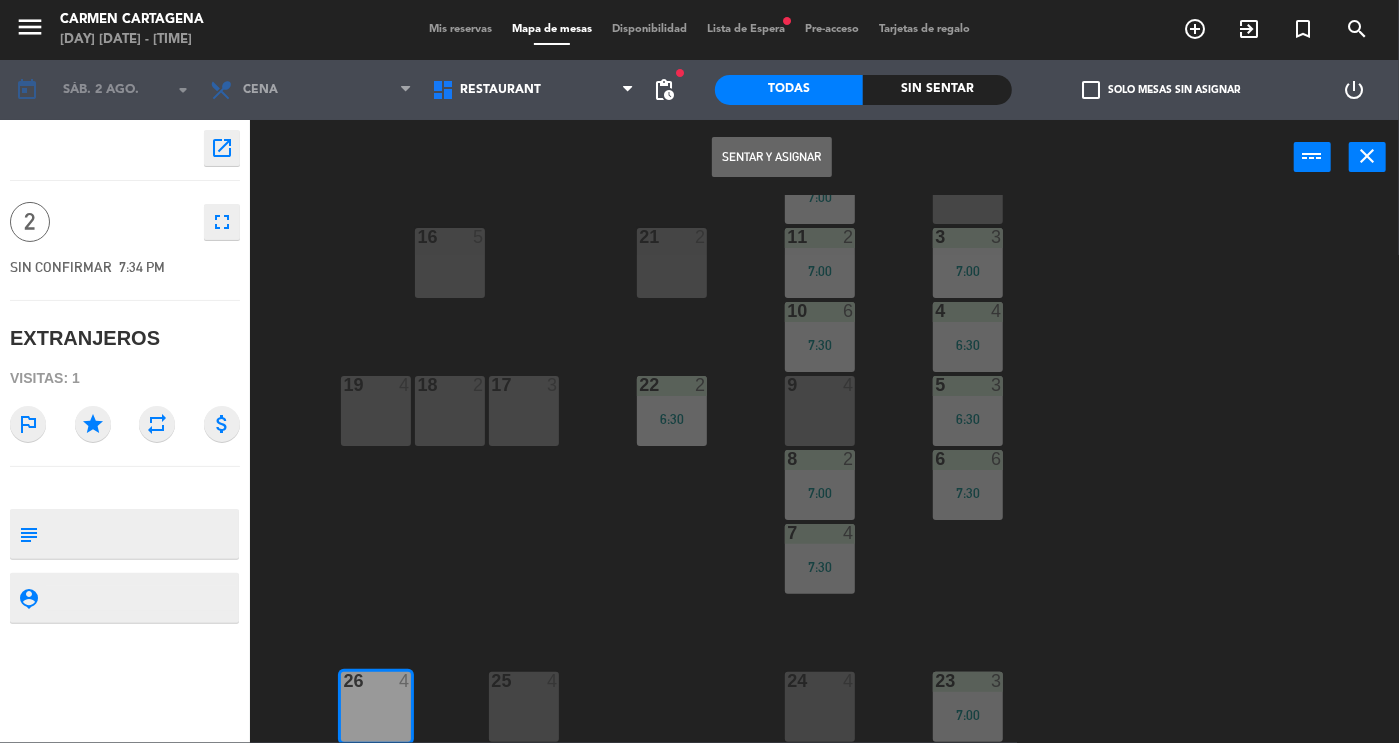 click on "Sentar y Asignar" at bounding box center (772, 157) 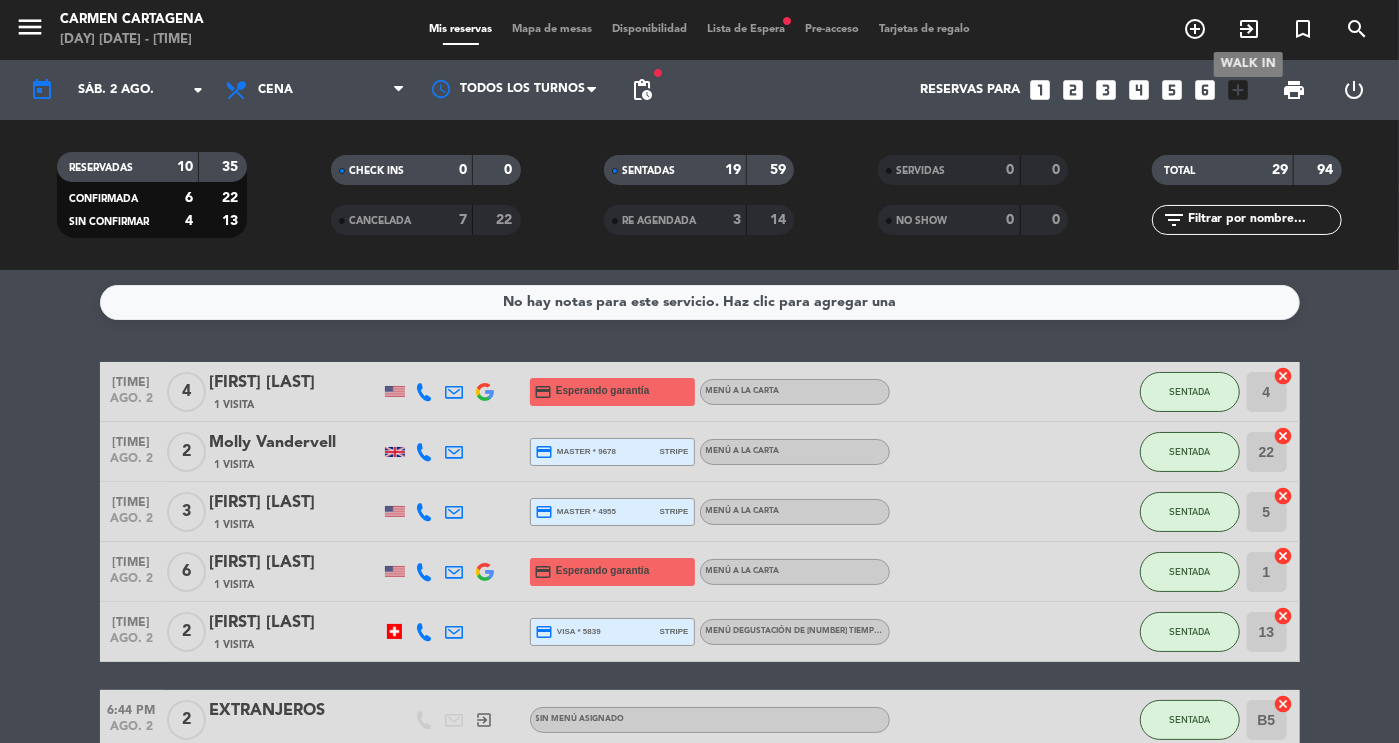 click on "exit_to_app" at bounding box center [1249, 29] 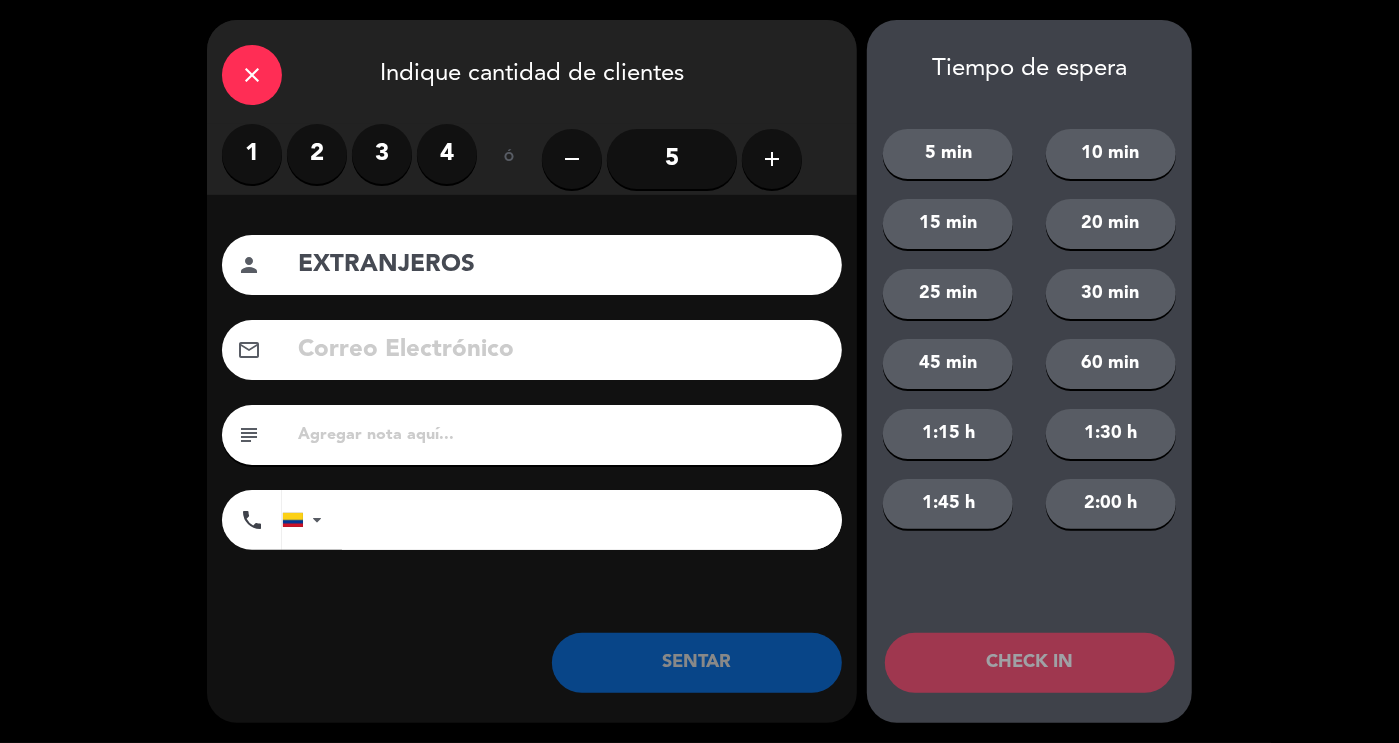type on "EXTRANJEROS" 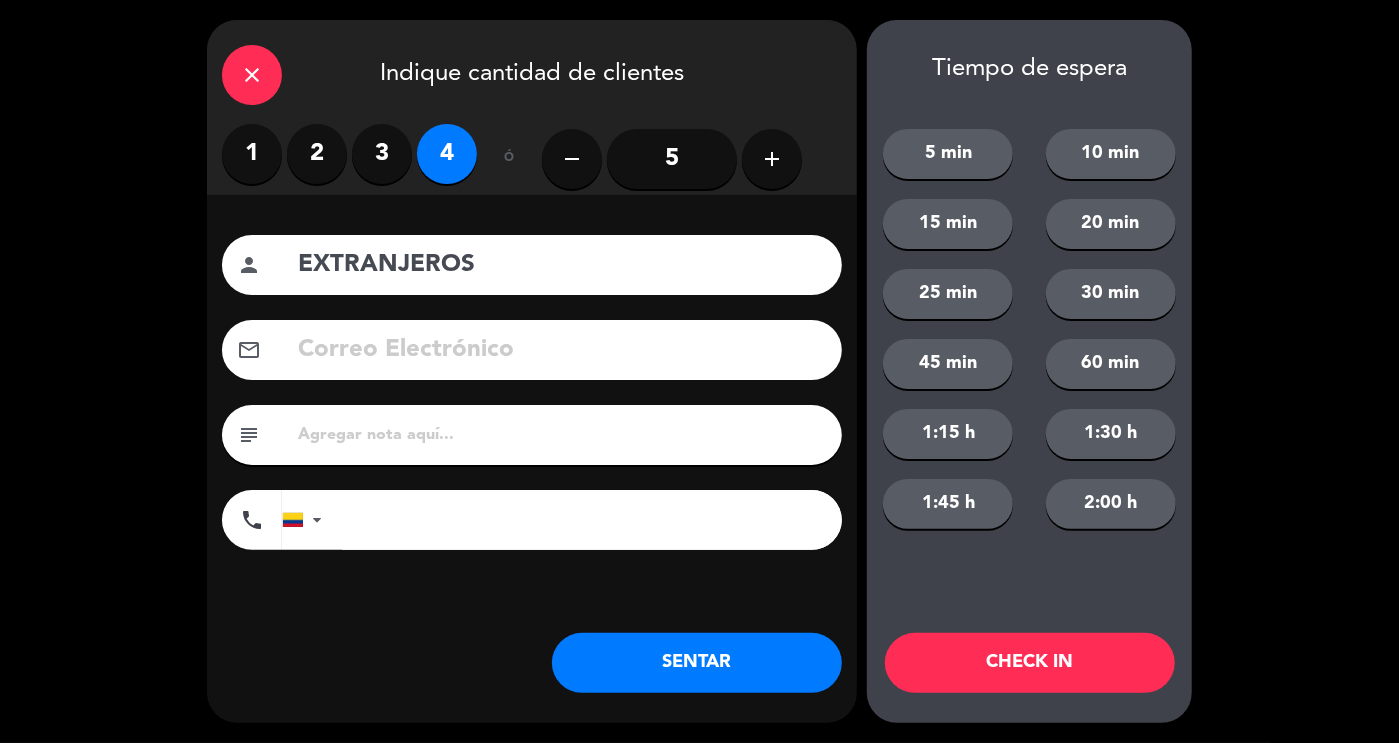 click on "SENTAR" 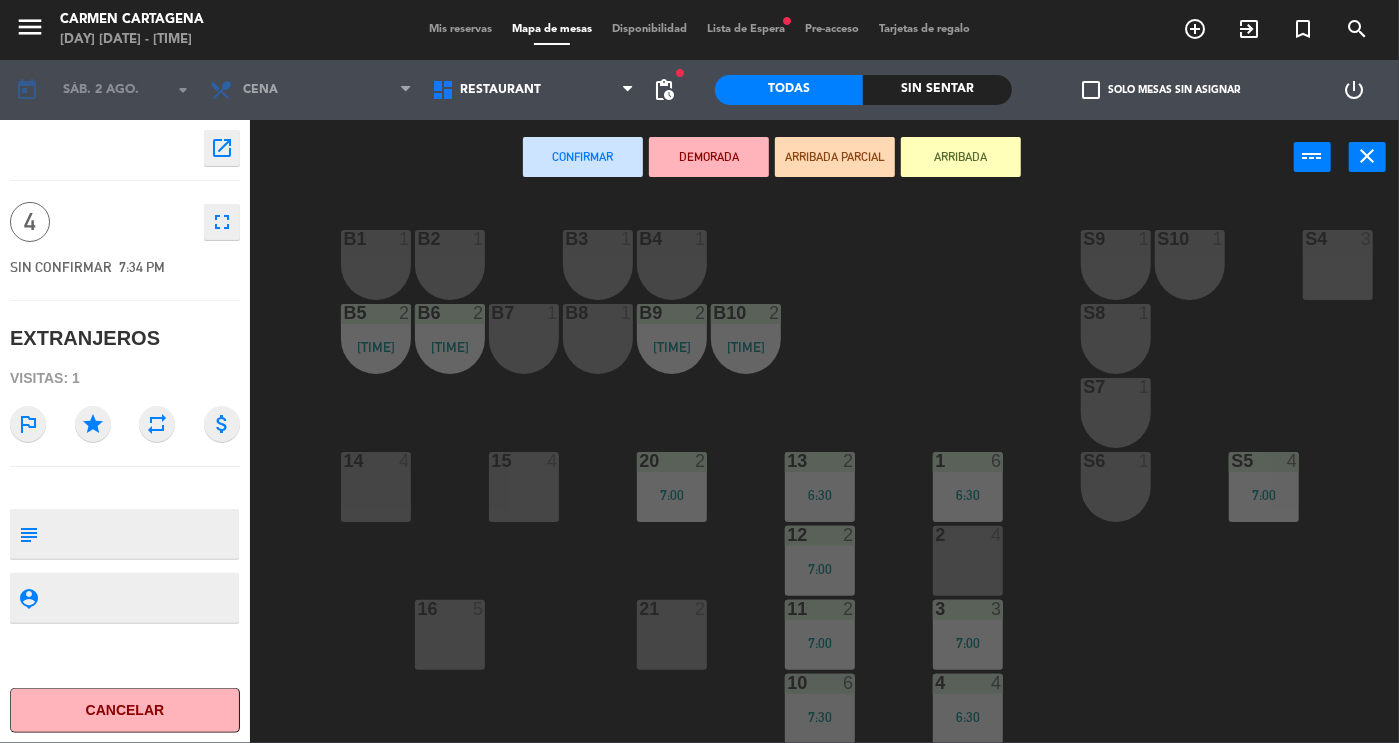 click at bounding box center (672, 239) 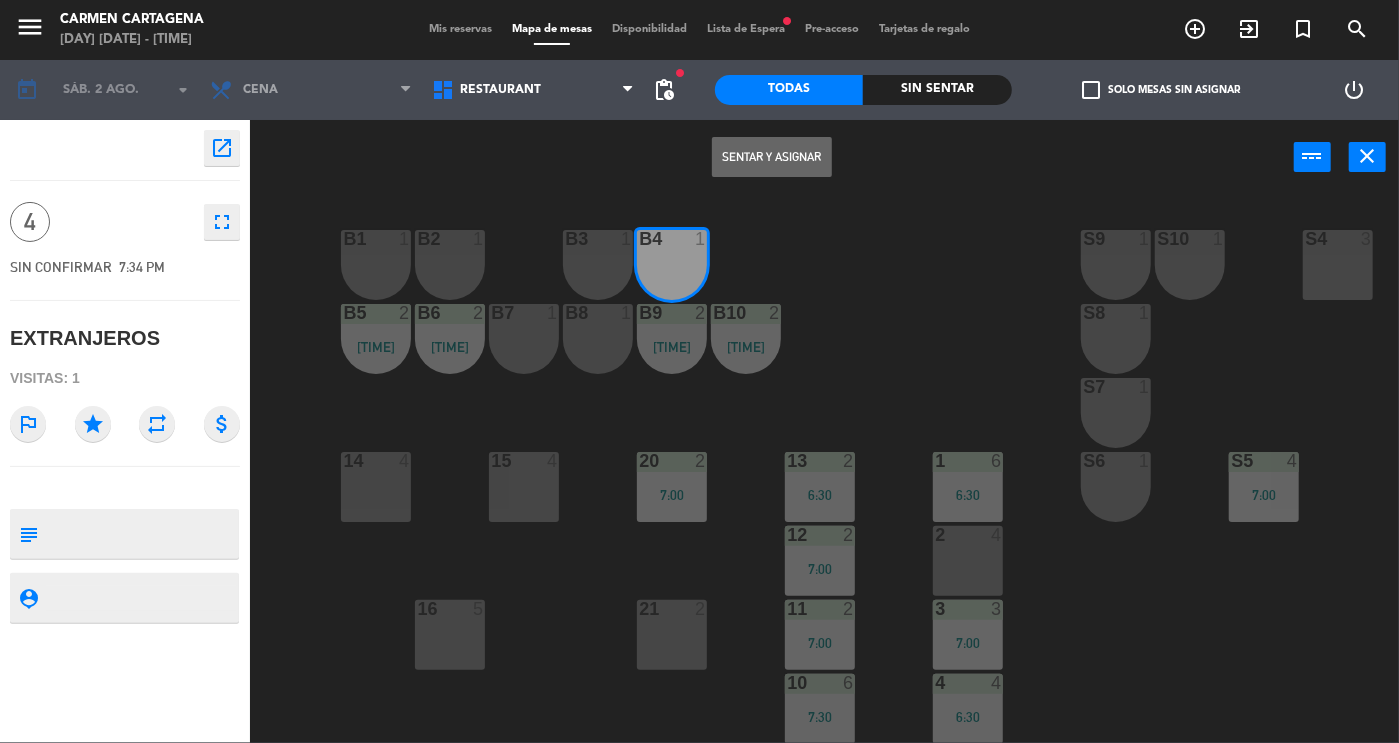 click at bounding box center (598, 239) 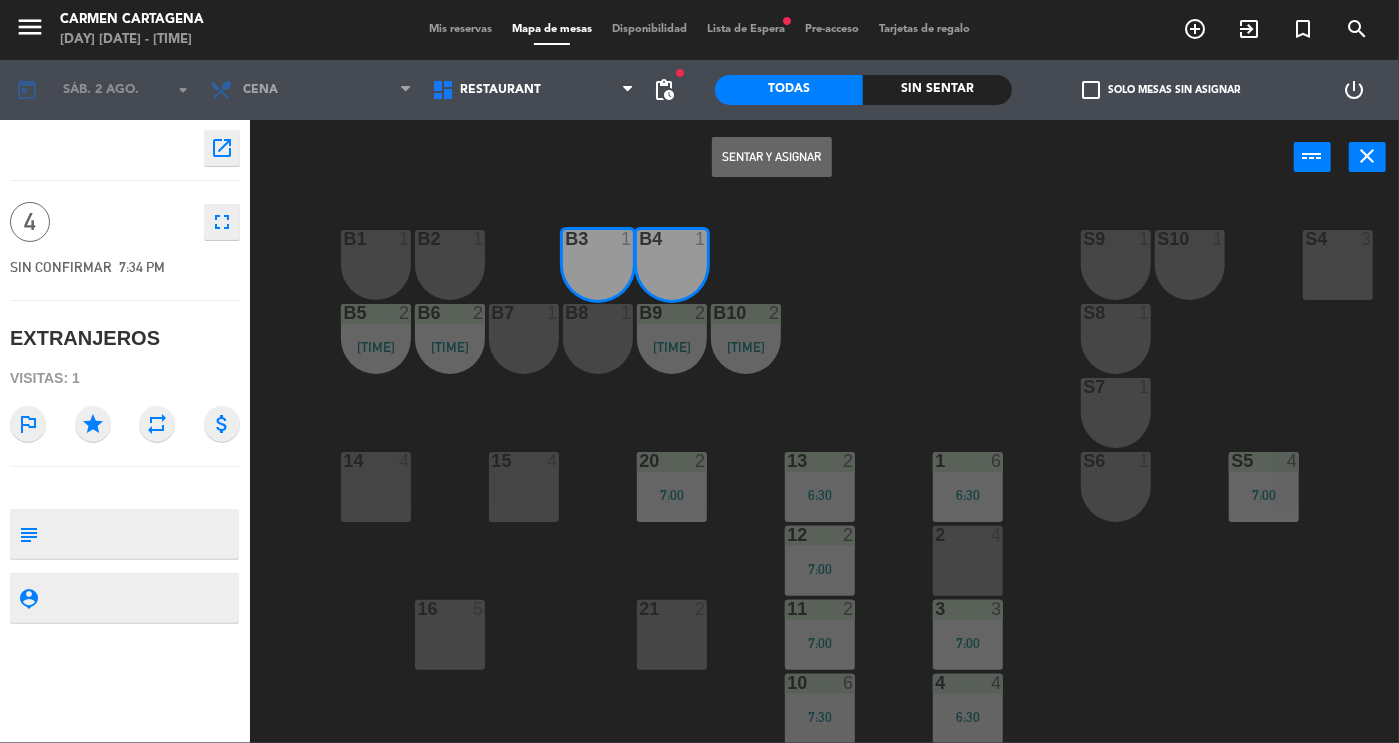 click at bounding box center (450, 239) 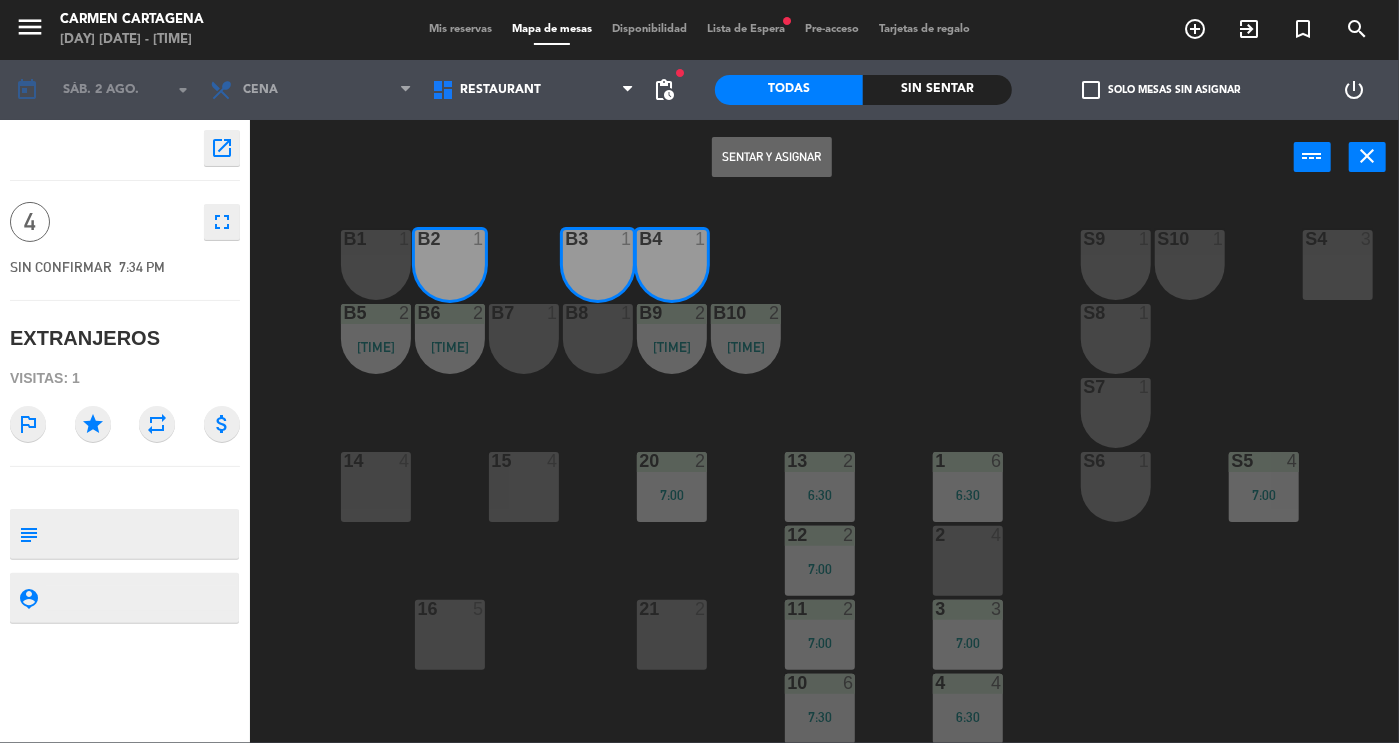 click at bounding box center [376, 239] 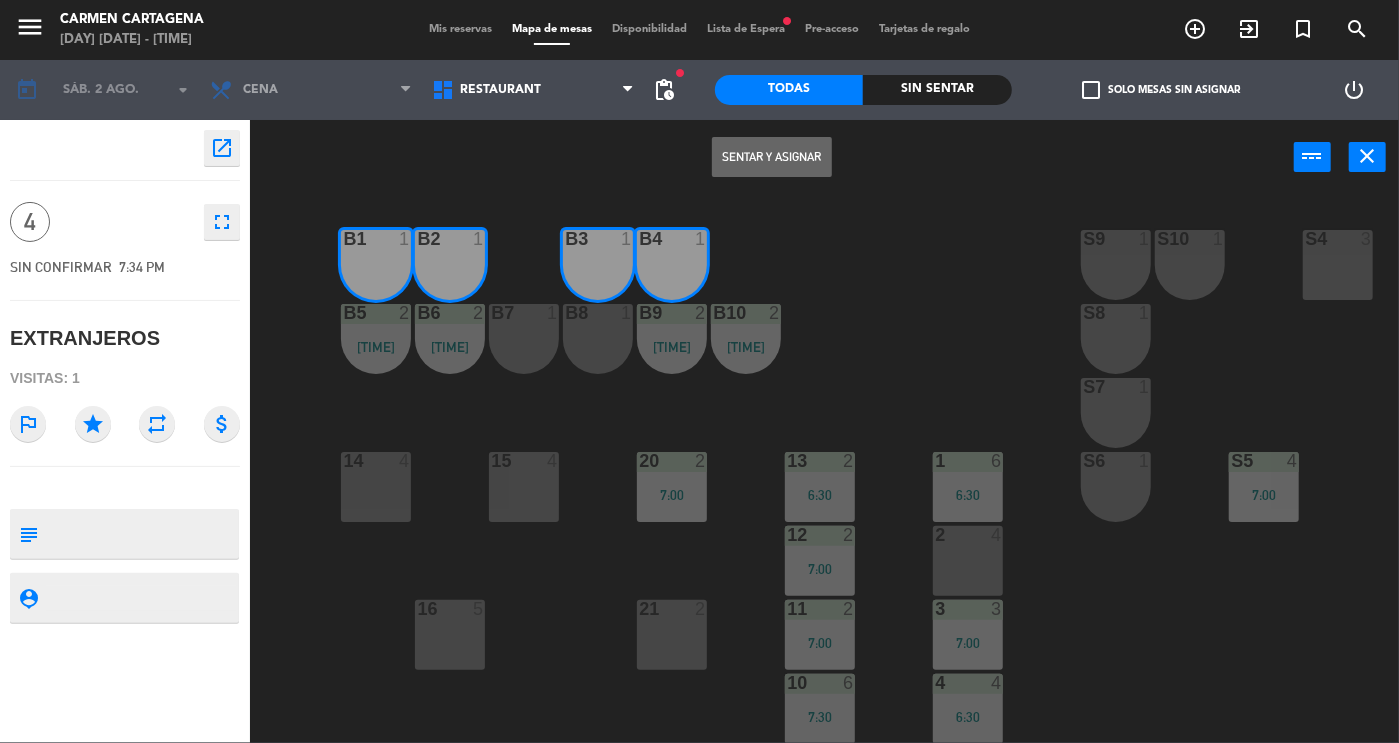 click on "Sentar y Asignar" at bounding box center (772, 157) 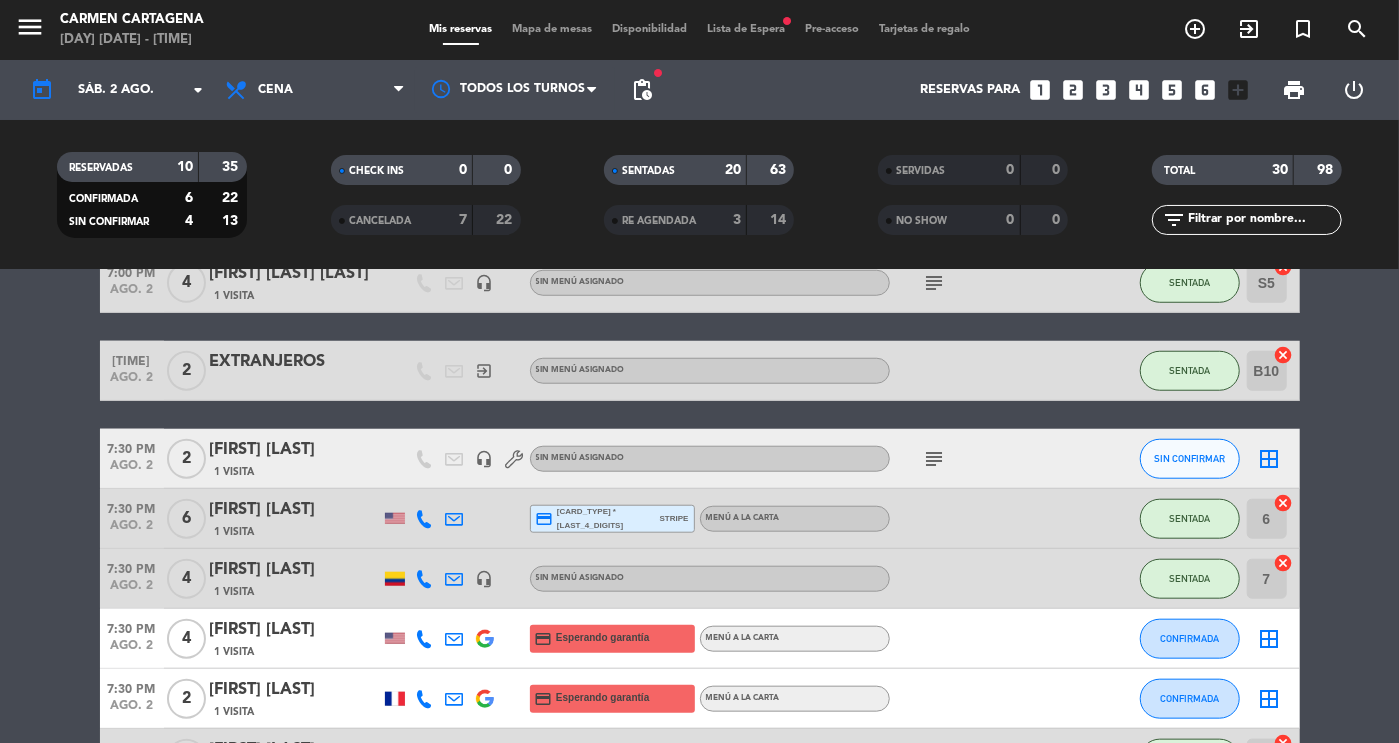 scroll, scrollTop: 1006, scrollLeft: 0, axis: vertical 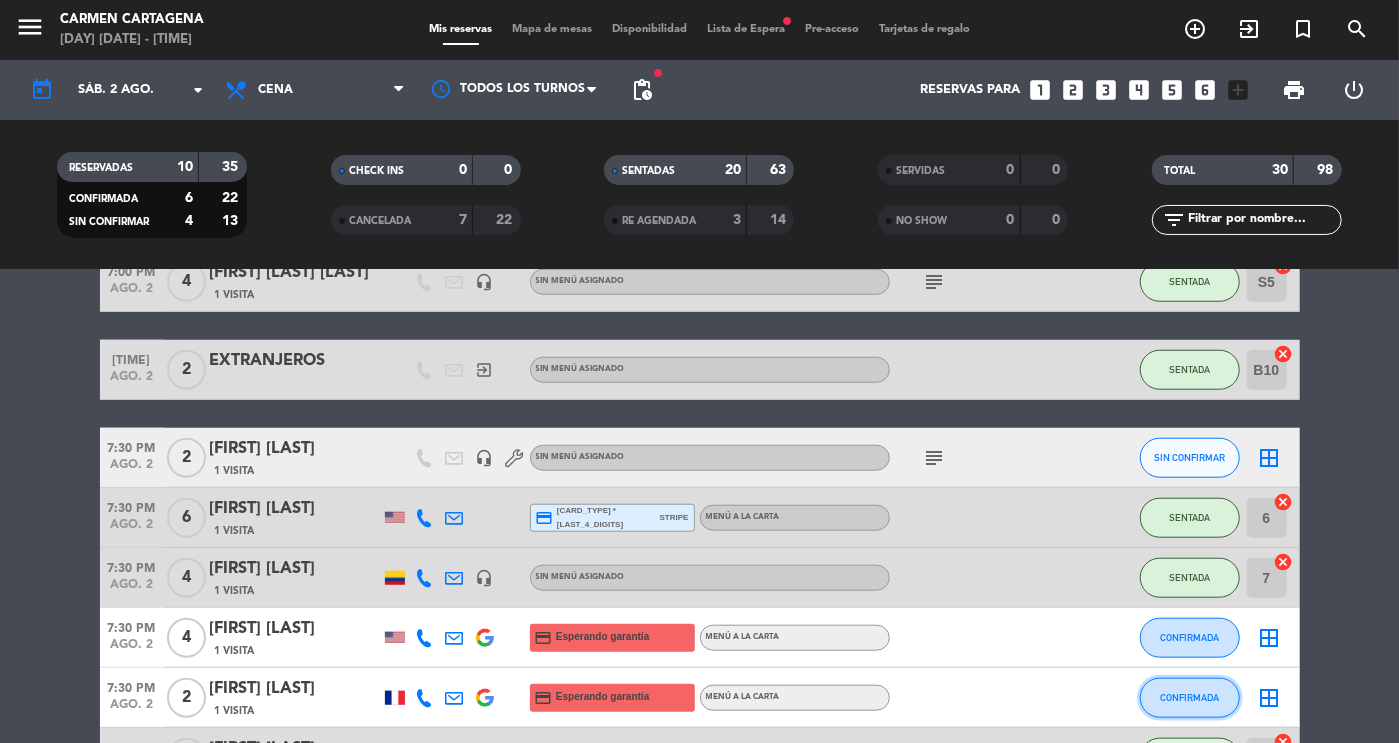 click on "CONFIRMADA" 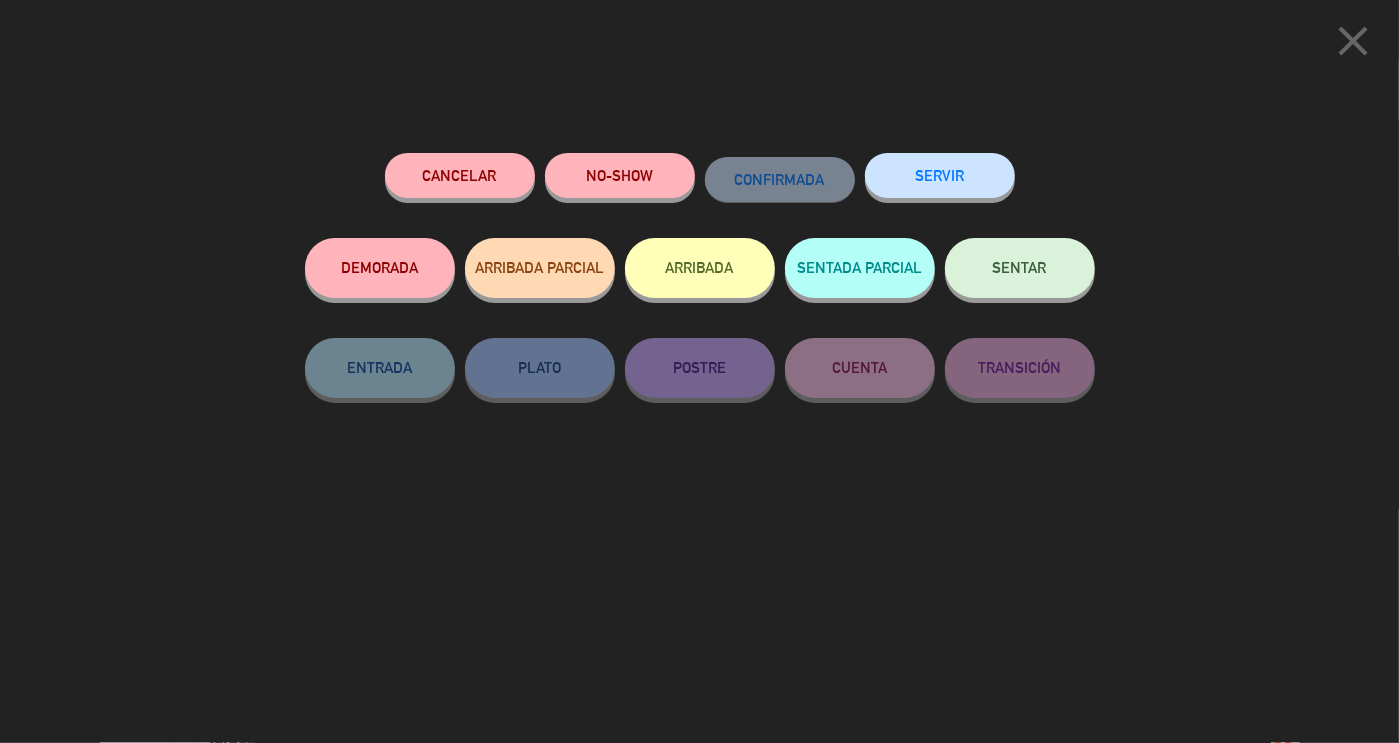 click on "SENTAR" 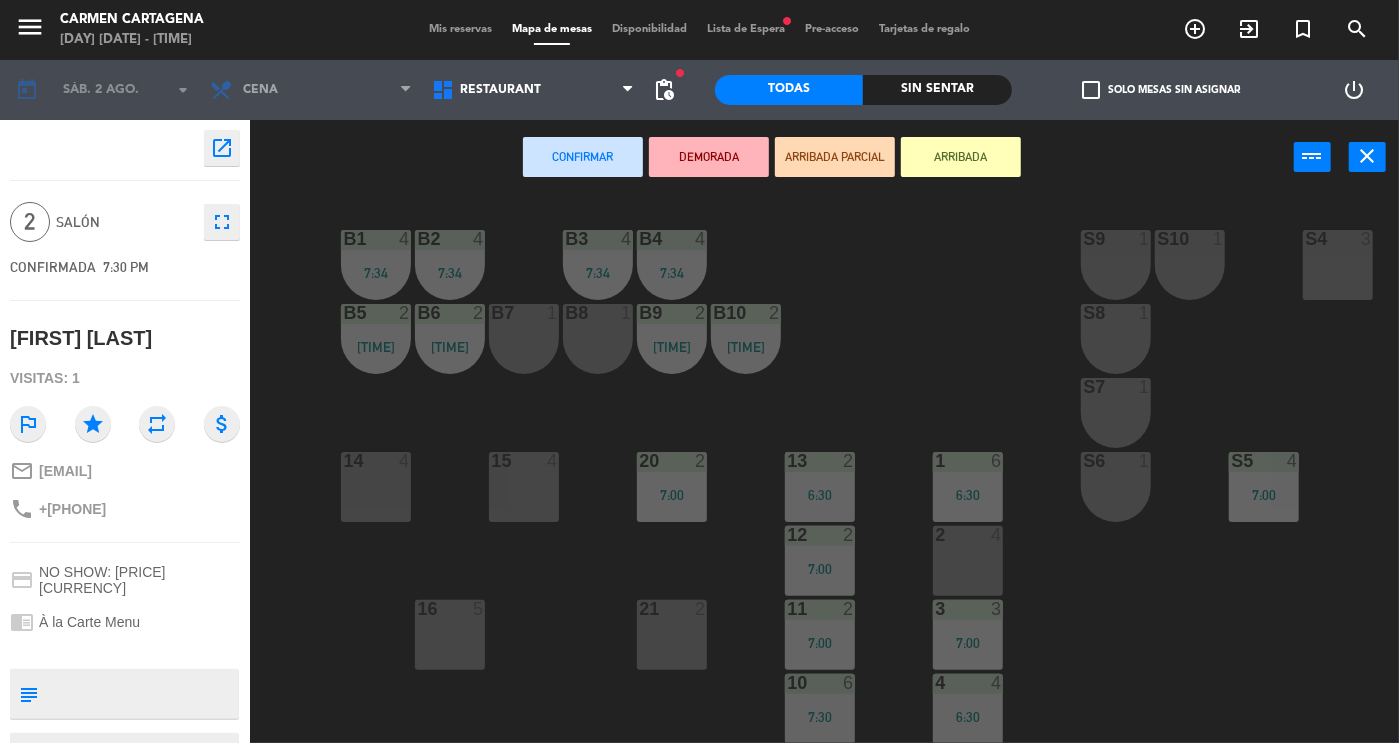 click on "21  2" at bounding box center [672, 635] 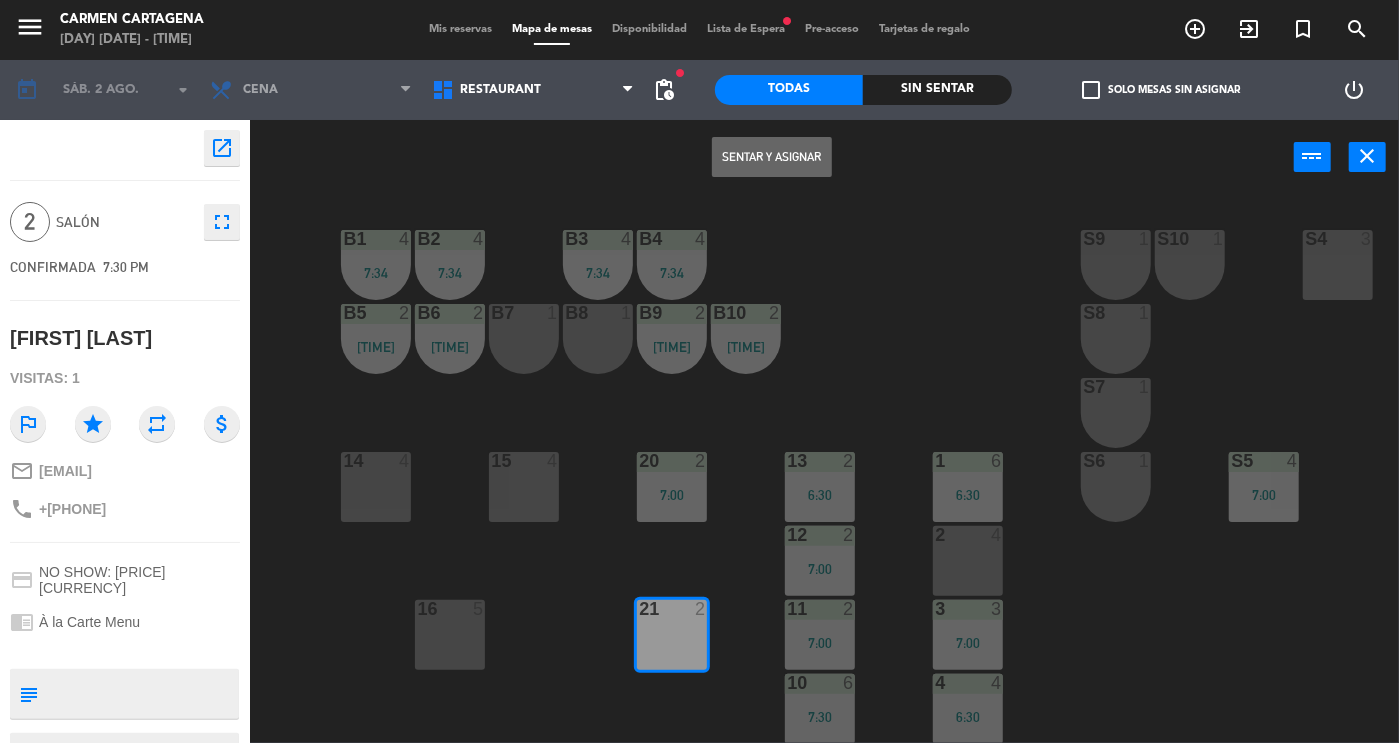click on "Sentar y Asignar" at bounding box center [772, 157] 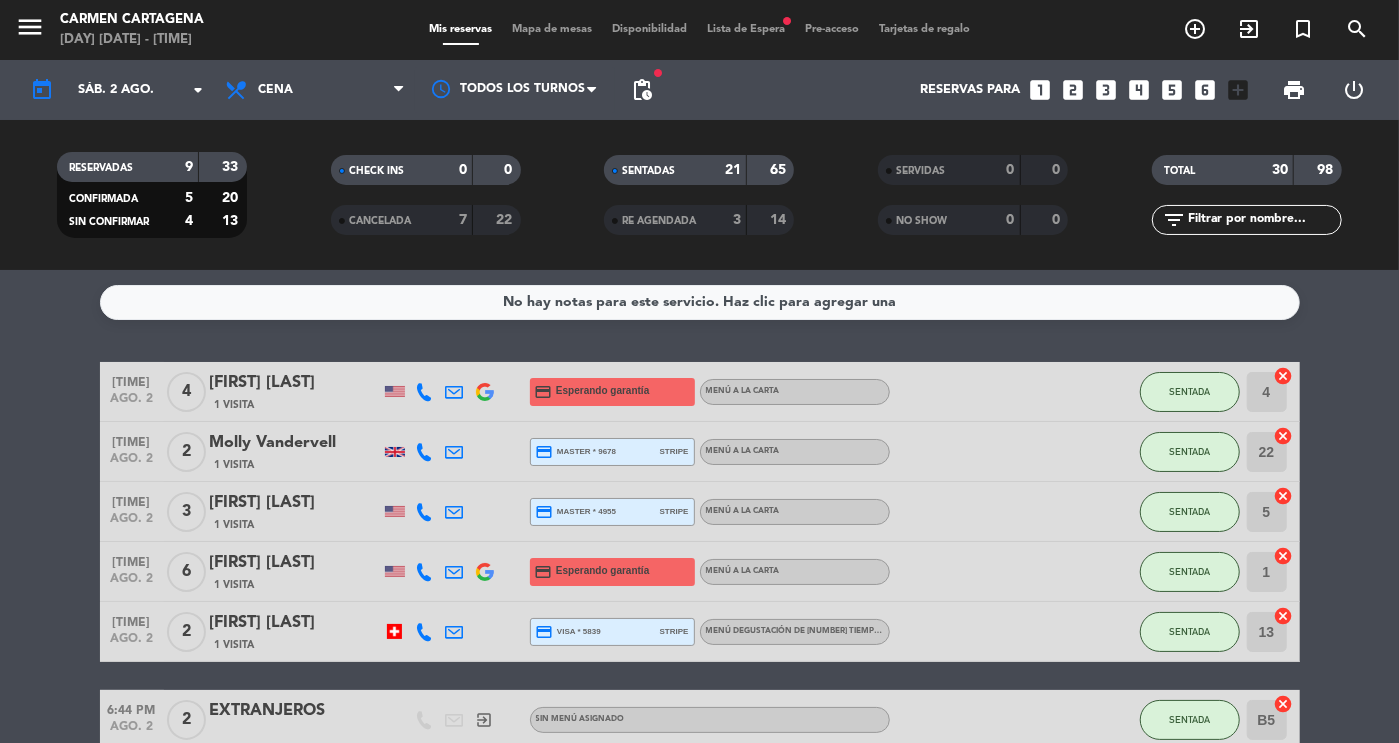 click on "21" 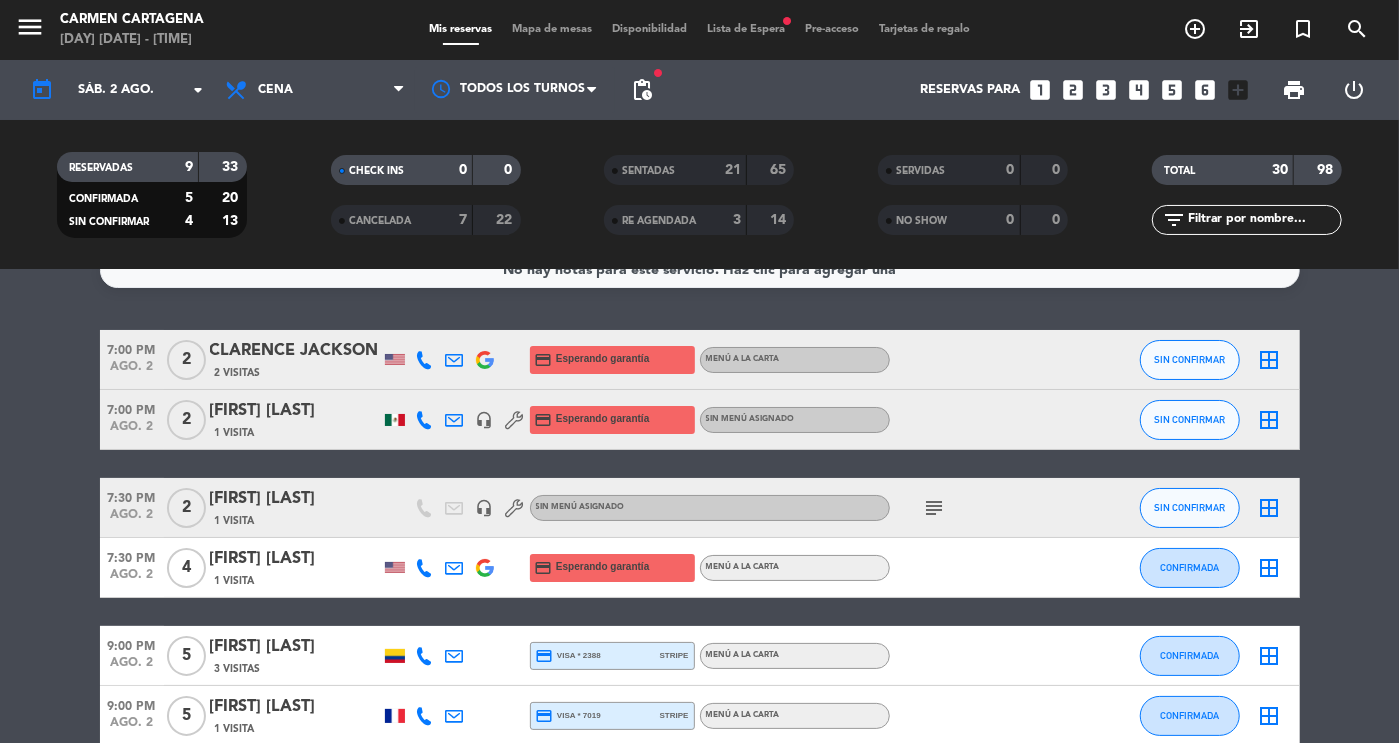 scroll, scrollTop: 37, scrollLeft: 0, axis: vertical 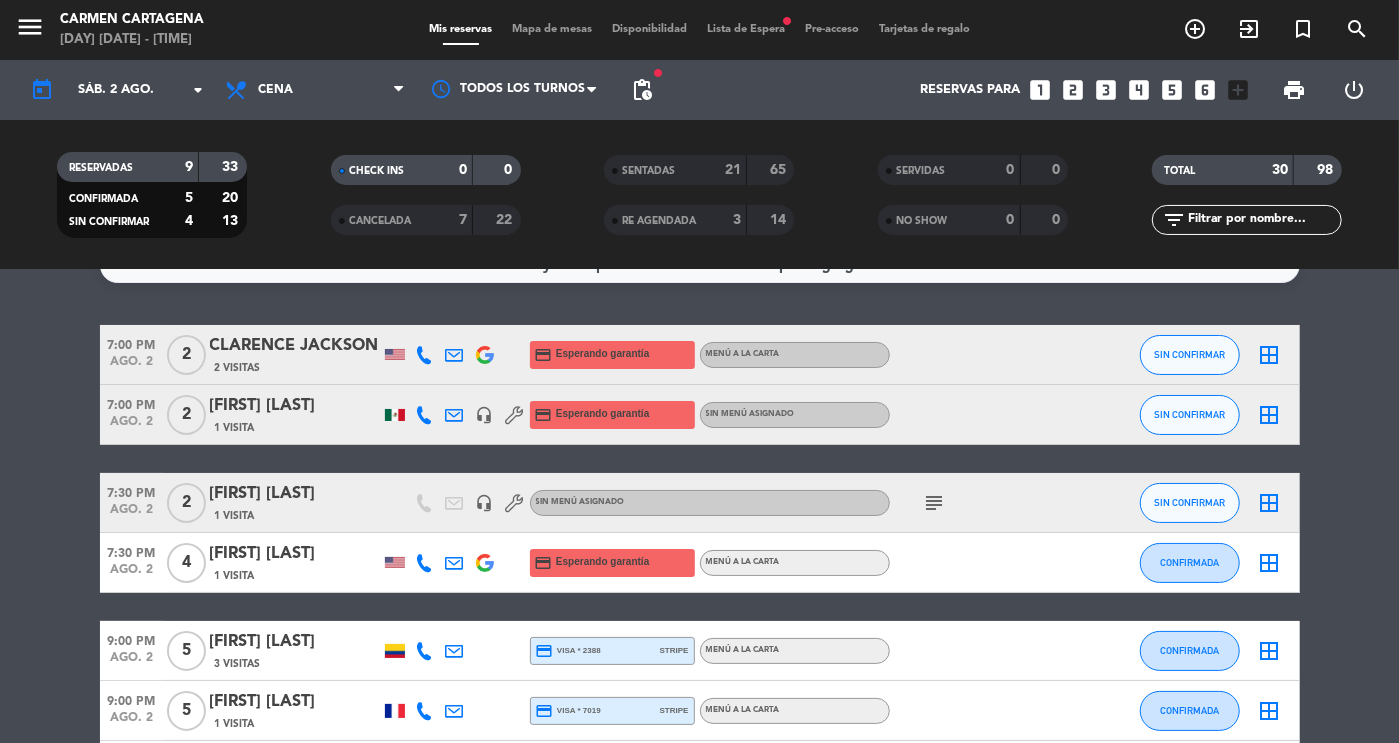 click on "7:00 PM   ago. 2   2   CLARENCE JACKSON   2 Visitas  credit_card  Esperando garantía   Menú a la carta SIN CONFIRMAR  border_all   7:00 PM   ago. 2   2   [FIRST] [LAST]   1 Visita   headset_mic  credit_card  Esperando garantía  Sin menú asignado SIN CONFIRMAR  border_all   7:30 PM   ago. 2   2    Jeffrey Kamen   1 Visita   headset_mic  Sin menú asignado  subject  SIN CONFIRMAR  border_all   7:30 PM   ago. 2   4   Ian Berry   1 Visita  credit_card  Esperando garantía   Menú a la carta CONFIRMADA  border_all   9:00 PM   ago. 2   5   [FIRST] [LAST]   3 Visitas  credit_card  visa * 2388   stripe   Menú a la carta CONFIRMADA  border_all   9:00 PM   ago. 2   5   CLARA STREIFF   1 Visita  credit_card  visa * 7019   stripe   Menú a la carta CONFIRMADA  border_all   9:00 PM   ago. 2   2   [FIRST] [LAST]   1 Visita  credit_card  Esperando garantía   Menú a la carta CONFIRMADA  border_all   9:00 PM   ago. 2   4   [FIRST] [LAST]   1 Visita  credit_card  amex * 2007   stripe   Menú a la carta  subject  CONFIRMADA" 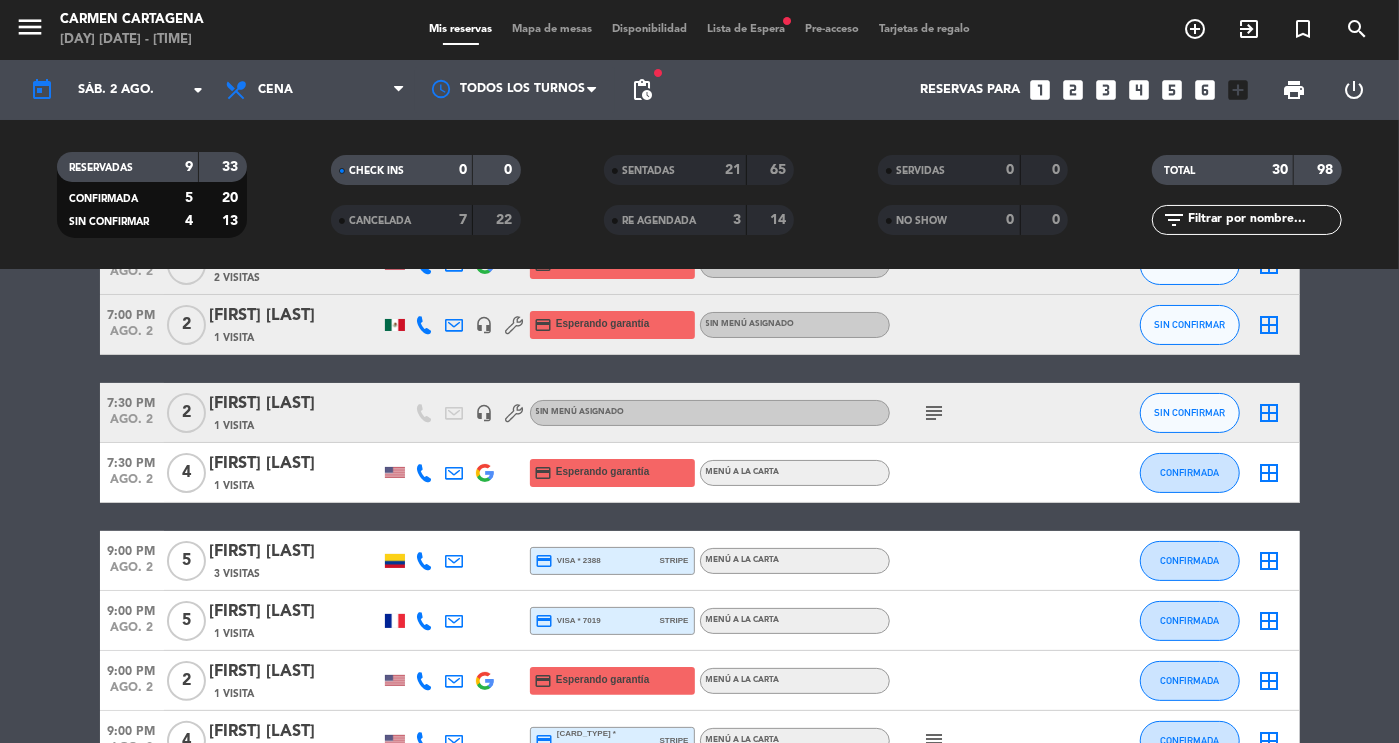 scroll, scrollTop: 199, scrollLeft: 0, axis: vertical 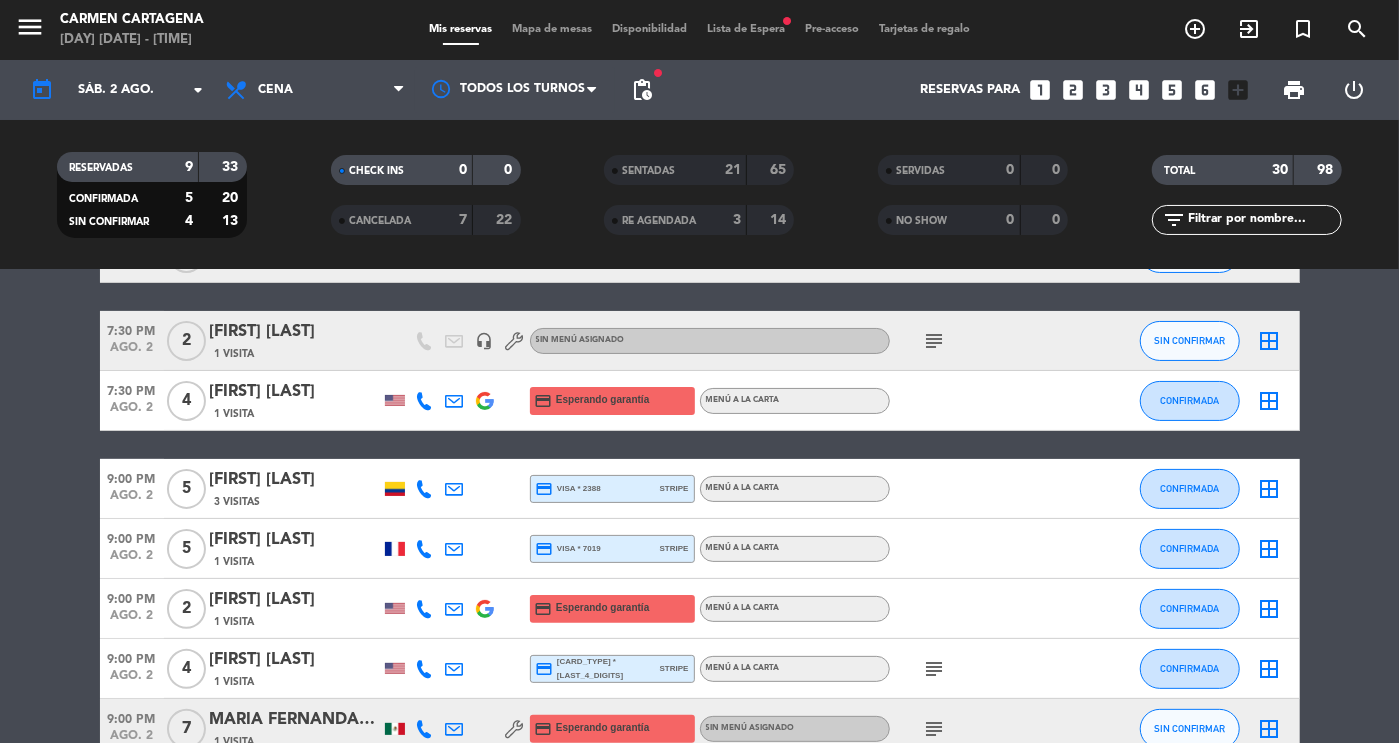 click on "[FIRST] [LAST]" 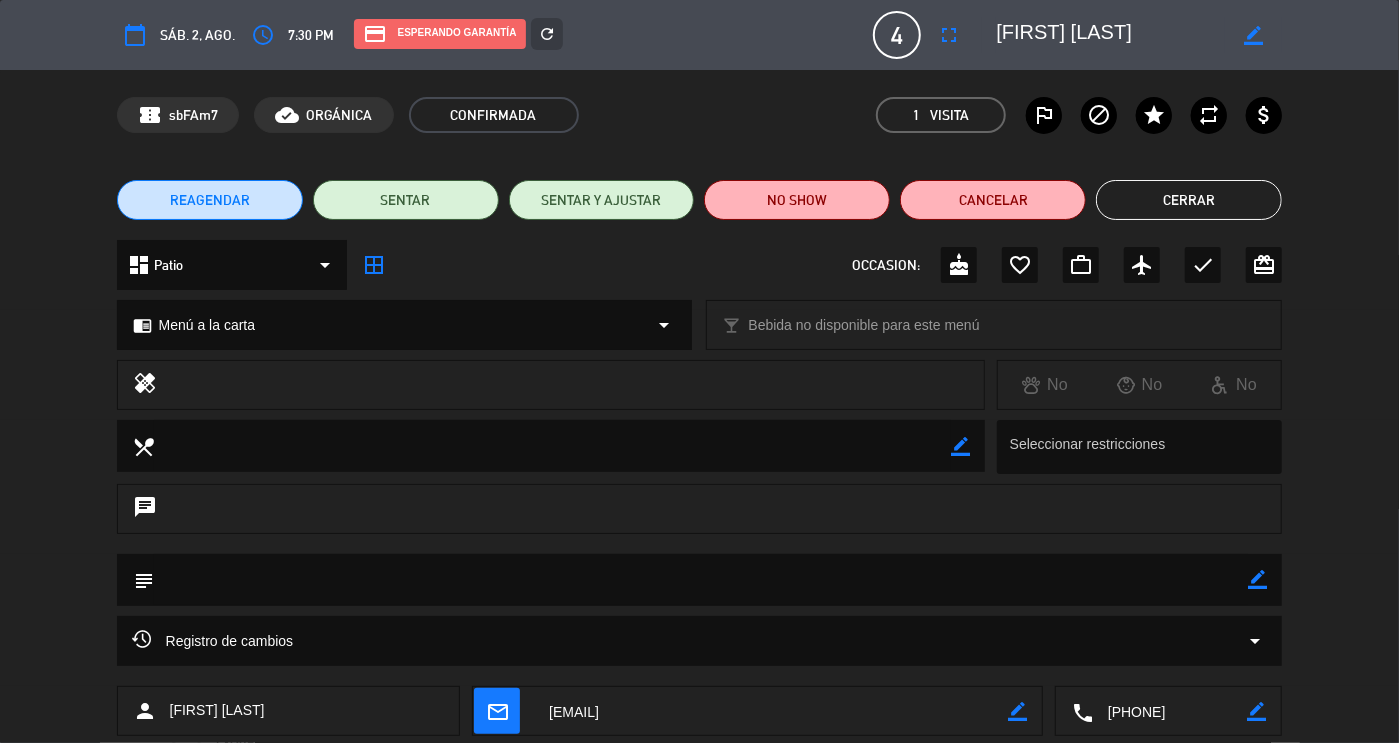 drag, startPoint x: 1221, startPoint y: 717, endPoint x: 1104, endPoint y: 721, distance: 117.06836 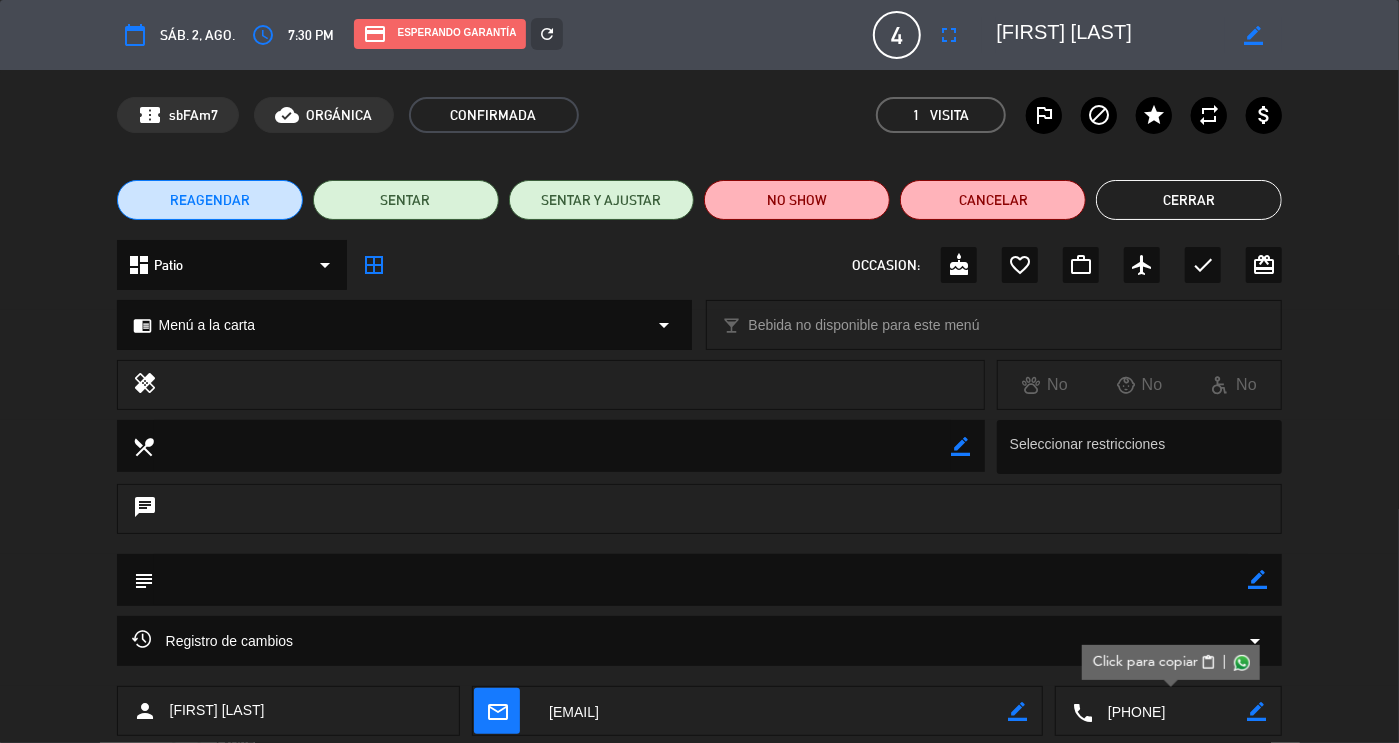 click on "confirmation_number sbFAm7 cloud_done ORGÁNICA CONFIRMADA 1 Visita outlined_flag block star repeat attach_money" 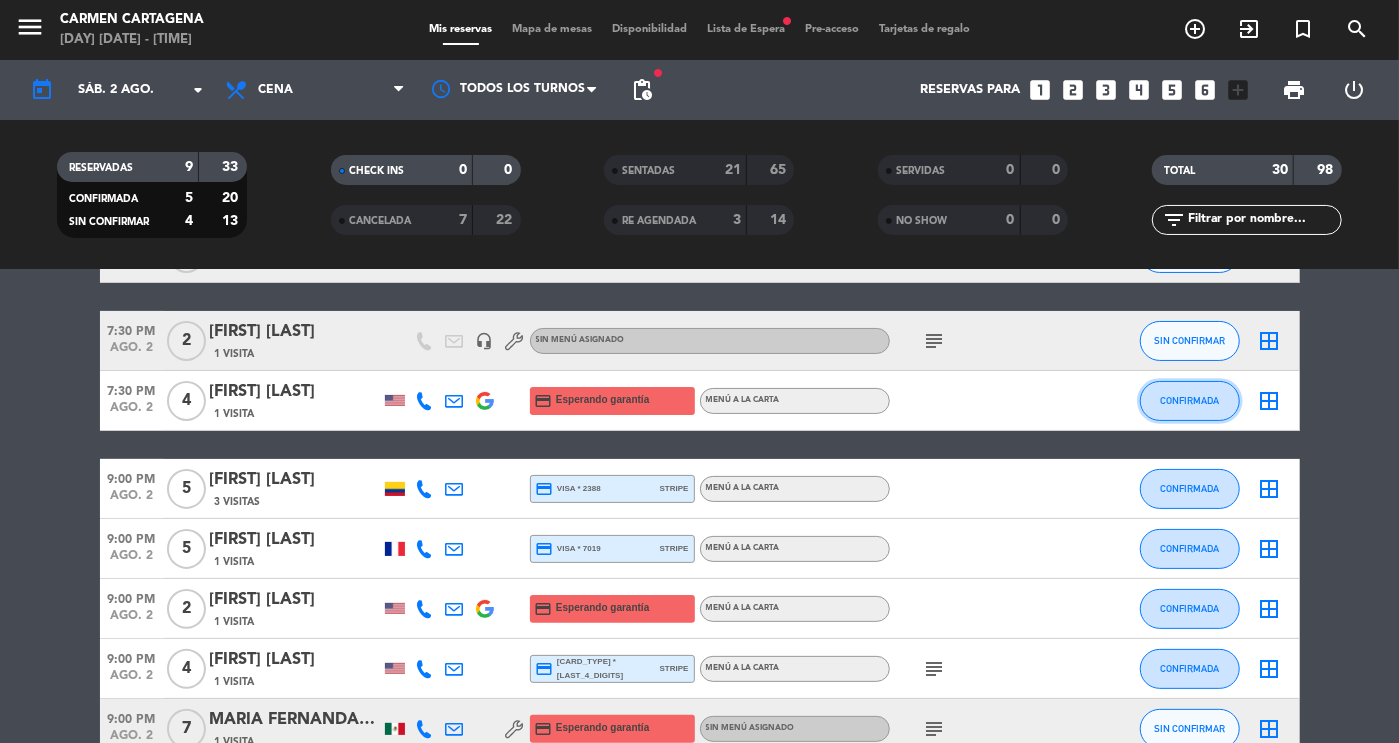 click on "CONFIRMADA" 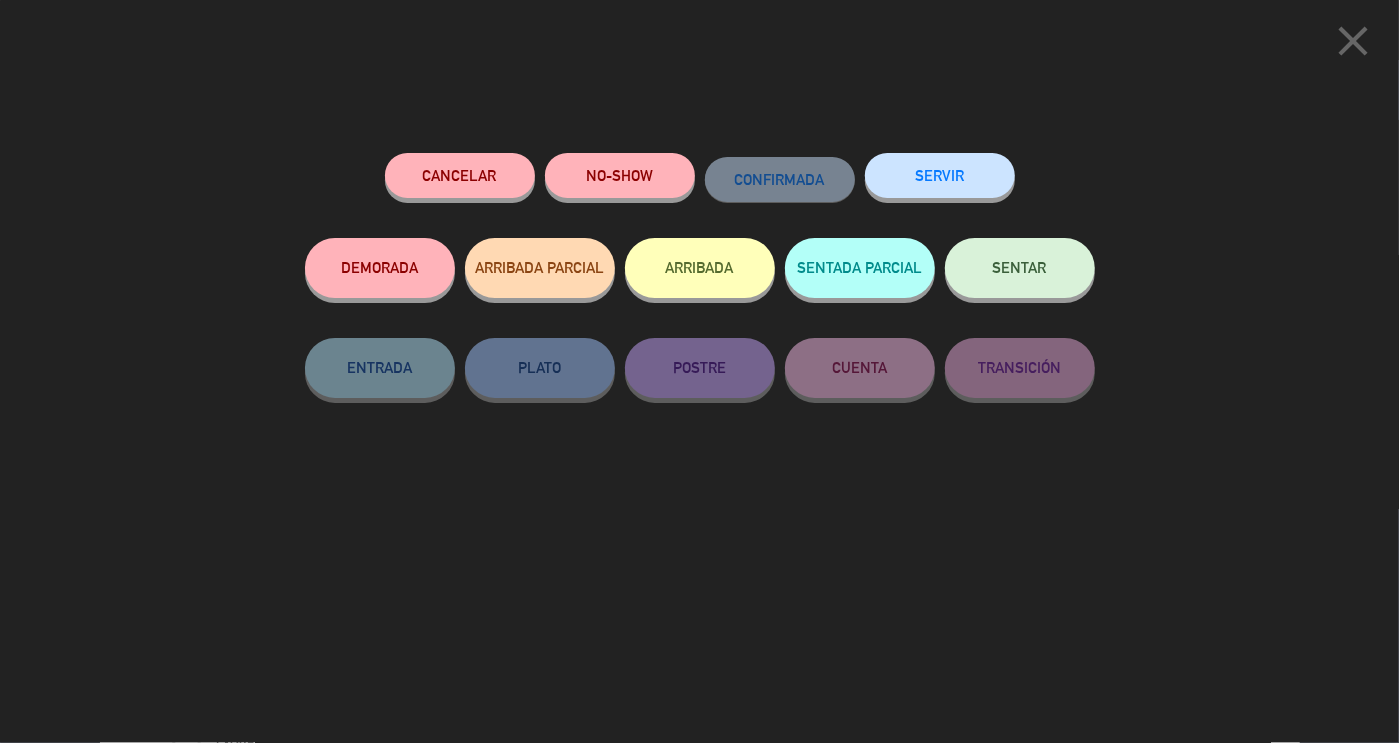click on "SENTAR" 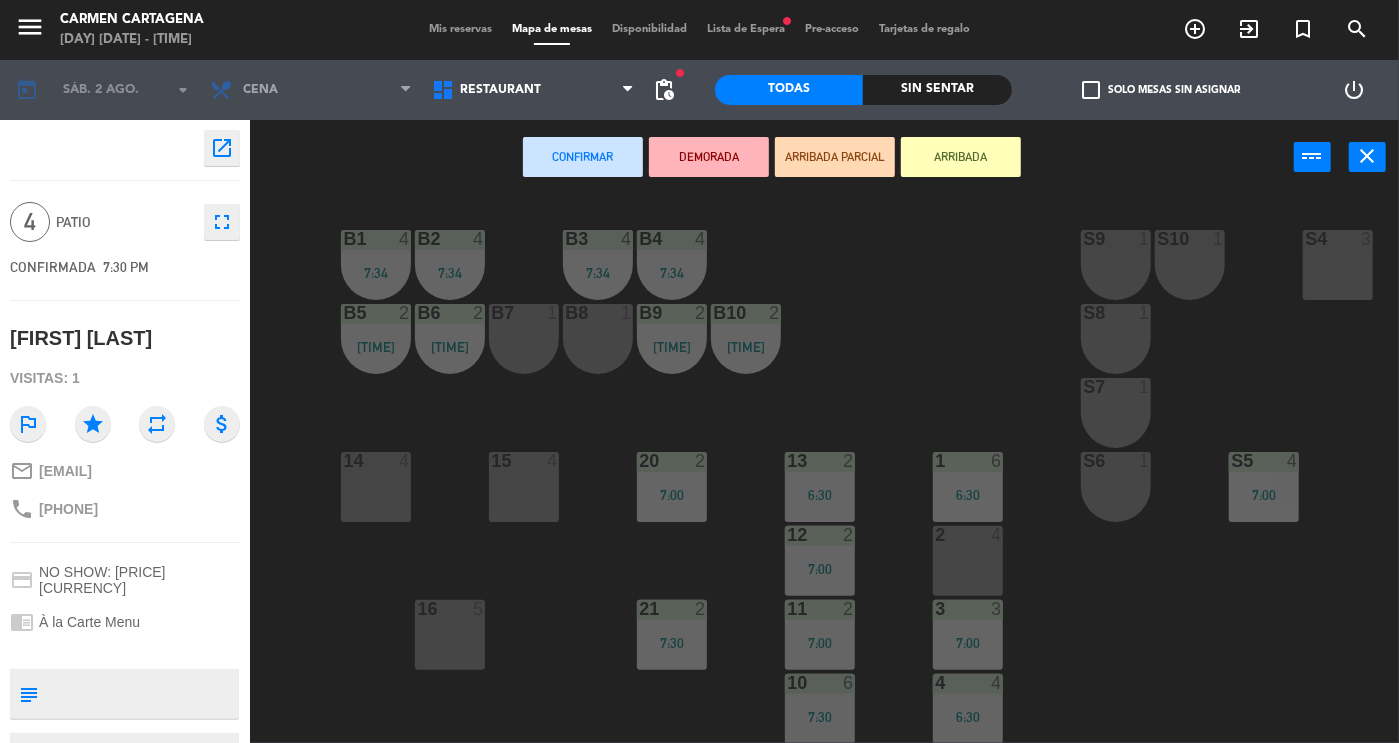 click on "2 4" at bounding box center (968, 561) 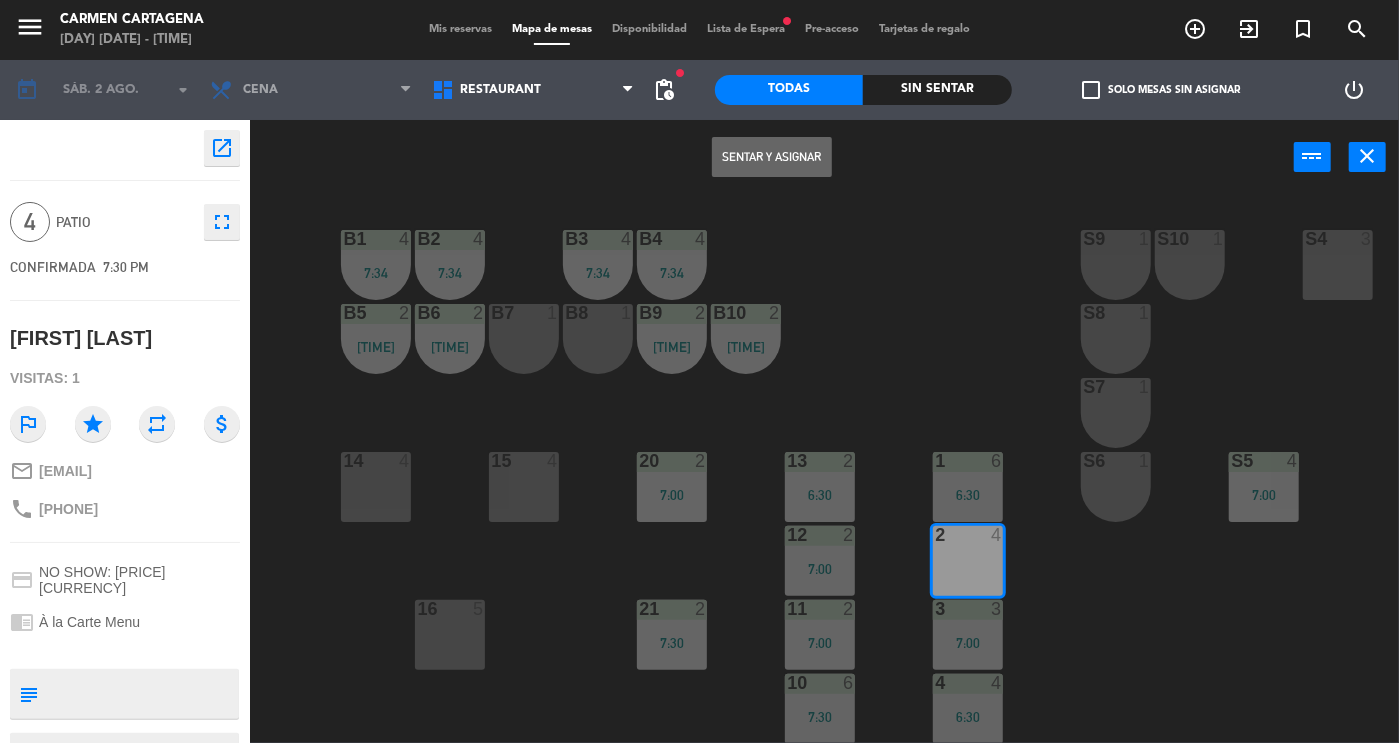 click on "Sentar y Asignar" at bounding box center (772, 157) 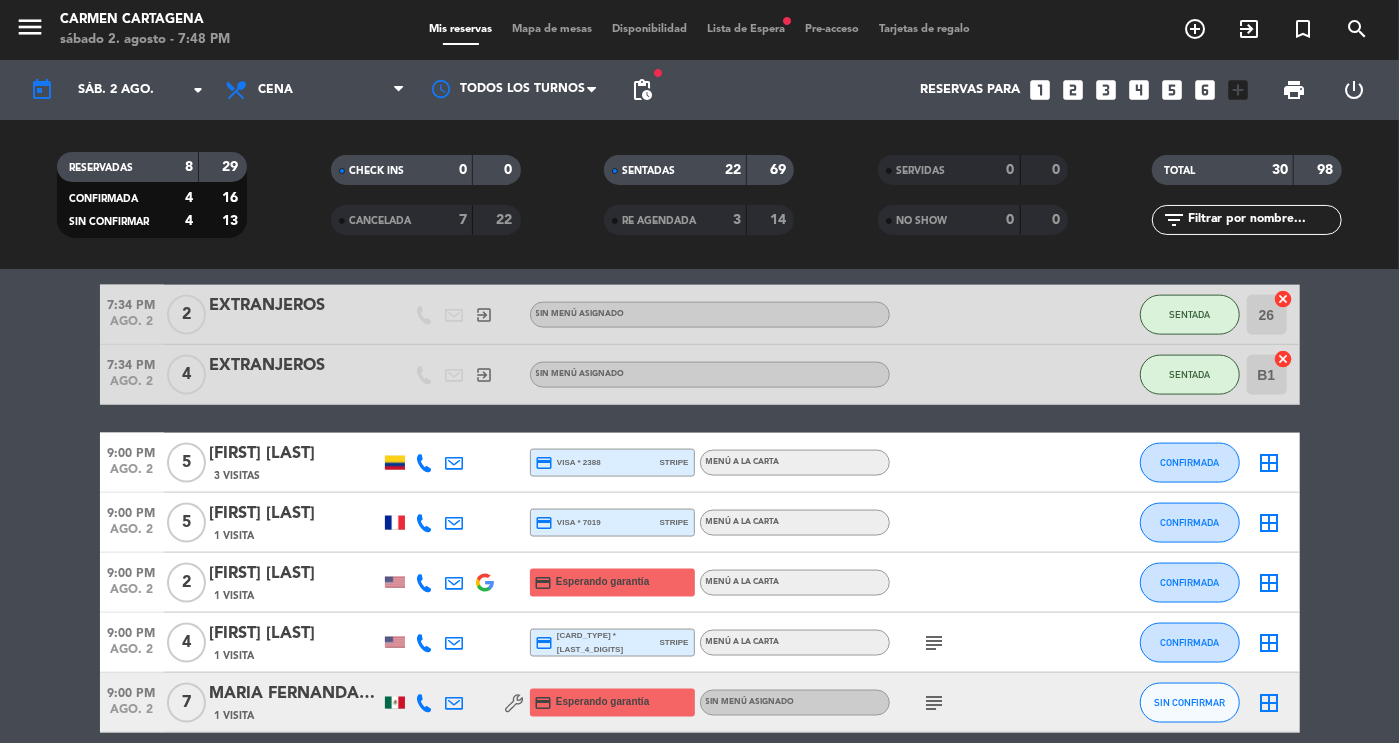 scroll, scrollTop: 1686, scrollLeft: 0, axis: vertical 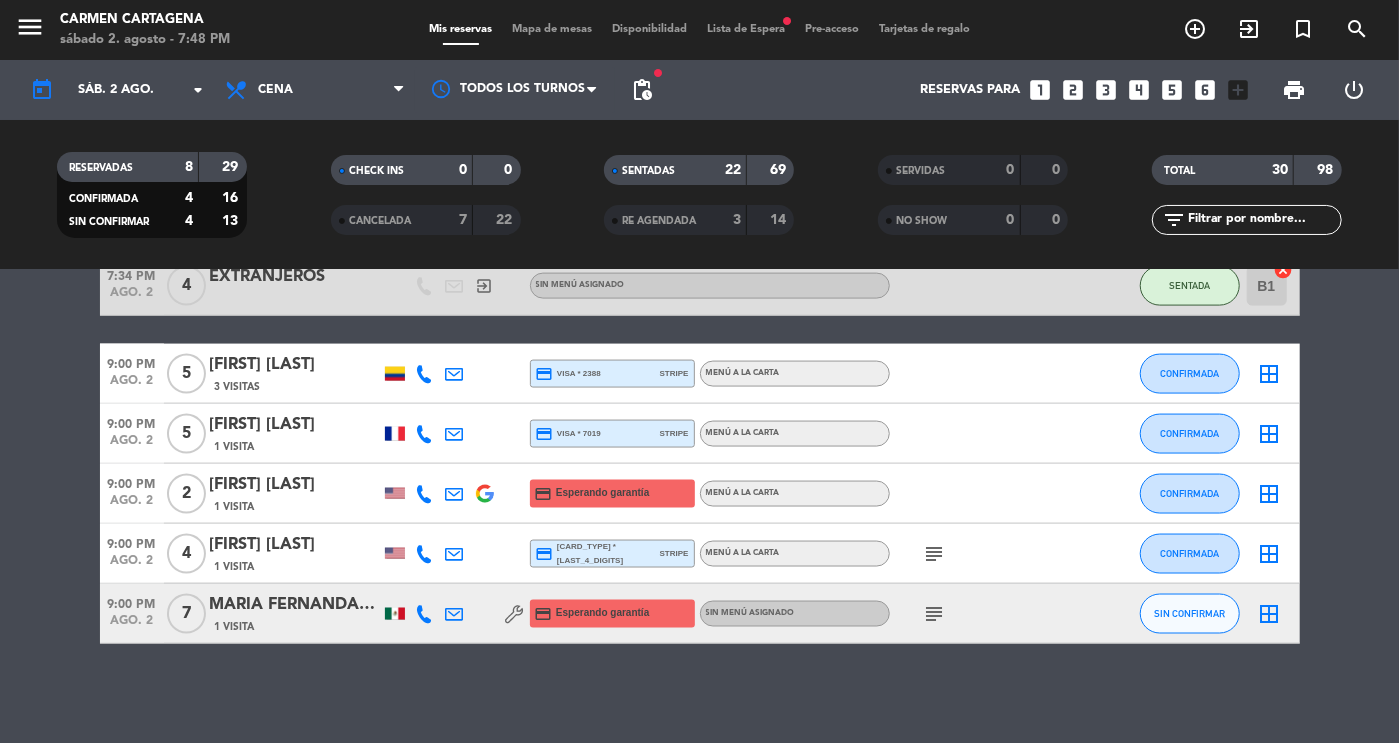click on "SENTADAS" 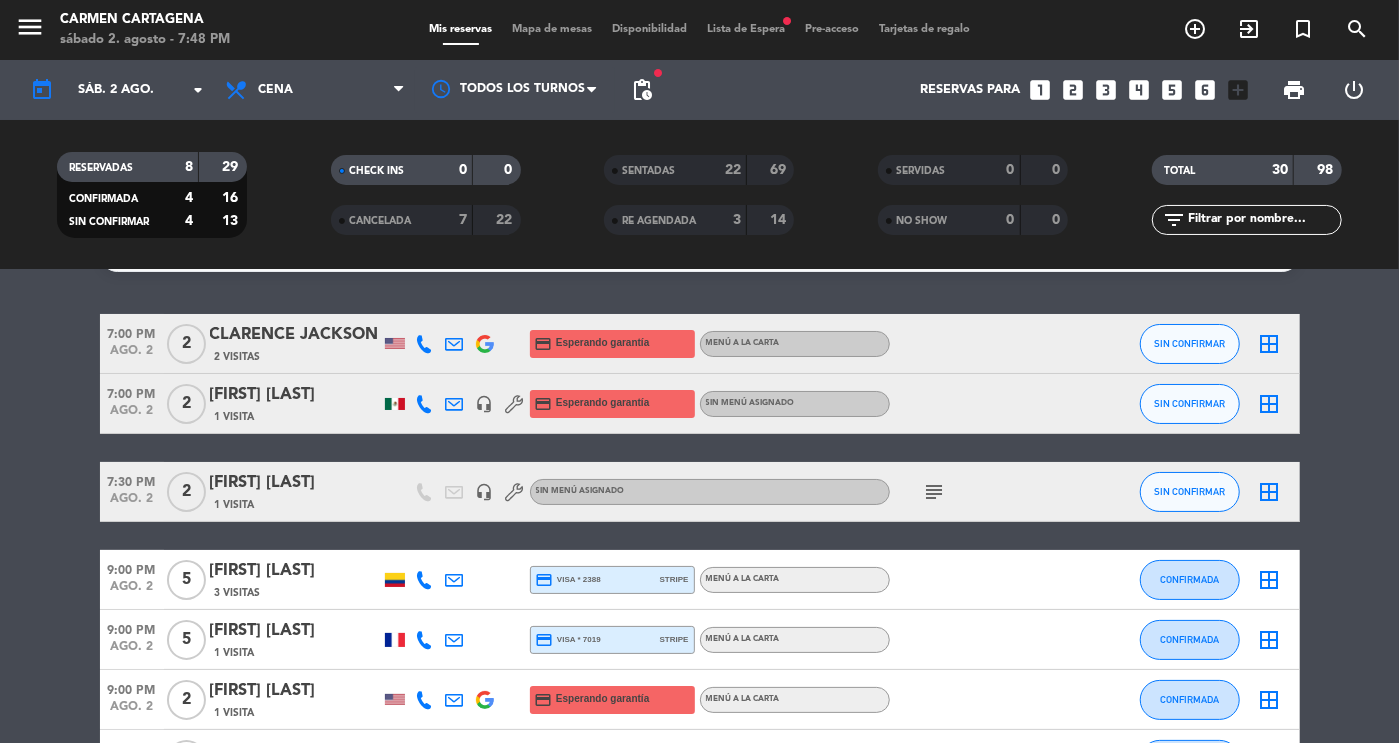 scroll, scrollTop: 37, scrollLeft: 0, axis: vertical 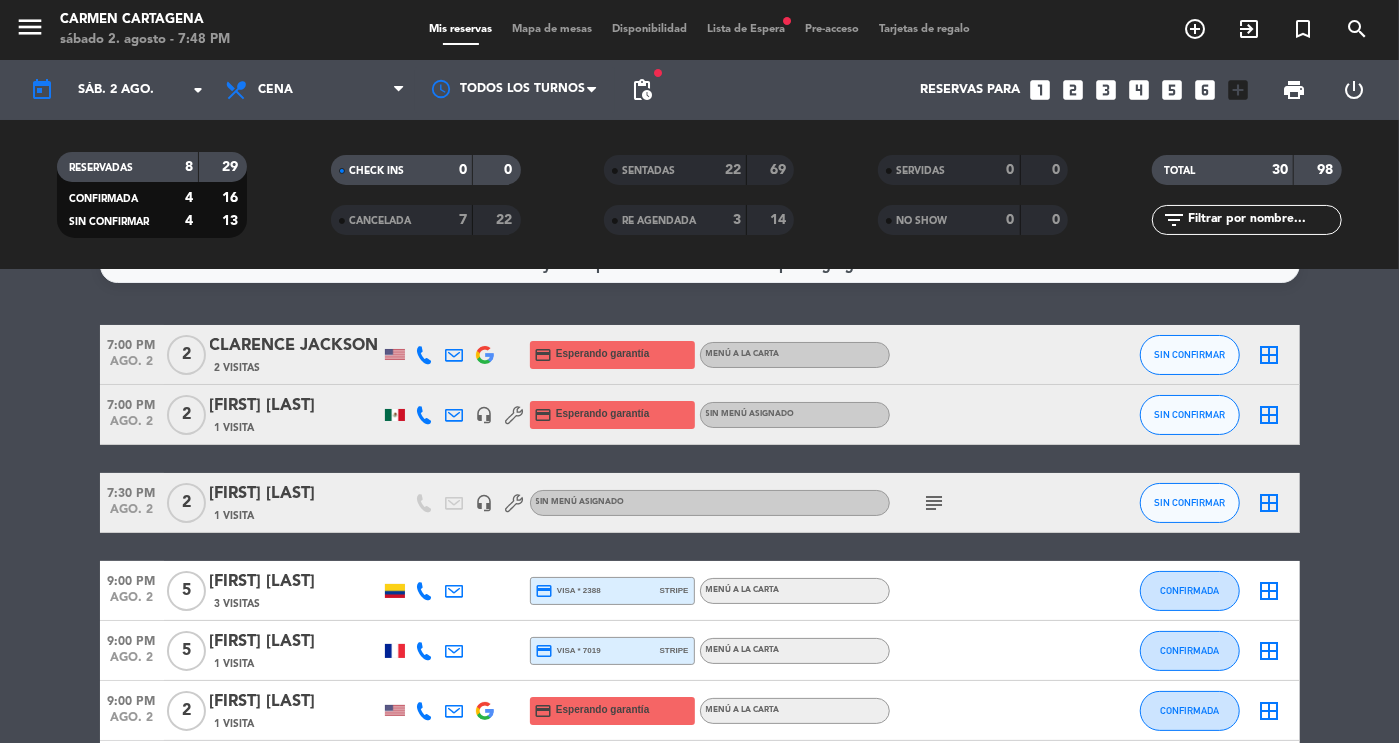 click on "[FIRST] [LAST]" 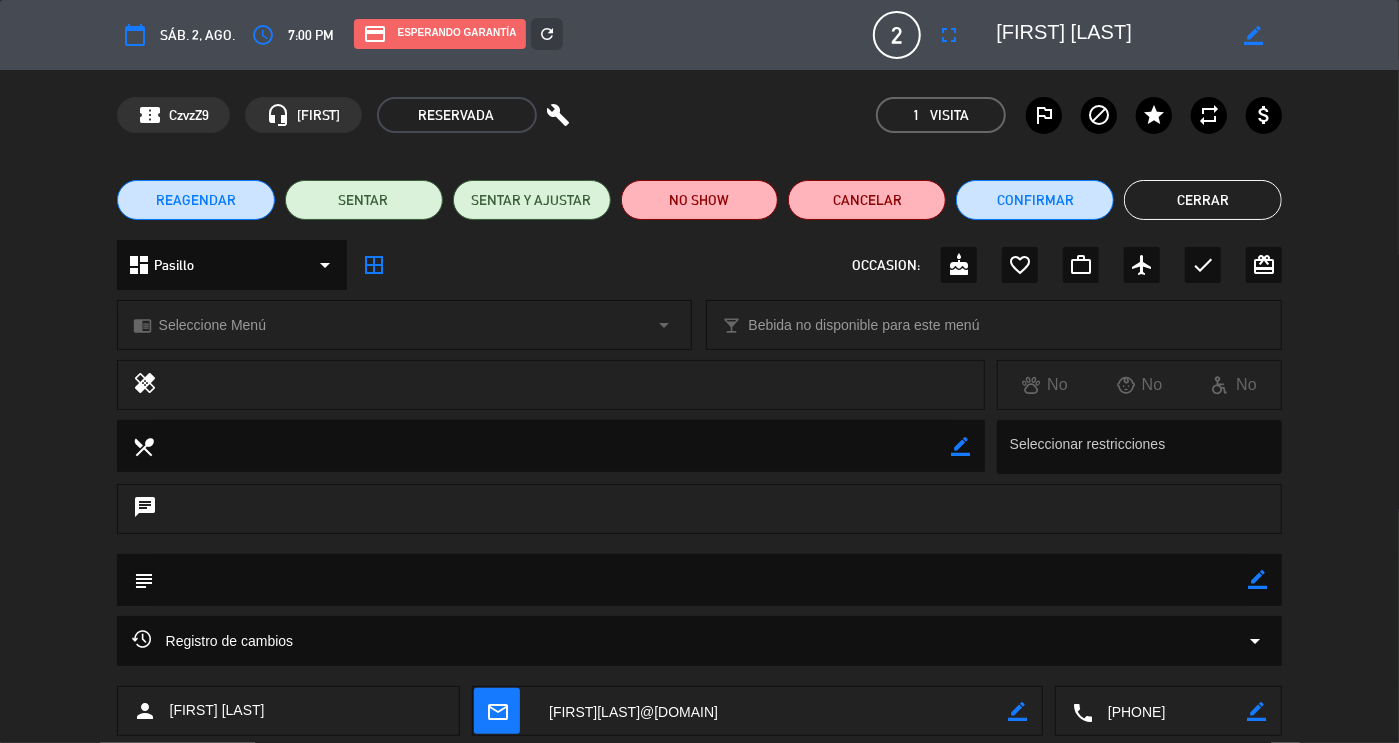 drag, startPoint x: 1228, startPoint y: 718, endPoint x: 1103, endPoint y: 718, distance: 125 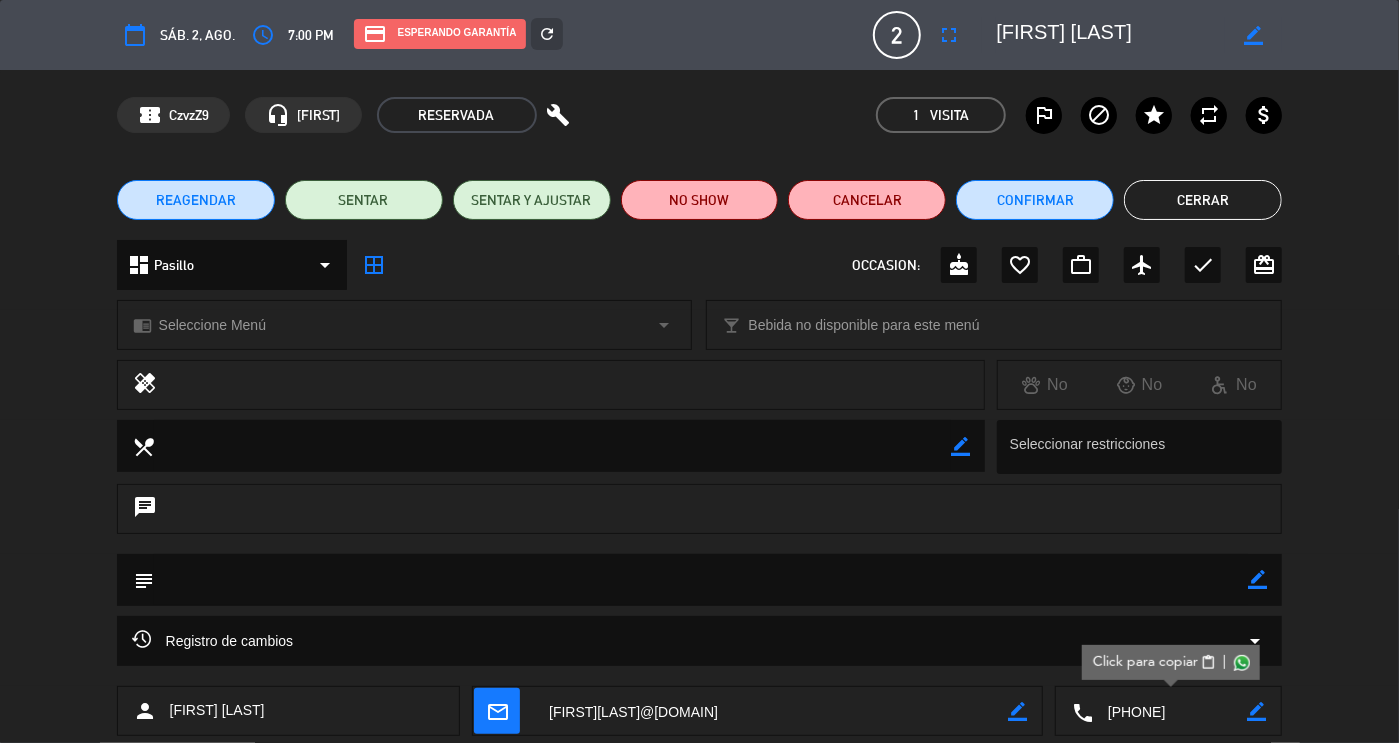 click on "Cerrar" 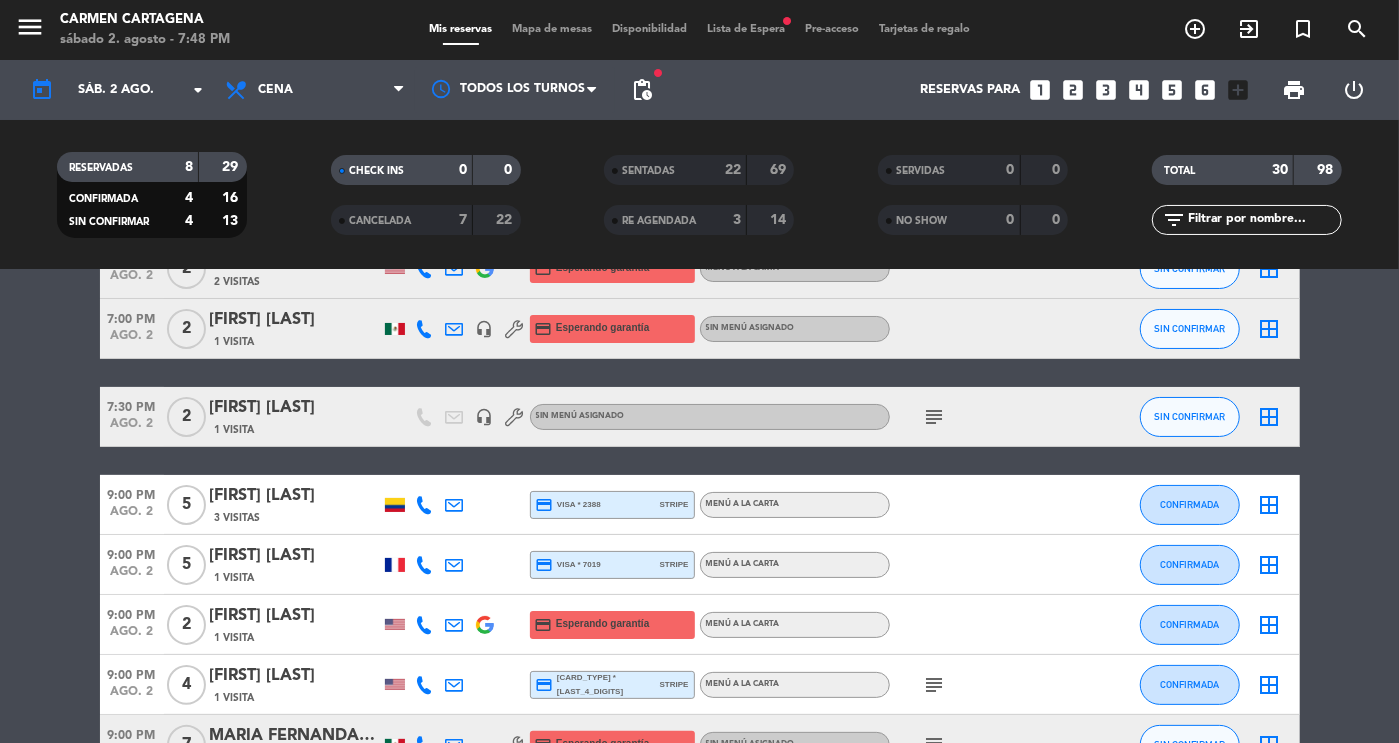 scroll, scrollTop: 141, scrollLeft: 0, axis: vertical 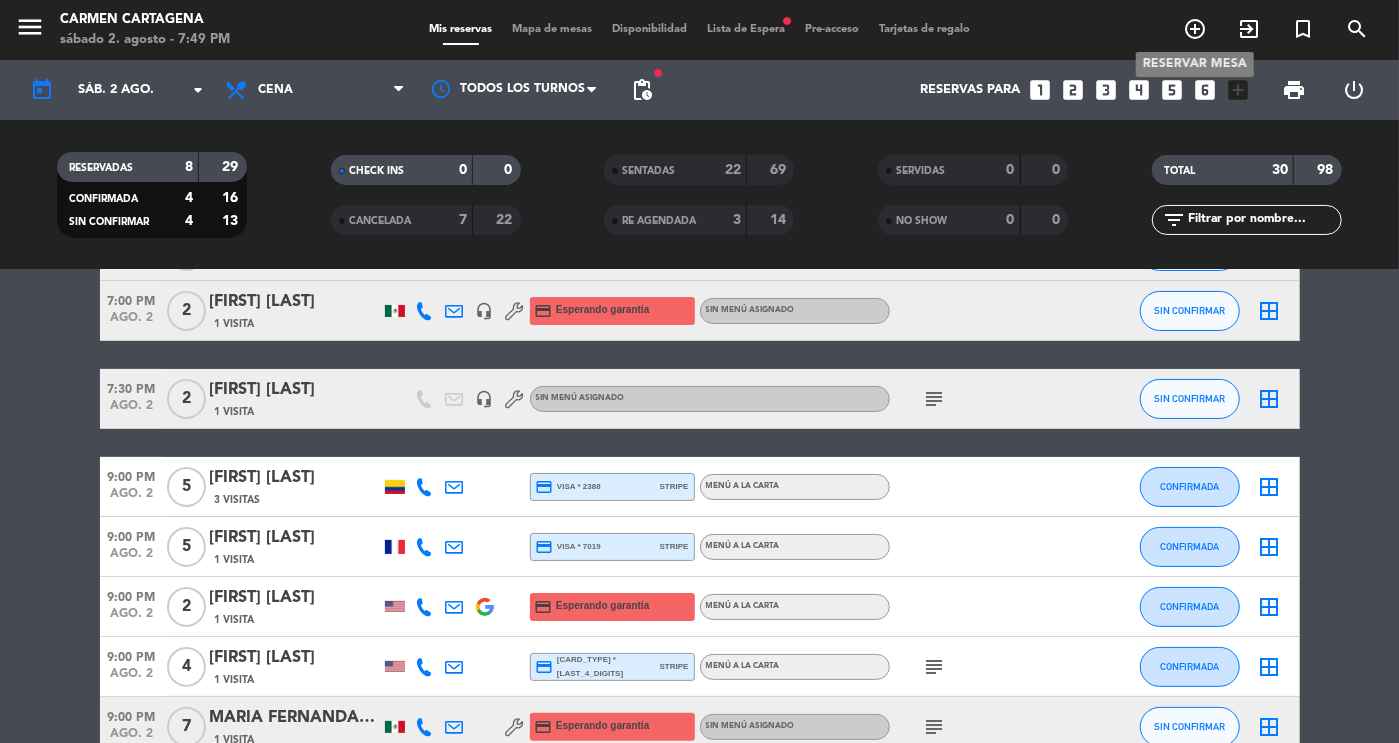click on "add_circle_outline" at bounding box center (1195, 29) 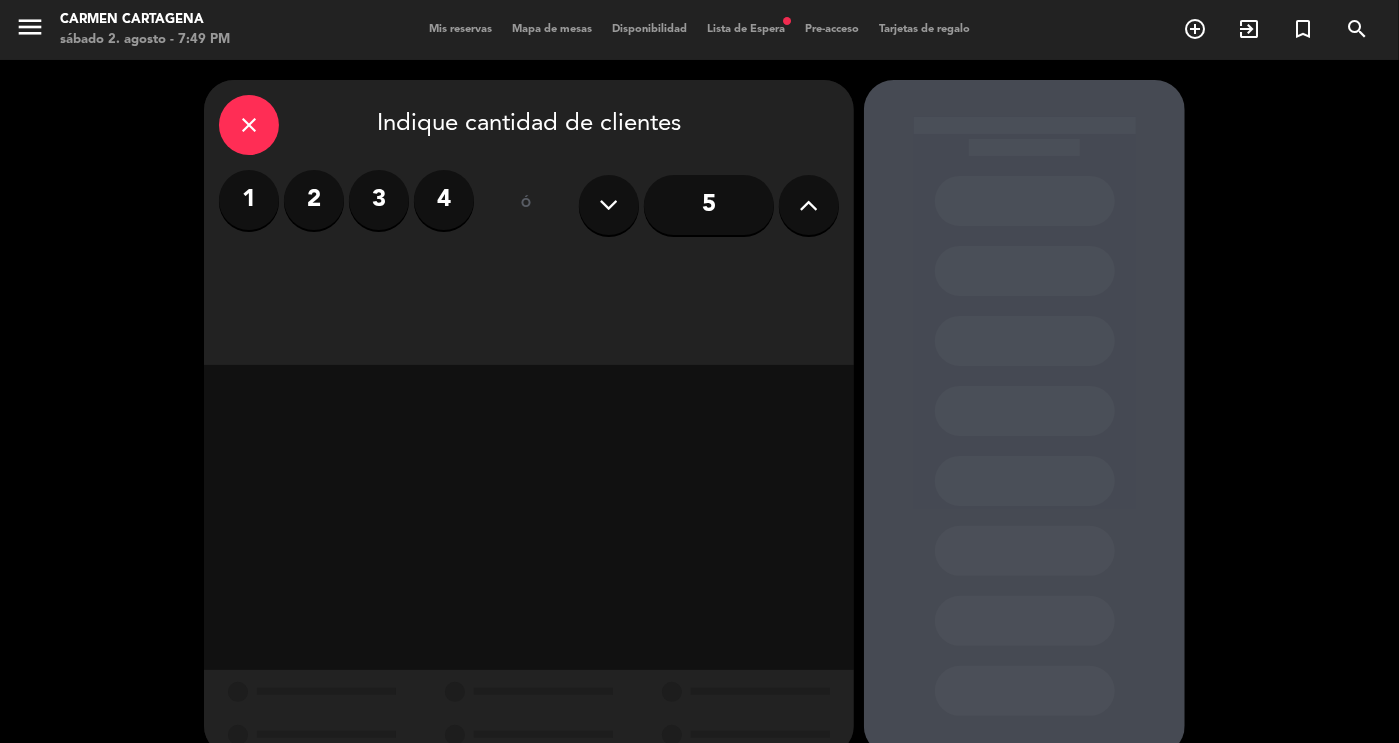 click at bounding box center (809, 205) 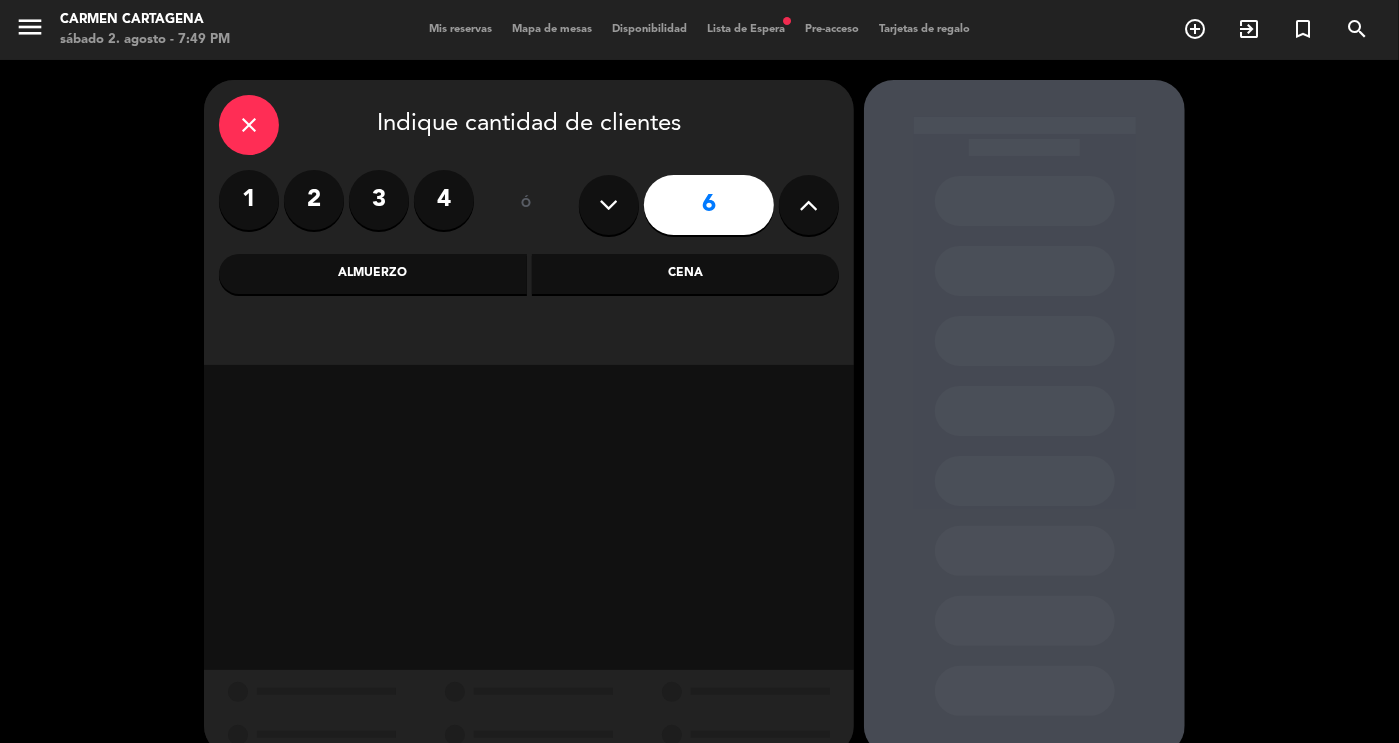 click at bounding box center [809, 205] 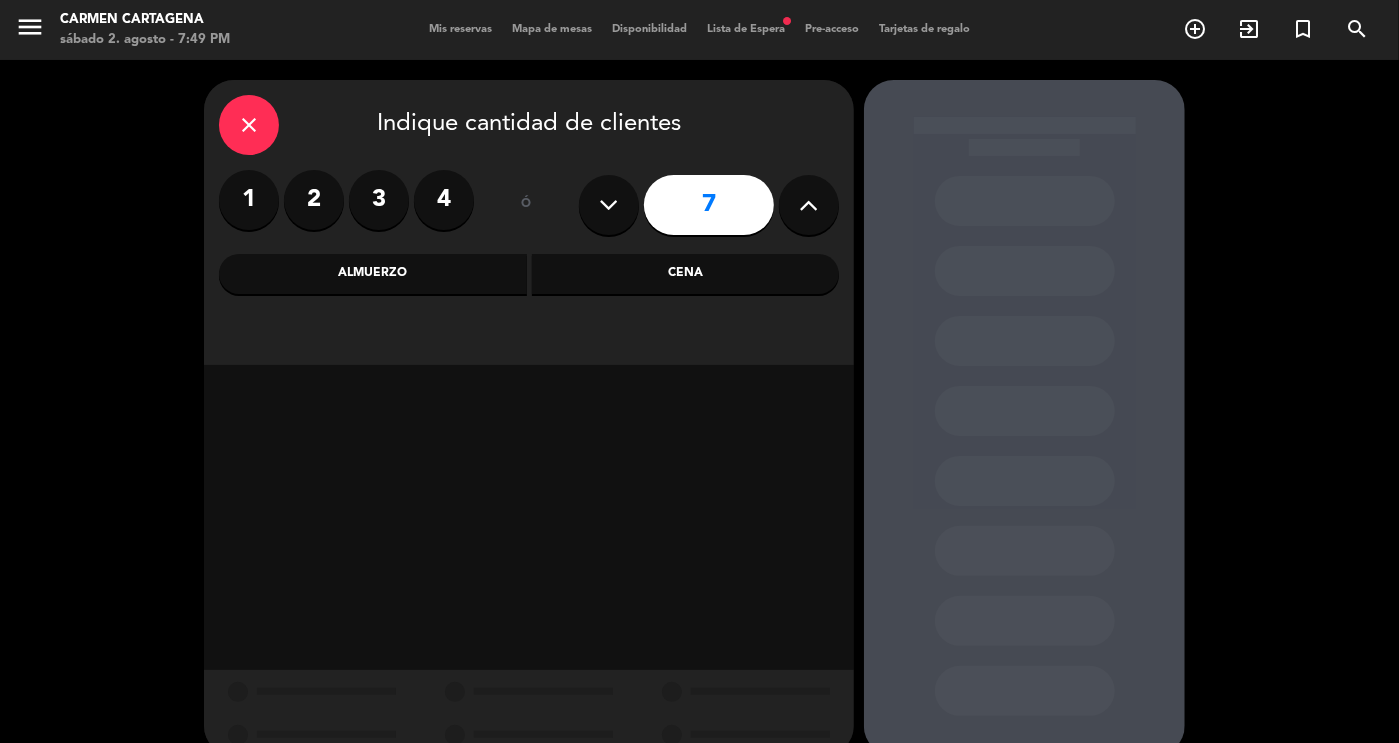 click at bounding box center (809, 205) 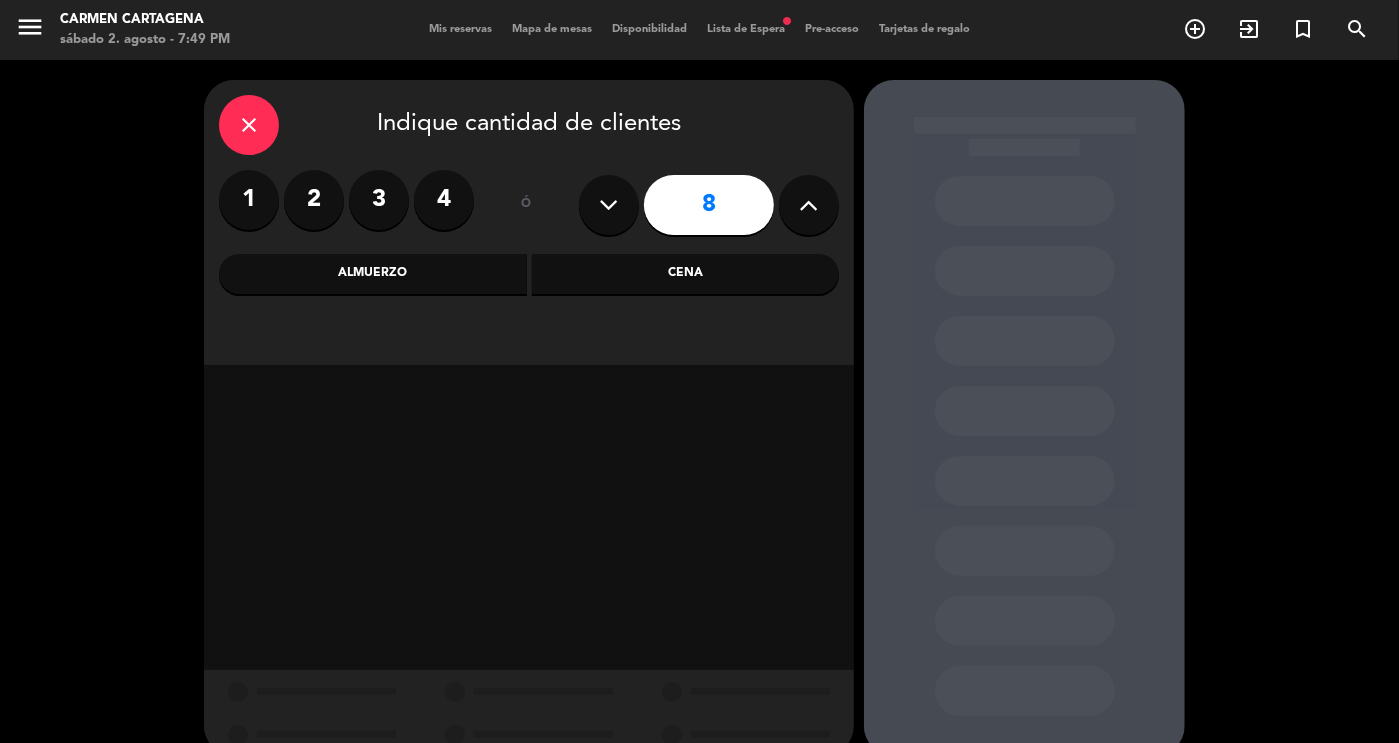 click at bounding box center [809, 205] 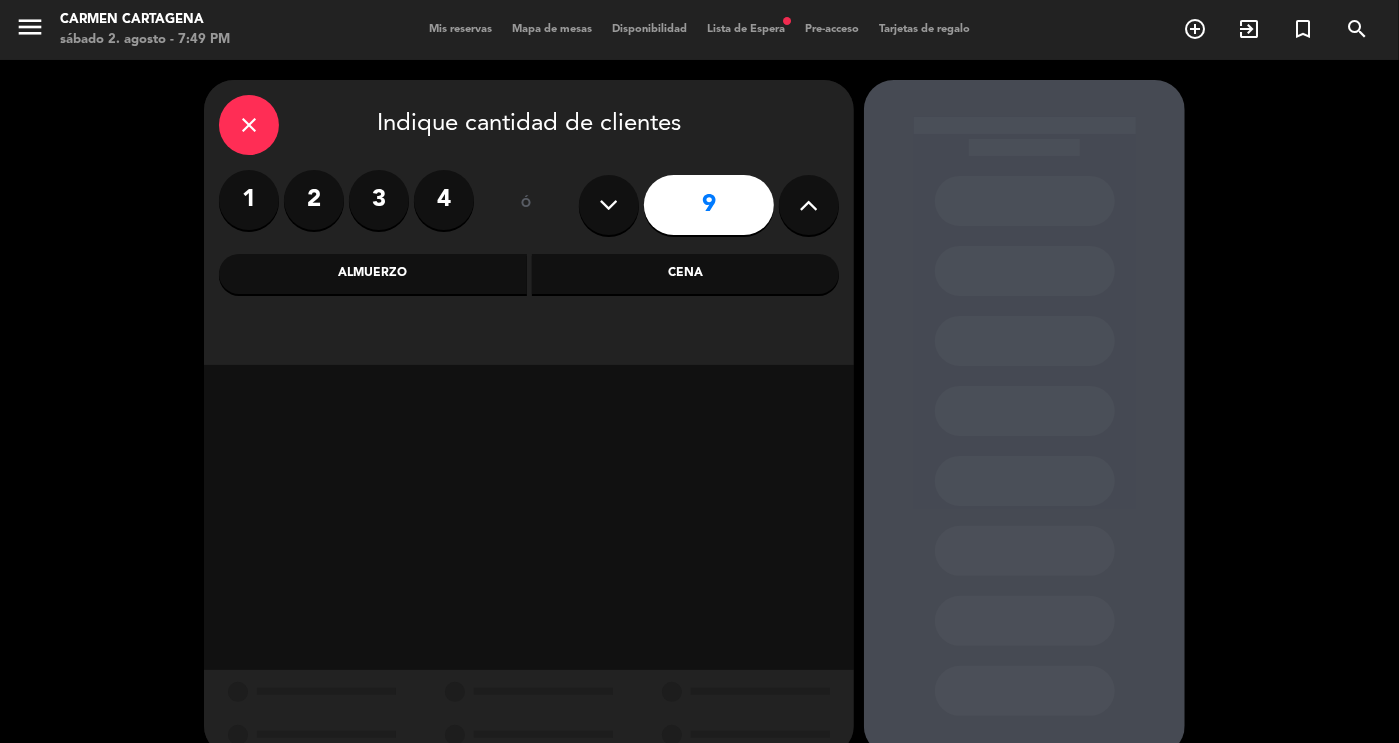 click at bounding box center (609, 205) 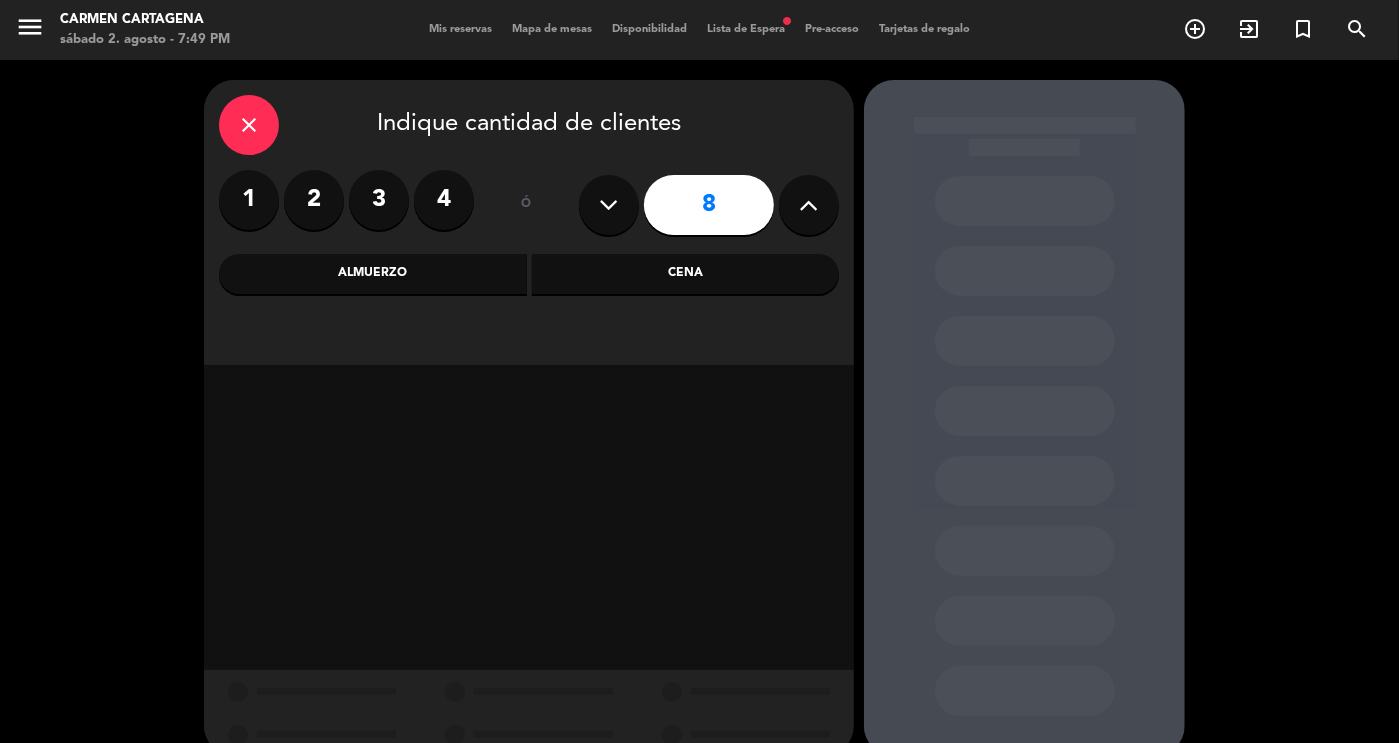 click at bounding box center [609, 205] 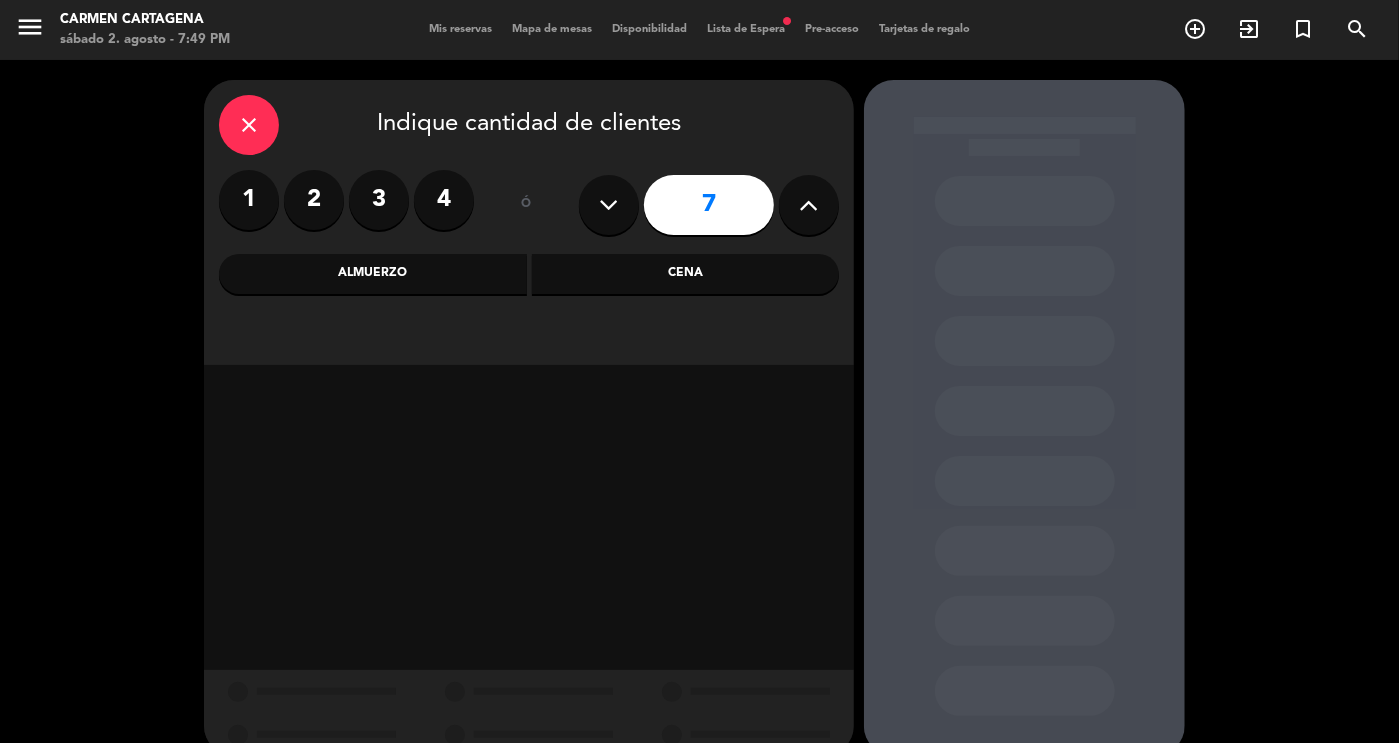 click on "Cena" at bounding box center [686, 274] 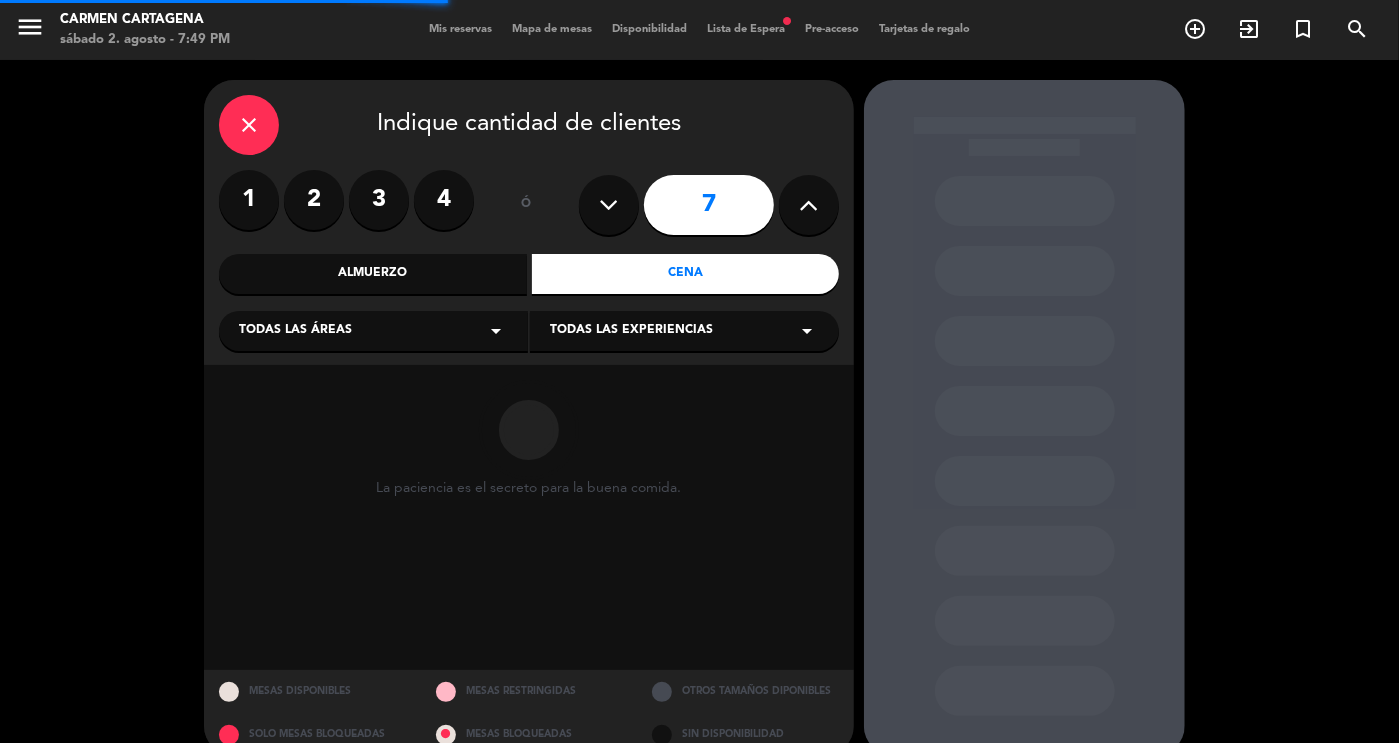 click on "Almuerzo" at bounding box center (373, 274) 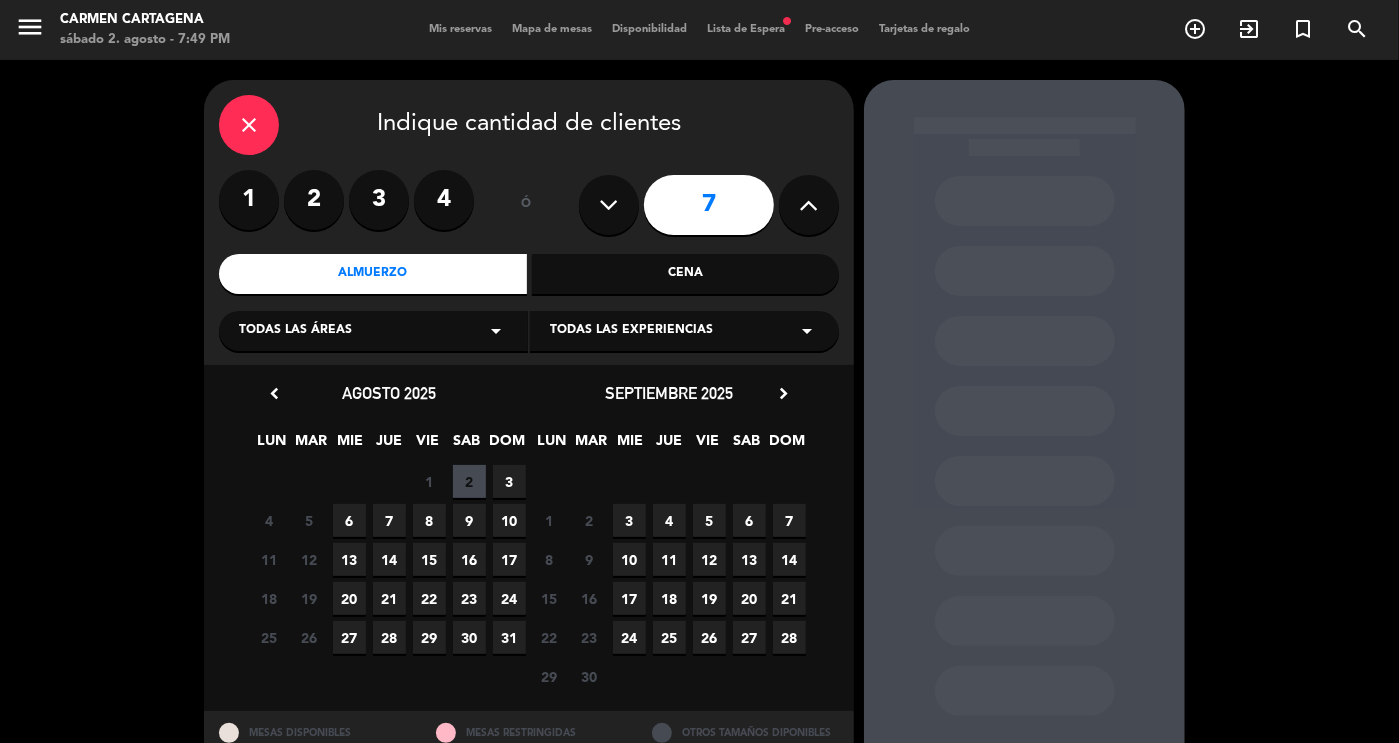 click on "3" at bounding box center (509, 481) 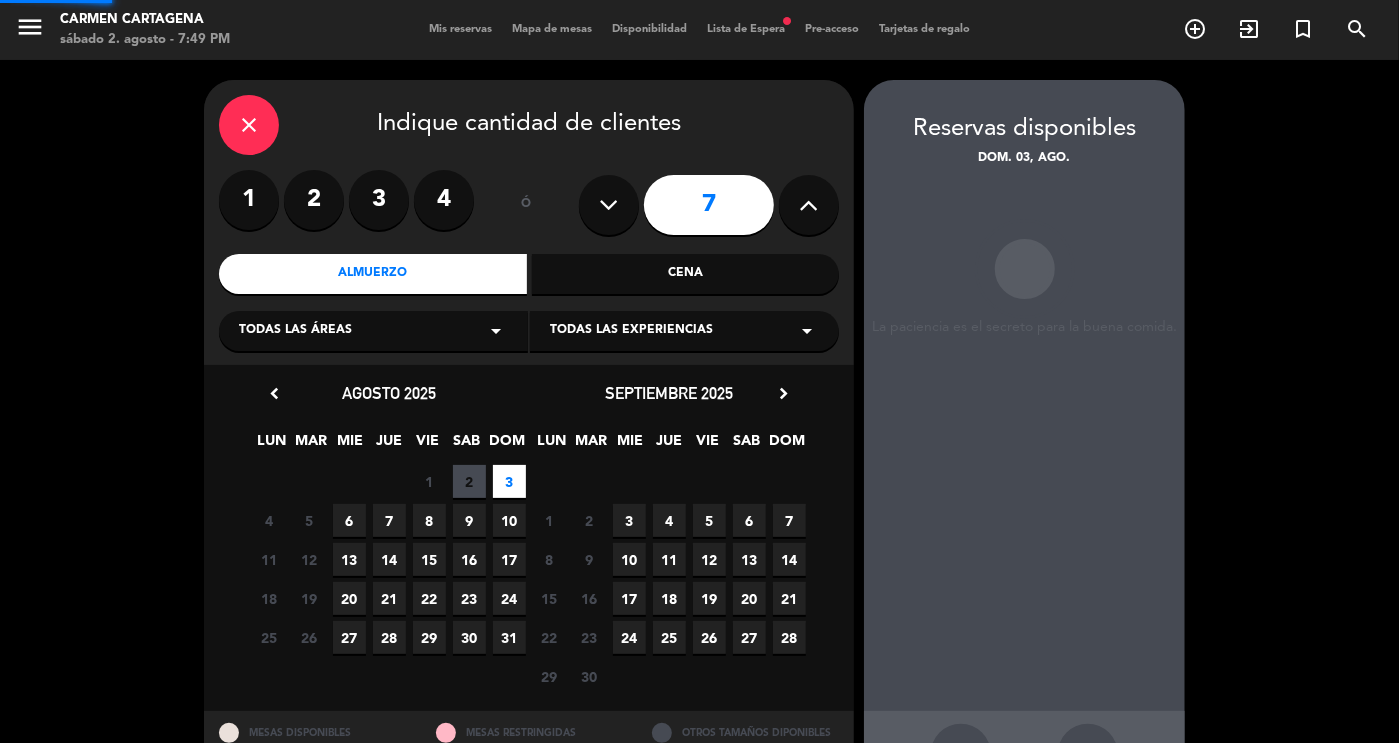 scroll, scrollTop: 72, scrollLeft: 0, axis: vertical 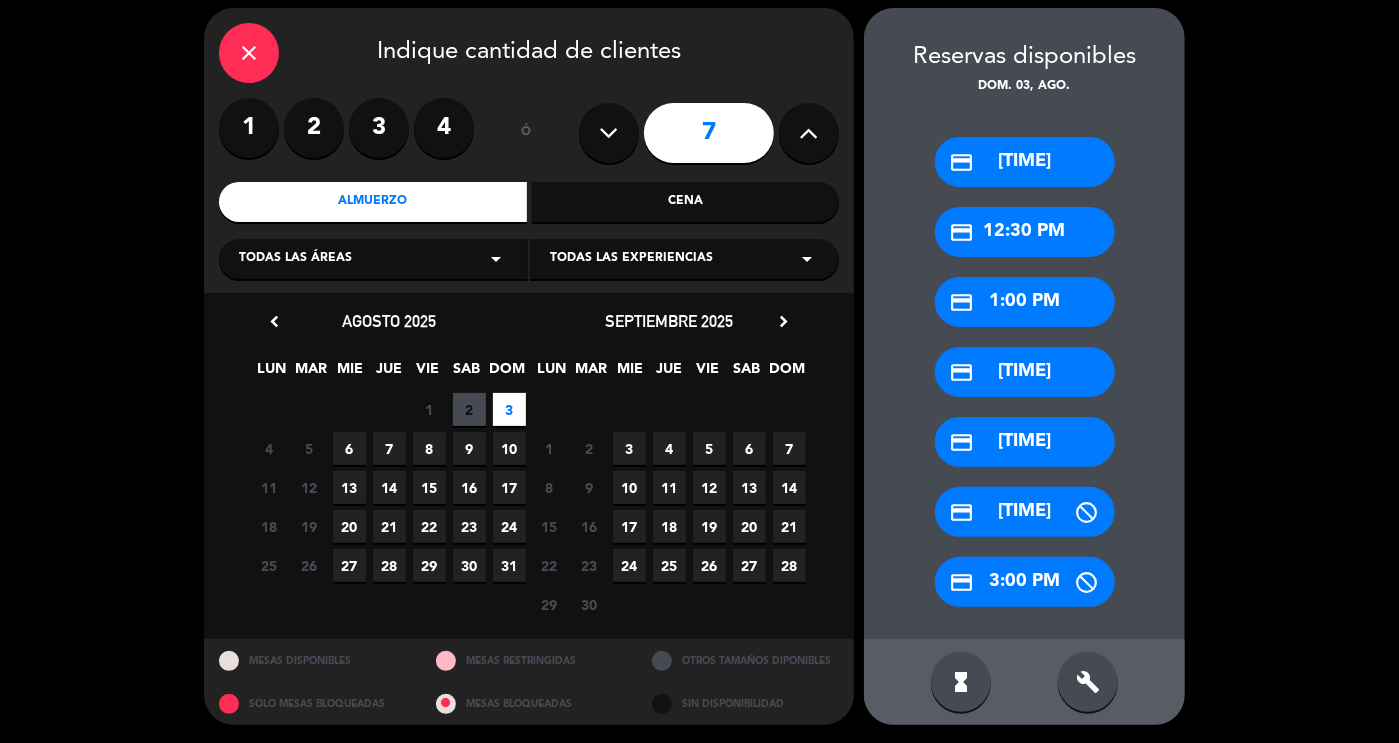 click on "build" at bounding box center (1088, 682) 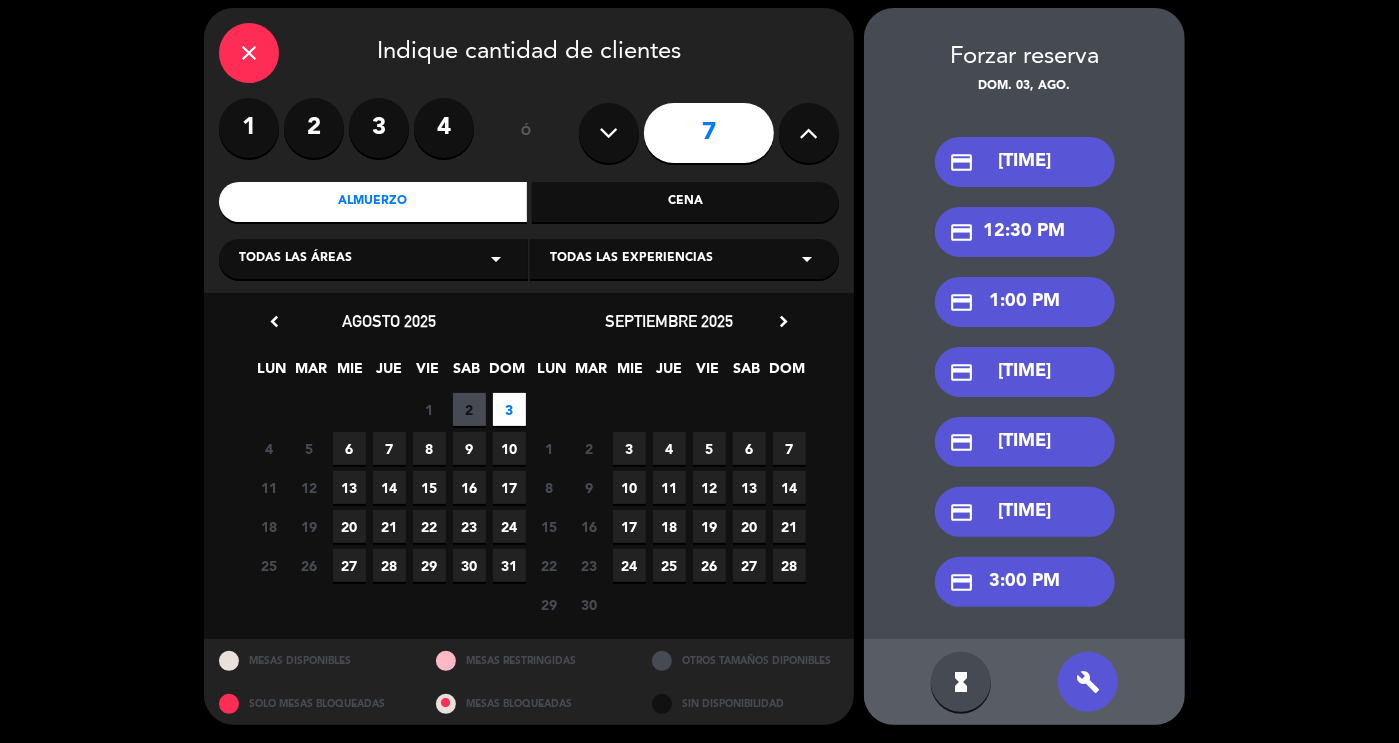 click on "credit_card  12:30 PM" at bounding box center [1025, 232] 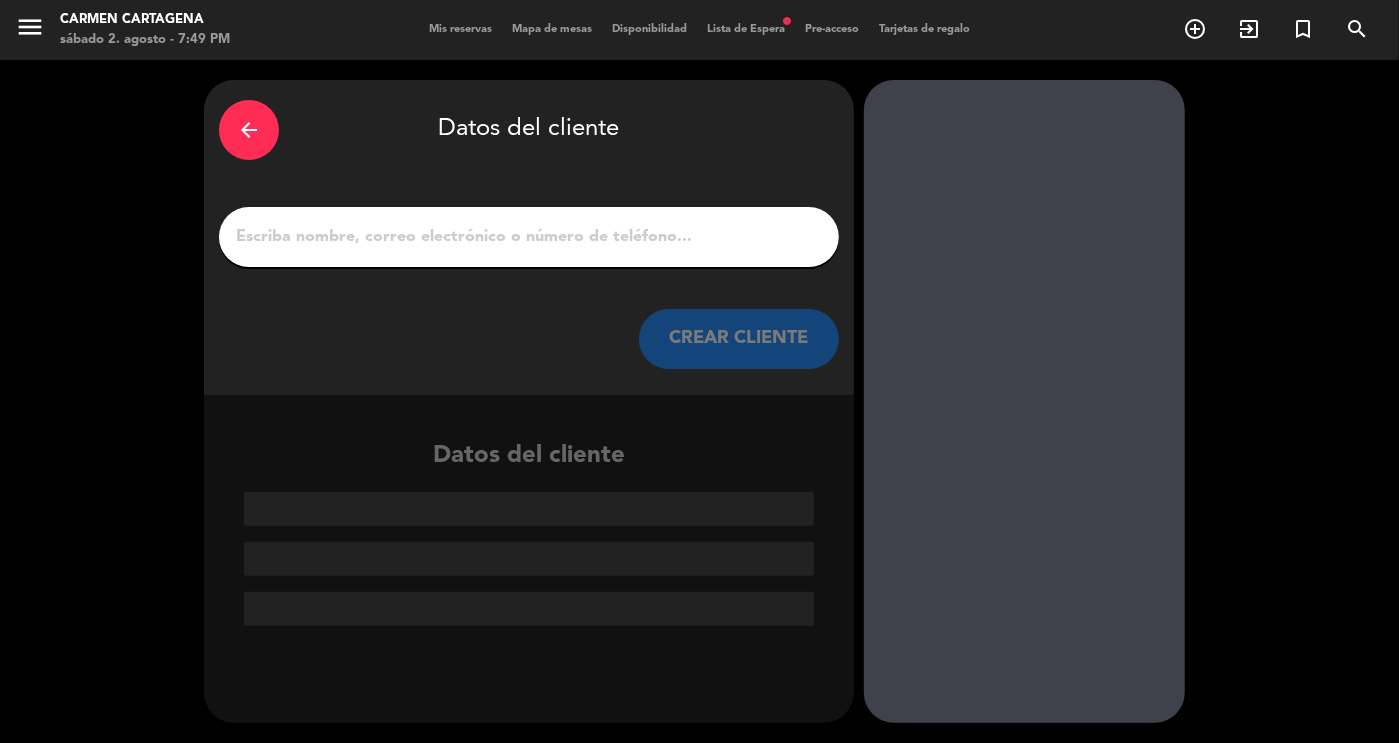 scroll, scrollTop: 0, scrollLeft: 0, axis: both 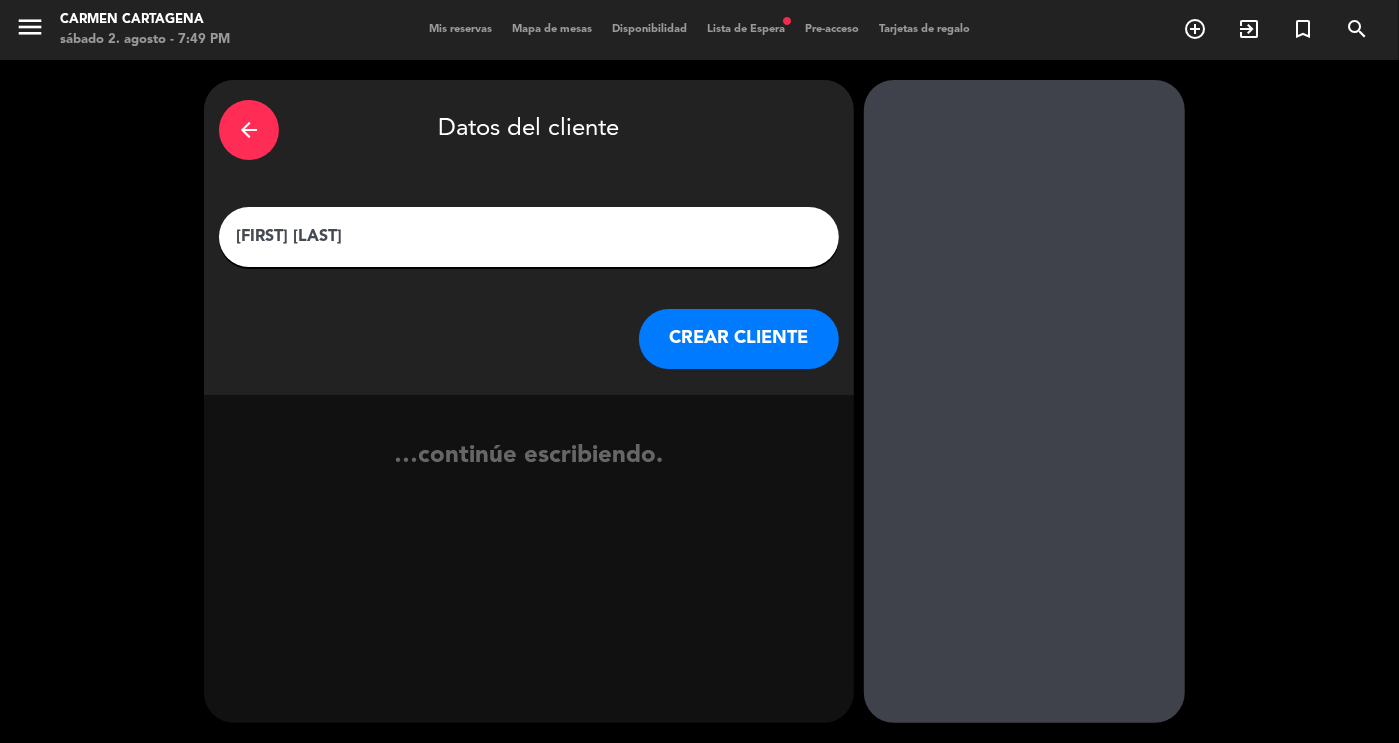 type on "[FIRST] [LAST]" 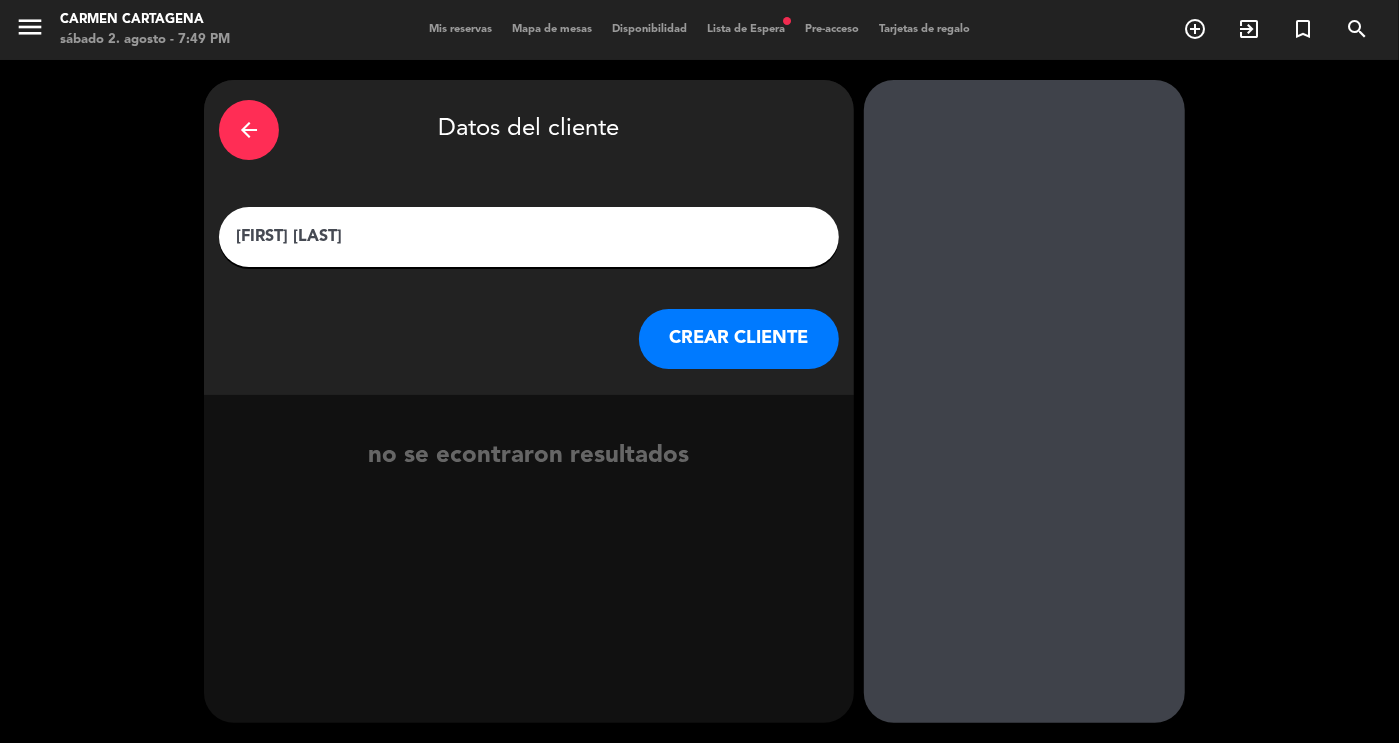 click on "CREAR CLIENTE" at bounding box center [739, 339] 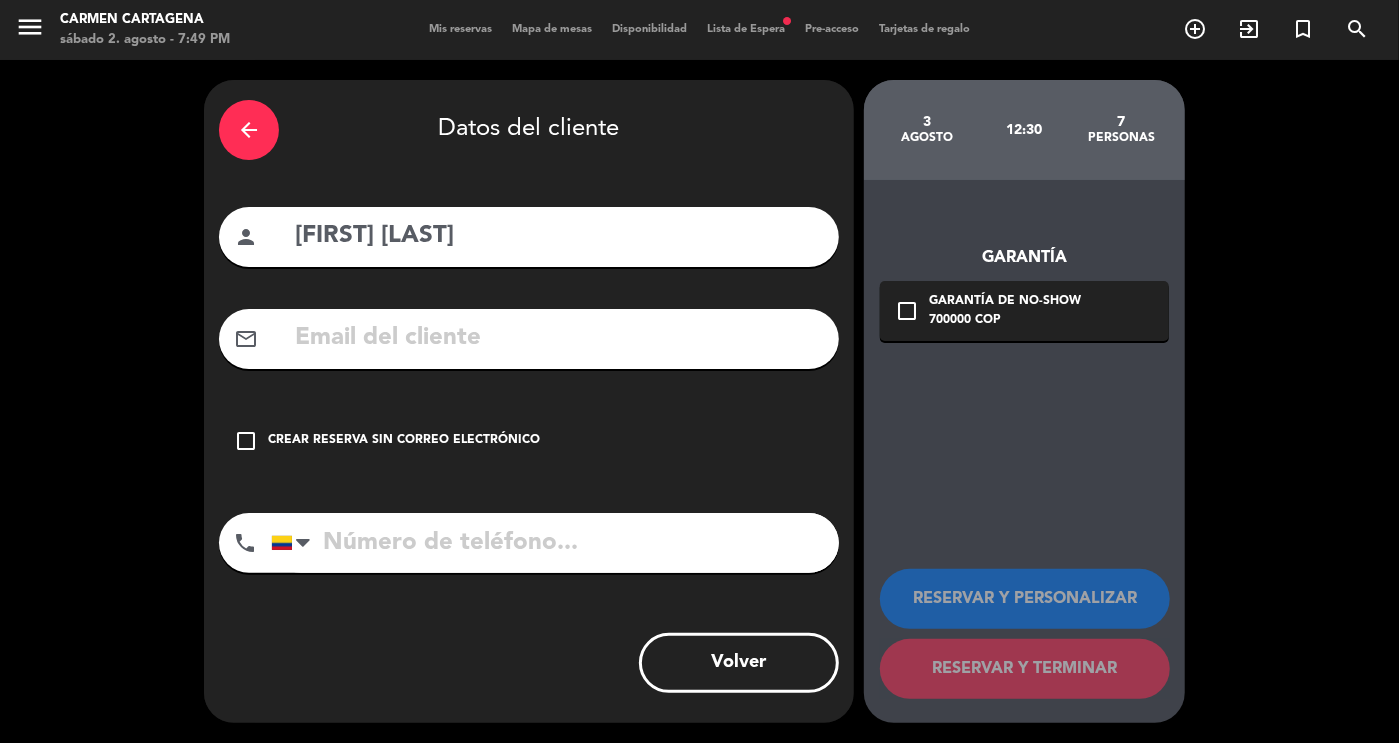 click at bounding box center [558, 338] 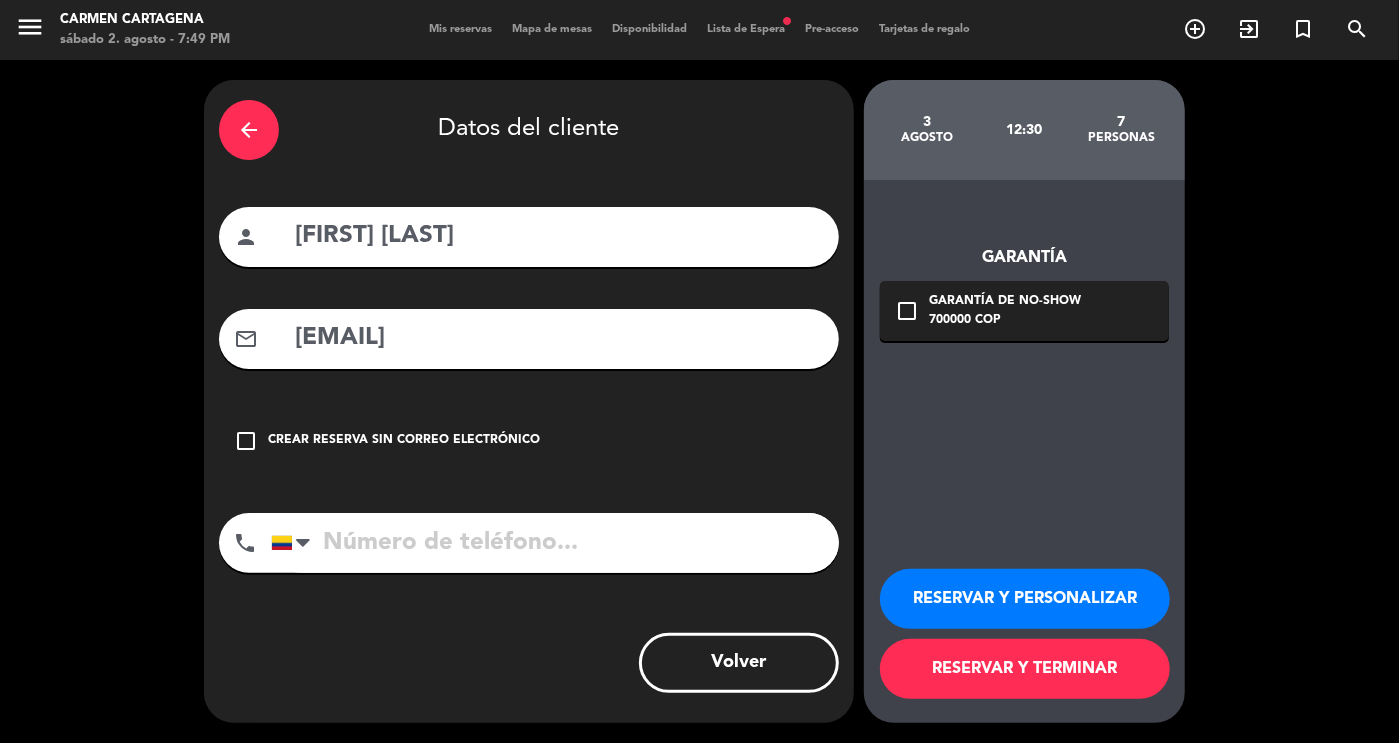 type on "[EMAIL]" 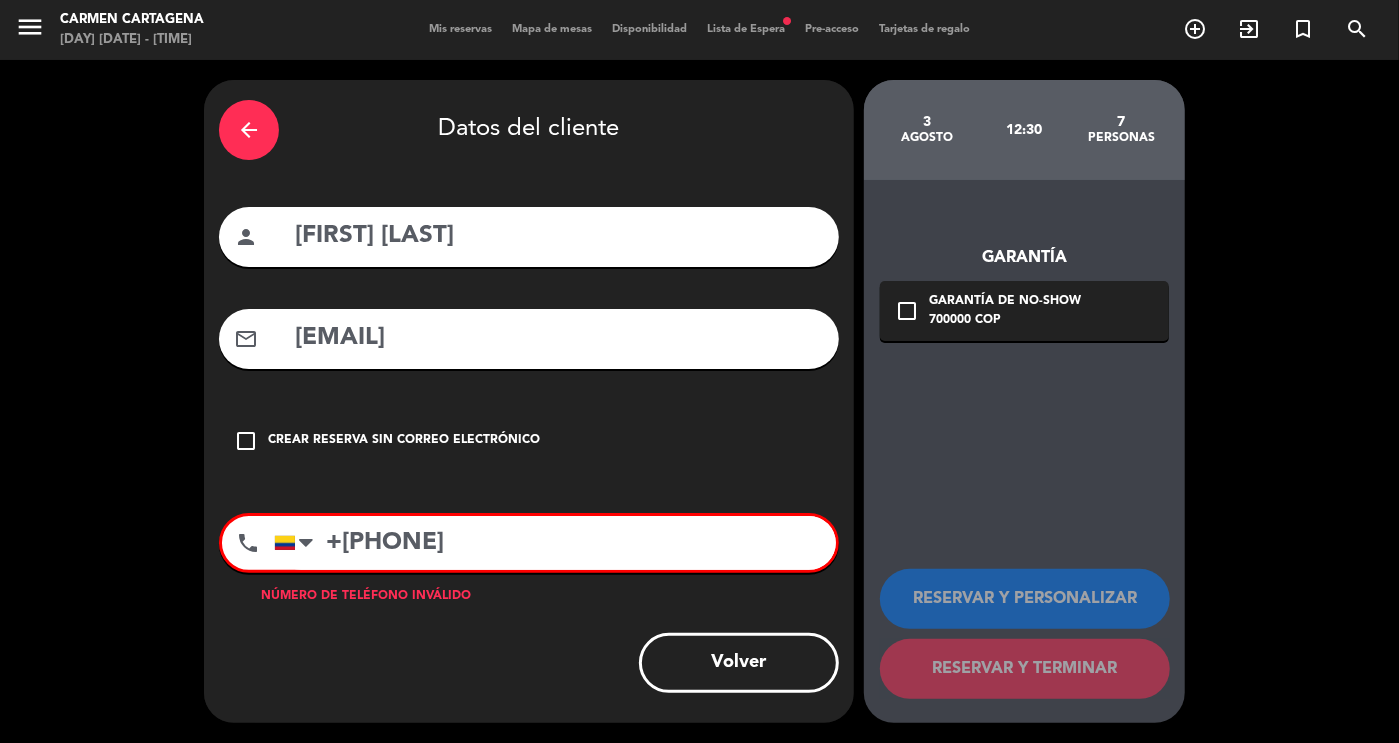 click on "+[PHONE]" at bounding box center [555, 543] 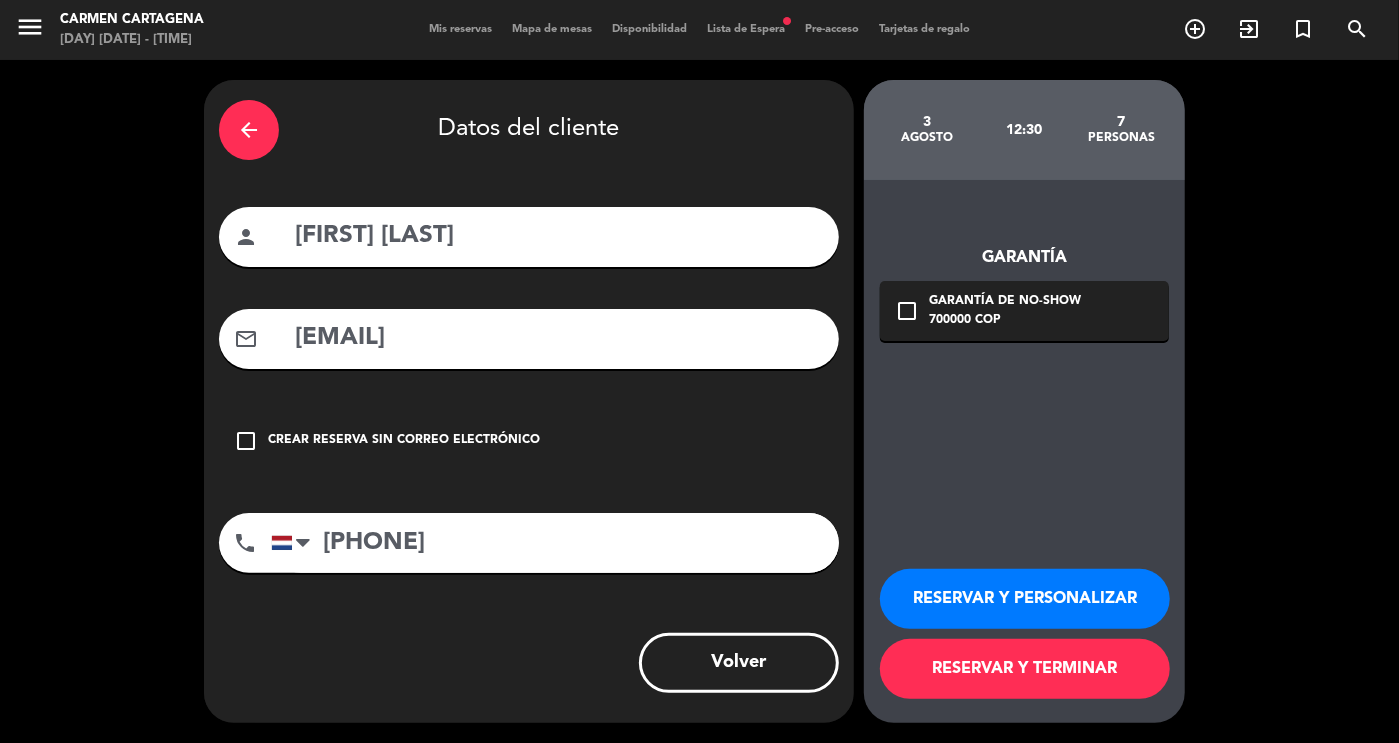 type on "[PHONE]" 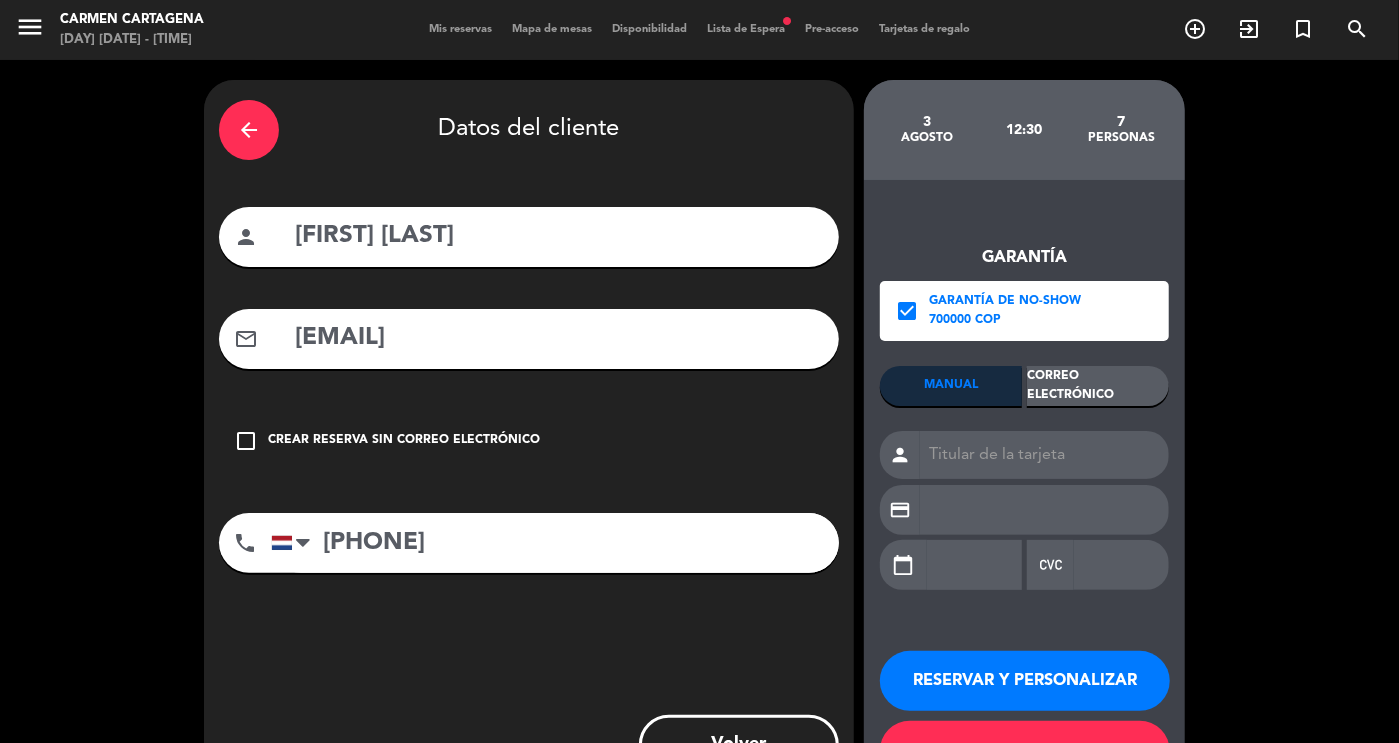 click on "Correo Electrónico" at bounding box center (1098, 386) 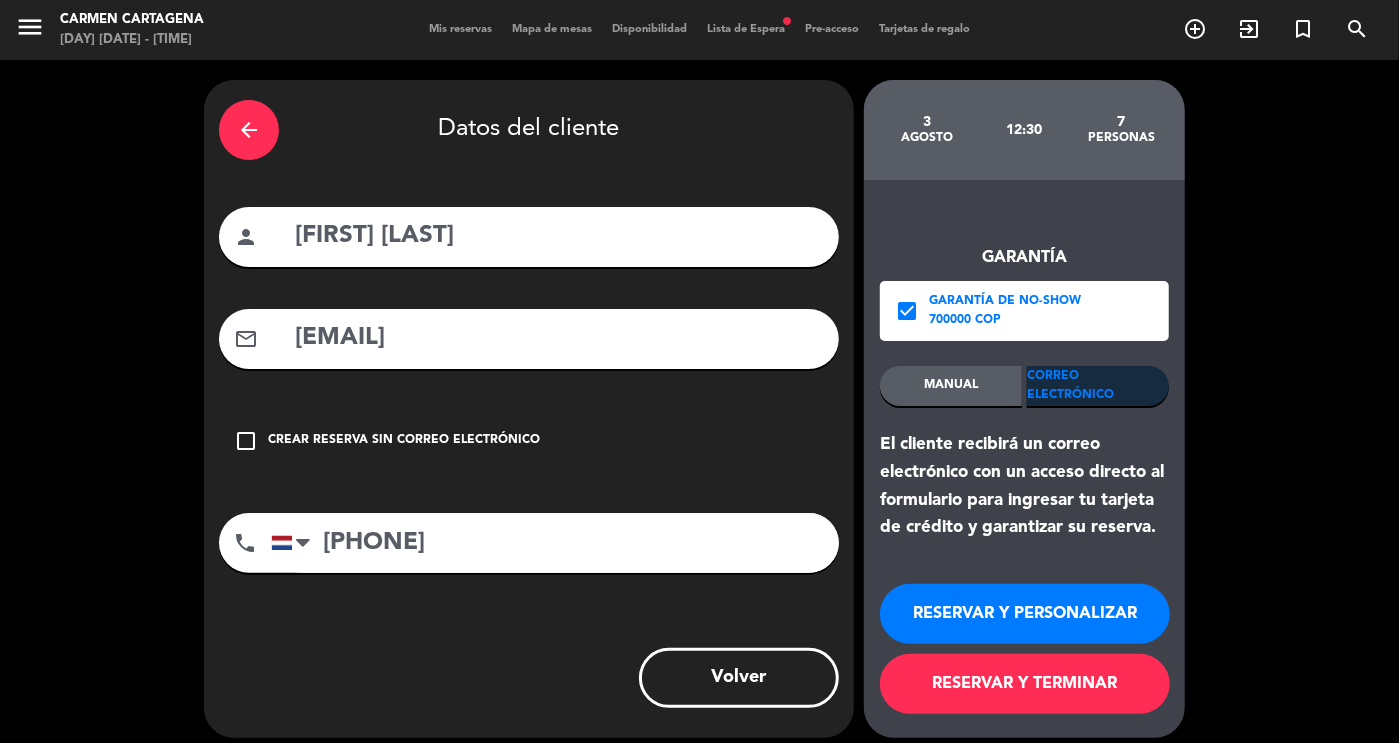 click on "RESERVAR Y PERSONALIZAR" at bounding box center [1025, 614] 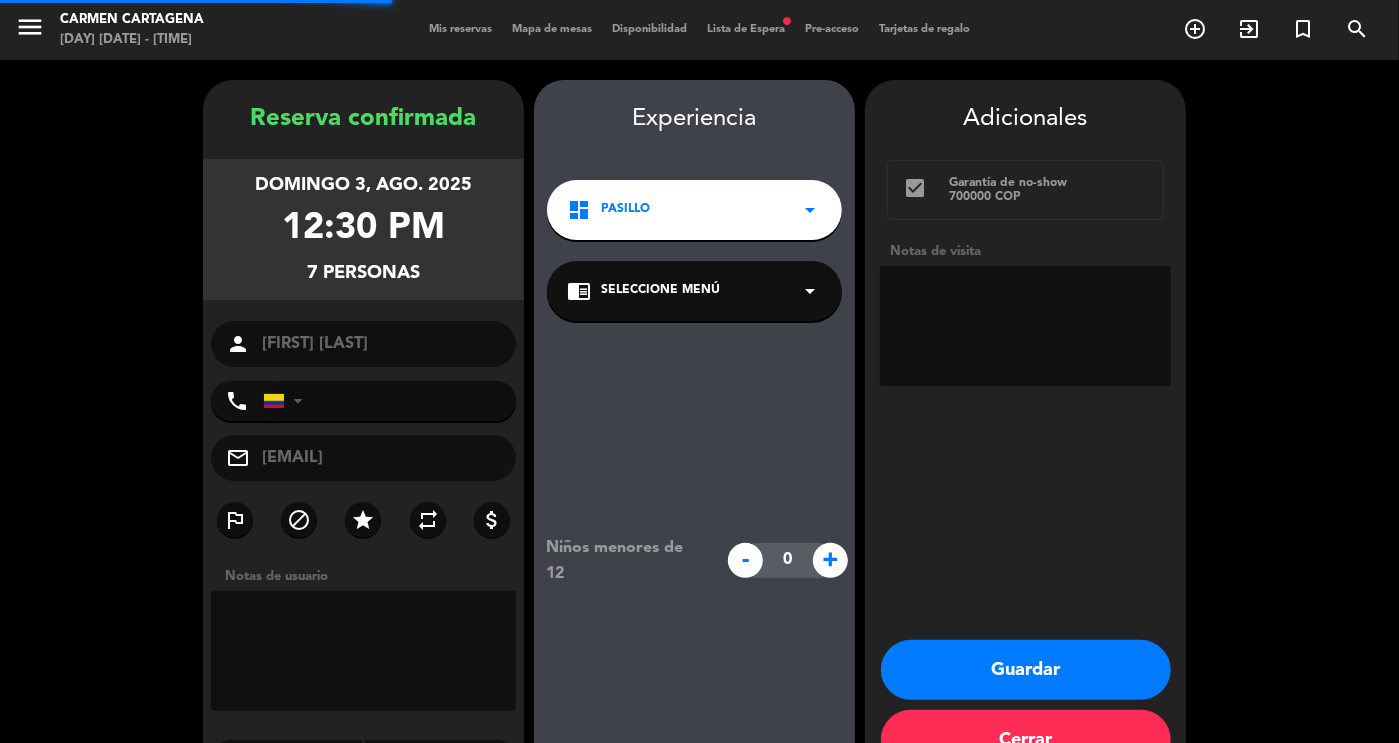 type on "+[PHONE]" 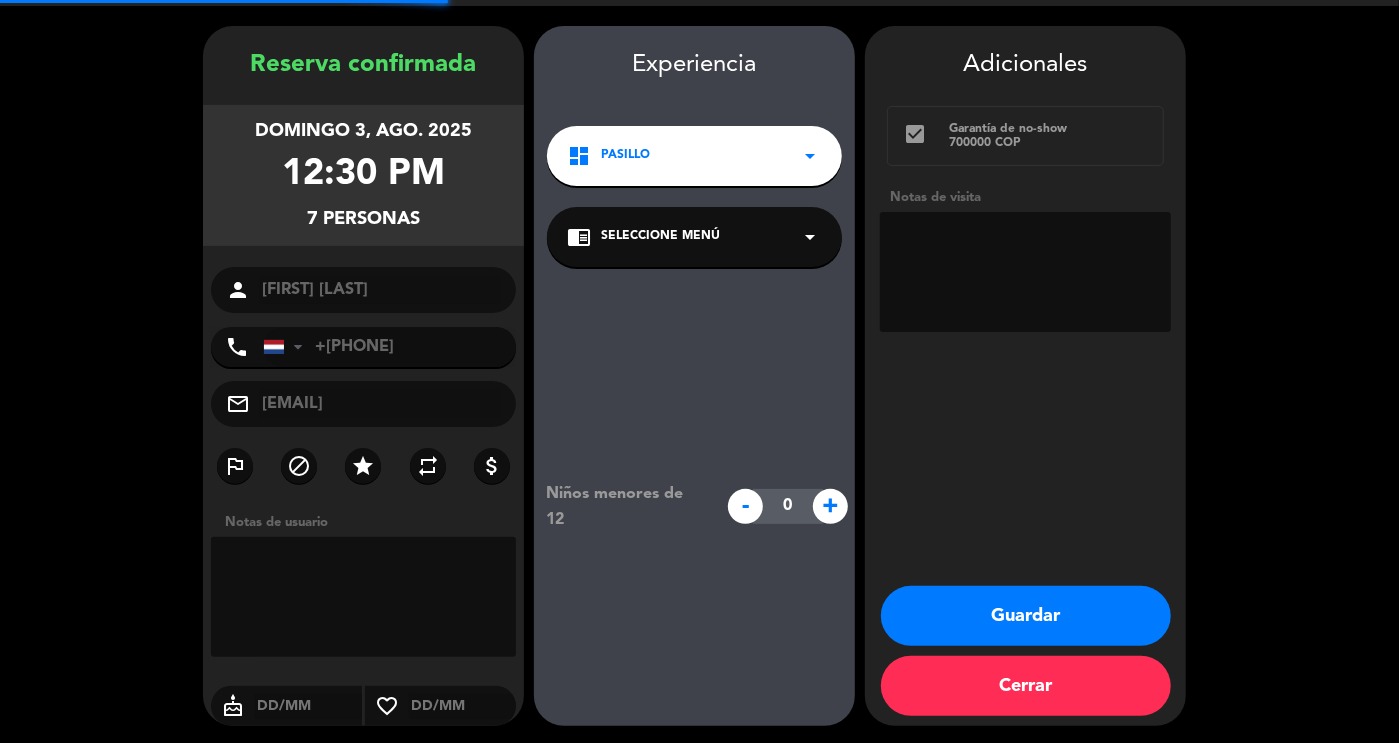 scroll, scrollTop: 56, scrollLeft: 0, axis: vertical 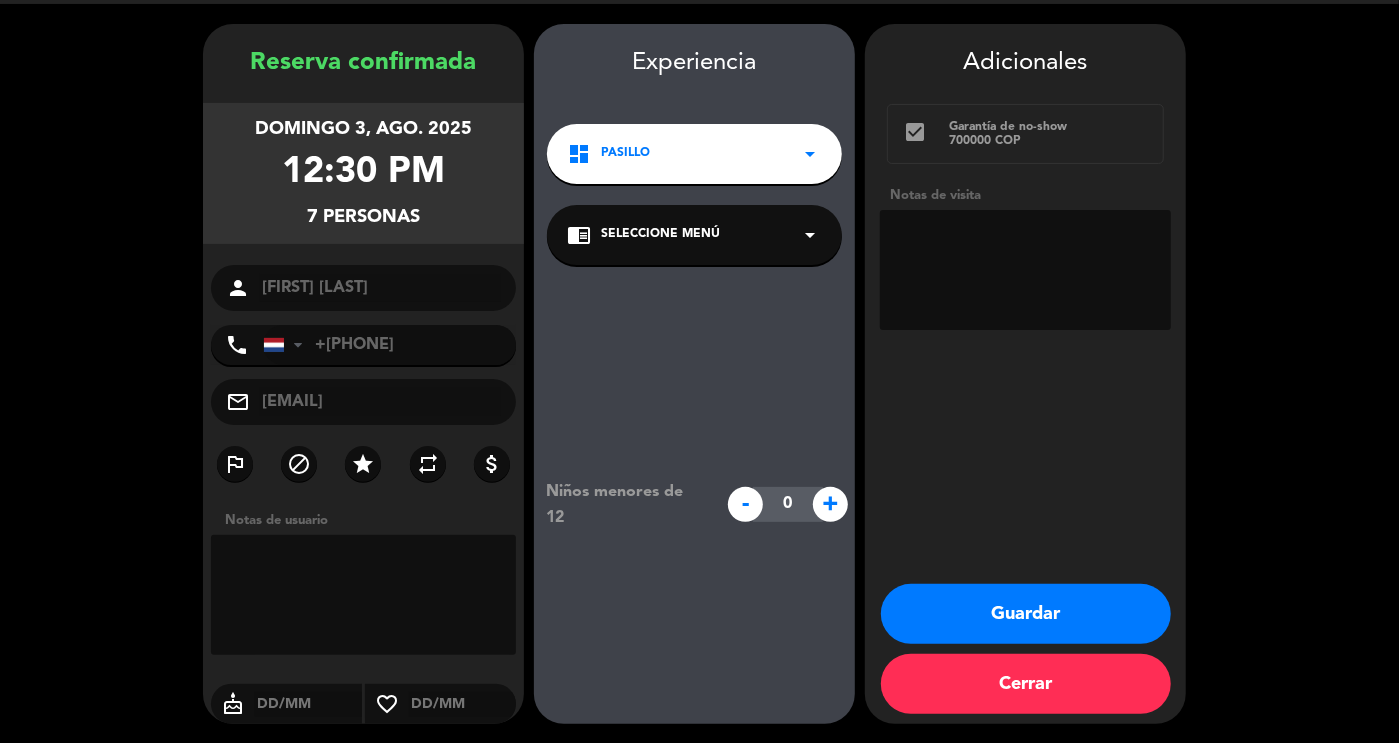 click at bounding box center [1025, 270] 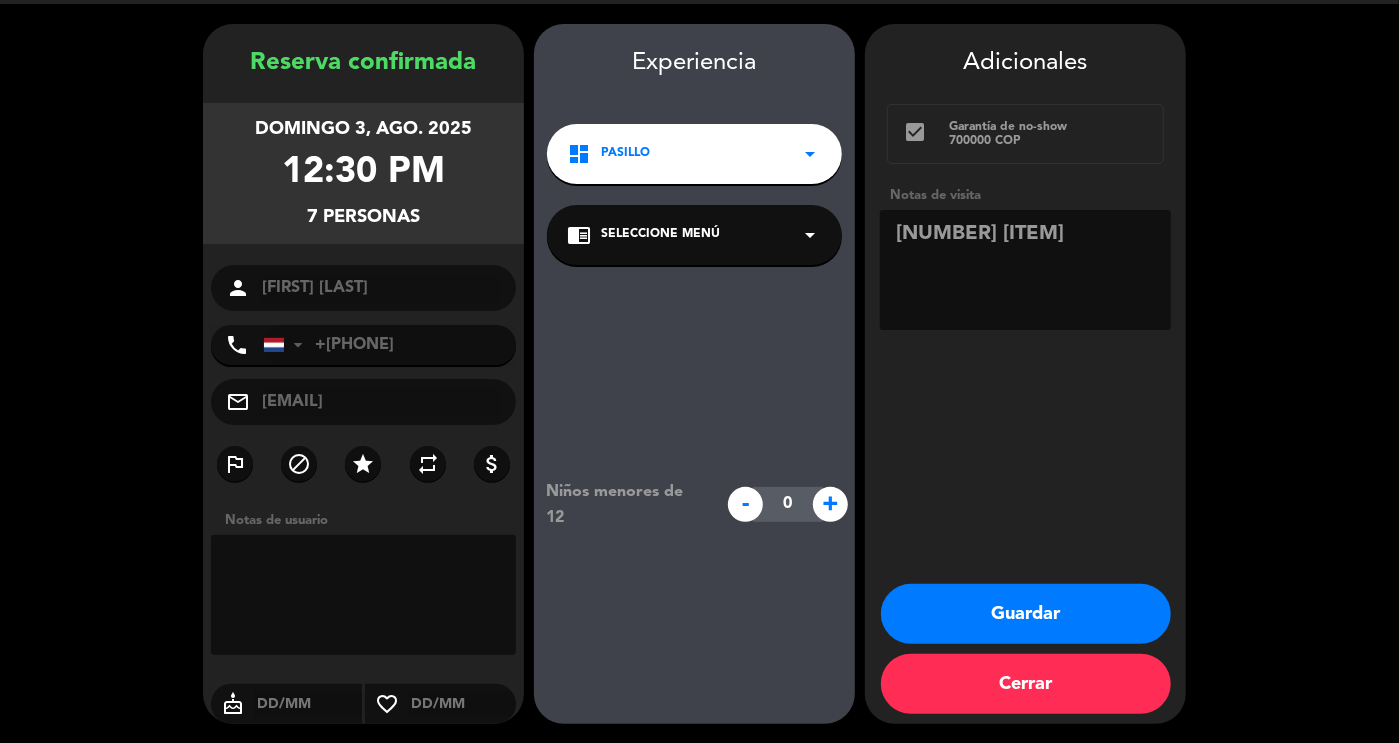 type on "[NUMBER] [ITEM]" 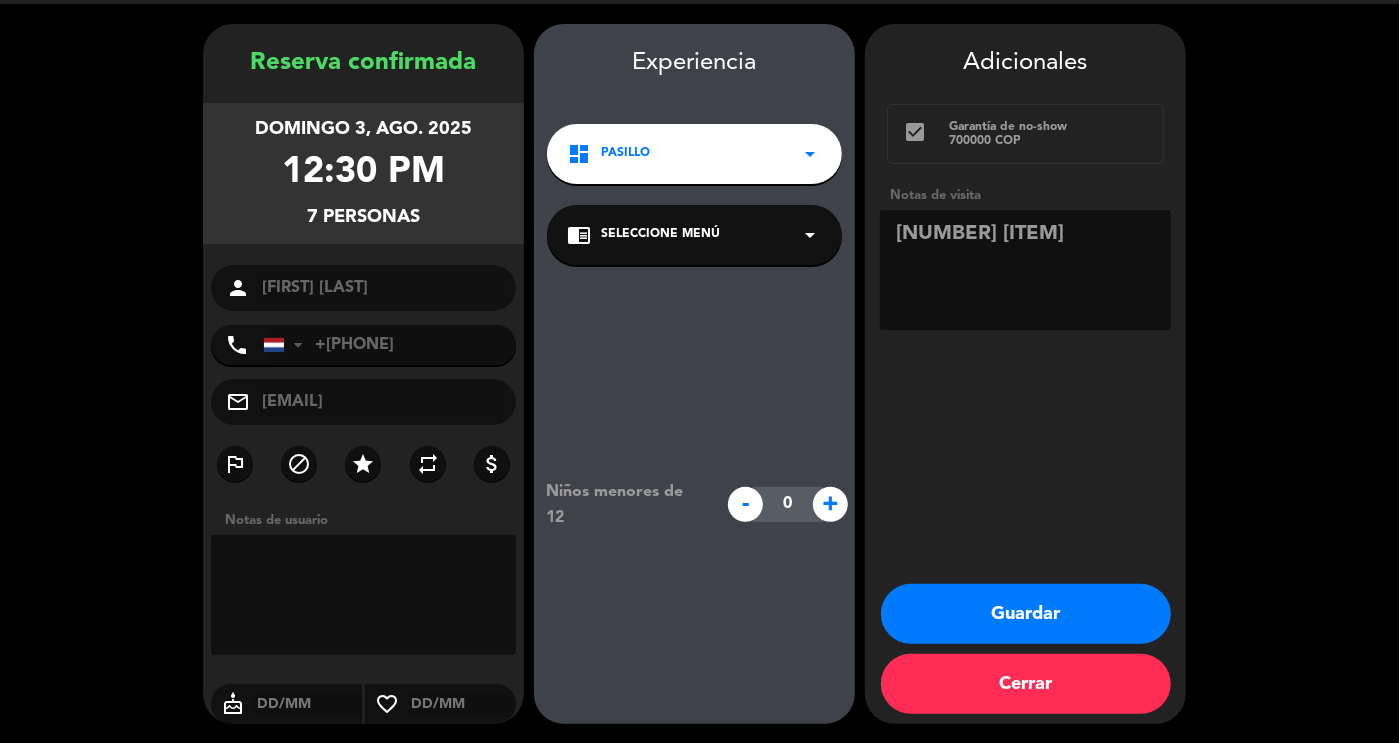click on "dashboard Pasillo arrow_drop_down" at bounding box center [694, 154] 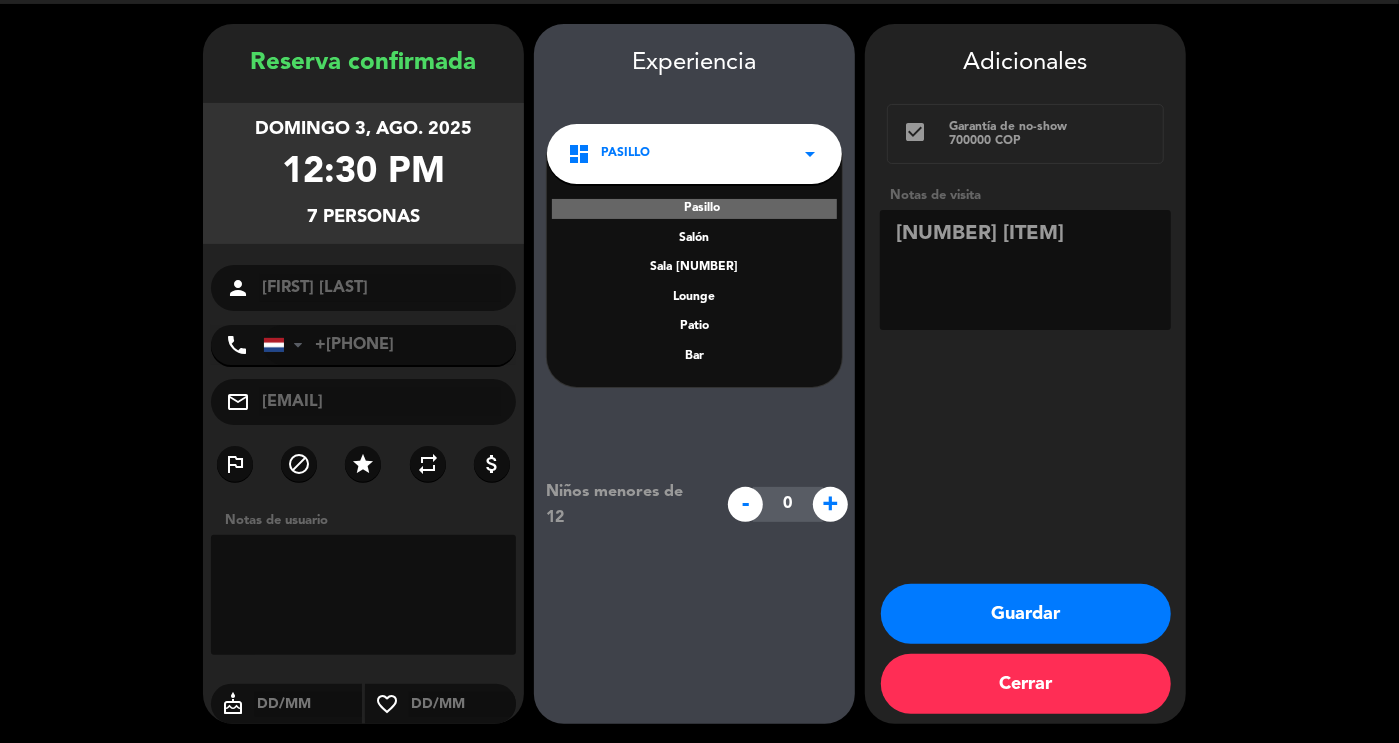 click on "Salón" at bounding box center [694, 239] 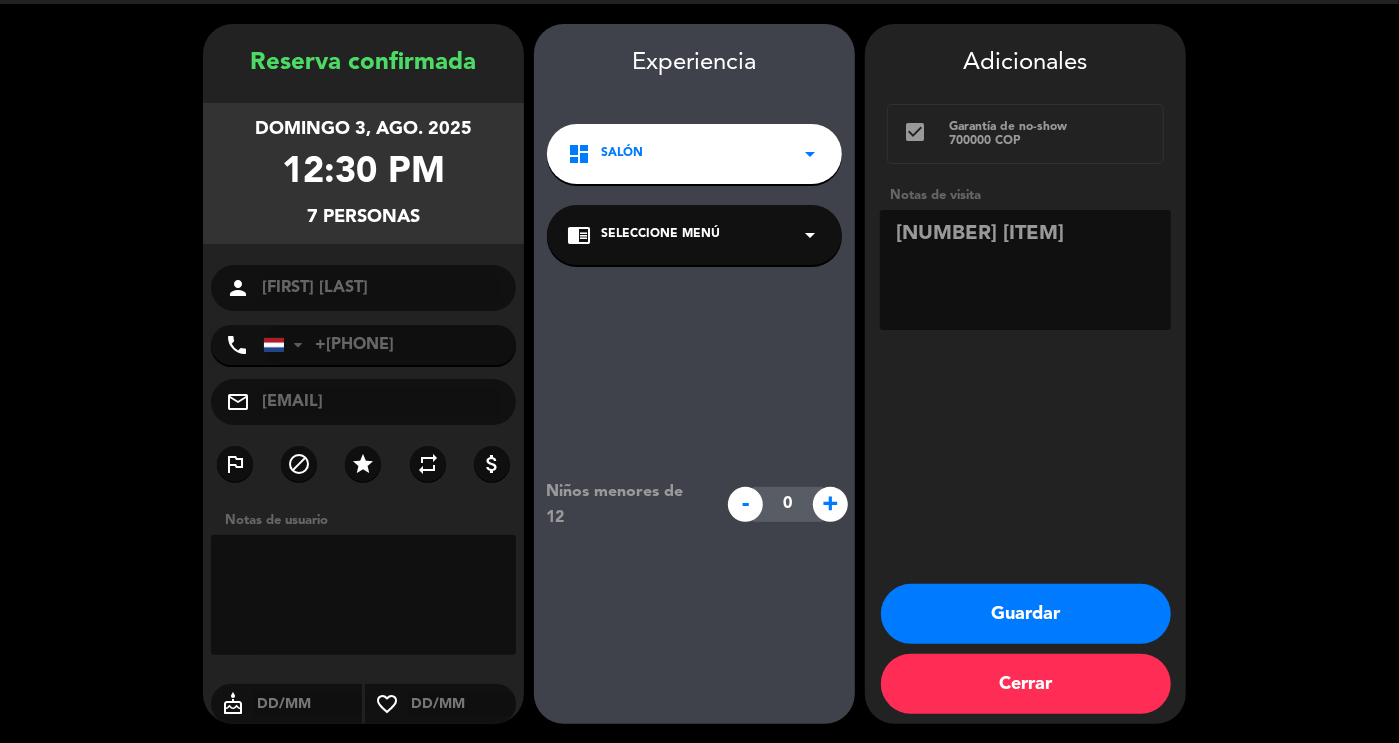 click on "Guardar" at bounding box center (1026, 614) 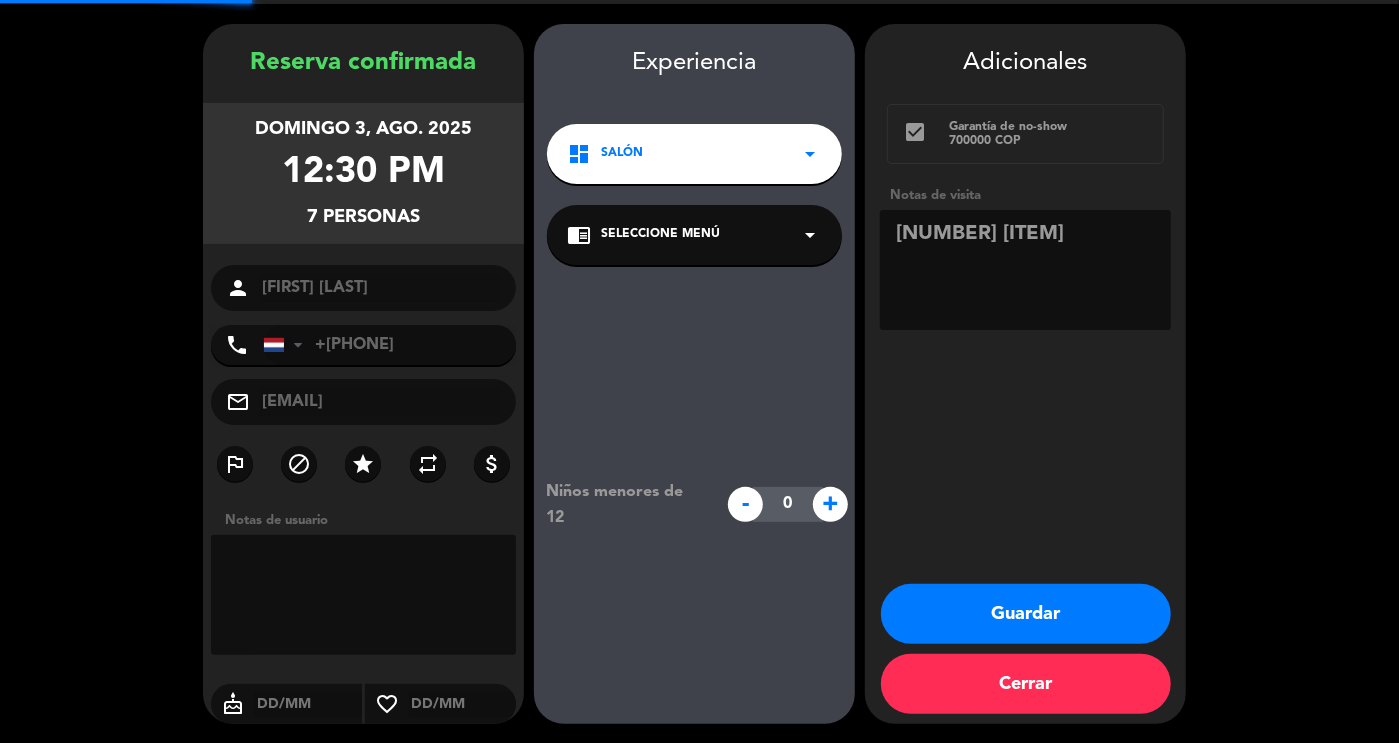 scroll, scrollTop: 0, scrollLeft: 0, axis: both 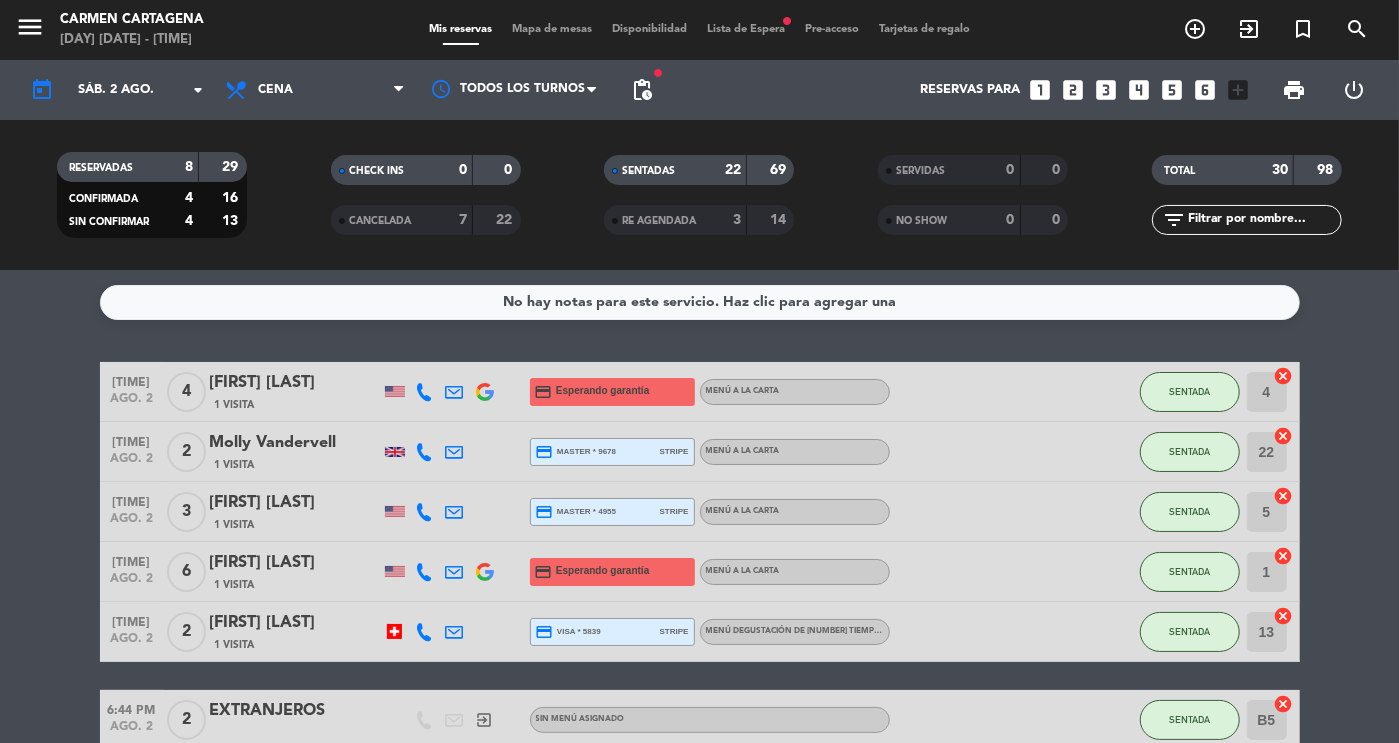 click on "SENTADAS" 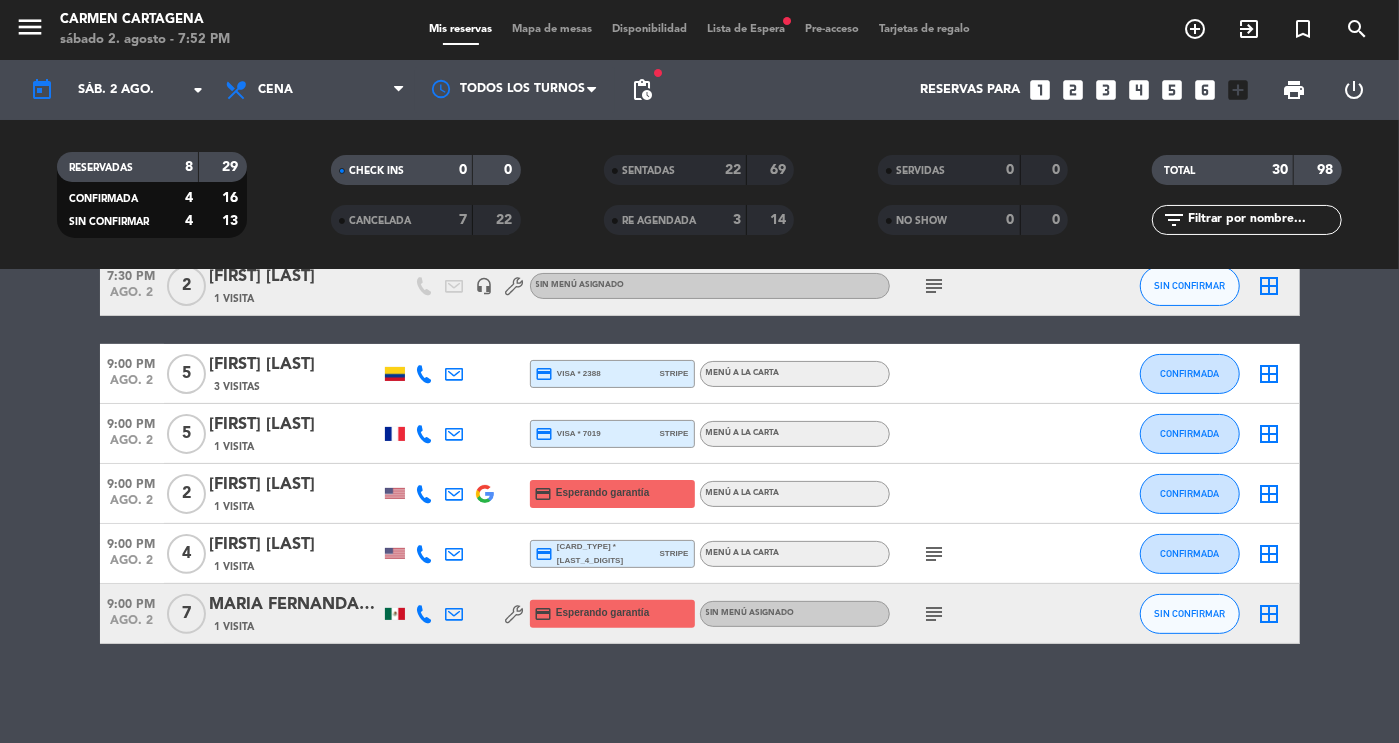 scroll, scrollTop: 0, scrollLeft: 0, axis: both 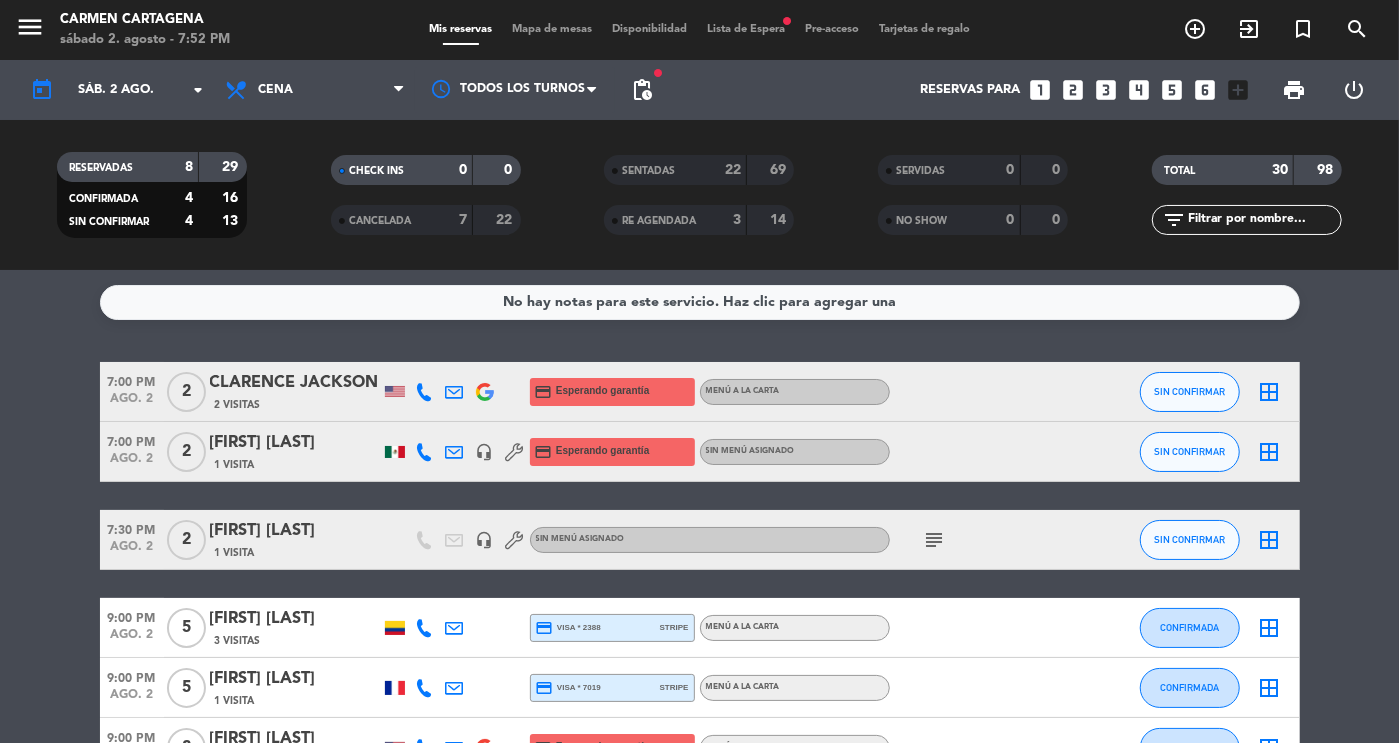click on "Lista de Espera   fiber_manual_record" at bounding box center [746, 29] 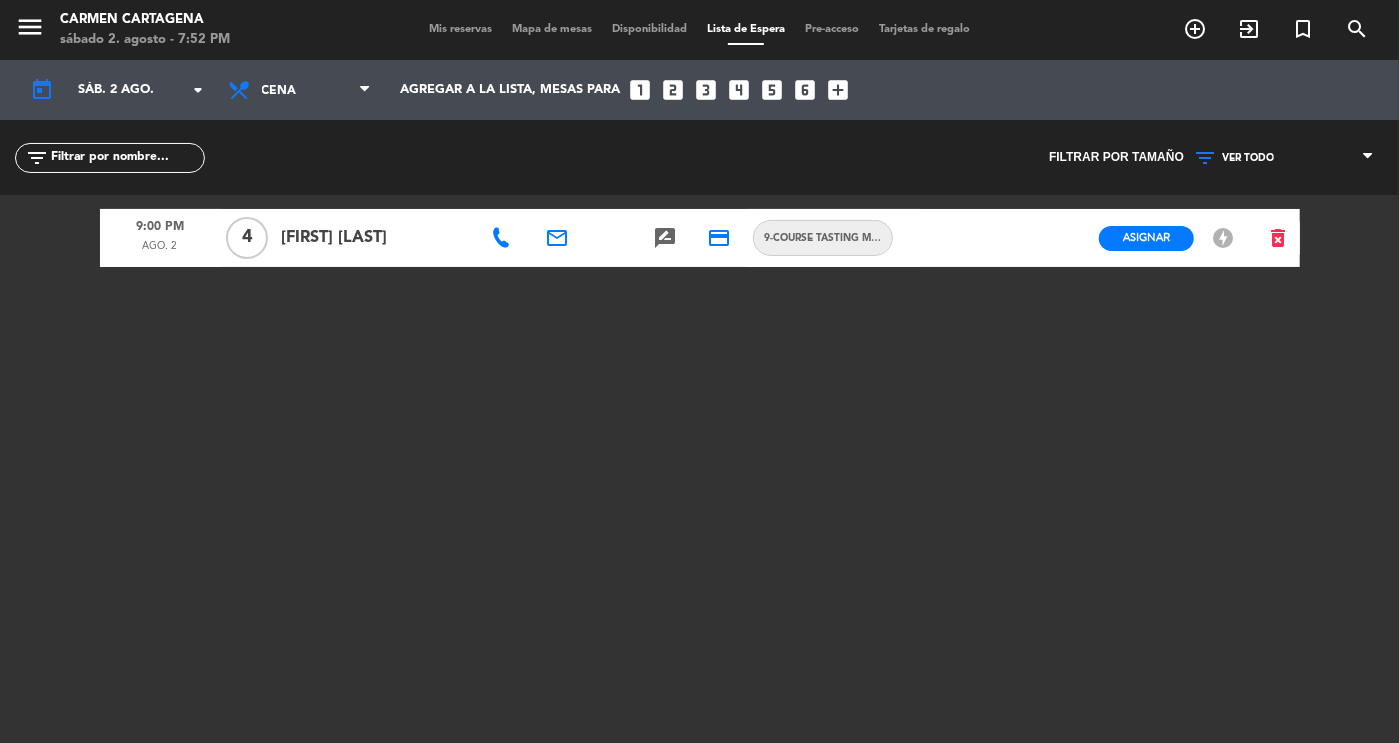 click on "Mis reservas   Mapa de mesas   Disponibilidad   Lista de Espera   Pre-acceso   Tarjetas de regalo" at bounding box center (699, 30) 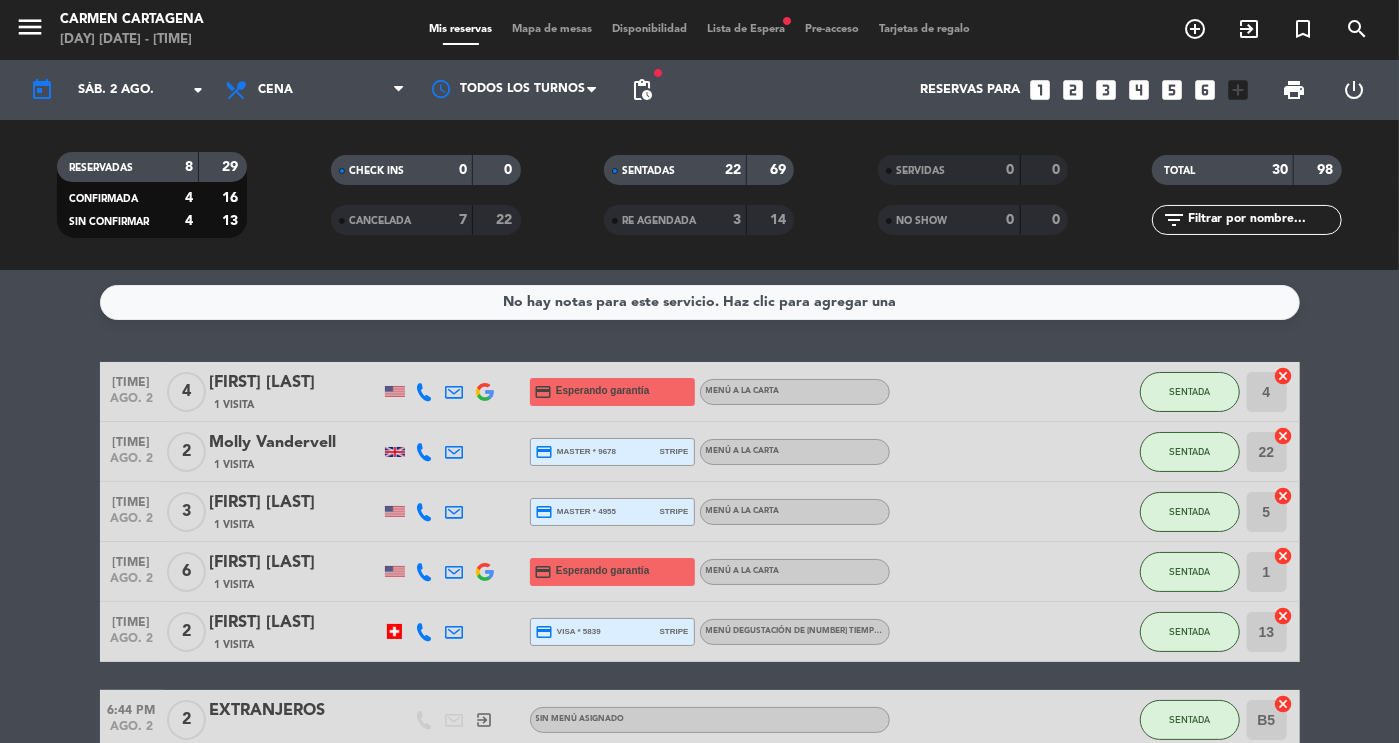 click on "SENTADAS" 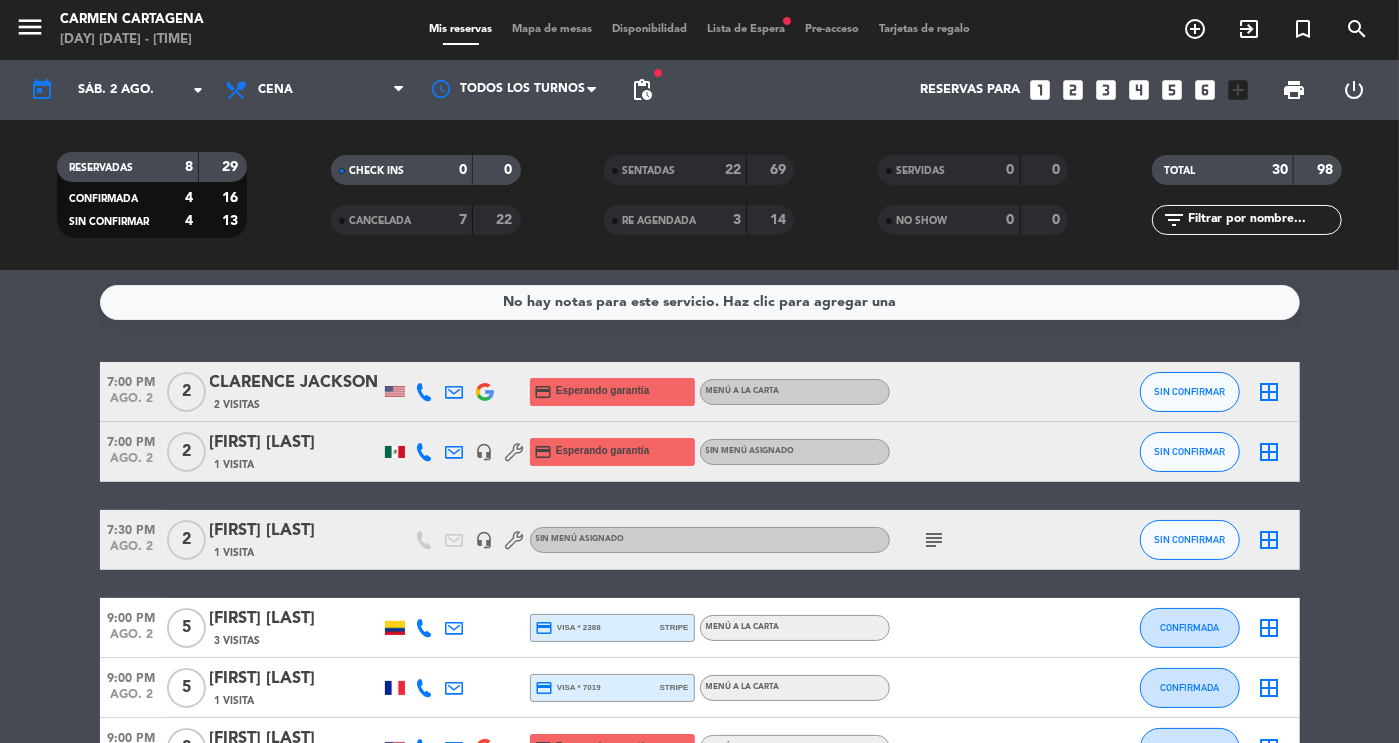 scroll, scrollTop: 10, scrollLeft: 0, axis: vertical 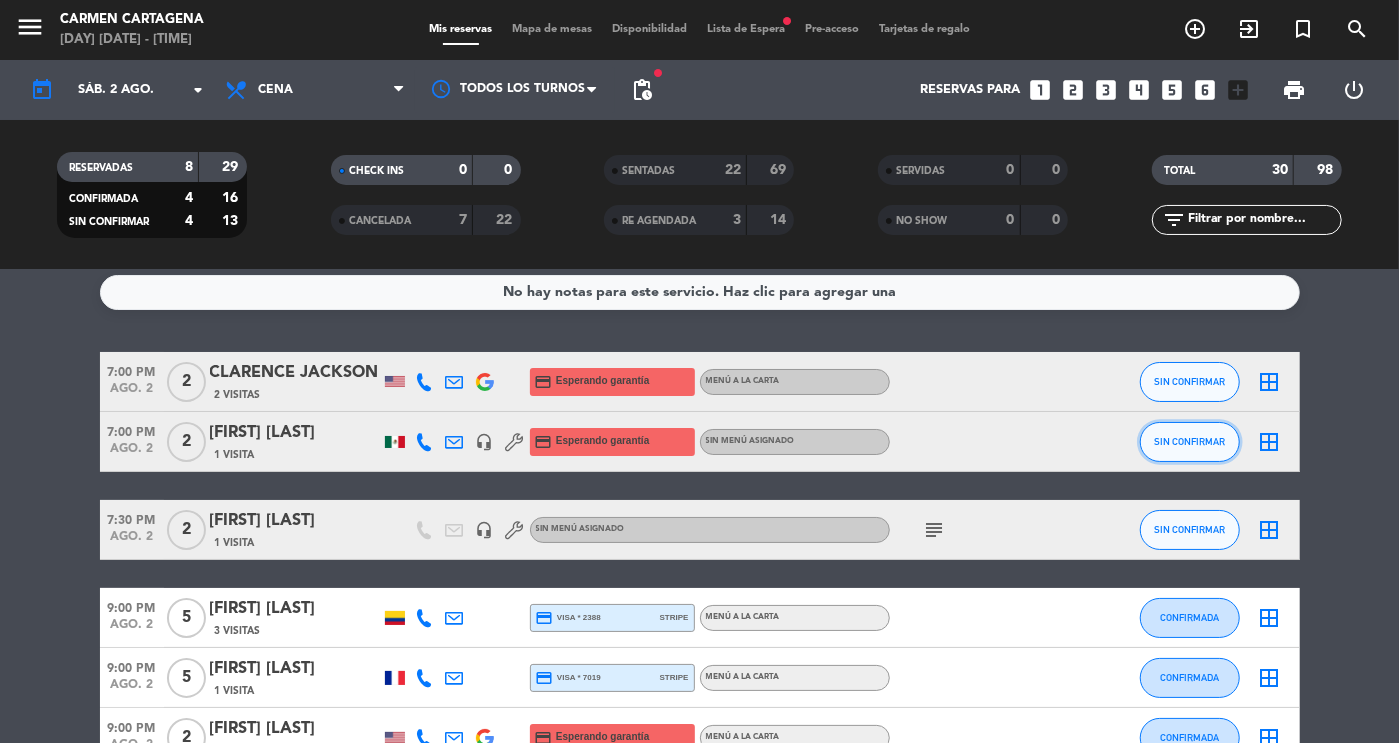 click on "SIN CONFIRMAR" 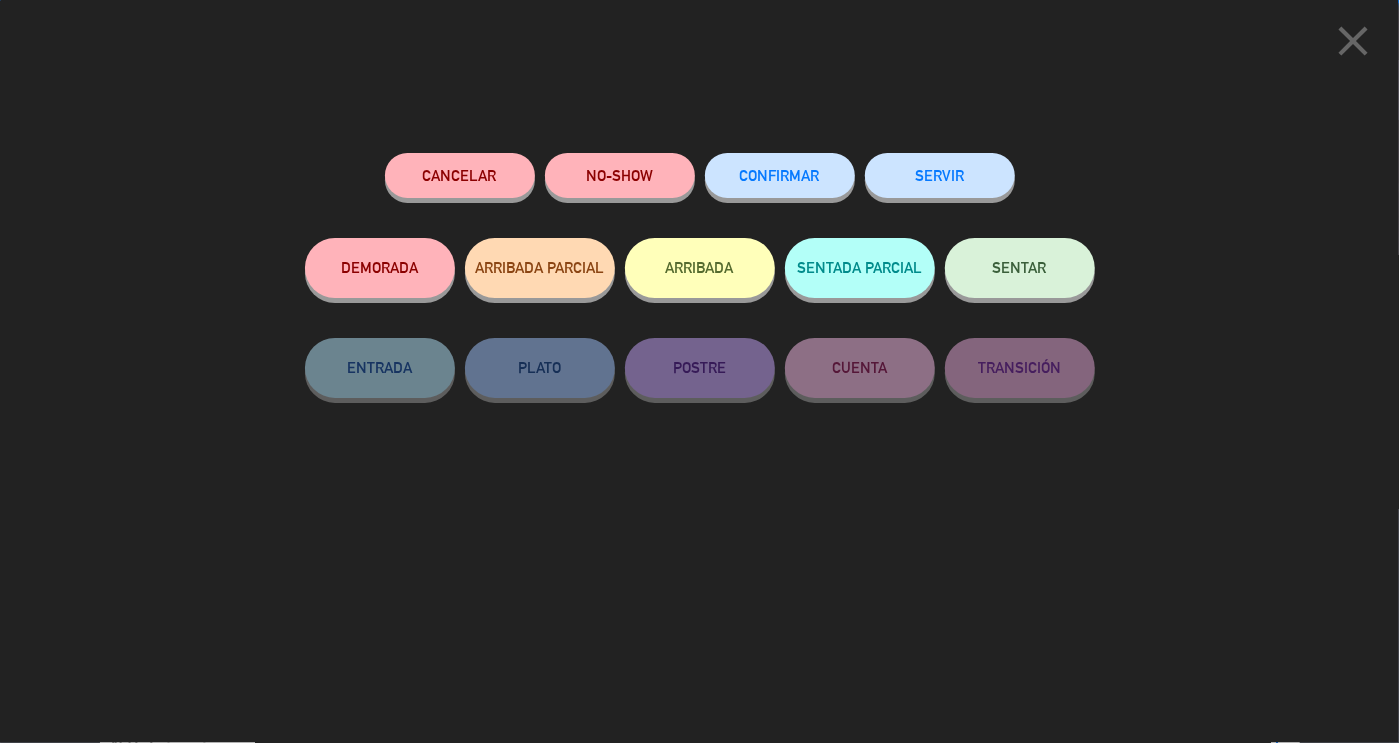 click on "NO-SHOW" 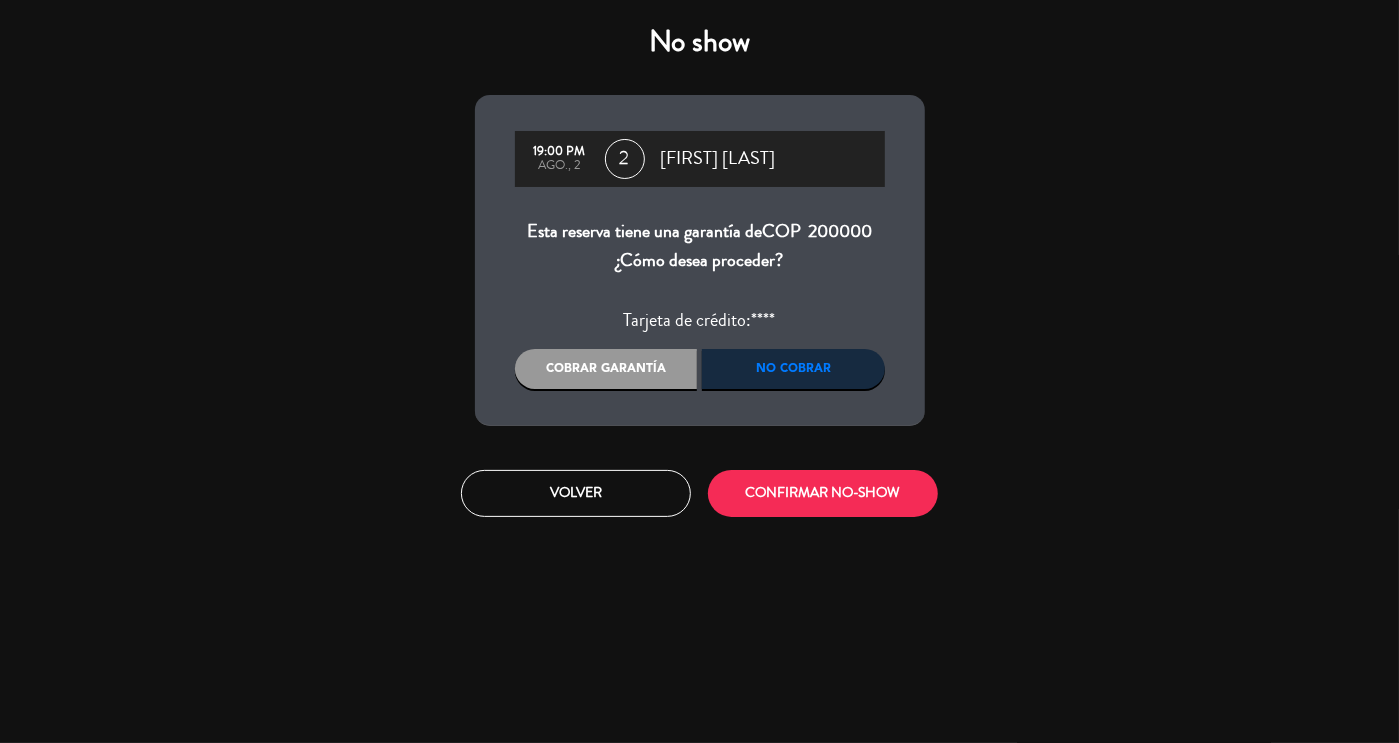 click on "No cobrar" 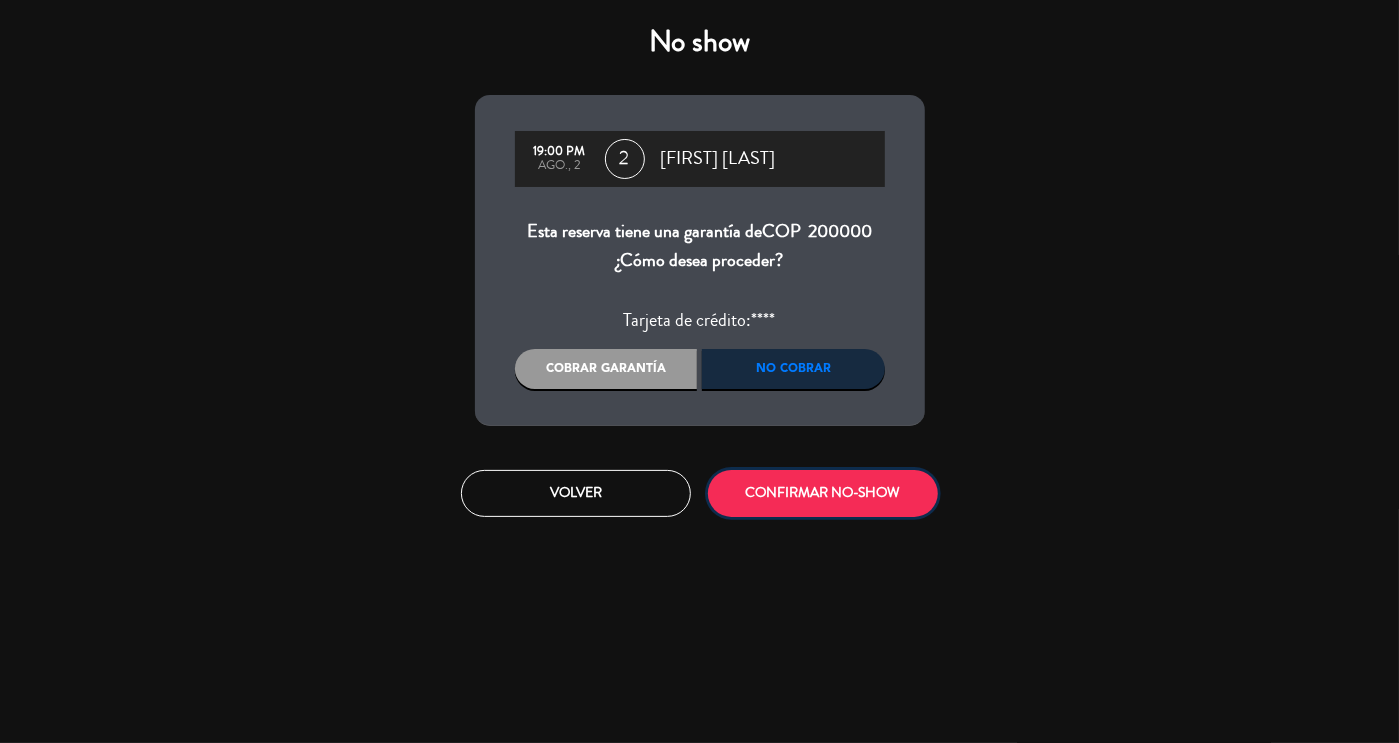 click on "CONFIRMAR NO-SHOW" 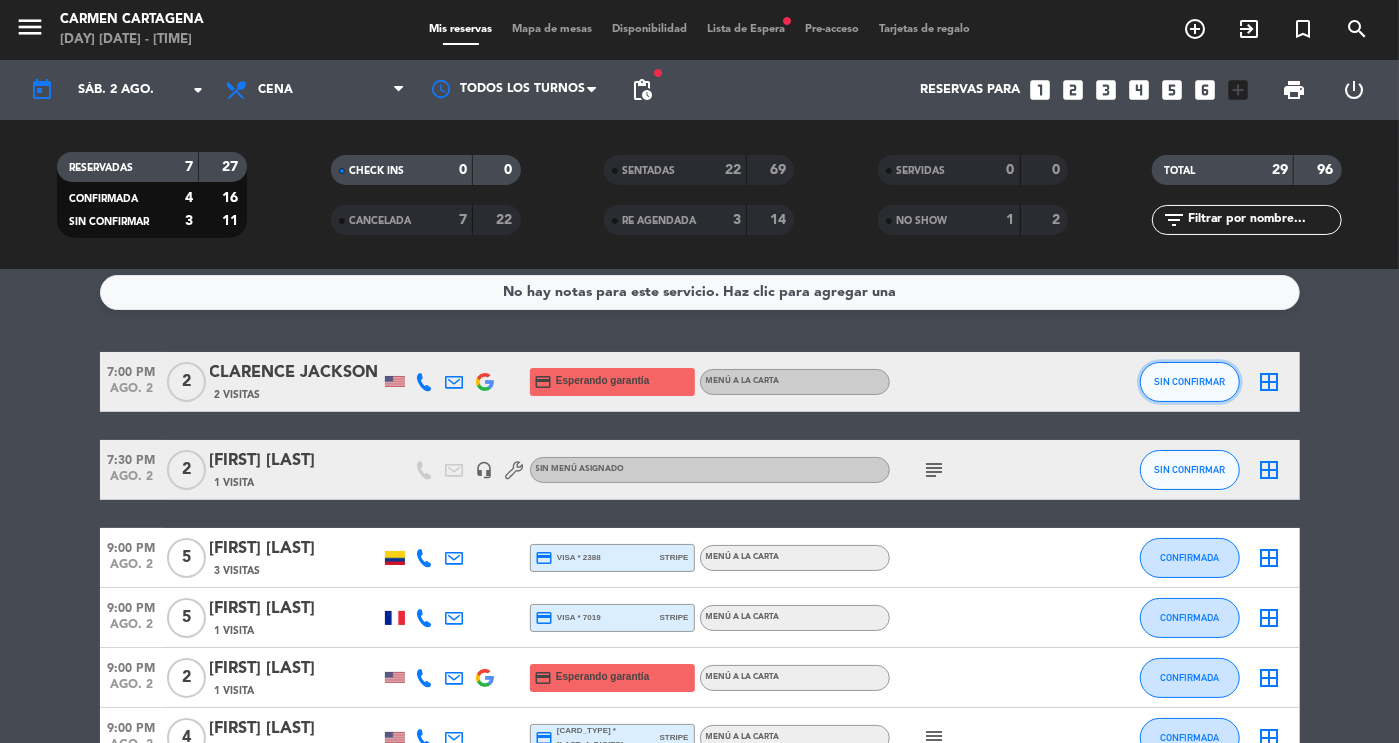 click on "SIN CONFIRMAR" 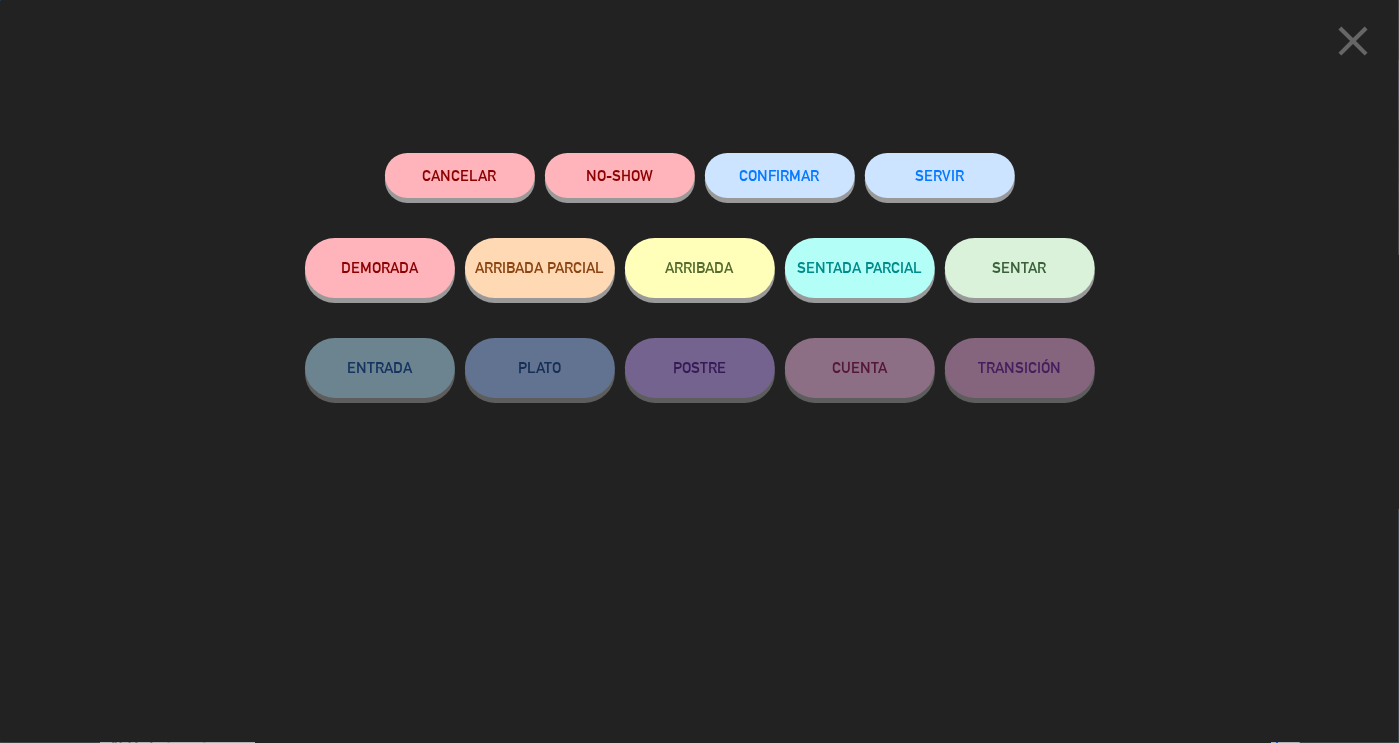click on "NO-SHOW" 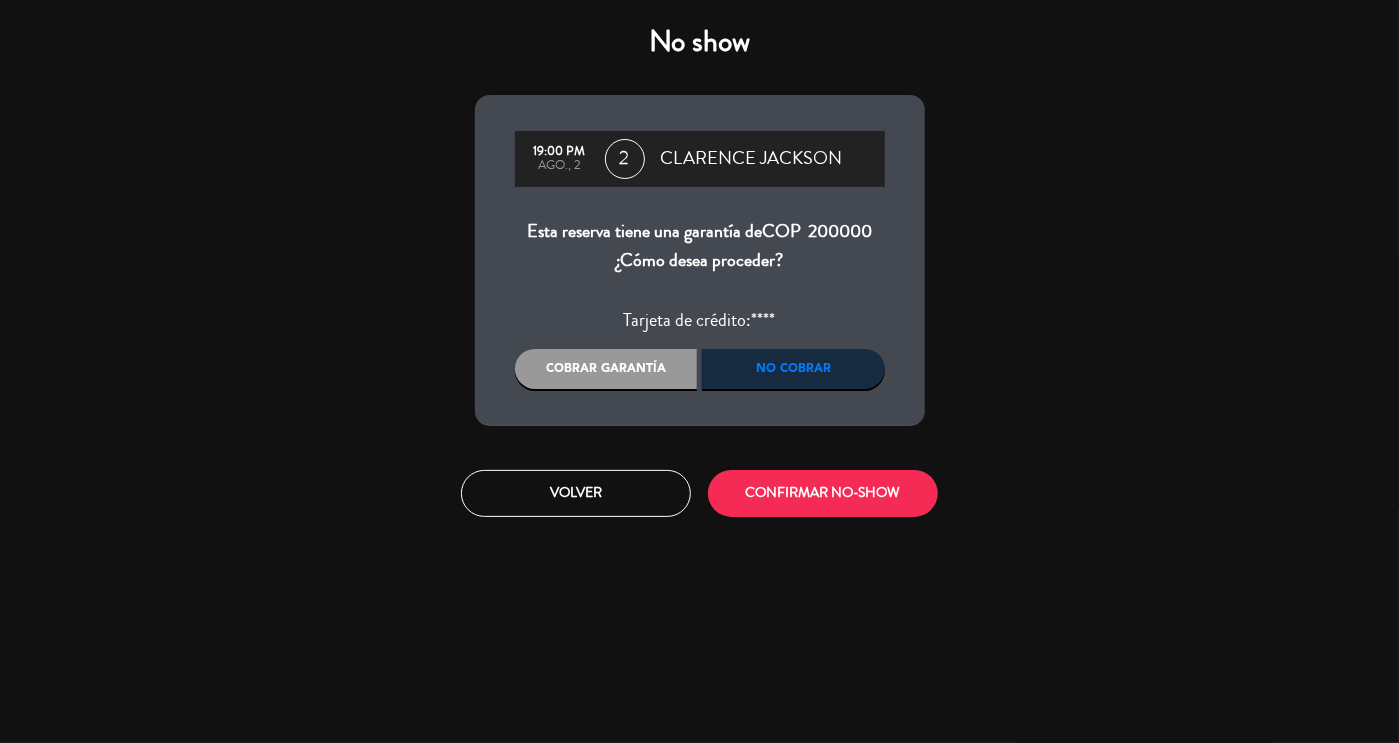 click on "No cobrar" 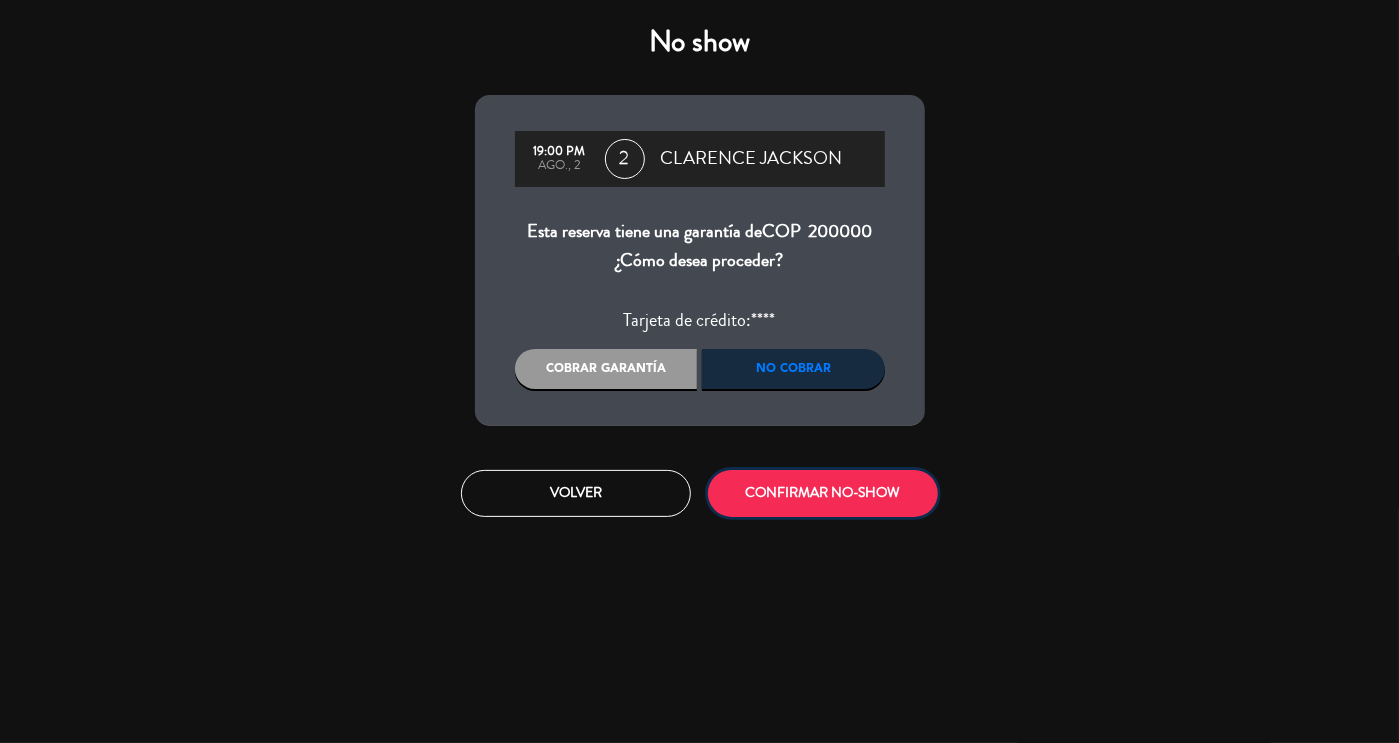 click on "CONFIRMAR NO-SHOW" 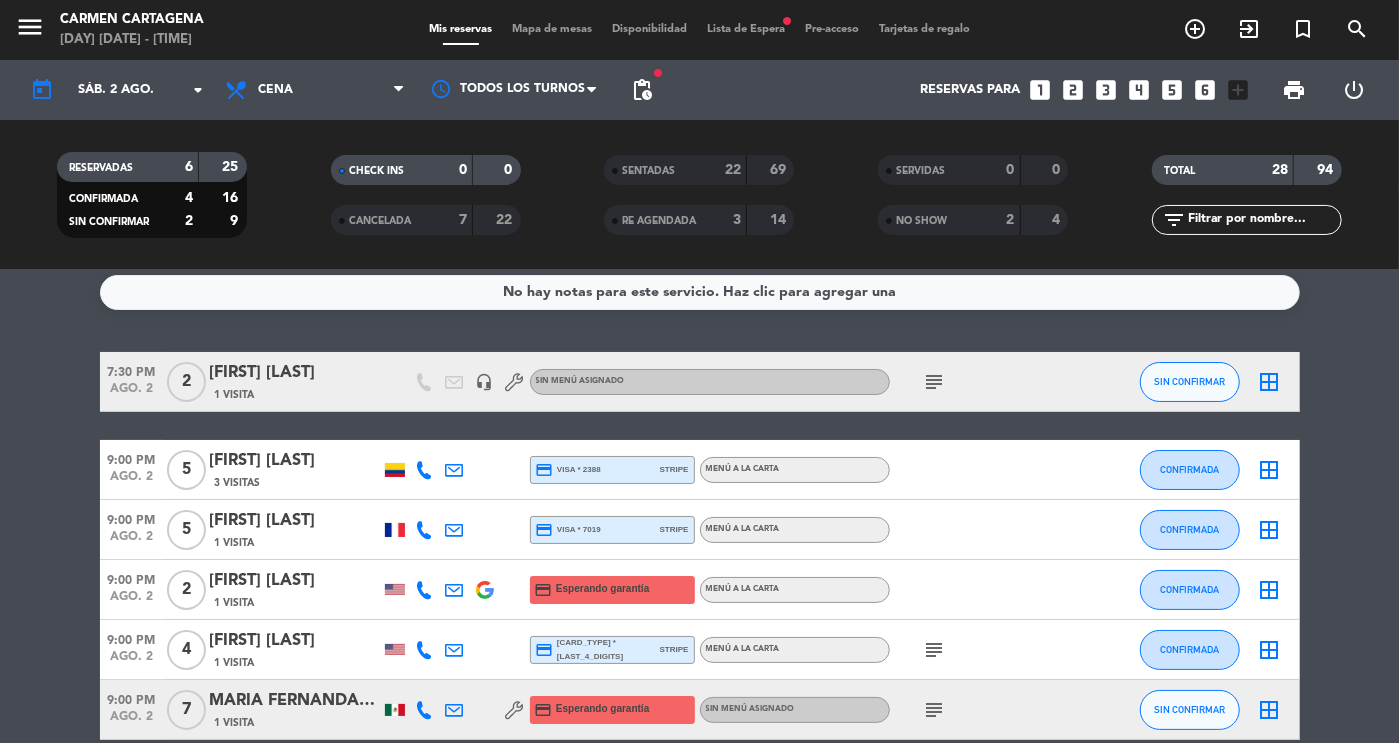 click on "SENTADAS" 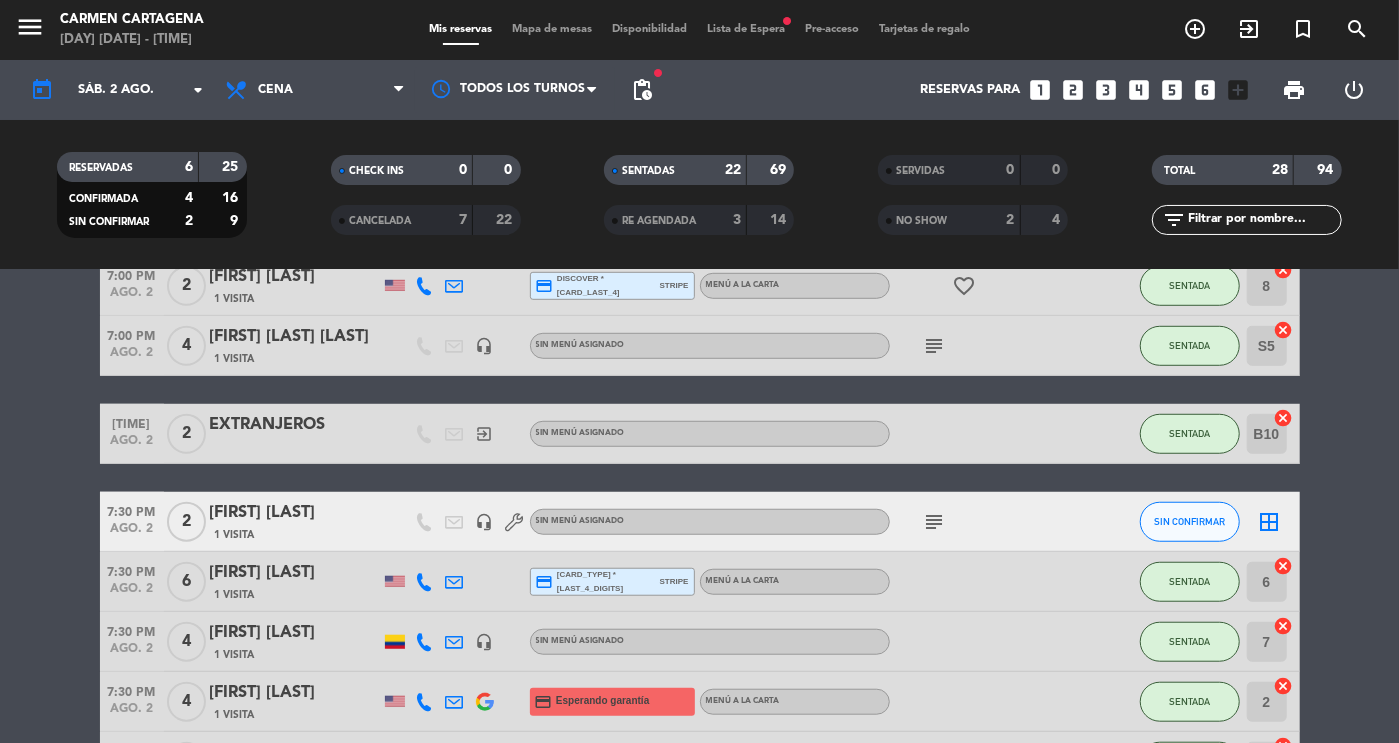scroll, scrollTop: 0, scrollLeft: 0, axis: both 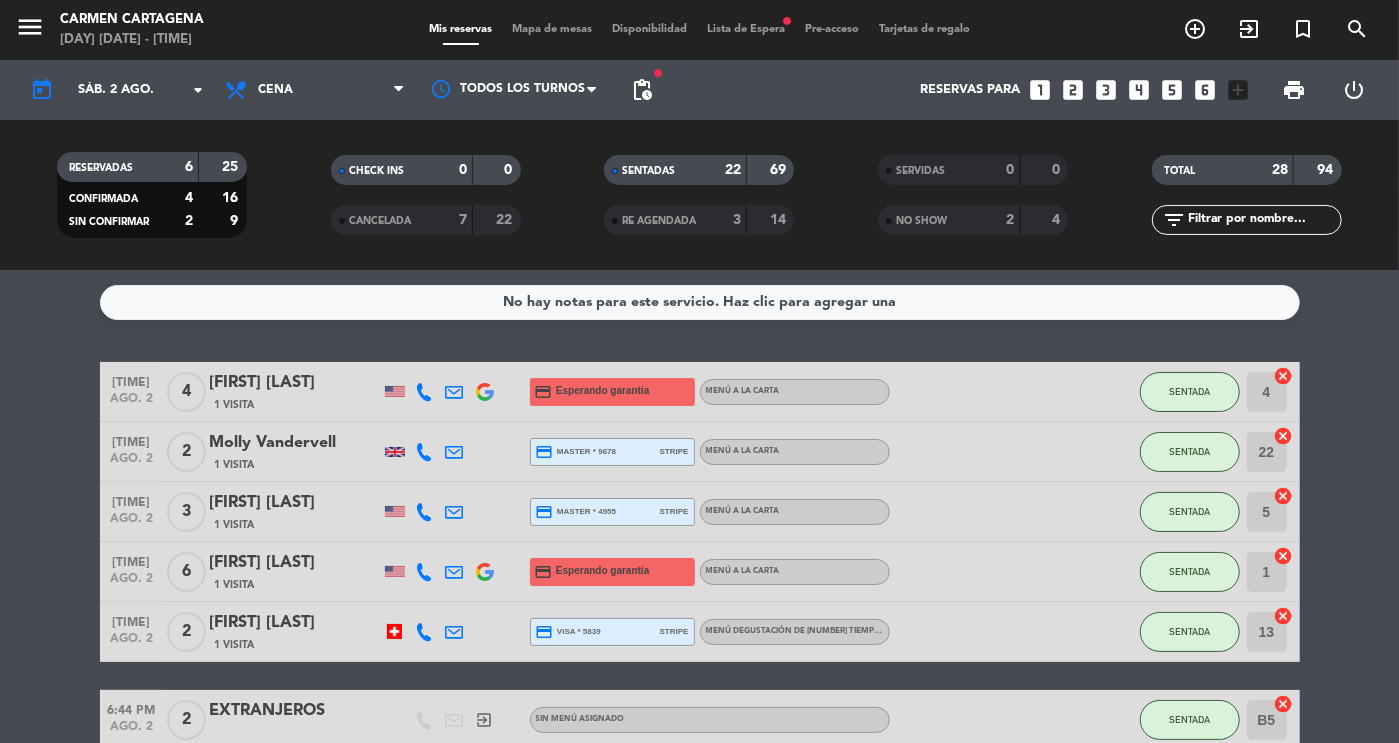 click on "SENTADAS   22   69" 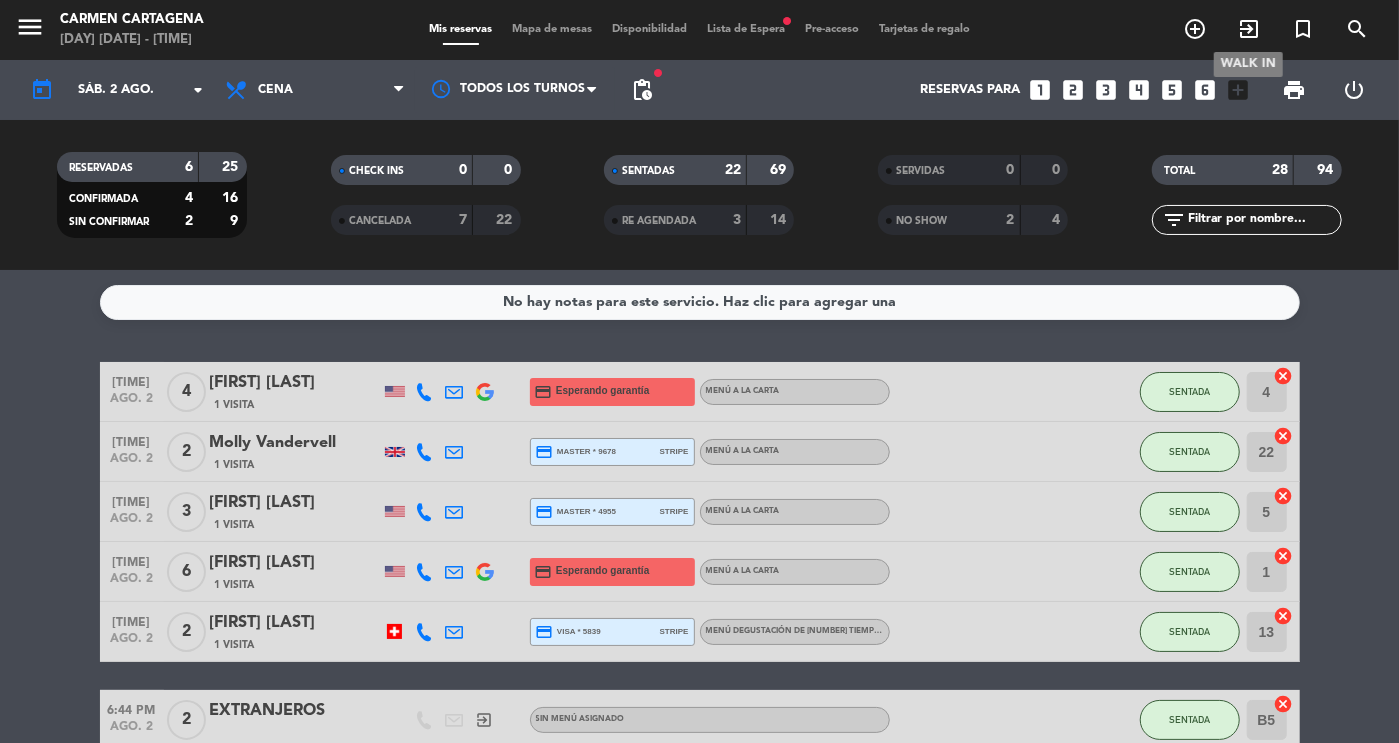 click on "exit_to_app" at bounding box center [1249, 29] 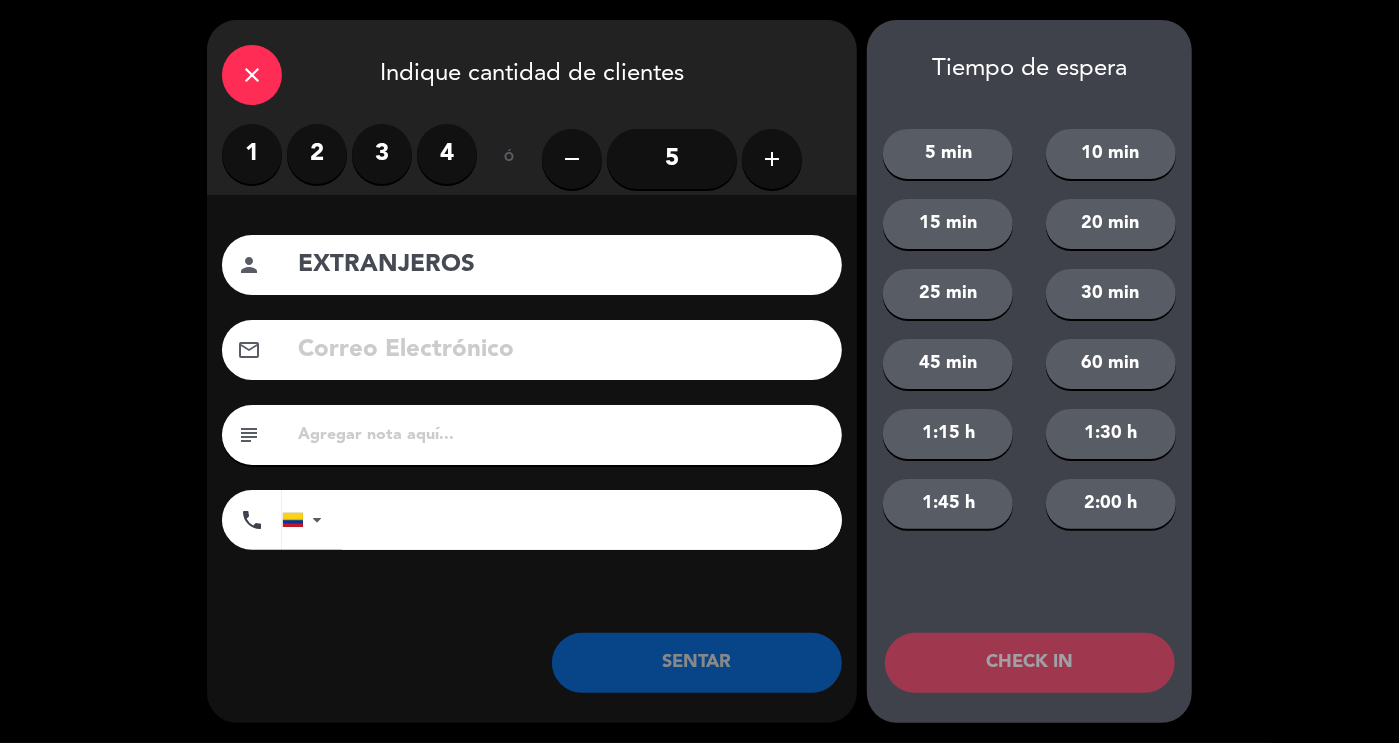 type on "EXTRANJEROS" 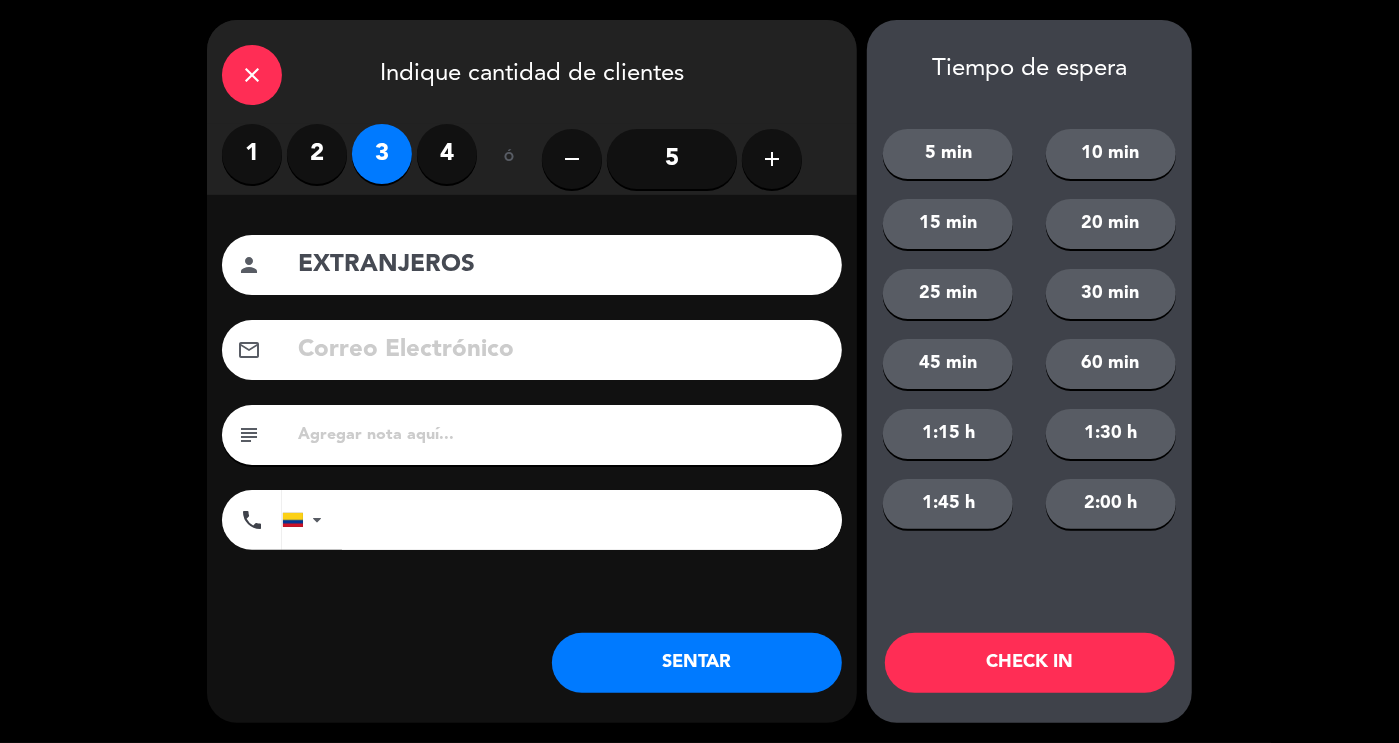 click on "2" at bounding box center [317, 154] 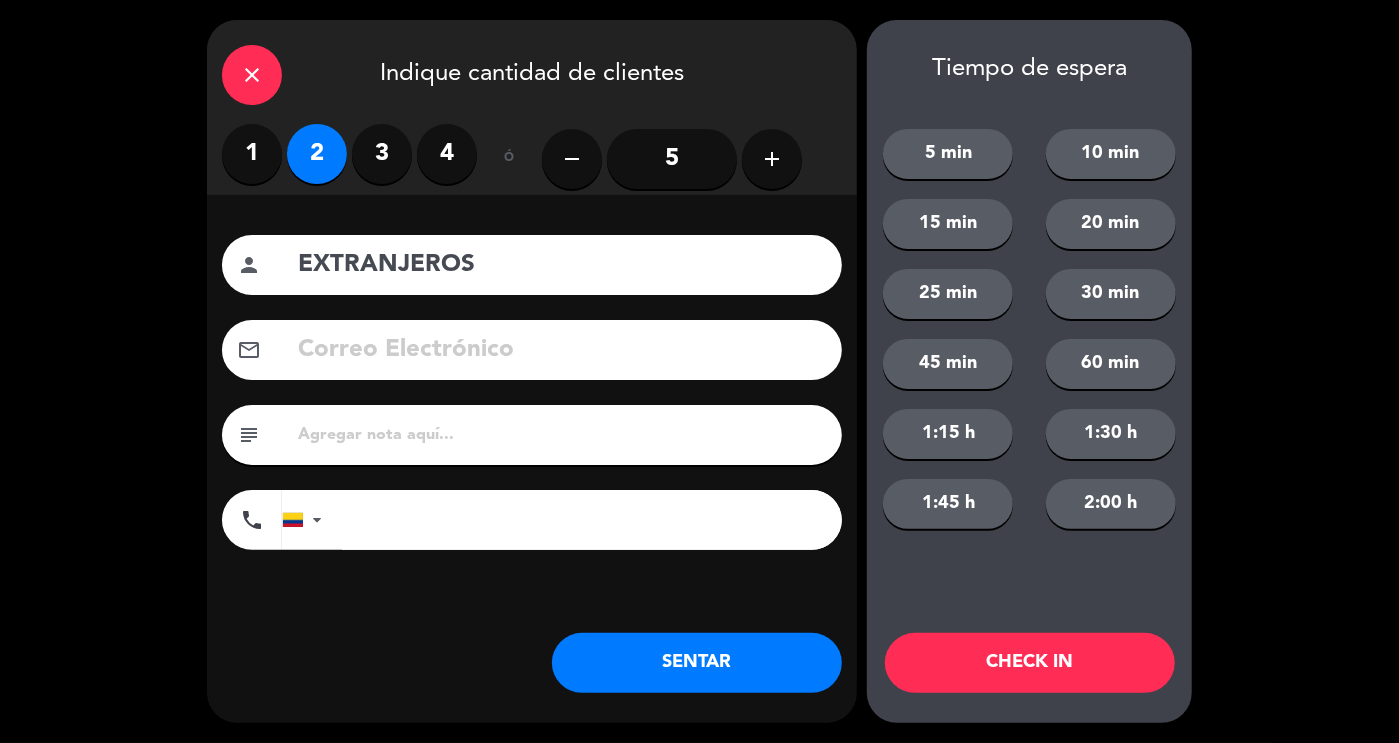 click on "SENTAR" 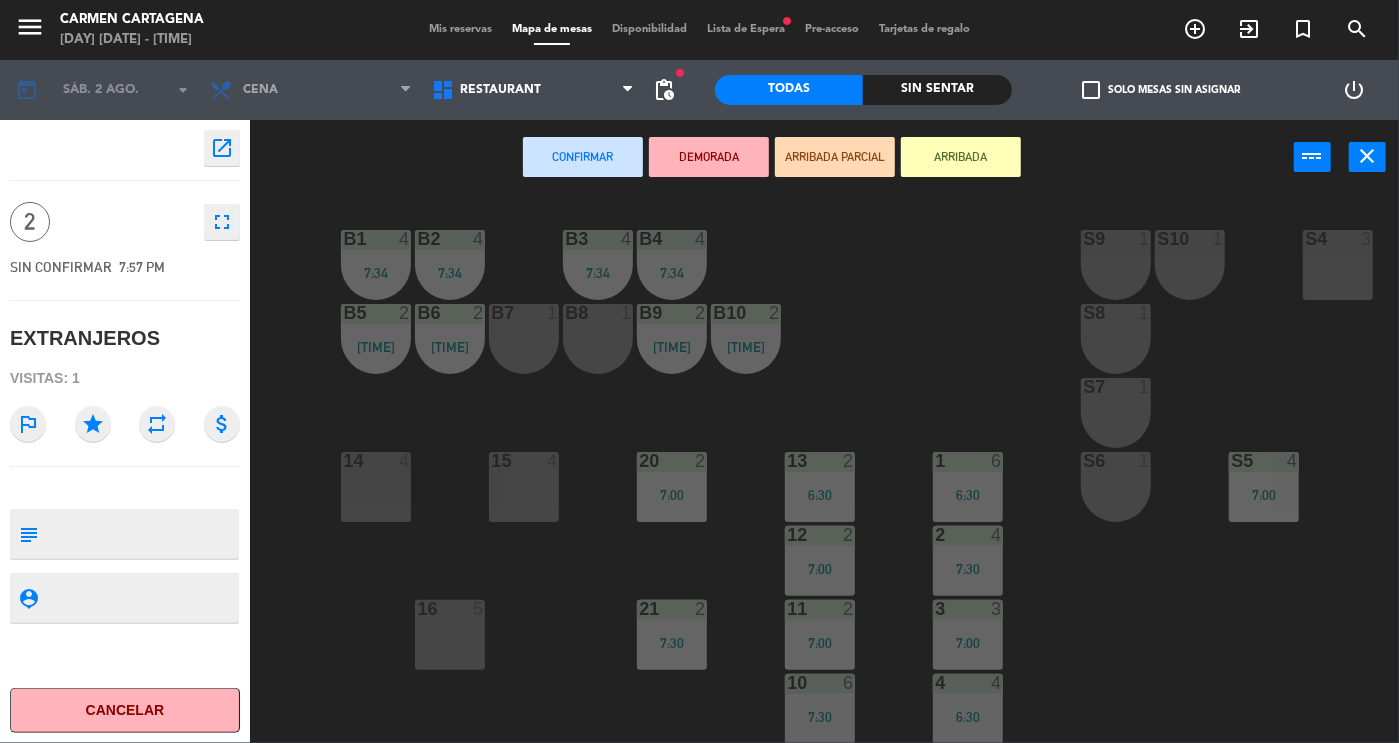 scroll, scrollTop: 0, scrollLeft: 137, axis: horizontal 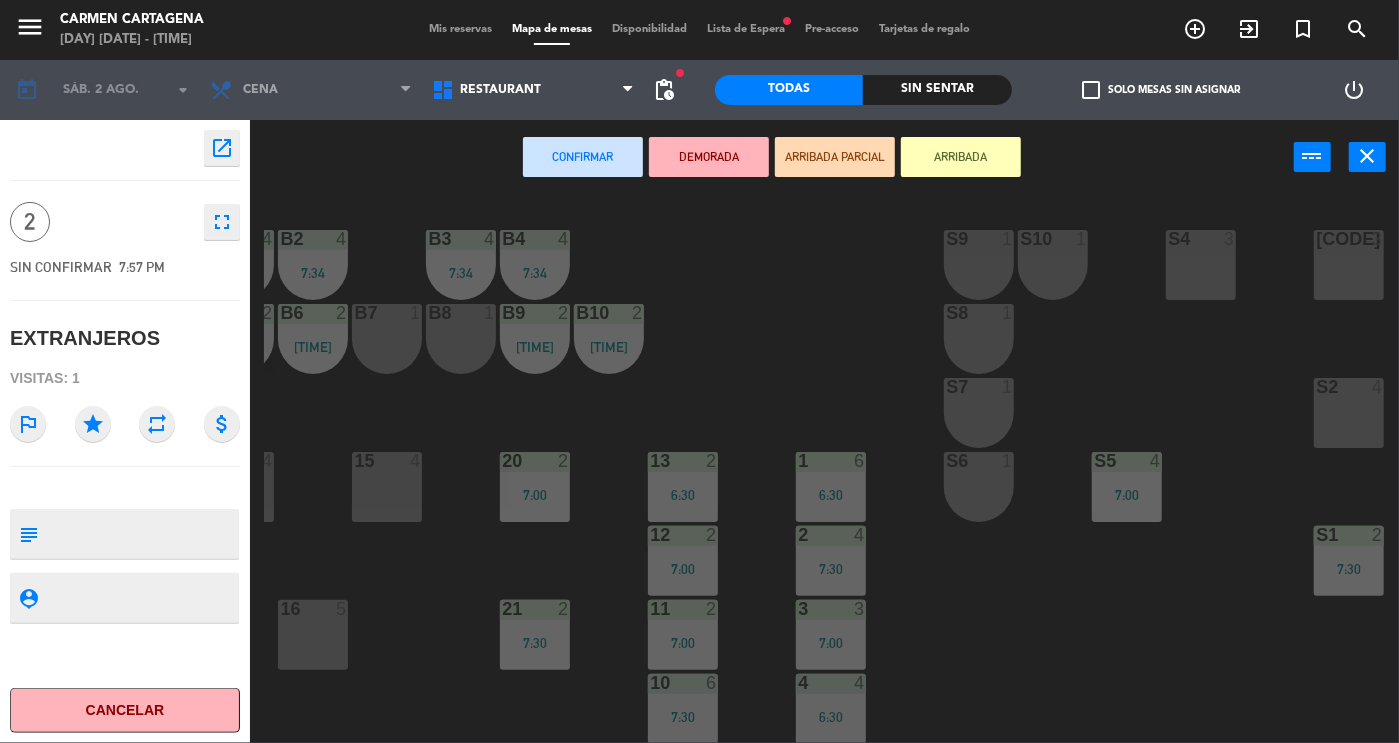 click on "S4" at bounding box center [1168, 239] 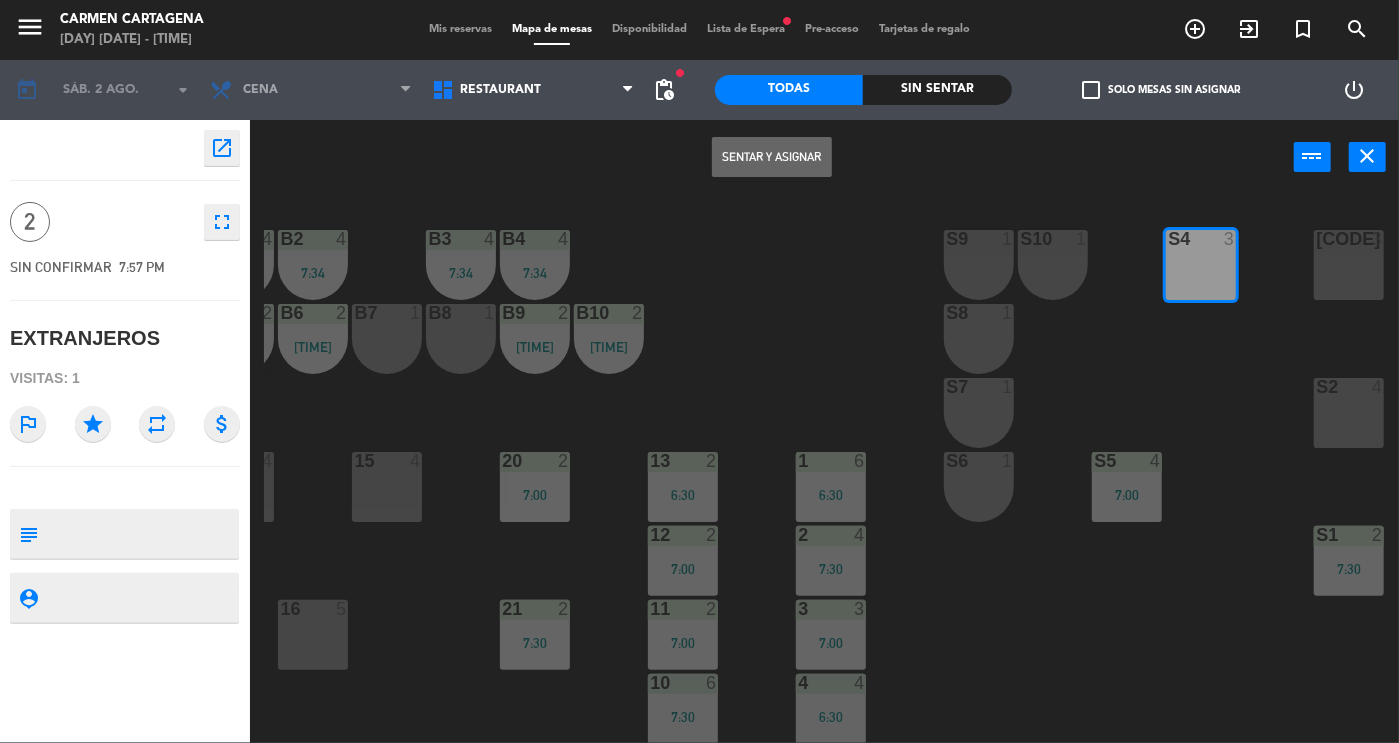 click on "Sentar y Asignar" at bounding box center [772, 157] 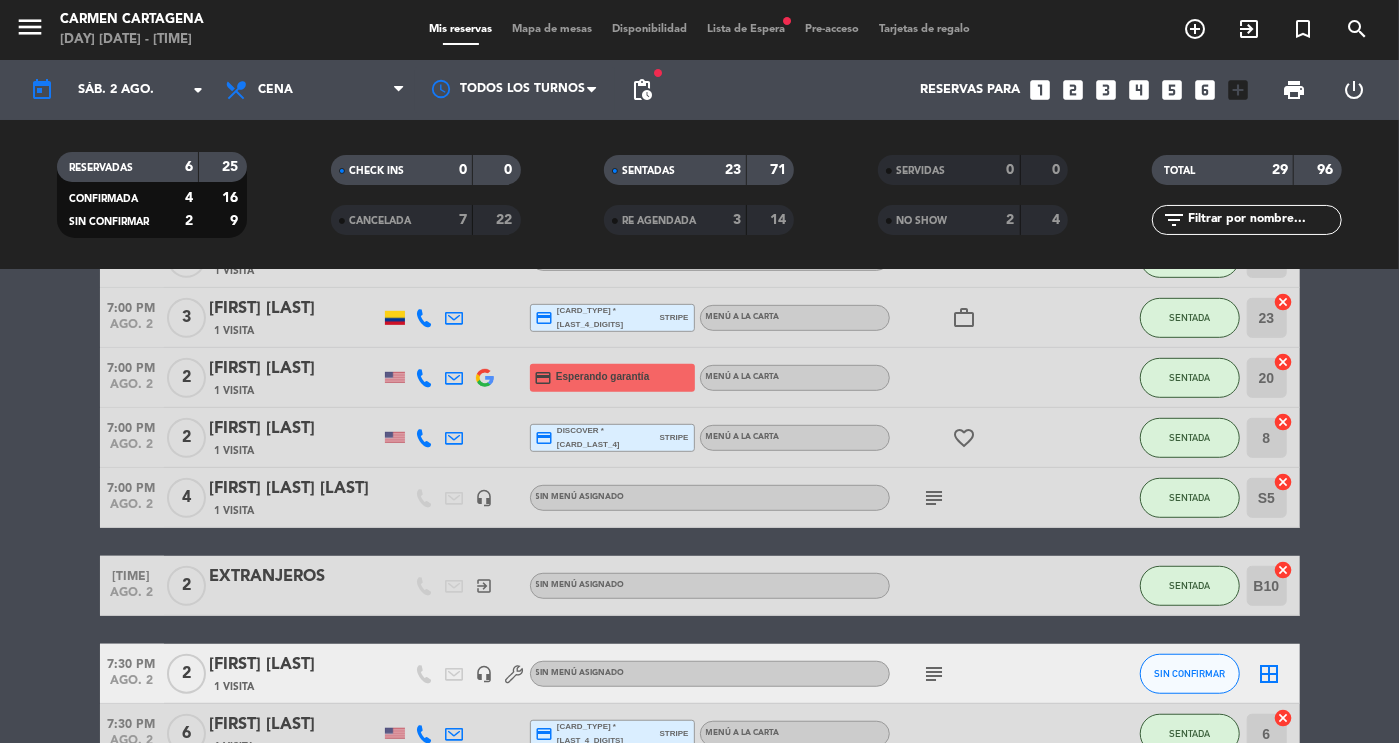scroll, scrollTop: 760, scrollLeft: 0, axis: vertical 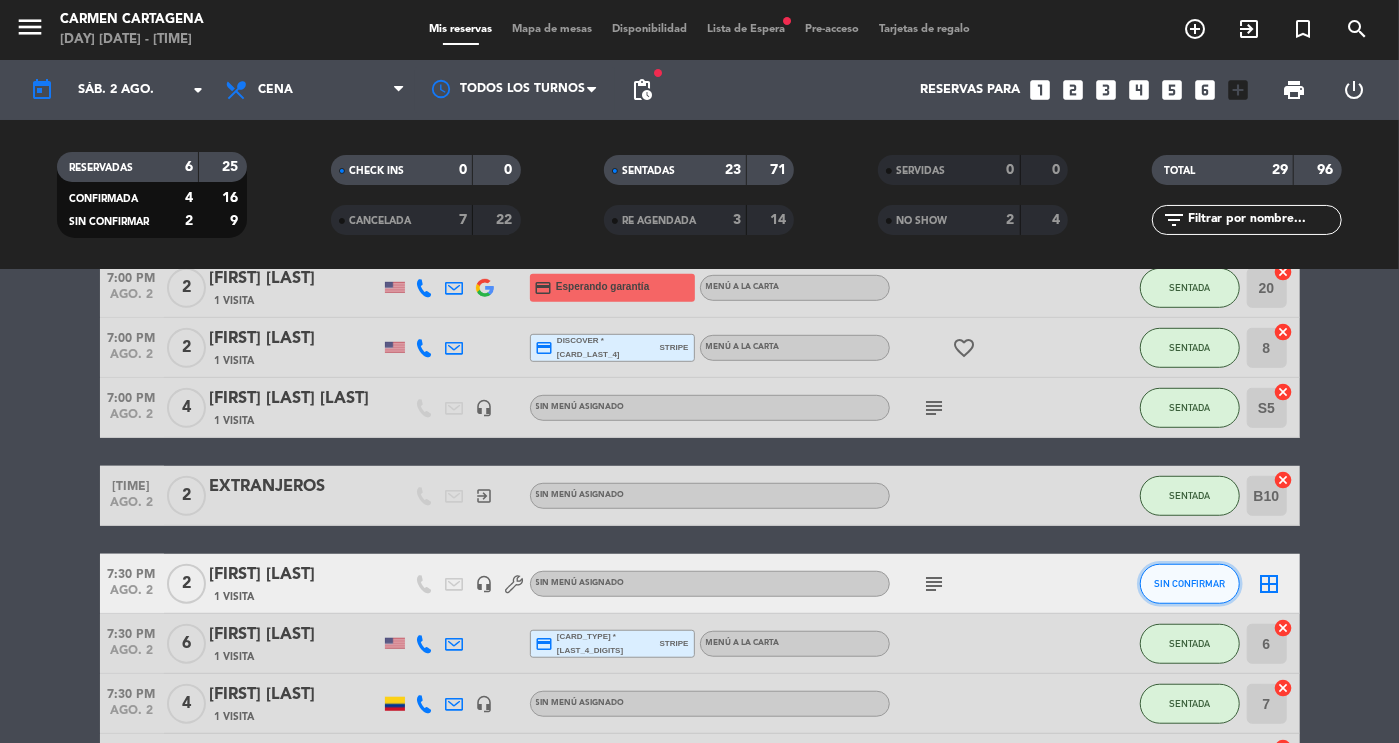 click on "SIN CONFIRMAR" 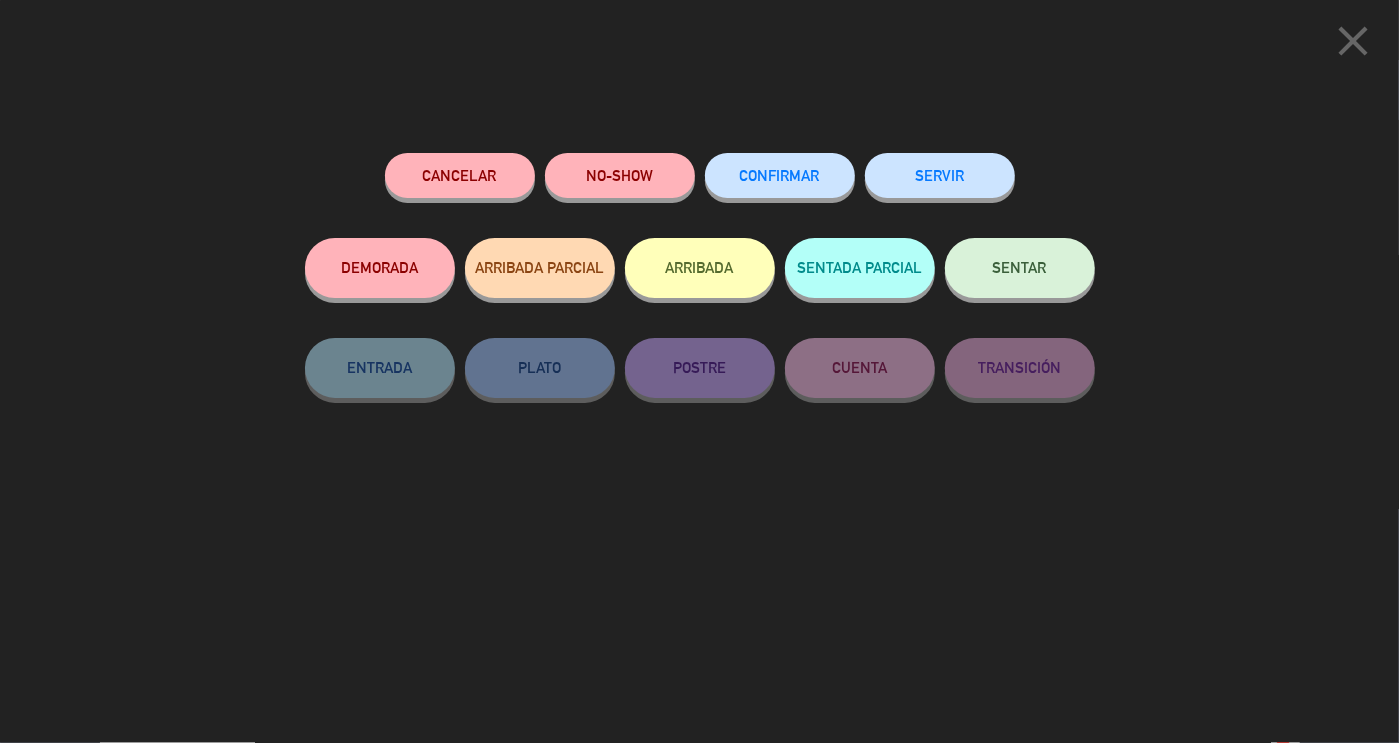 click on "NO-SHOW" 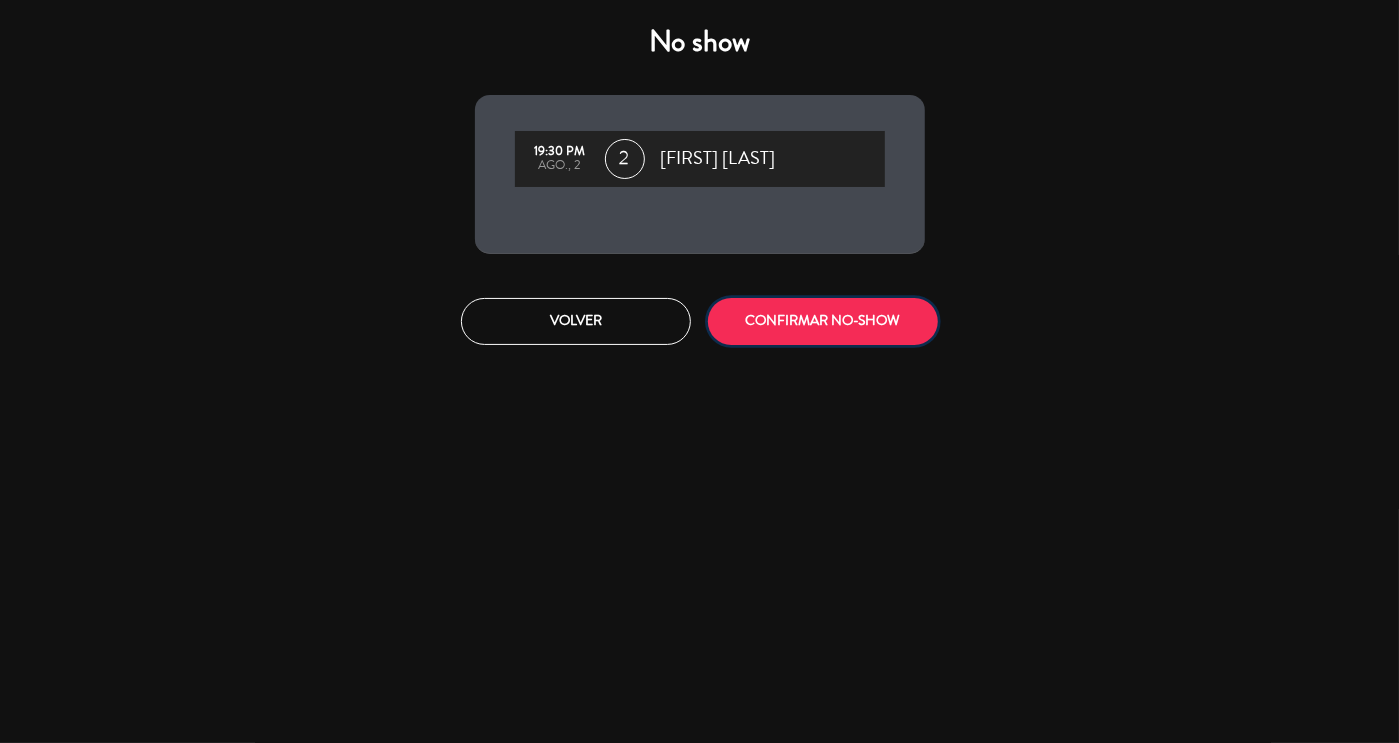click on "CONFIRMAR NO-SHOW" 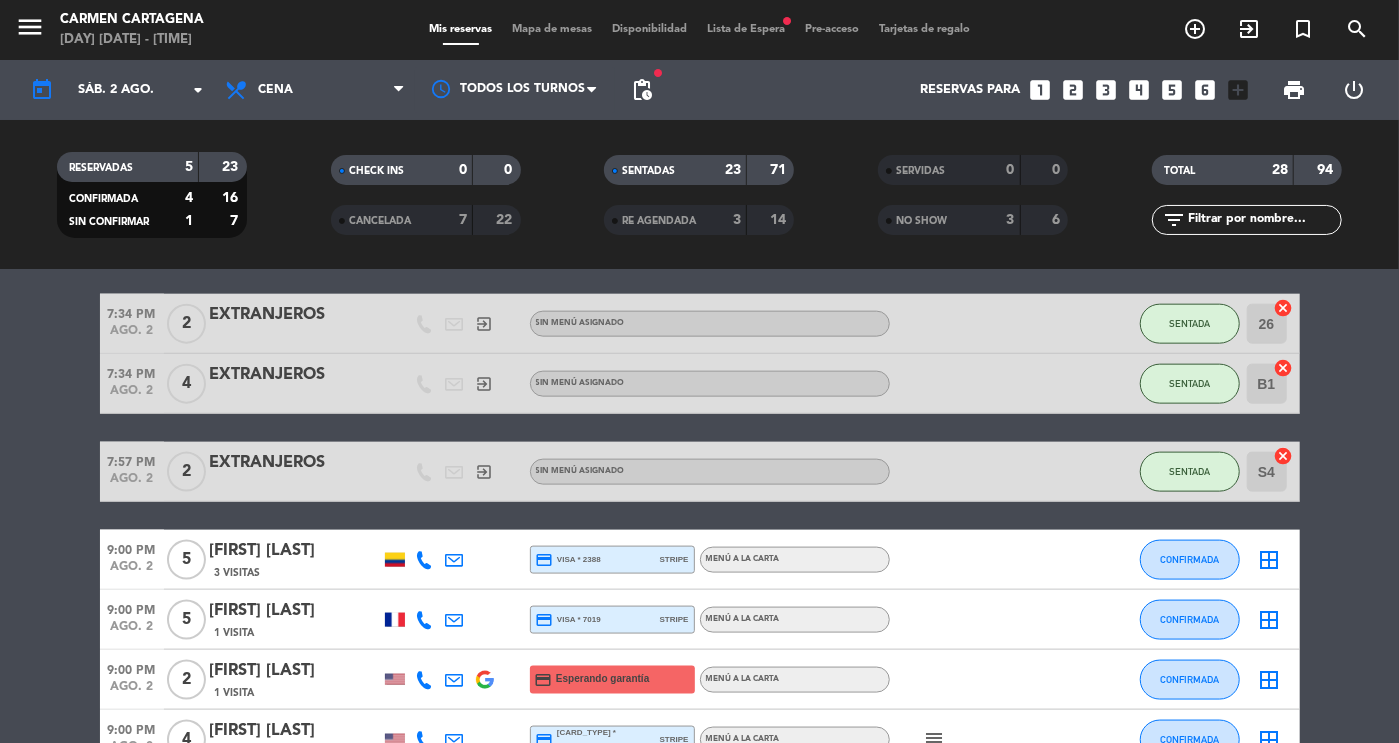 scroll, scrollTop: 1406, scrollLeft: 0, axis: vertical 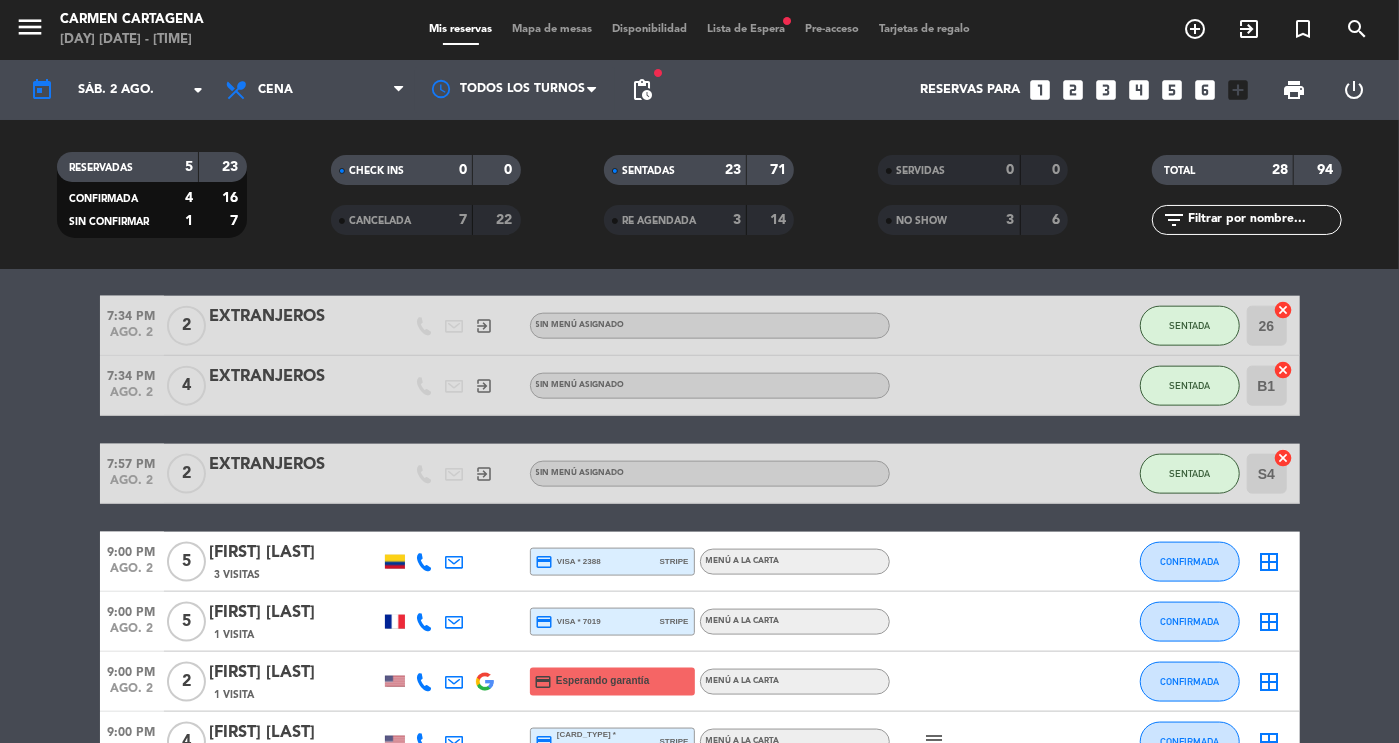 click on "SENTADAS" 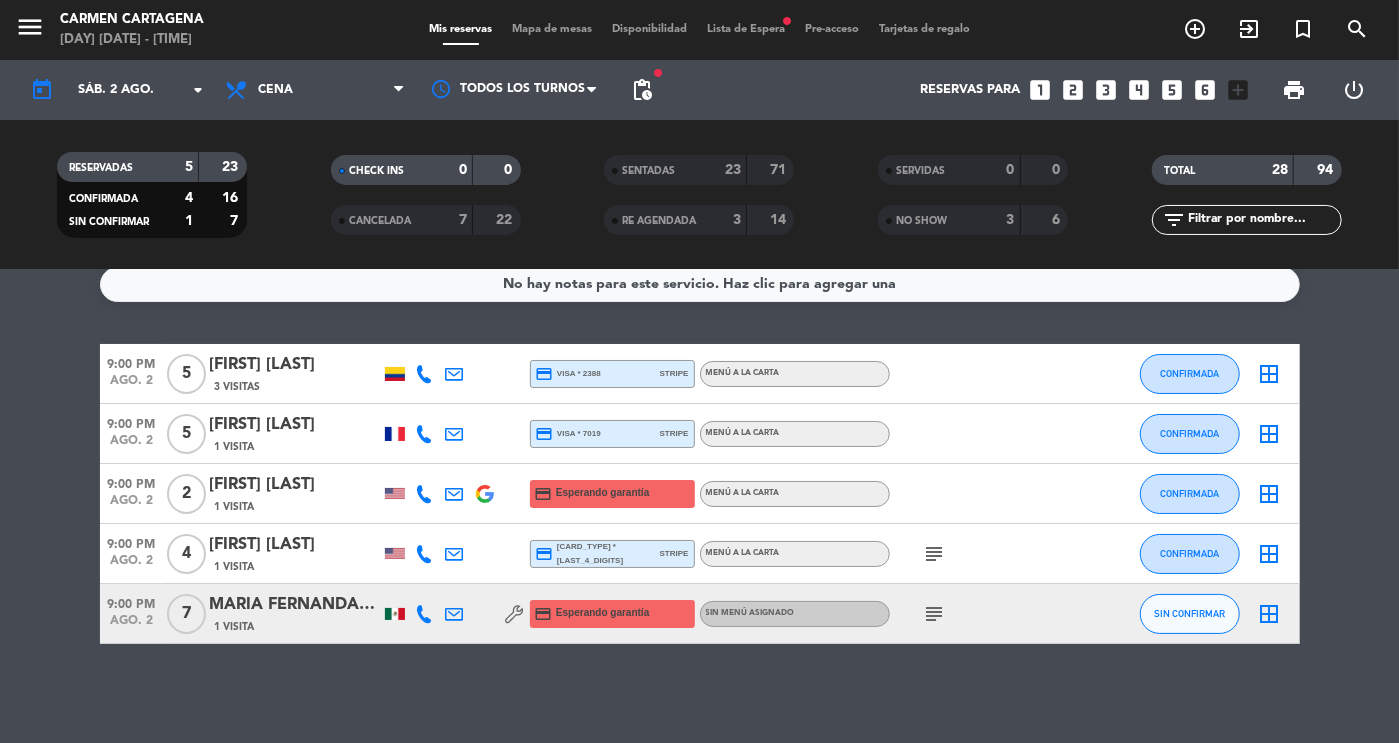 scroll, scrollTop: 0, scrollLeft: 0, axis: both 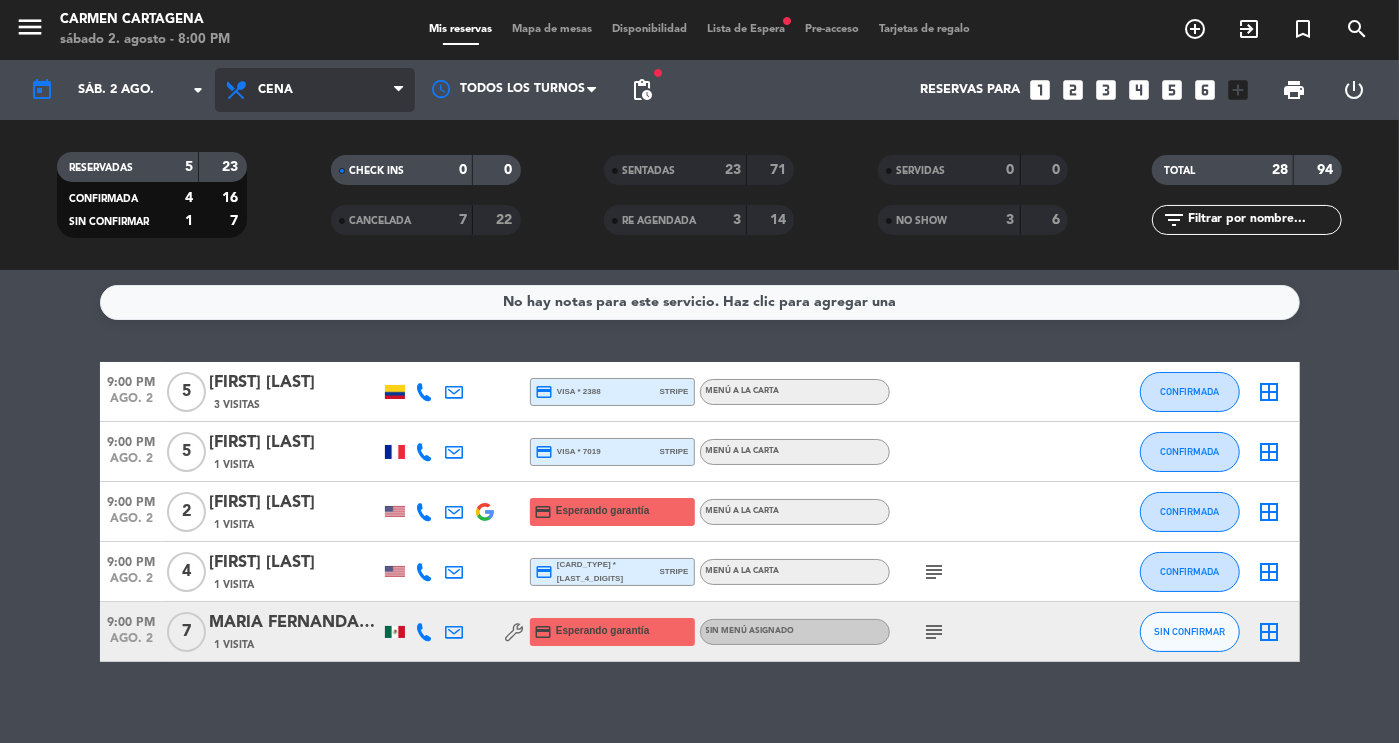 click on "Cena" at bounding box center (315, 90) 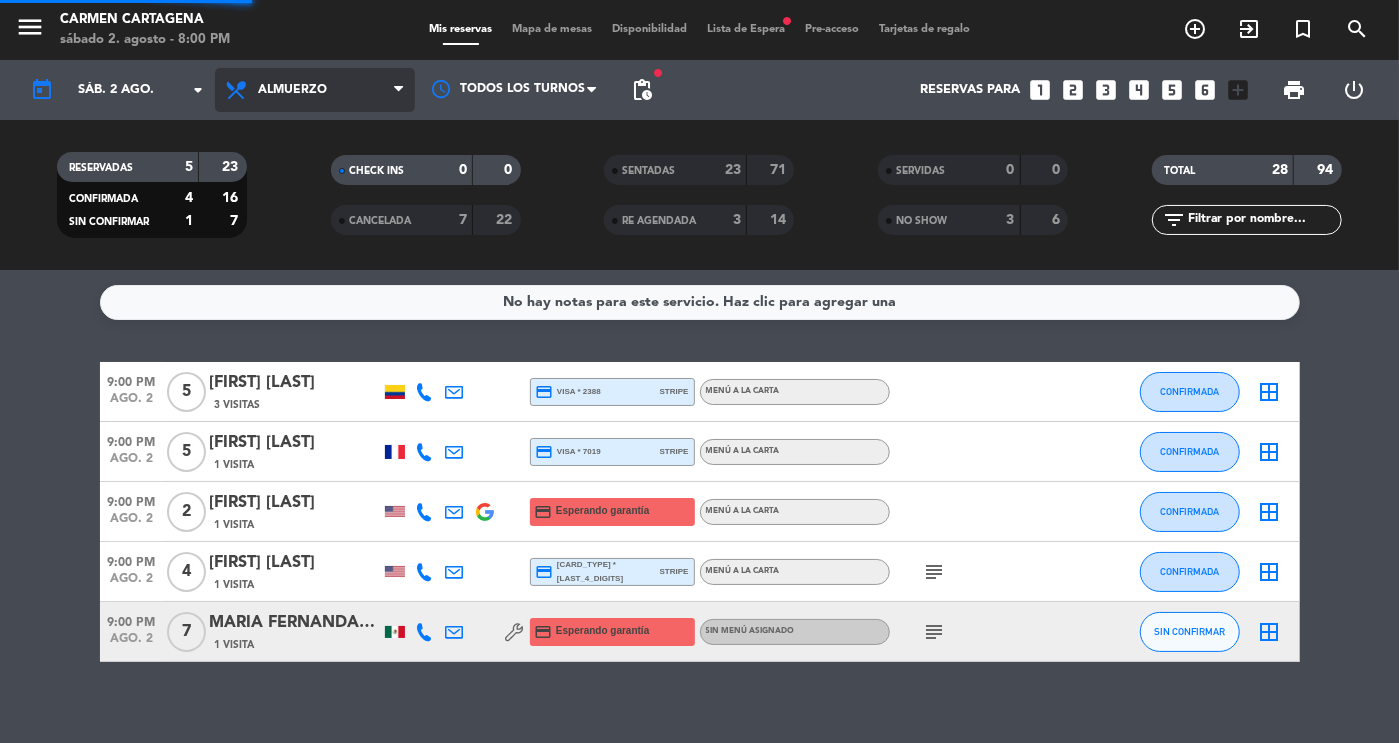 click on "menu  [FIRST] [LAST]   sábado 2. agosto - 8:00 PM   Mis reservas   Mapa de mesas   Disponibilidad   Lista de Espera   filter_list" 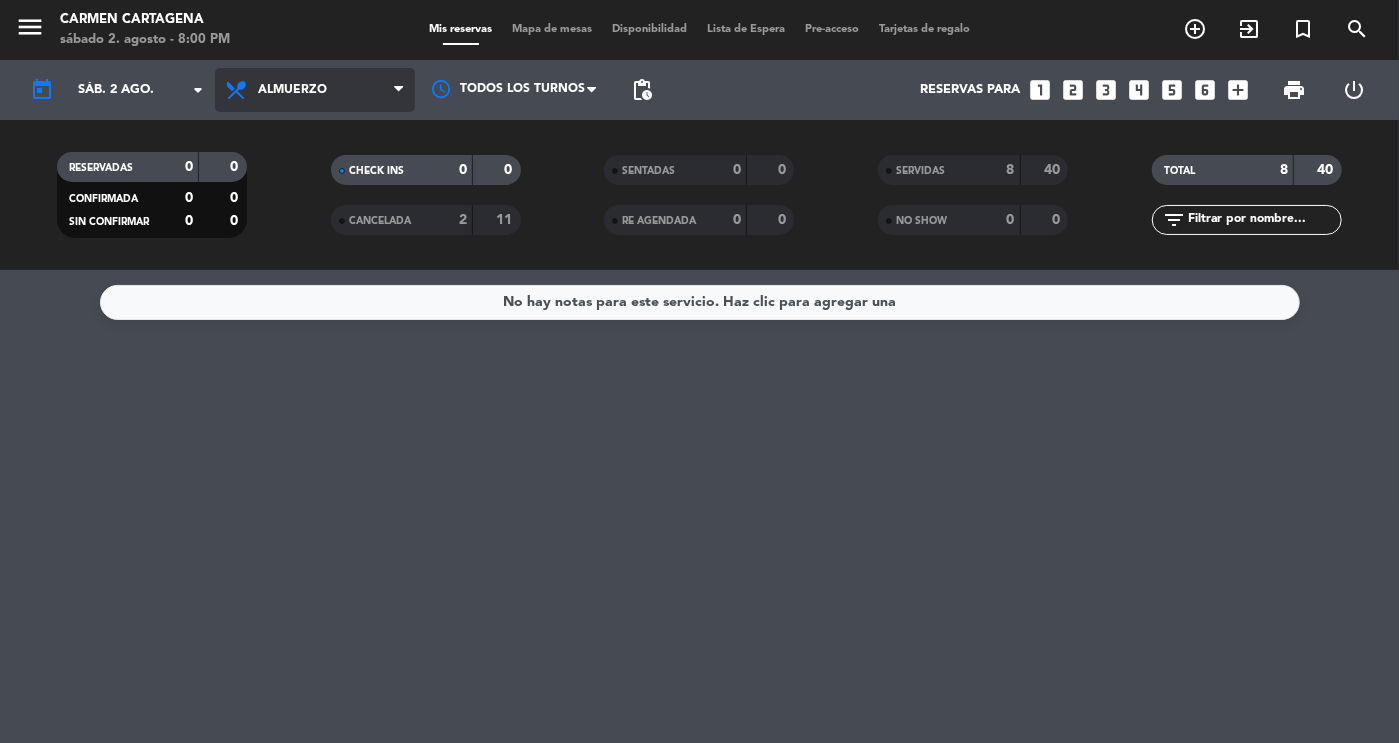 click on "Almuerzo" at bounding box center [315, 90] 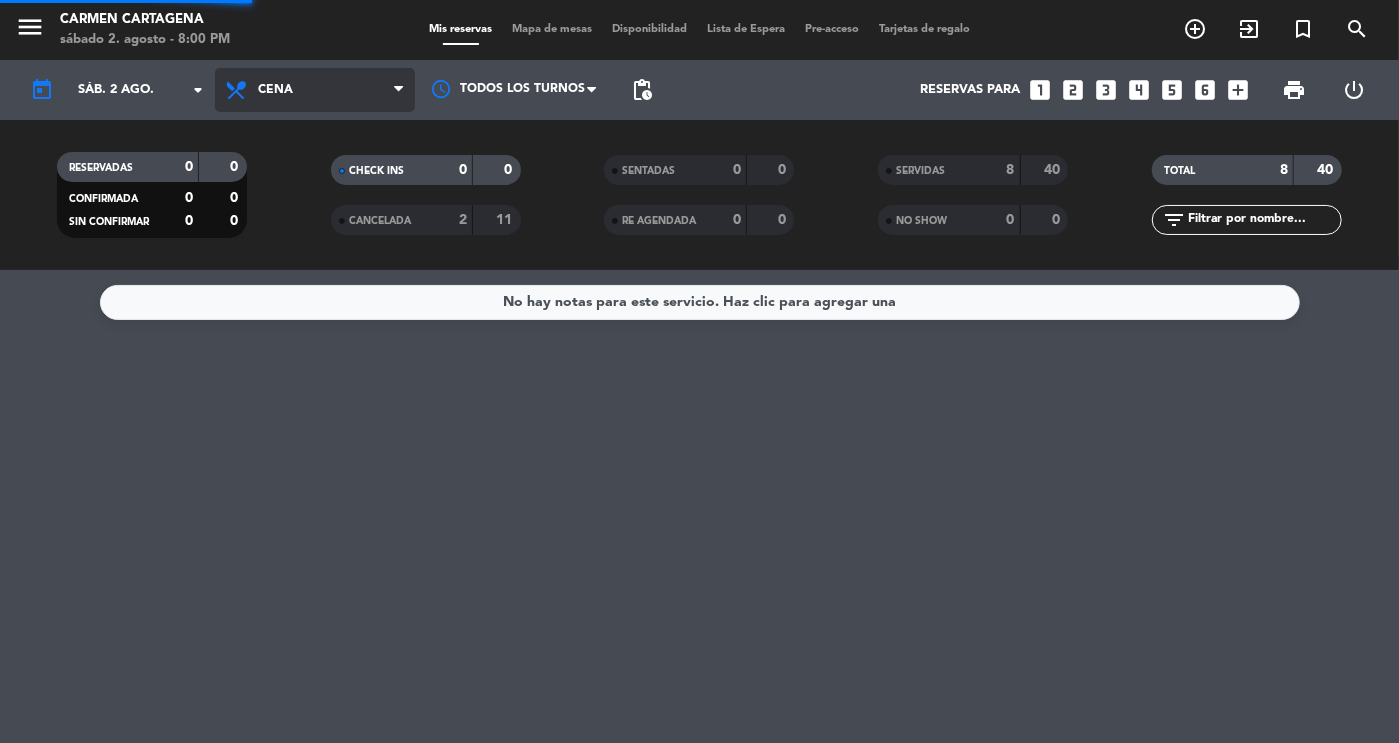click on "menu [NAME] [LAST] [DAY] [DATE] - [TIME] Mis reservas Mapa de mesas Disponibilidad Lista de Espera Pre-acceso Tarjetas de regalo add_circle_outline exit_to_app turned_in_not search today [DAY]. [DATE] arrow_drop_down Todos los servicios Almuerzo Cena Cena Todos los servicios Almuerzo Cena Todos los turnos pending_actions Reservas para looks_one looks_two looks_3 looks_4 looks_5 looks_6 add_box print power_settings_new RESERVADAS [NUMBER] [NUMBER] CONFIRMADA [NUMBER] [NUMBER] SIN CONFIRMAR [NUMBER] [NUMBER] CHECK INS [NUMBER] [NUMBER] CANCELADA [NUMBER] [NUMBER] SENTADAS [NUMBER] [NUMBER] RE AGENDADA [NUMBER] [NUMBER] SERVIDAS [NUMBER] [NUMBER] NO SHOW [NUMBER] [NUMBER] TOTAL [NUMBER] [NUMBER] filter_list" 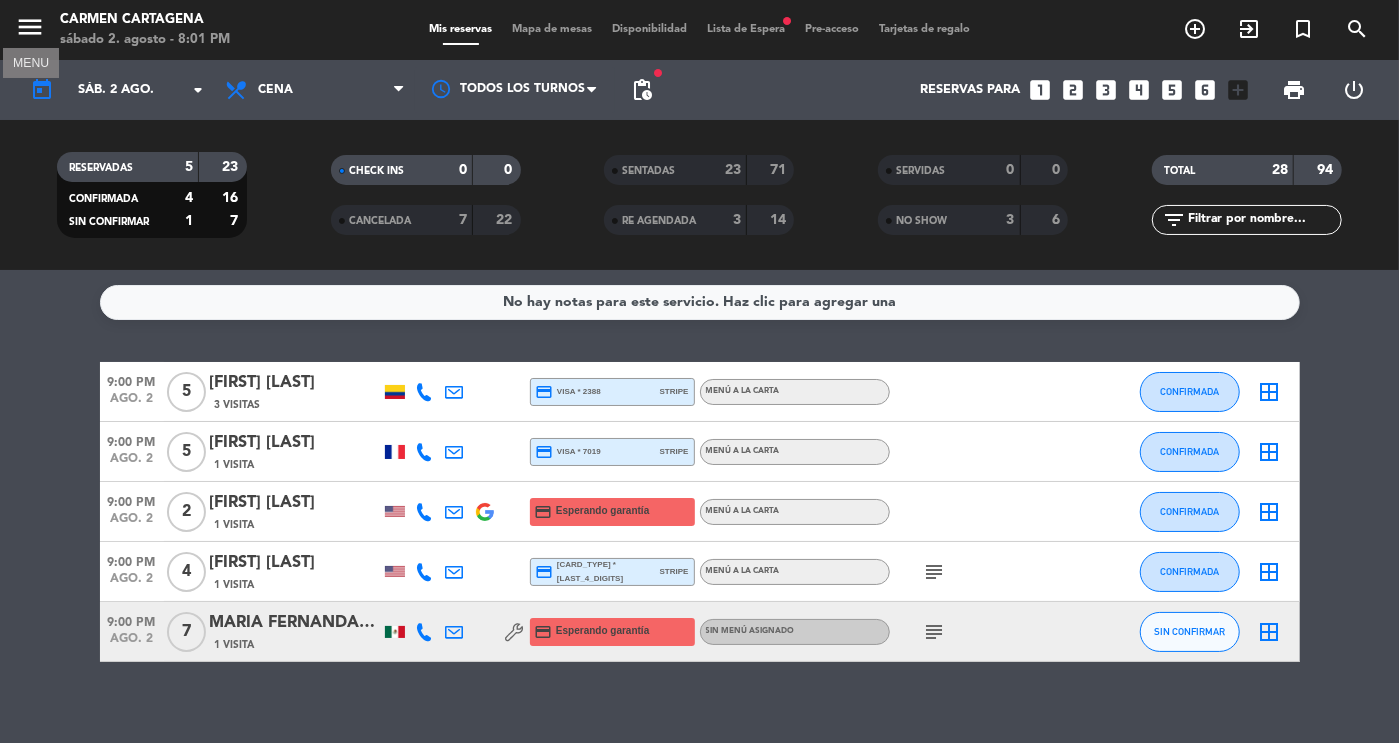 click on "menu" at bounding box center (30, 27) 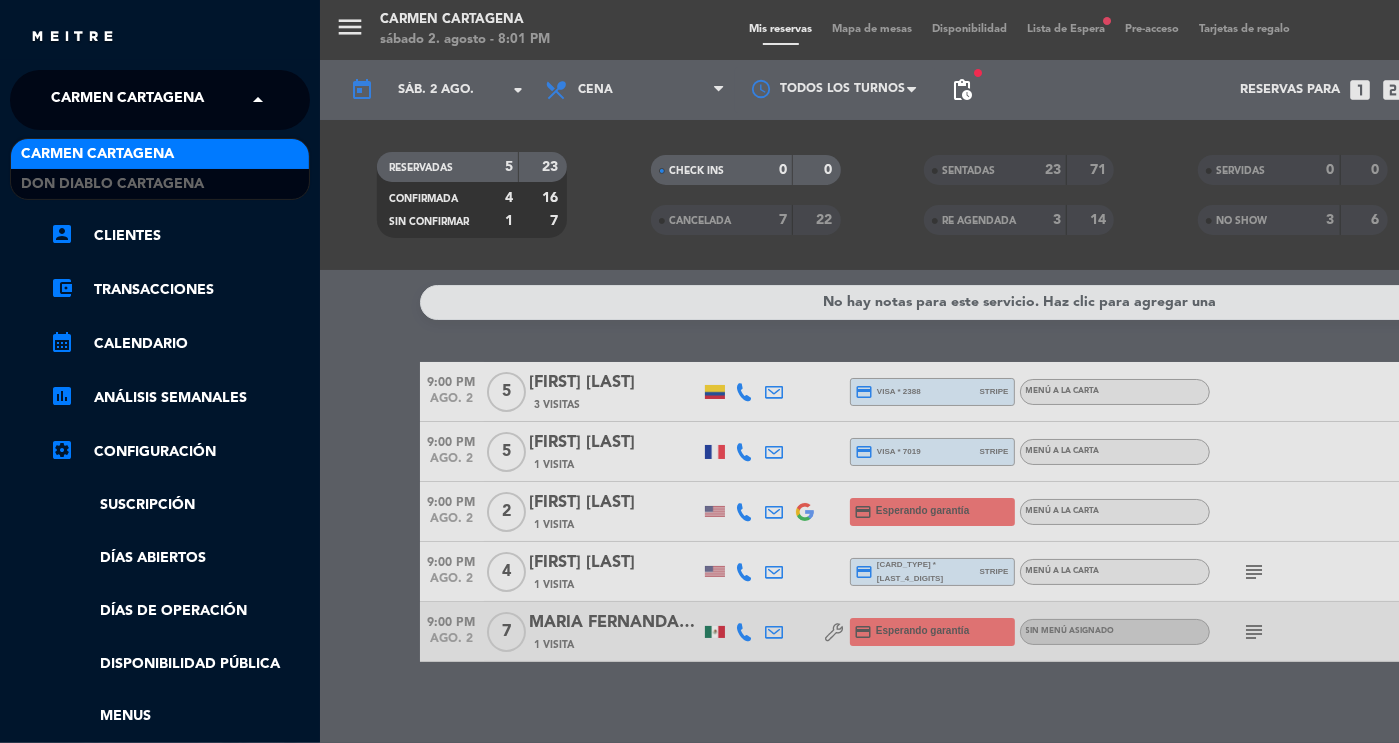 click 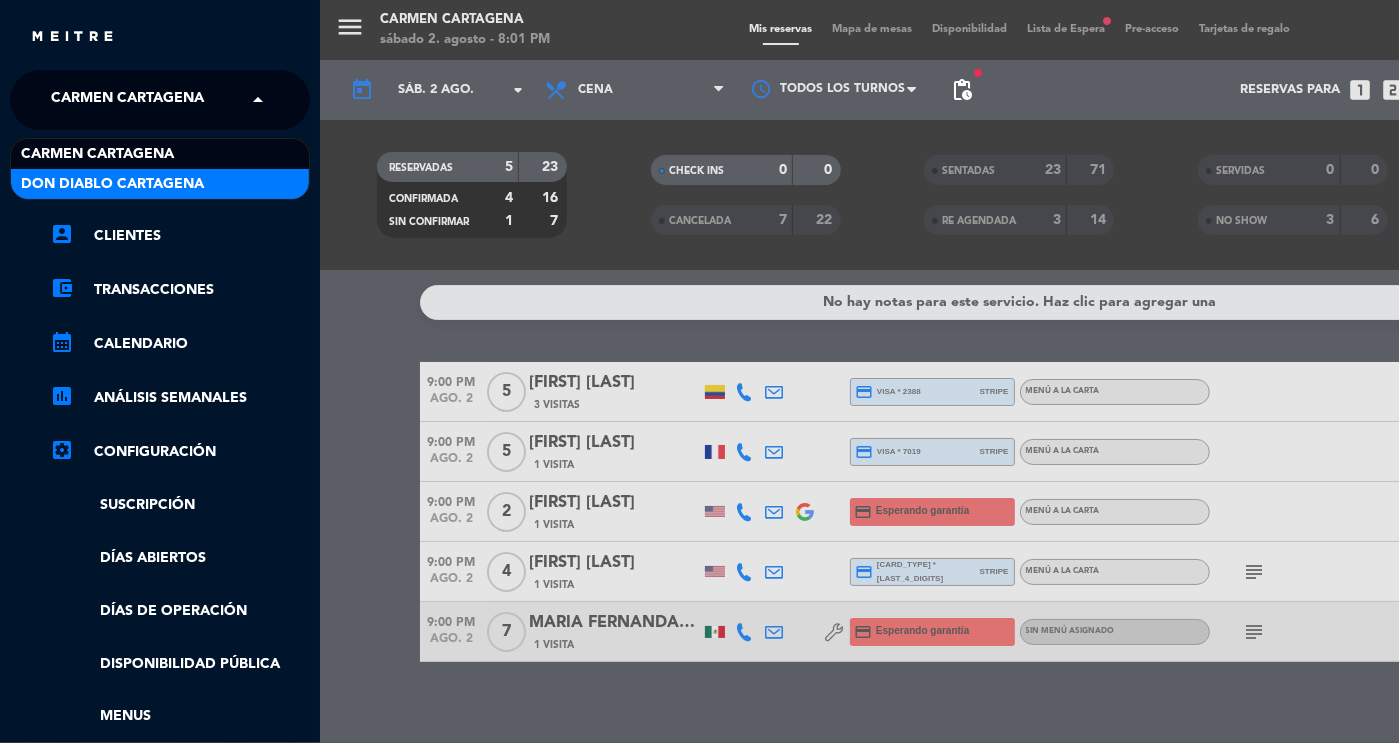 click on "DON DIABLO CARTAGENA" at bounding box center [160, 184] 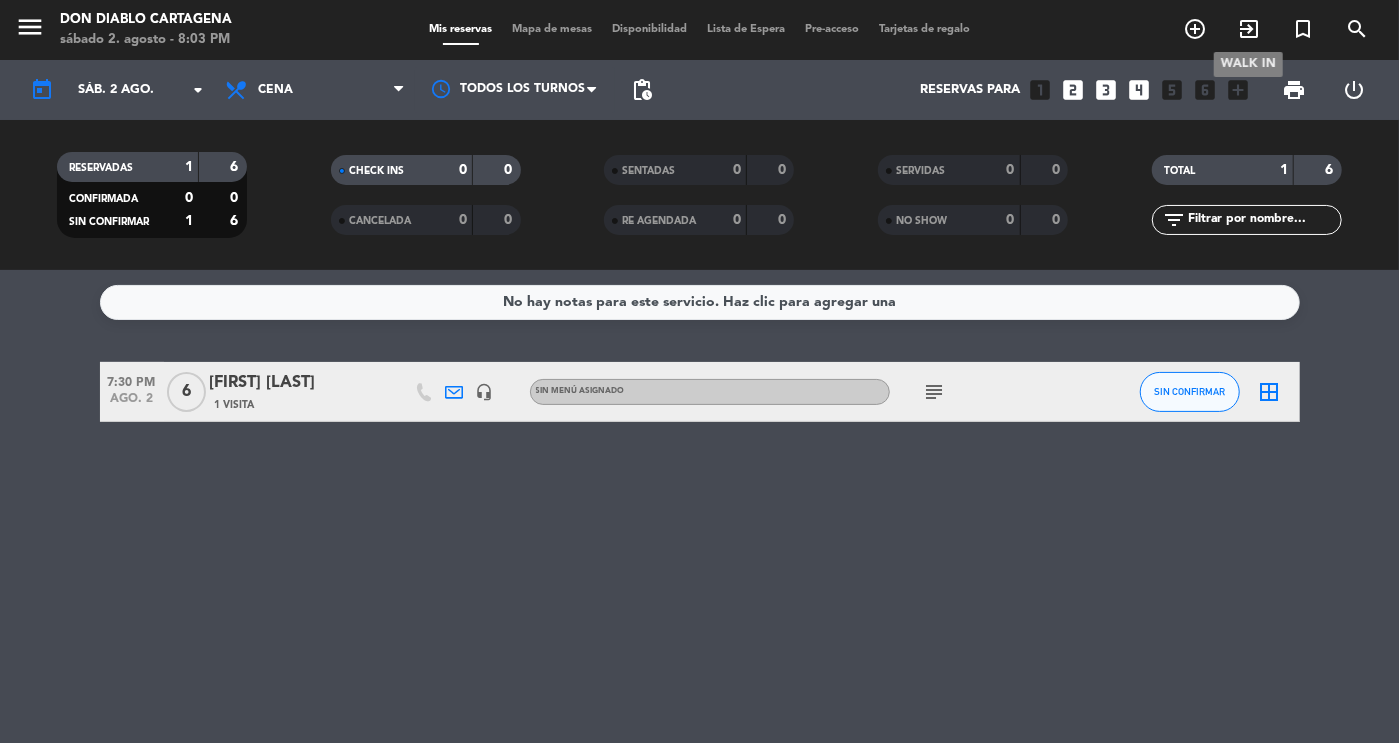 click on "exit_to_app" at bounding box center [1249, 29] 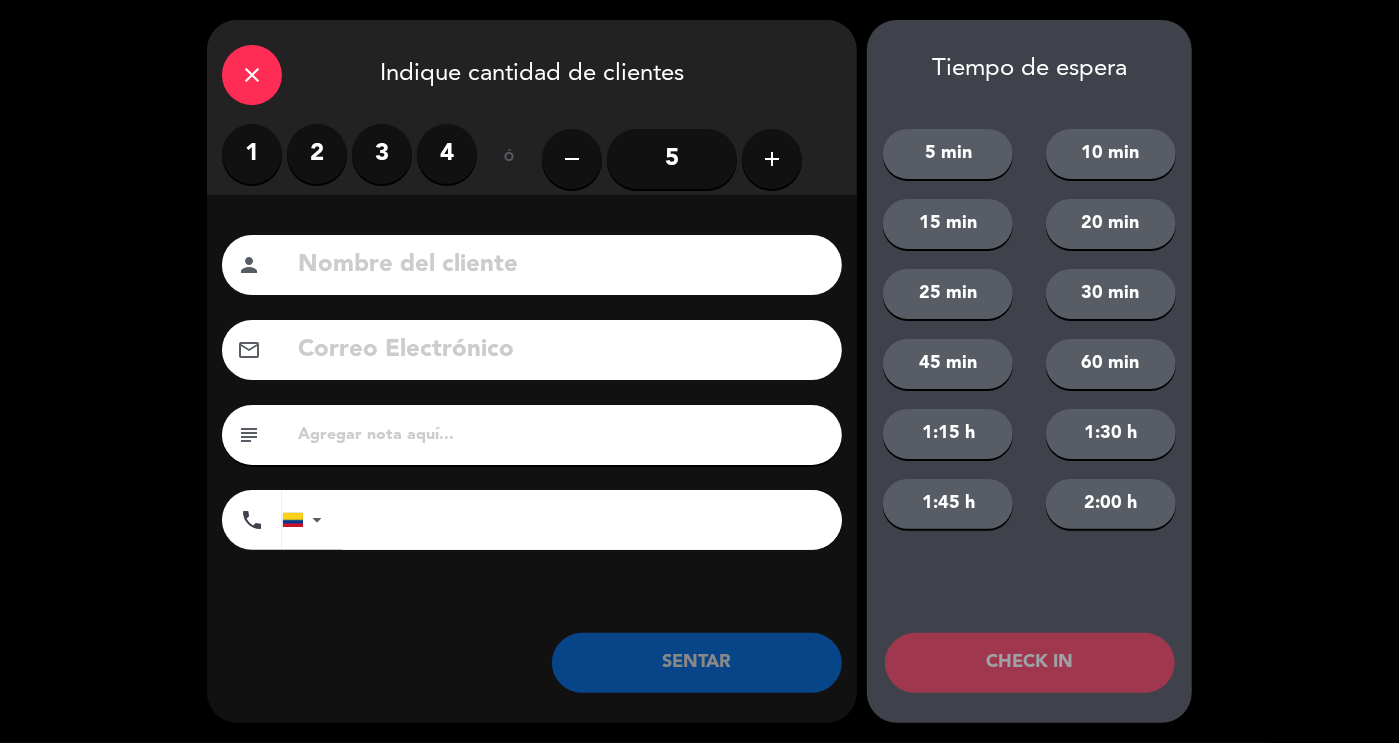 click on "2" at bounding box center [317, 154] 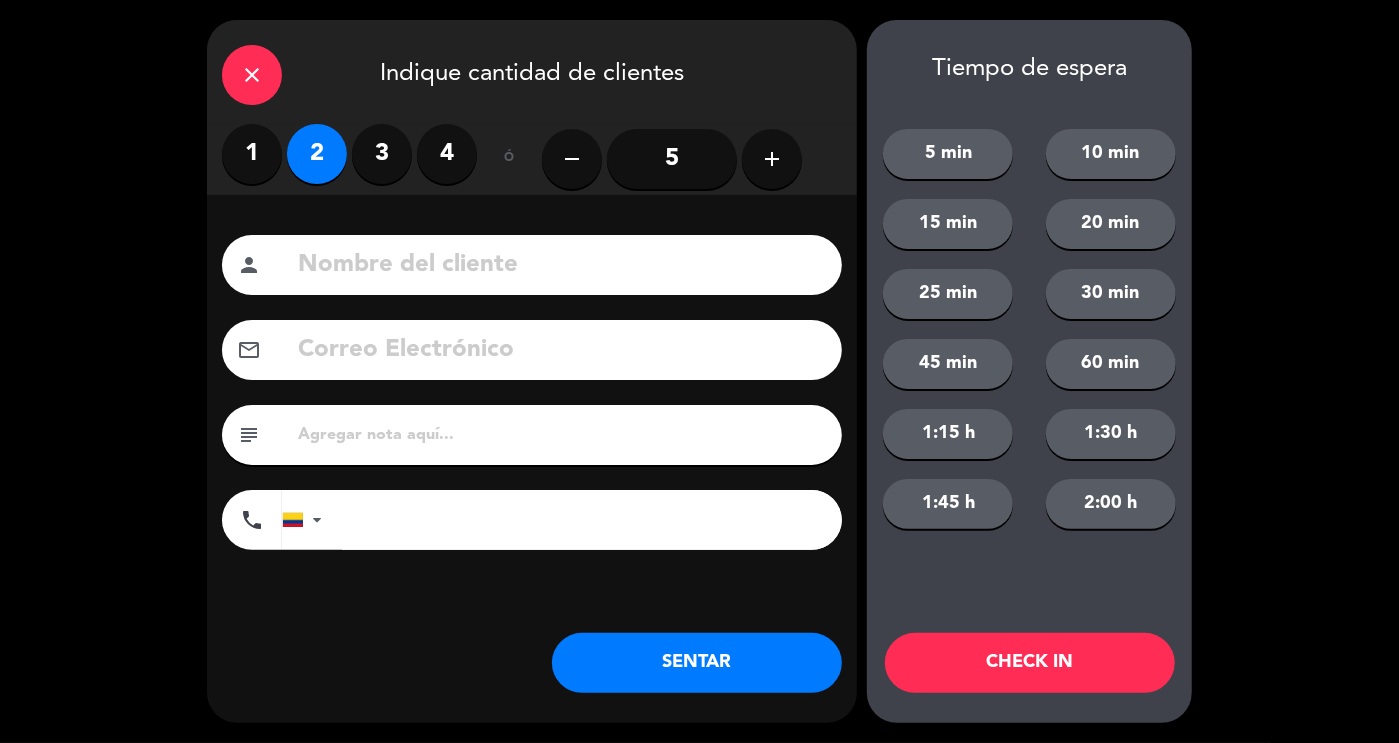 click 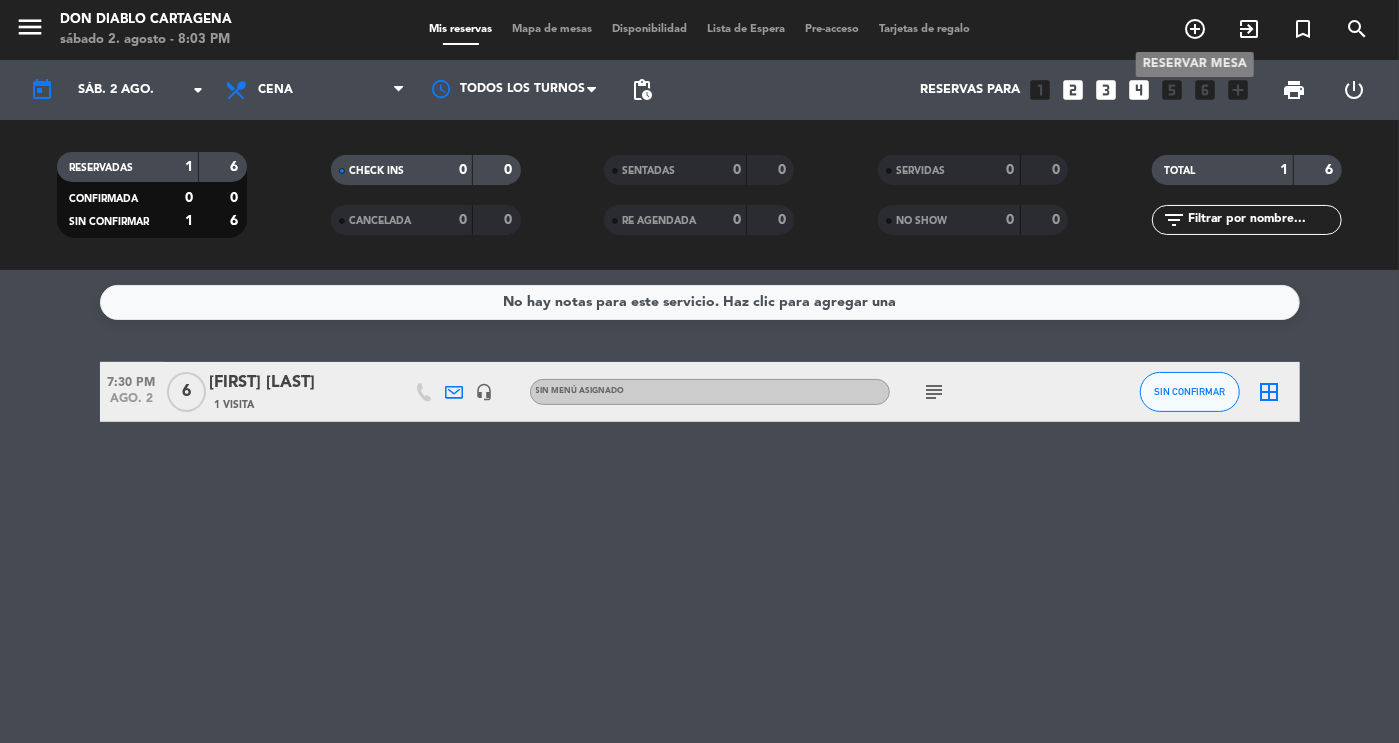 click on "add_circle_outline" at bounding box center (1195, 29) 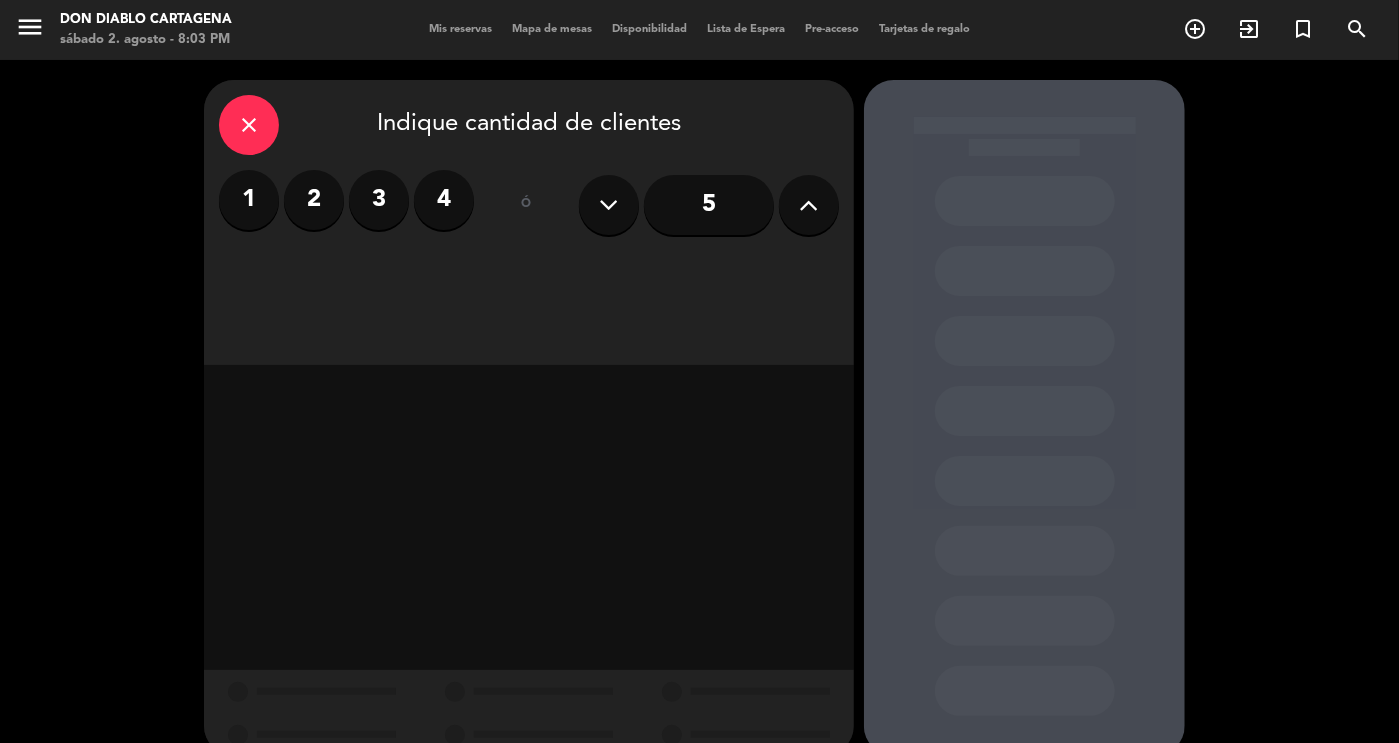 click on "2" at bounding box center (314, 200) 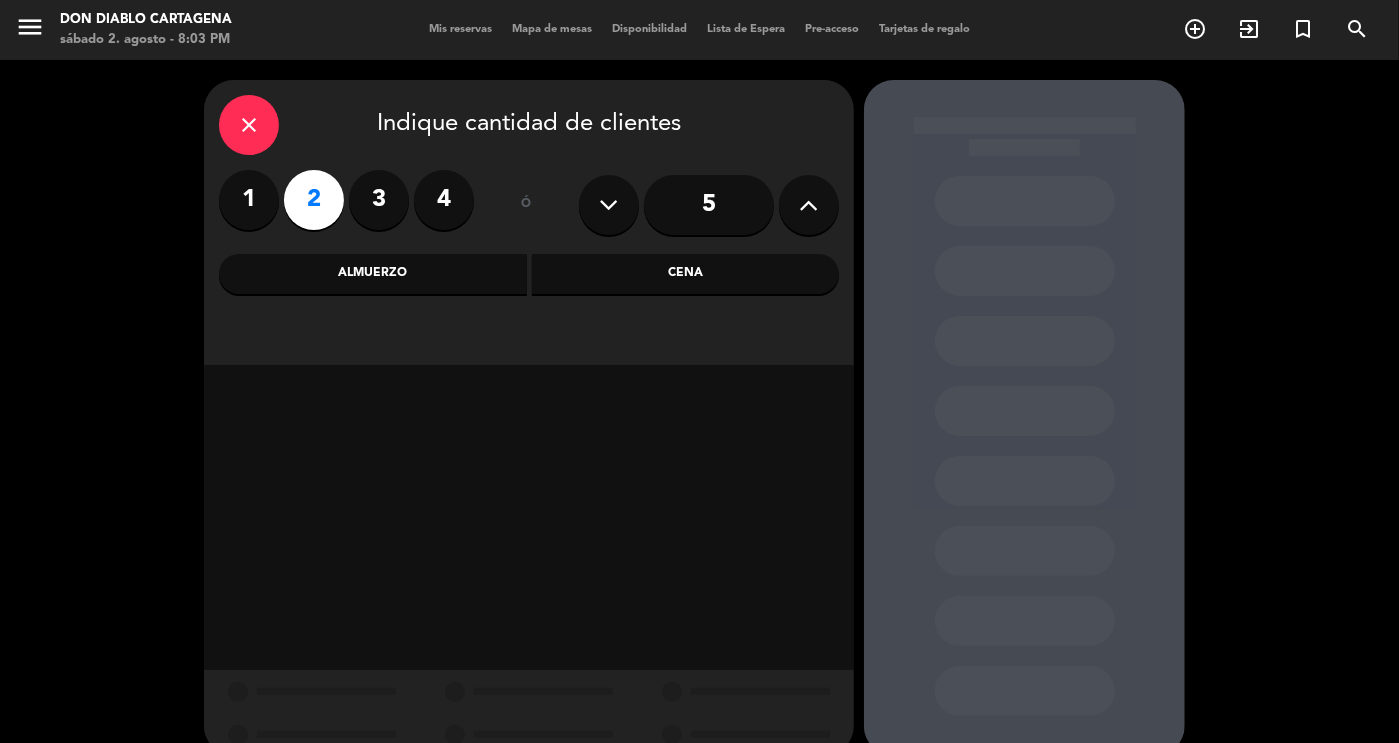 click on "Cena" at bounding box center [686, 274] 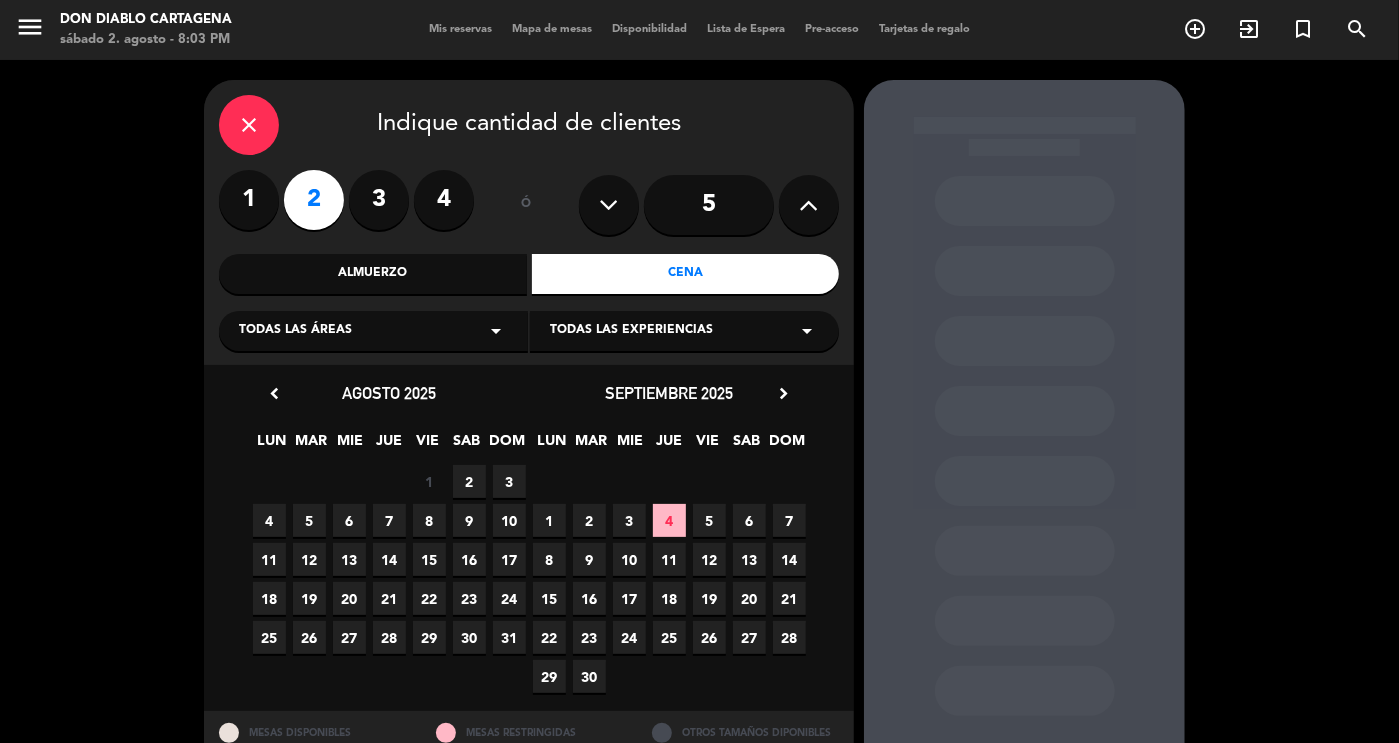 click on "2" at bounding box center (469, 481) 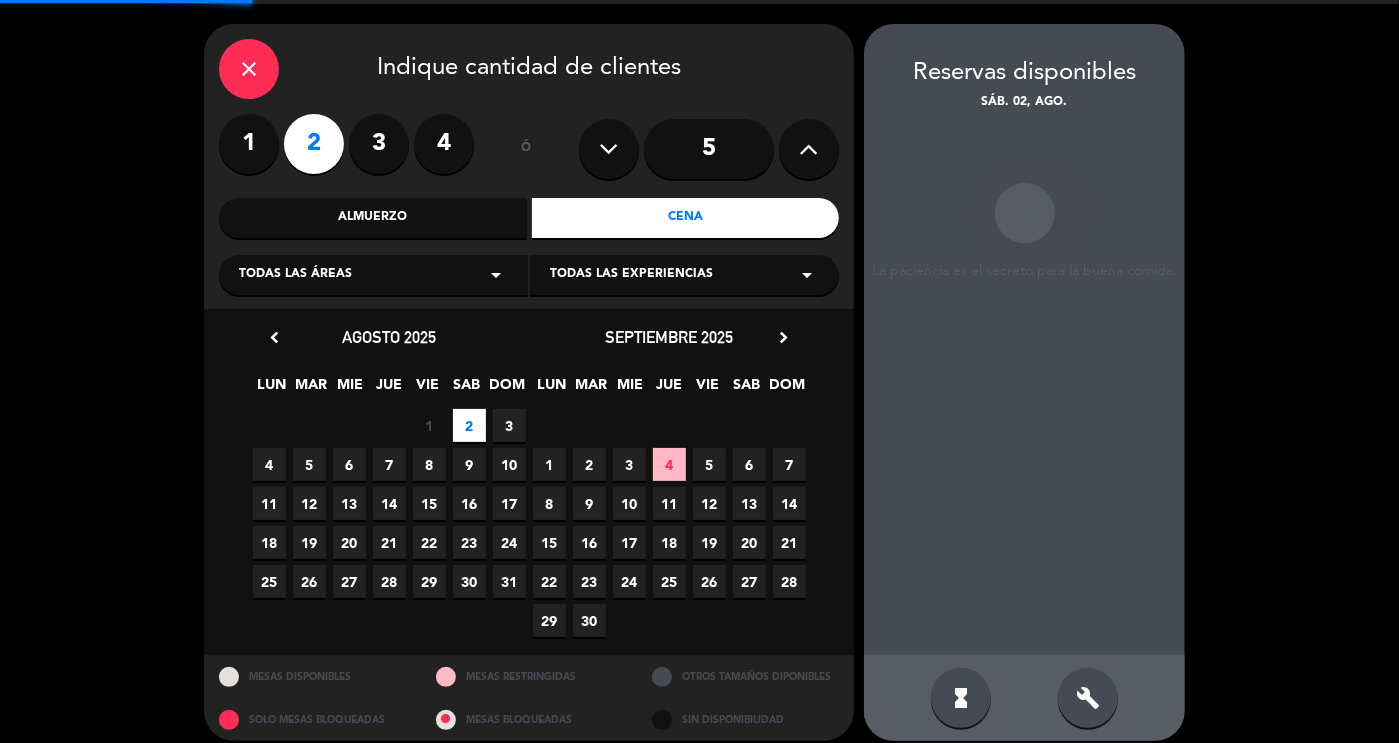 scroll, scrollTop: 72, scrollLeft: 0, axis: vertical 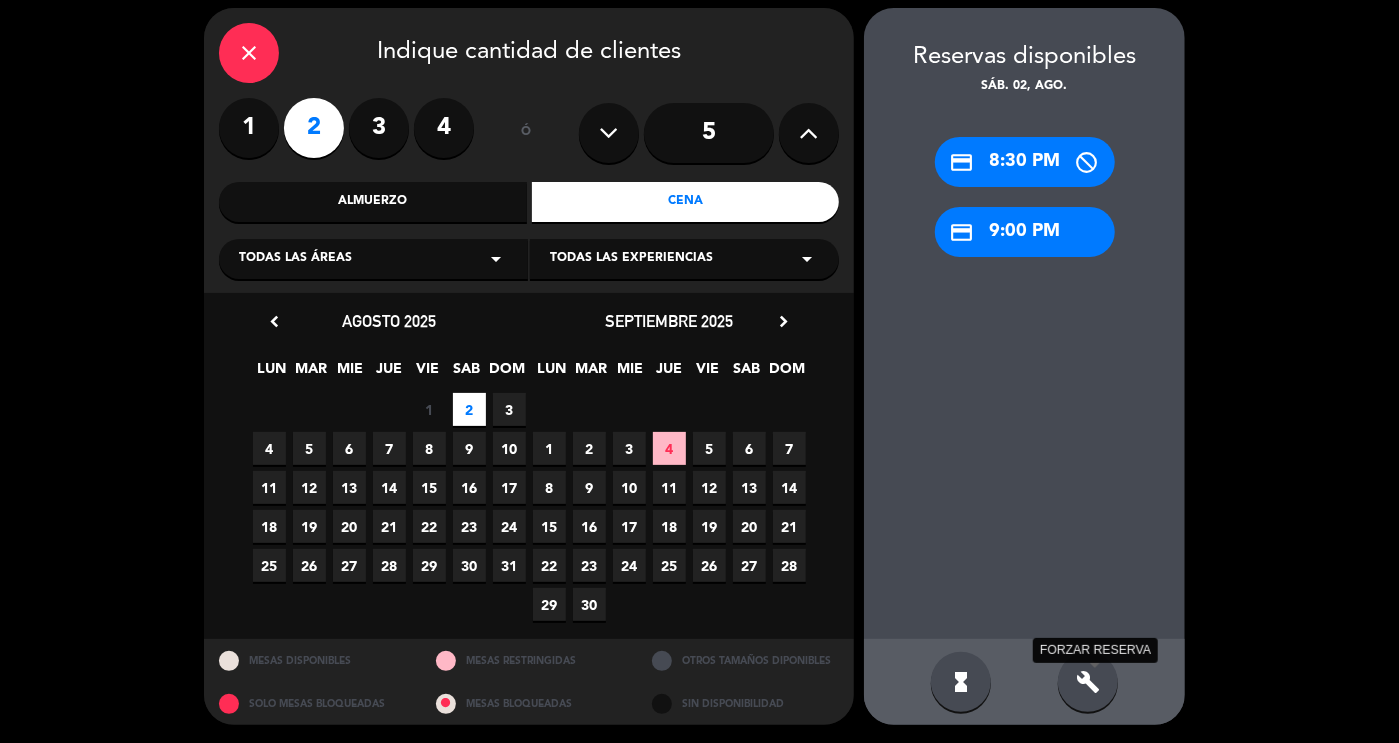 click on "build" at bounding box center (1088, 682) 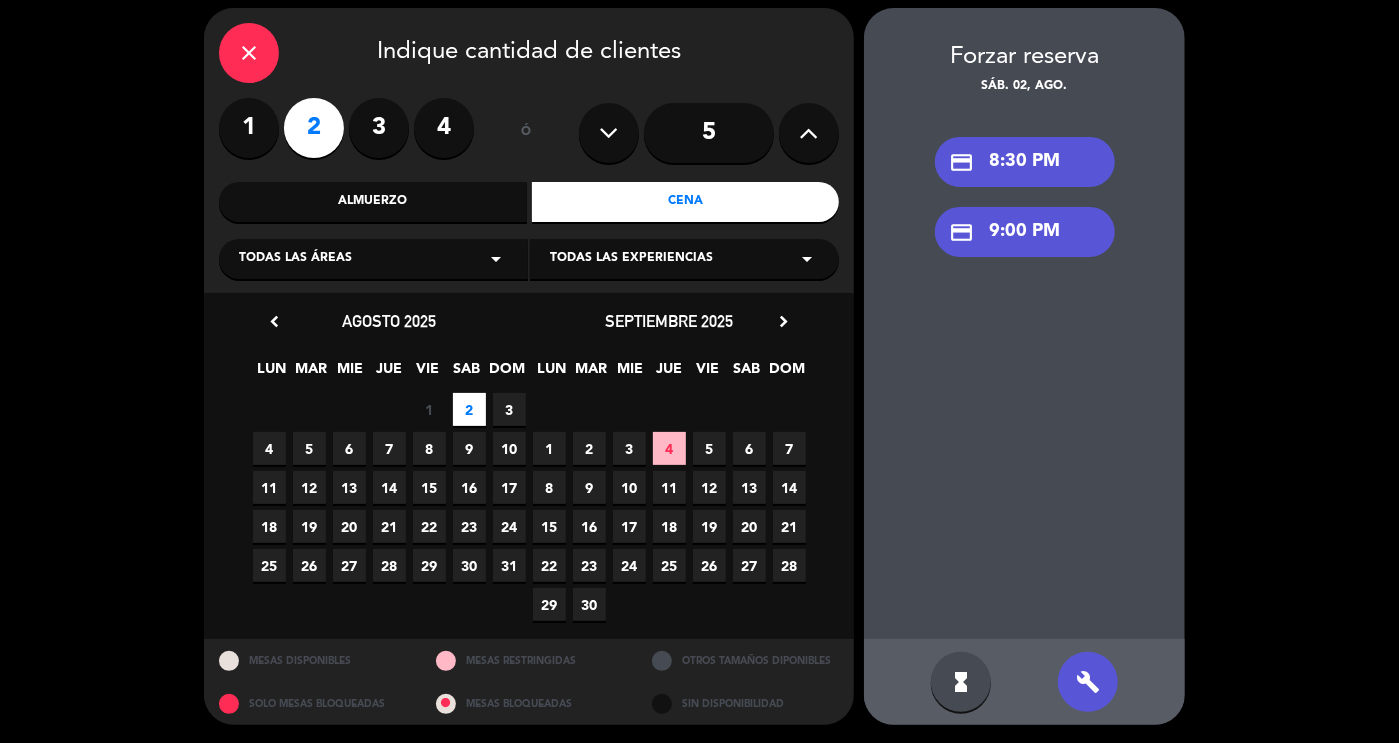 click on "credit_card  9:00 PM" at bounding box center [1025, 232] 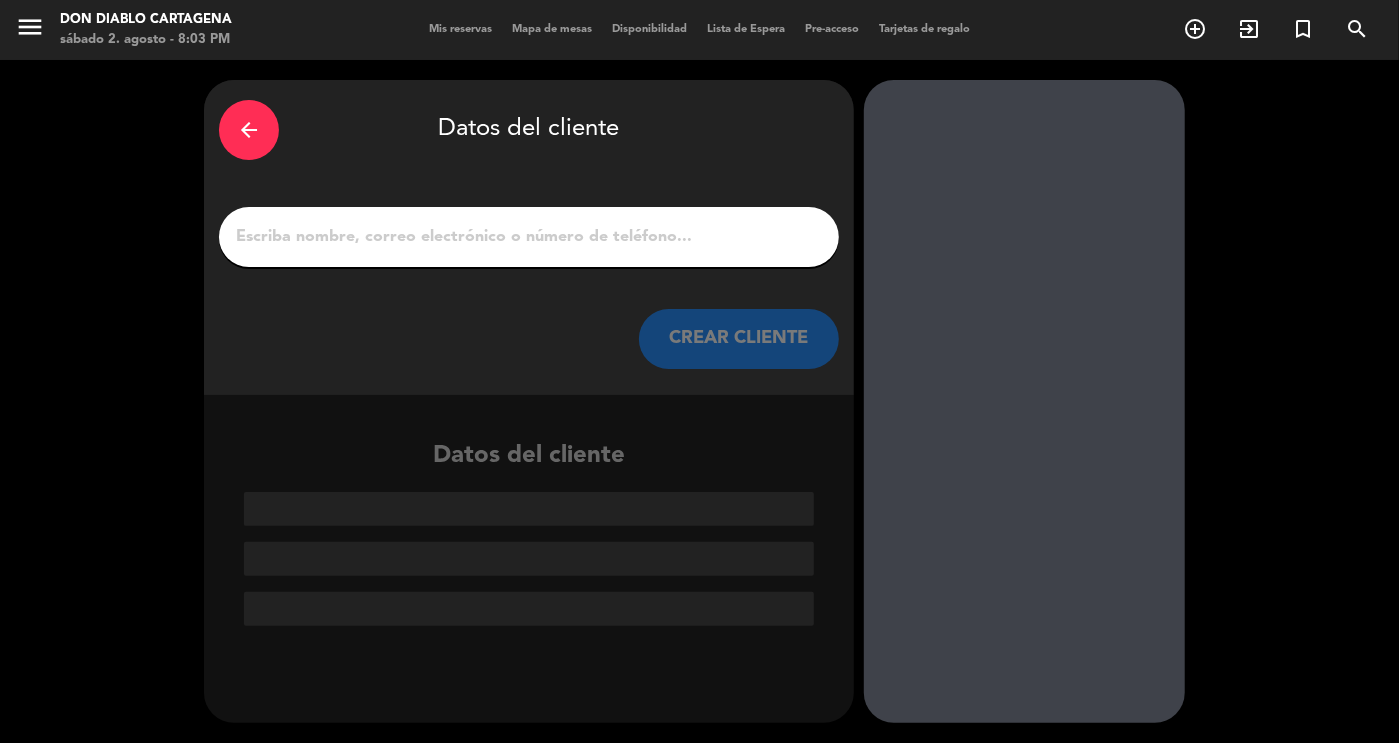 scroll, scrollTop: 0, scrollLeft: 0, axis: both 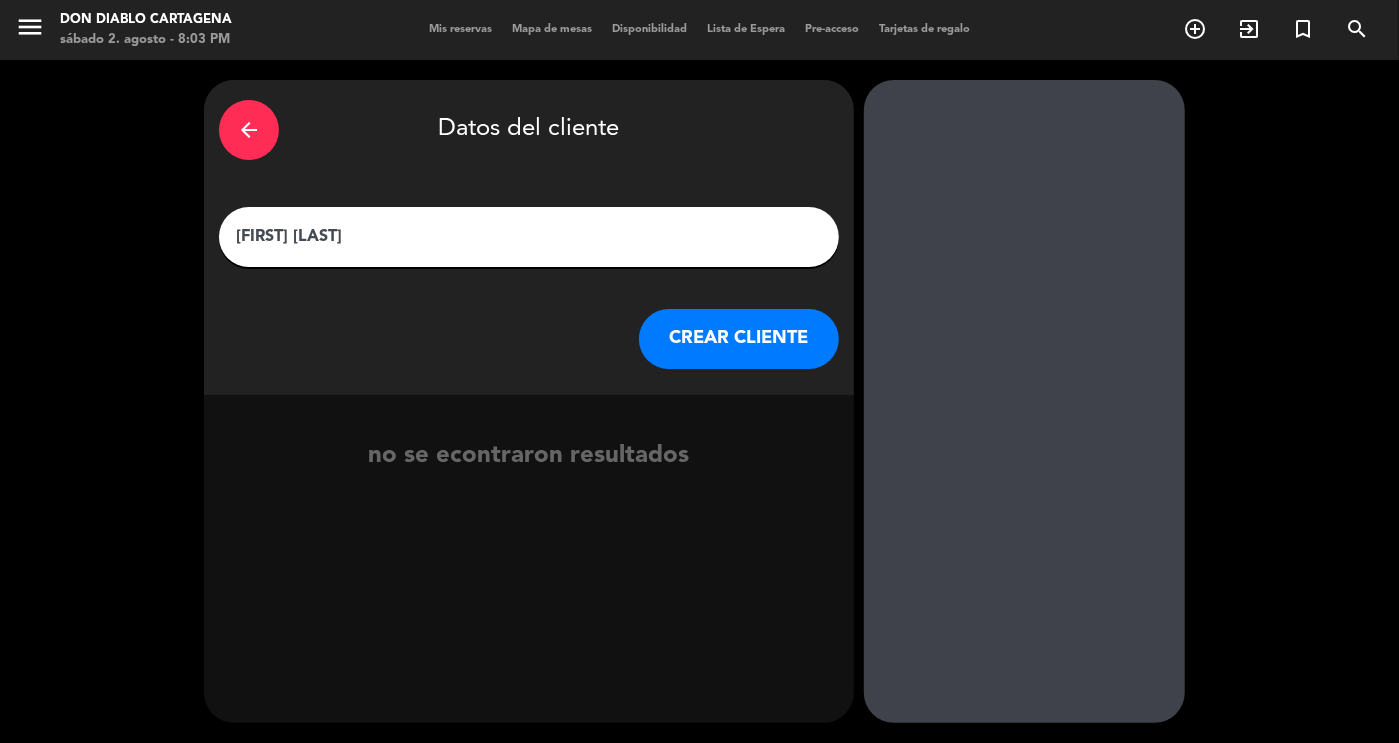 type on "[FIRST] [LAST]" 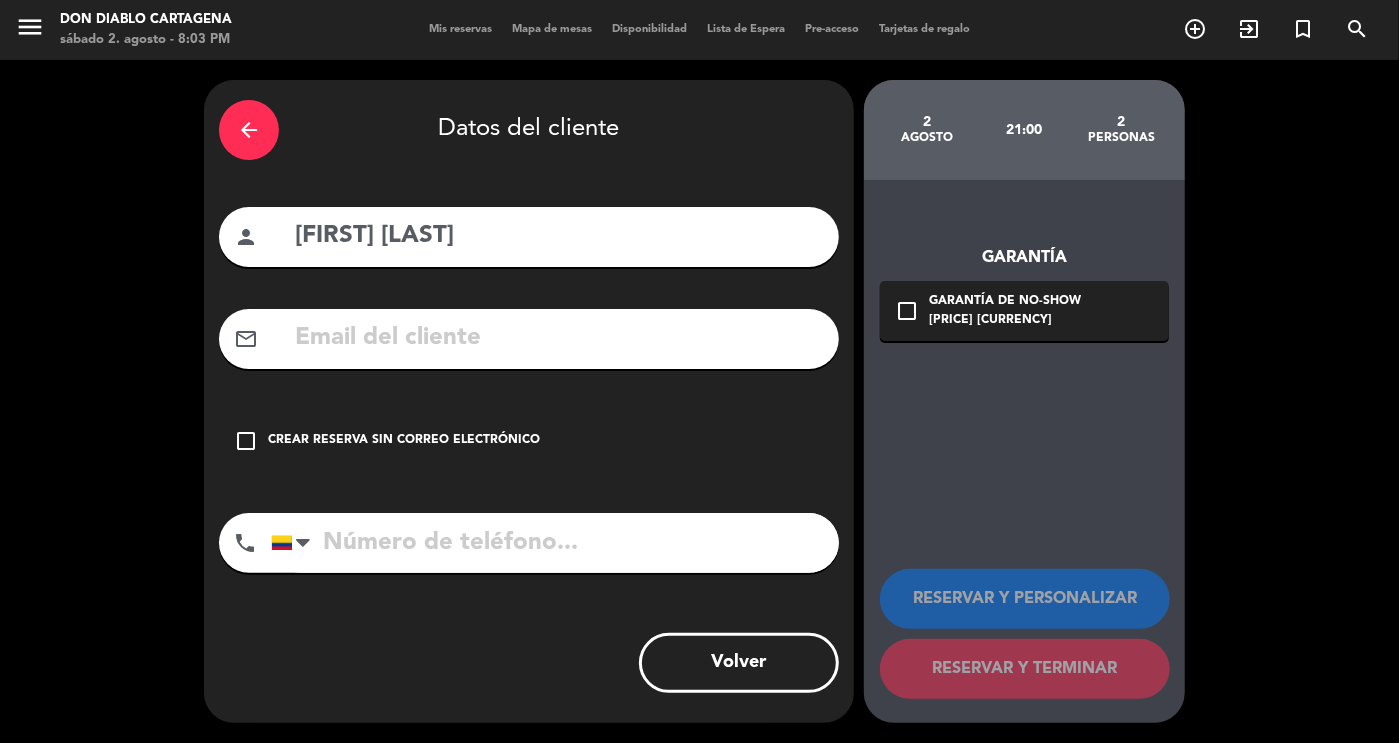 click on "check_box_outline_blank   Crear reserva sin correo electrónico" at bounding box center [529, 441] 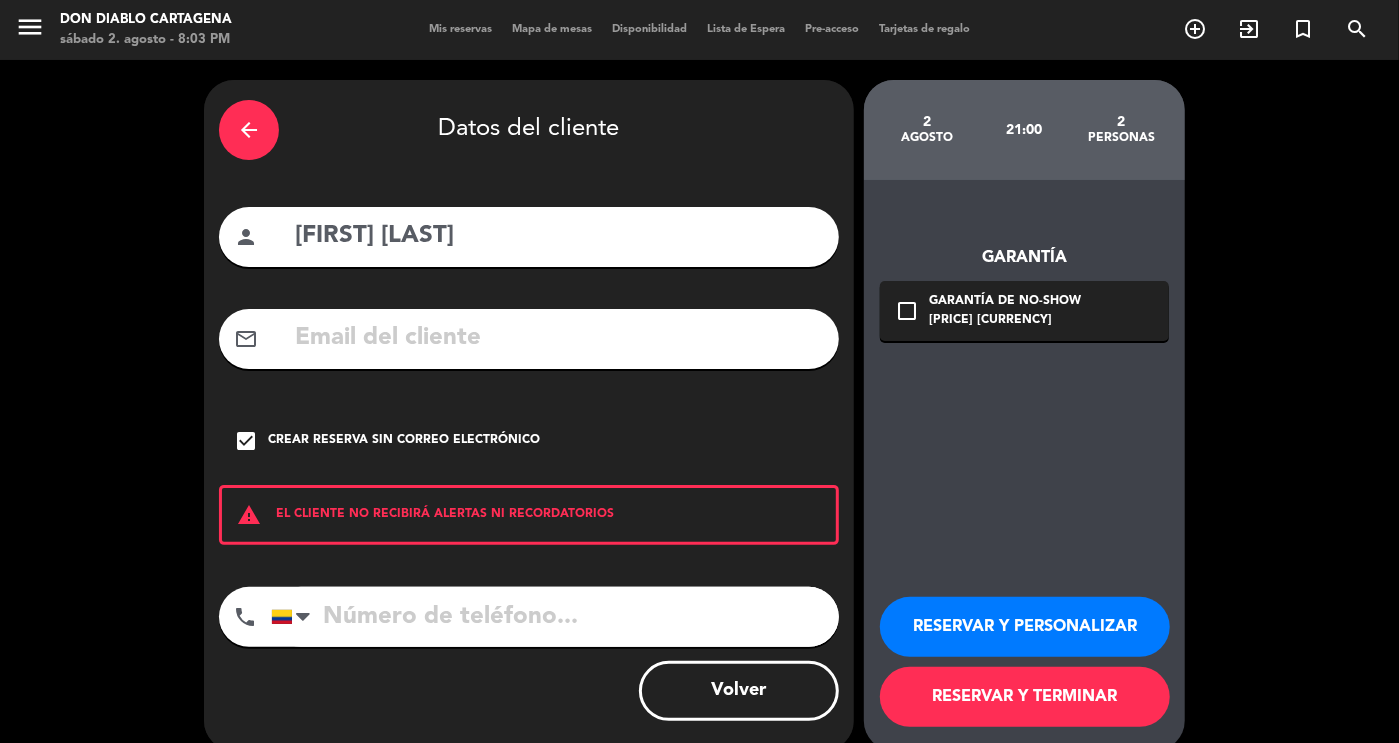 click on "RESERVAR Y TERMINAR" at bounding box center [1025, 697] 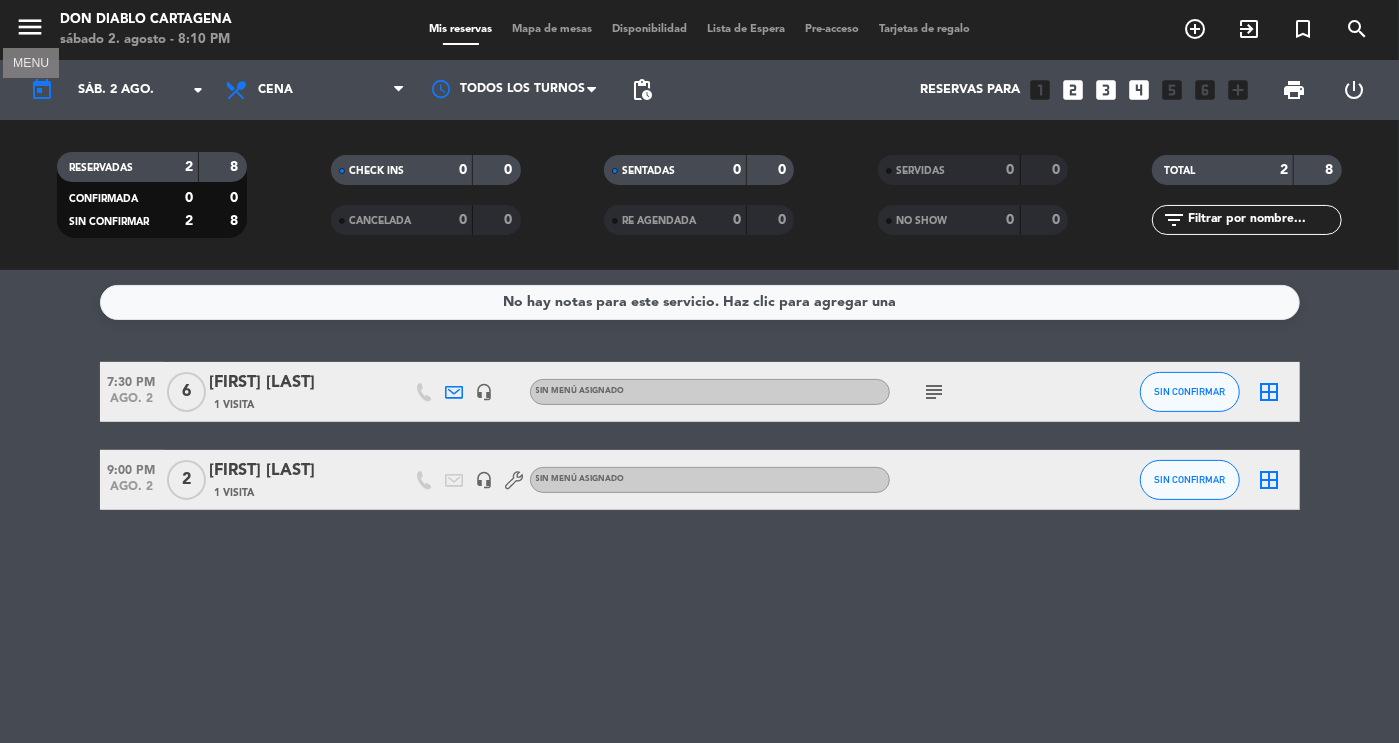 click on "menu" at bounding box center [30, 27] 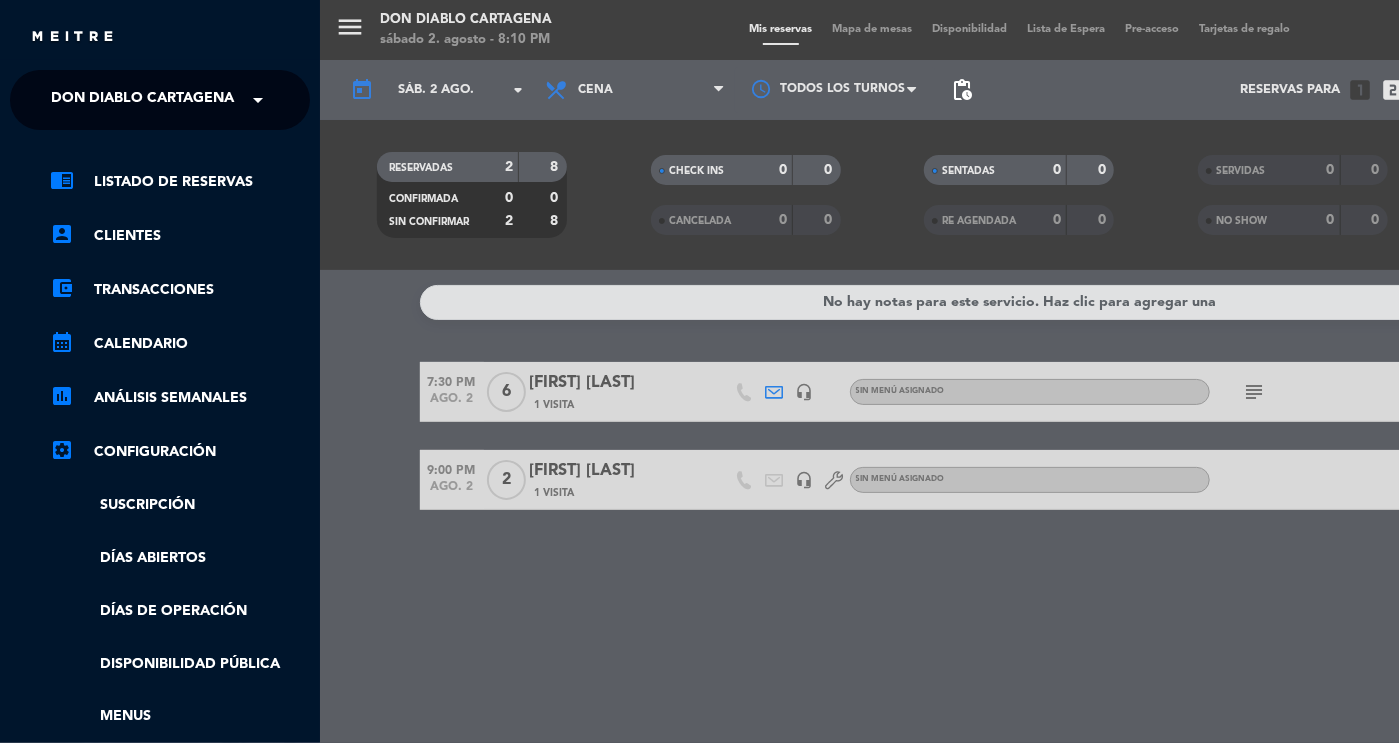 click 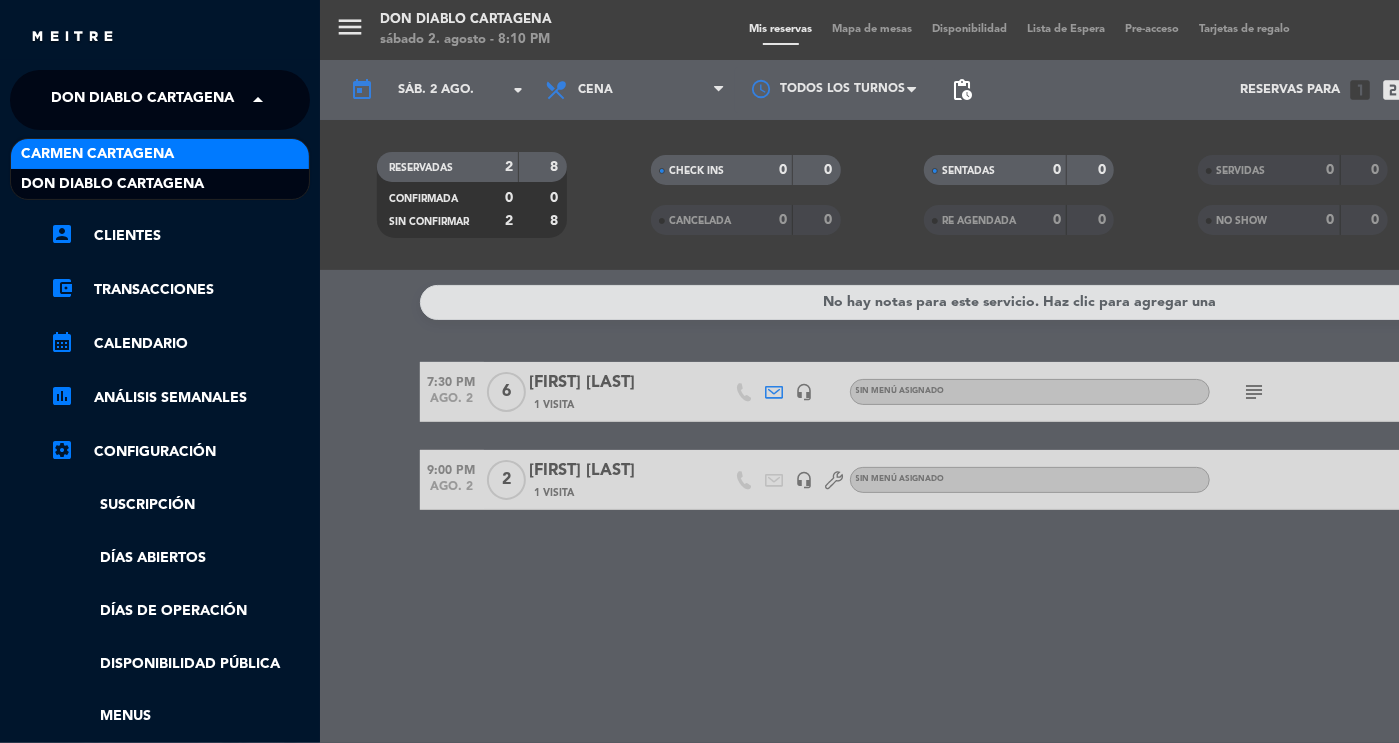 click on "Carmen Cartagena" at bounding box center (160, 154) 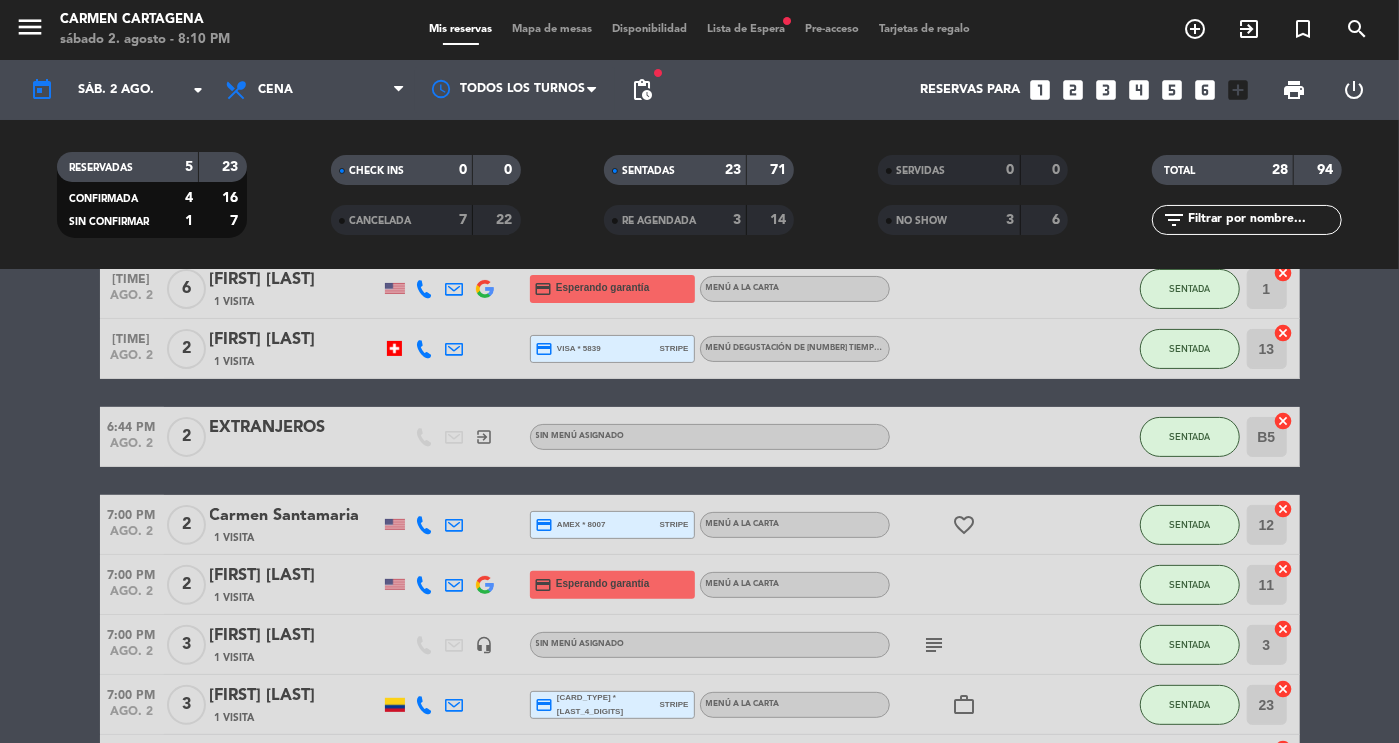 scroll, scrollTop: 284, scrollLeft: 0, axis: vertical 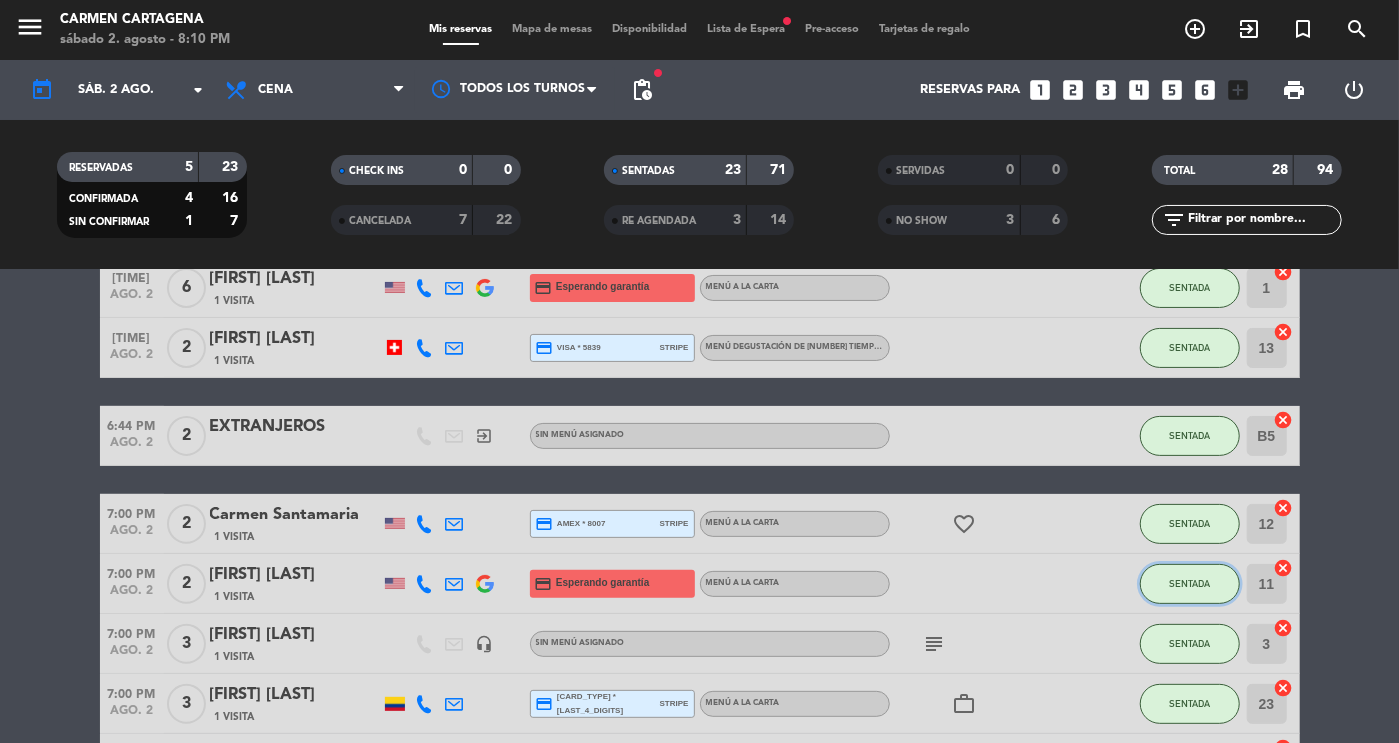click on "SENTADA" 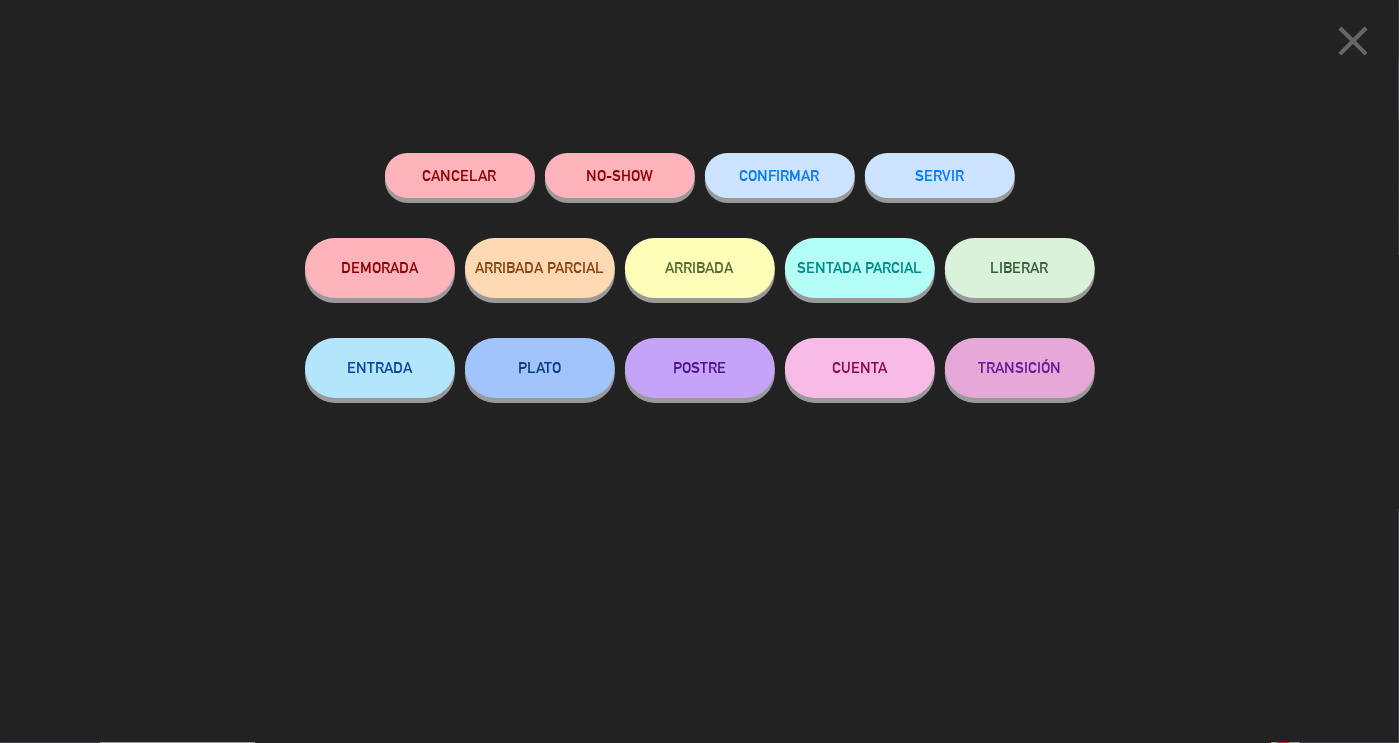click on "SERVIR" 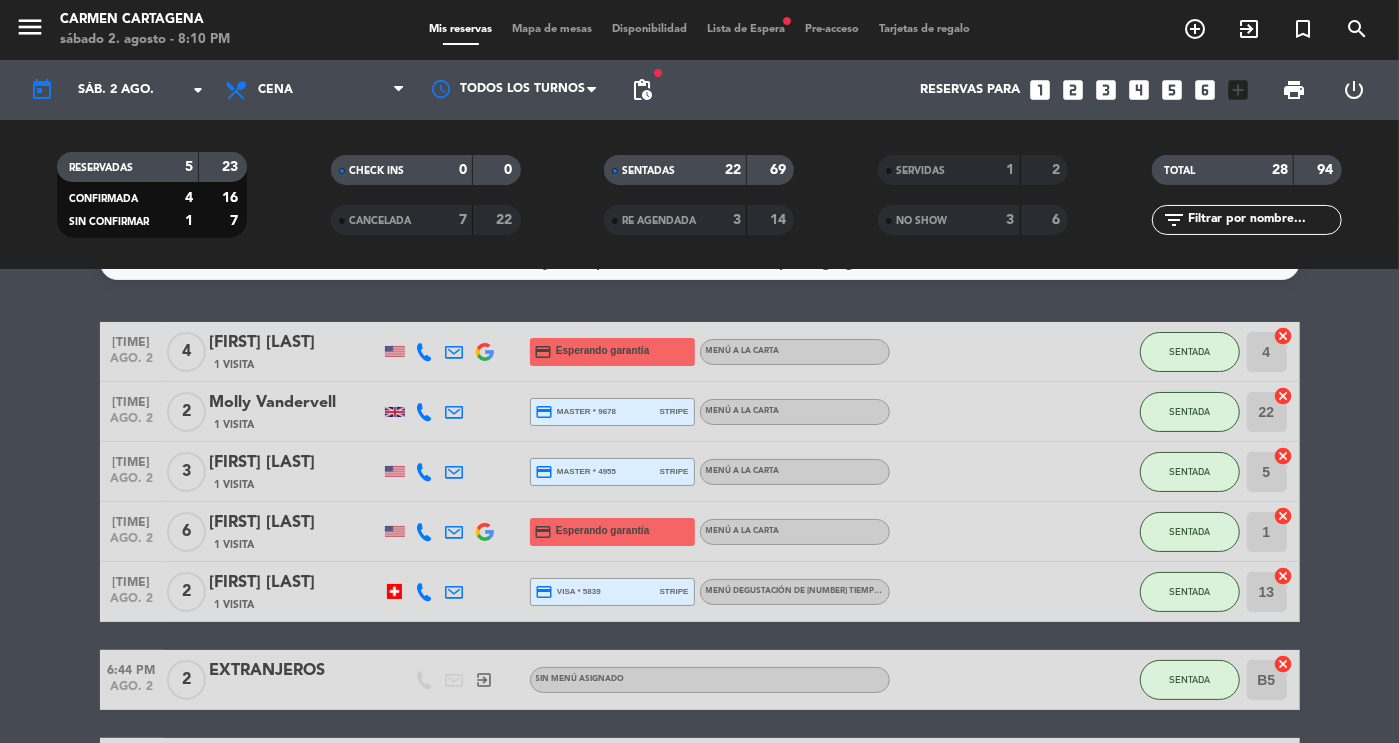 scroll, scrollTop: 0, scrollLeft: 0, axis: both 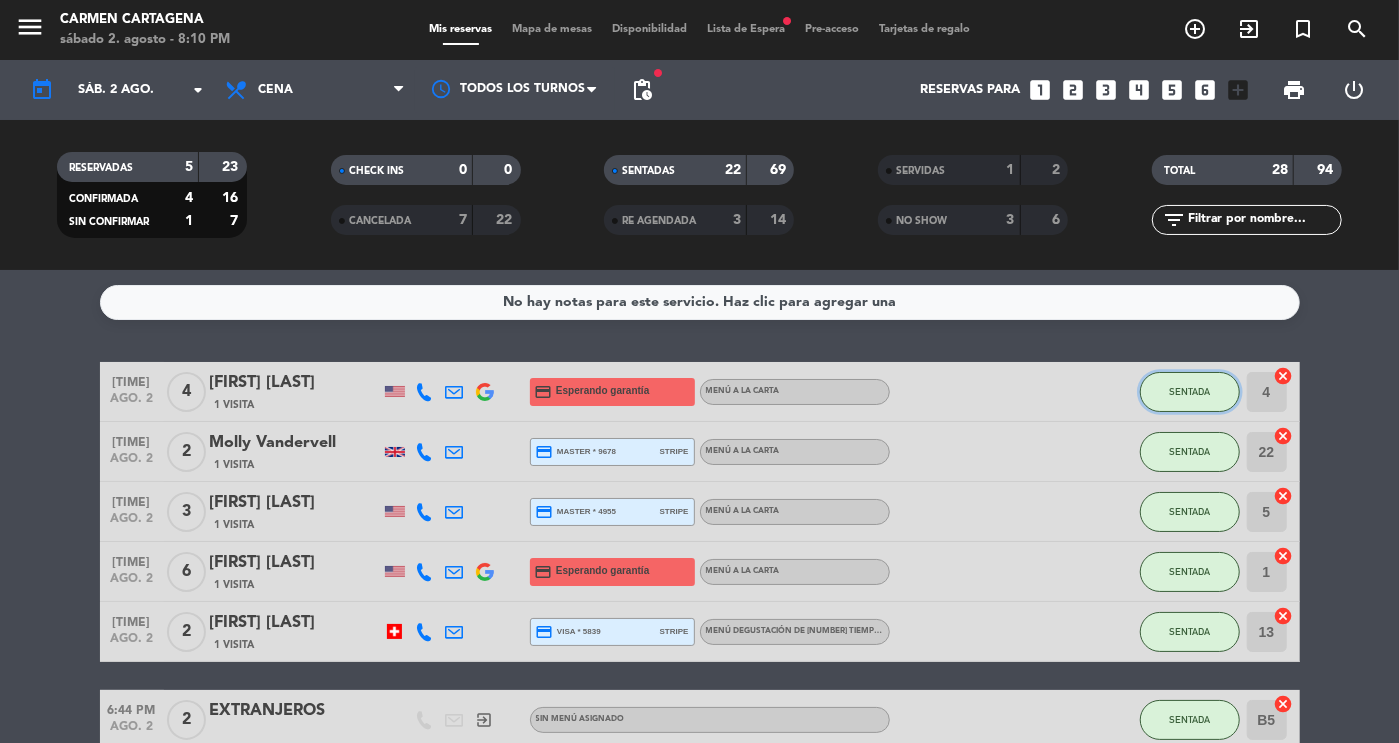 click on "SENTADA" 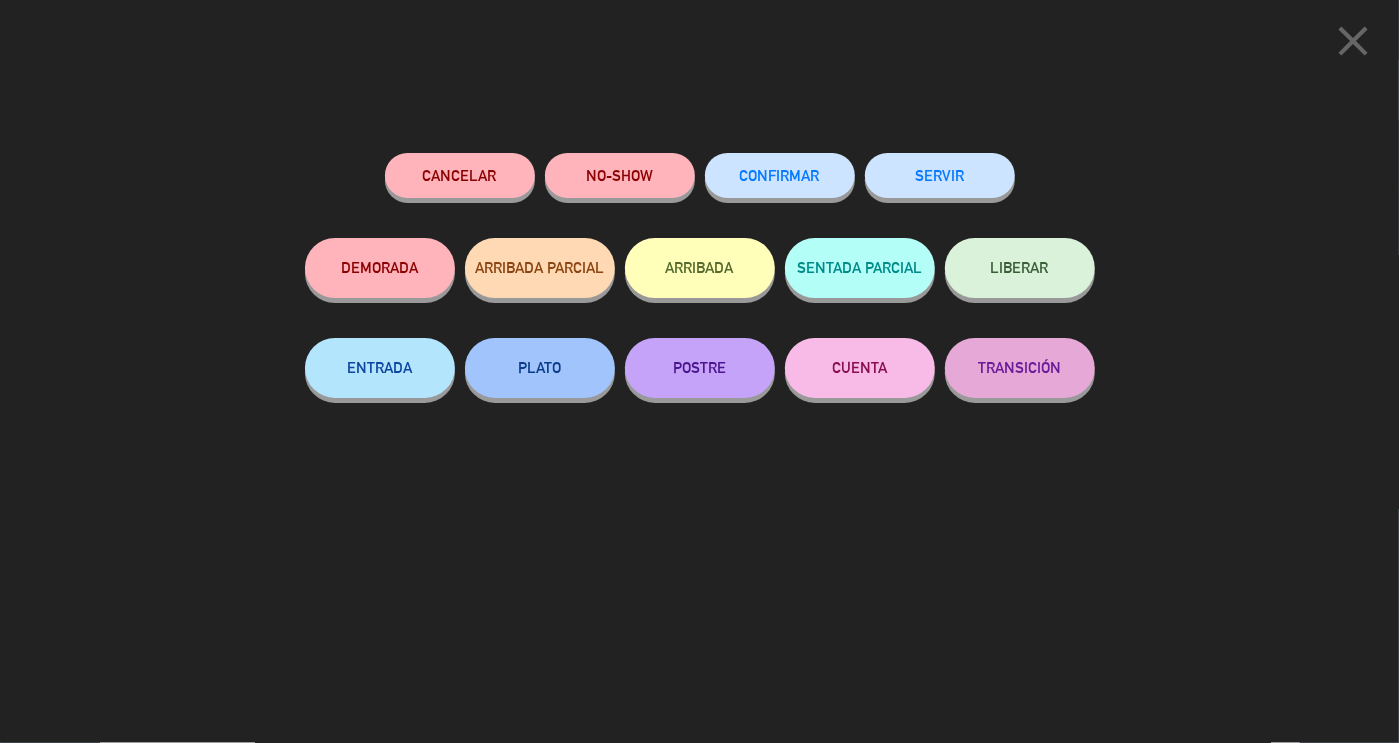 click on "SERVIR" 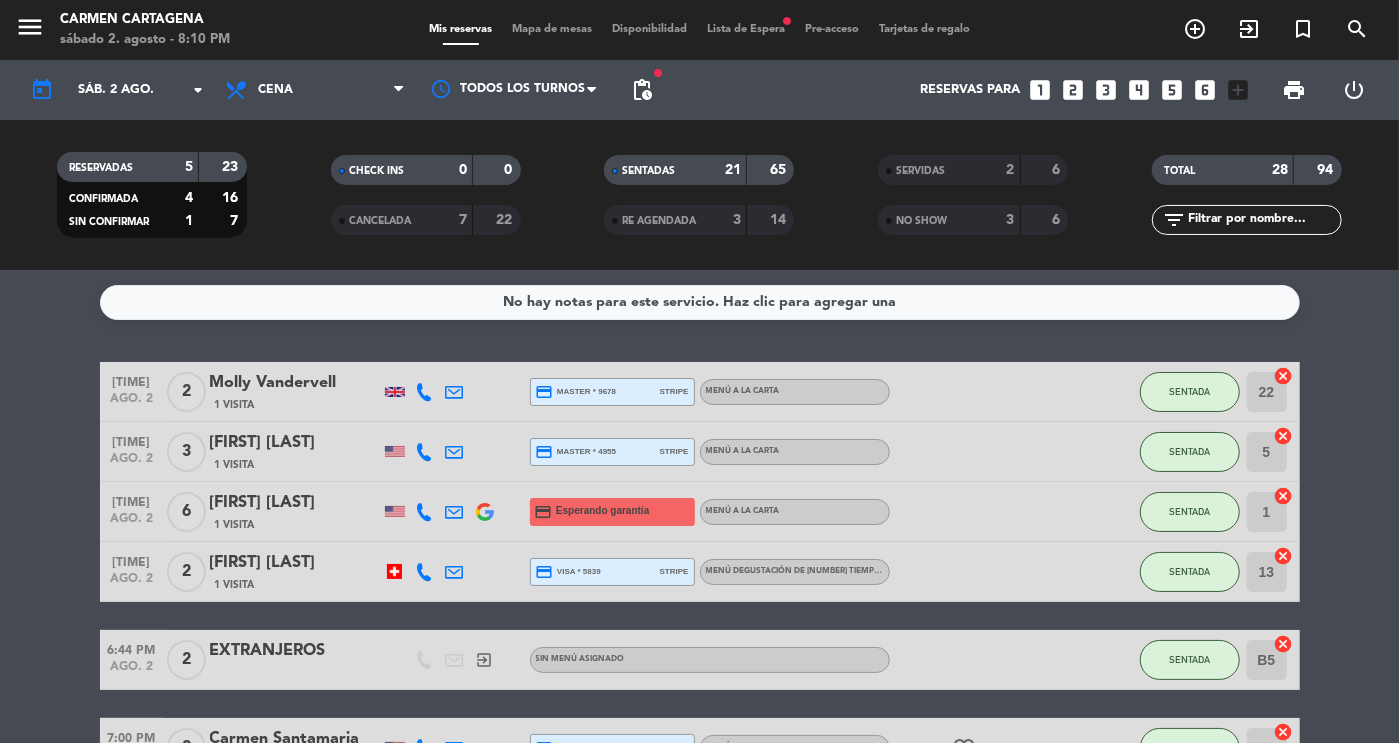 click on "menu [NAME] [LAST] [DAY] [DATE] - [TIME] Mis reservas Mapa de mesas Disponibilidad Lista de Espera fiber_manual_record Pre-acceso Tarjetas de regalo add_circle_outline exit_to_app turned_in_not search" 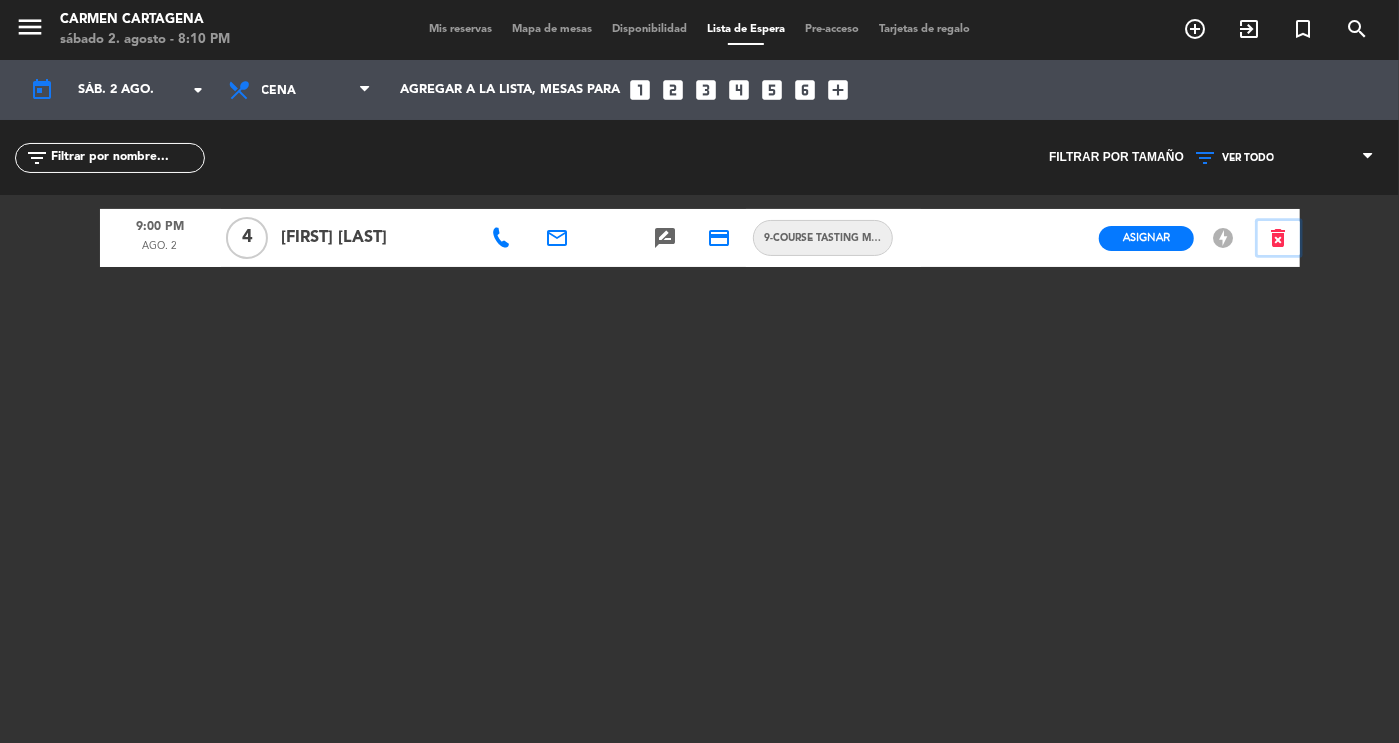 click on "delete_forever" 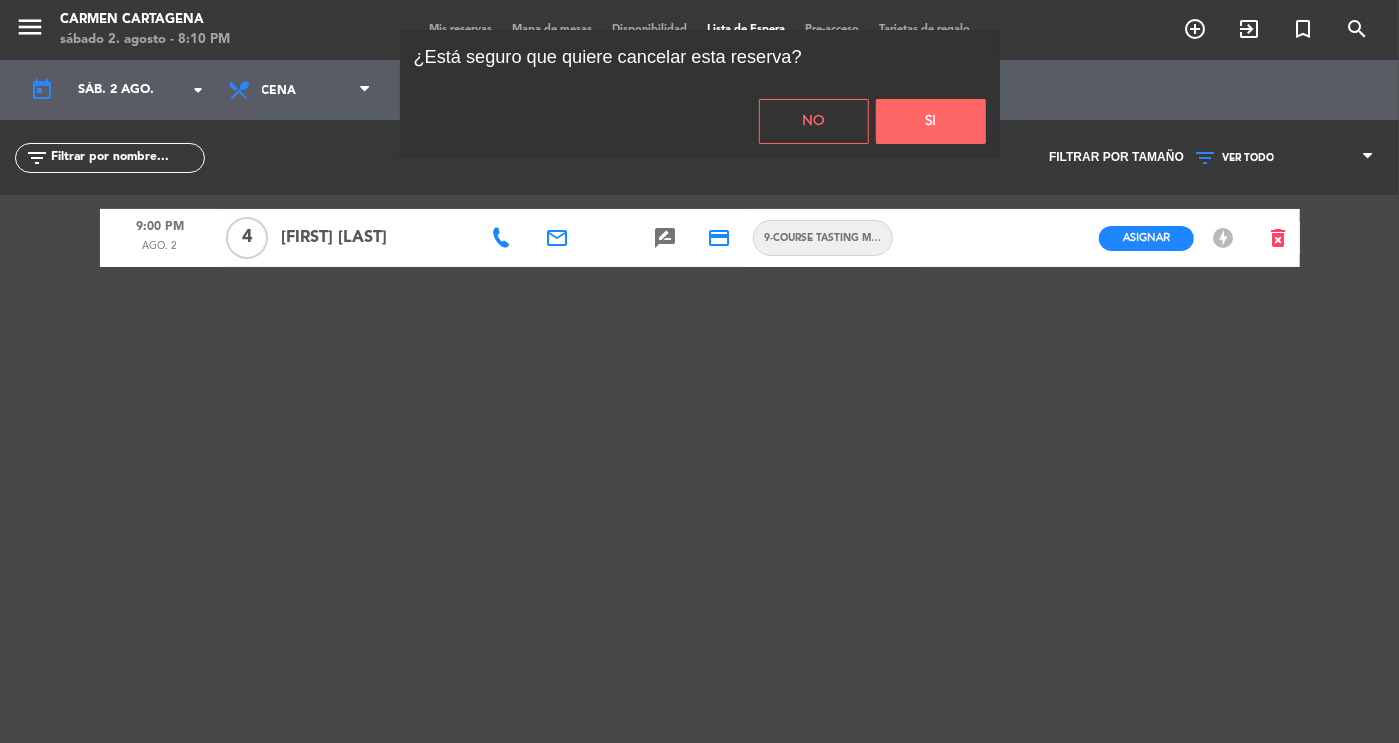 click on "Si" 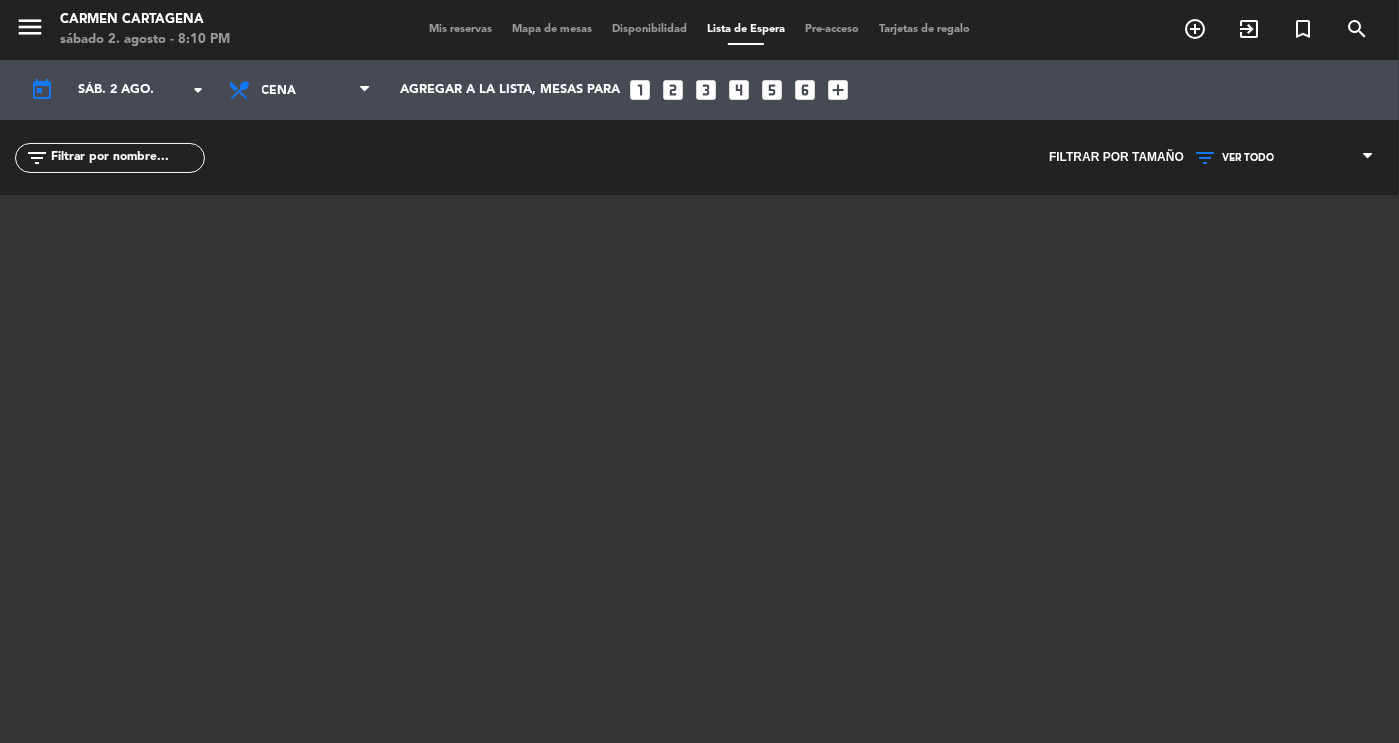 click on "Mis reservas" at bounding box center [460, 29] 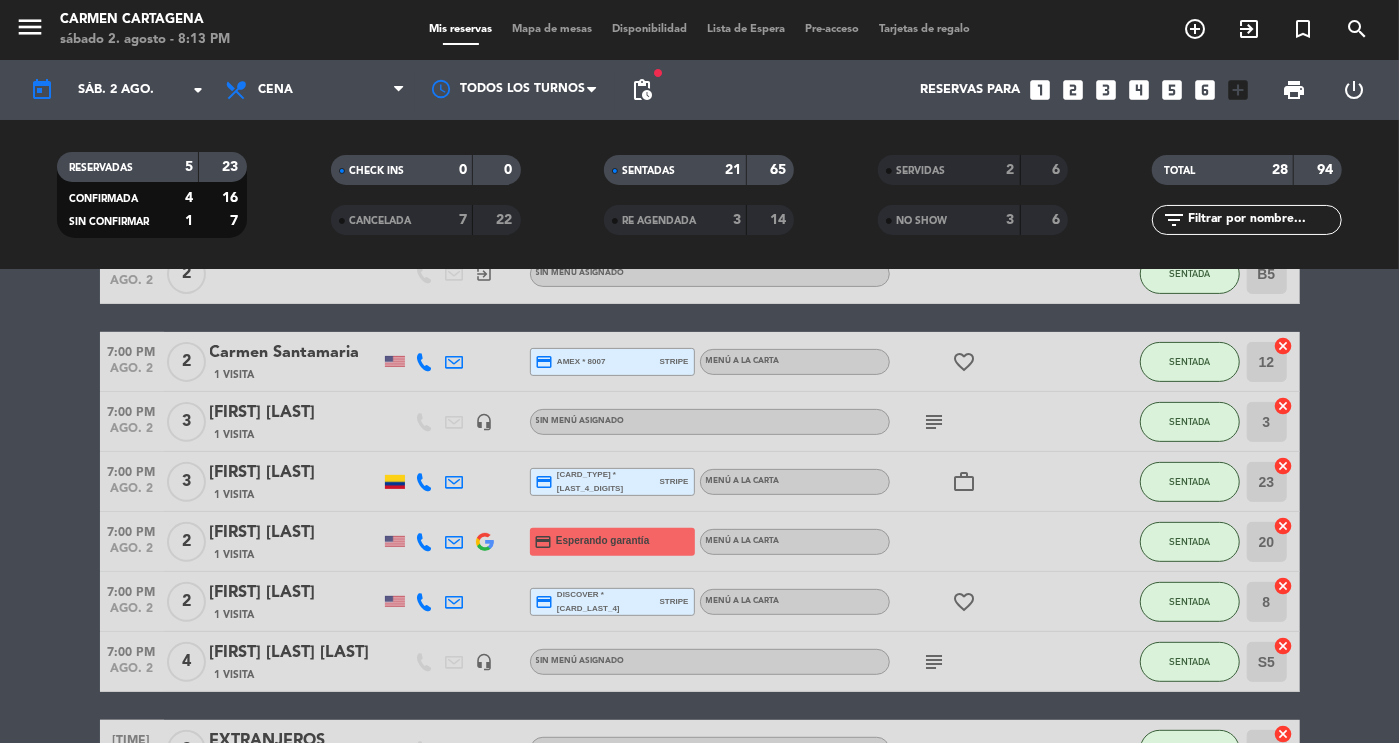 scroll, scrollTop: 388, scrollLeft: 0, axis: vertical 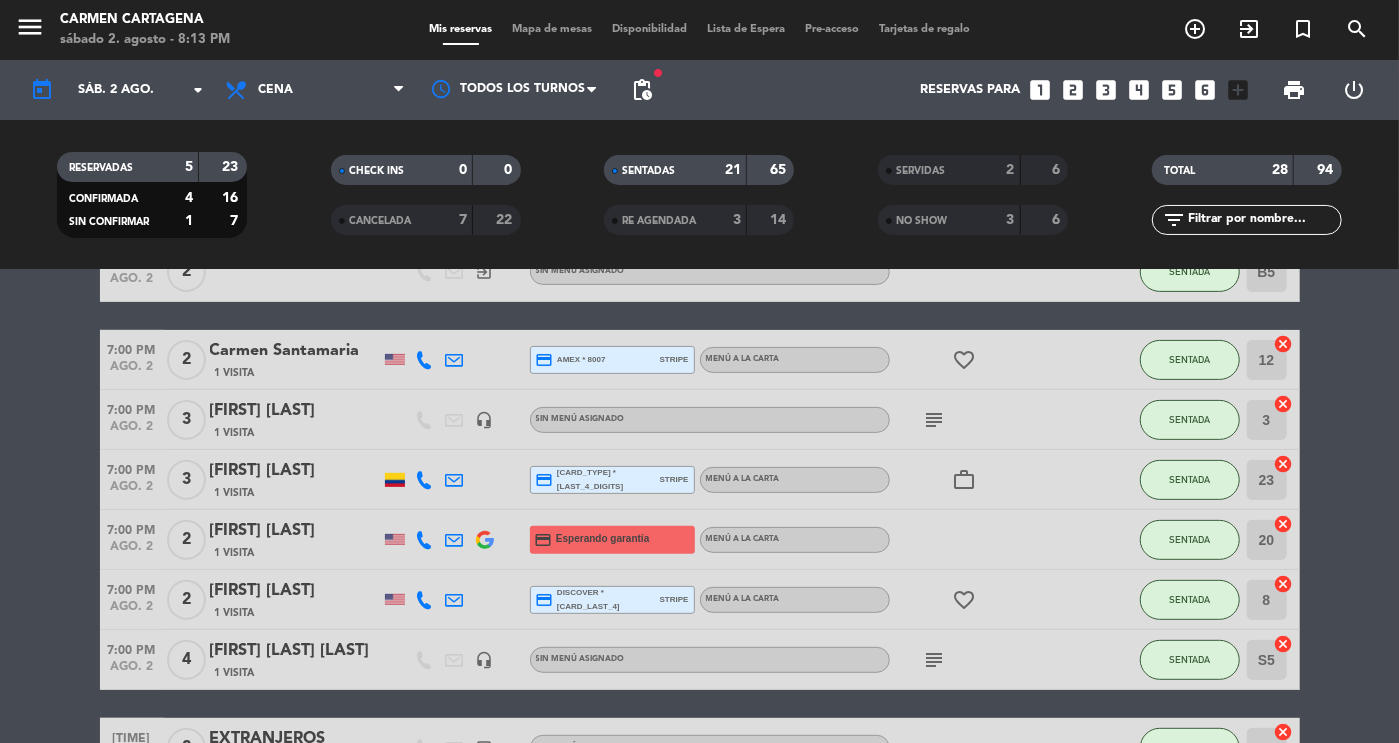 click on "SENTADAS" 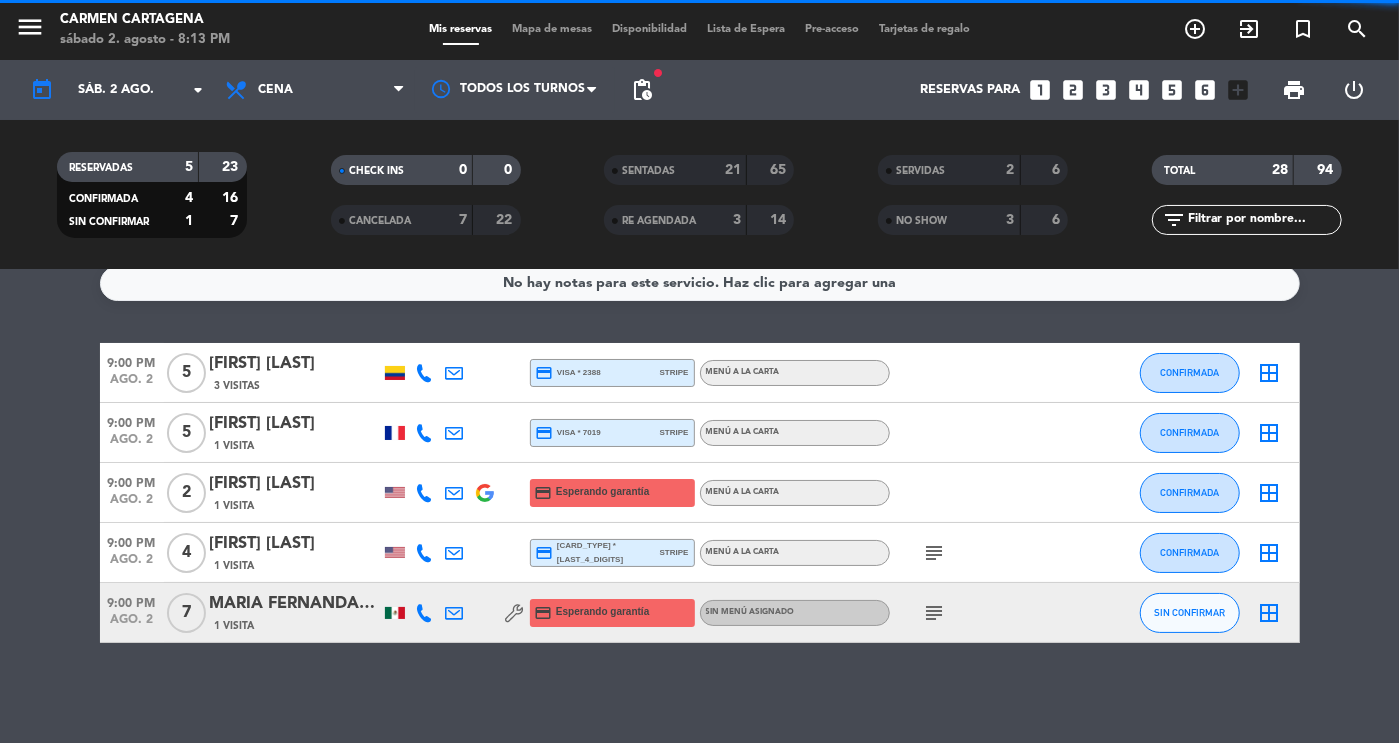 scroll, scrollTop: 18, scrollLeft: 0, axis: vertical 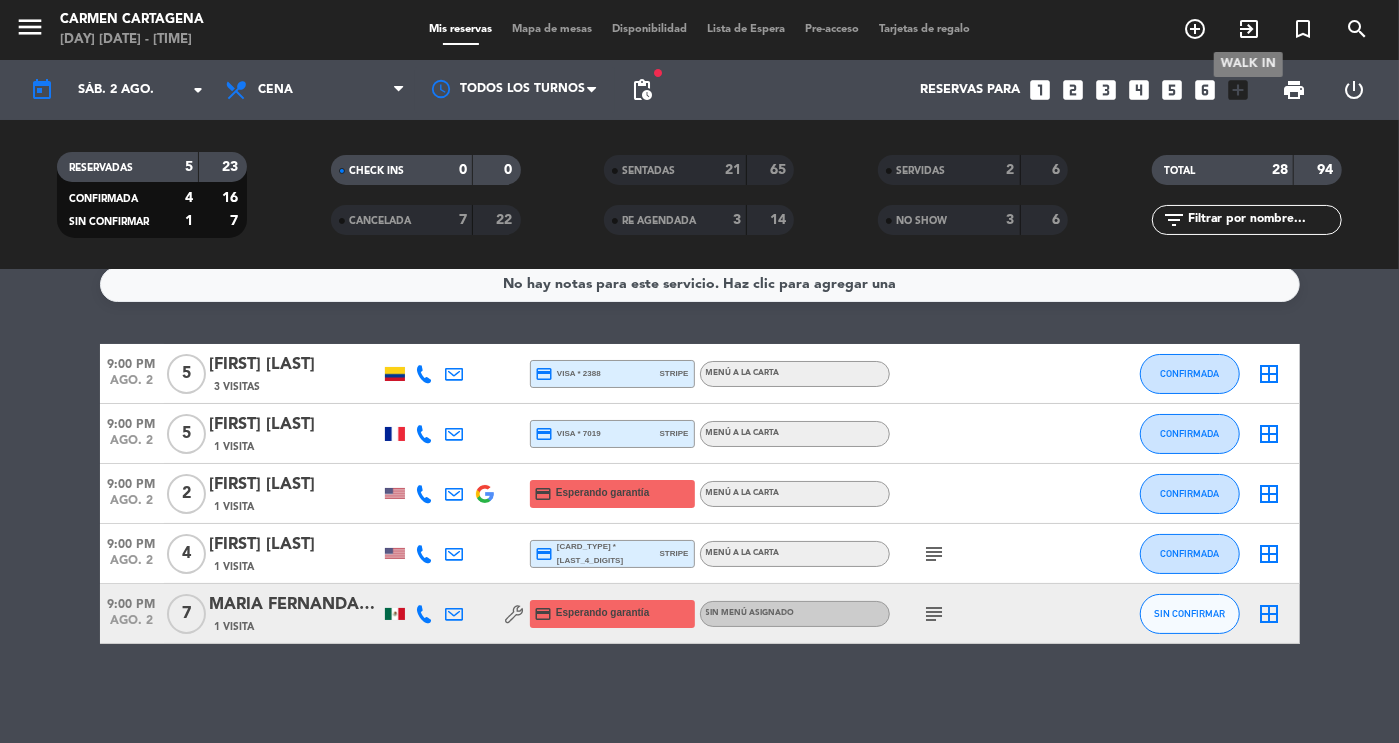 click on "exit_to_app" at bounding box center [1249, 29] 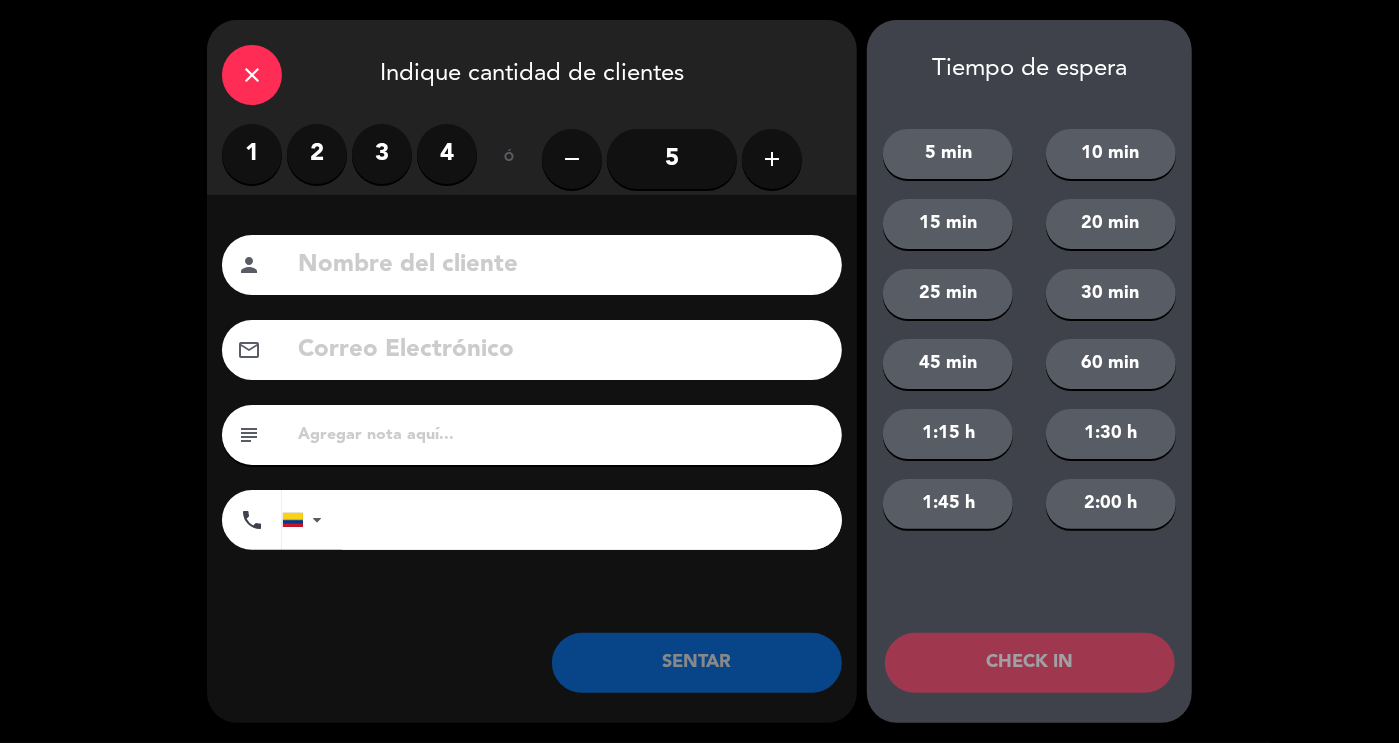 click on "3" at bounding box center [382, 154] 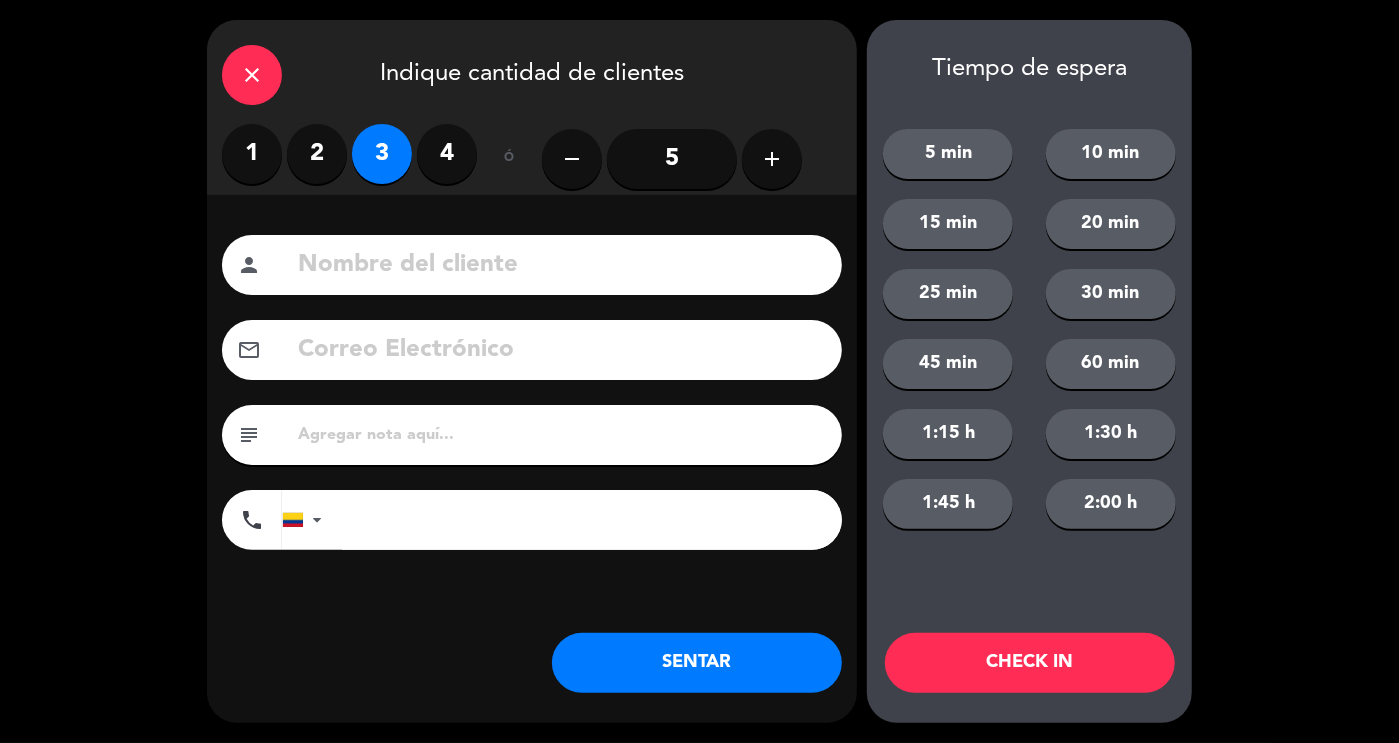 click 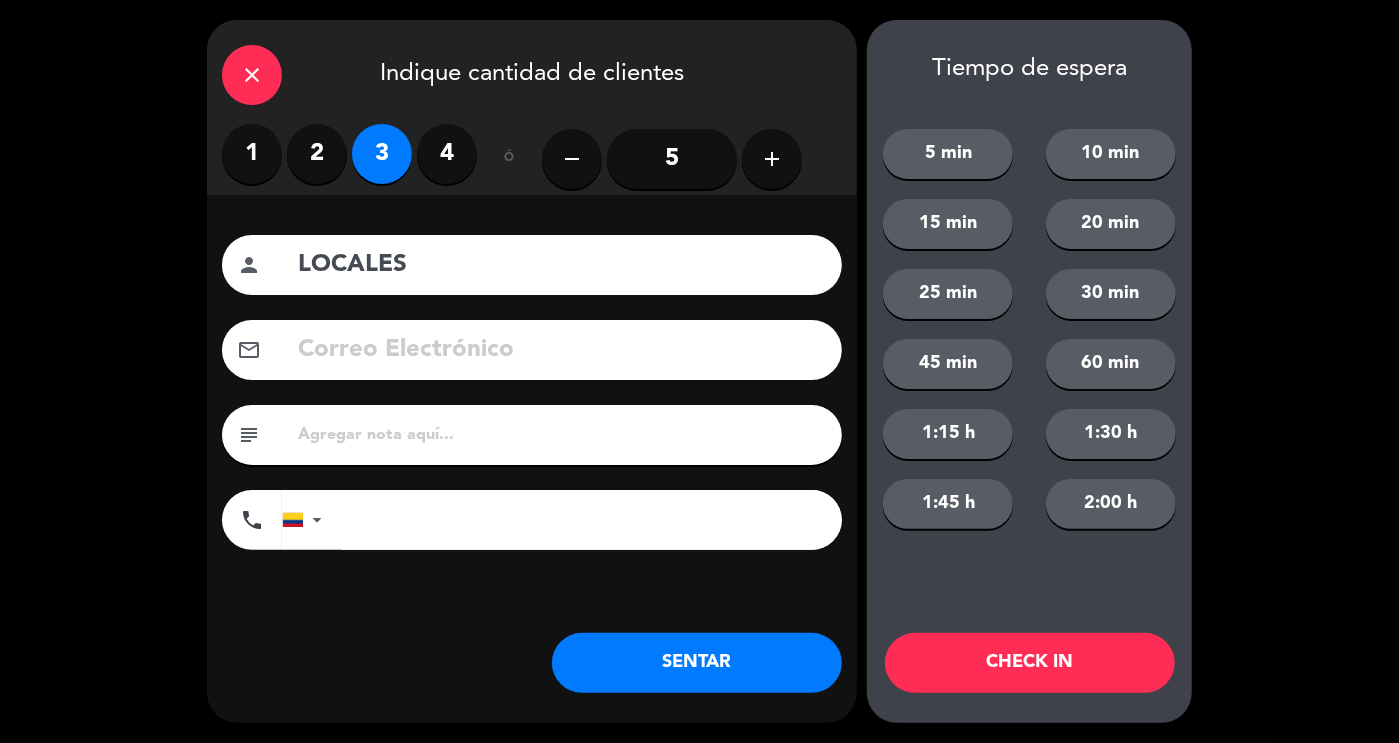 type on "LOCALES" 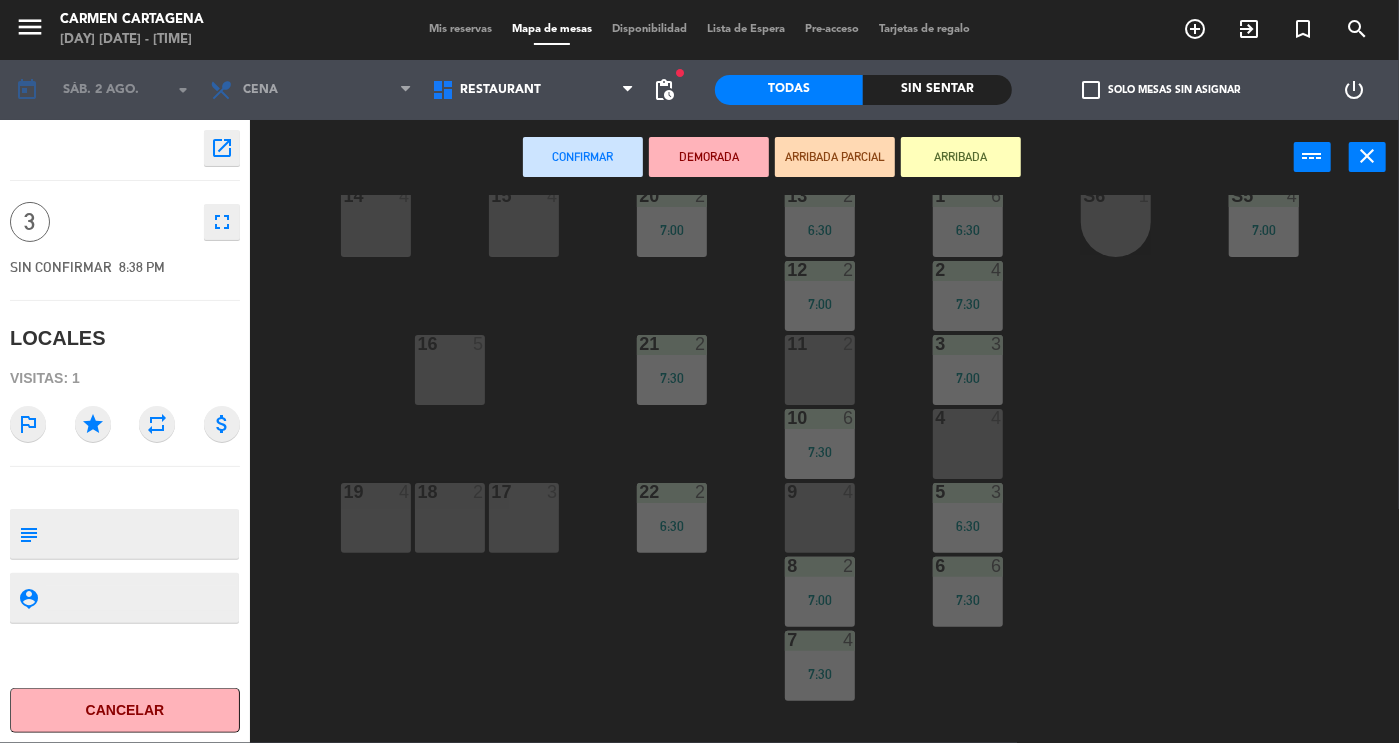 scroll, scrollTop: 274, scrollLeft: 0, axis: vertical 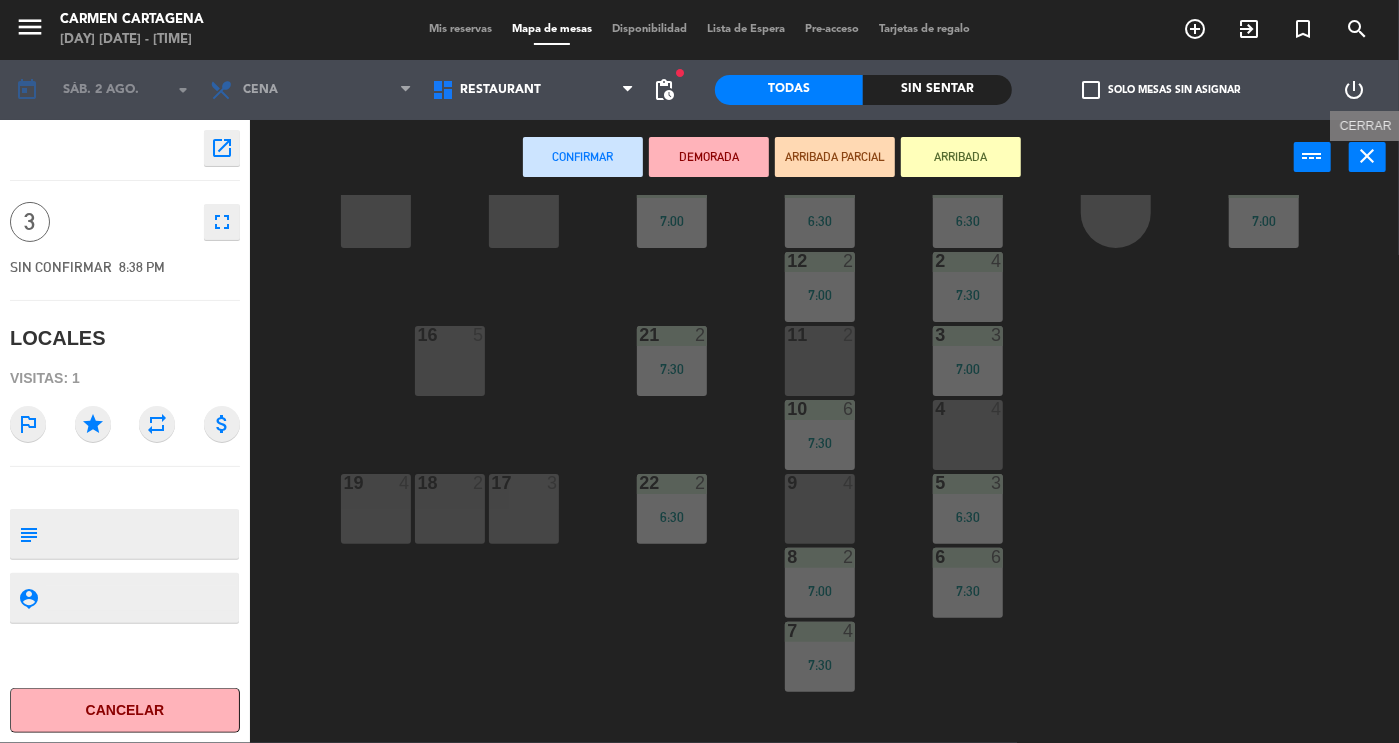 click on "close" at bounding box center [1367, 157] 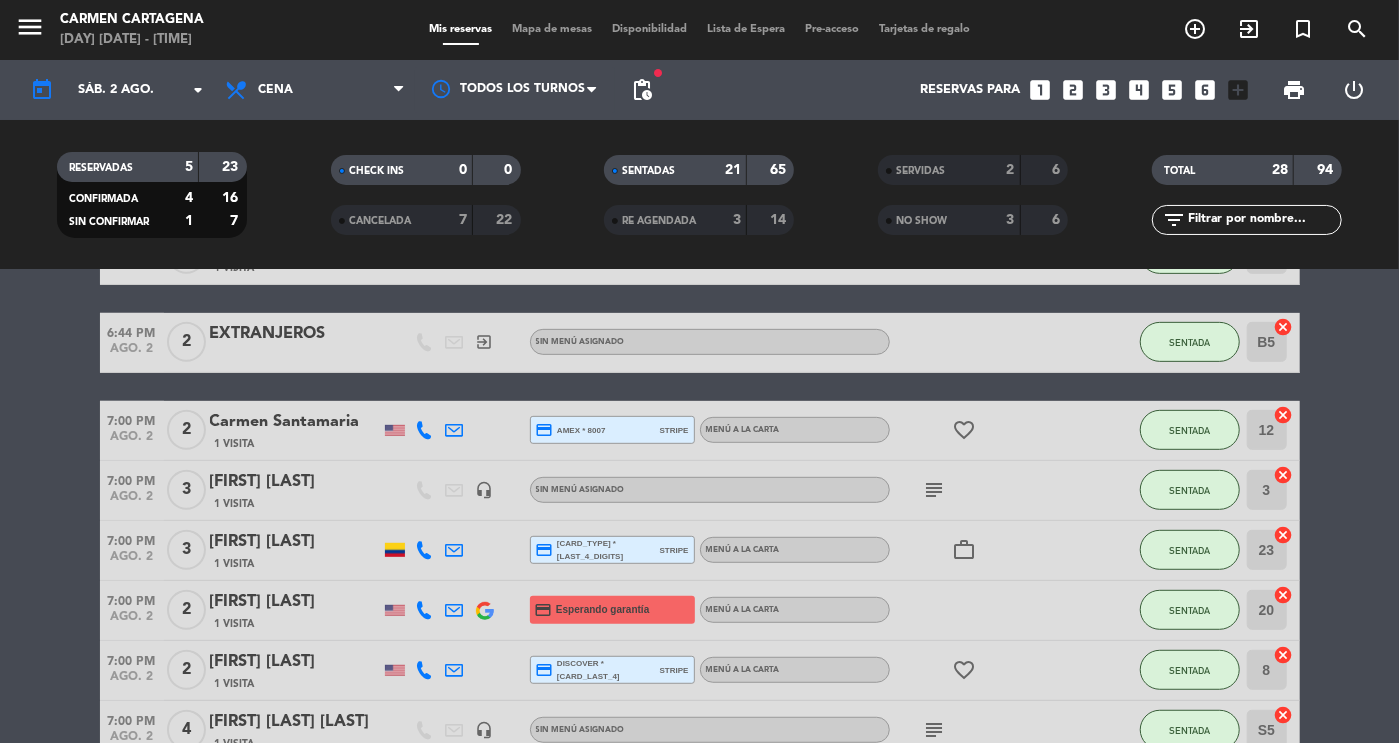 scroll, scrollTop: 558, scrollLeft: 0, axis: vertical 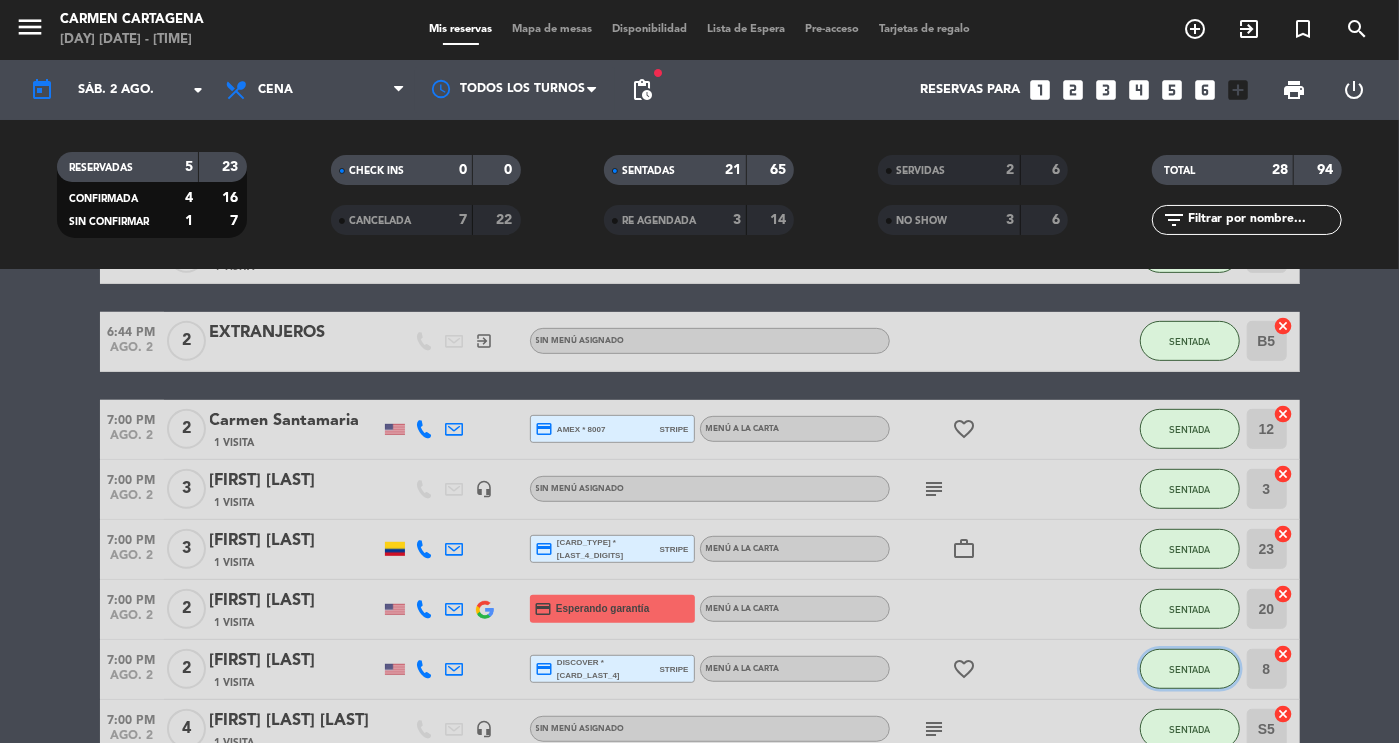 click on "SENTADA" 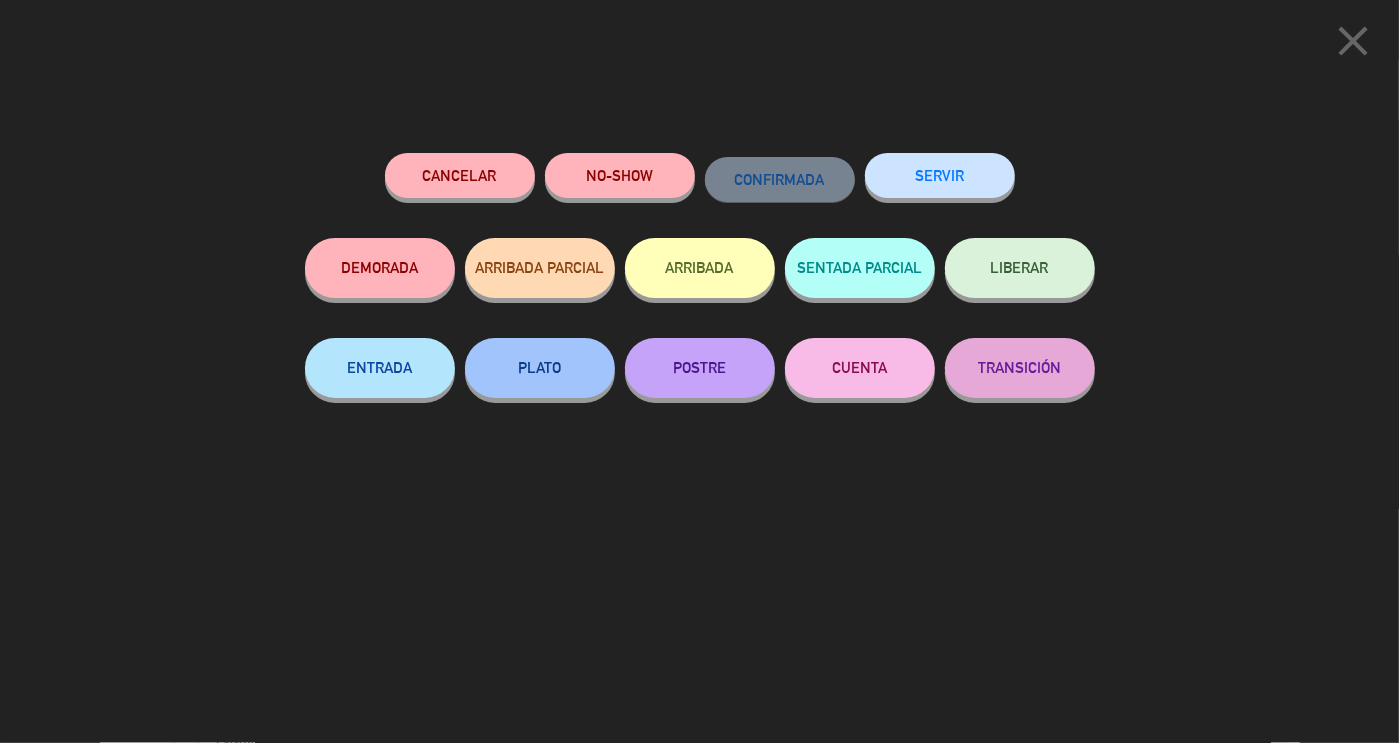 click on "SERVIR" 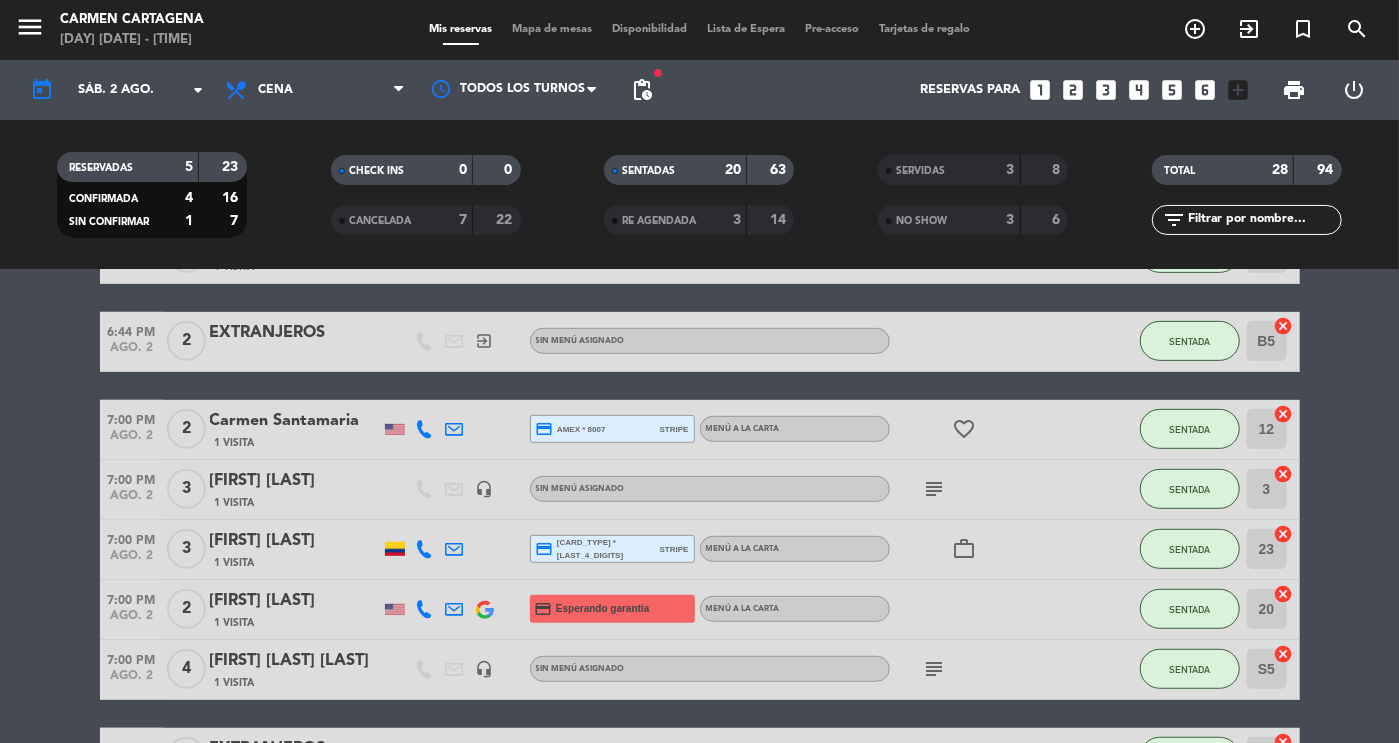 scroll, scrollTop: 0, scrollLeft: 0, axis: both 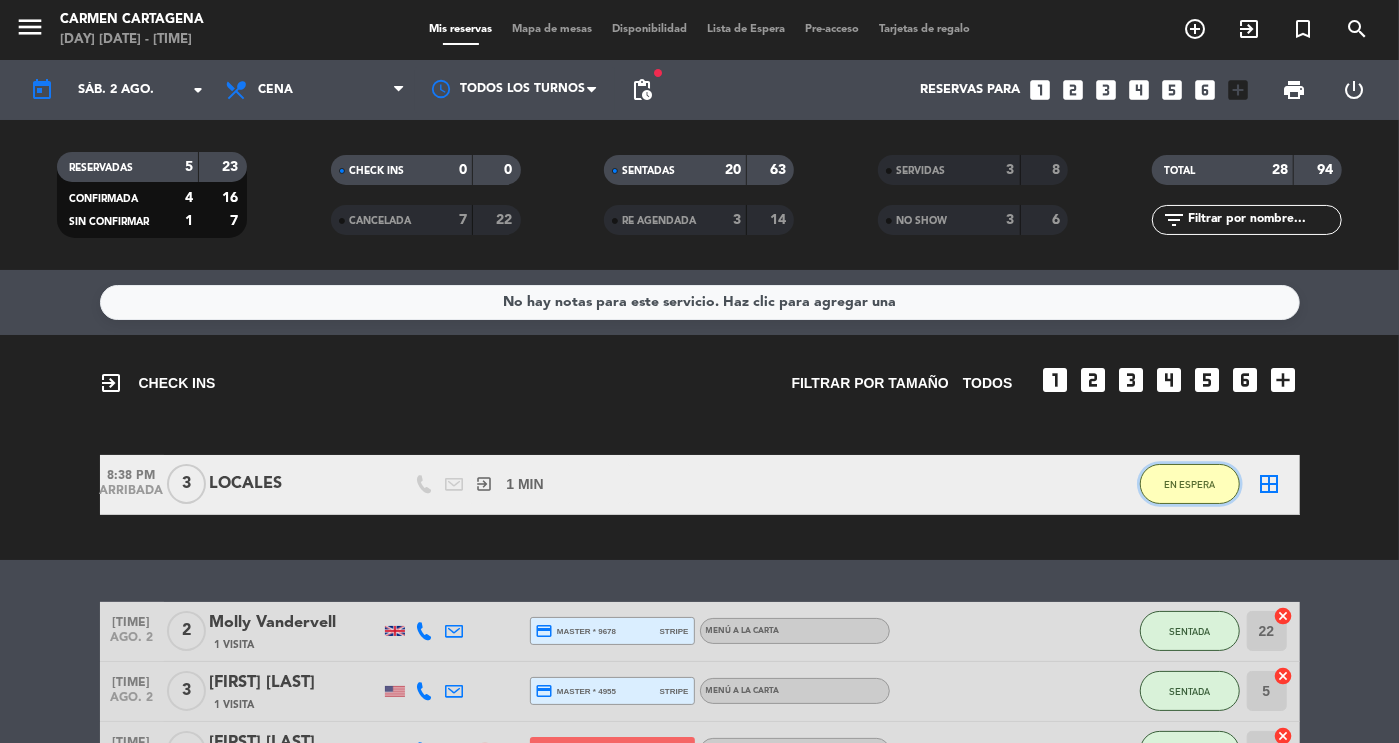 click on "EN ESPERA" 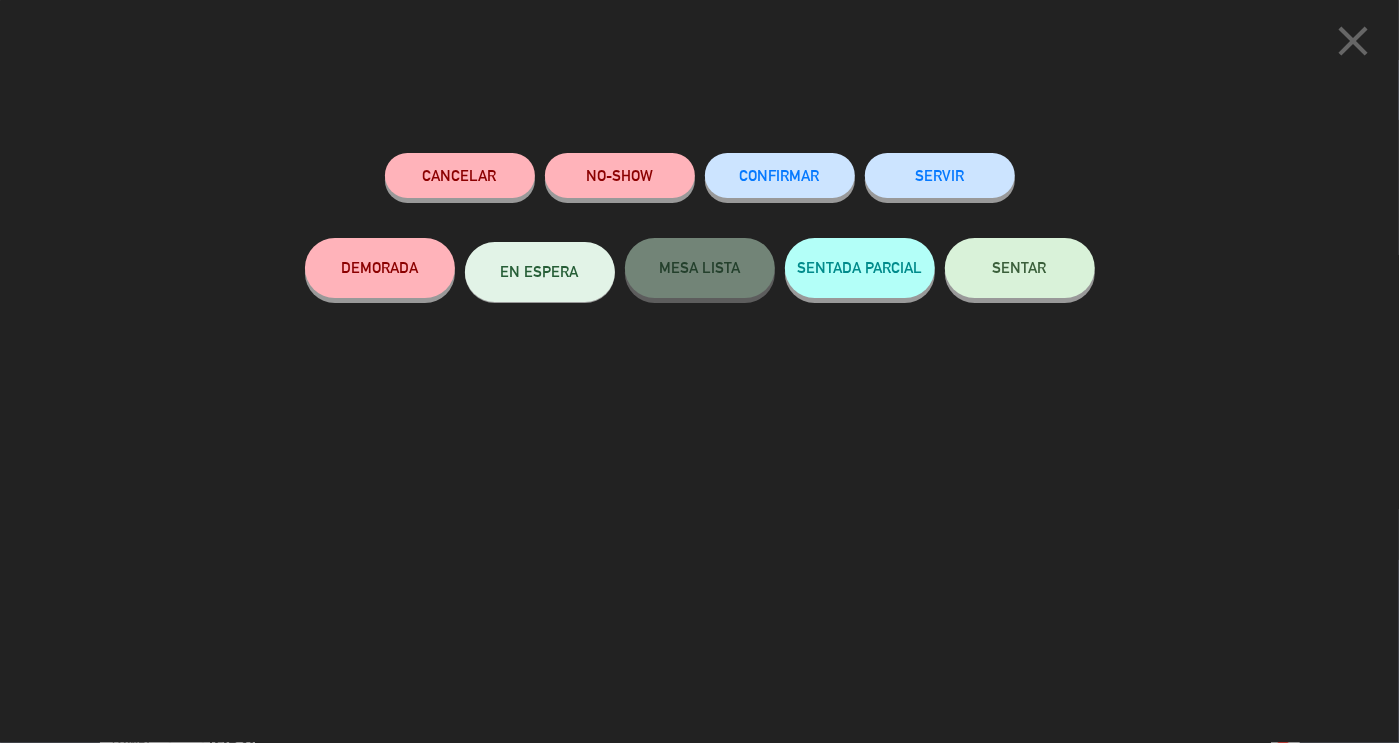click on "SENTAR" 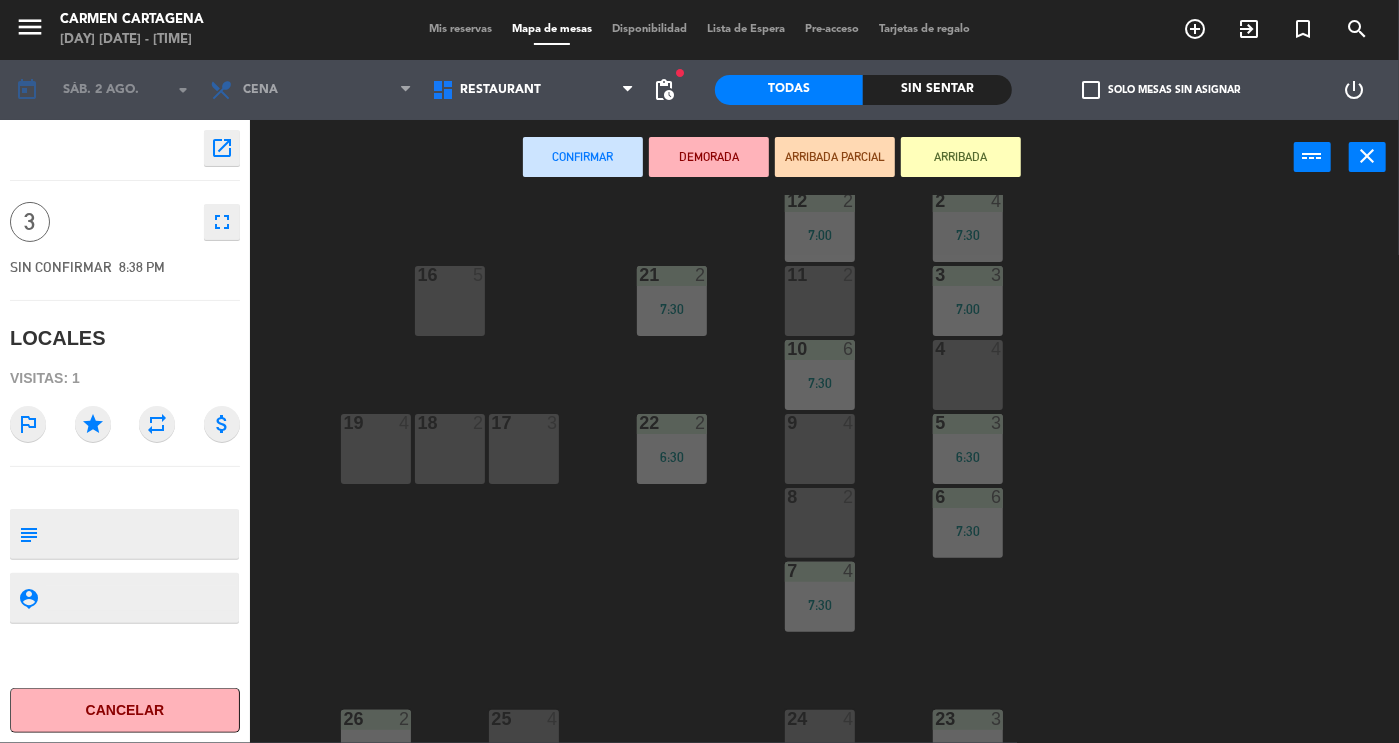 scroll, scrollTop: 345, scrollLeft: 0, axis: vertical 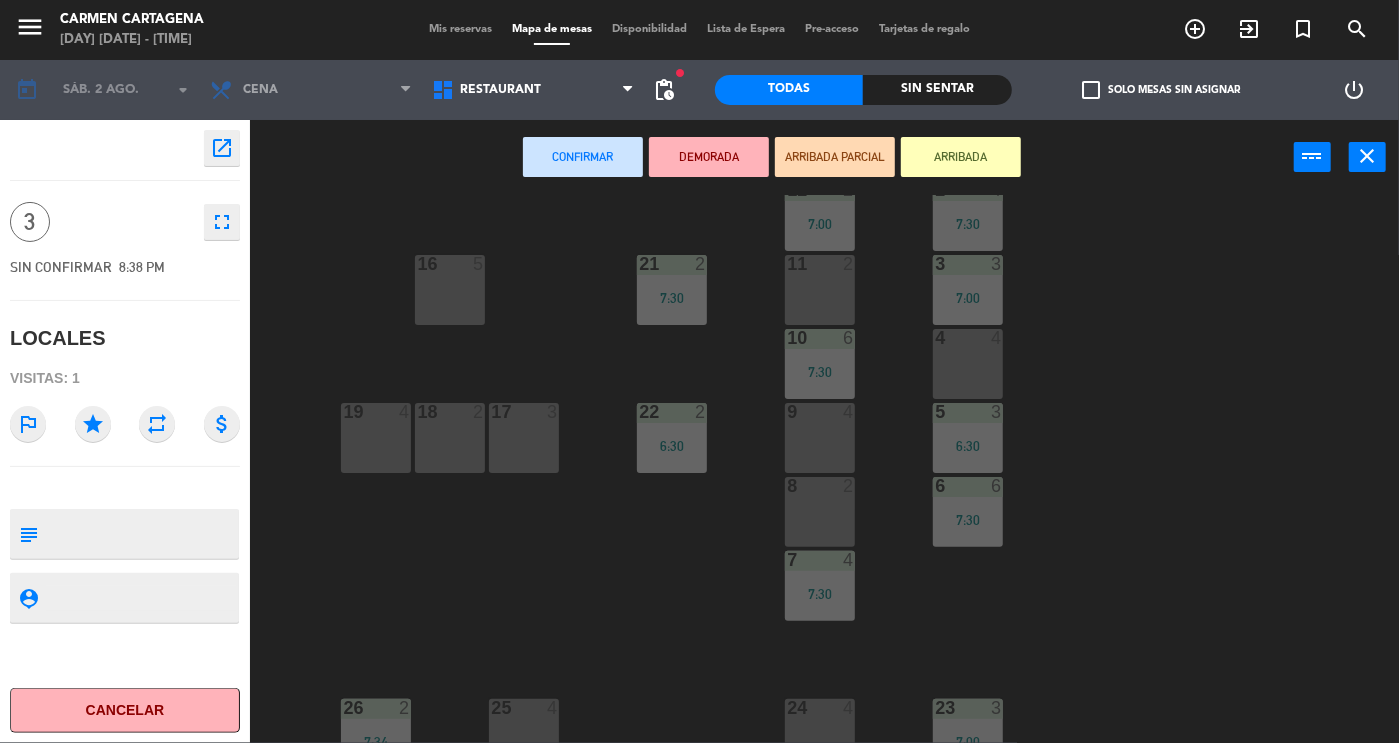 click on "8  2" at bounding box center (820, 512) 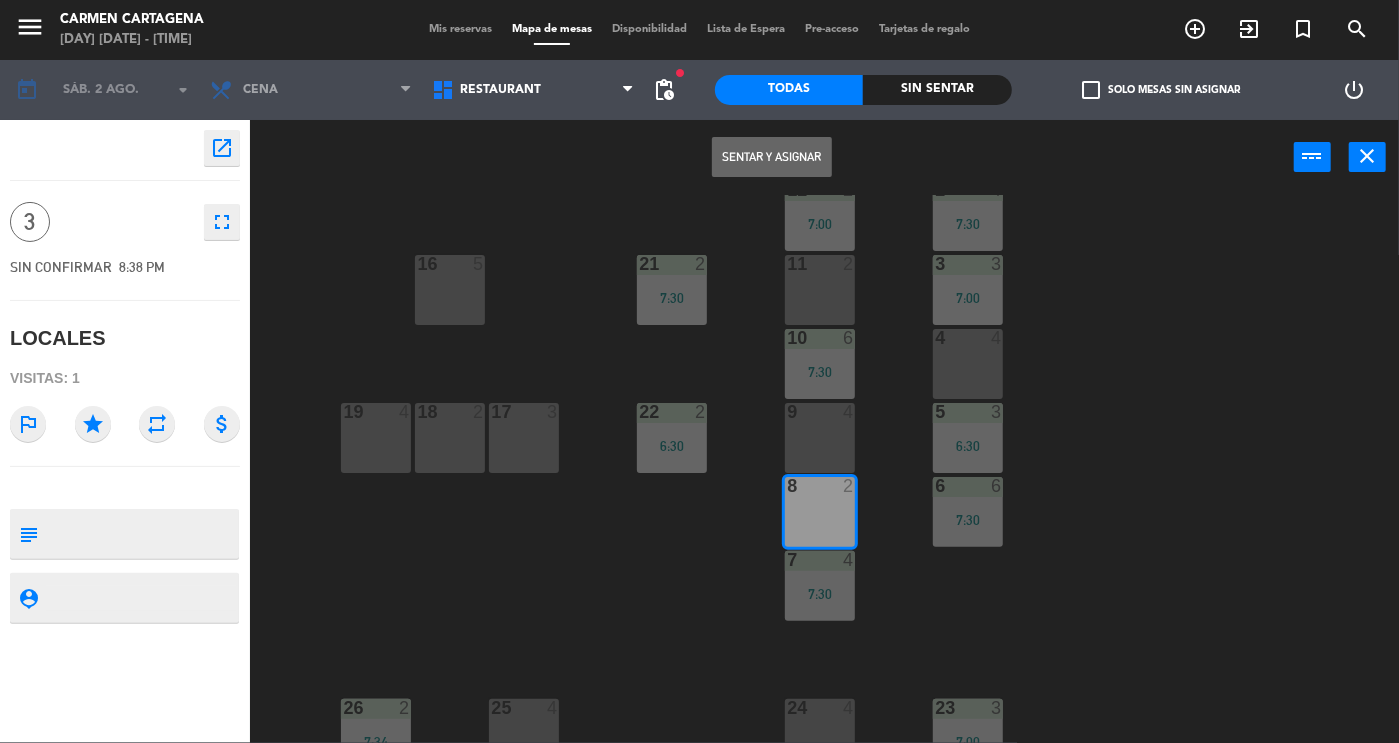 click on "Sentar y Asignar" at bounding box center (772, 157) 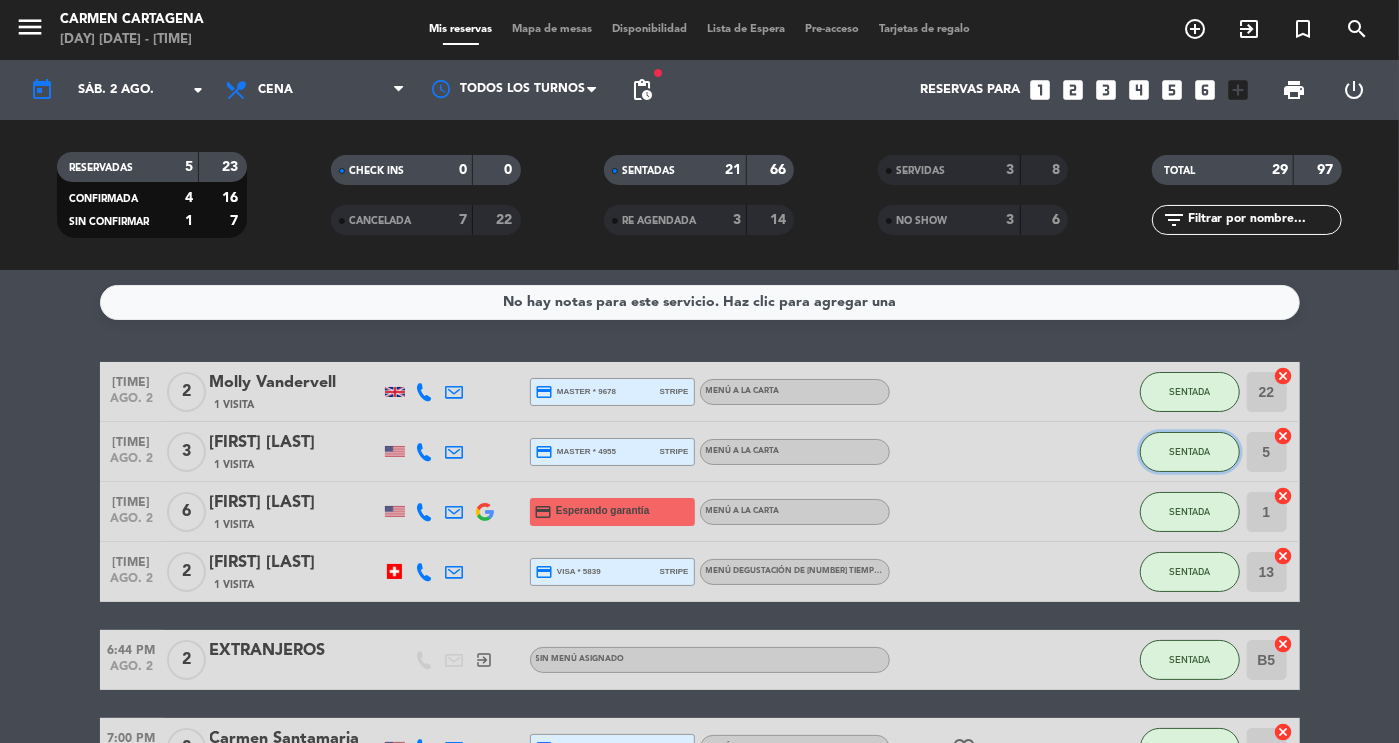 click on "SENTADA" 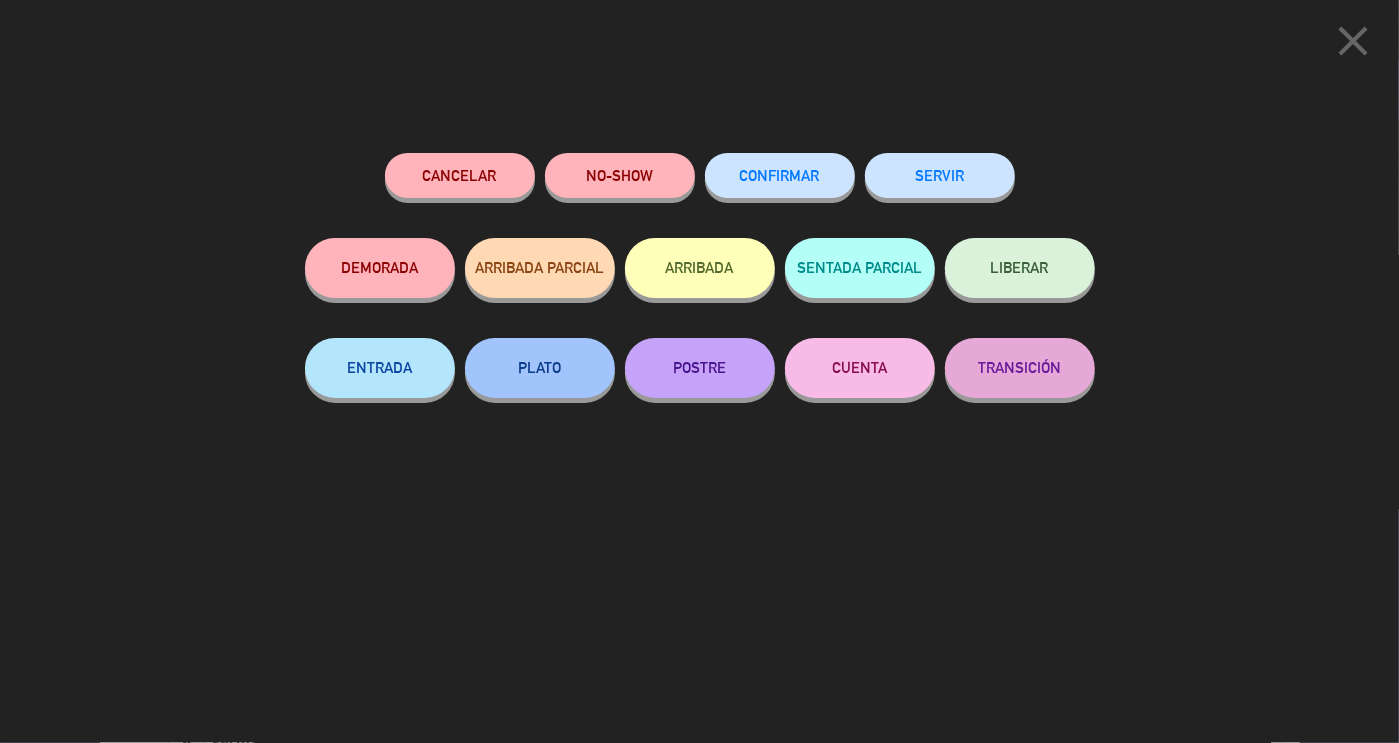 click on "SERVIR" 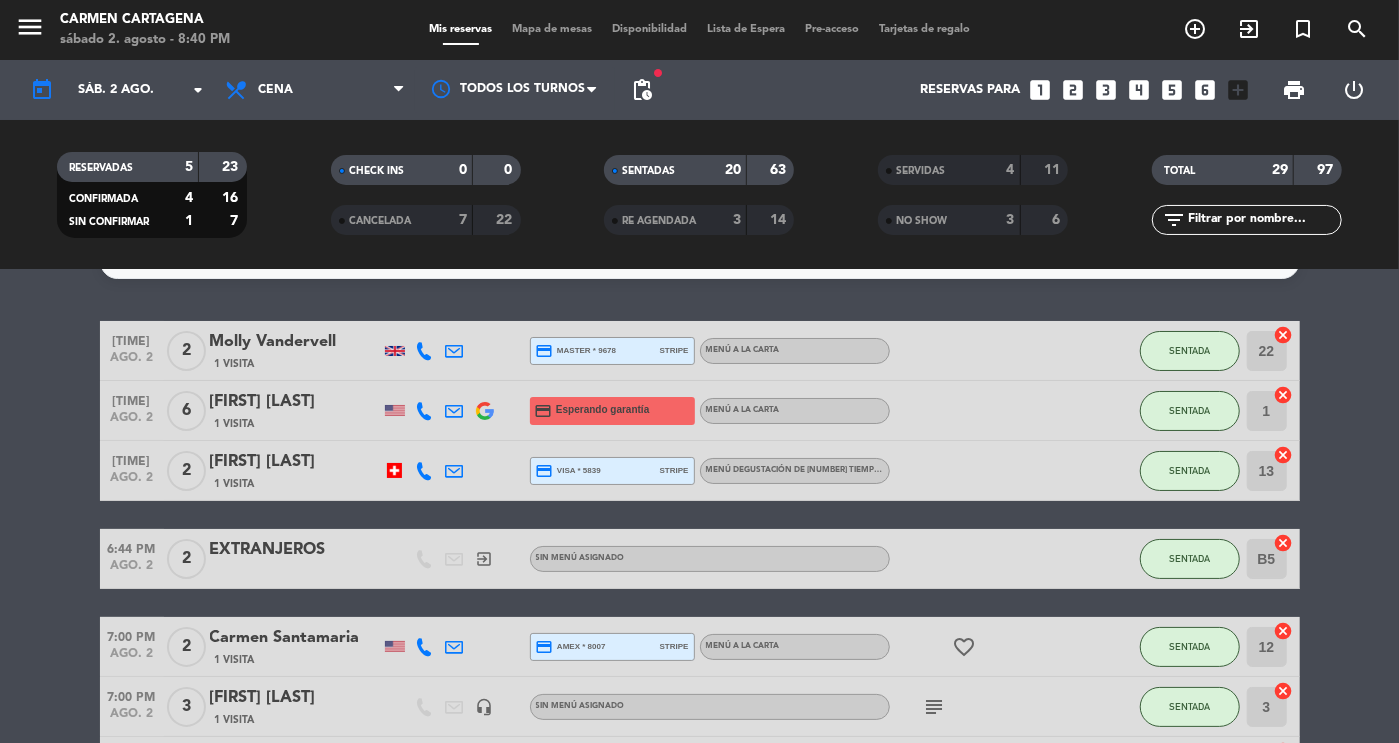 scroll, scrollTop: 18, scrollLeft: 0, axis: vertical 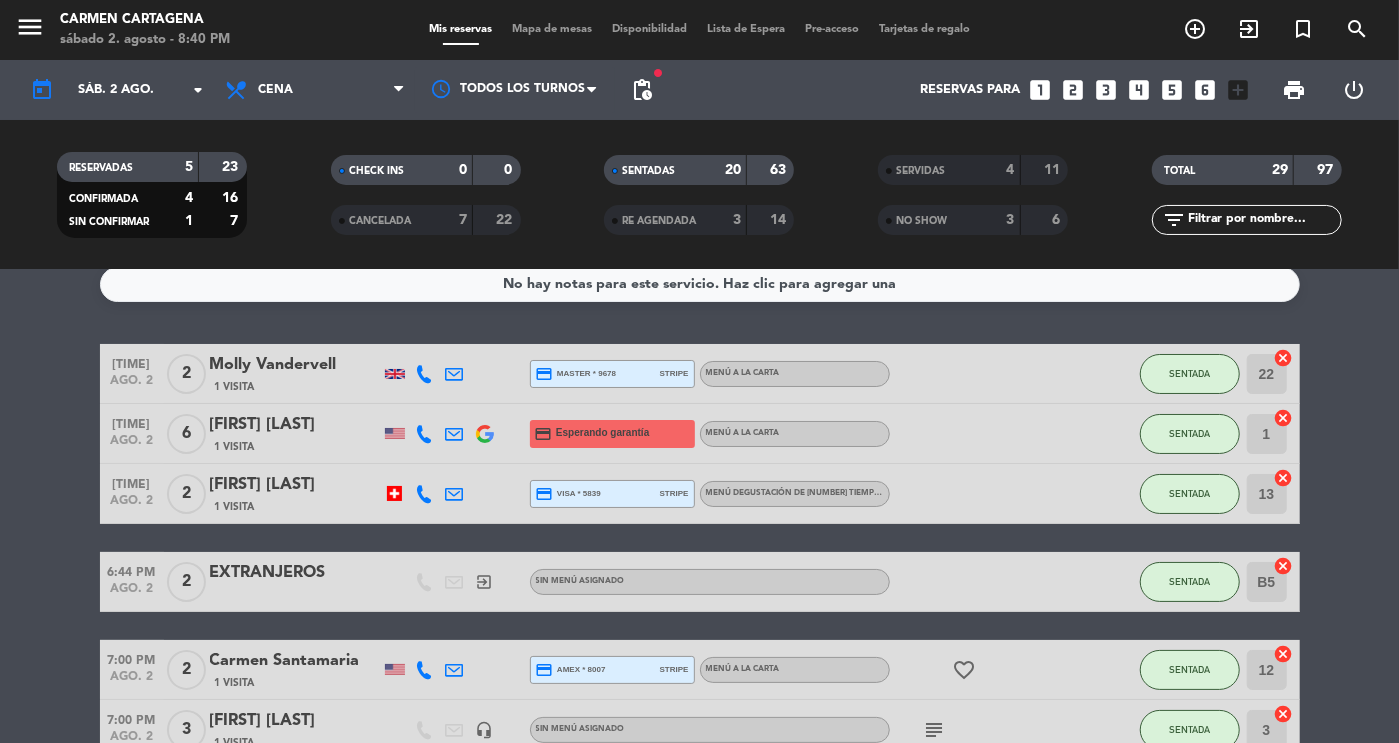 click on "Mapa de mesas" at bounding box center [552, 29] 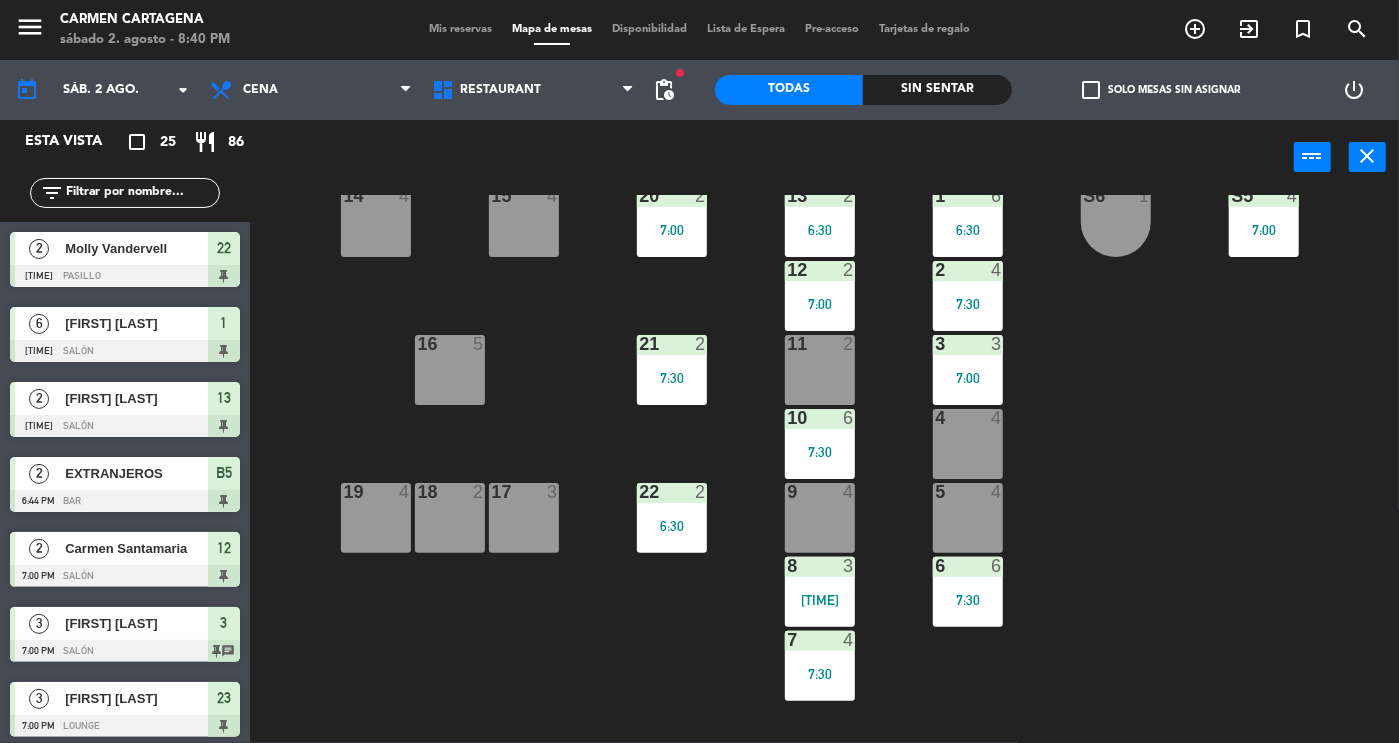 scroll, scrollTop: 194, scrollLeft: 0, axis: vertical 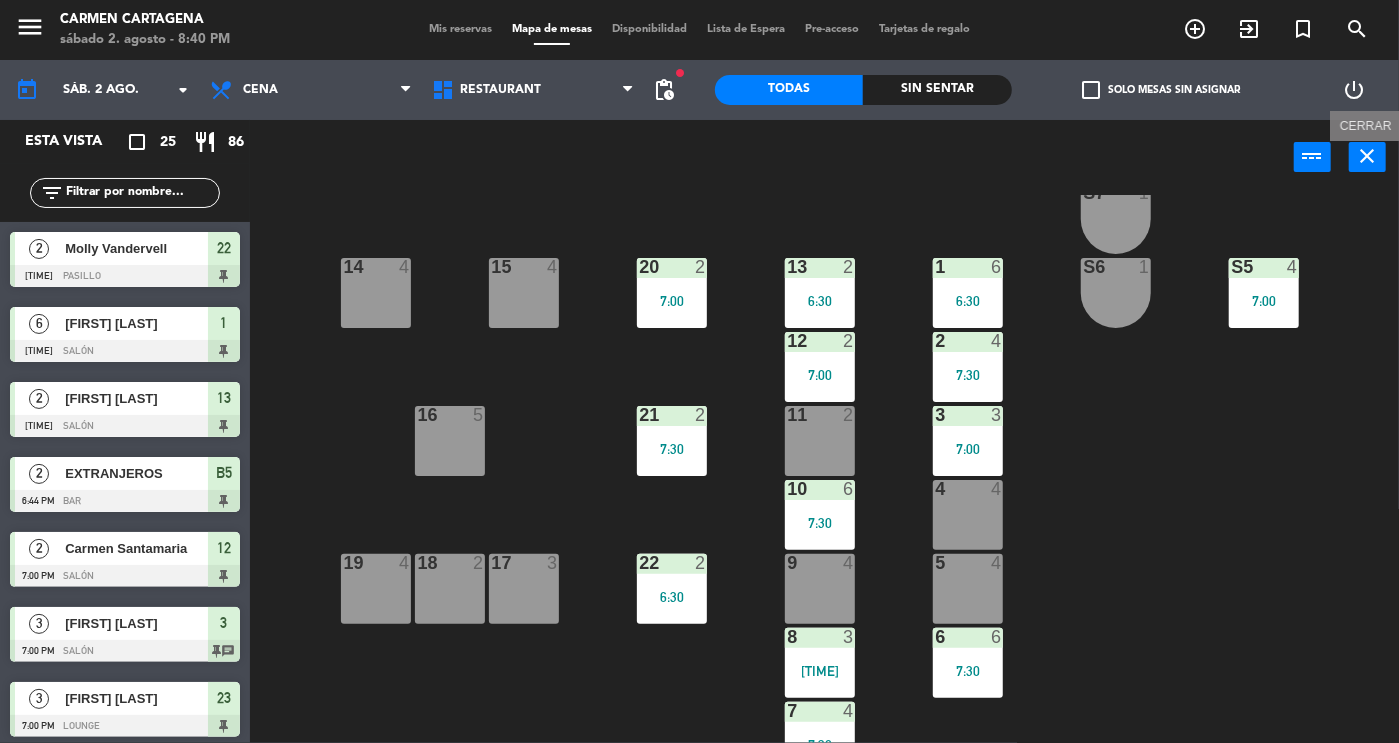 click on "close" at bounding box center [1368, 156] 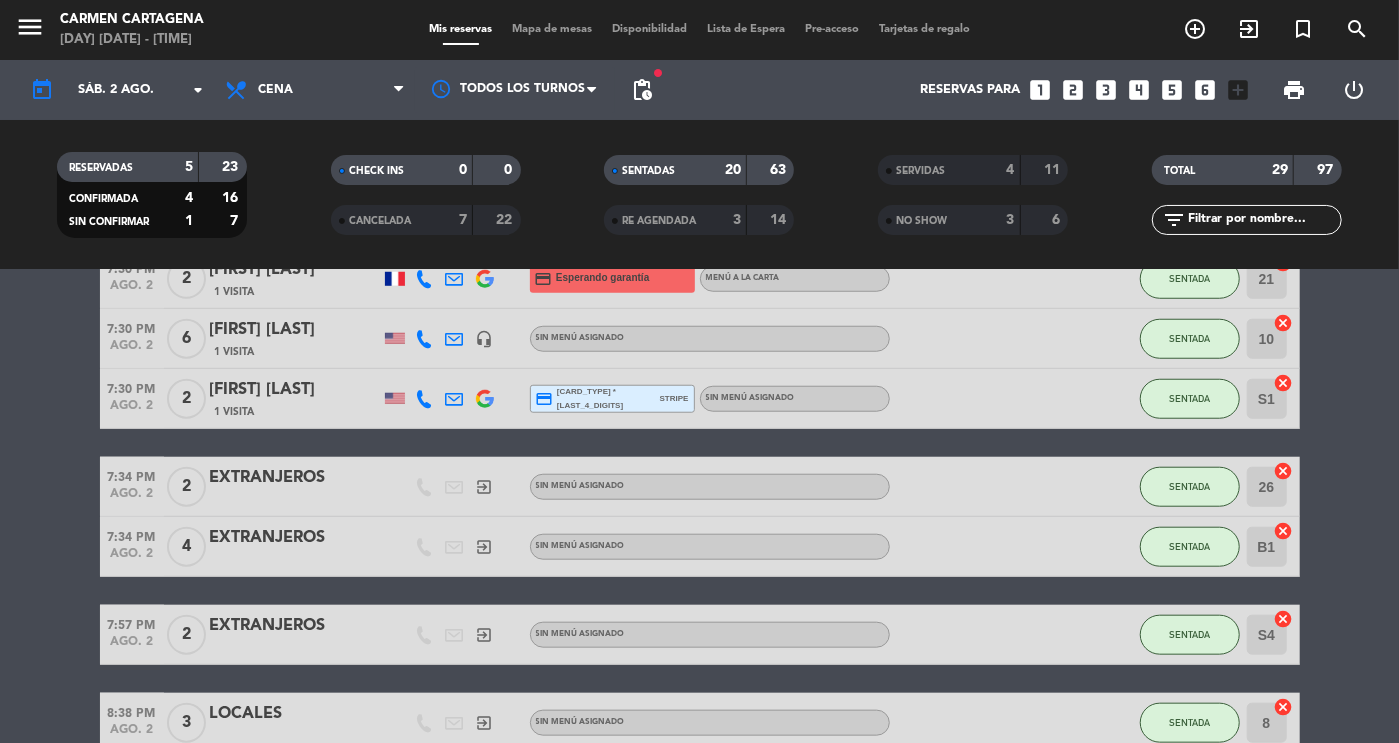 scroll, scrollTop: 1006, scrollLeft: 0, axis: vertical 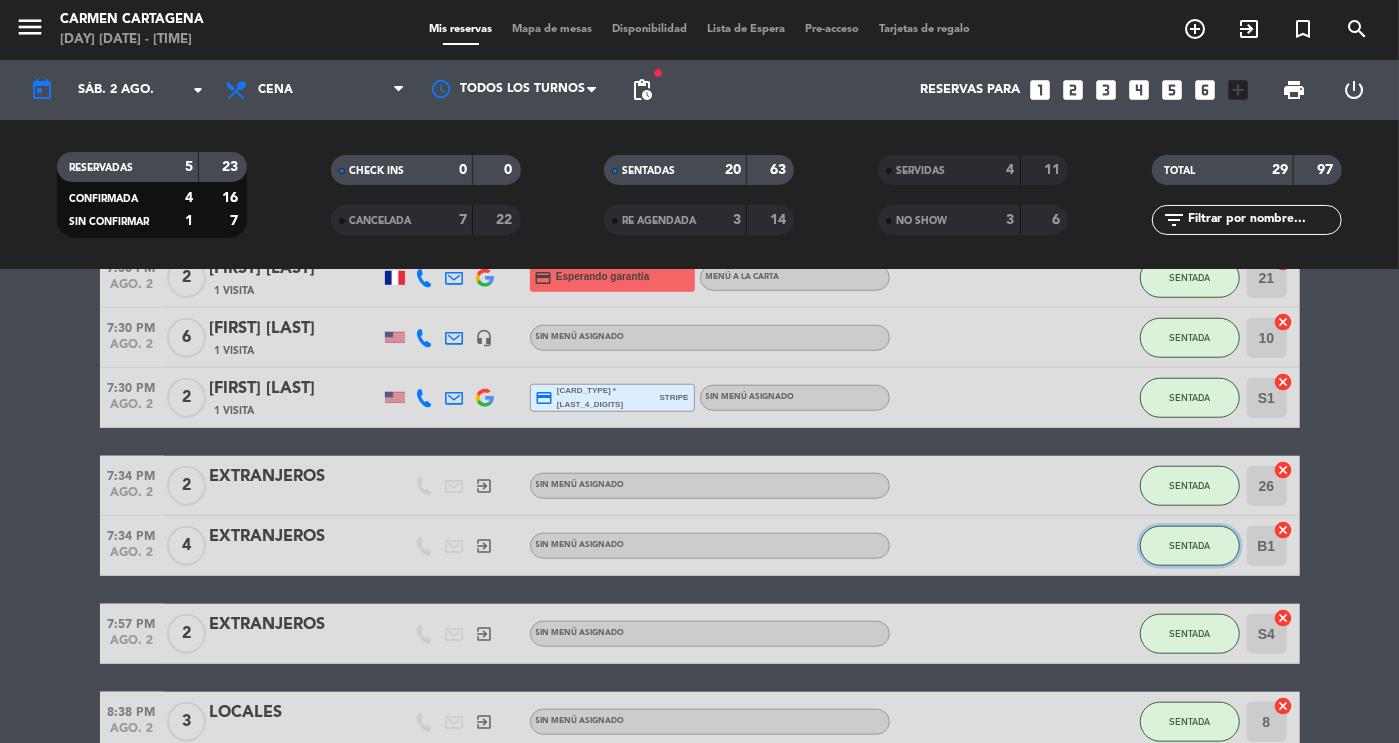 click on "SENTADA" 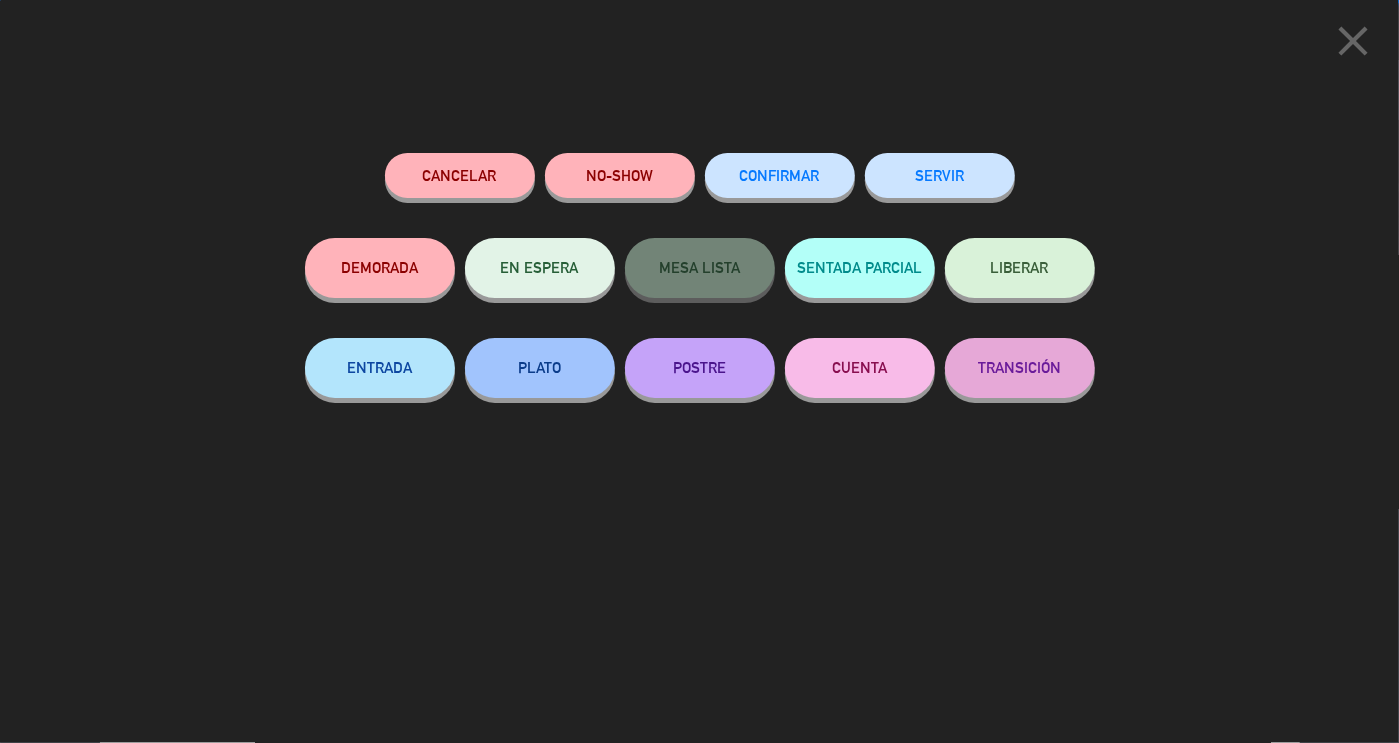 click on "SERVIR" 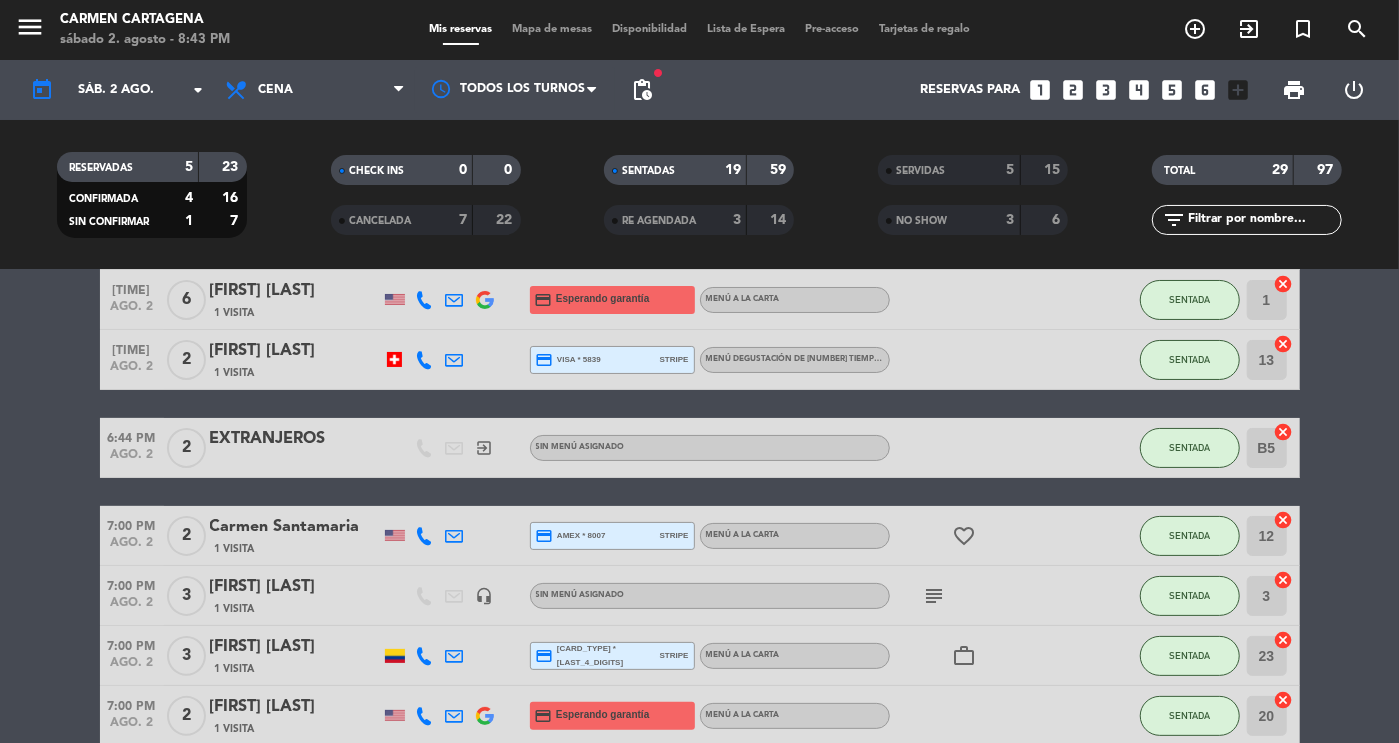 scroll, scrollTop: 152, scrollLeft: 0, axis: vertical 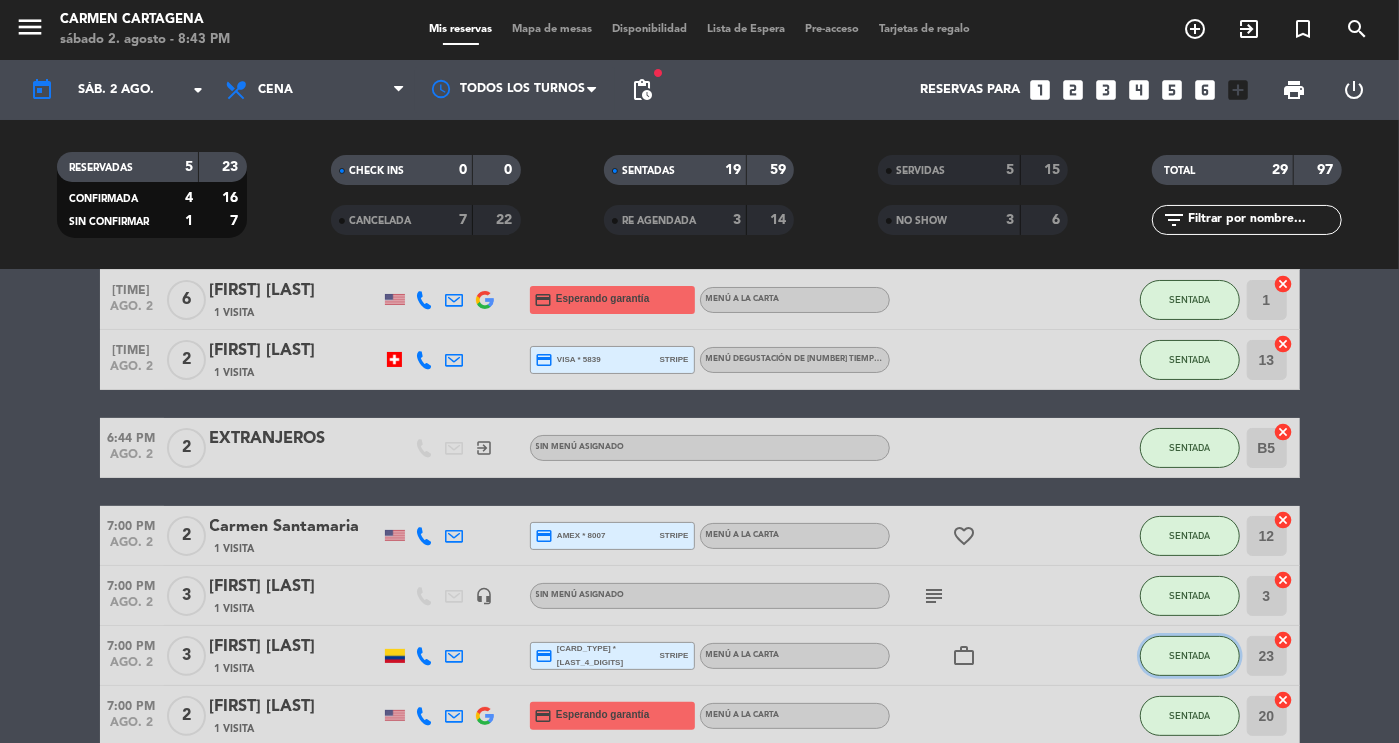 click on "SENTADA" 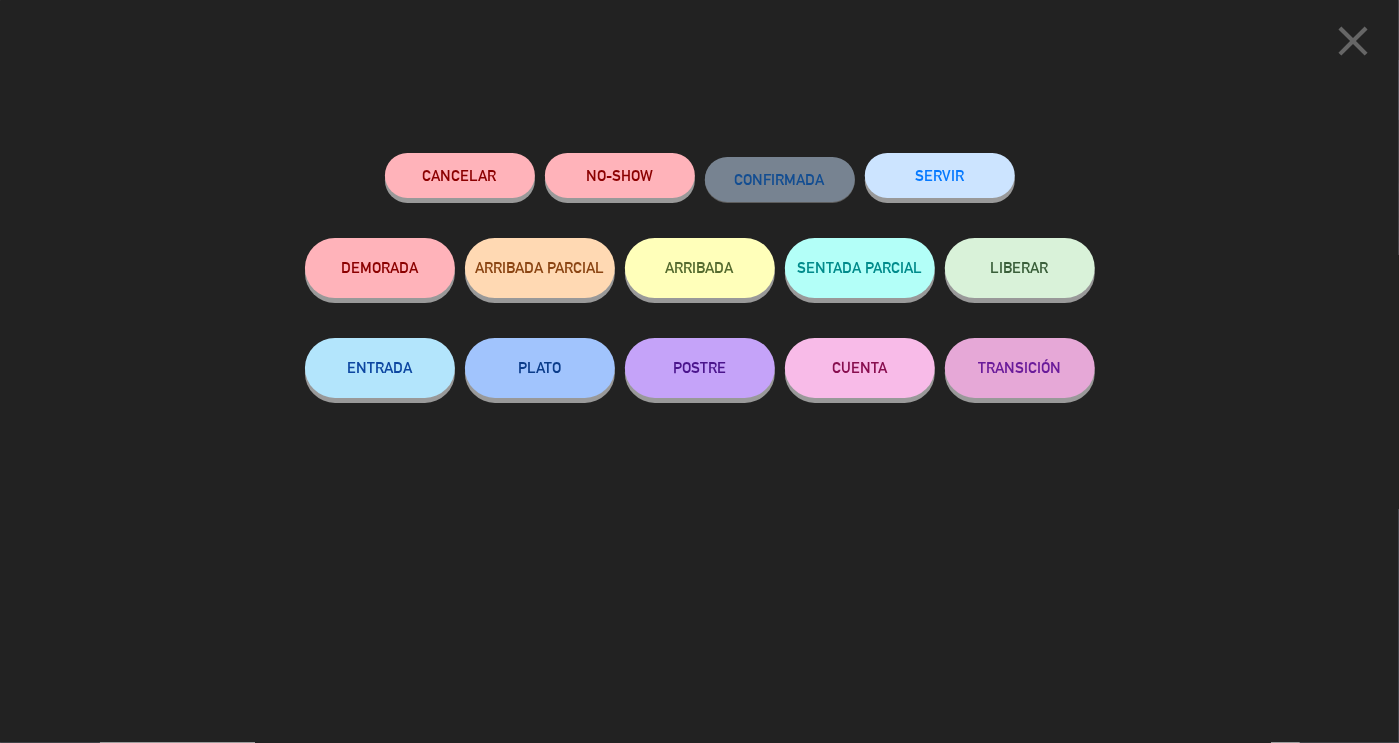 click on "SERVIR" 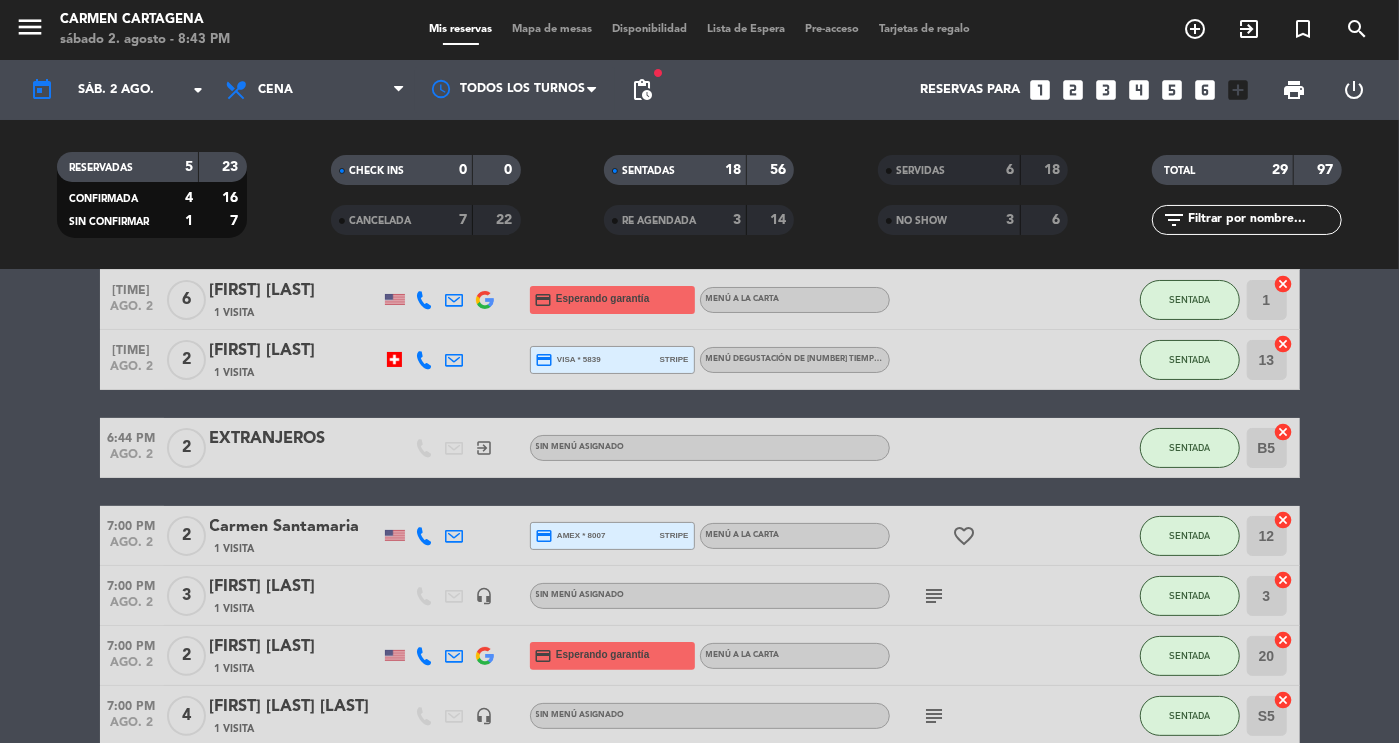 click on "SENTADAS [NUMBER] [NUMBER]" 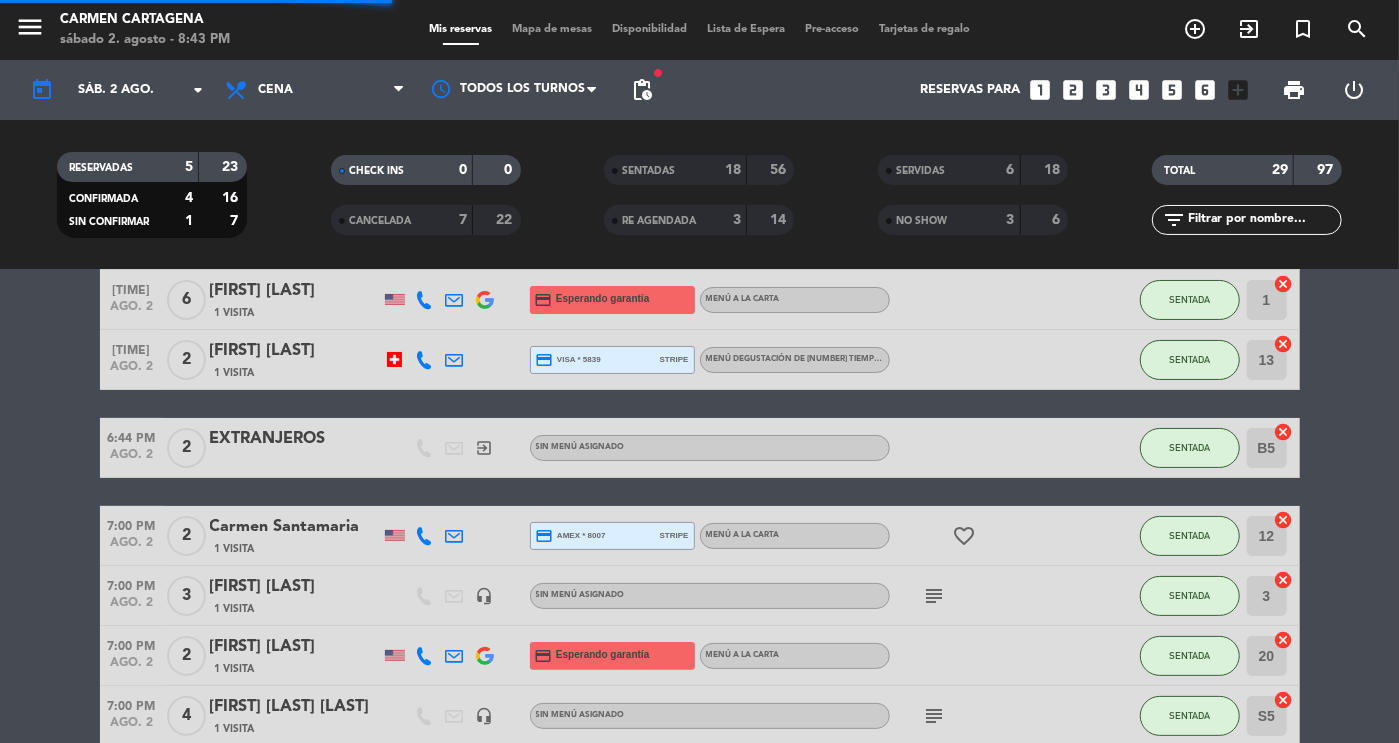 scroll, scrollTop: 18, scrollLeft: 0, axis: vertical 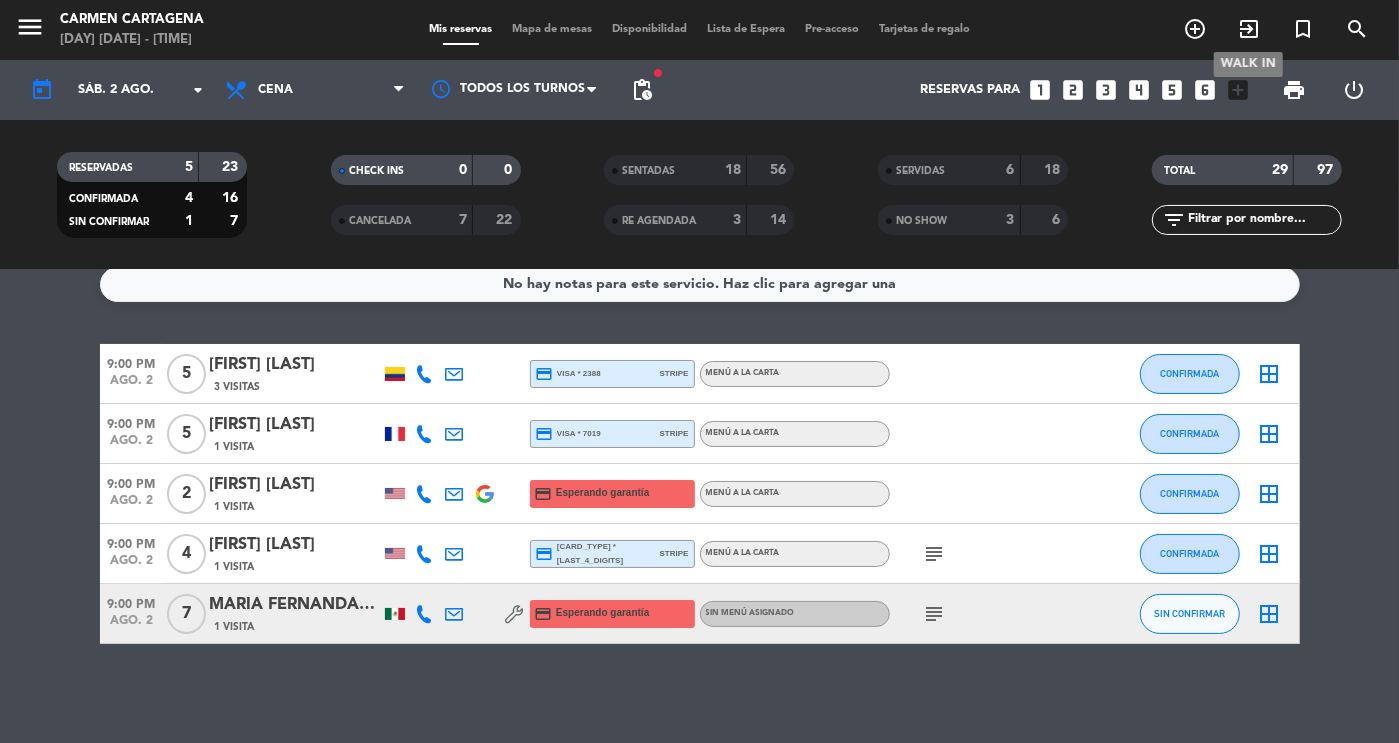 click on "exit_to_app" at bounding box center (1249, 29) 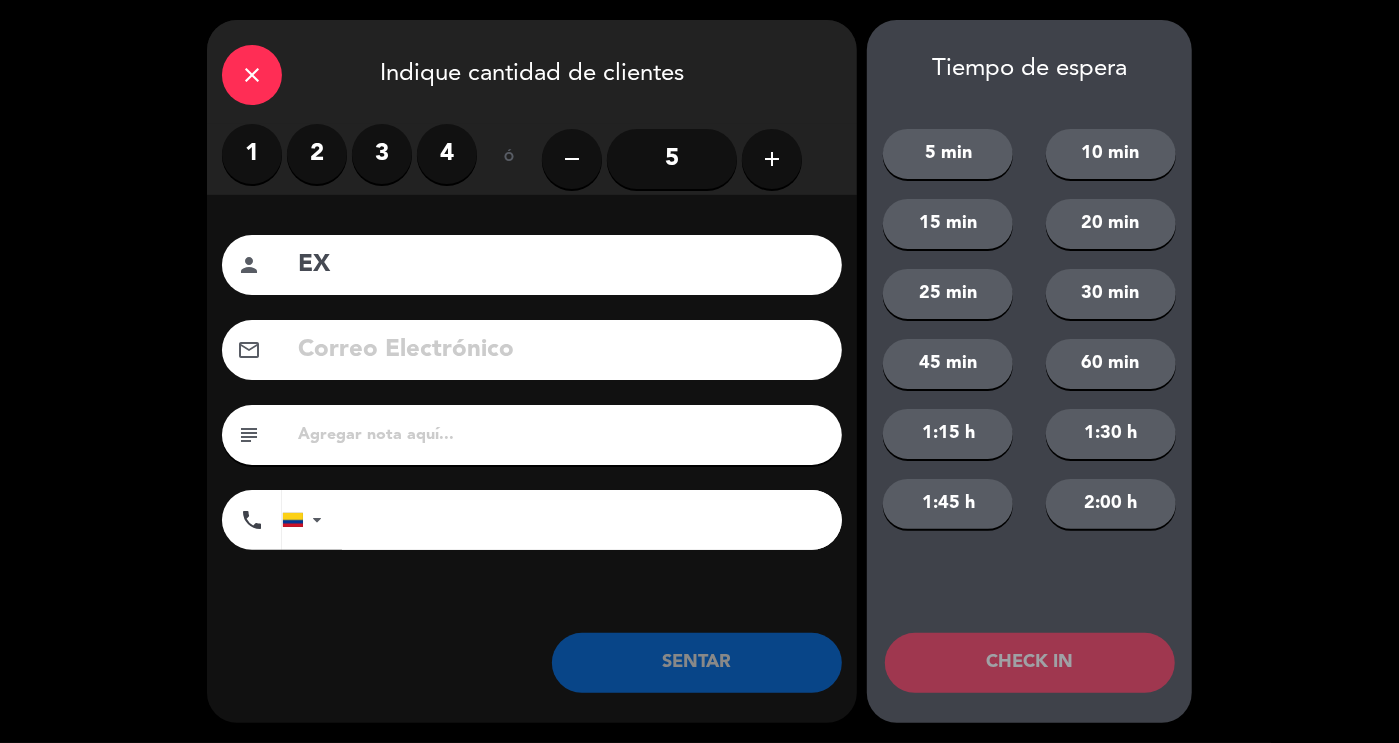 type on "E" 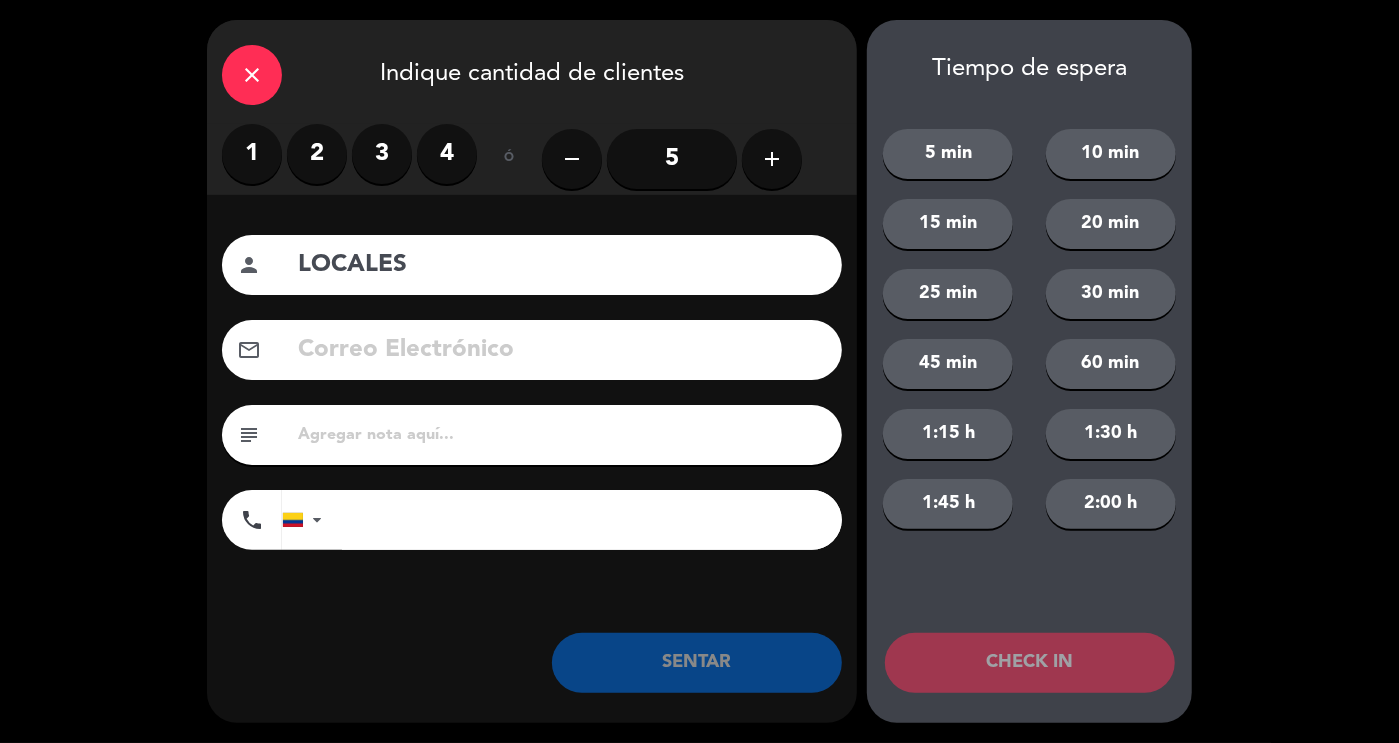 type on "LOCALES" 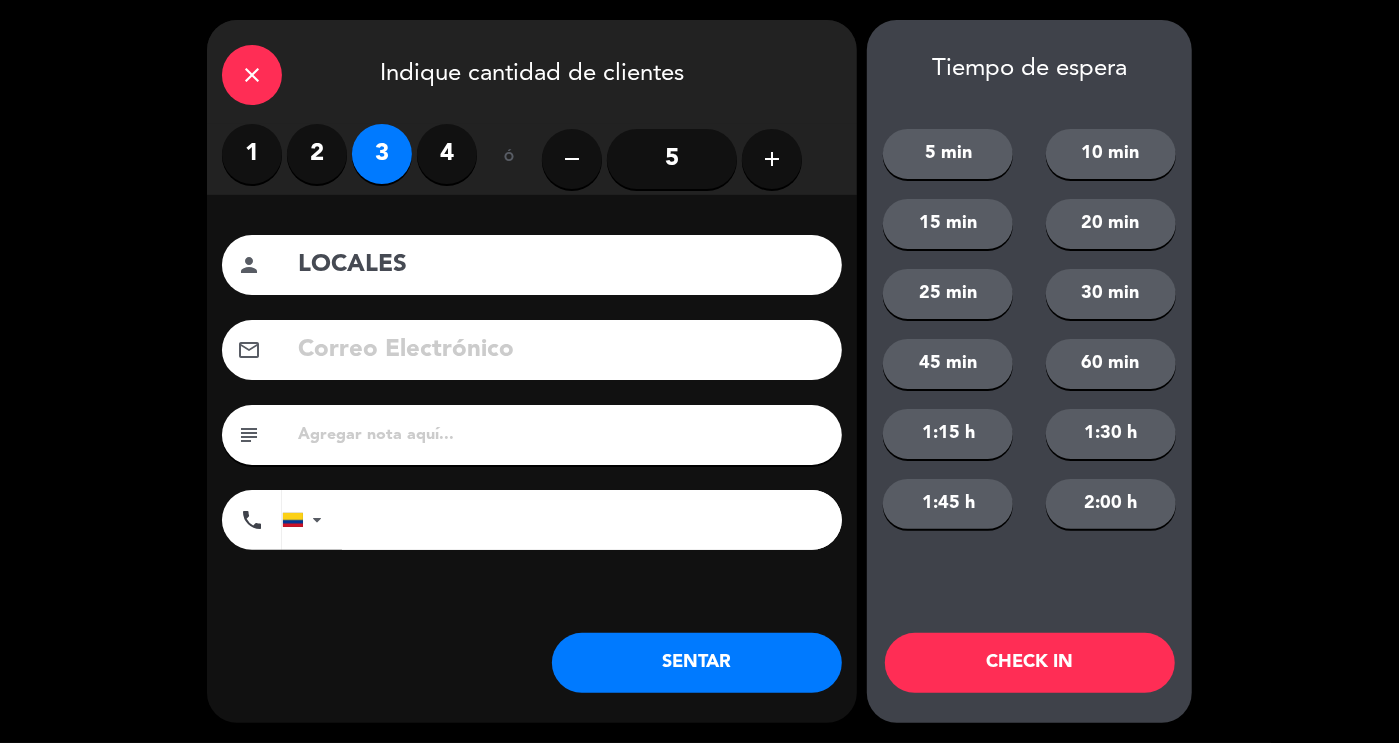 click on "SENTAR" 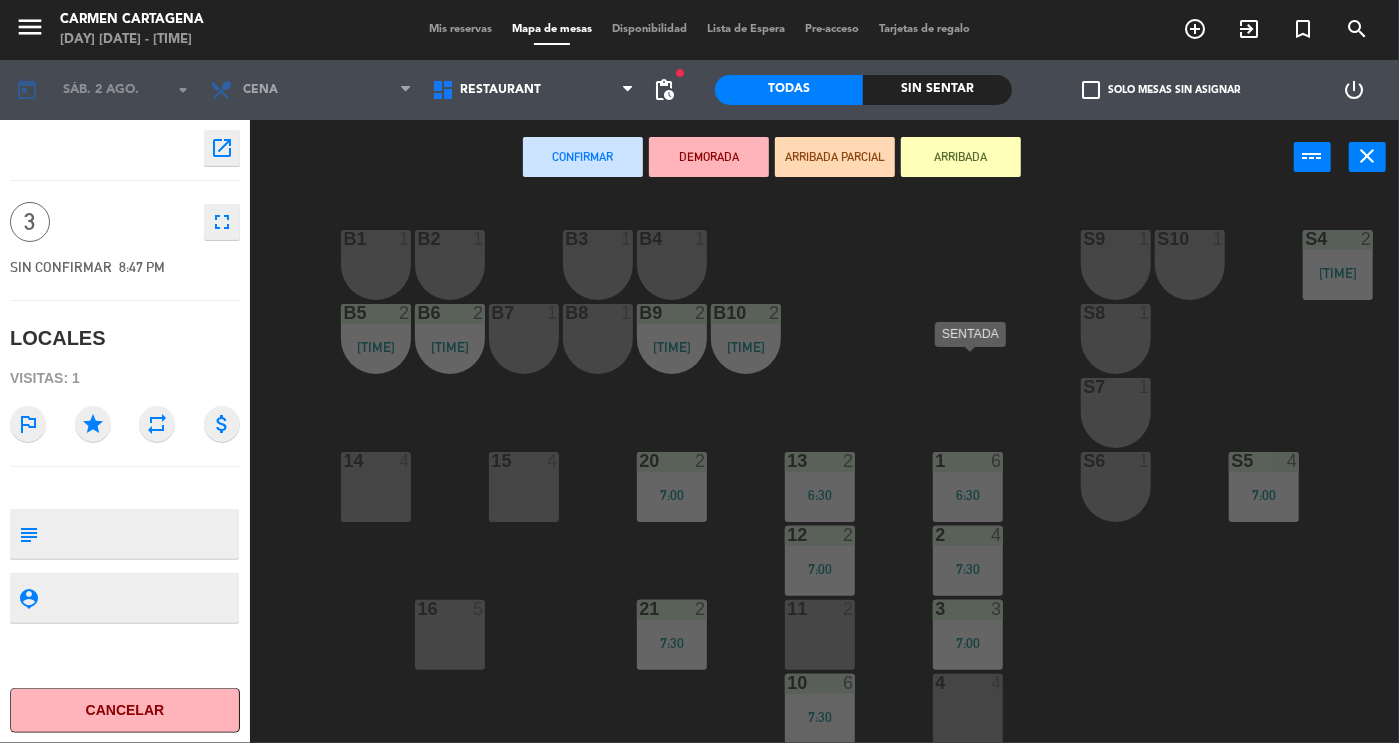 scroll, scrollTop: 382, scrollLeft: 0, axis: vertical 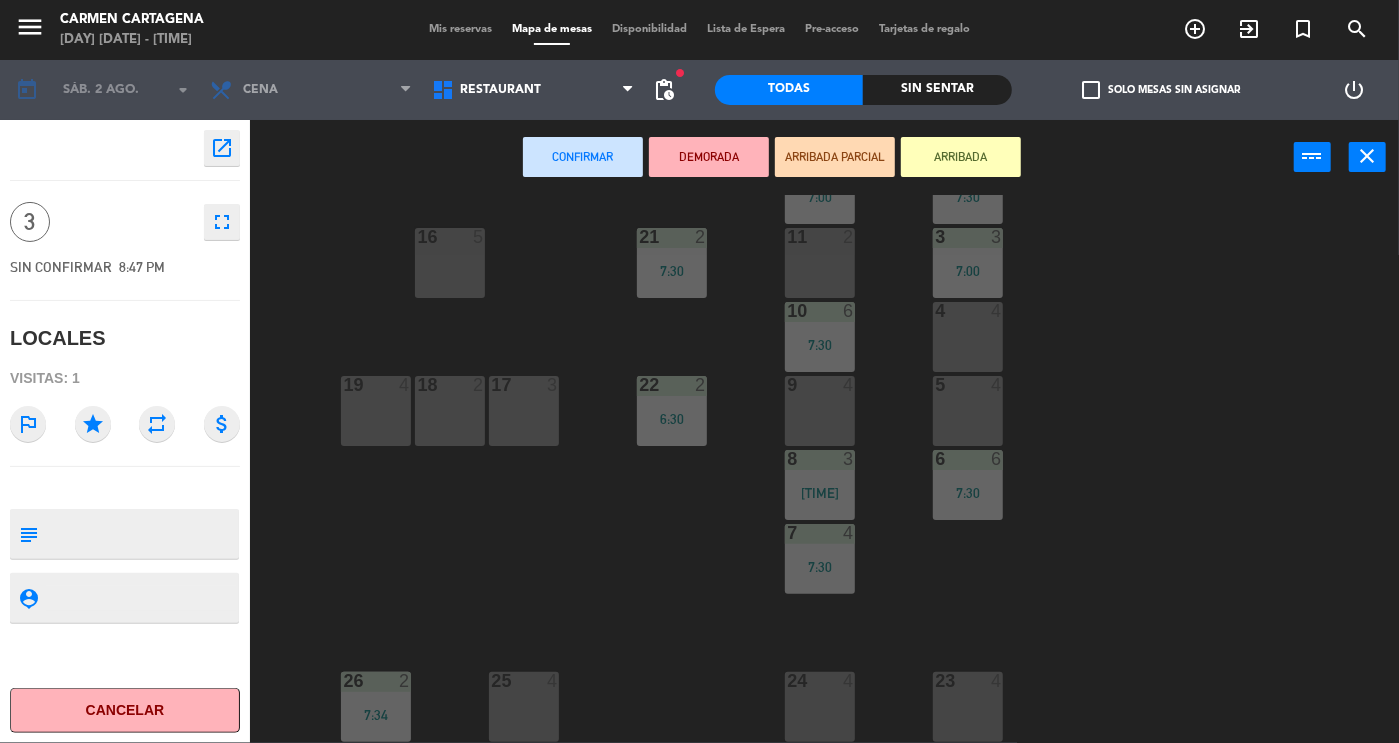 click on "23  4" at bounding box center [968, 707] 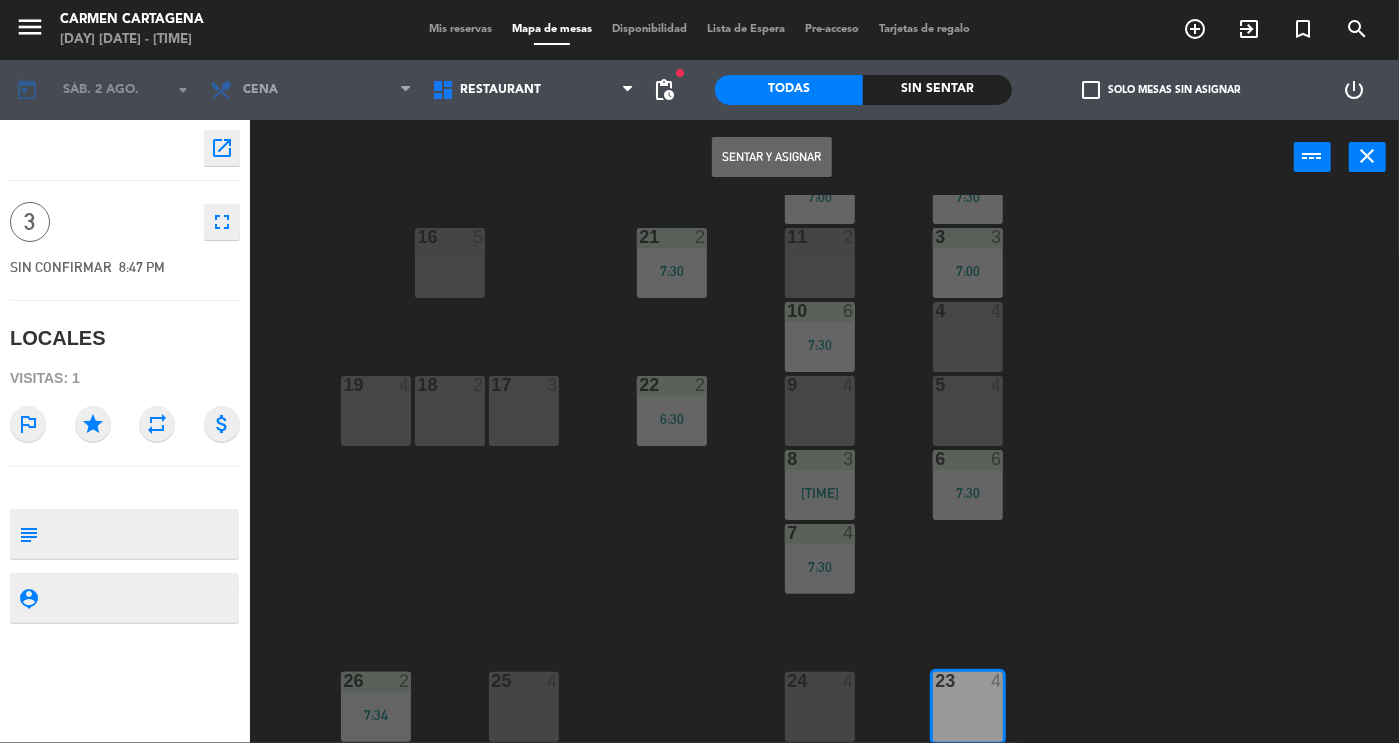 click on "Sentar y Asignar power_input close" at bounding box center (772, 158) 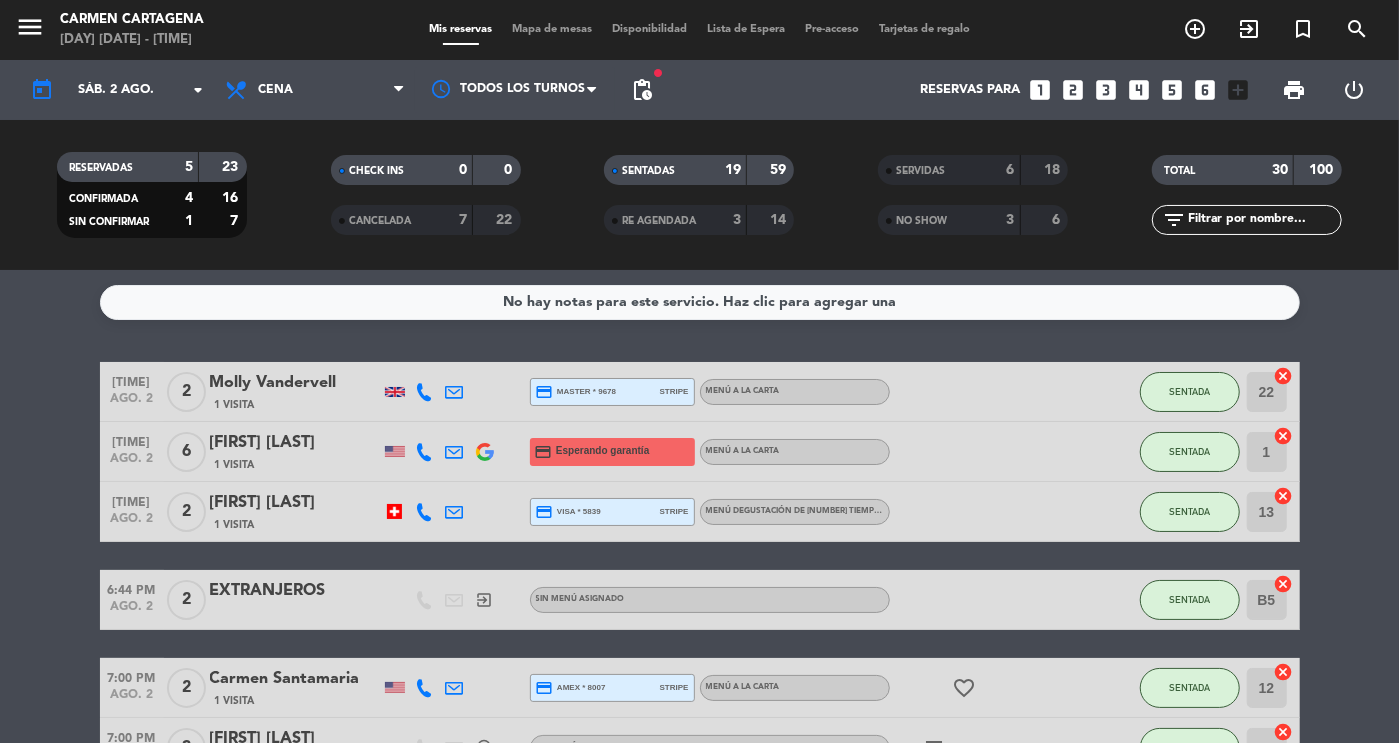 click 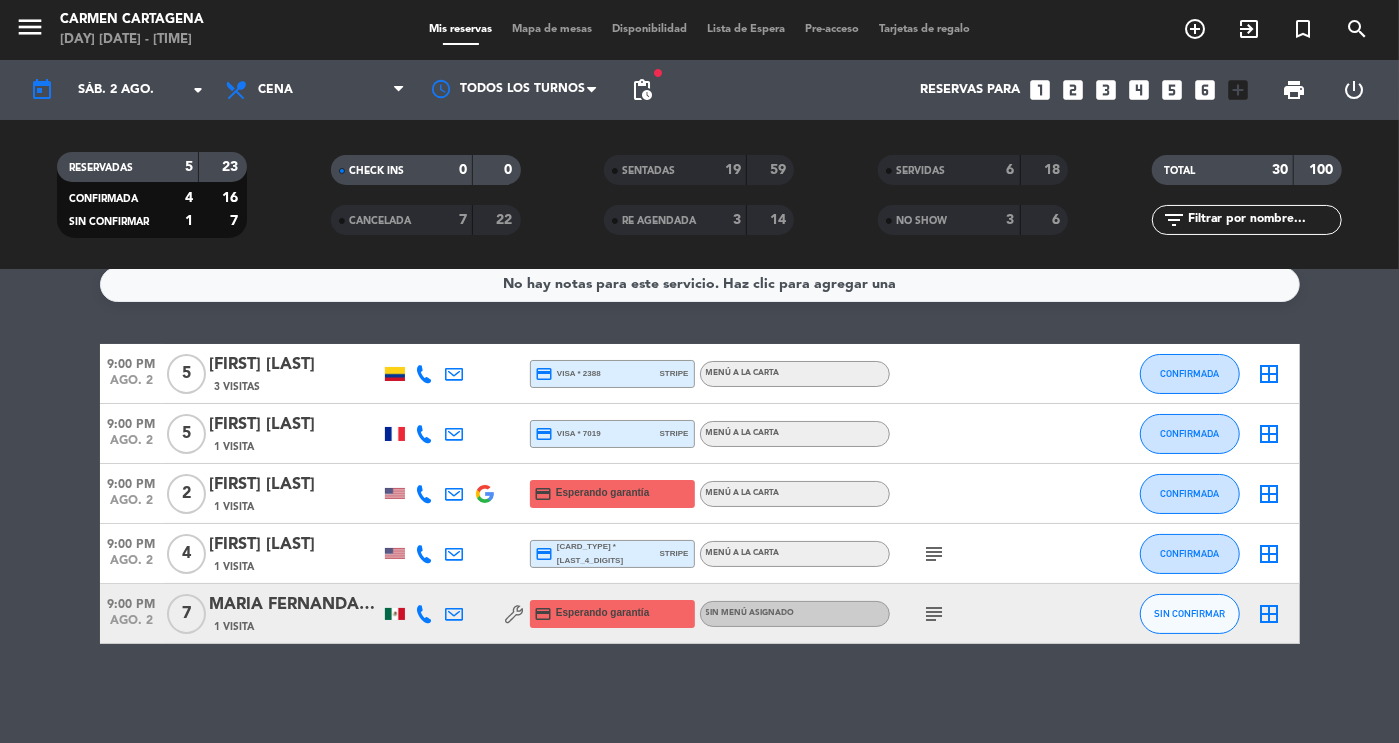 scroll, scrollTop: 0, scrollLeft: 0, axis: both 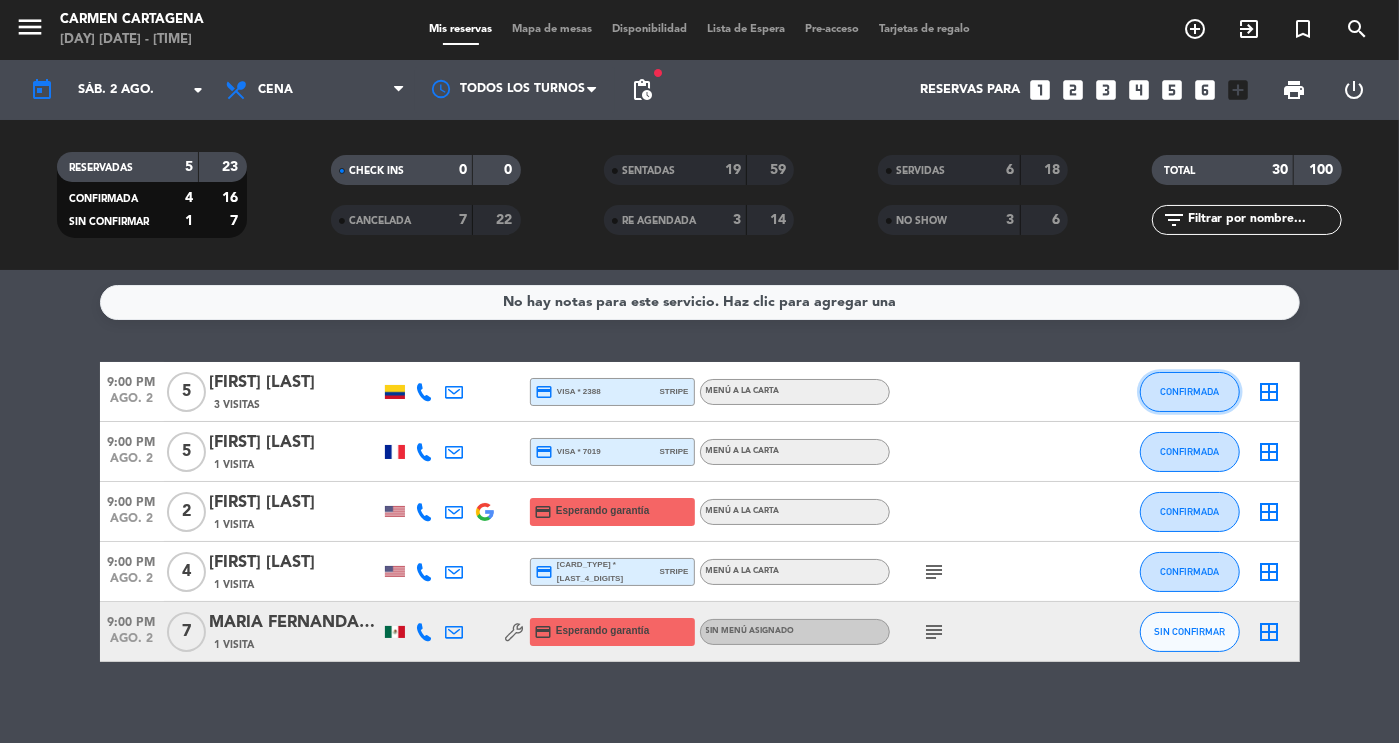 click on "CONFIRMADA" 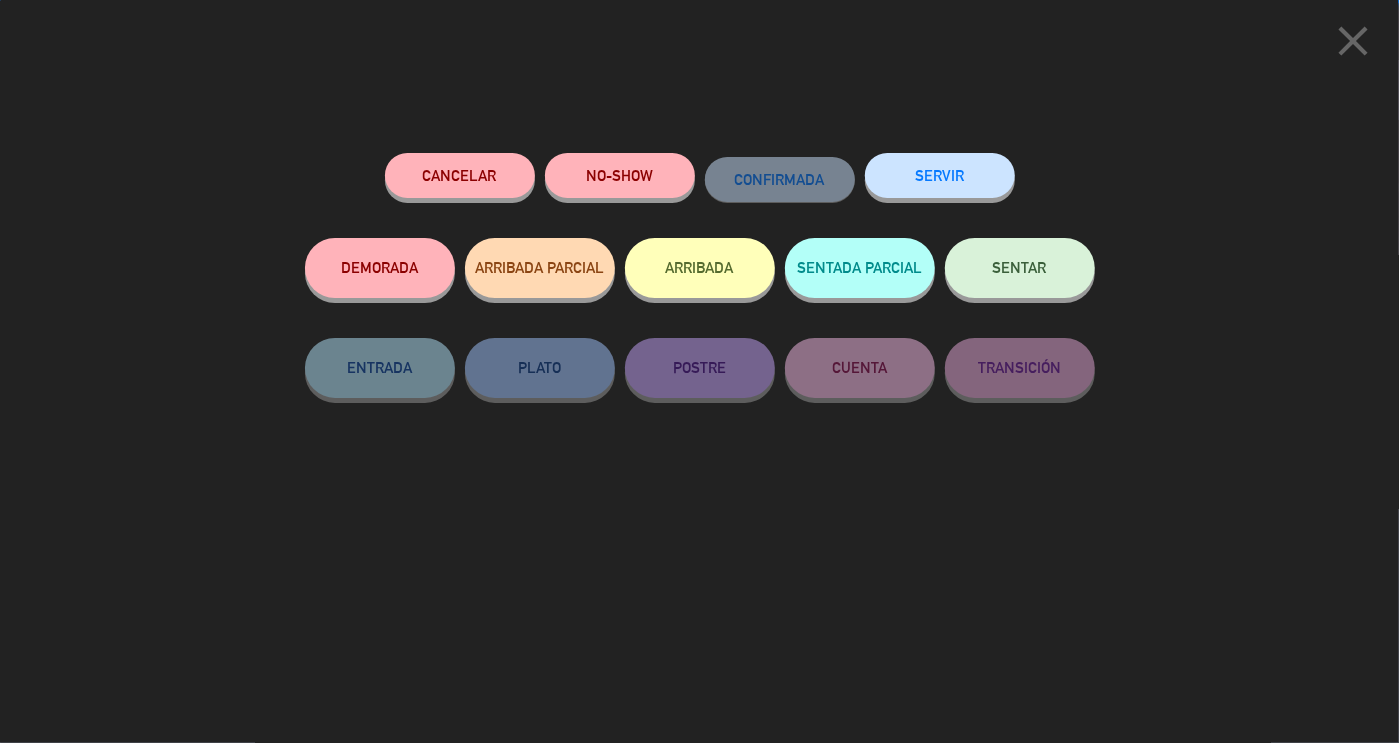 click on "SENTAR" 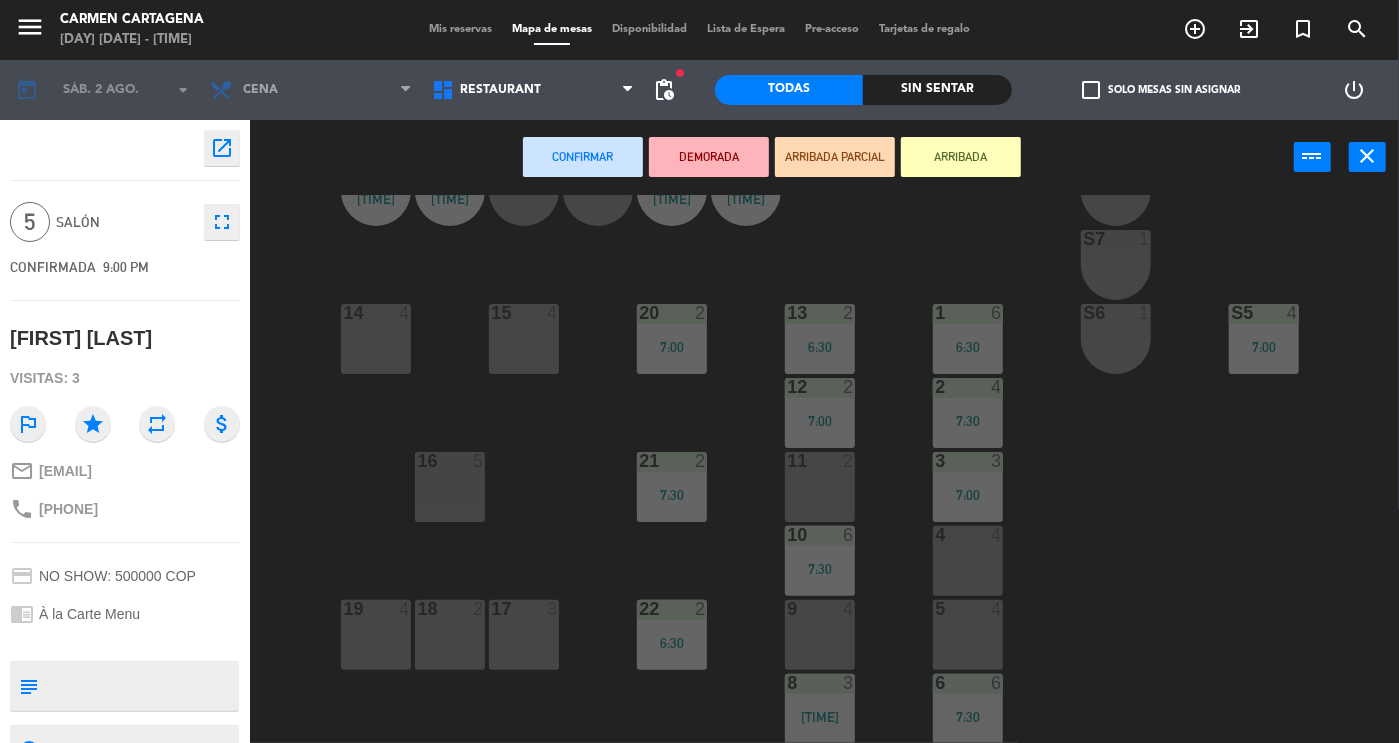 scroll, scrollTop: 151, scrollLeft: 0, axis: vertical 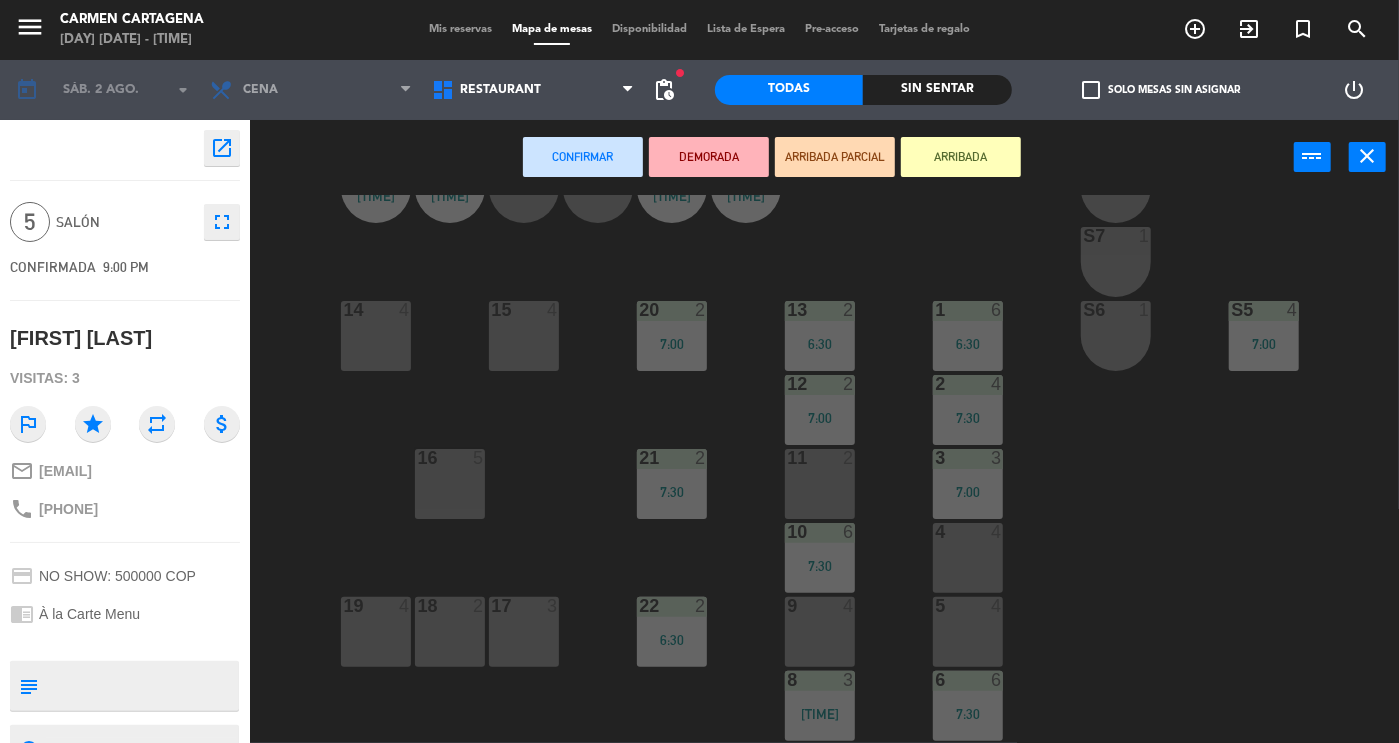 click on "5  4" at bounding box center [968, 632] 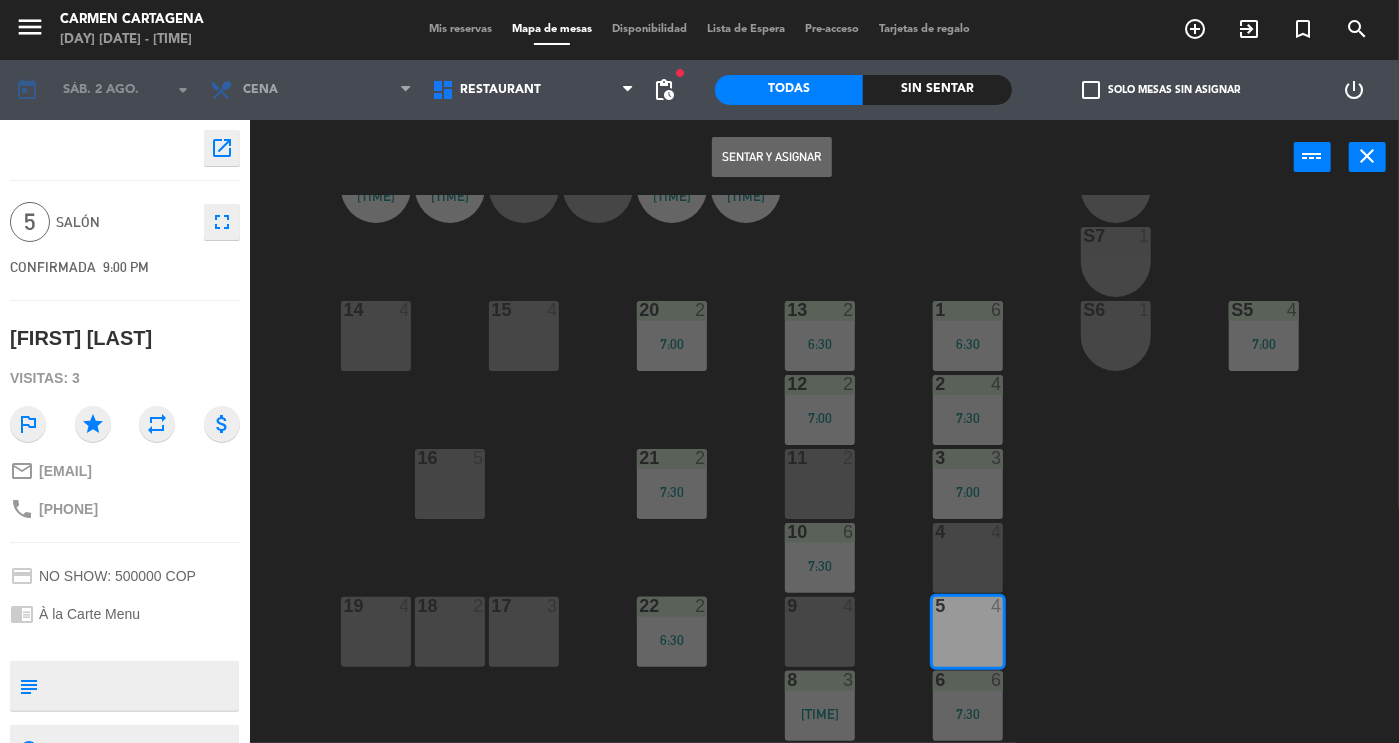 click on "4" at bounding box center (934, 532) 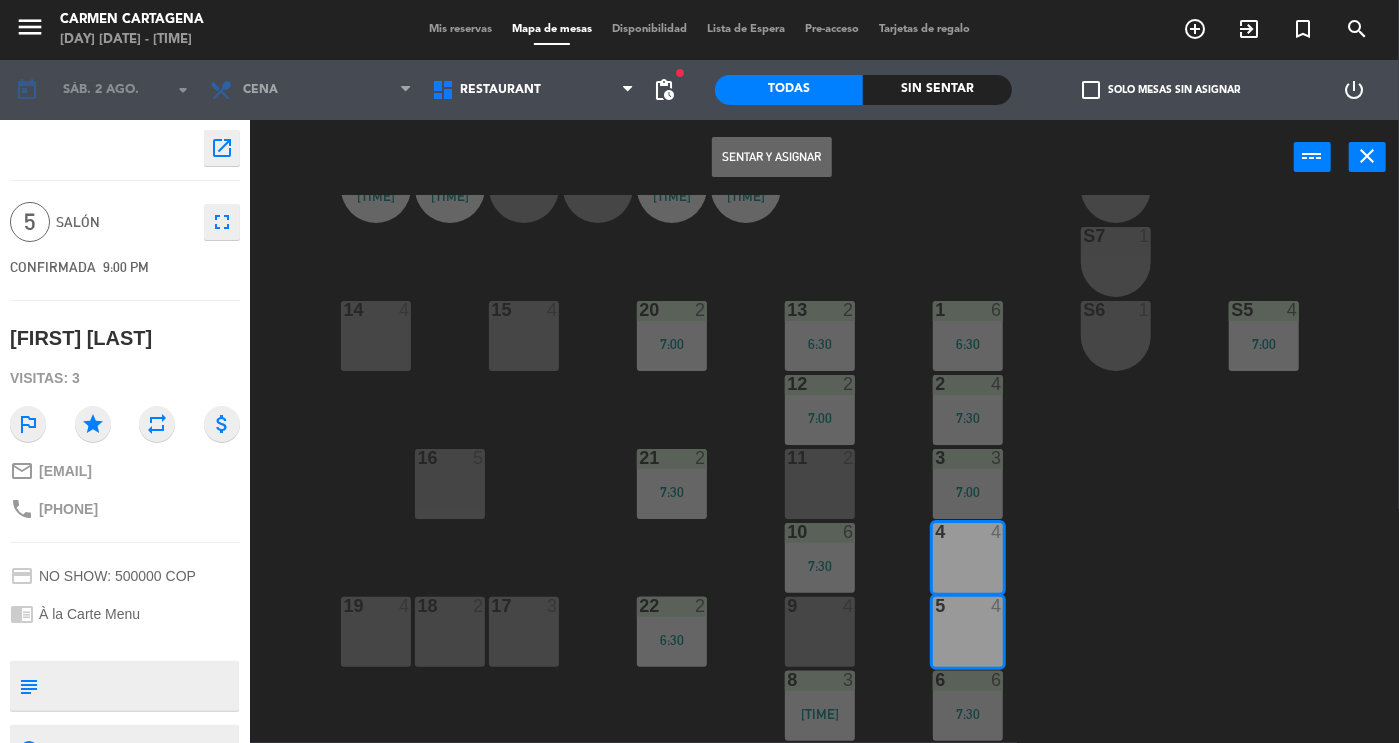 click on "Sentar y Asignar" at bounding box center [772, 157] 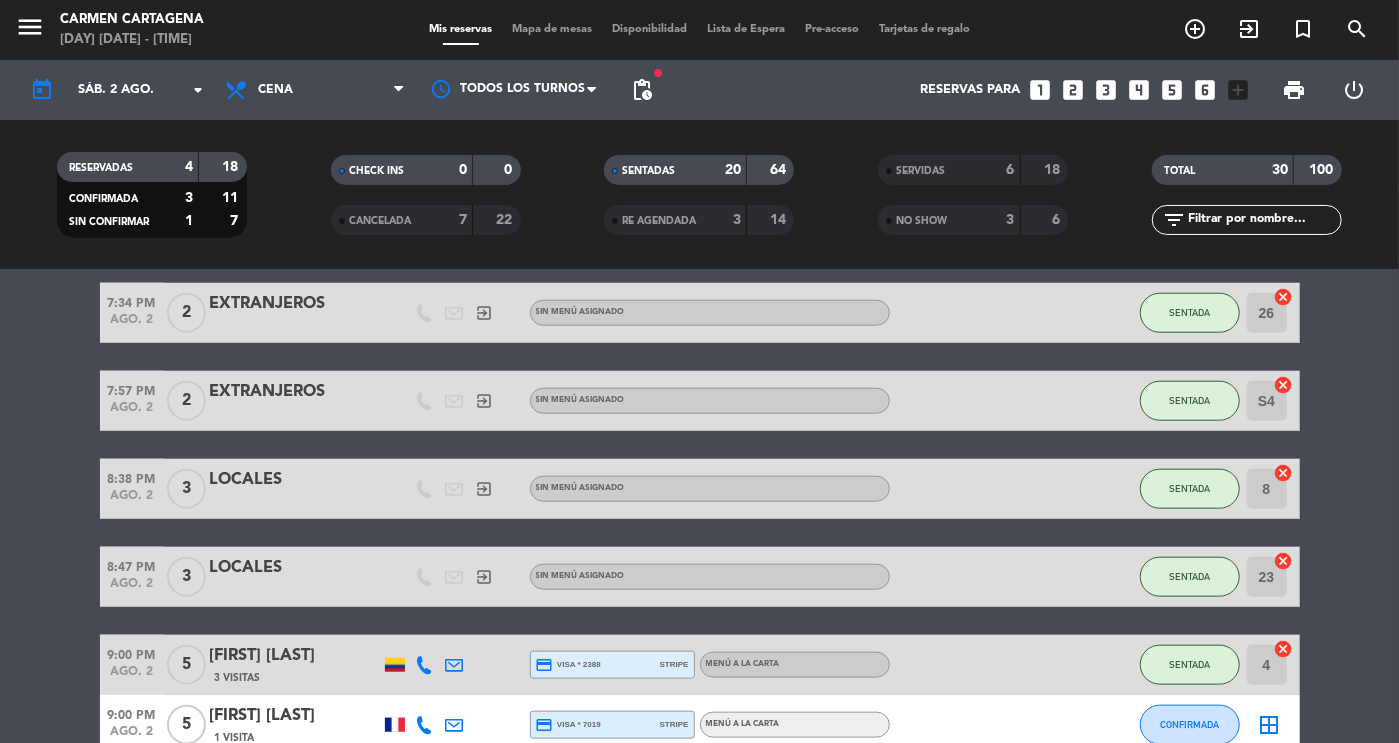 scroll, scrollTop: 1125, scrollLeft: 0, axis: vertical 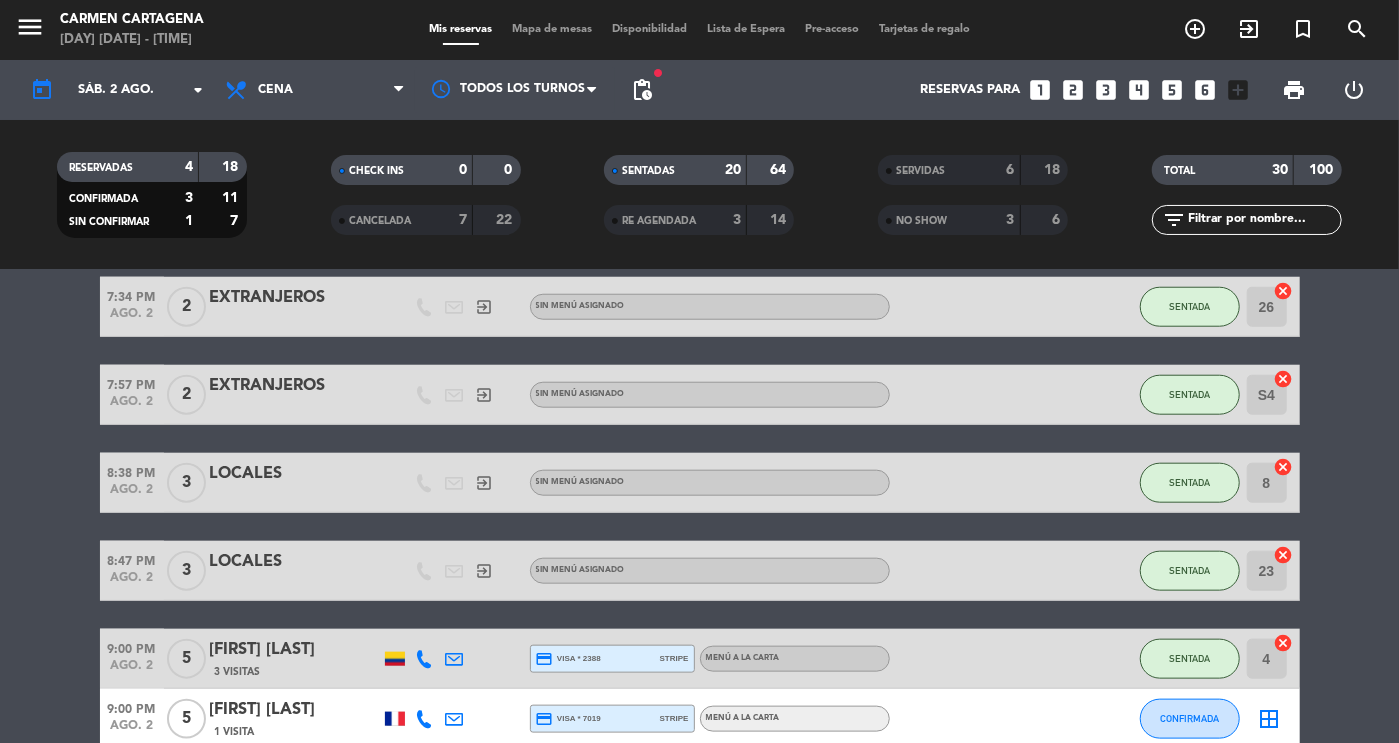 click on "23" 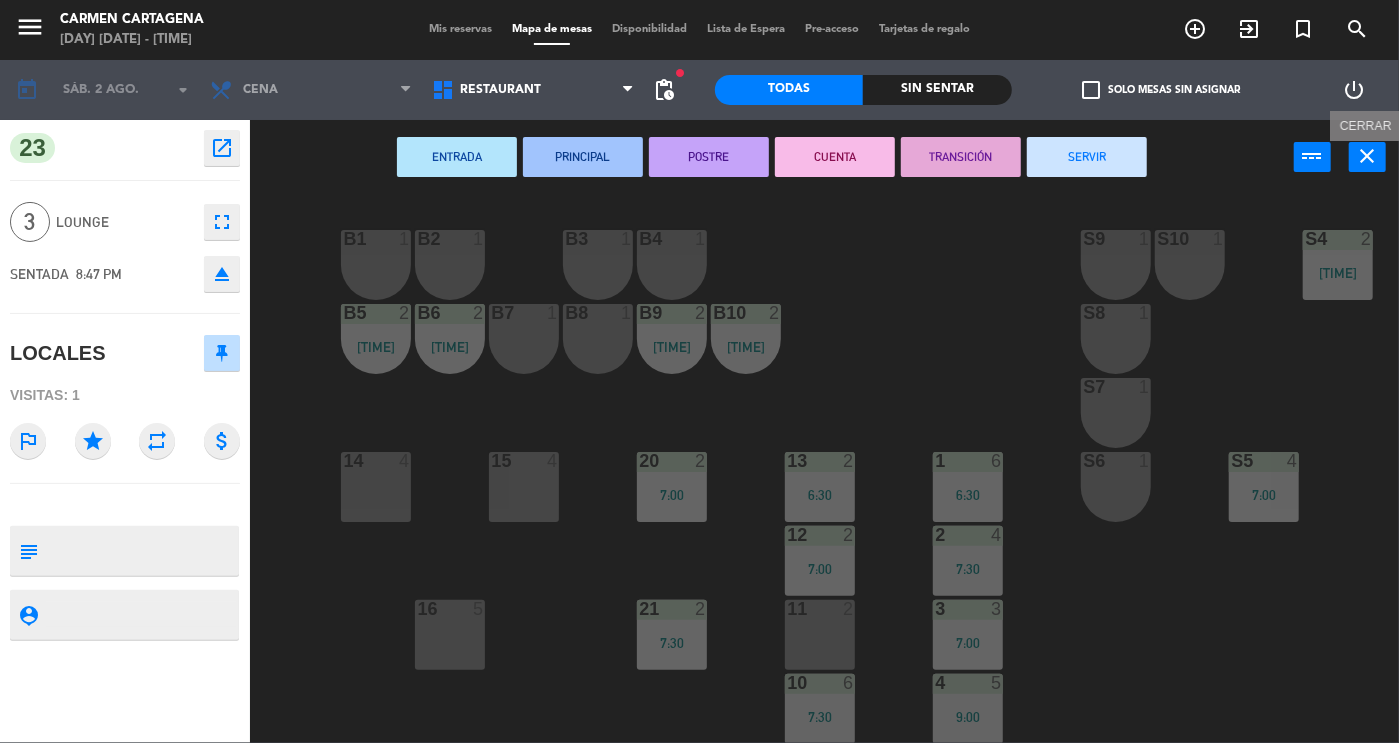 click on "close" at bounding box center (1367, 157) 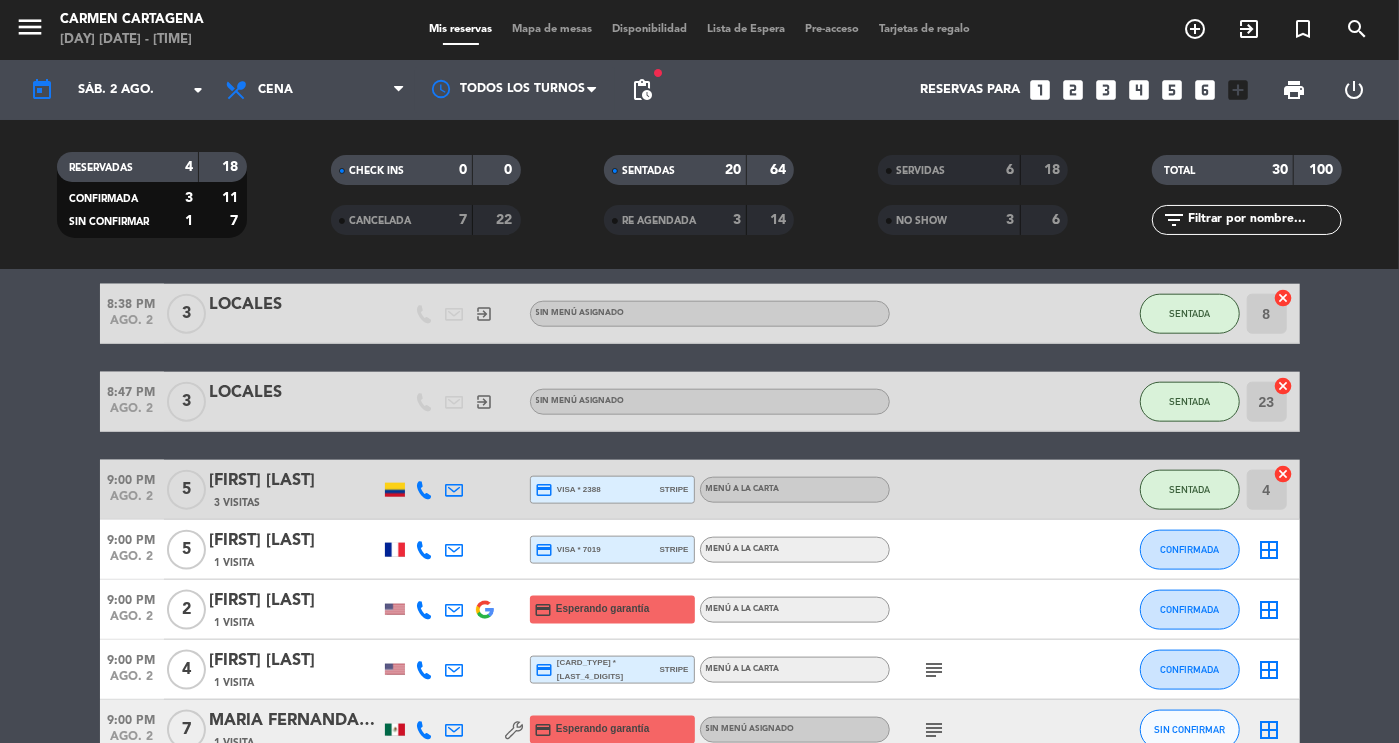 scroll, scrollTop: 1288, scrollLeft: 0, axis: vertical 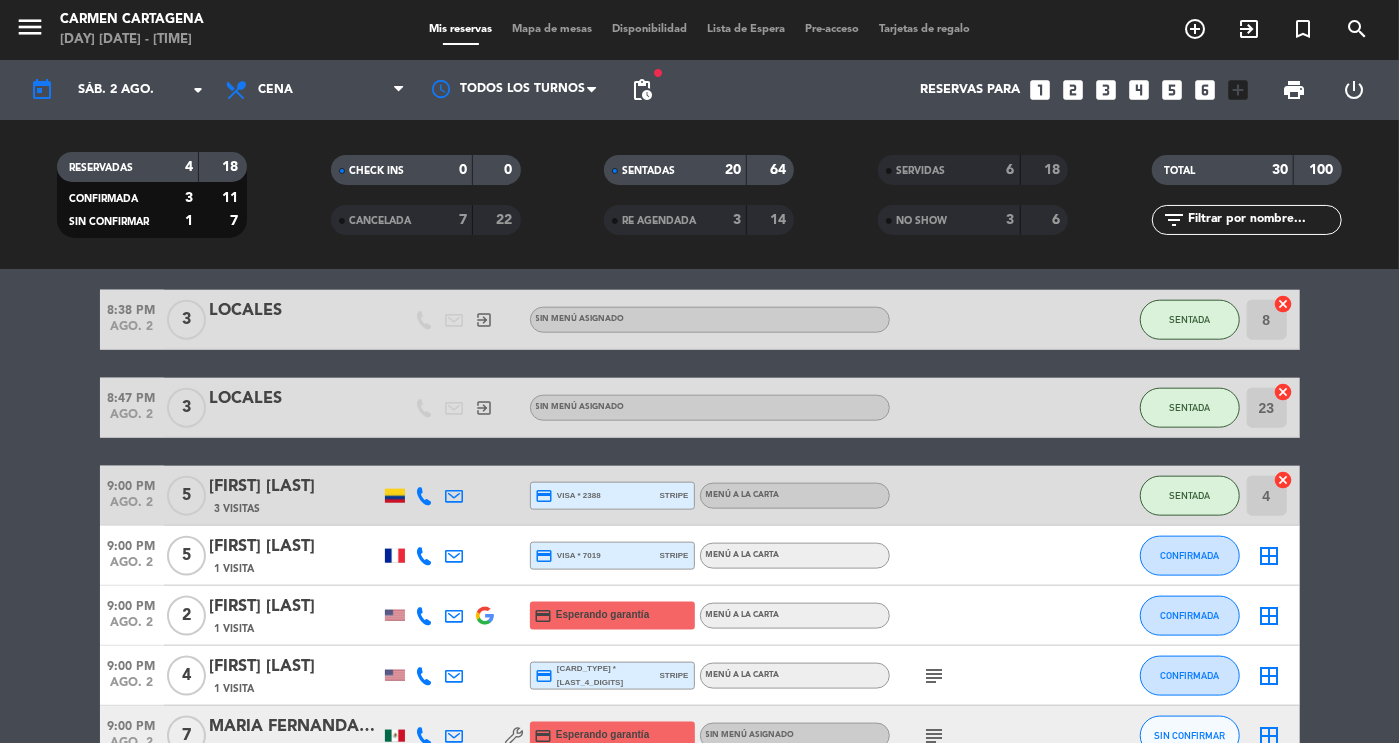 click on "LOCALES" 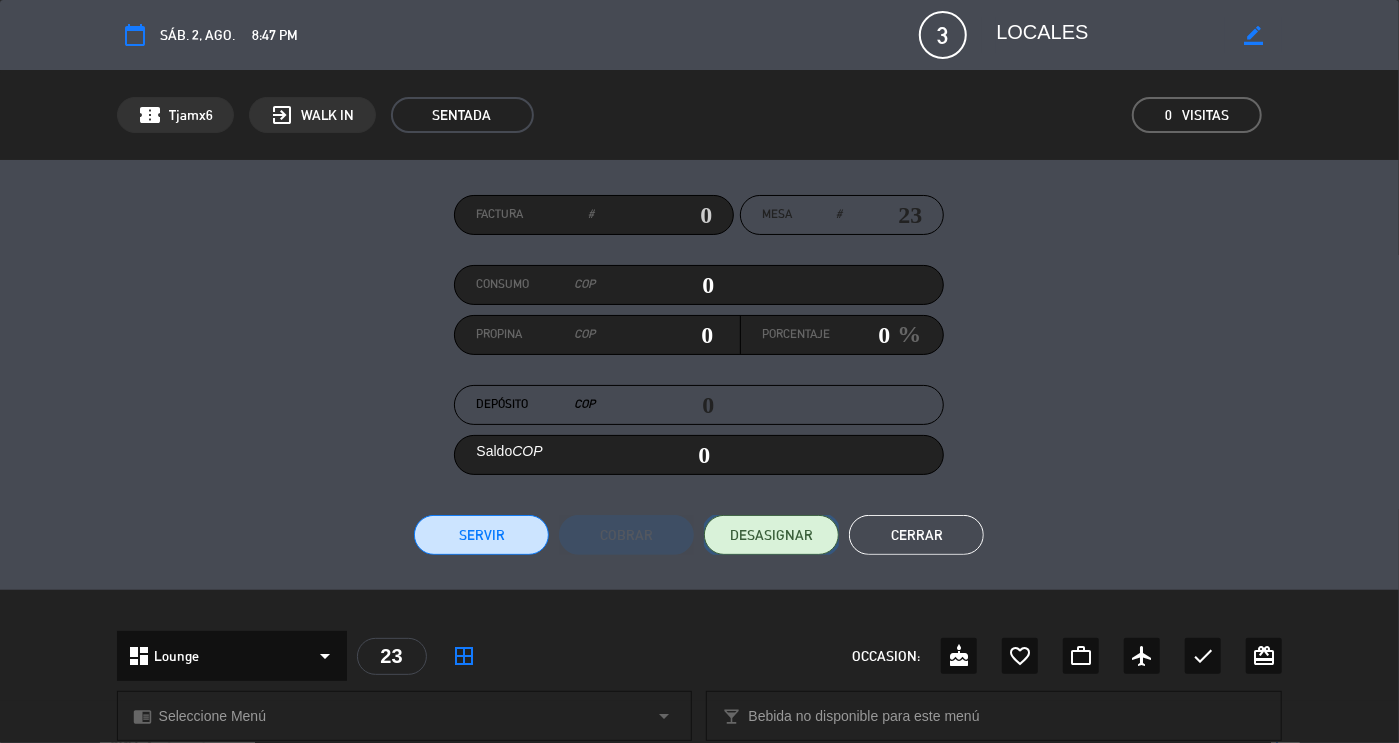 click on "DESASIGNAR" at bounding box center (771, 535) 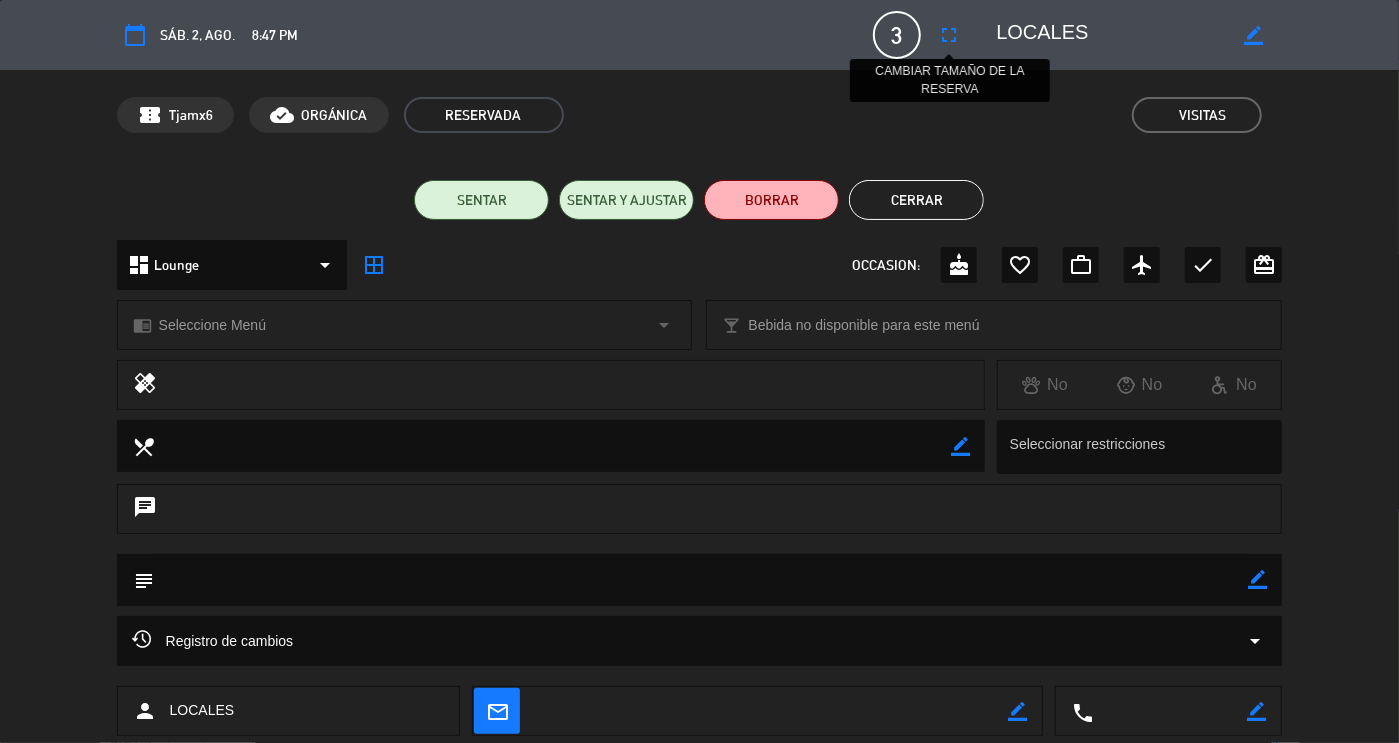 click on "fullscreen" at bounding box center [949, 35] 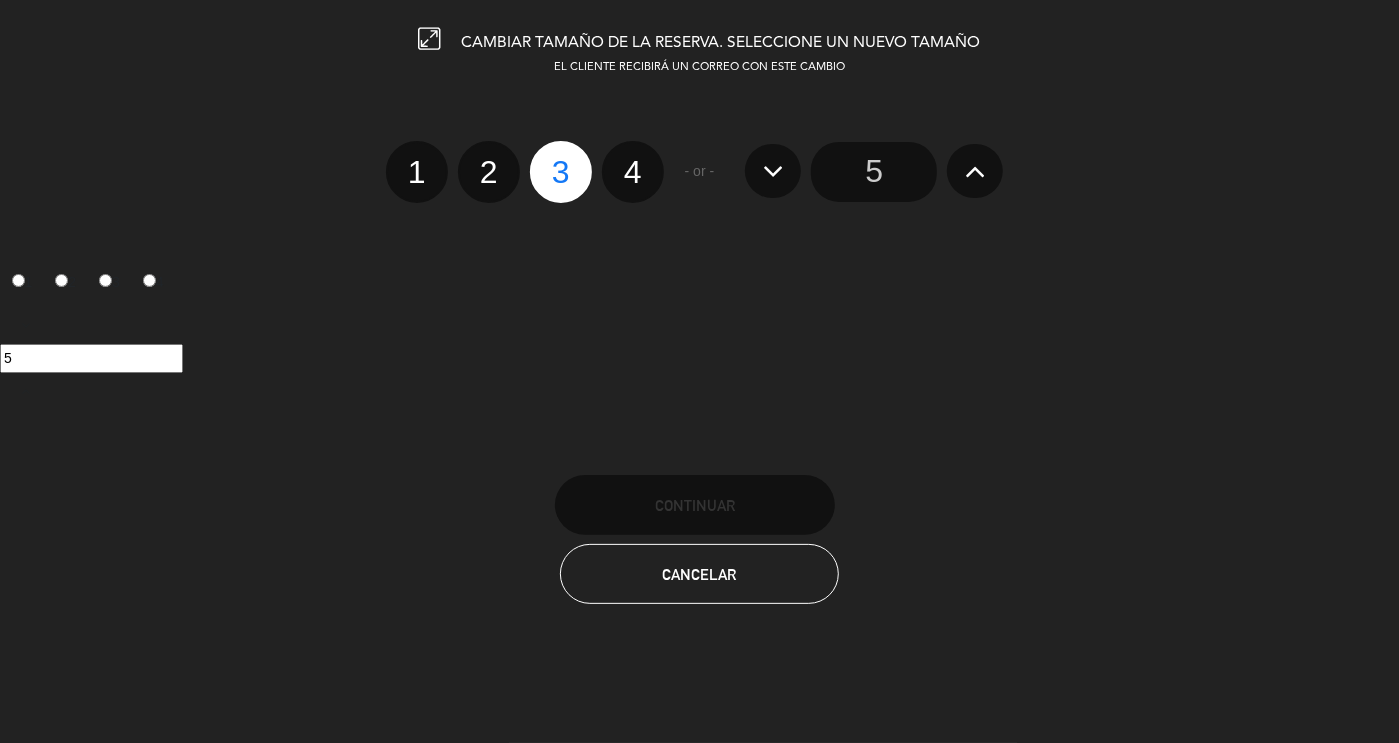 click on "5" 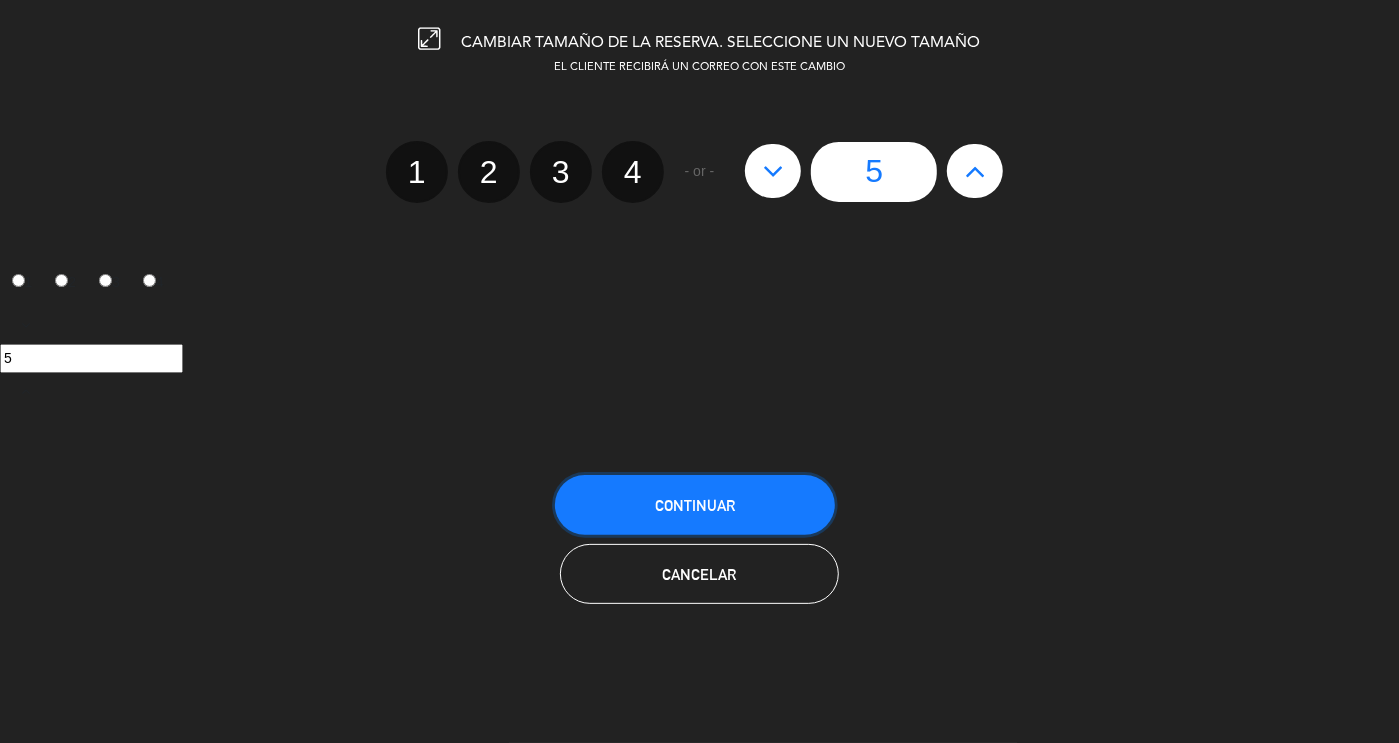 click on "Continuar" at bounding box center [695, 505] 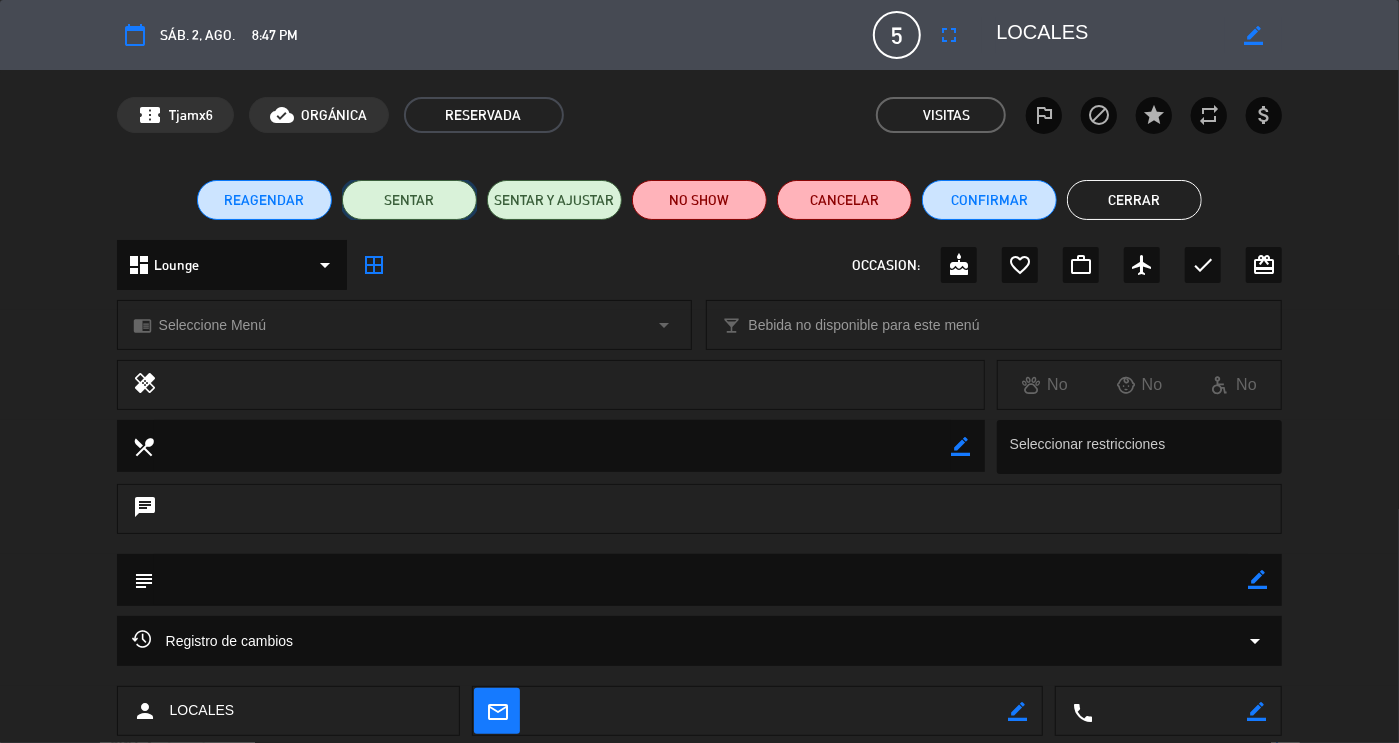 click on "SENTAR" 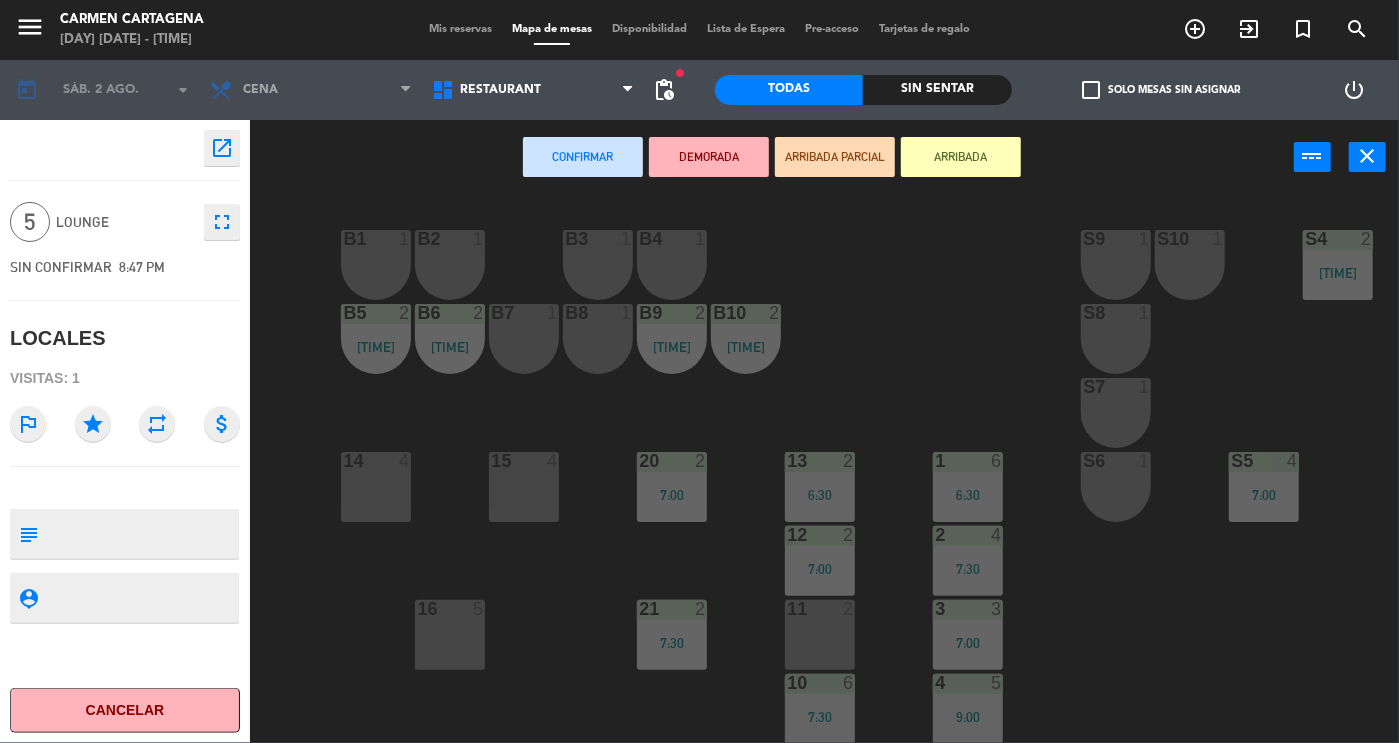 scroll, scrollTop: 382, scrollLeft: 0, axis: vertical 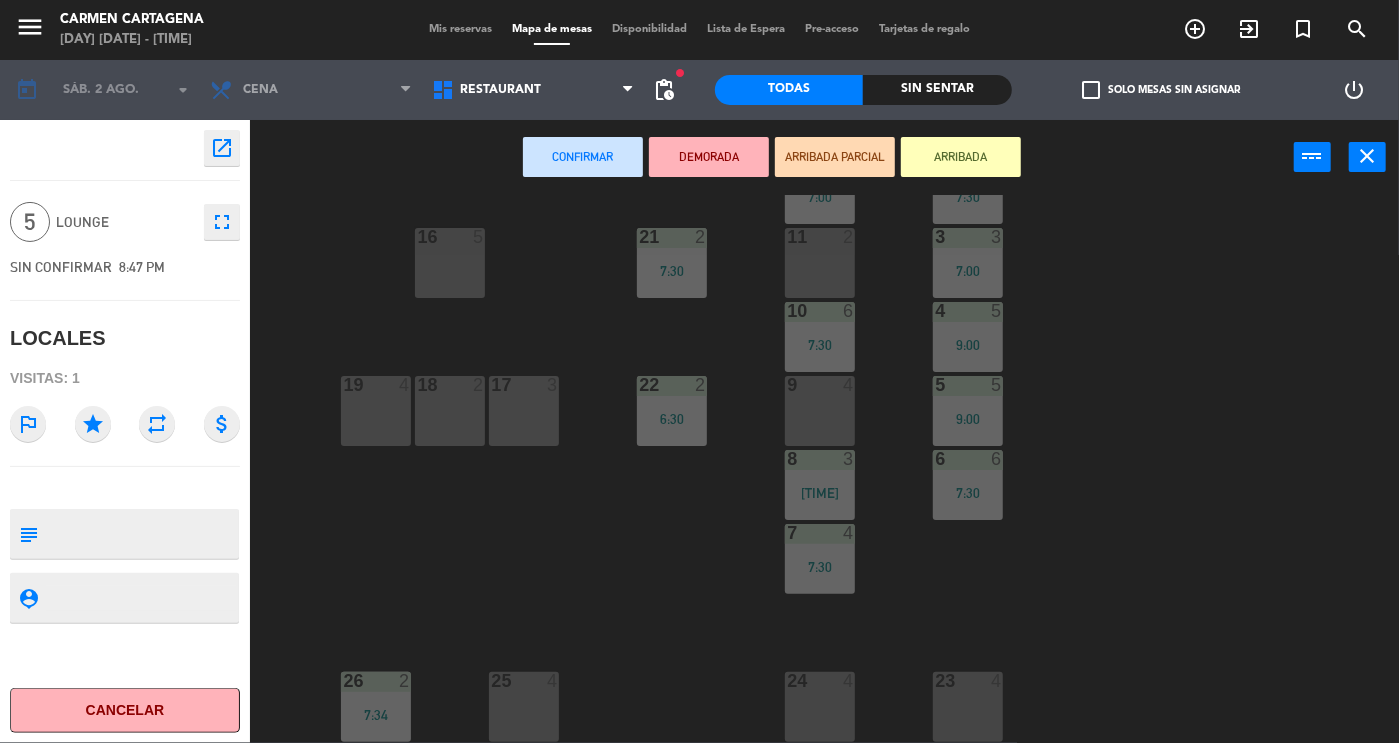 click at bounding box center [968, 681] 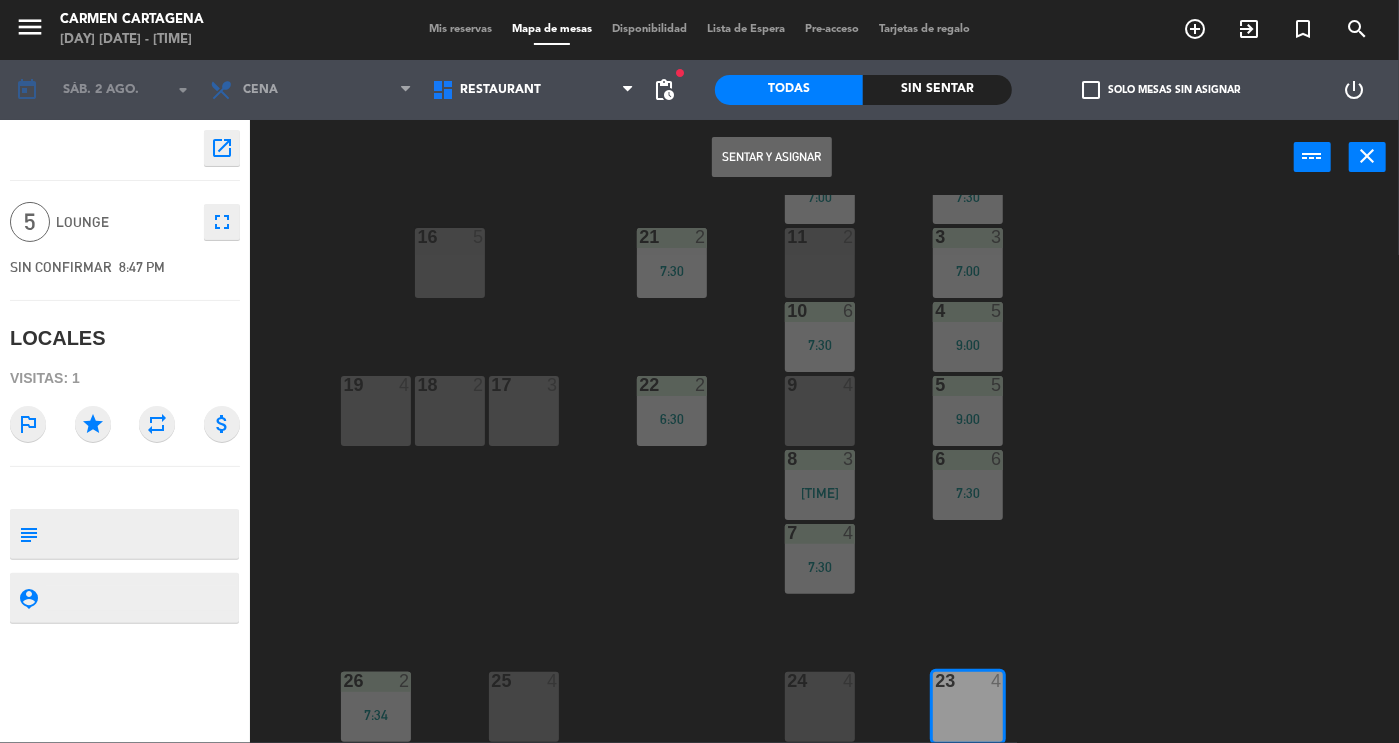 click on "Sentar y Asignar" at bounding box center [772, 157] 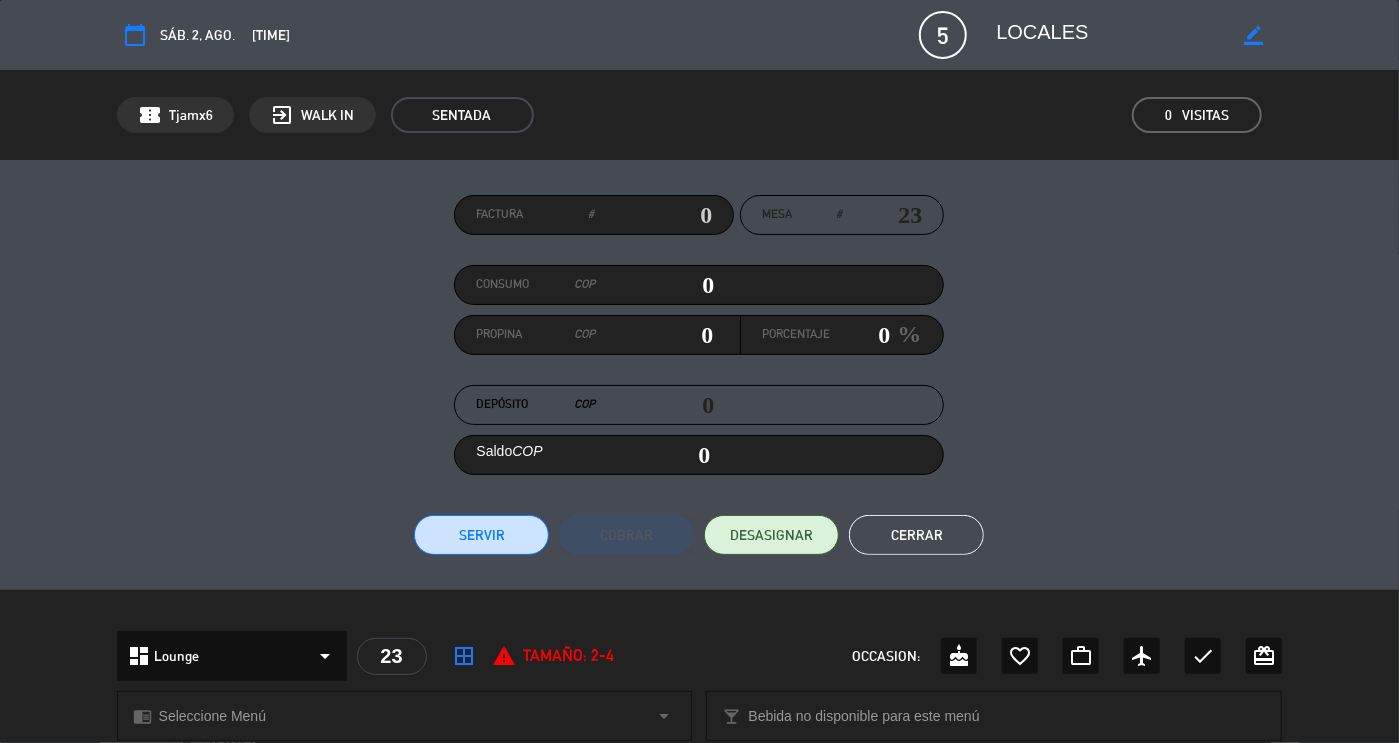click on "Cerrar" 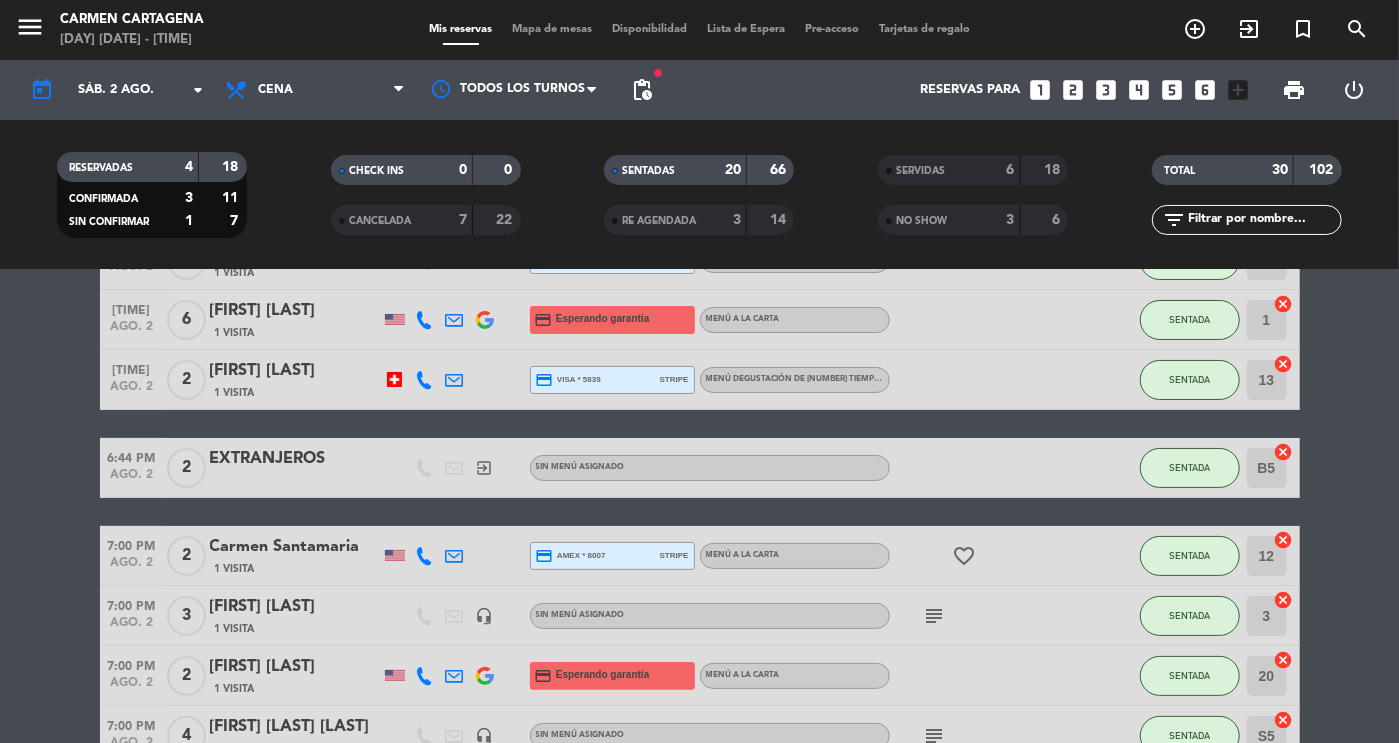 scroll, scrollTop: 133, scrollLeft: 0, axis: vertical 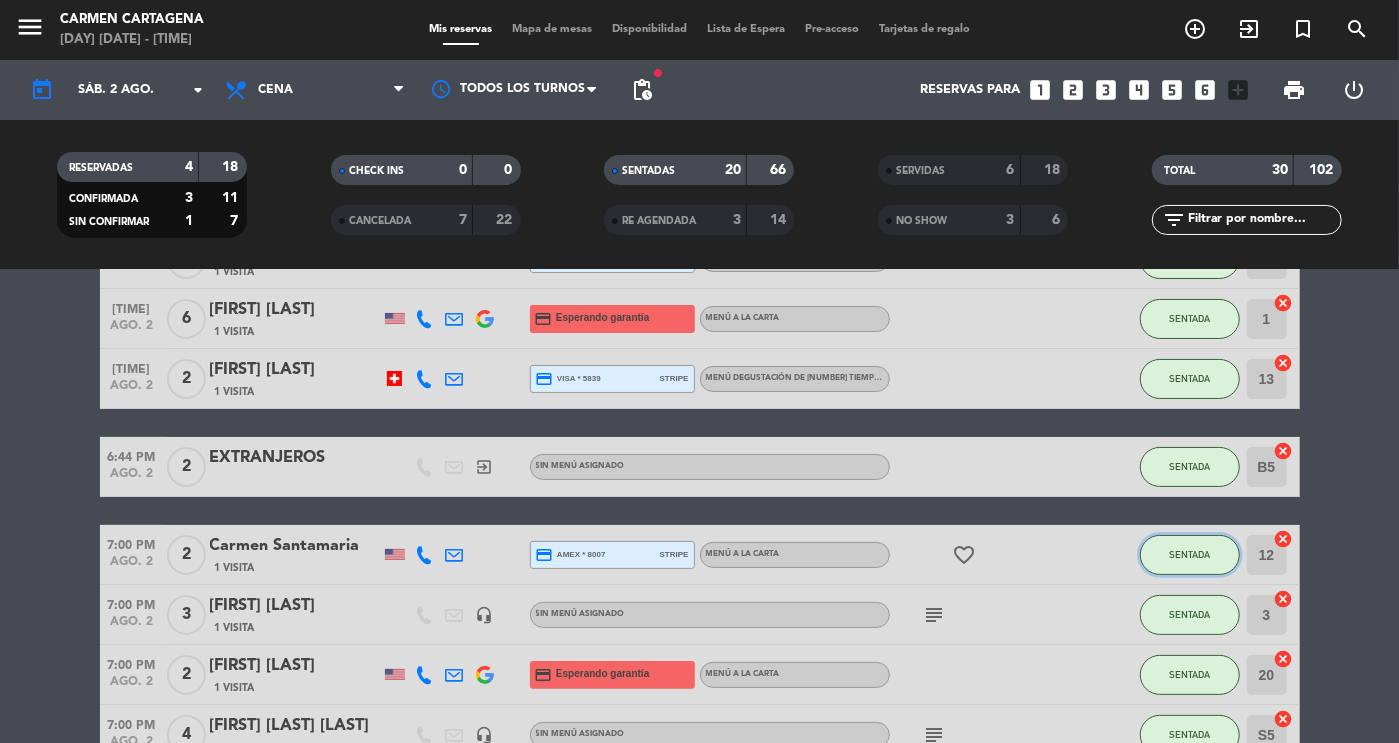 click on "SENTADA" 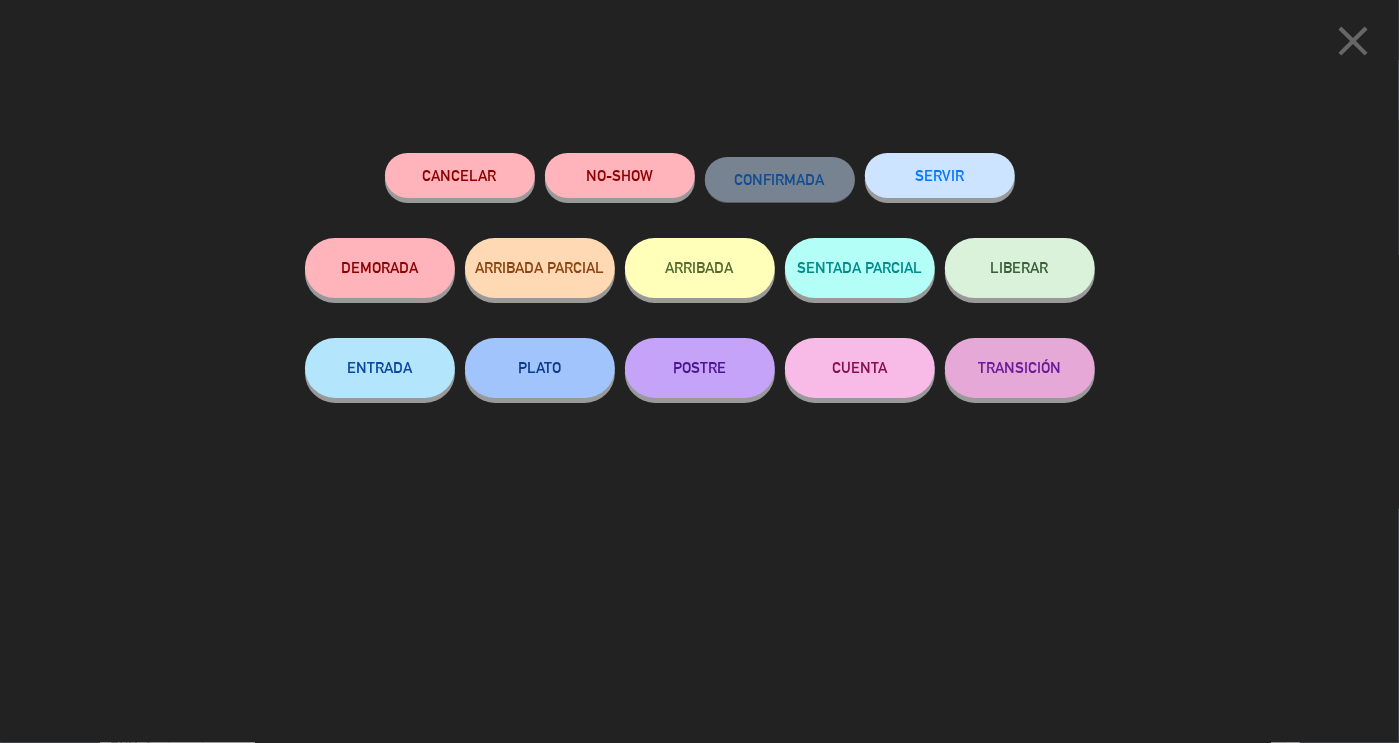 click on "SERVIR" 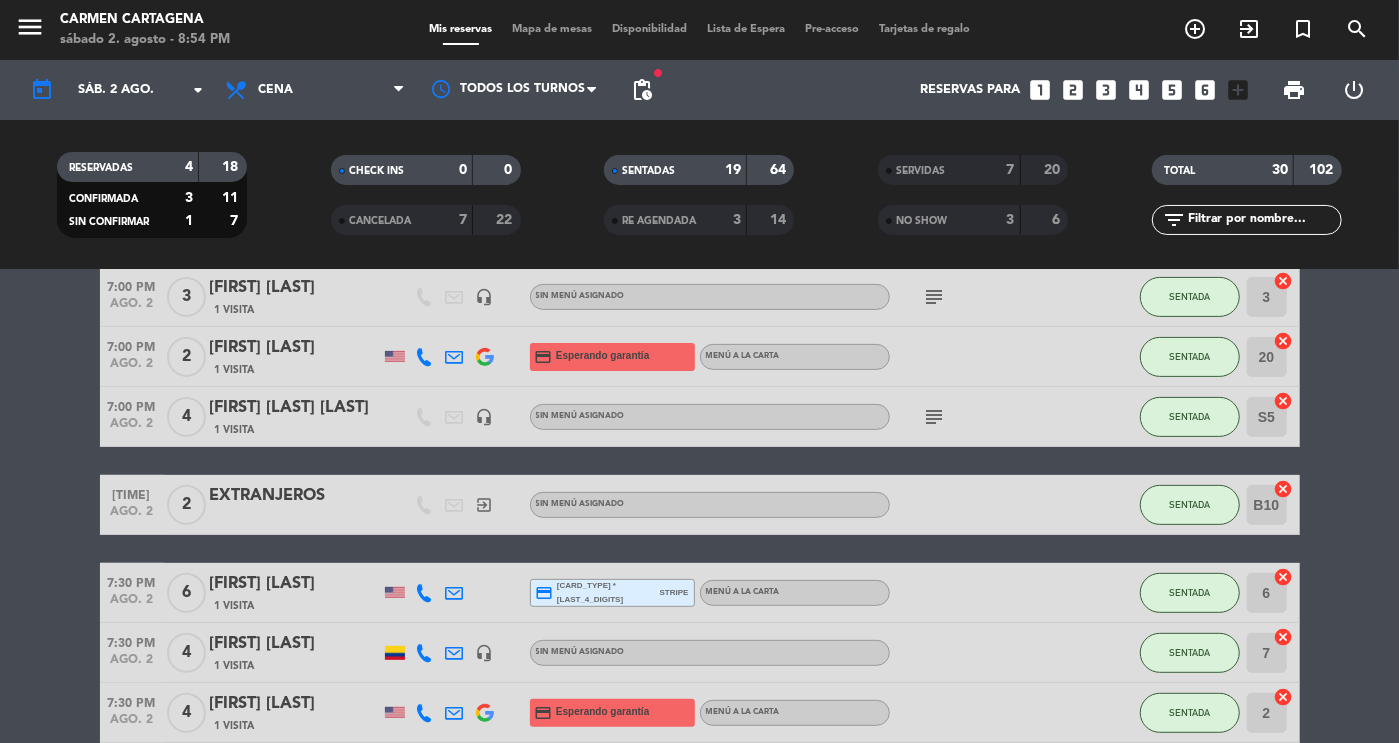 scroll, scrollTop: 405, scrollLeft: 0, axis: vertical 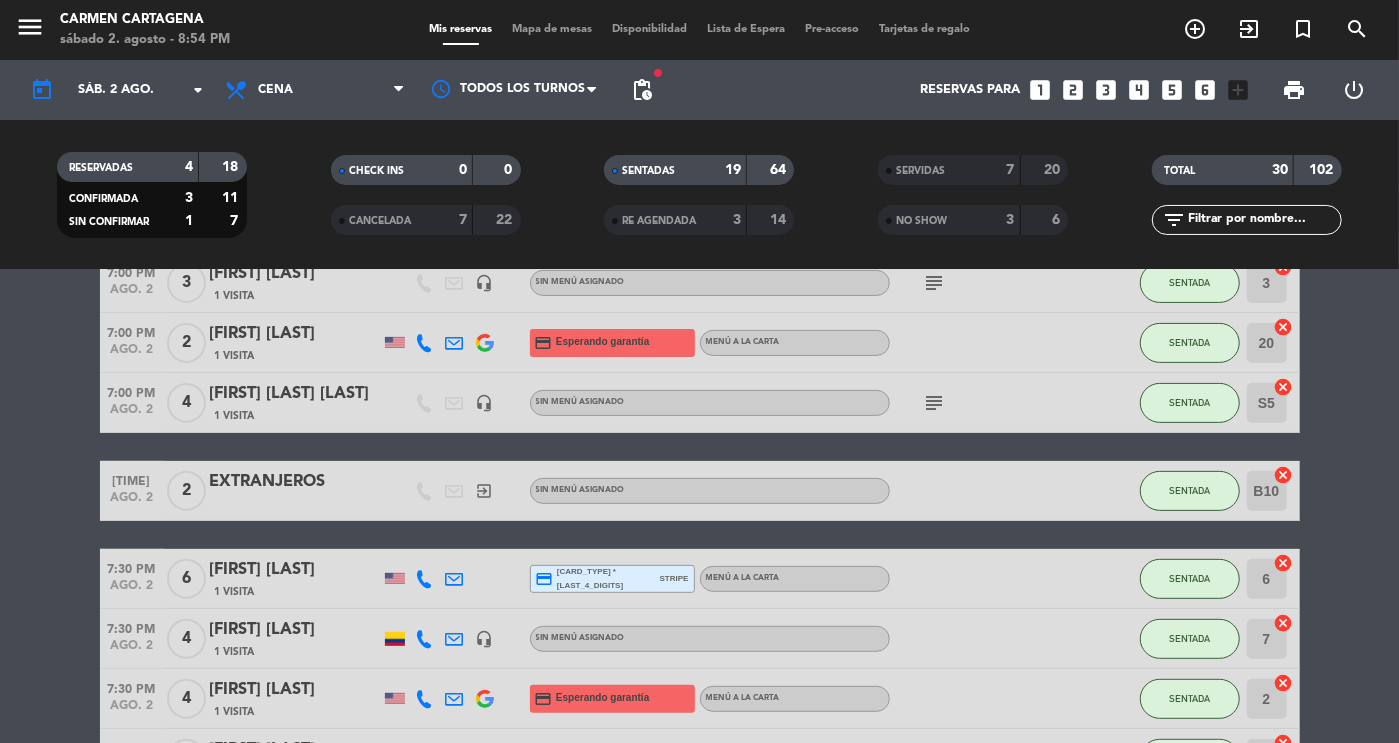click 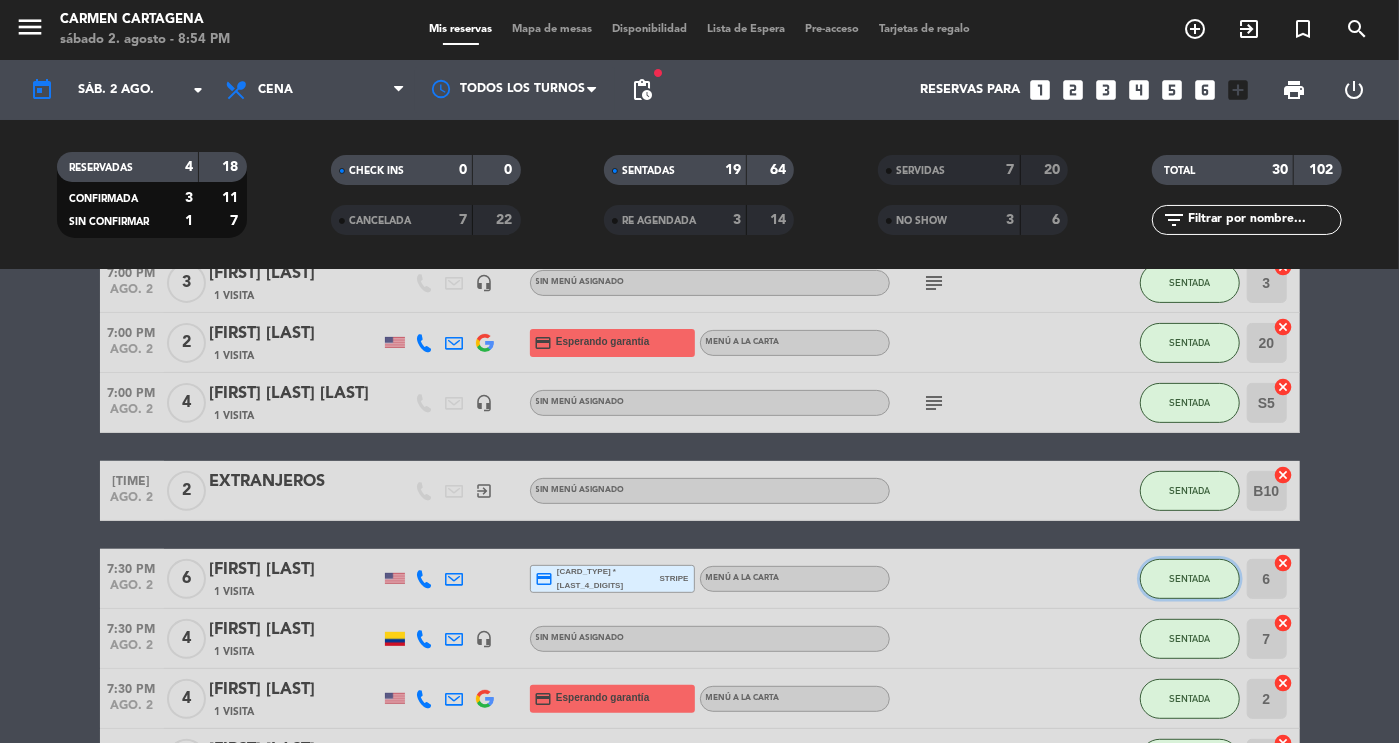 click on "SENTADA" 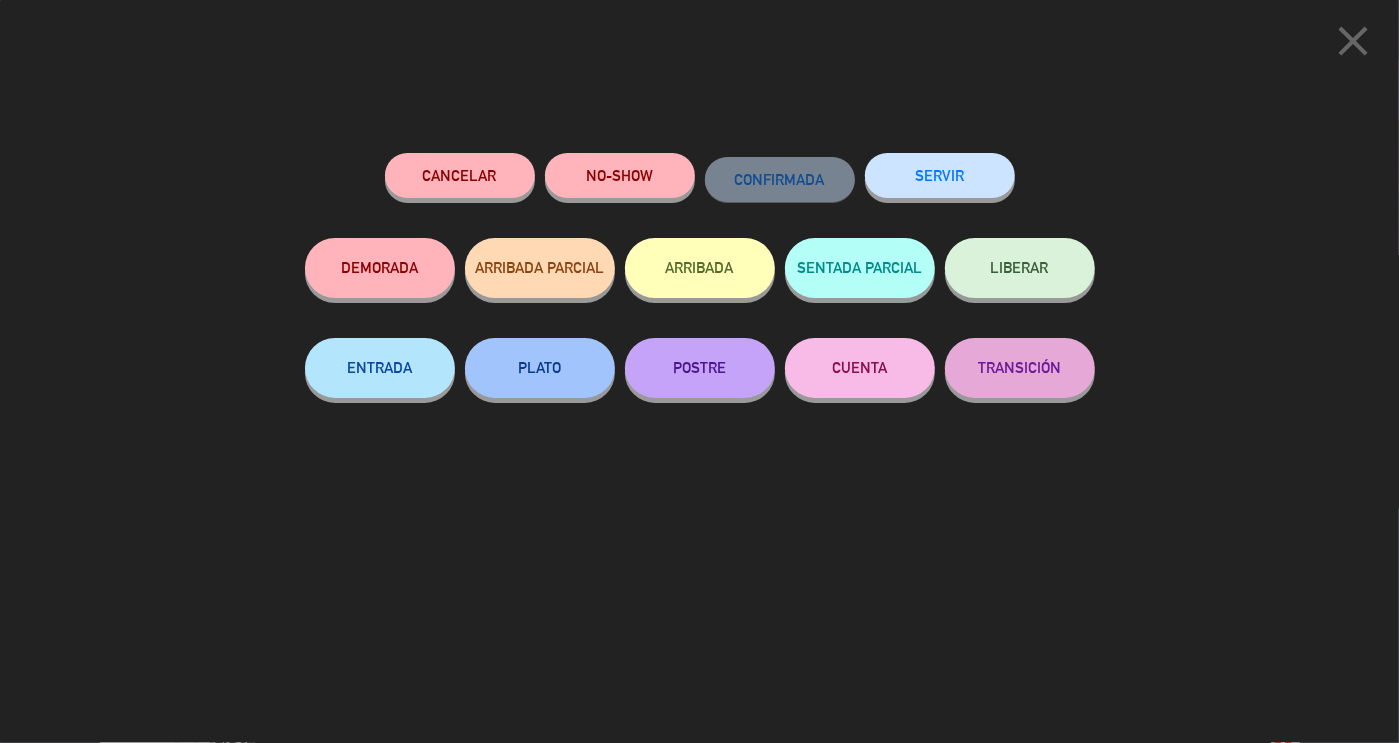 click on "close  Cancelar   NO-SHOW   CONFIRMADA   SERVIR   DEMORADA   ARRIBADA PARCIAL   ARRIBADA   SENTADA PARCIAL   LIBERAR   ENTRADA   PLATO   POSTRE   CUENTA   TRANSICIÓN" 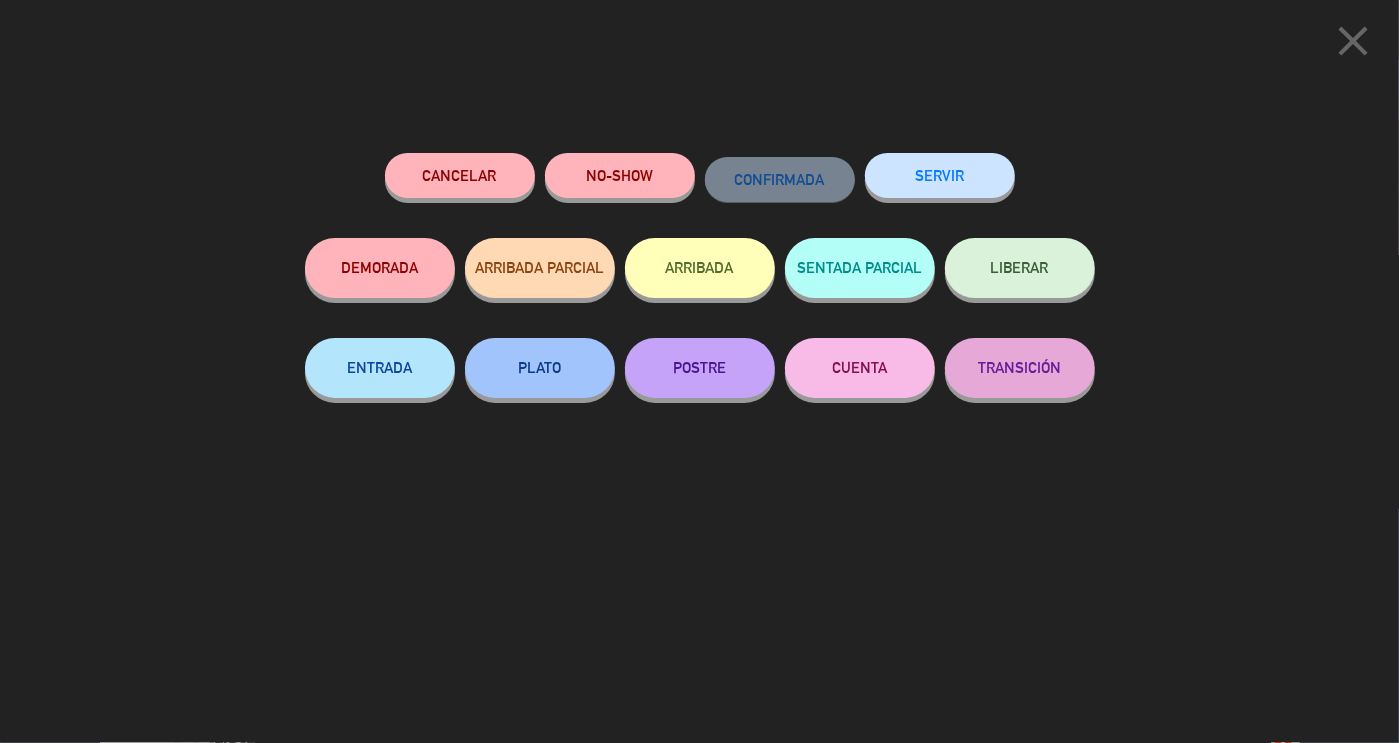 click on "close" 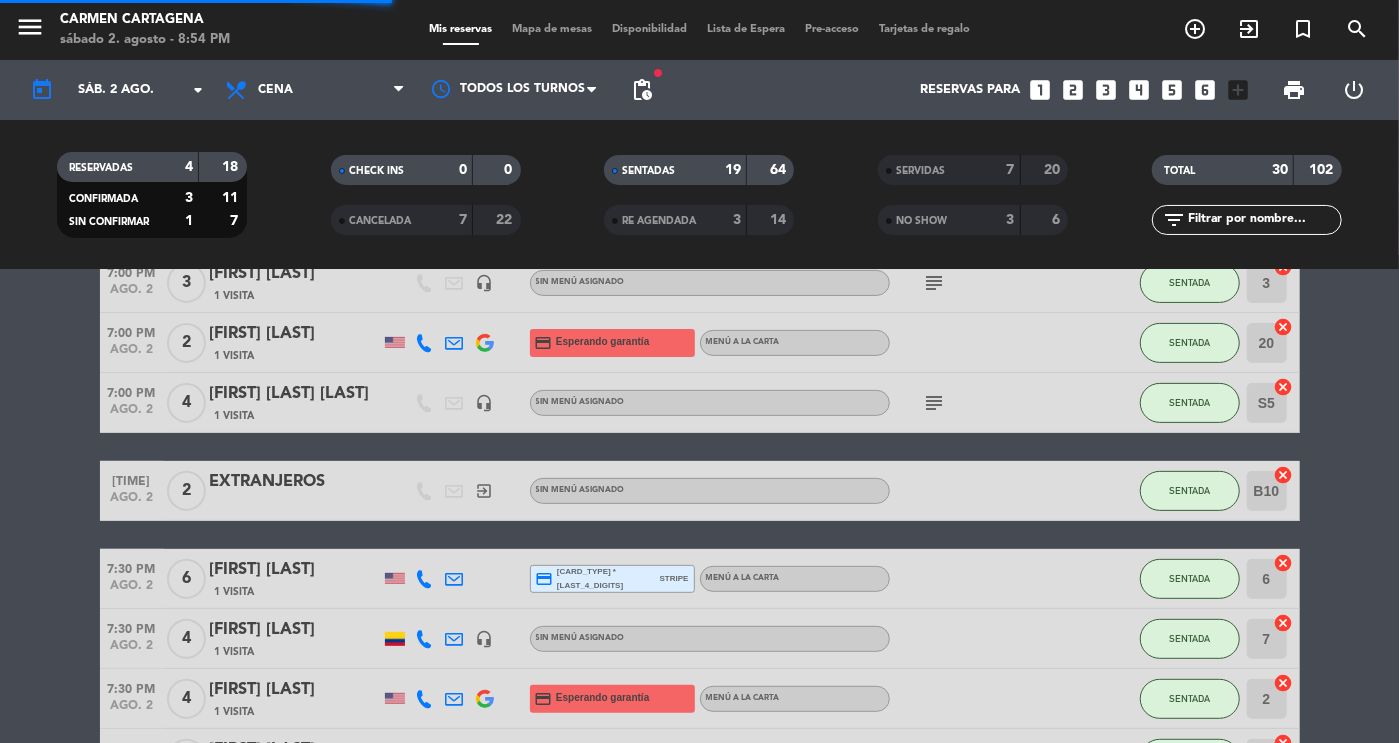 scroll, scrollTop: 1350, scrollLeft: 0, axis: vertical 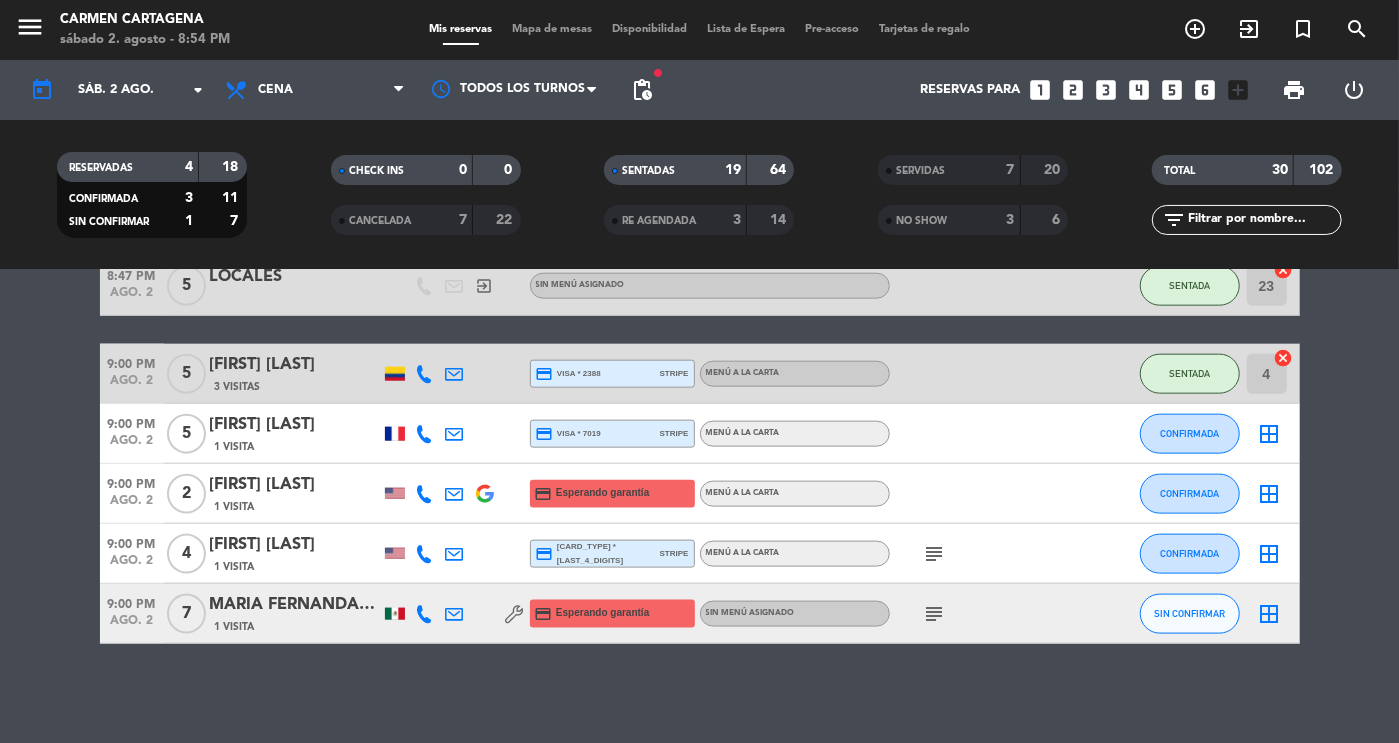 click on "SENTADAS" 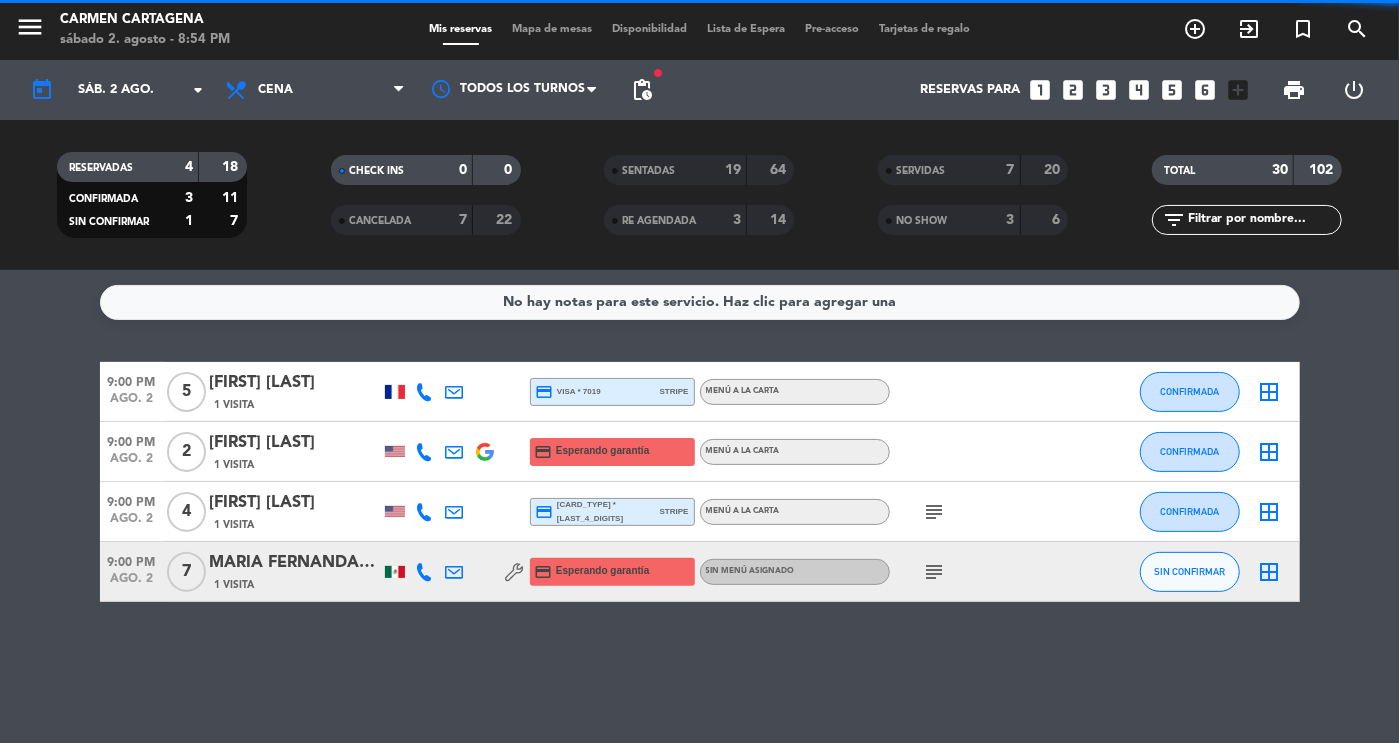 scroll, scrollTop: 0, scrollLeft: 0, axis: both 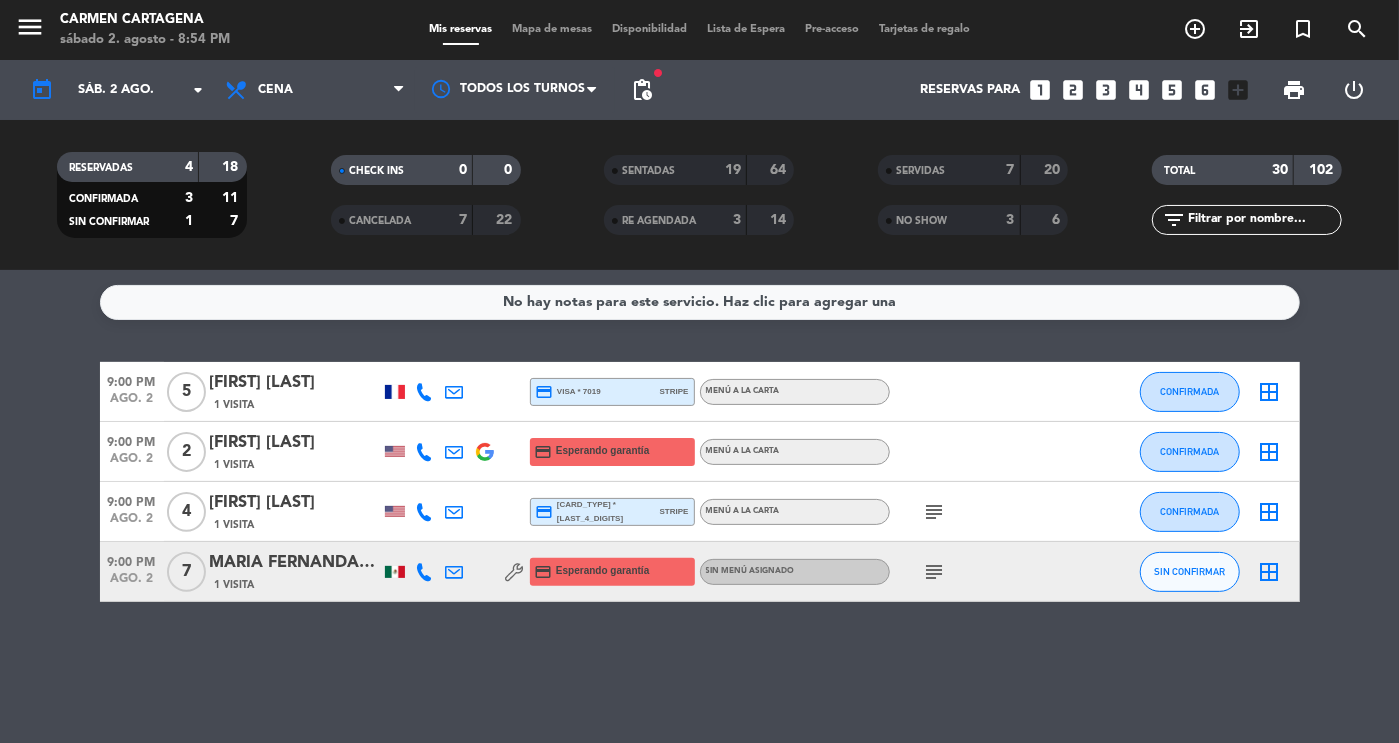 click on "MARIA FERNANDA RAMIREZ" 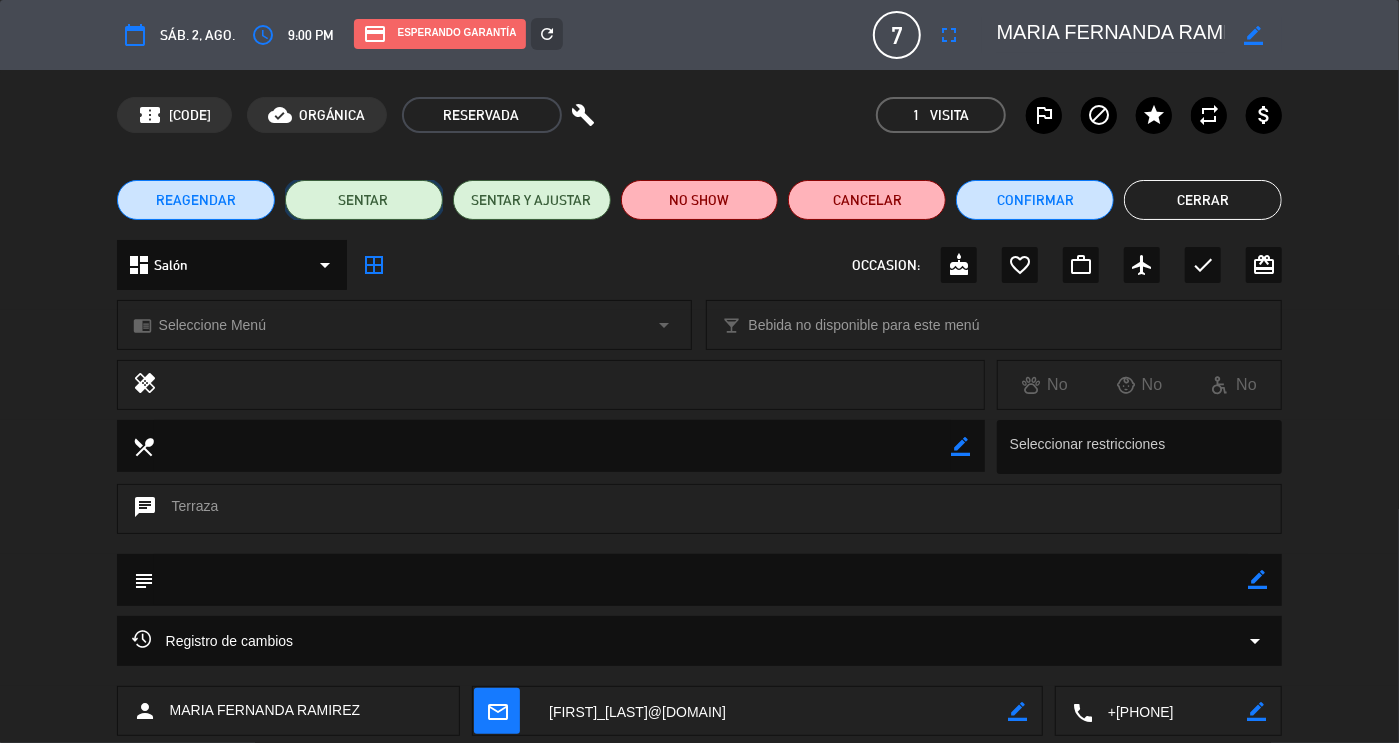 click on "SENTAR" 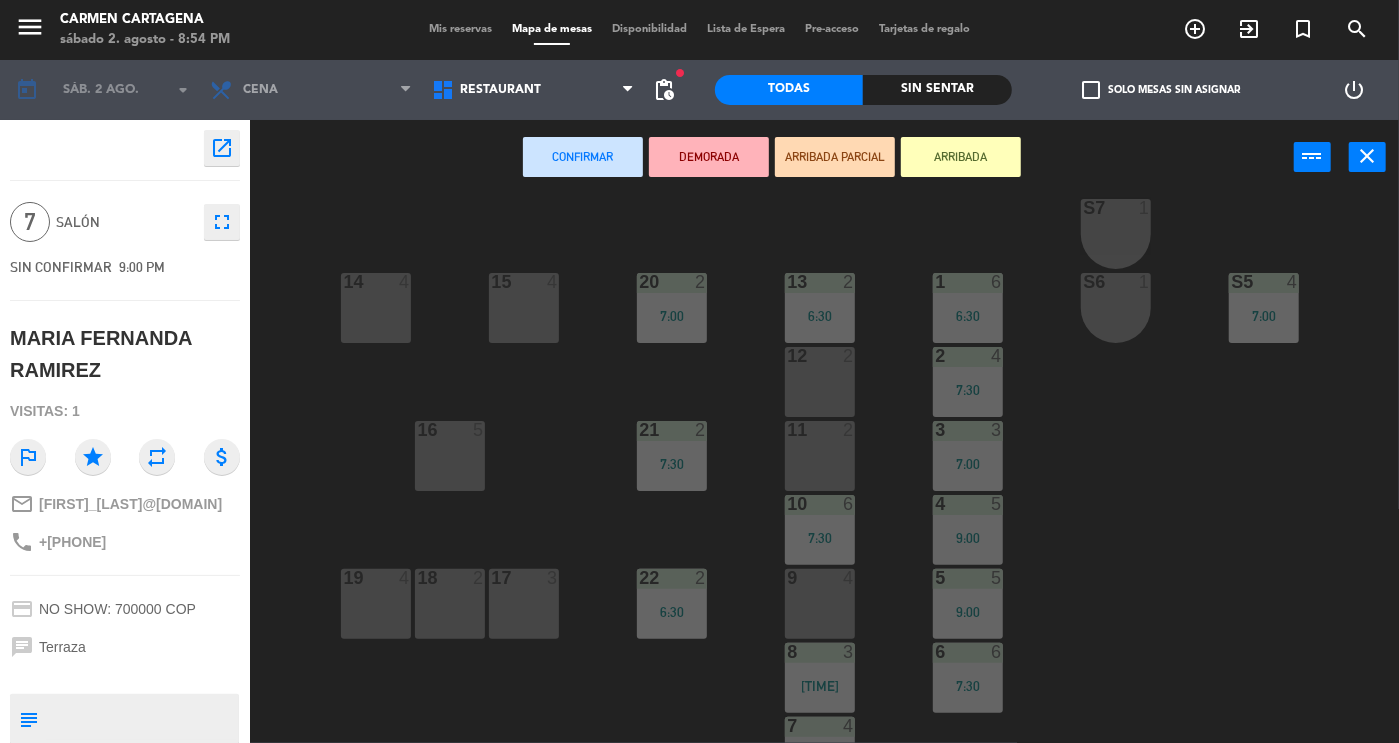 scroll, scrollTop: 382, scrollLeft: 0, axis: vertical 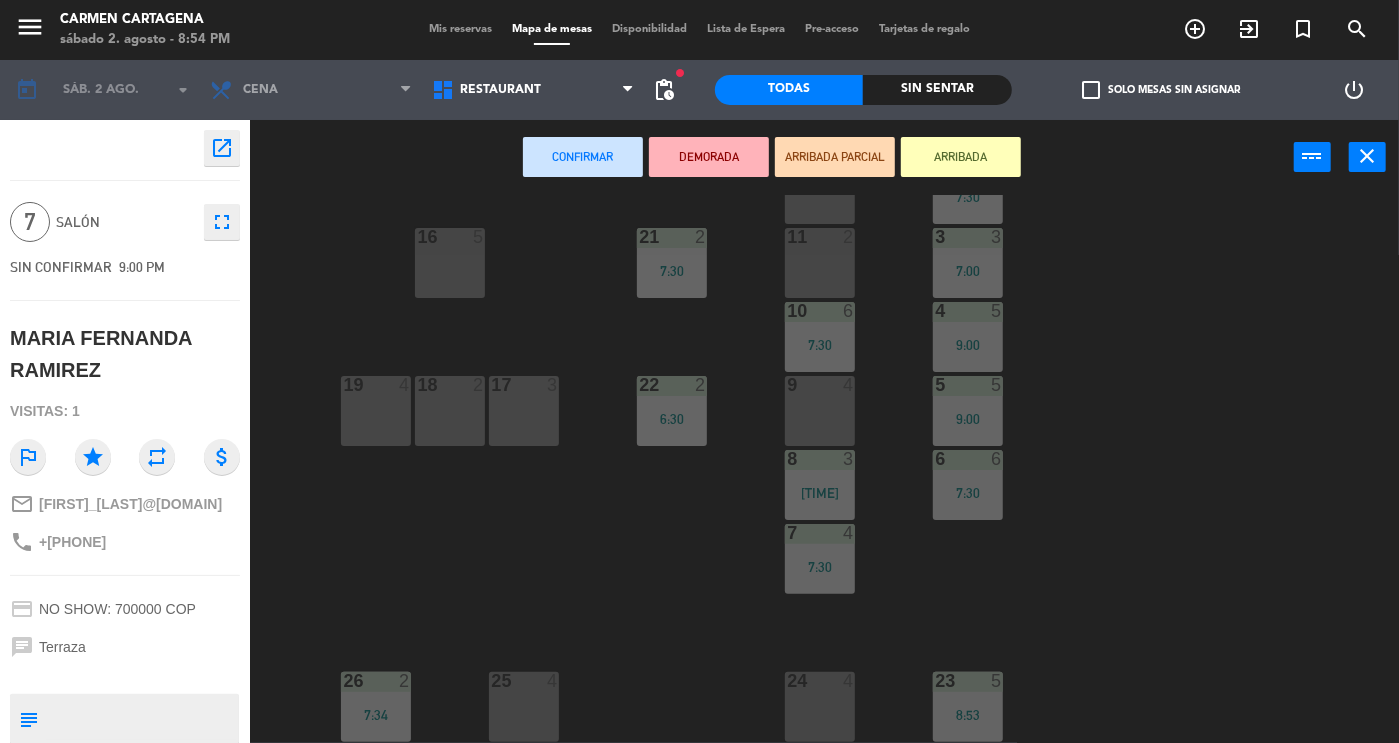 click on "24  4" at bounding box center [820, 707] 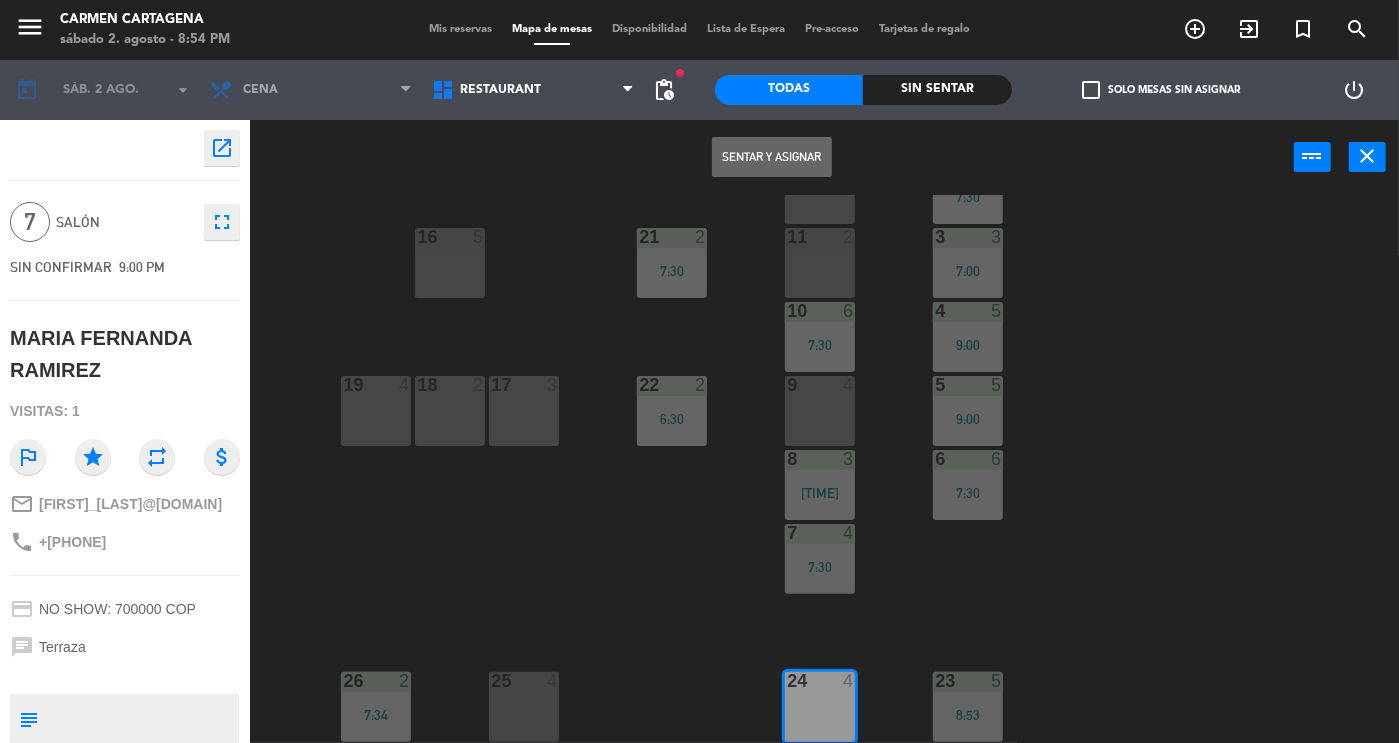 click on "25  4" at bounding box center (524, 707) 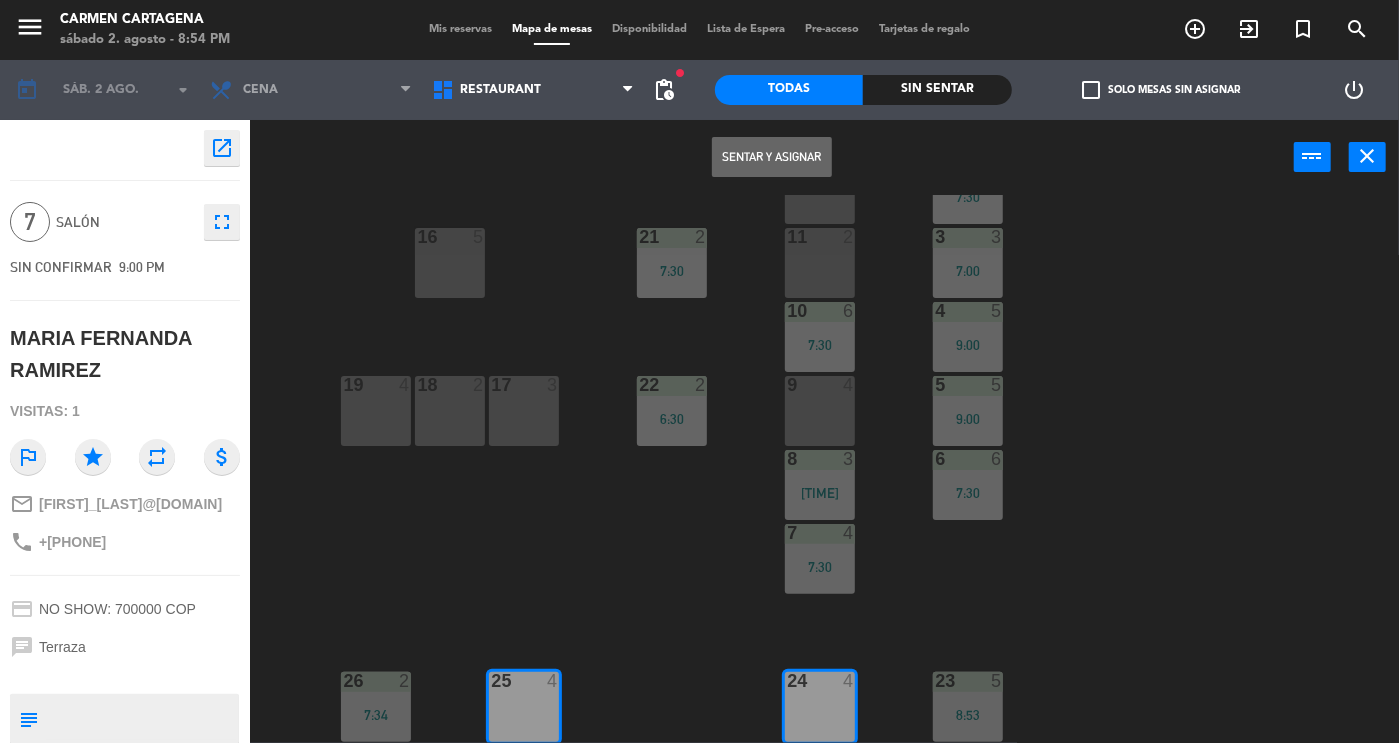 click on "Sentar y Asignar" at bounding box center (772, 157) 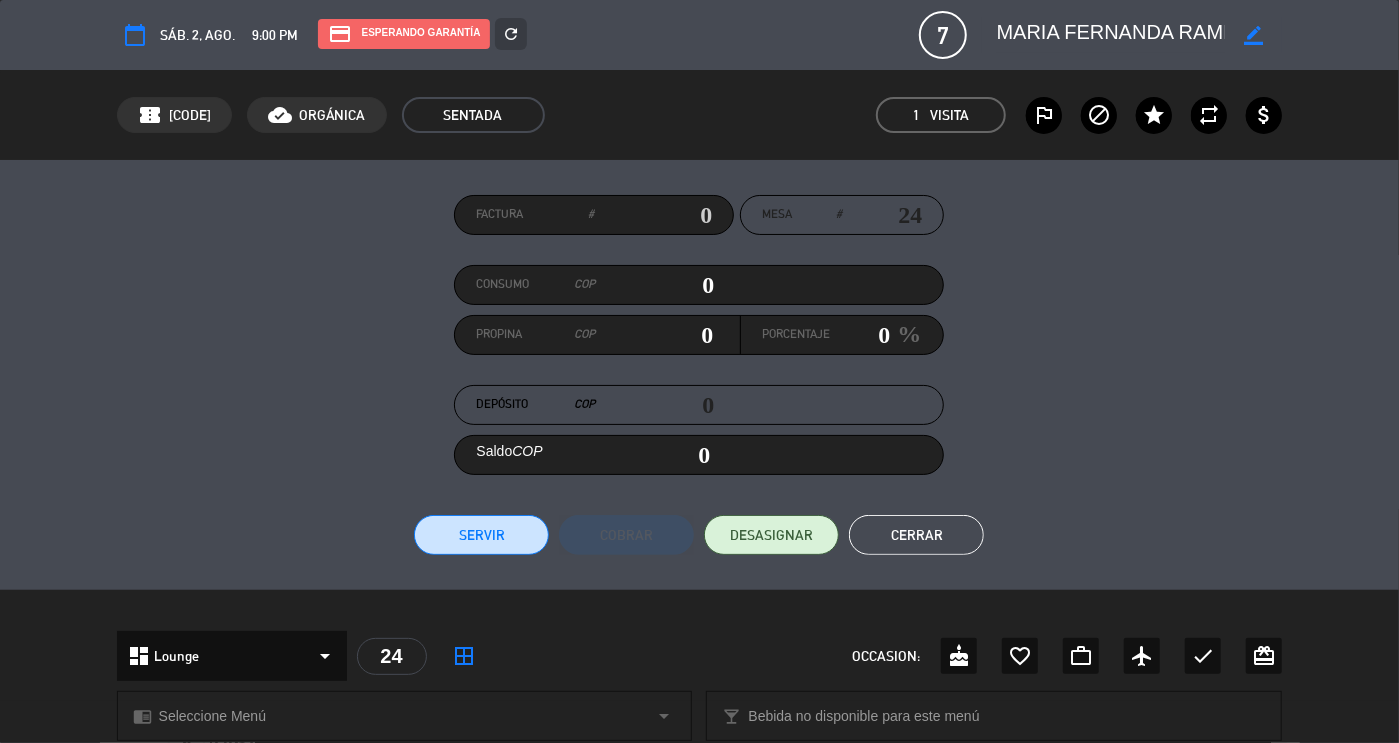 click on "Cerrar" 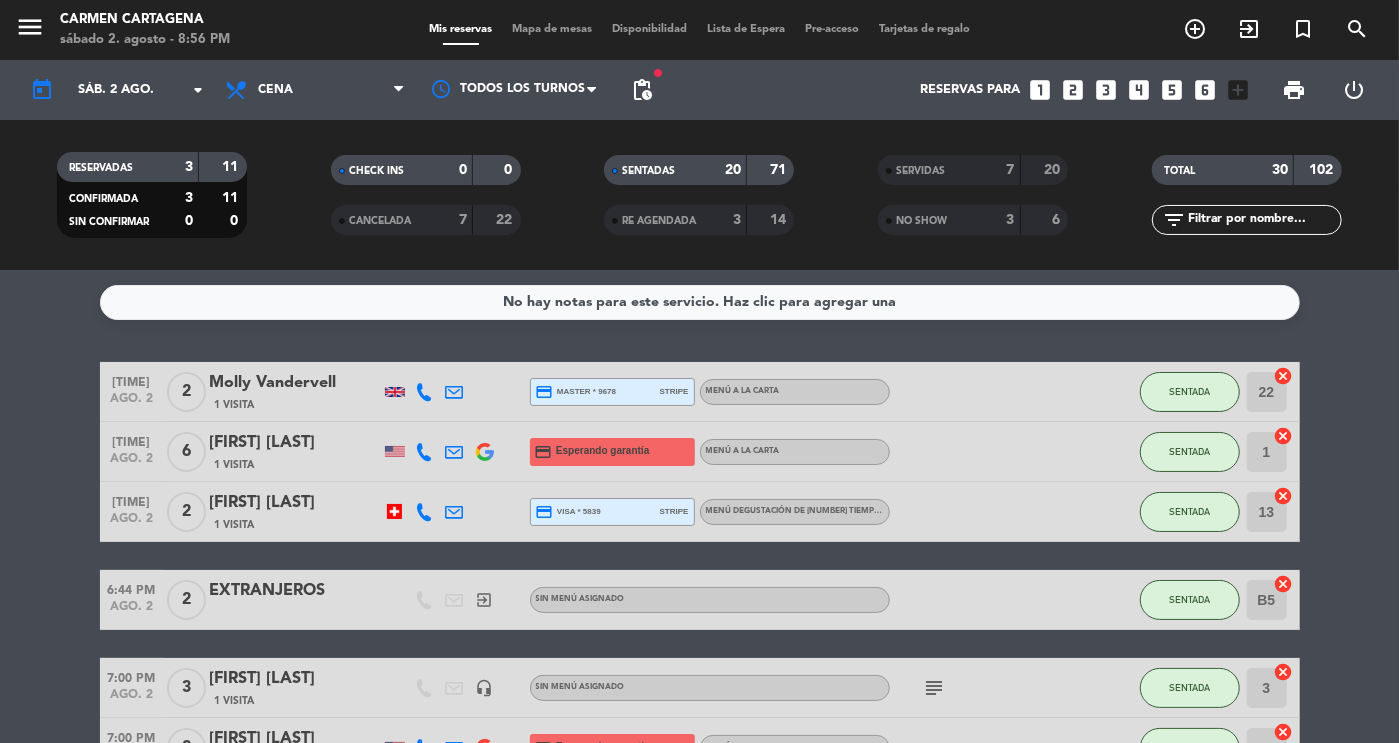 click on "20" 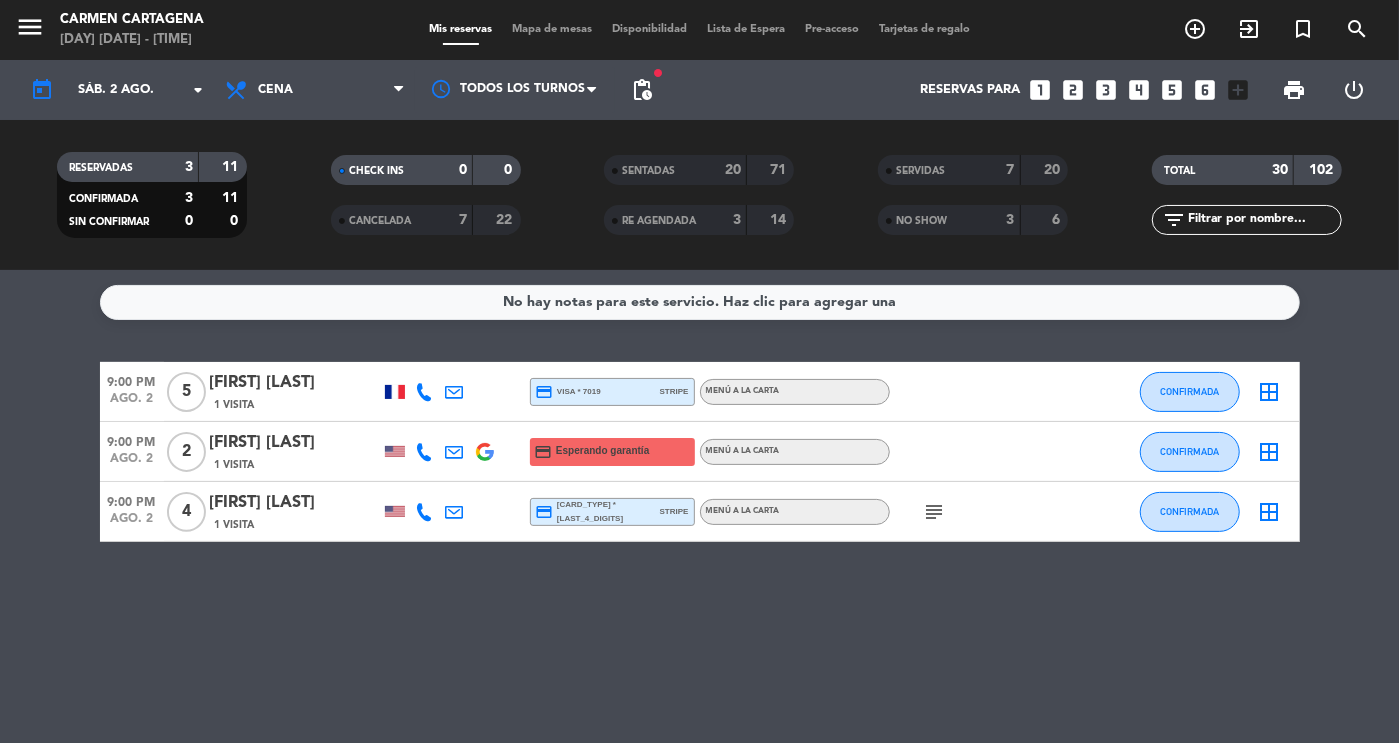click on "20" 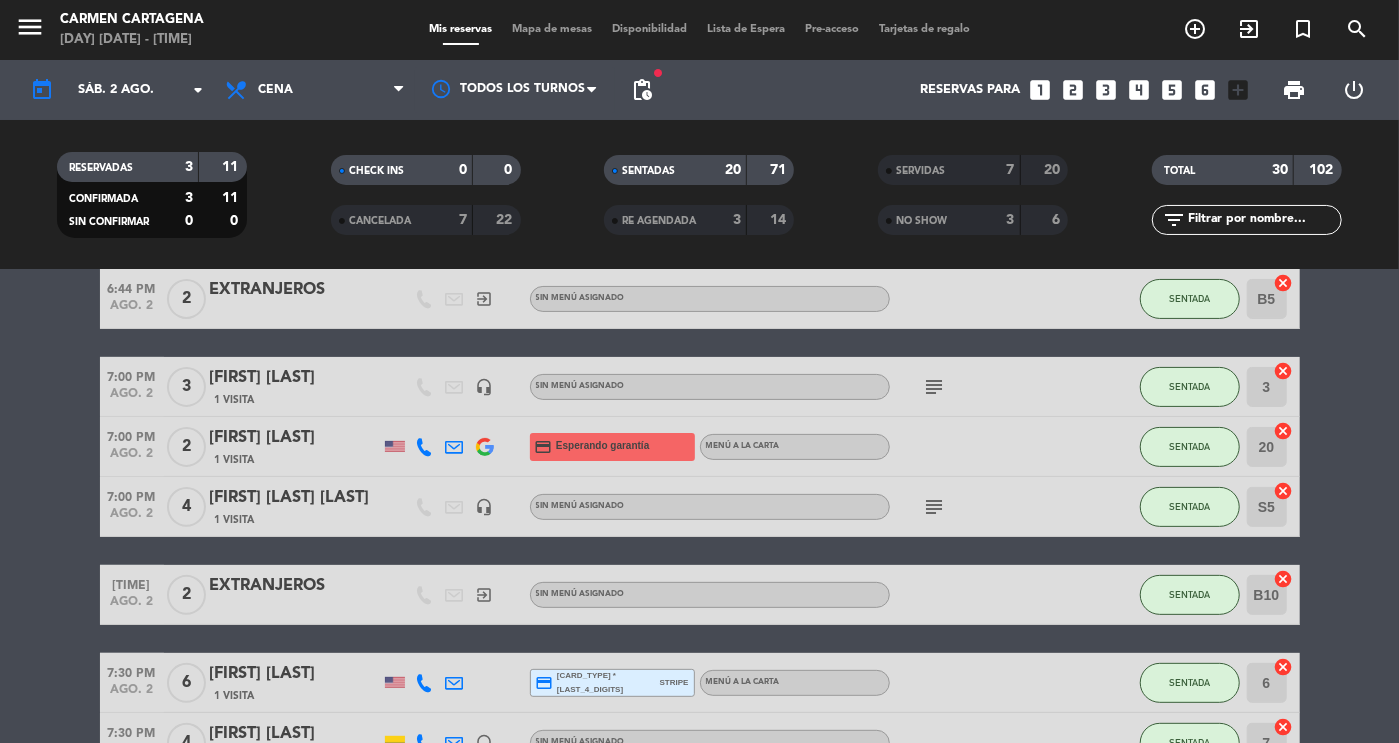 scroll, scrollTop: 305, scrollLeft: 0, axis: vertical 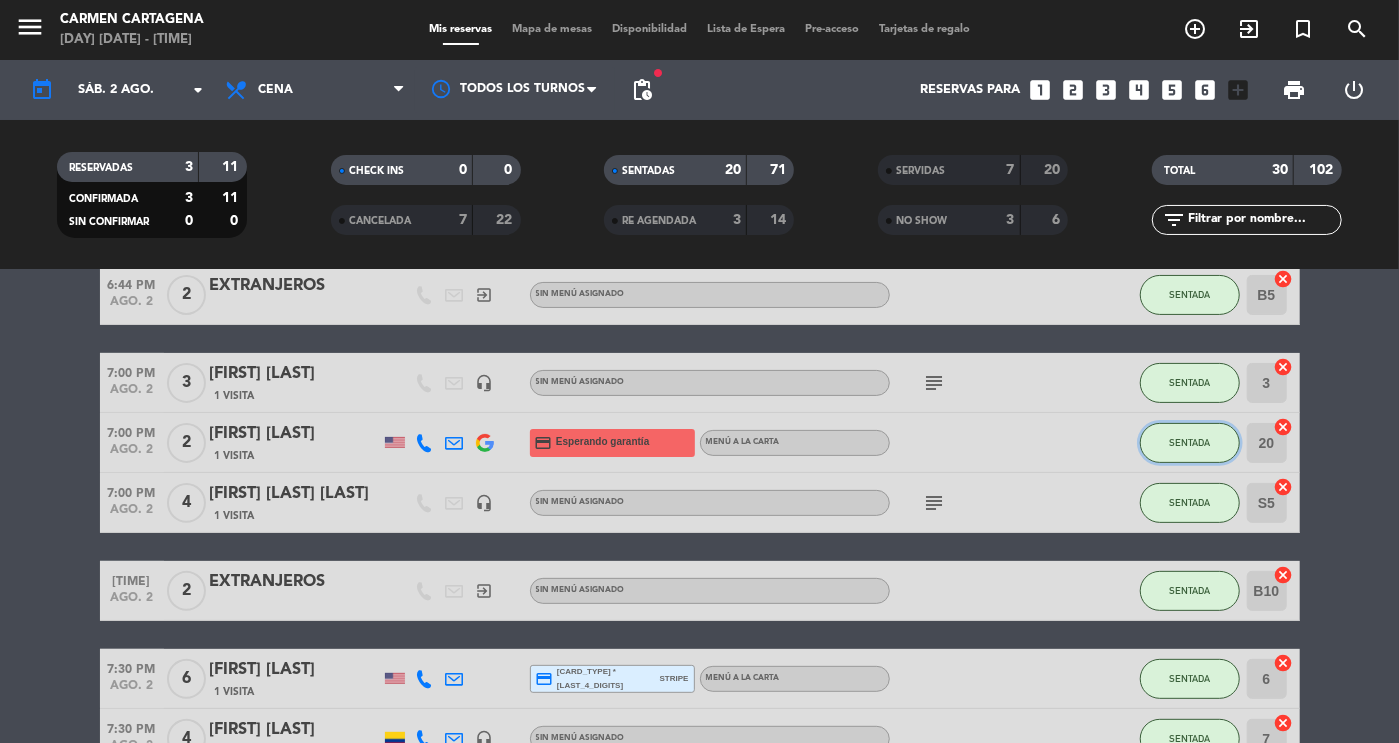 click on "SENTADA" 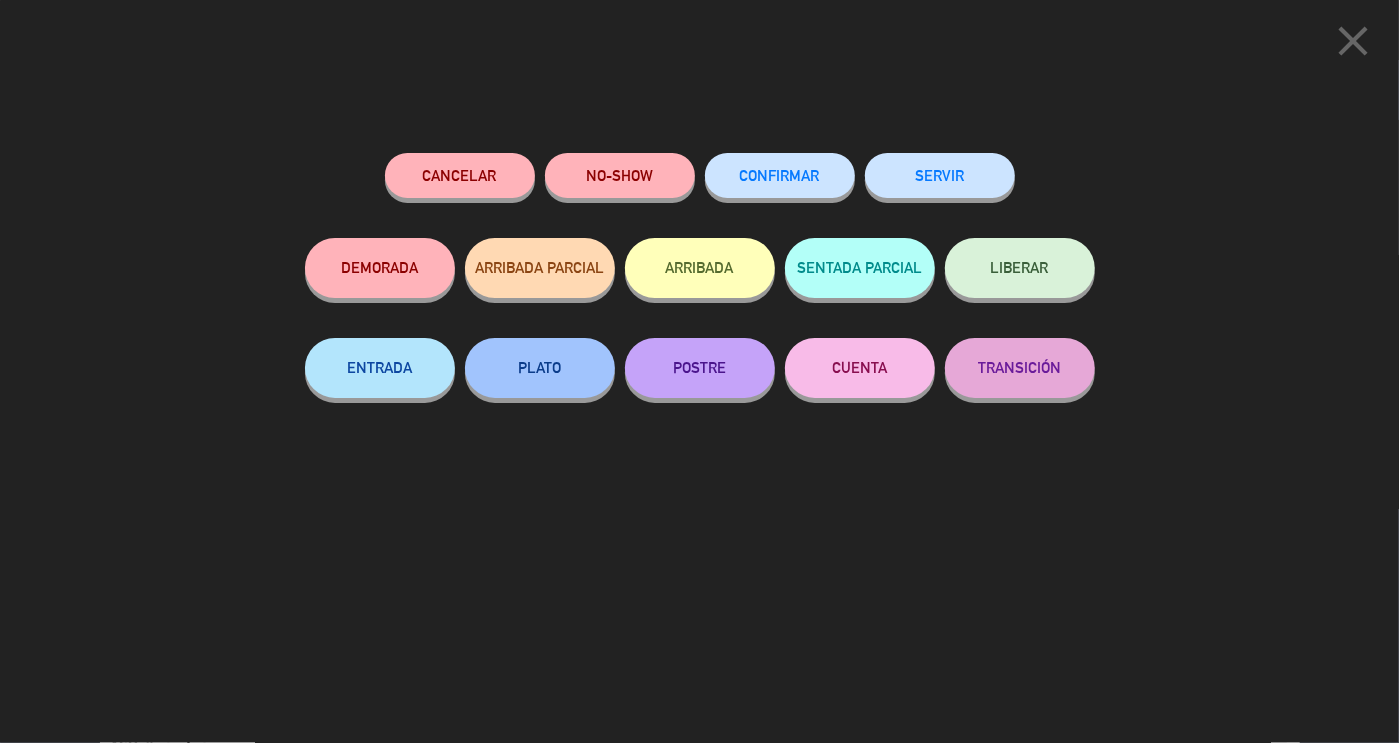click on "SERVIR" 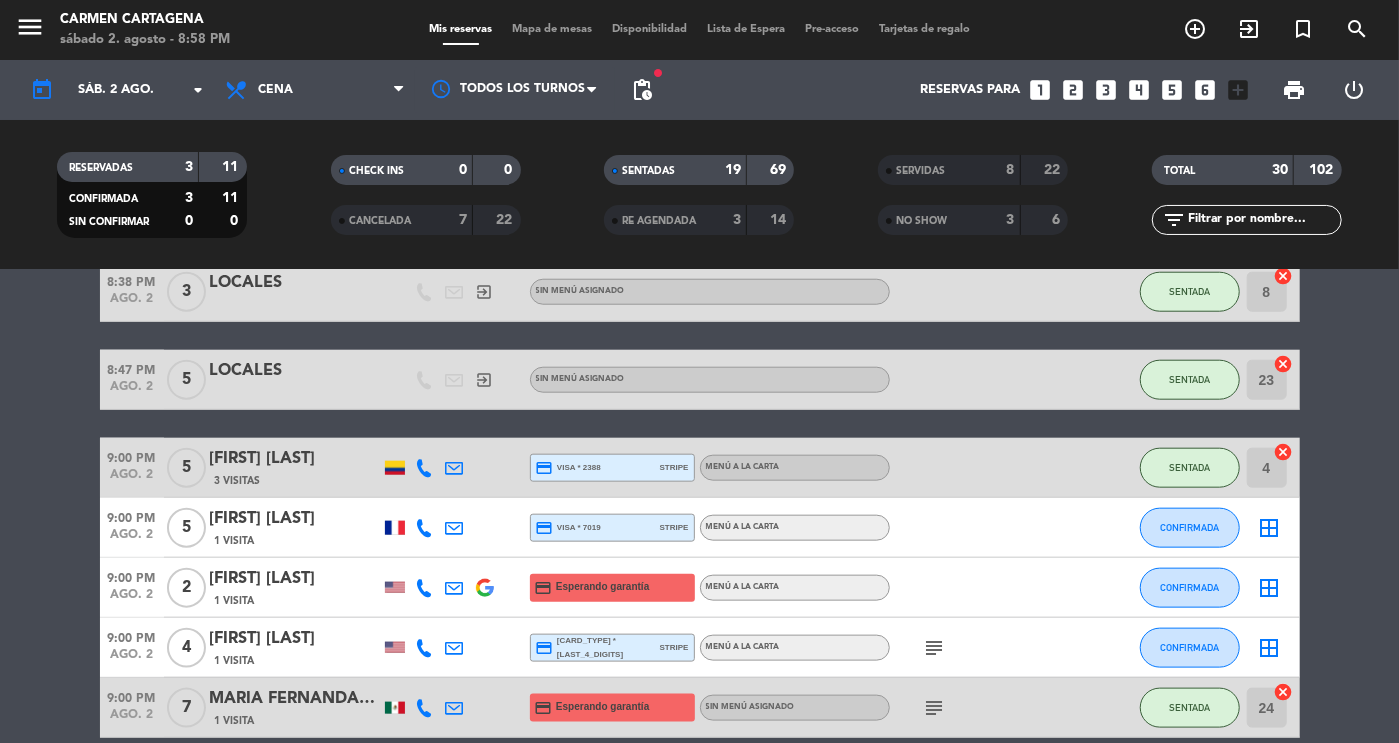 scroll, scrollTop: 1202, scrollLeft: 0, axis: vertical 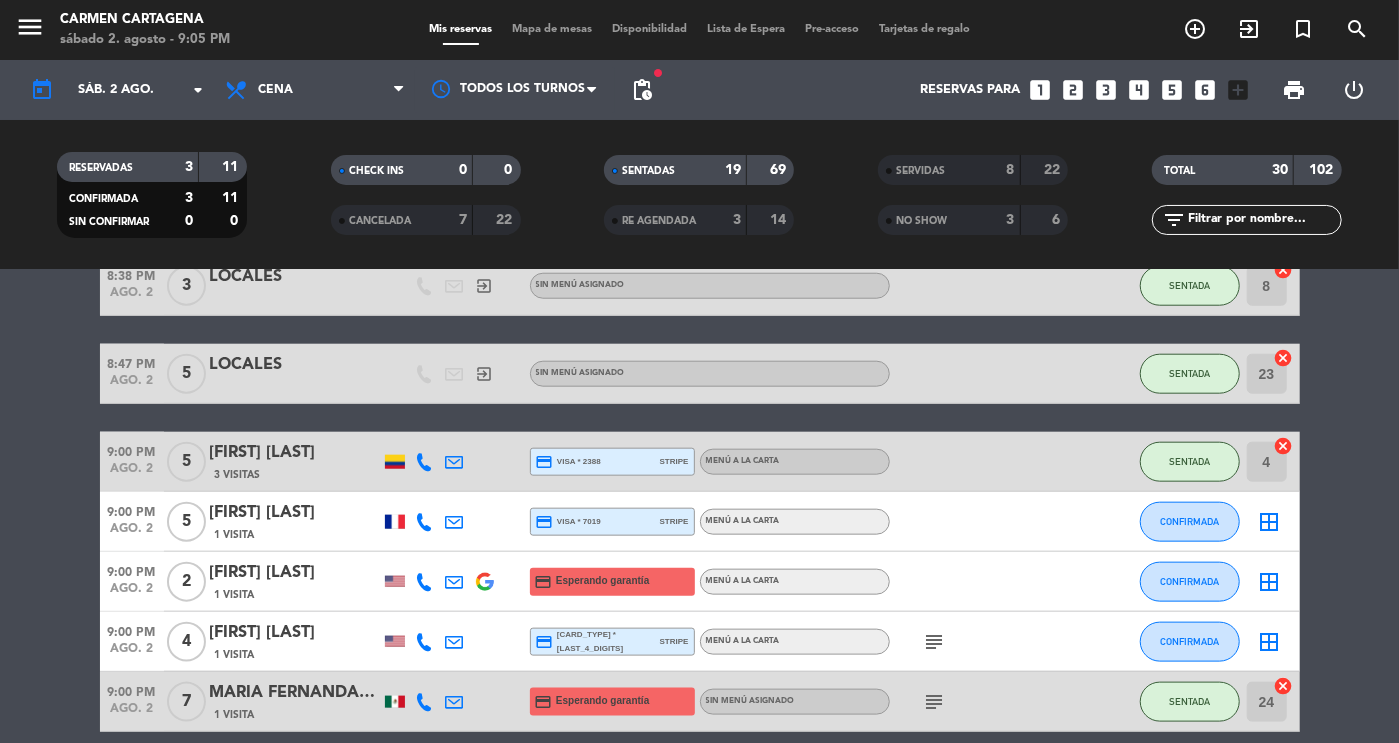 click 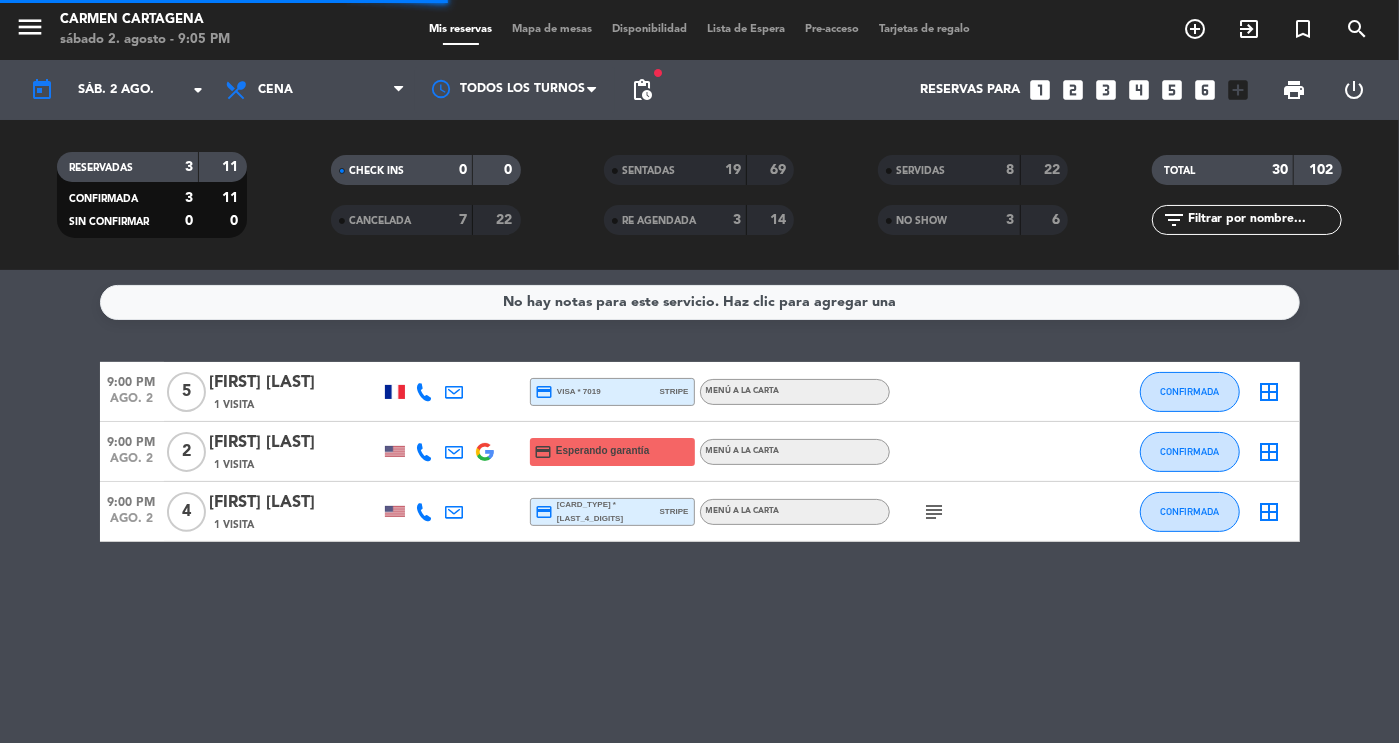 scroll, scrollTop: 0, scrollLeft: 0, axis: both 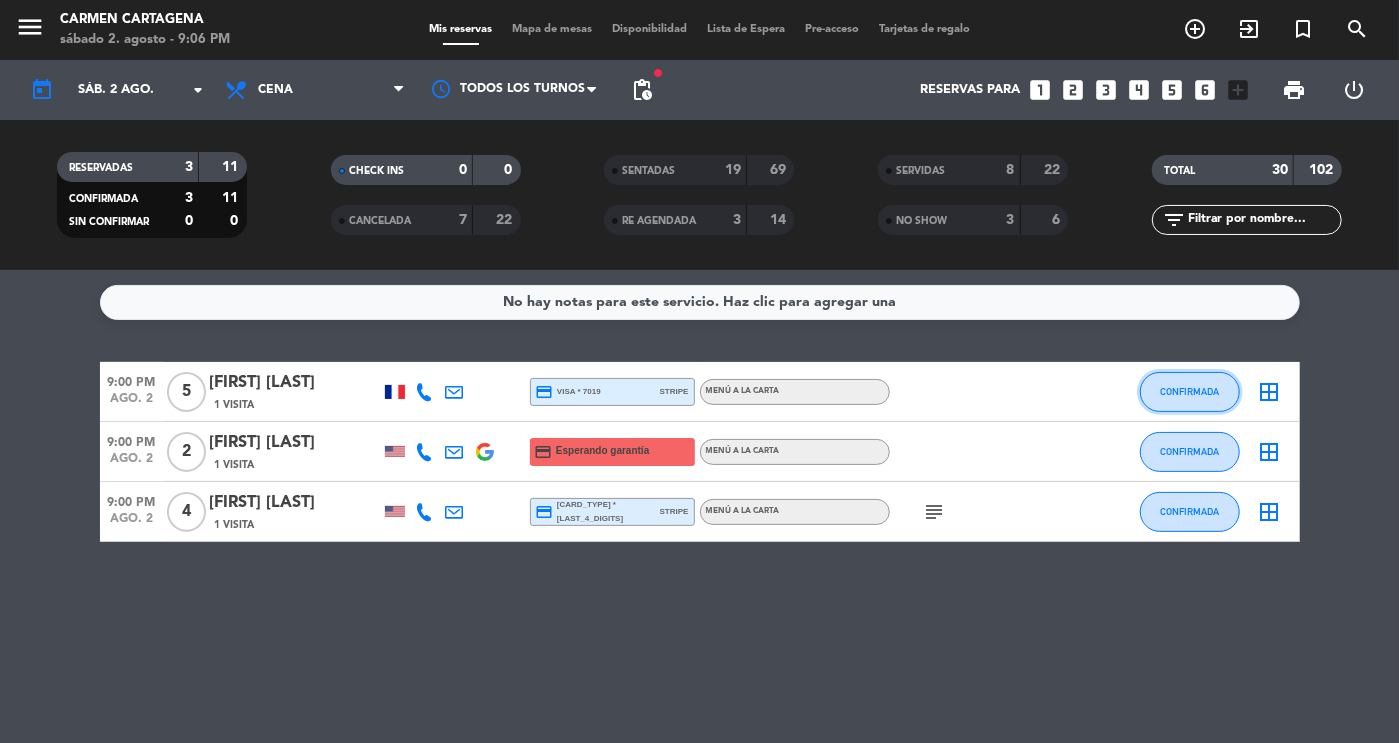 click on "CONFIRMADA" 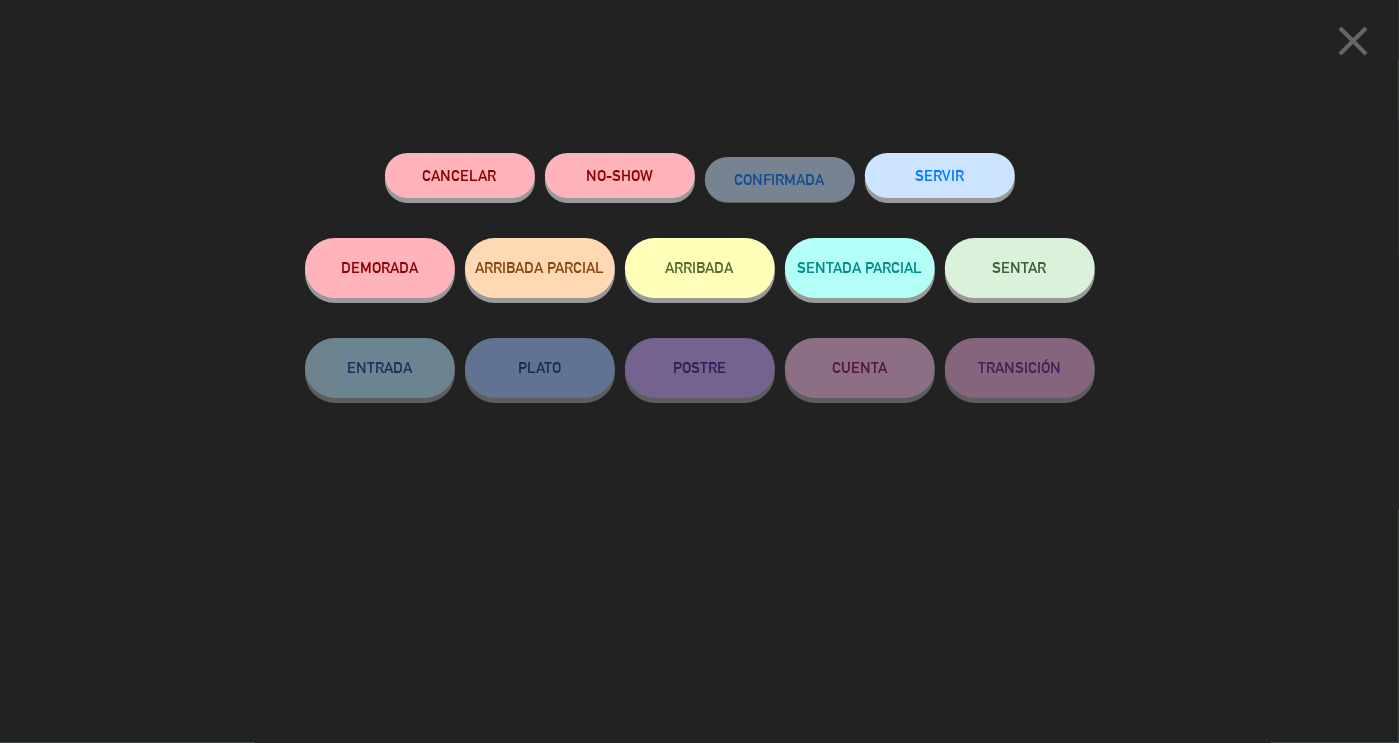 click on "SENTAR" 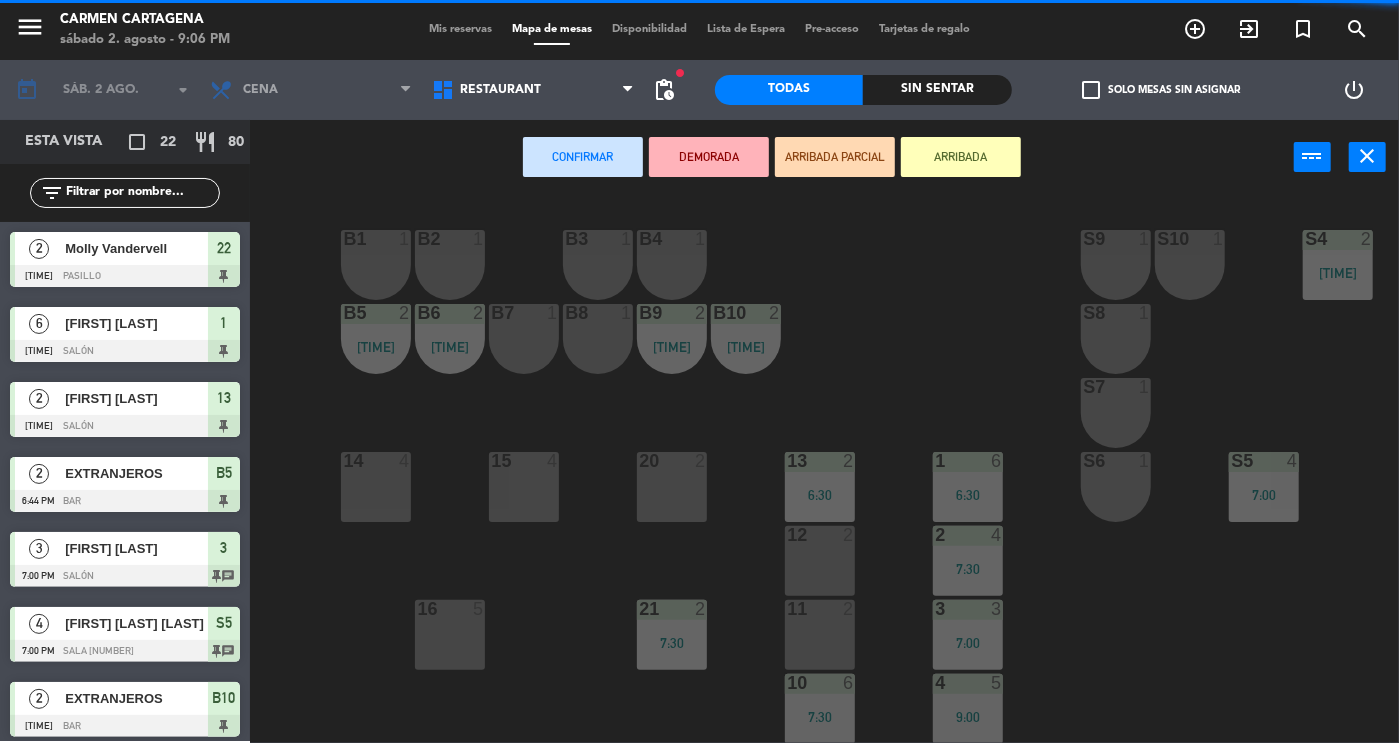 click on "B1  1  B2  1  B3  1  B4  1  S9  1  S10  1  S4  2   7:57  S3  3  B5  2   6:44  B6  2   6:44  B7  1  B8  1  B9  2   7:23  B10  2   7:23  S8  1  S7  1  S2  4  1  6   6:30  13  2   6:30  14  4  15  4  S6  1  S5  4   7:00  20  2  2  4   7:30  12  2  S1  2   7:30  3  3   7:00  11  2  16  5  21  2   7:30  4  5   9:00  10  6   7:30  5  5   9:00  9  4  17  3  18  2  19  4  22  2   6:30  6  6   7:30  8  3   8:38  7  4   7:30  23  5   8:53  24  7   9:00  25  7   9:00  26  2   7:34" 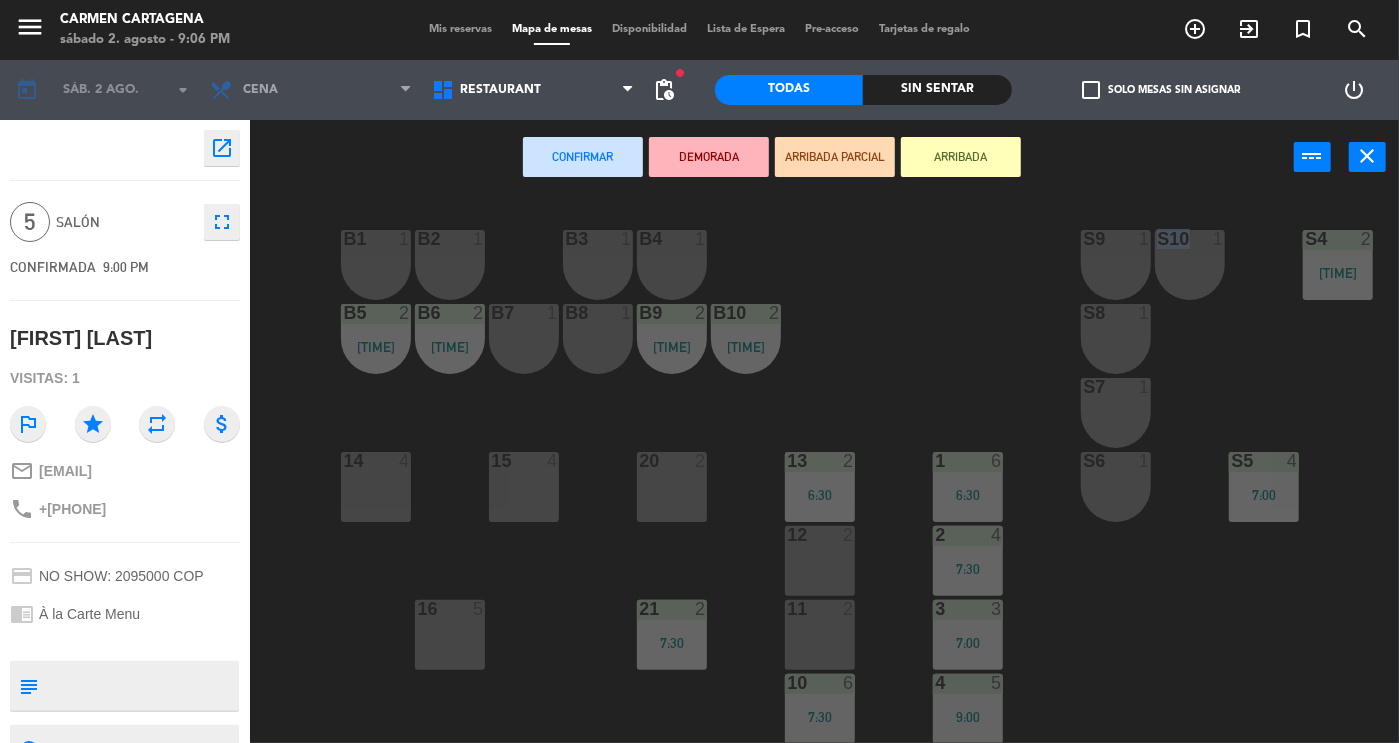 click on "B1  1  B2  1  B3  1  B4  1  S9  1  S10  1  S4  2   7:57  S3  3  B5  2   6:44  B6  2   6:44  B7  1  B8  1  B9  2   7:23  B10  2   7:23  S8  1  S7  1  S2  4  1  6   6:30  13  2   6:30  14  4  15  4  S6  1  S5  4   7:00  20  2  2  4   7:30  12  2  S1  2   7:30  3  3   7:00  11  2  16  5  21  2   7:30  4  5   9:00  10  6   7:30  5  5   9:00  9  4  17  3  18  2  19  4  22  2   6:30  6  6   7:30  8  3   8:38  7  4   7:30  23  5   8:53  24  7   9:00  25  7   9:00  26  2   7:34" 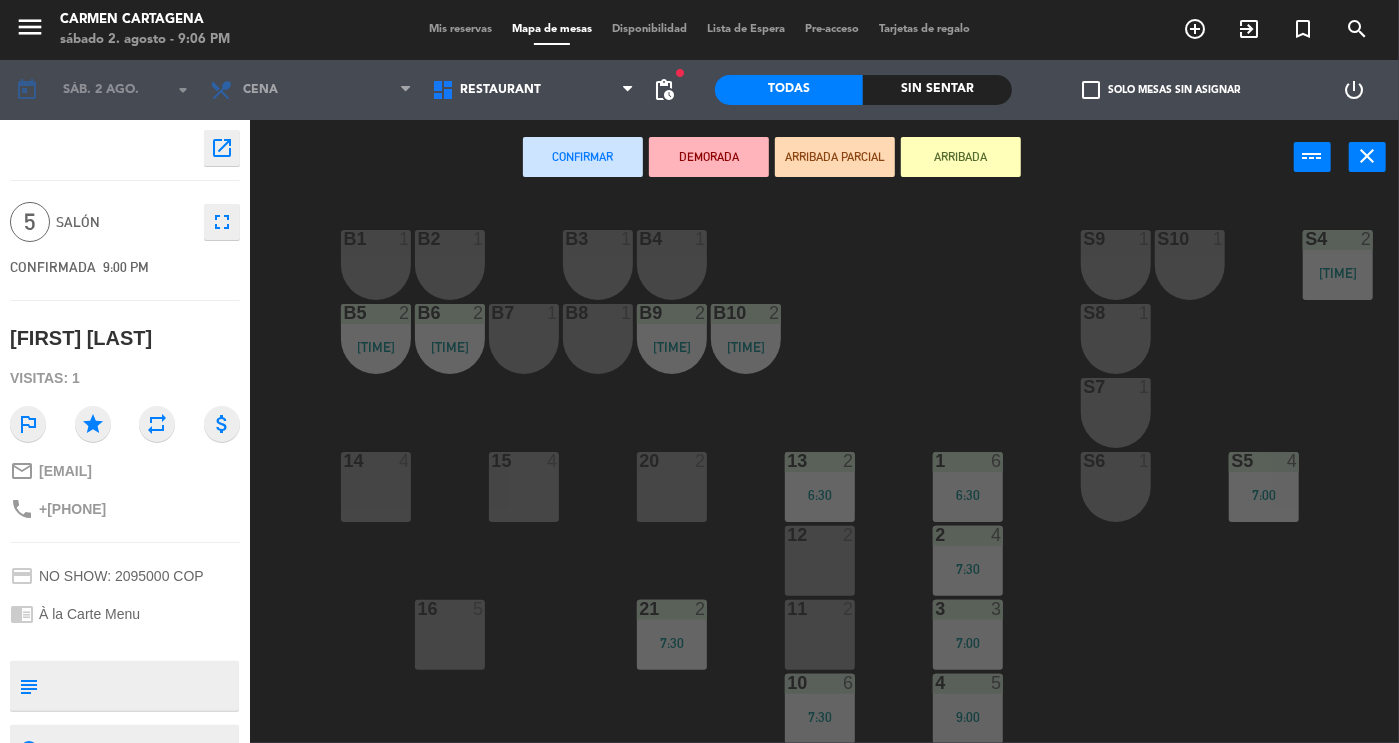 click on "11  2" at bounding box center (820, 635) 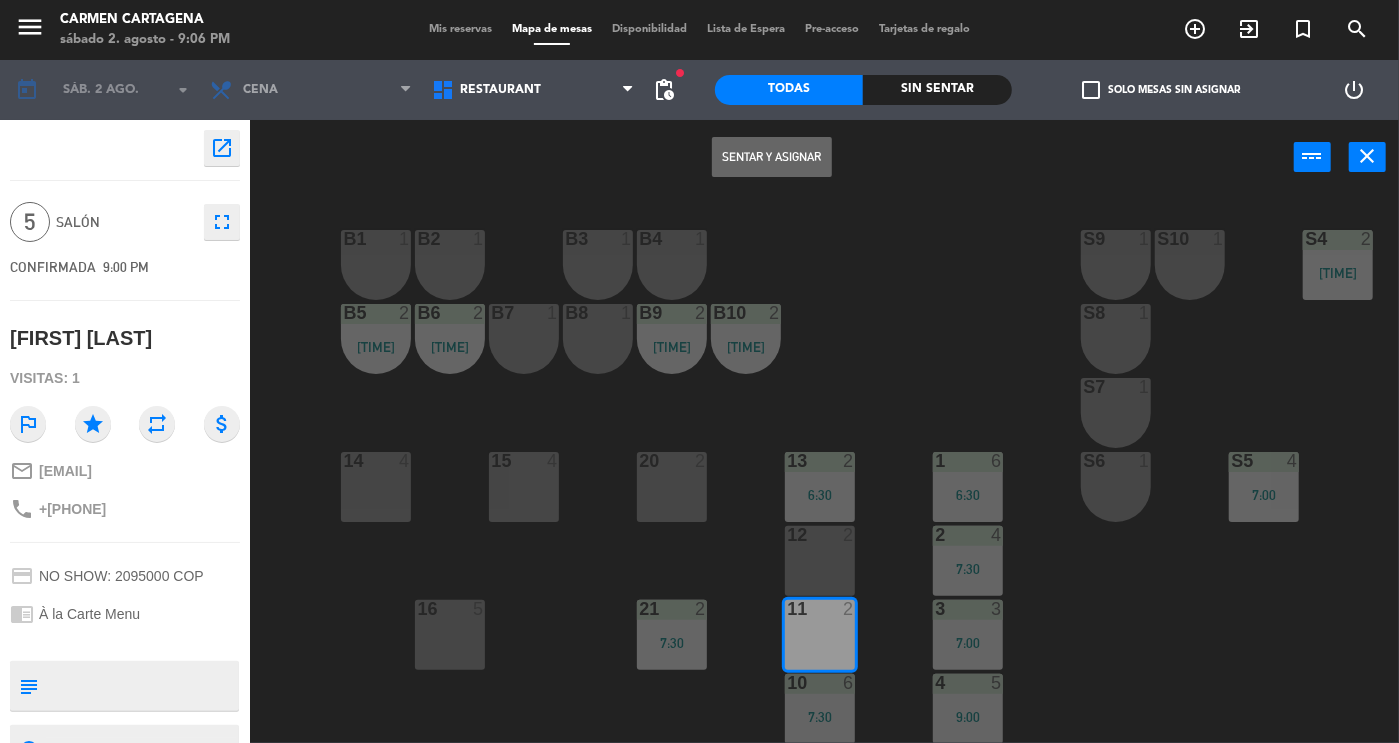click on "12  2" at bounding box center [820, 561] 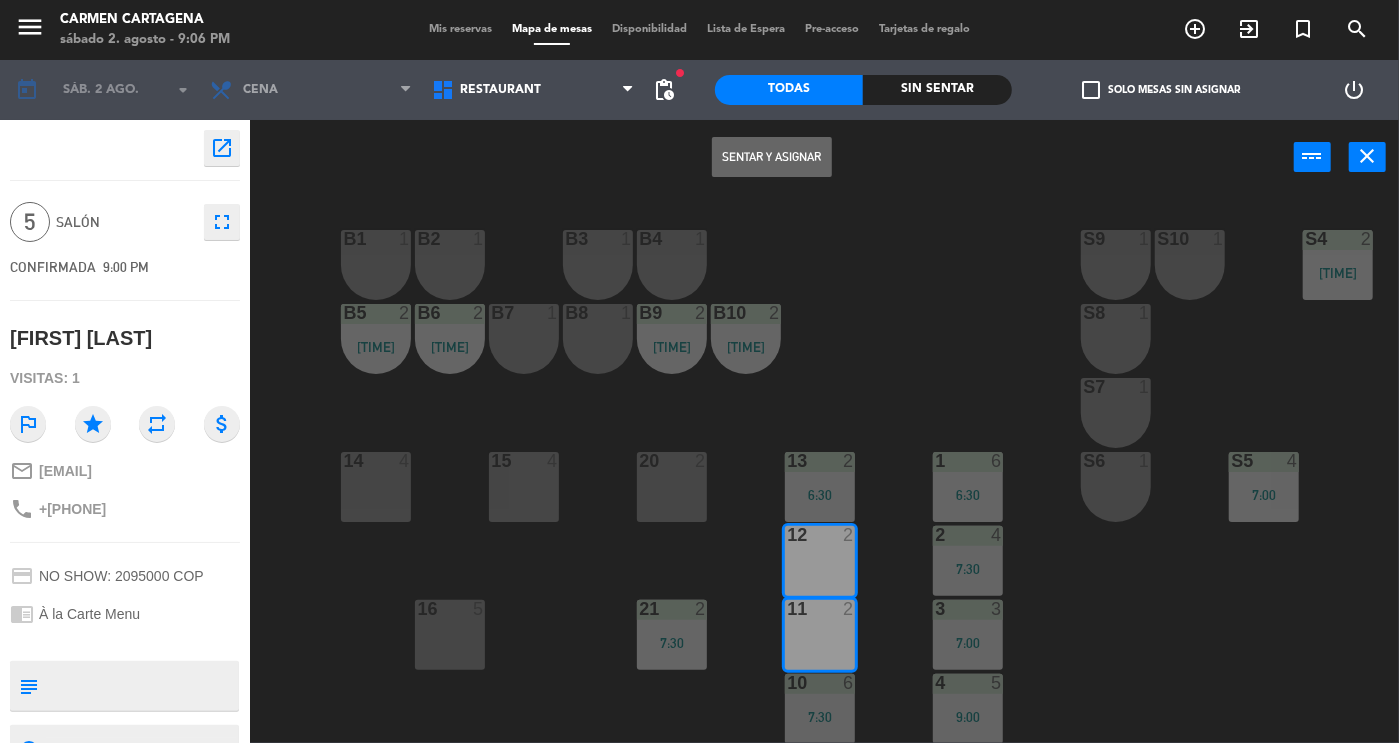 click on "Sentar y Asignar" at bounding box center (772, 157) 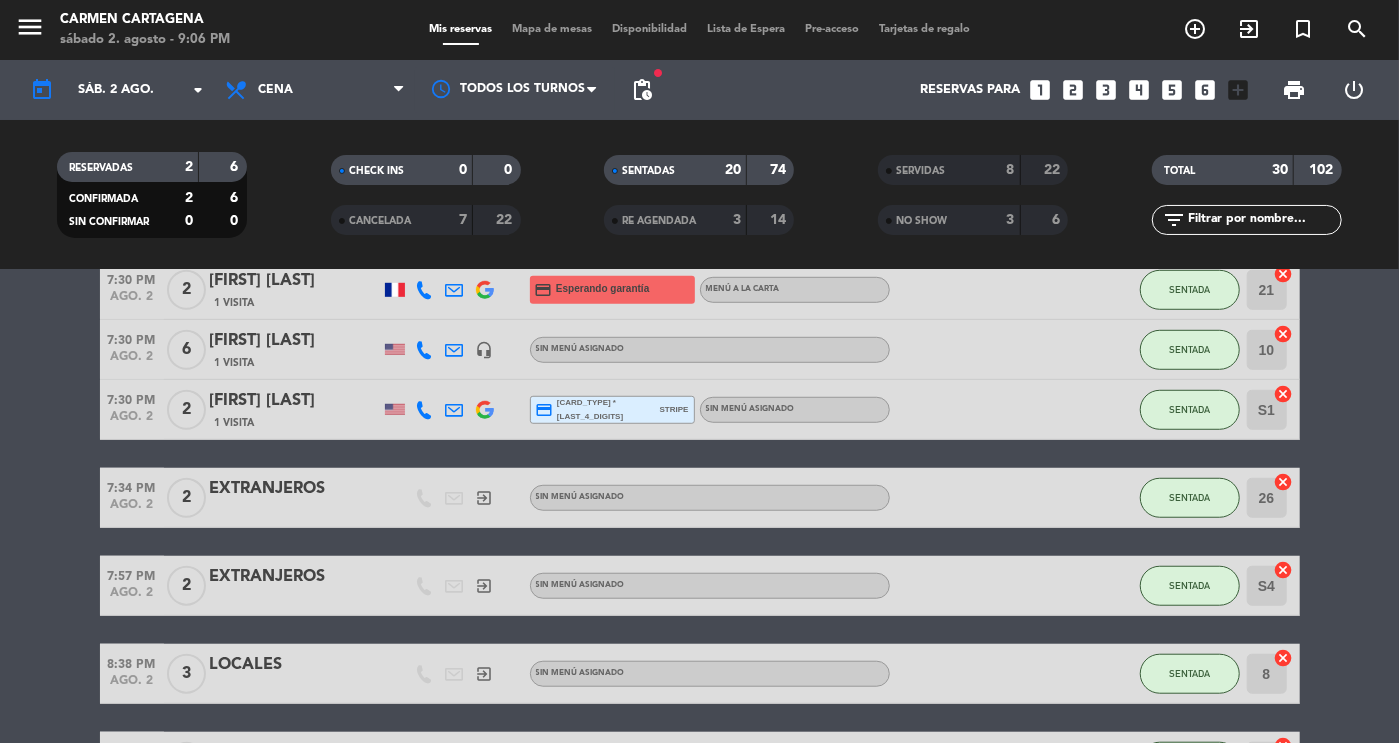 scroll, scrollTop: 815, scrollLeft: 0, axis: vertical 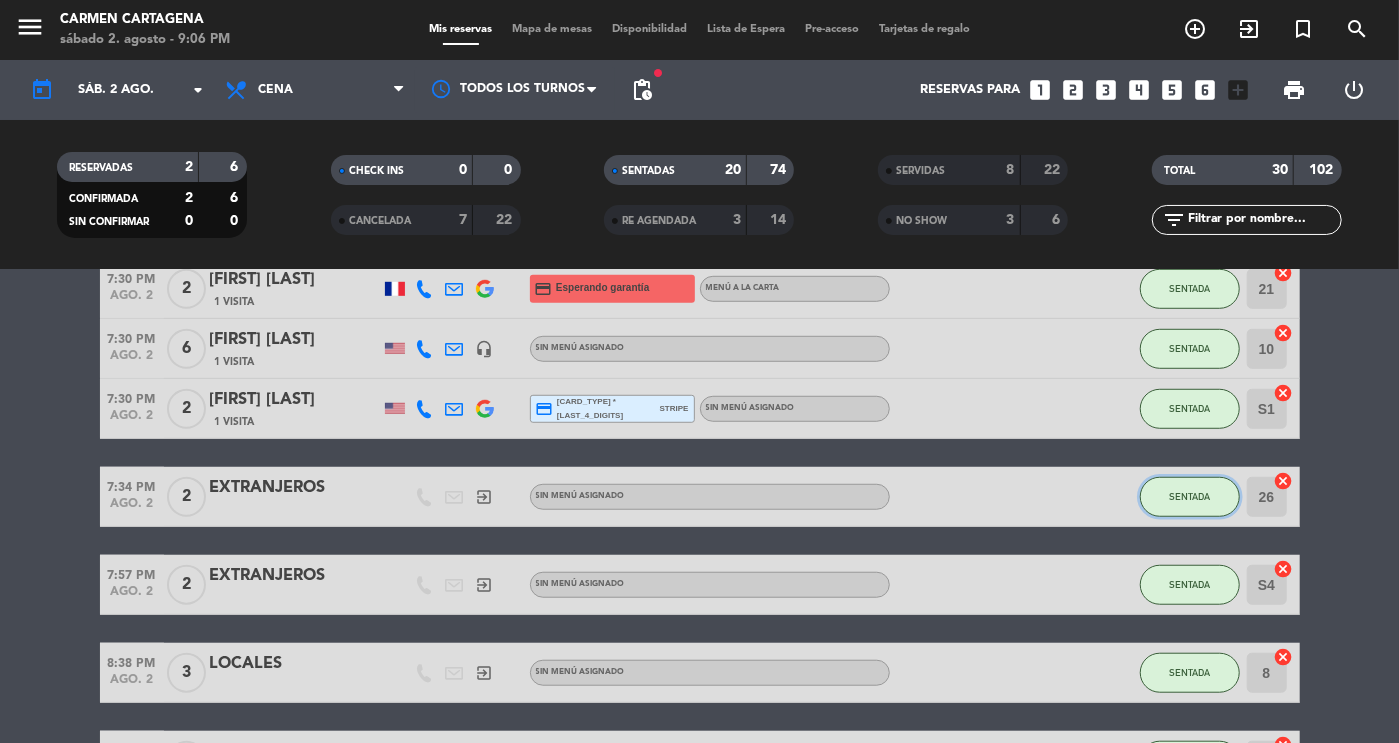 click on "SENTADA" 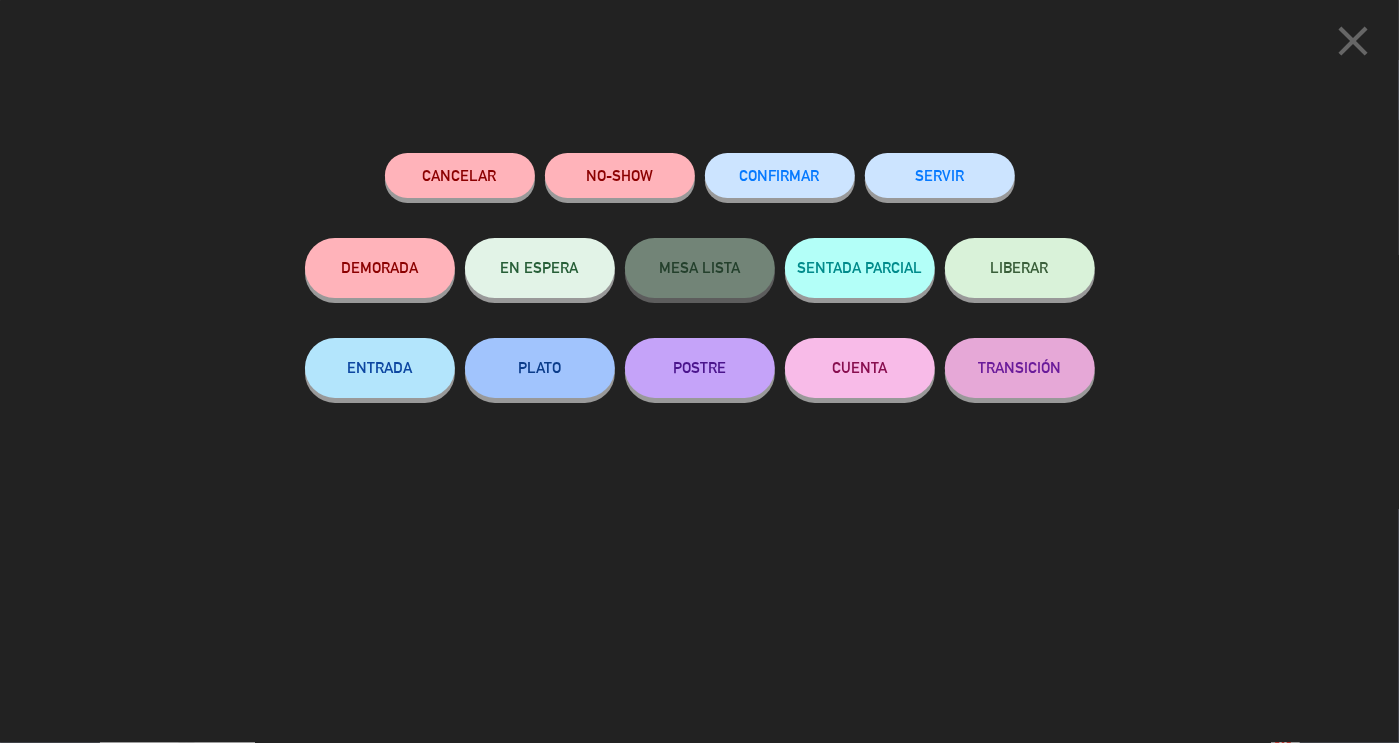 click on "SERVIR" 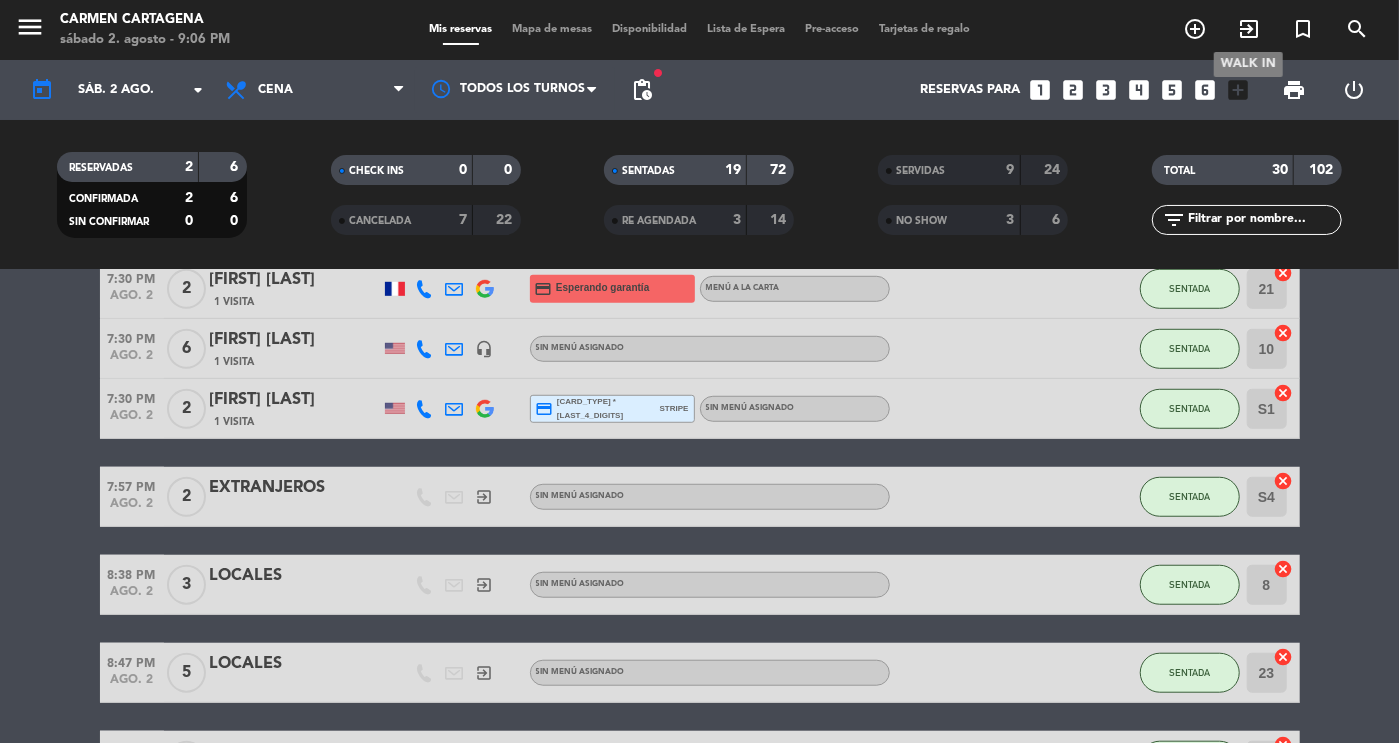 click on "exit_to_app" at bounding box center (1249, 29) 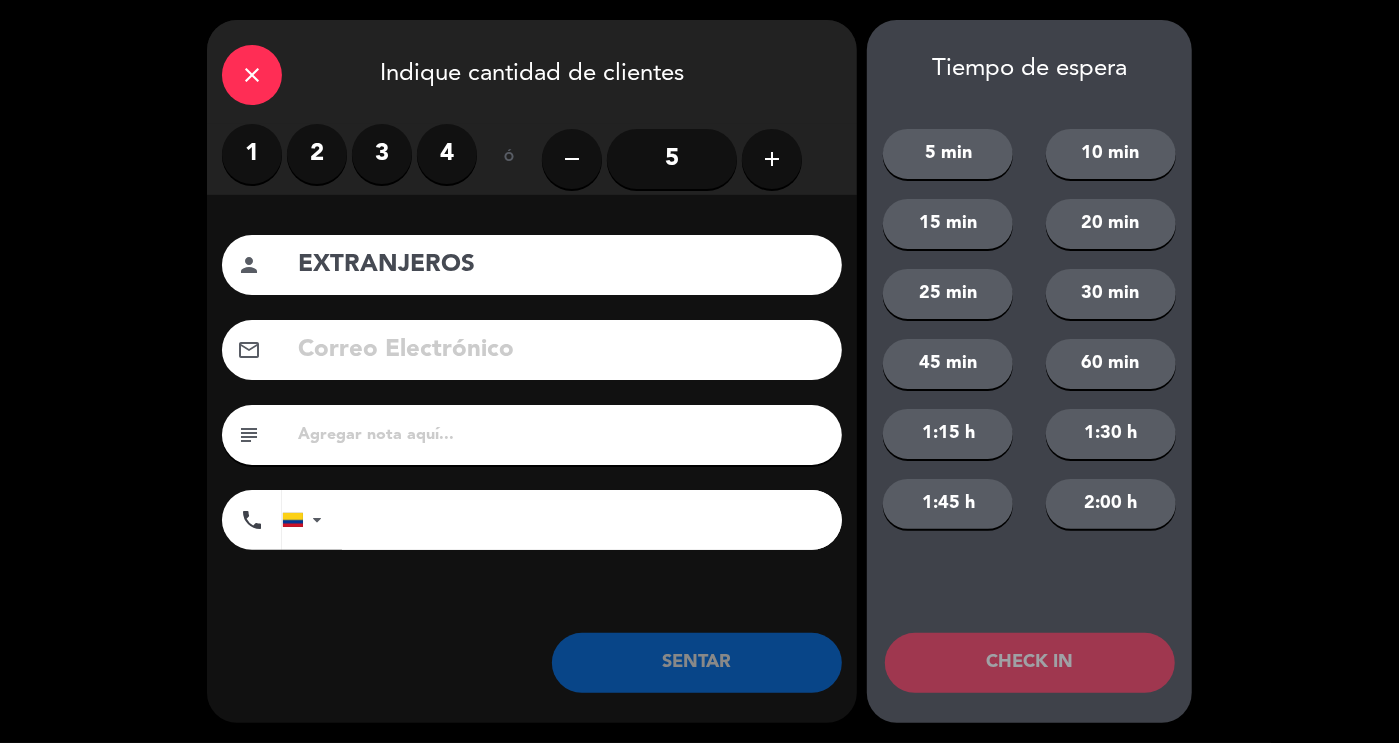 type on "EXTRANJEROS" 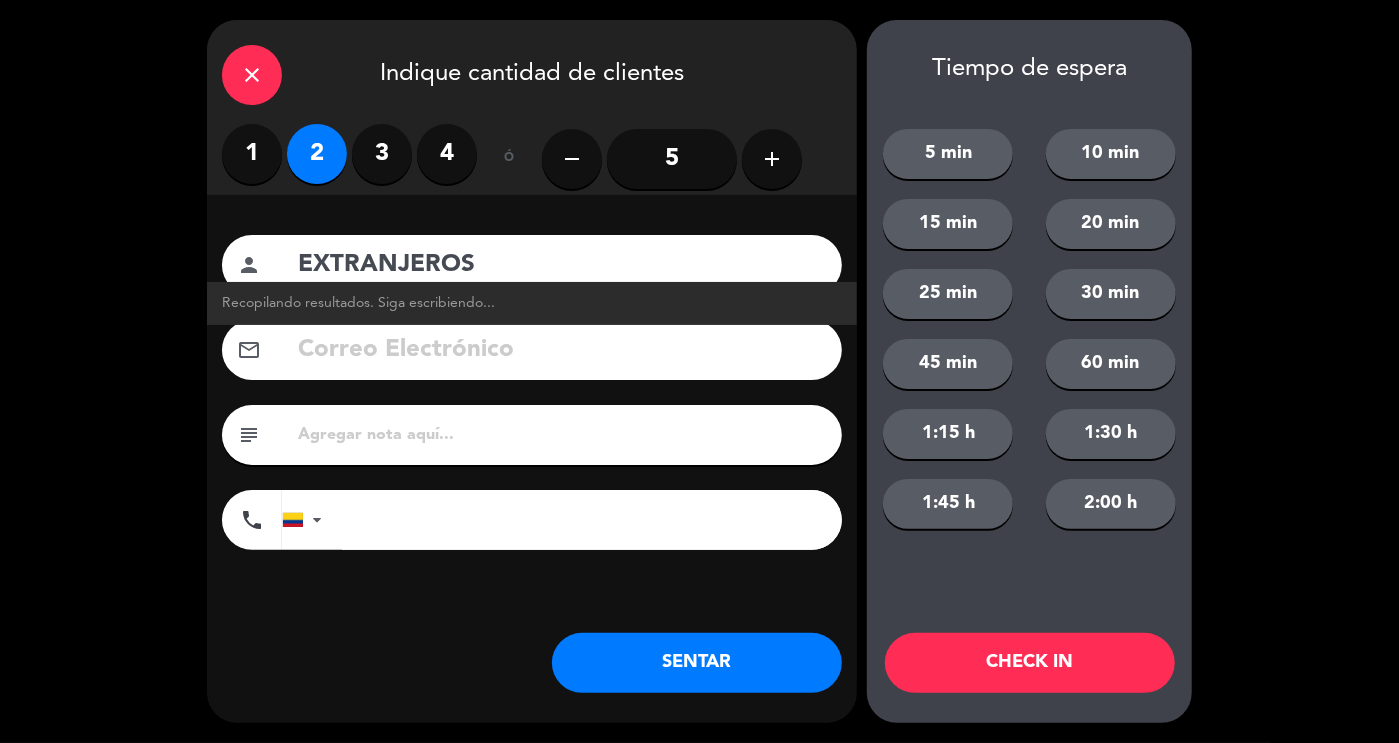 click on "SENTAR" 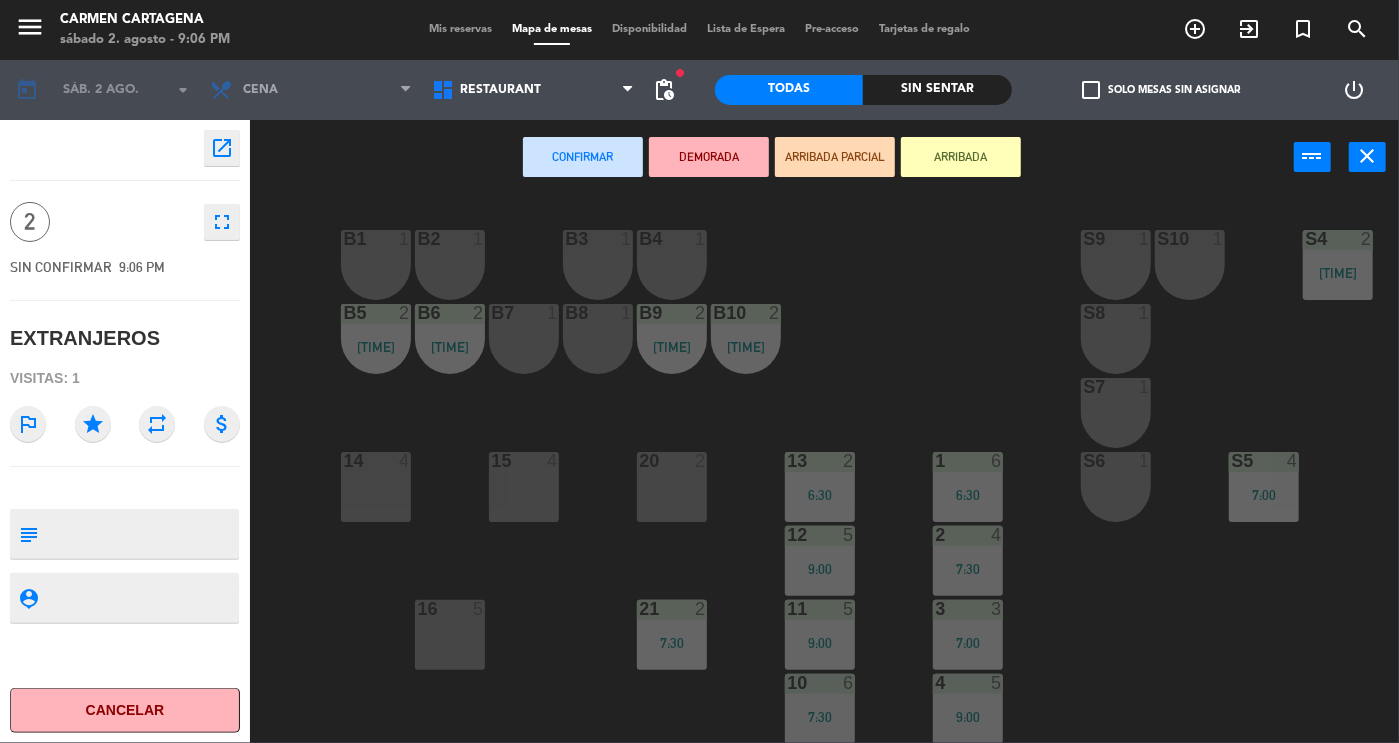 scroll, scrollTop: 382, scrollLeft: 0, axis: vertical 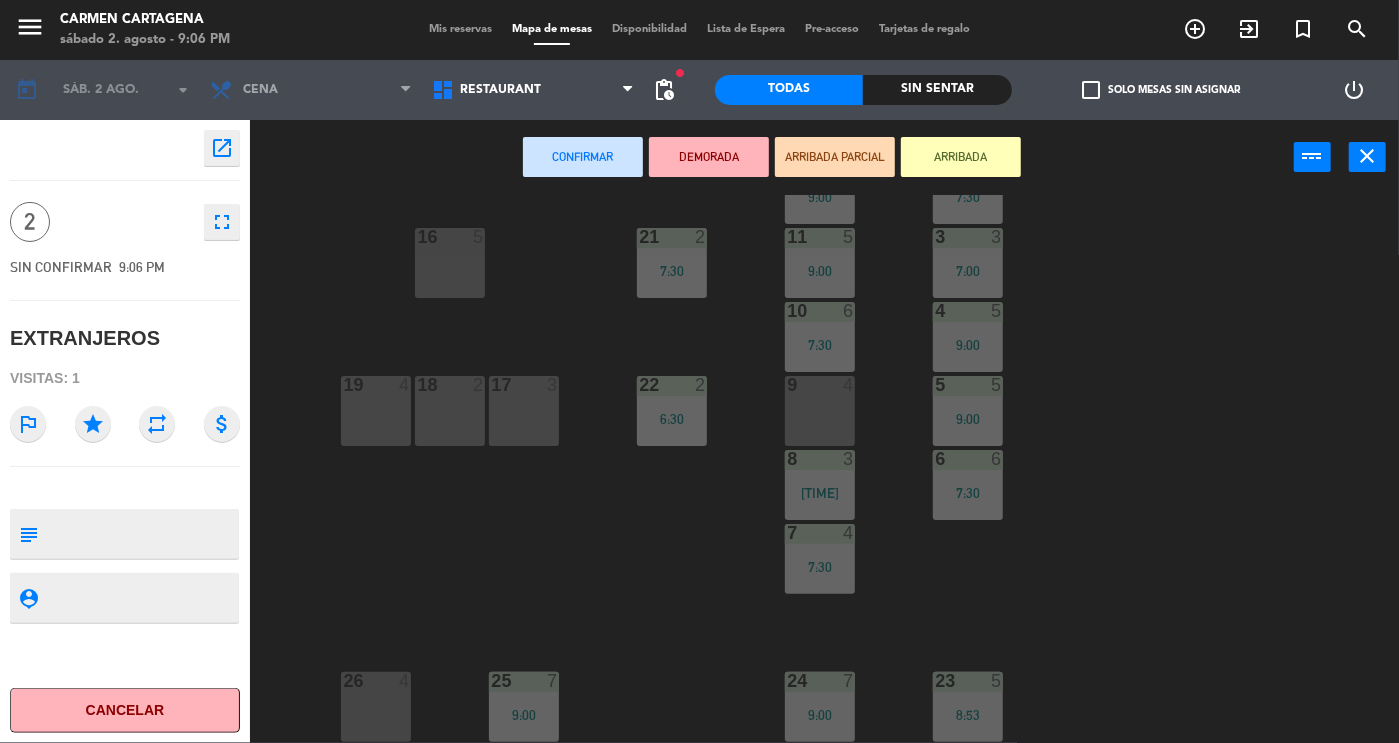 click on "26  4" at bounding box center (376, 707) 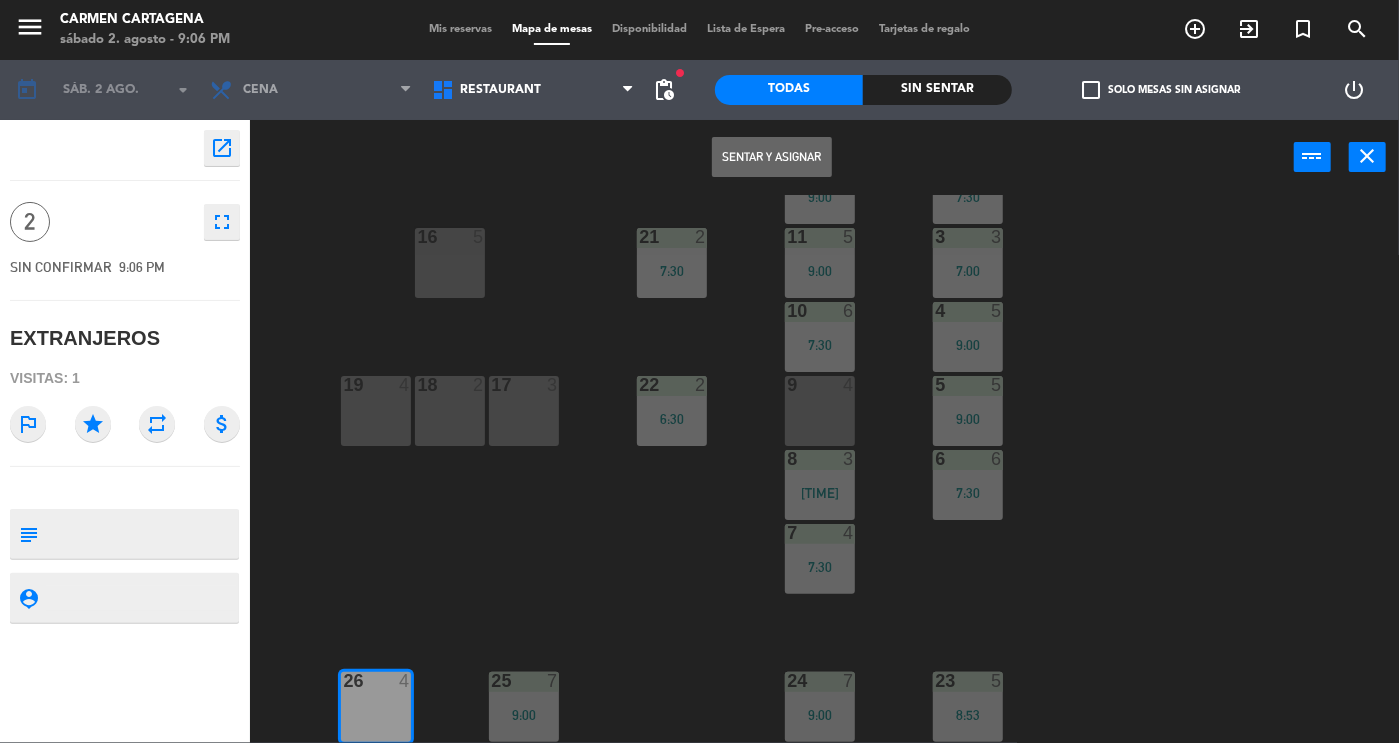 click on "Sentar y Asignar" at bounding box center [772, 157] 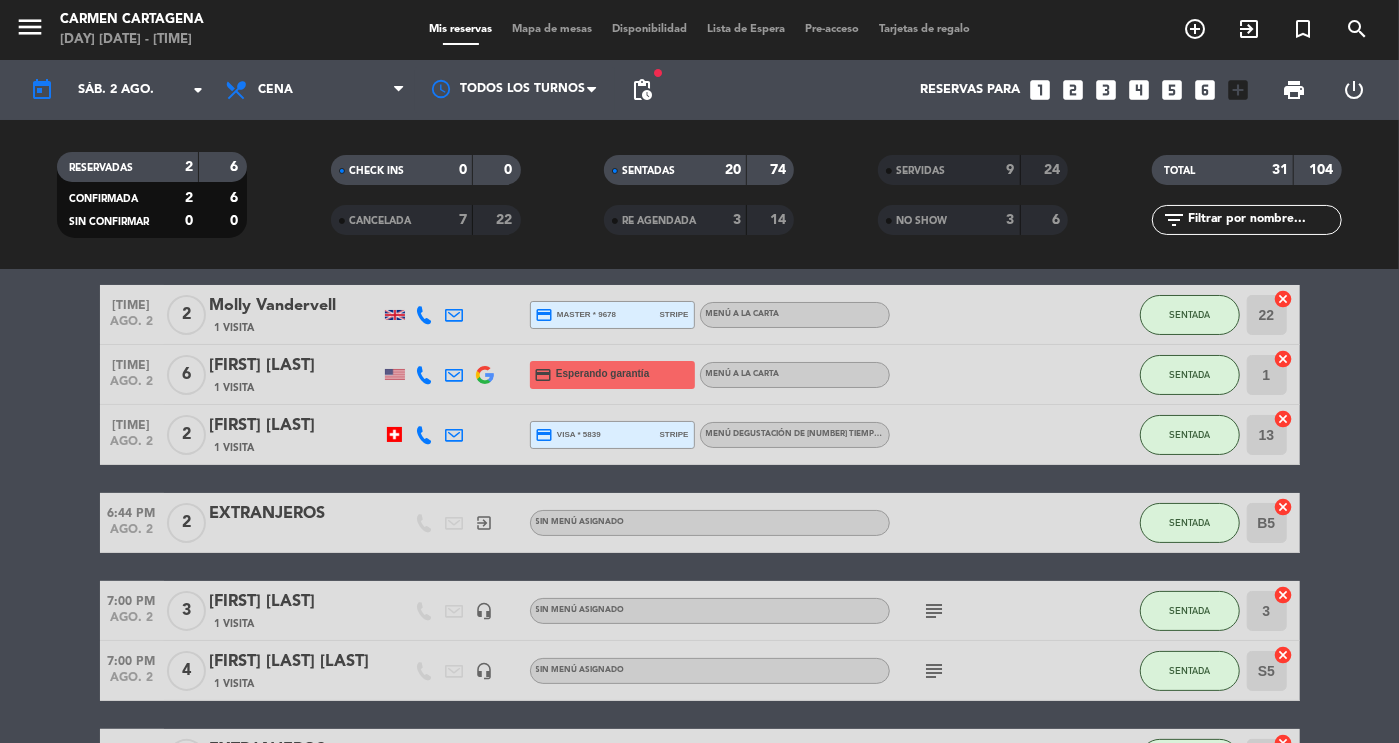 scroll, scrollTop: 82, scrollLeft: 0, axis: vertical 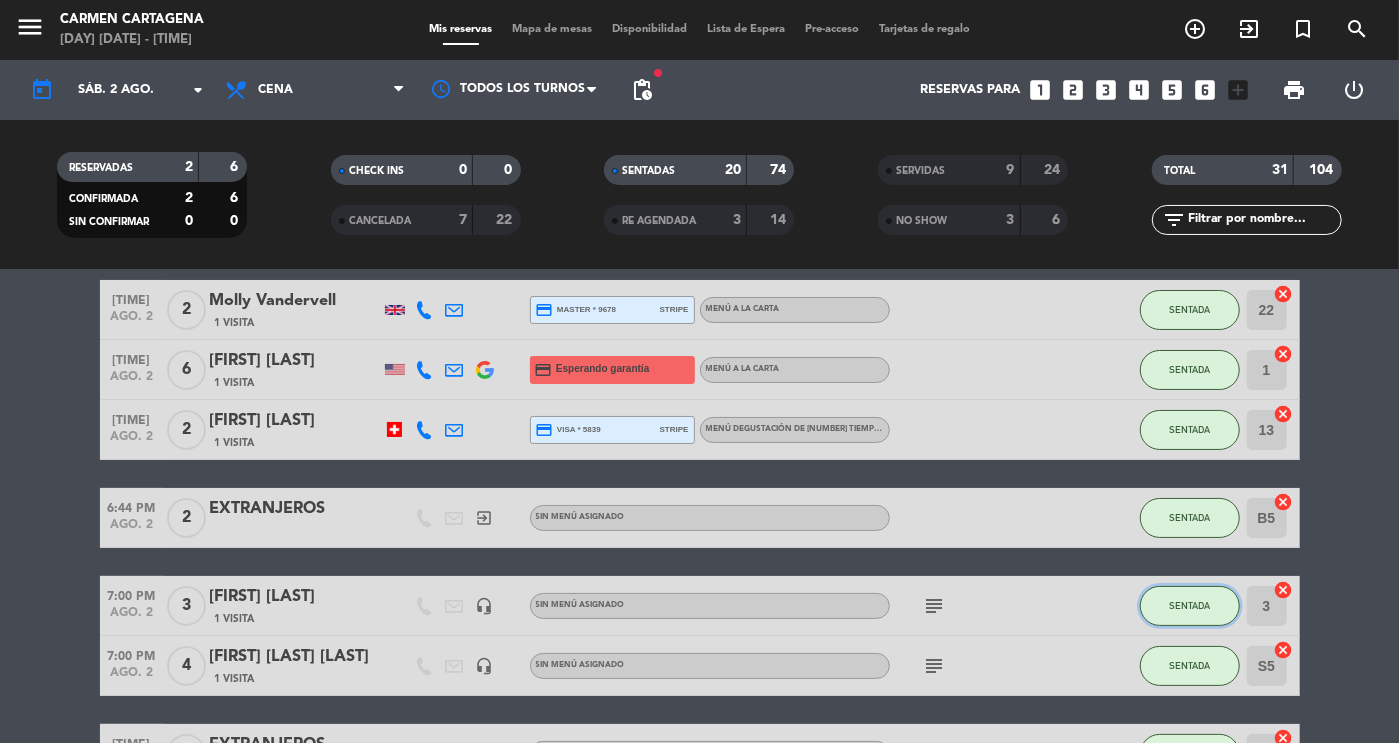 click on "SENTADA" 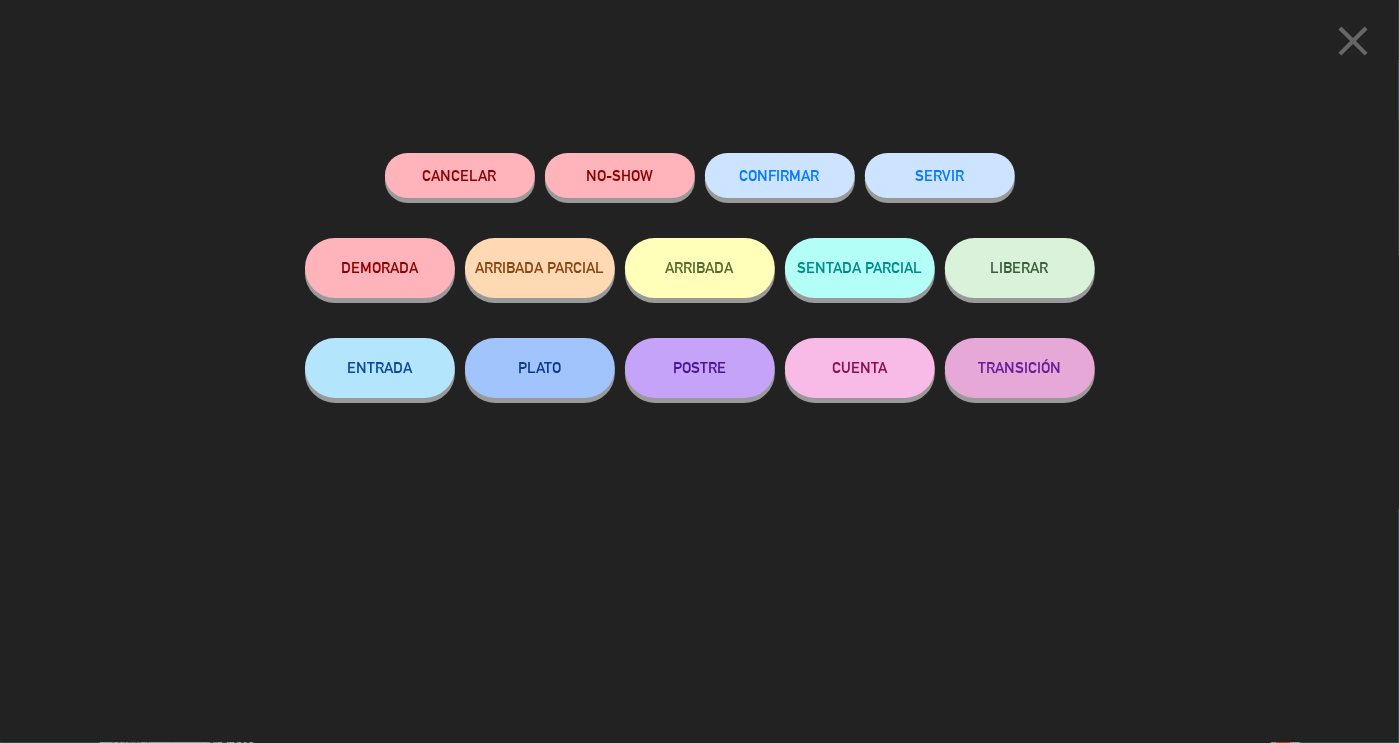 click on "SERVIR" 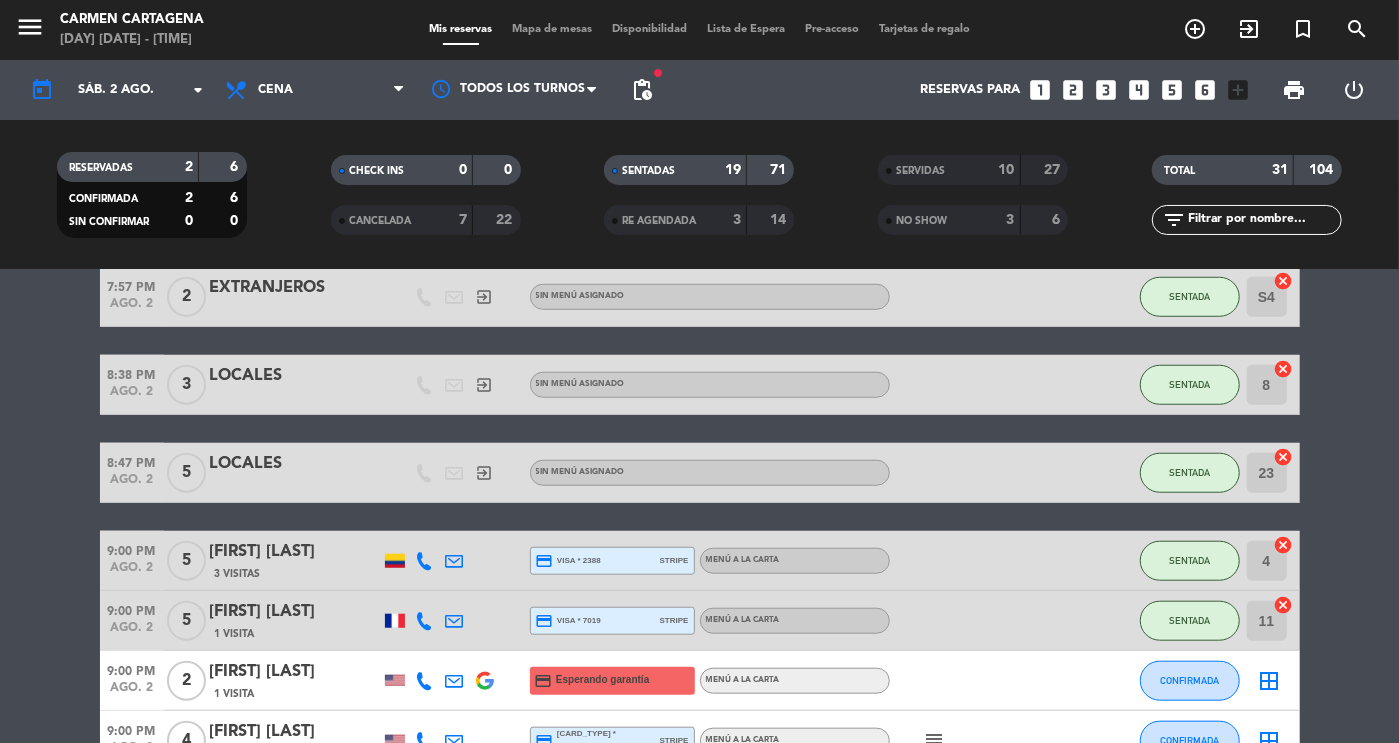 scroll, scrollTop: 1230, scrollLeft: 0, axis: vertical 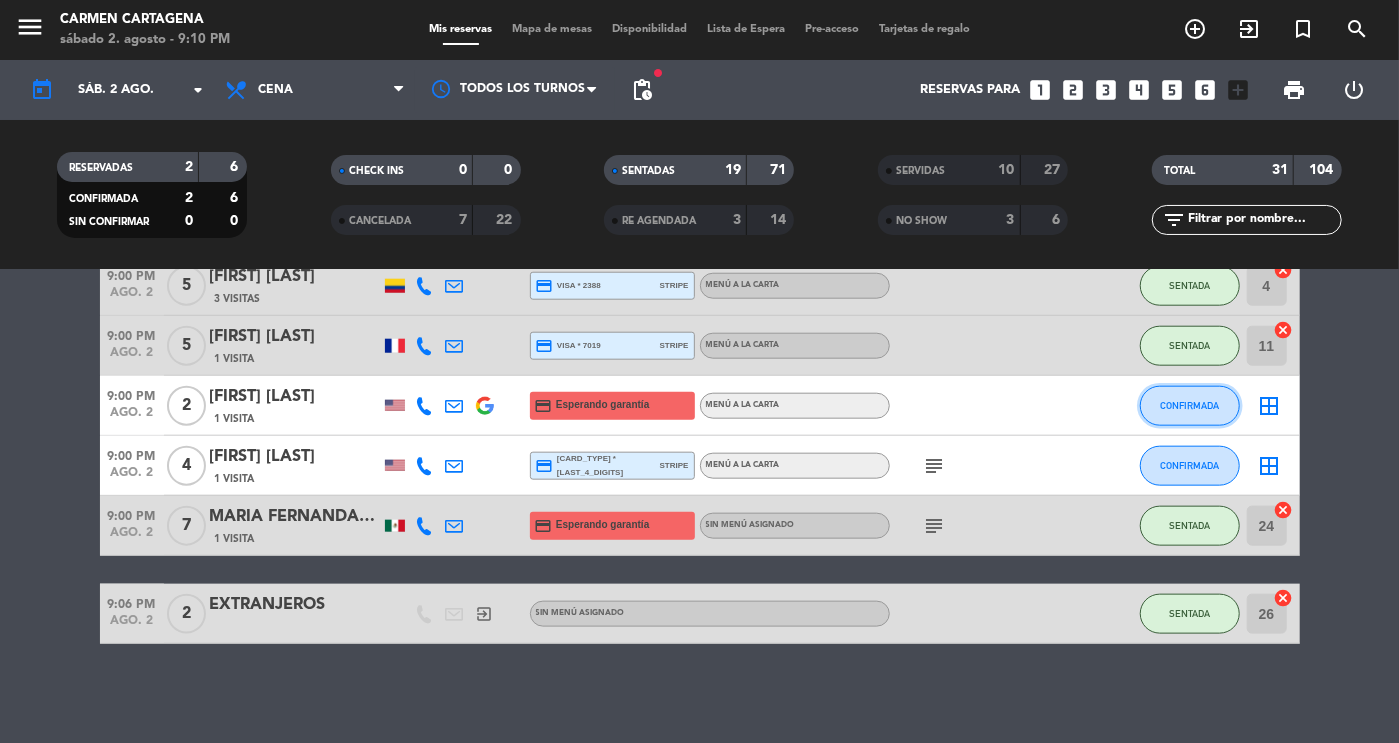 click on "CONFIRMADA" 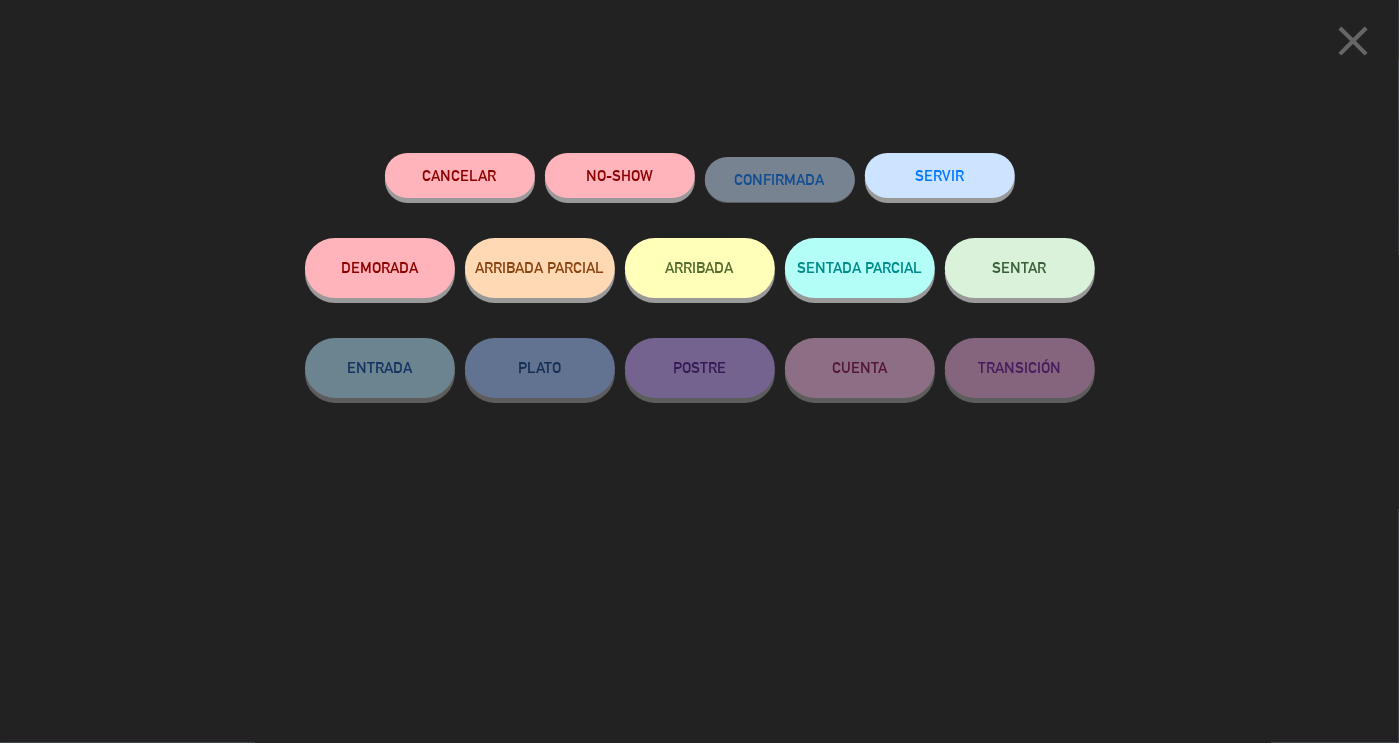 click on "SENTAR" 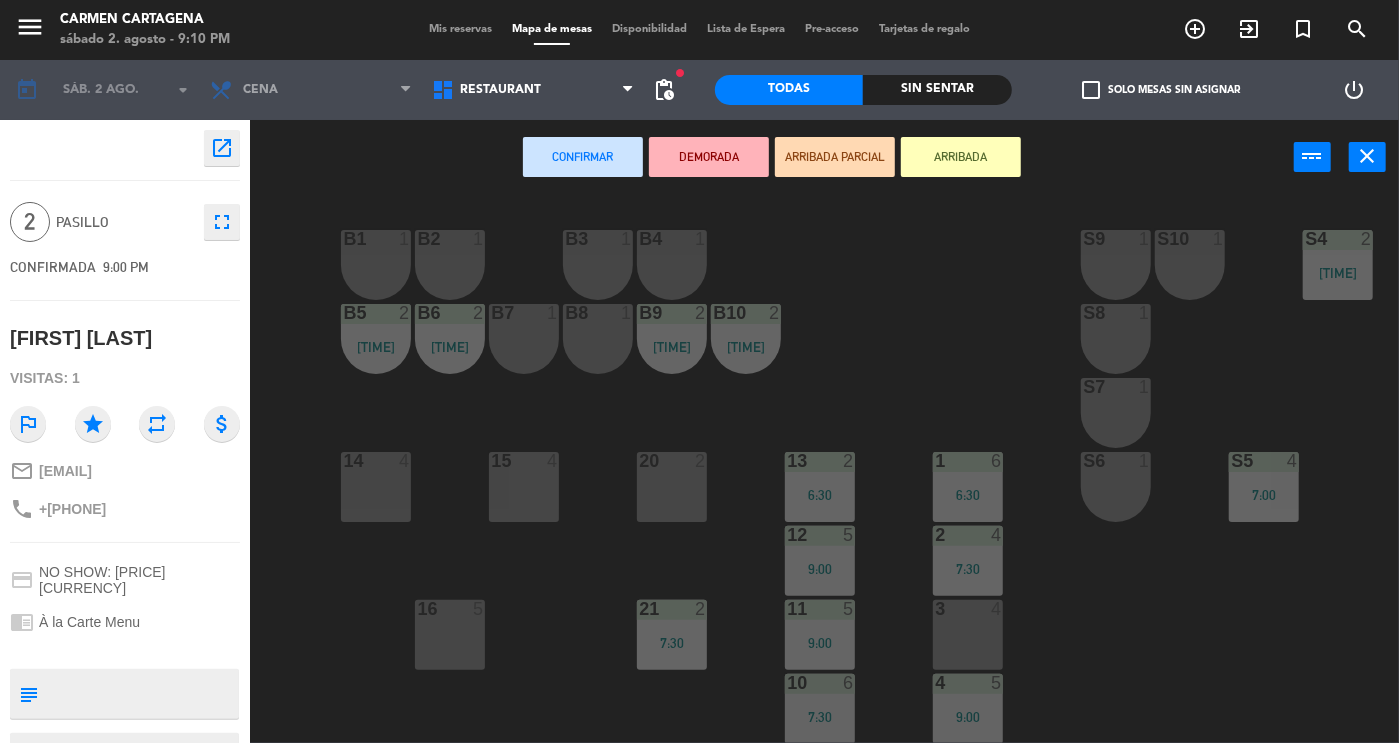 click on "3  4" at bounding box center [968, 635] 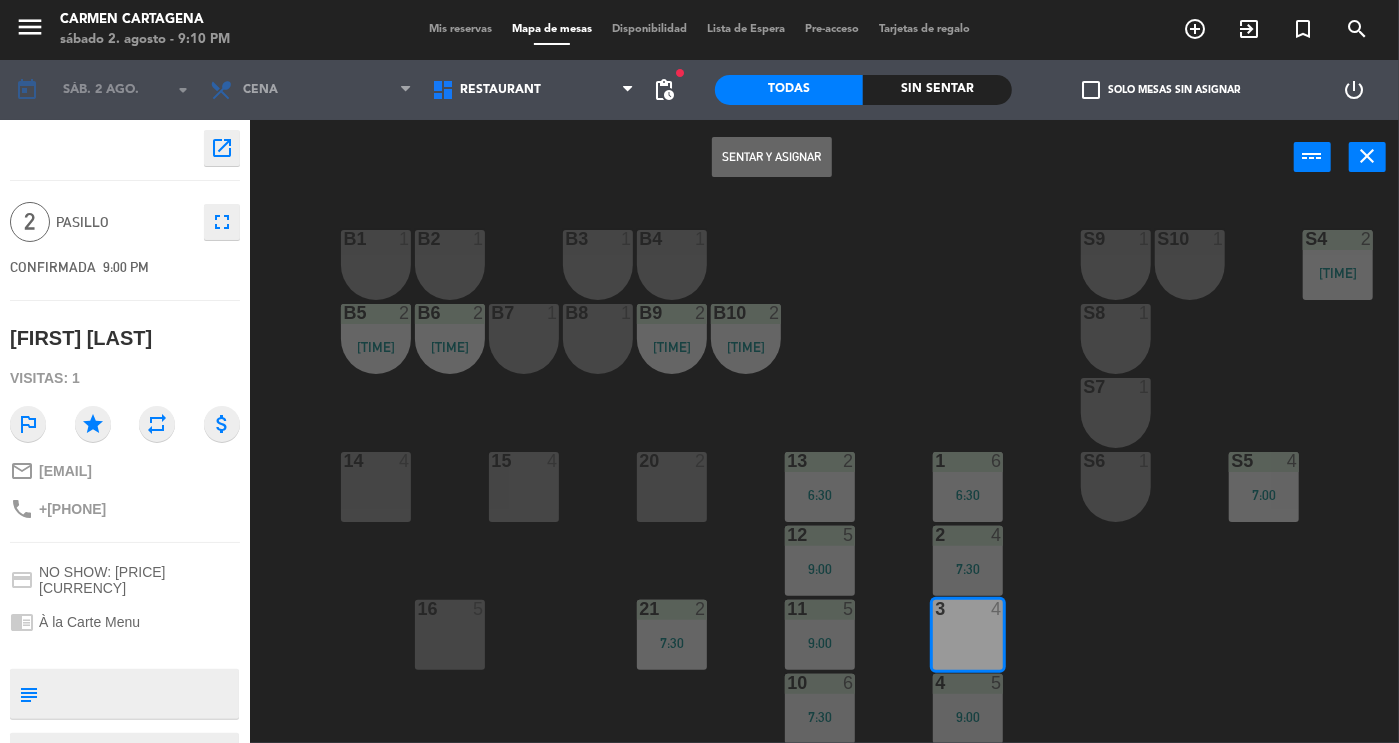 click on "Sentar y Asignar" at bounding box center (772, 157) 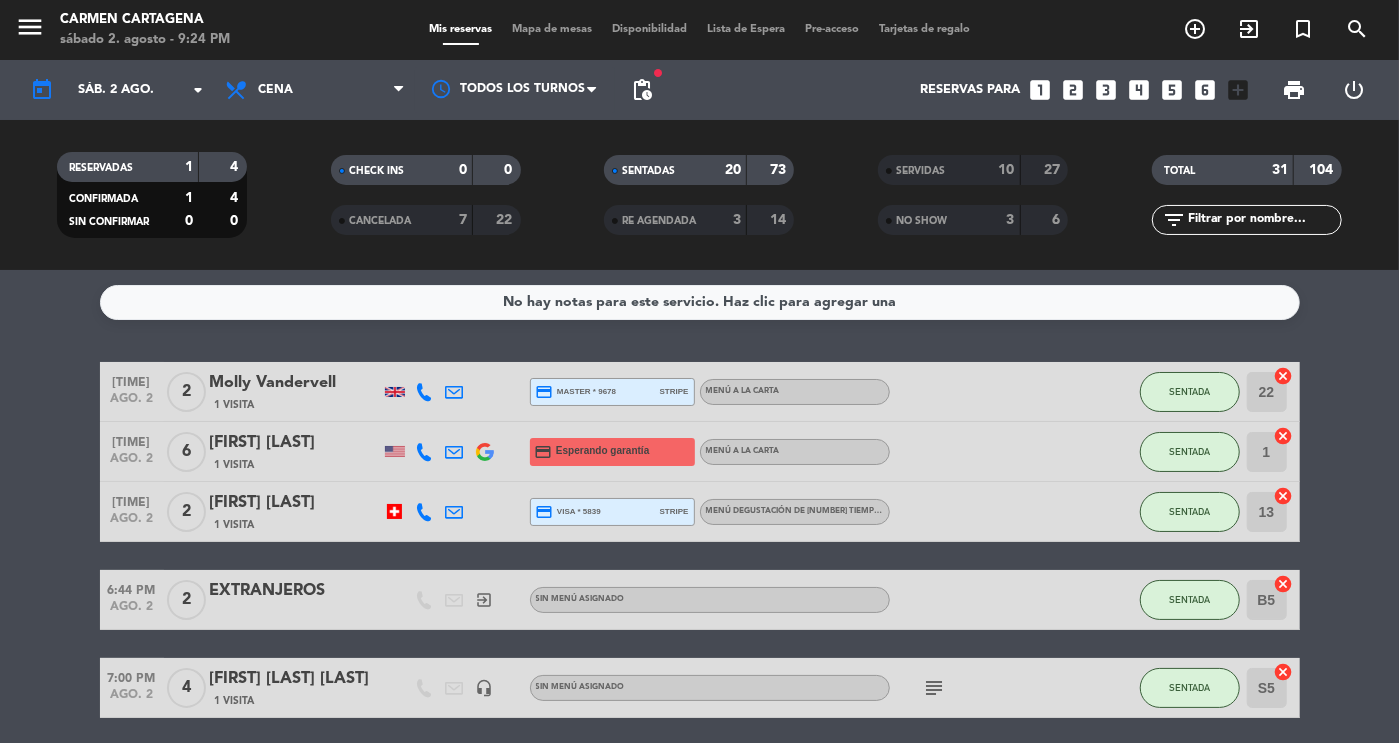click on "SENTADAS" 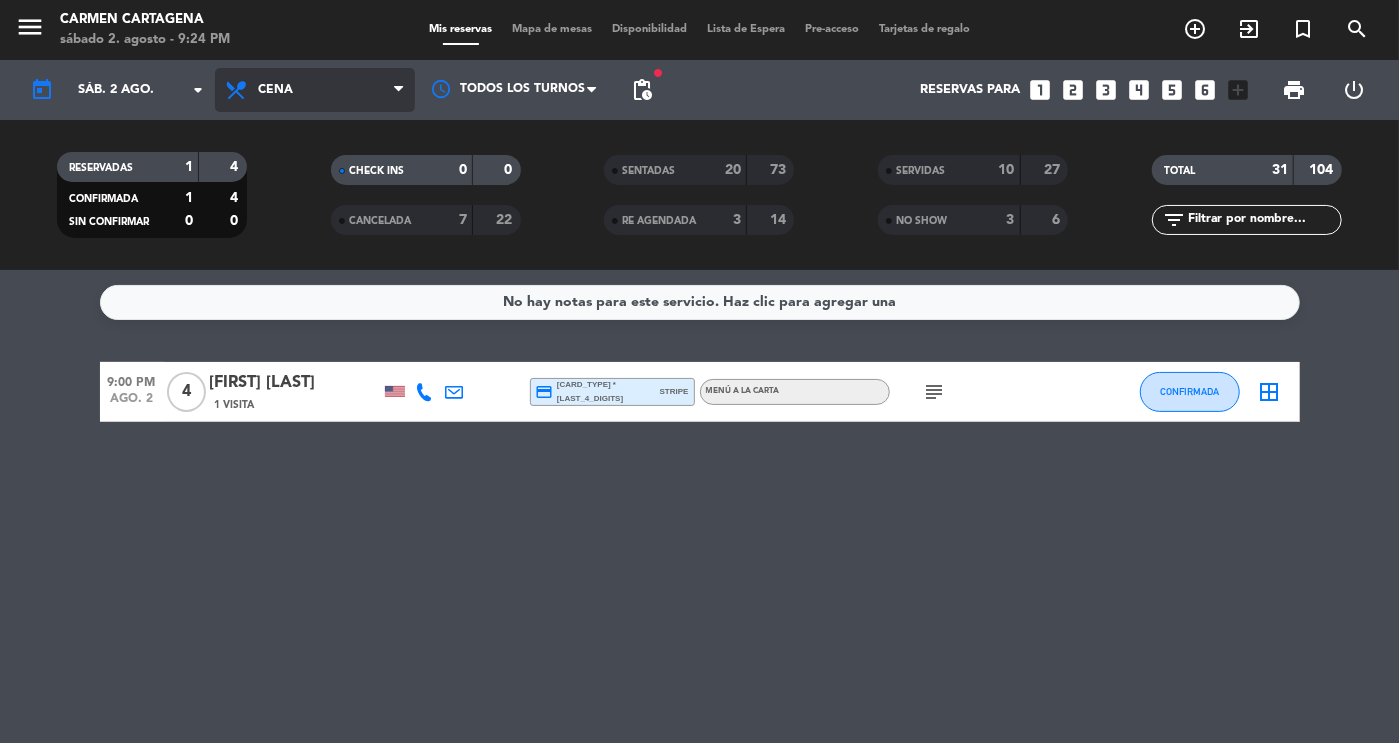 click on "Cena" at bounding box center [315, 90] 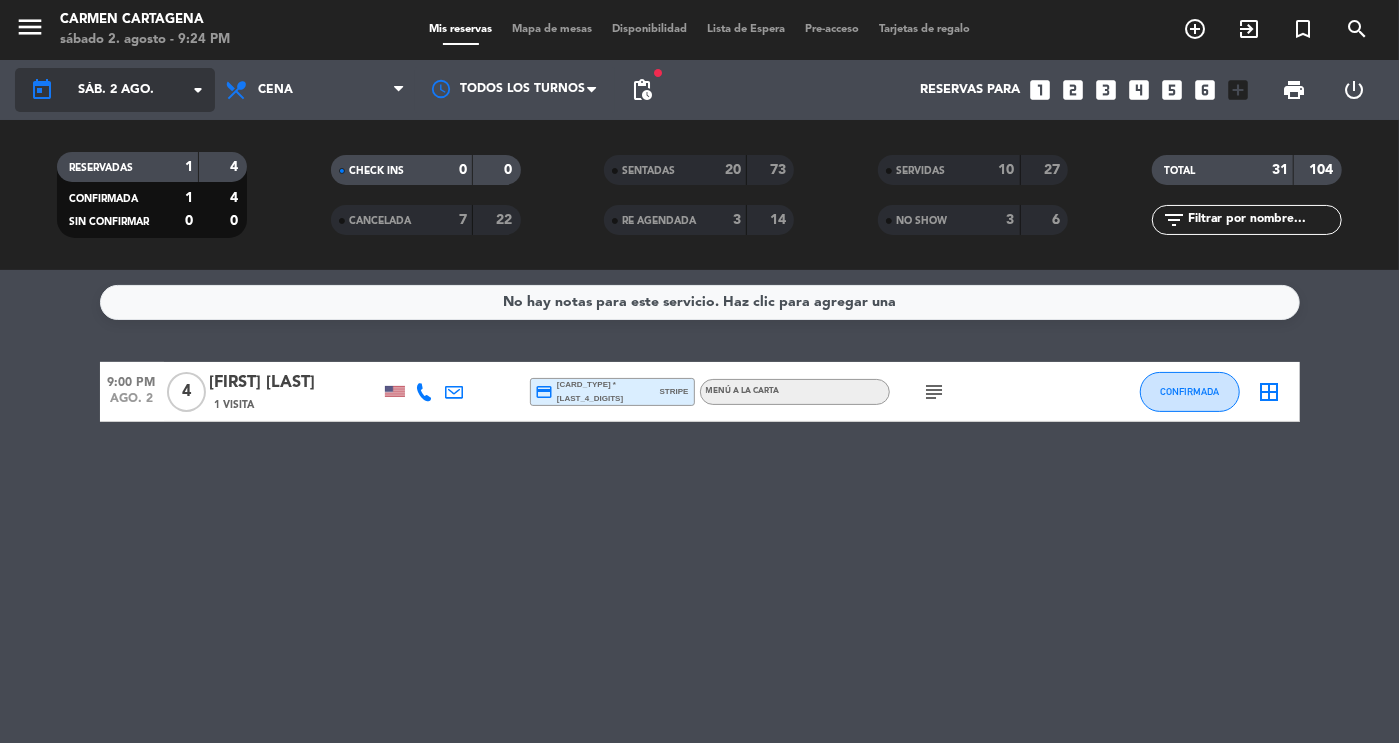 click on "sáb. 2 ago." 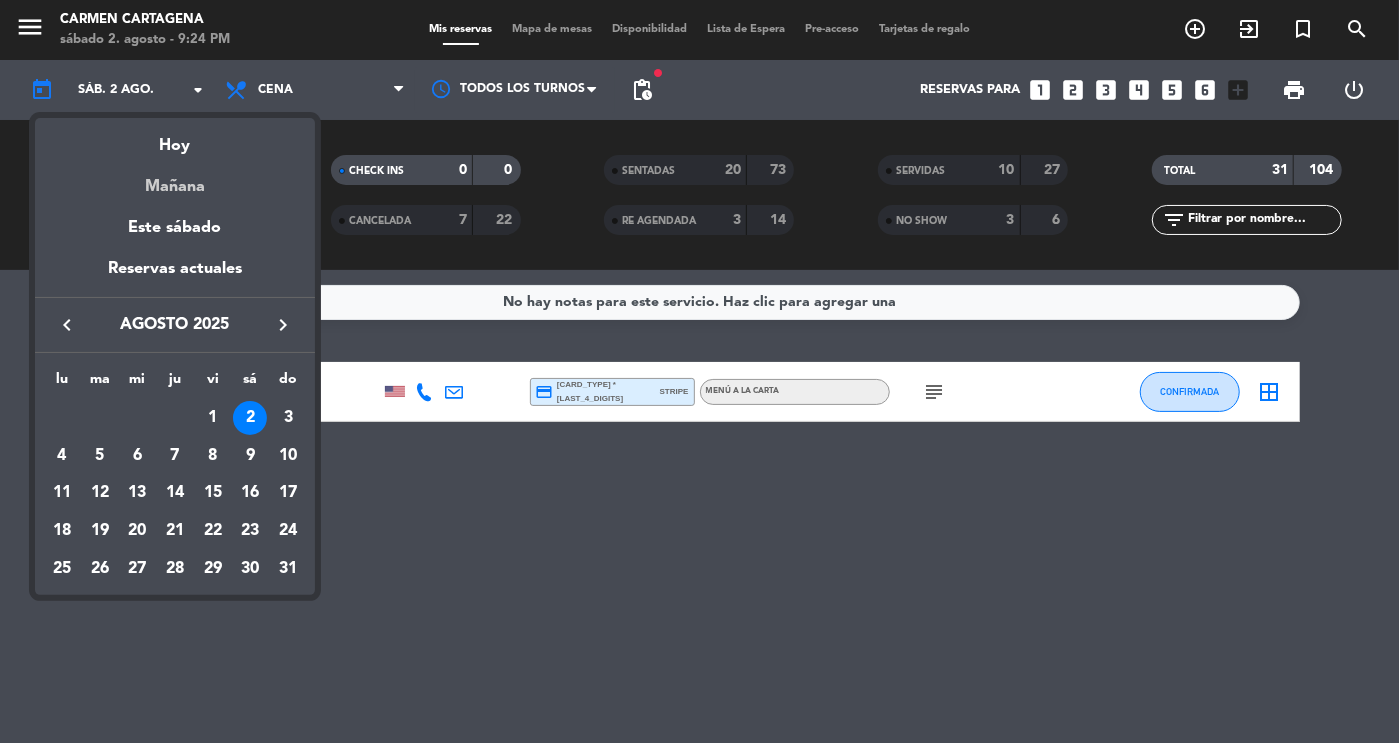 click on "Mañana" at bounding box center (175, 179) 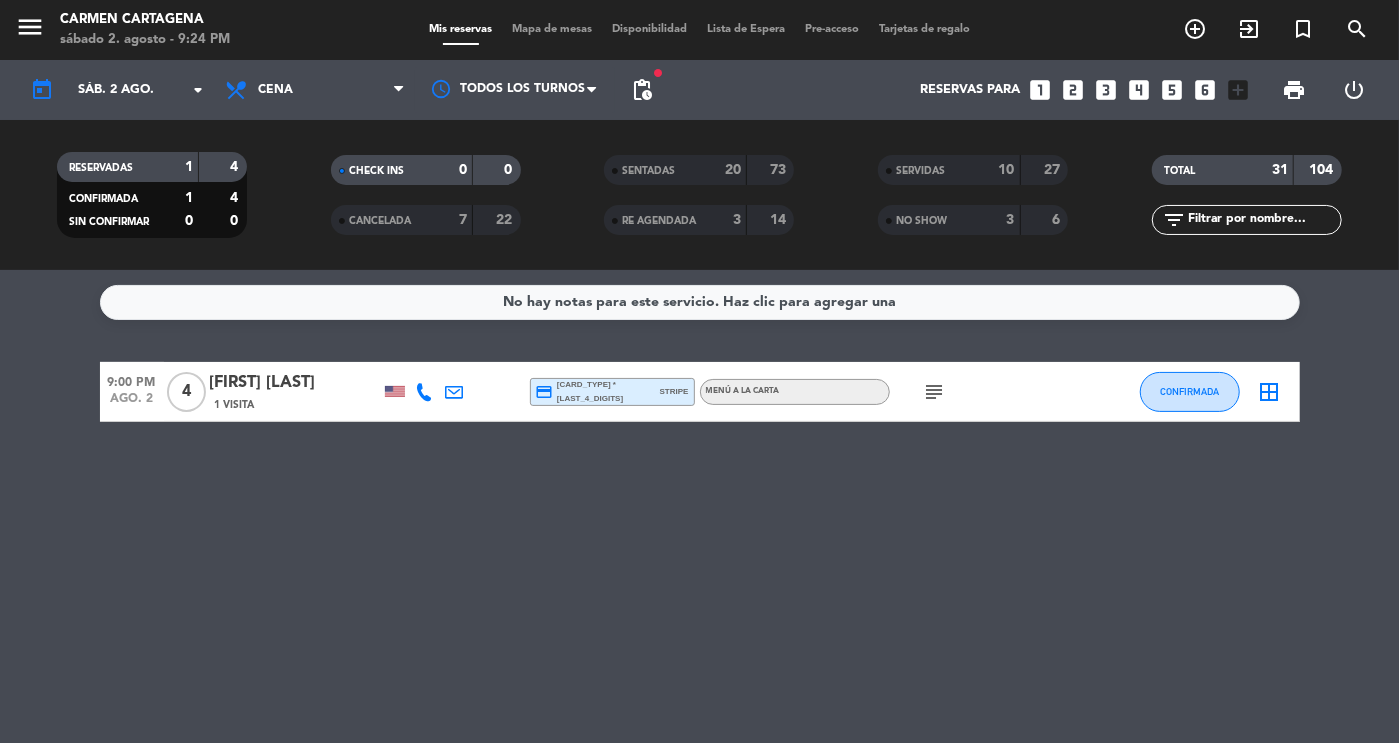 type on "dom. 3 ago." 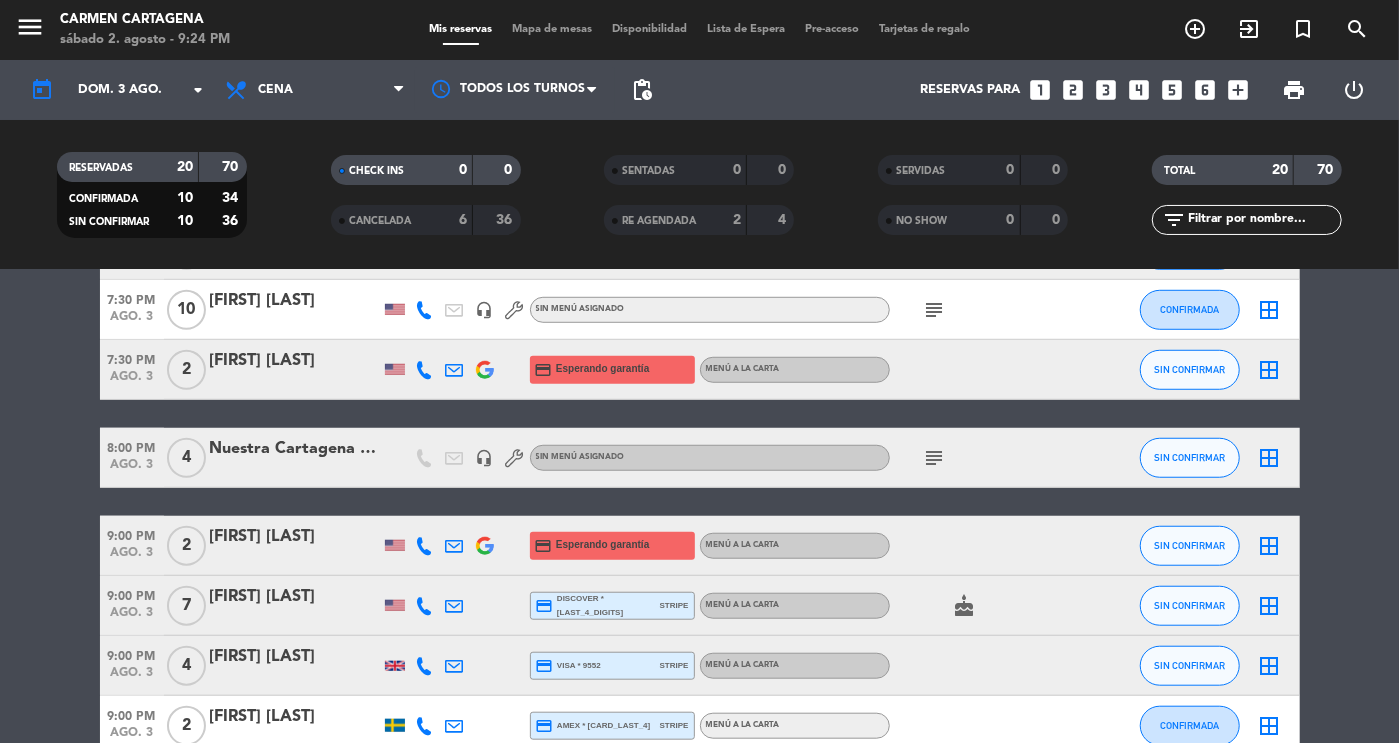 scroll, scrollTop: 847, scrollLeft: 0, axis: vertical 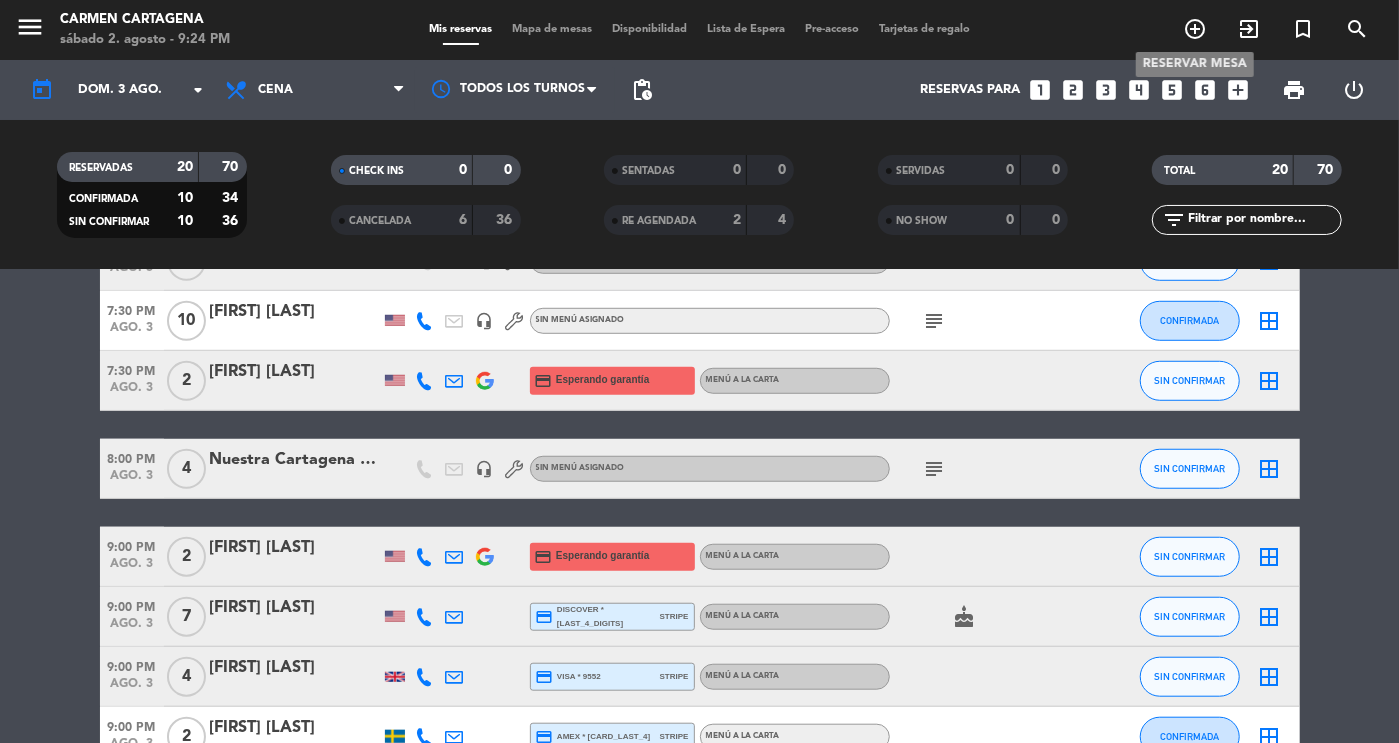 click on "add_circle_outline" at bounding box center [1195, 29] 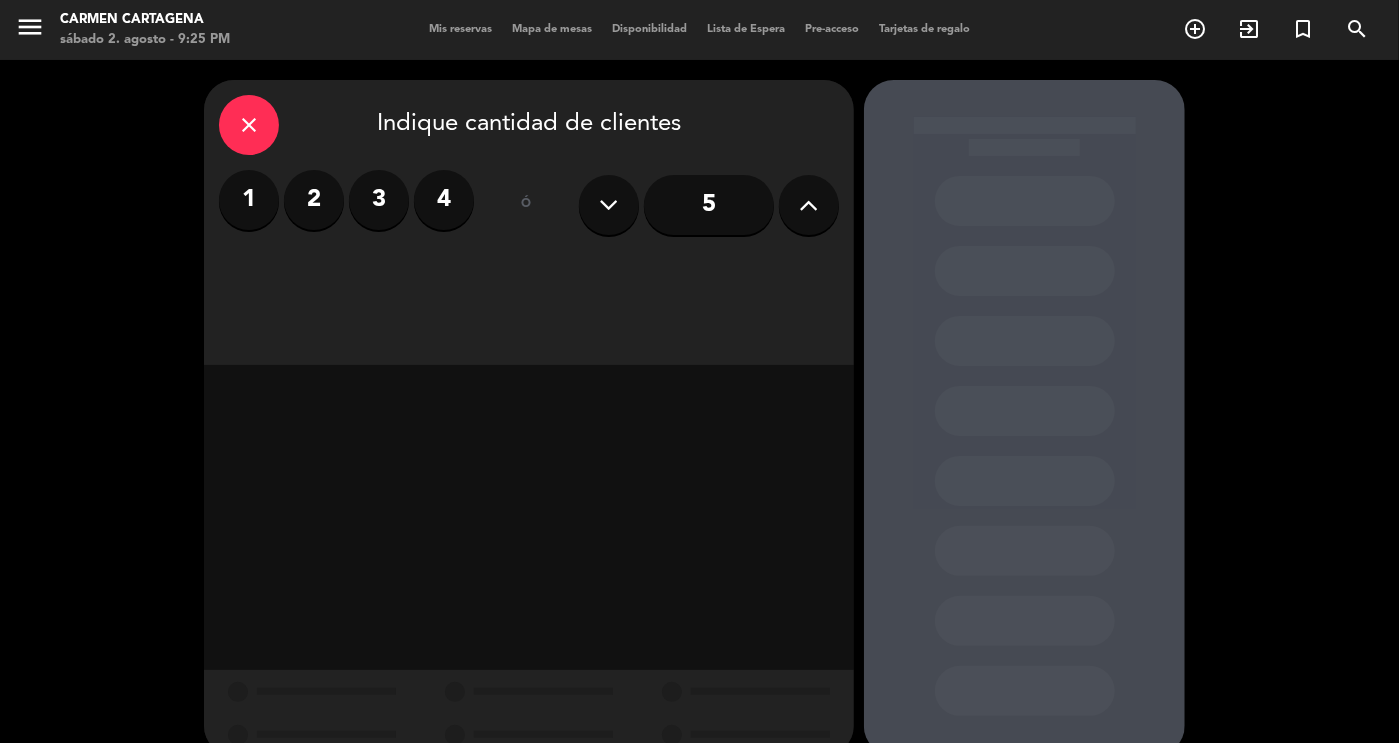 click on "2" at bounding box center (314, 200) 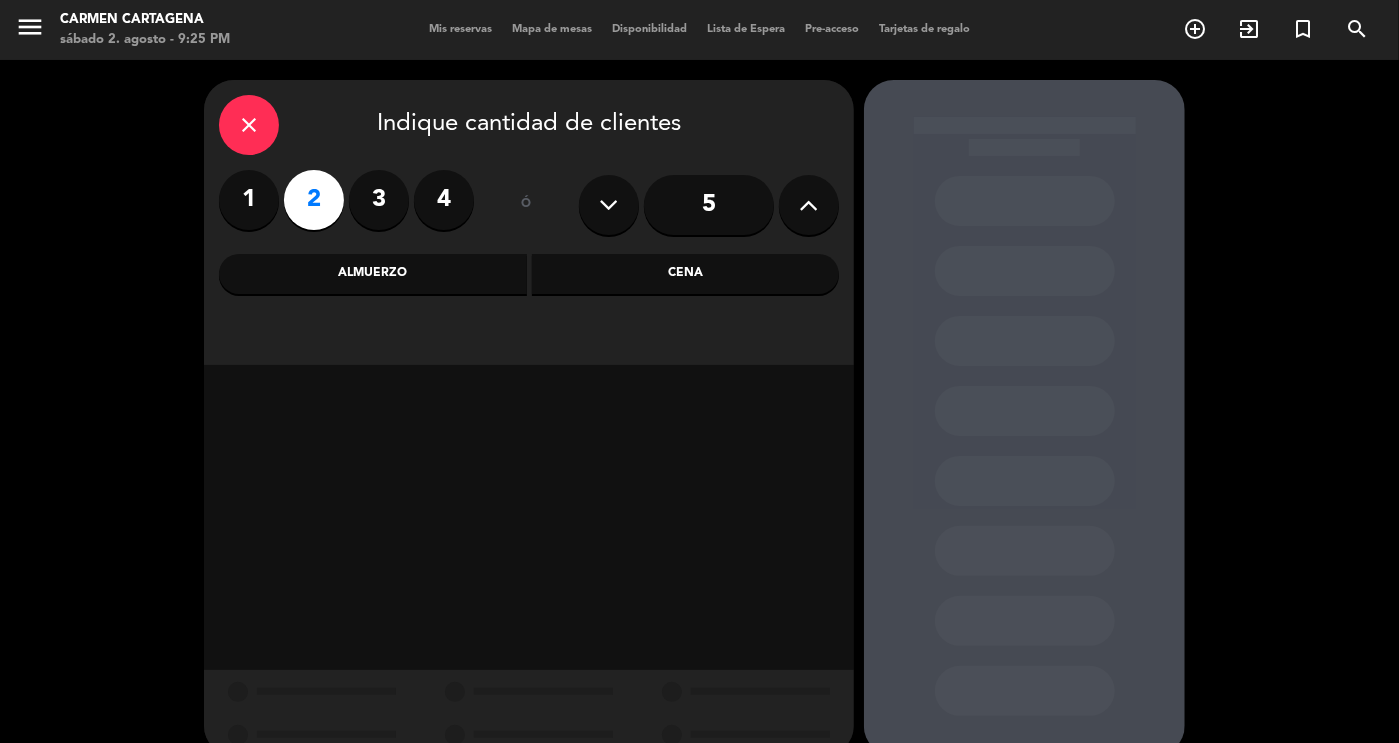 click on "Cena" at bounding box center [686, 274] 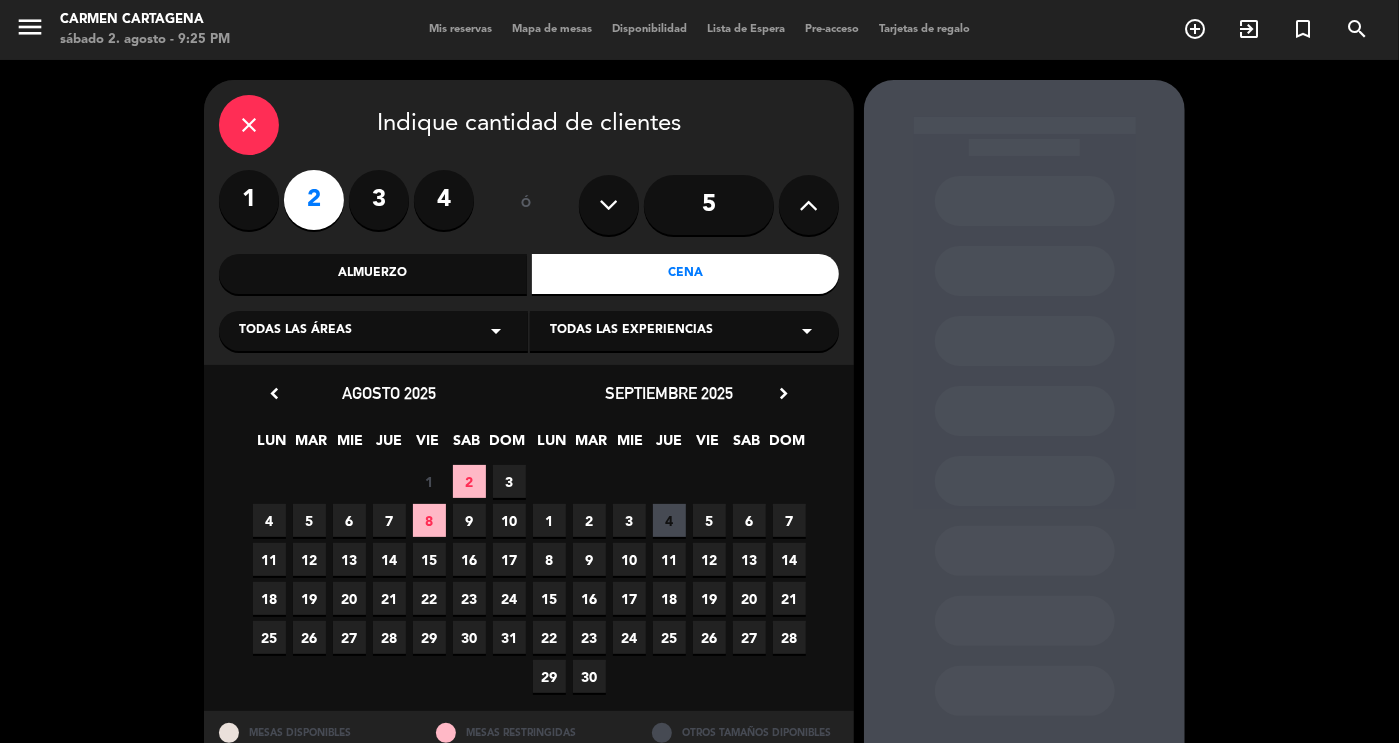 click on "3" at bounding box center (509, 481) 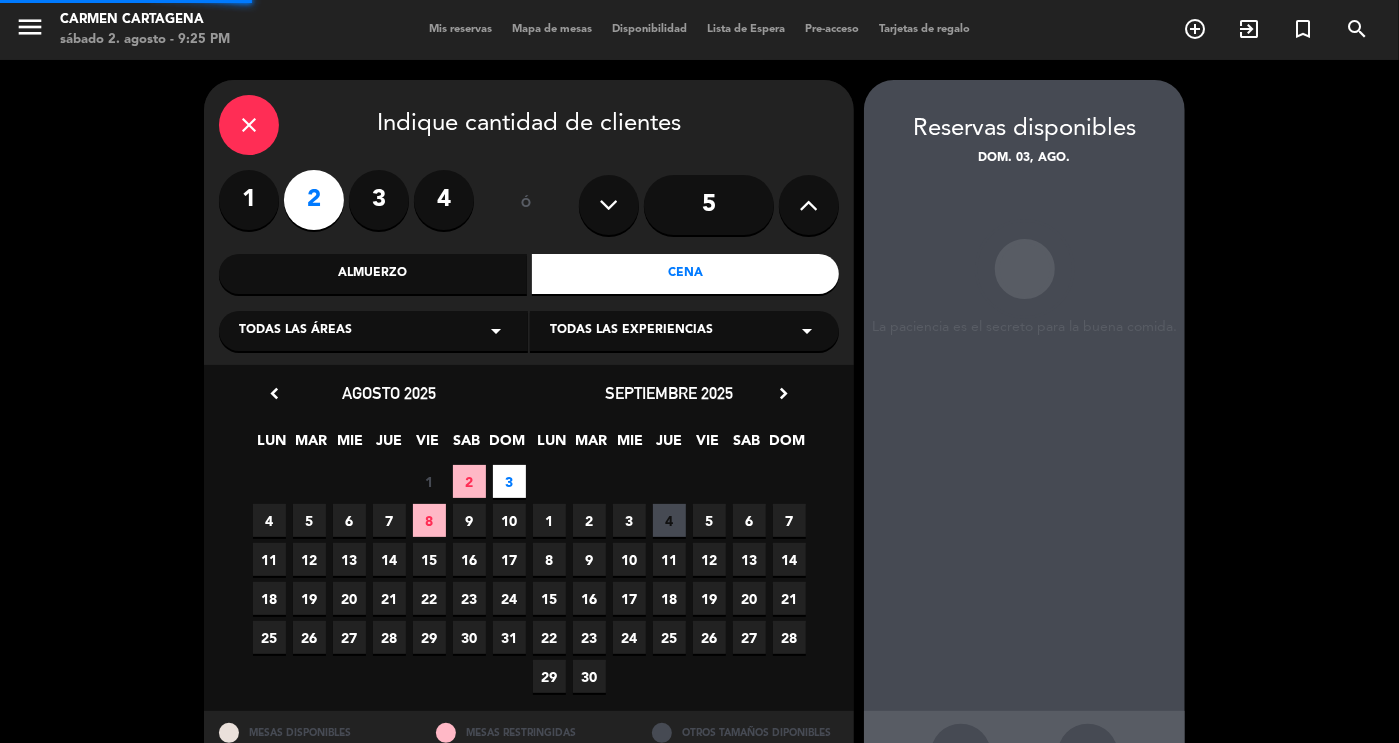 scroll, scrollTop: 72, scrollLeft: 0, axis: vertical 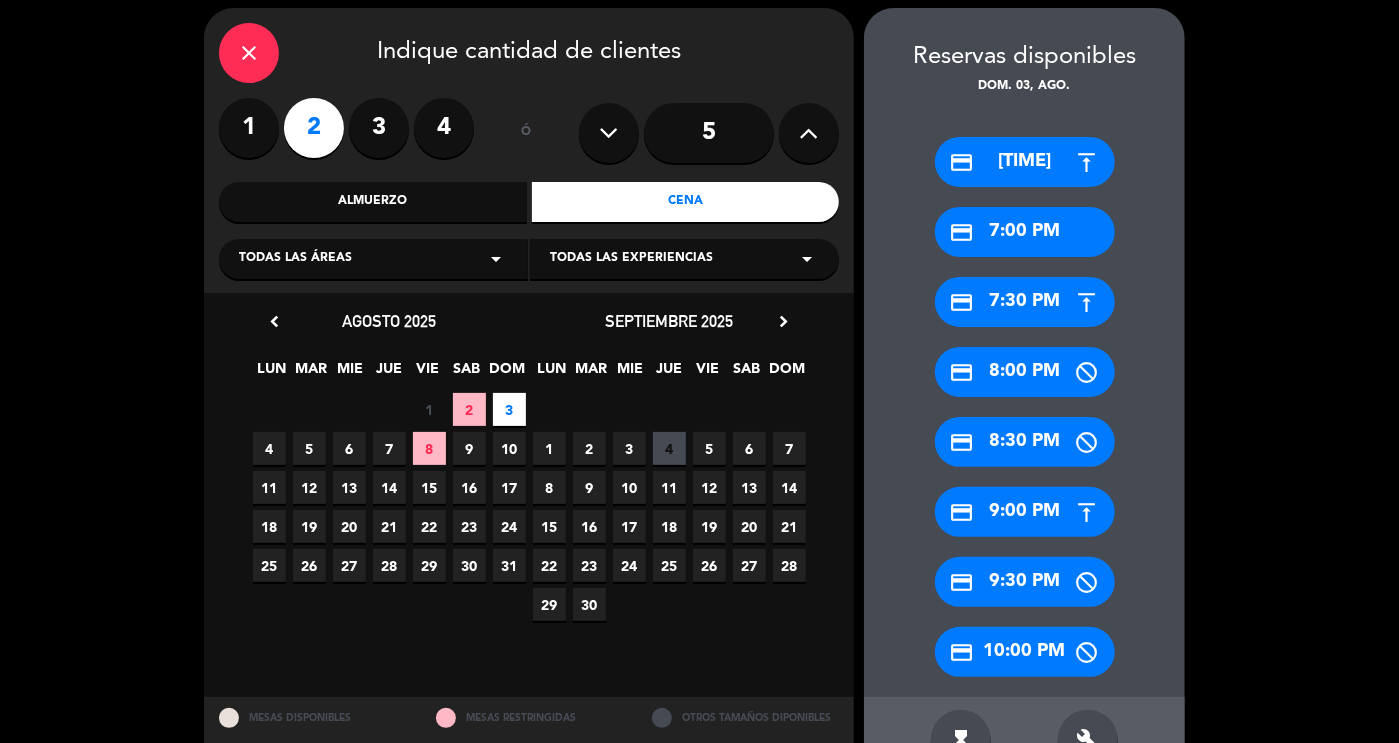 click on "build" at bounding box center [1088, 740] 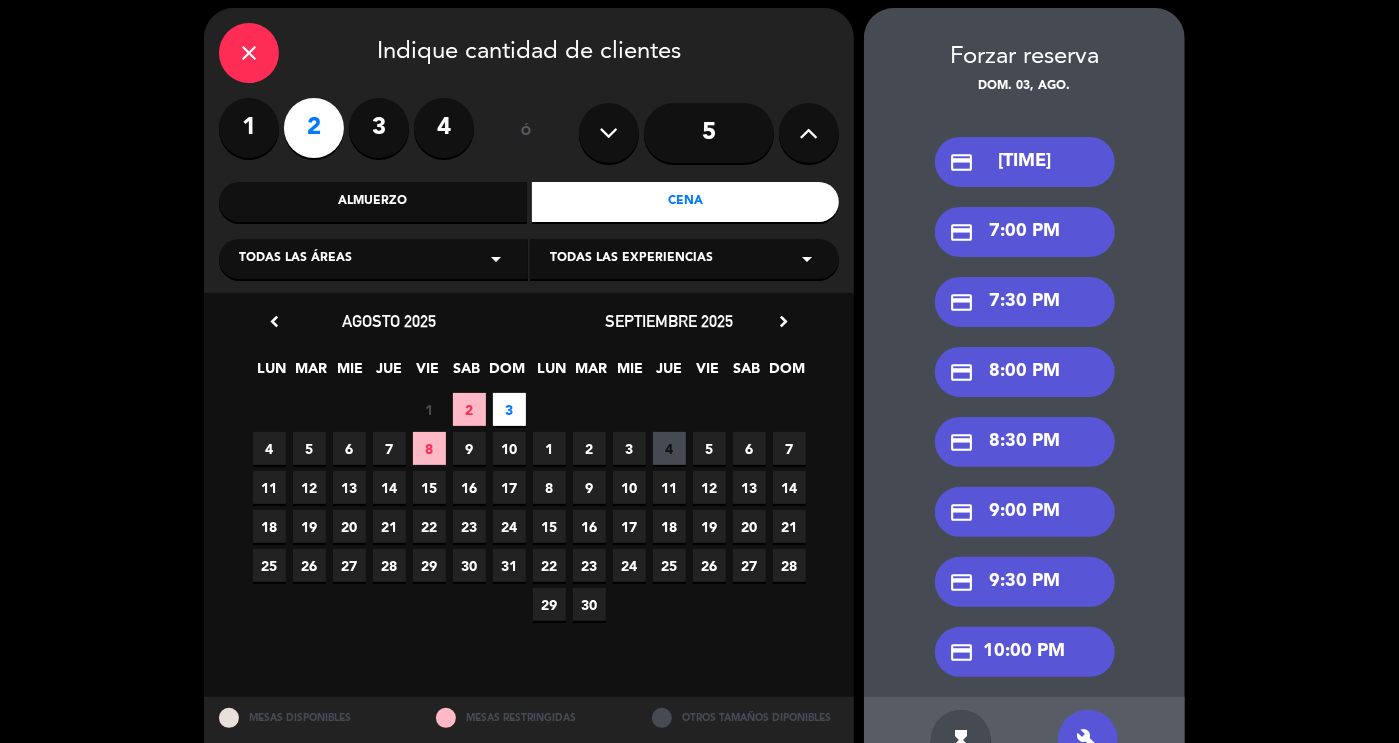 click on "credit_card 7:30 PM" at bounding box center [1025, 302] 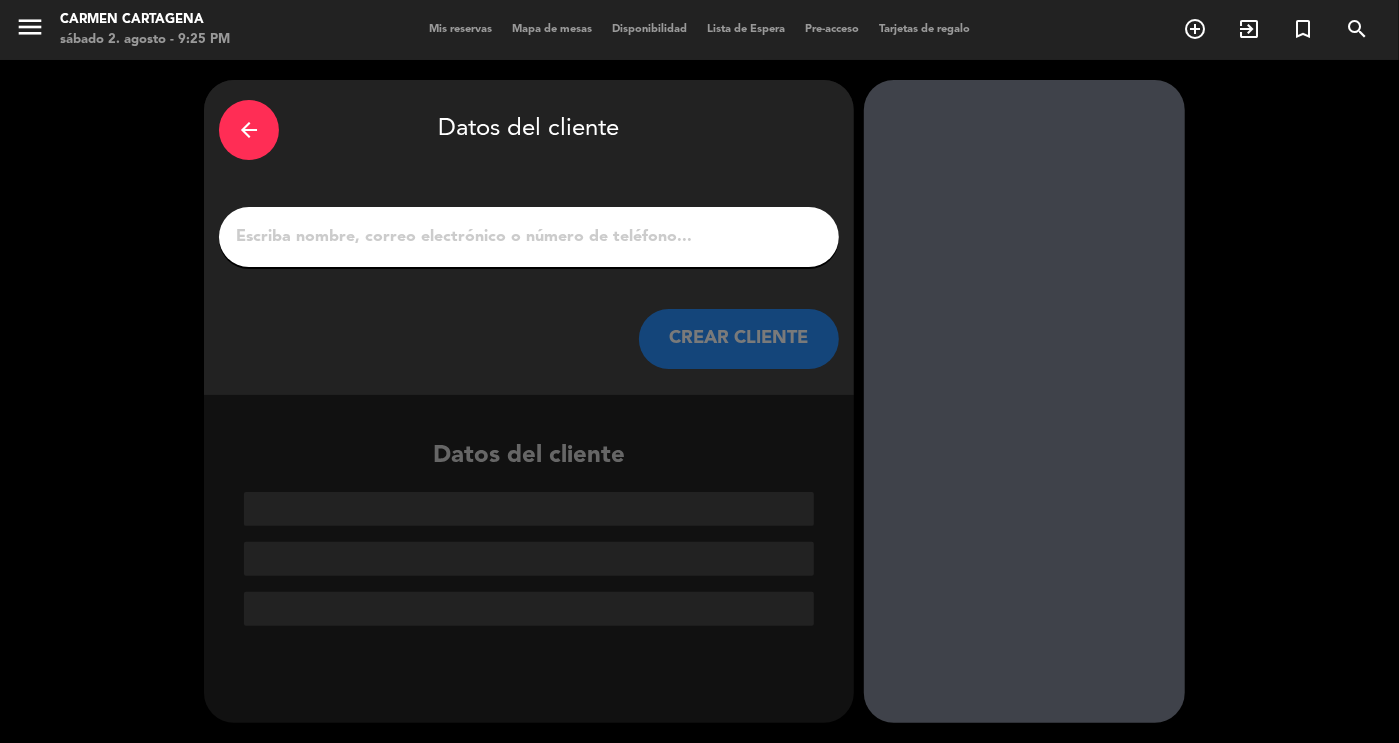 click on "1" at bounding box center (529, 237) 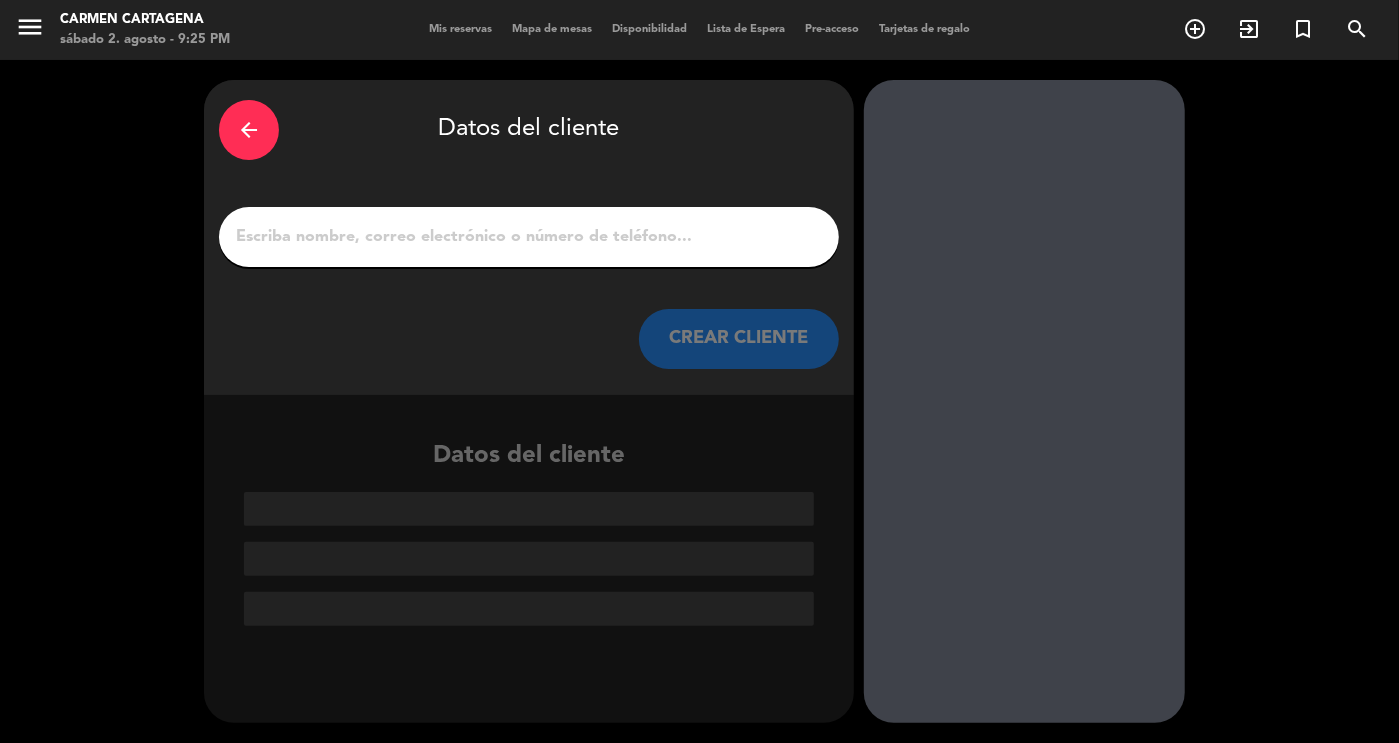 type 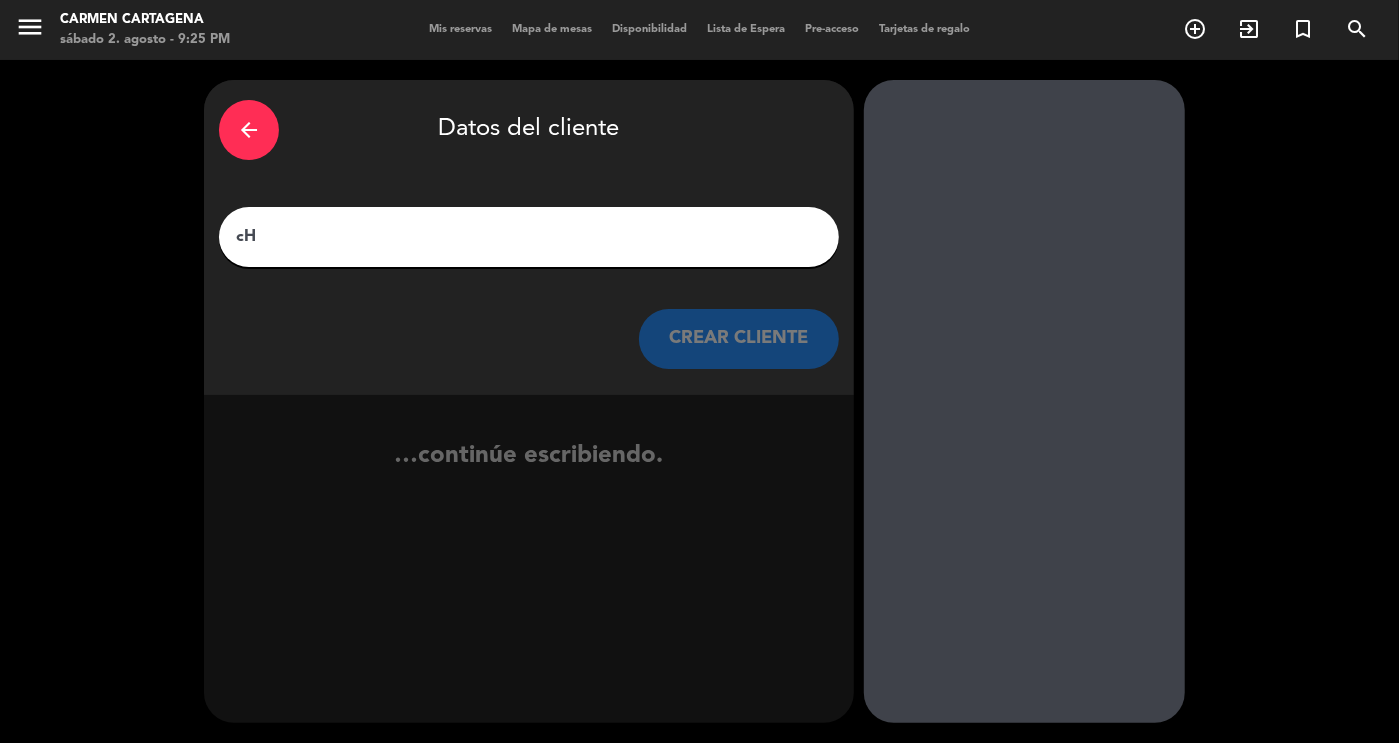 type on "c" 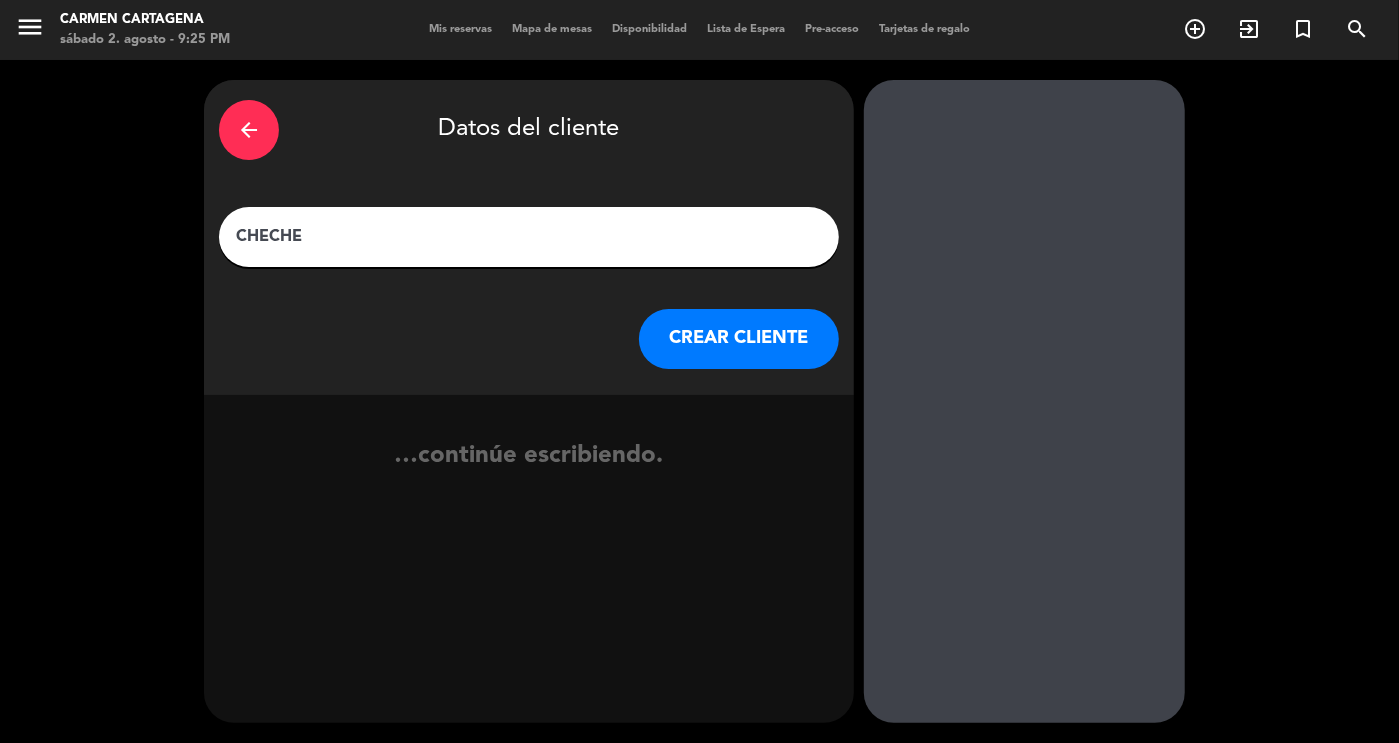 type on "CHECHE" 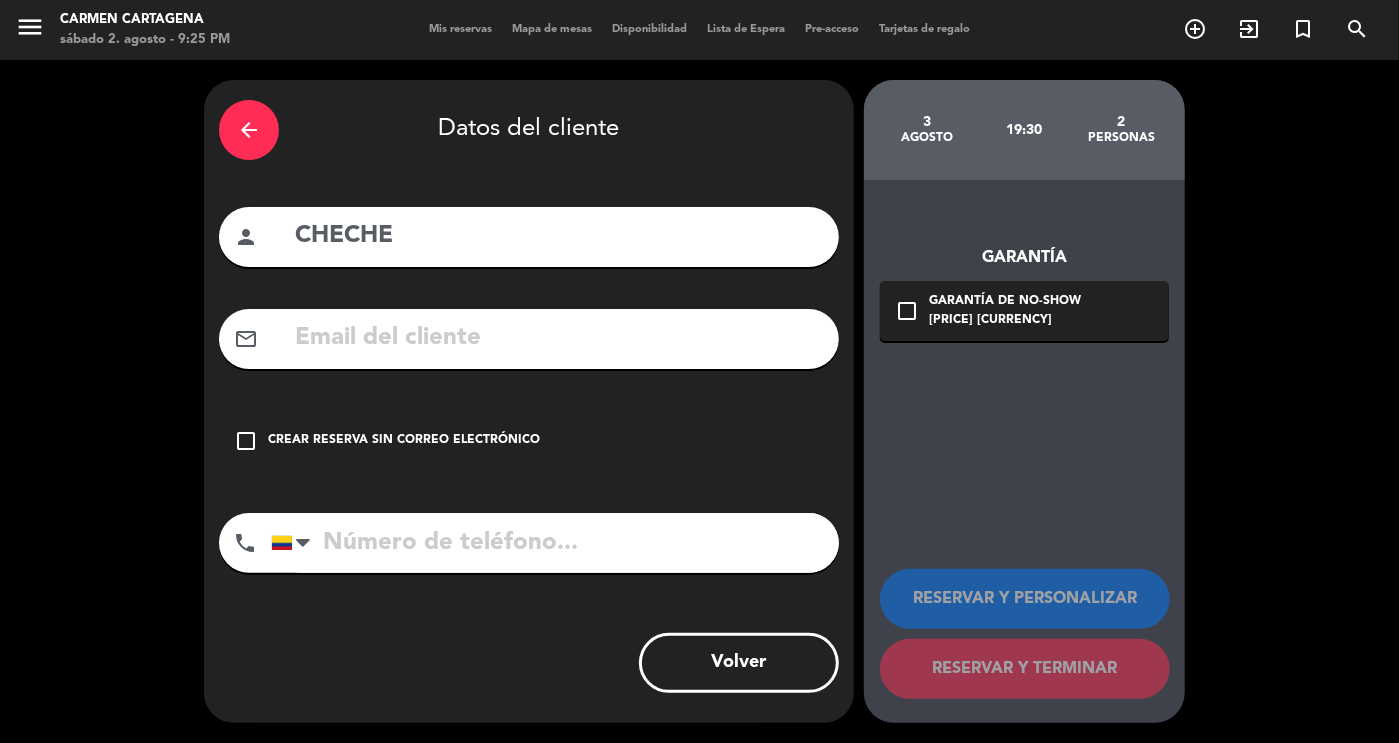 click at bounding box center [555, 543] 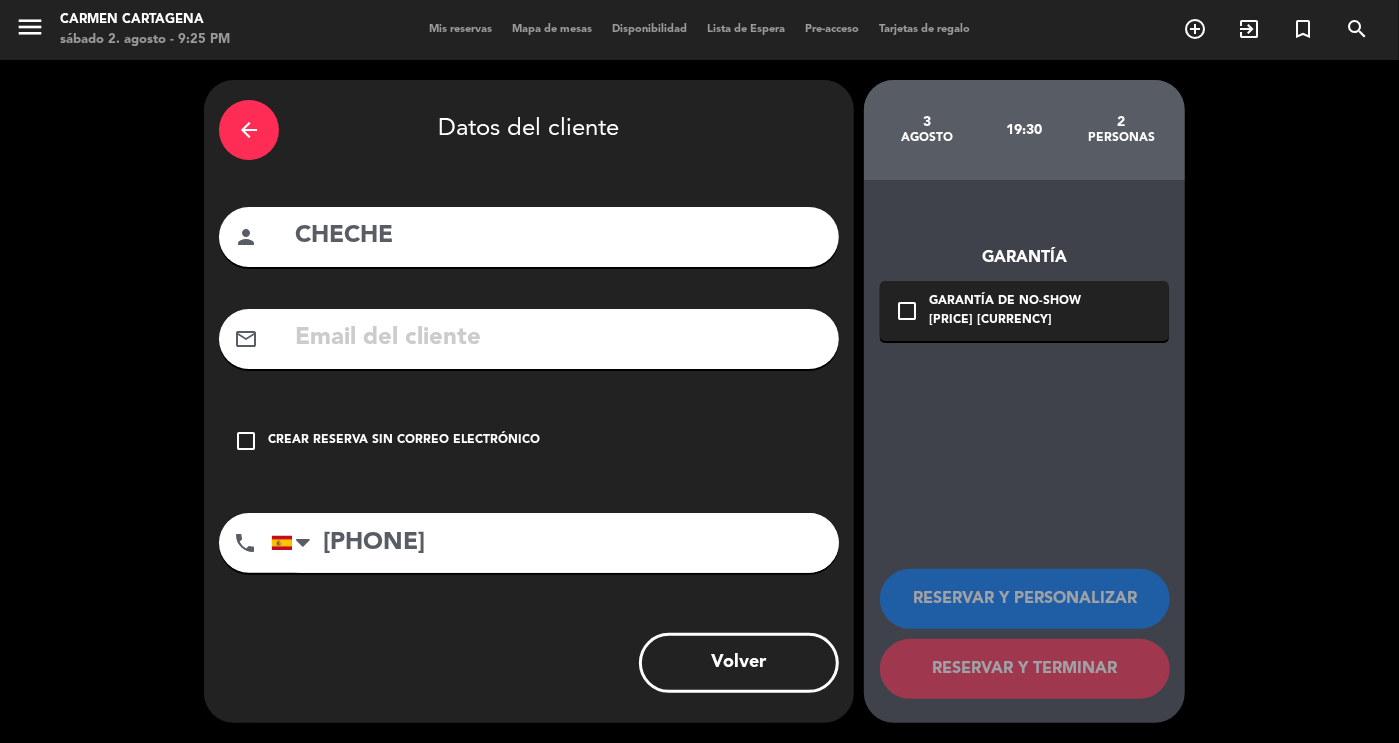type on "[PHONE]" 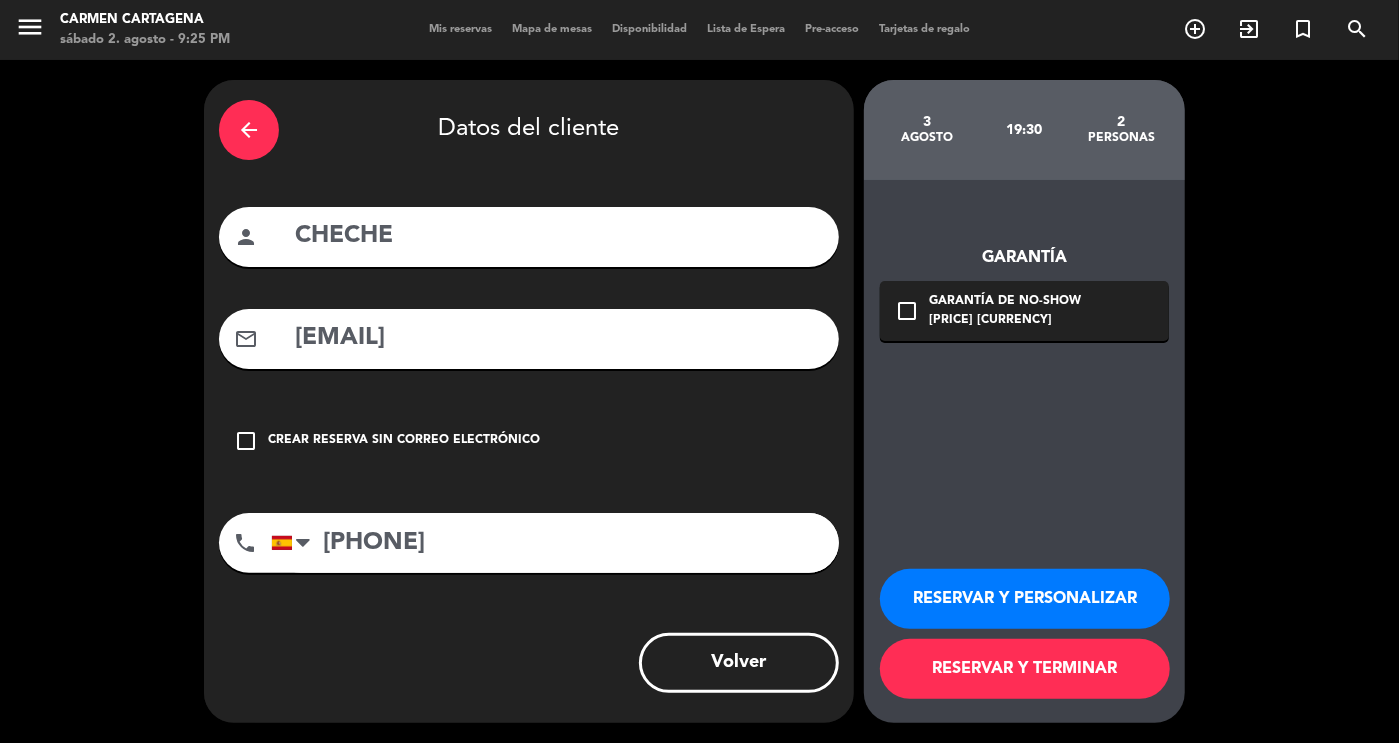 type on "[EMAIL]" 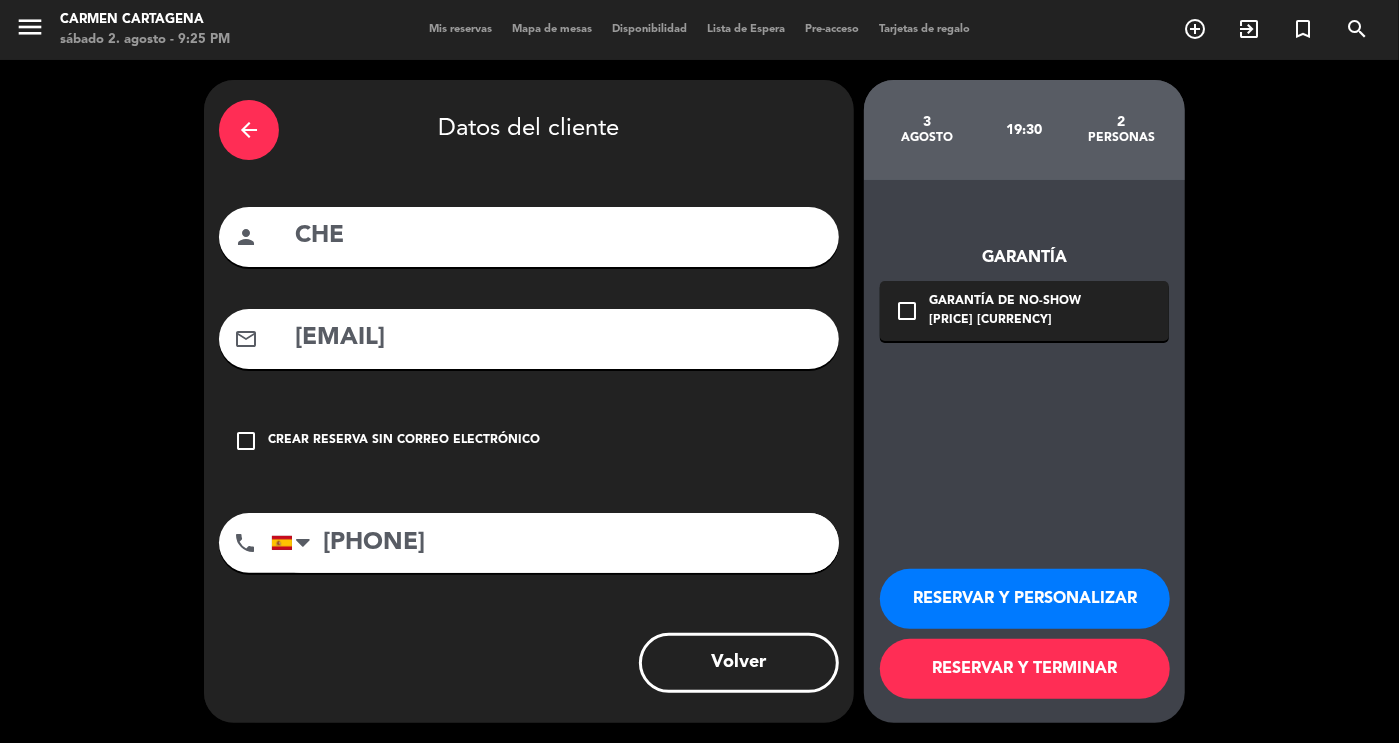 type on "CHE" 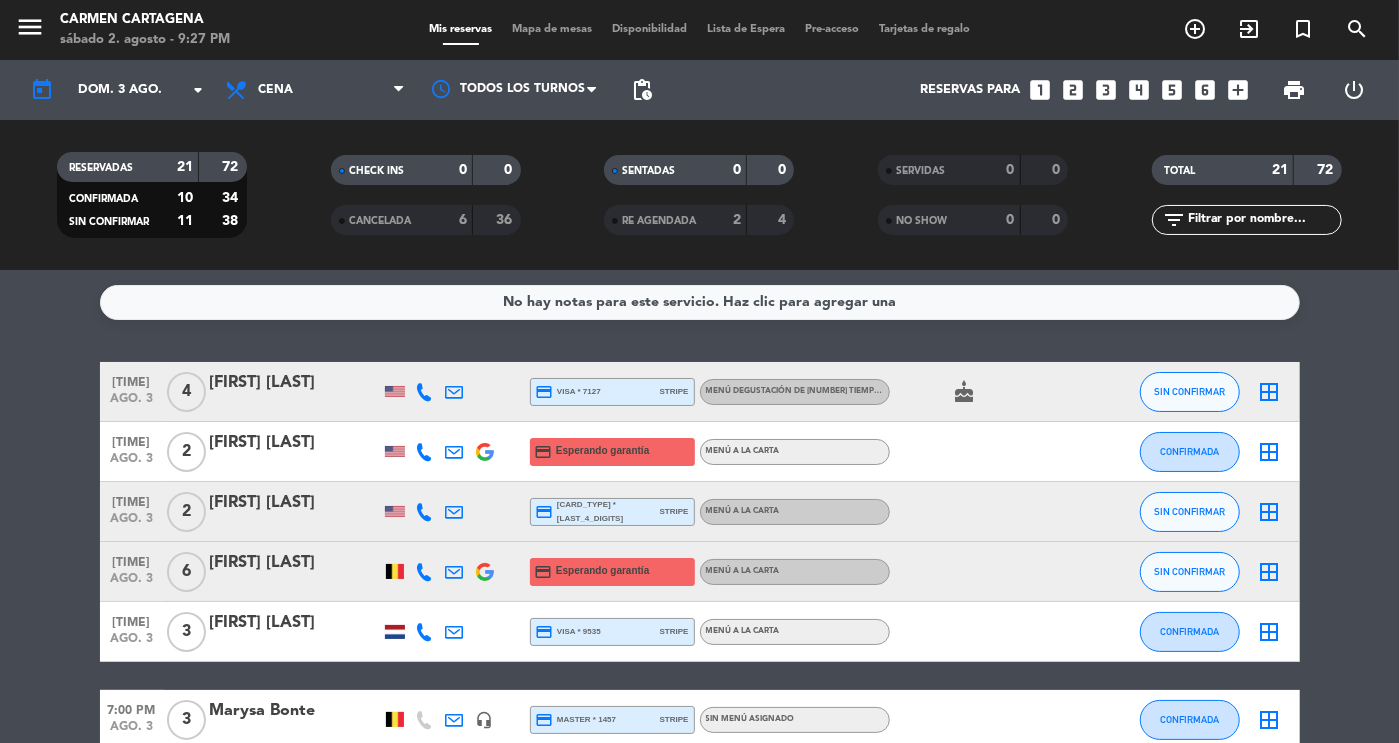 click on "6:30 PM   ago. 3   2   [FIRST] [LAST]  credit_card  amex * 1019   stripe   Menú a la carta SIN CONFIRMAR  border_all" 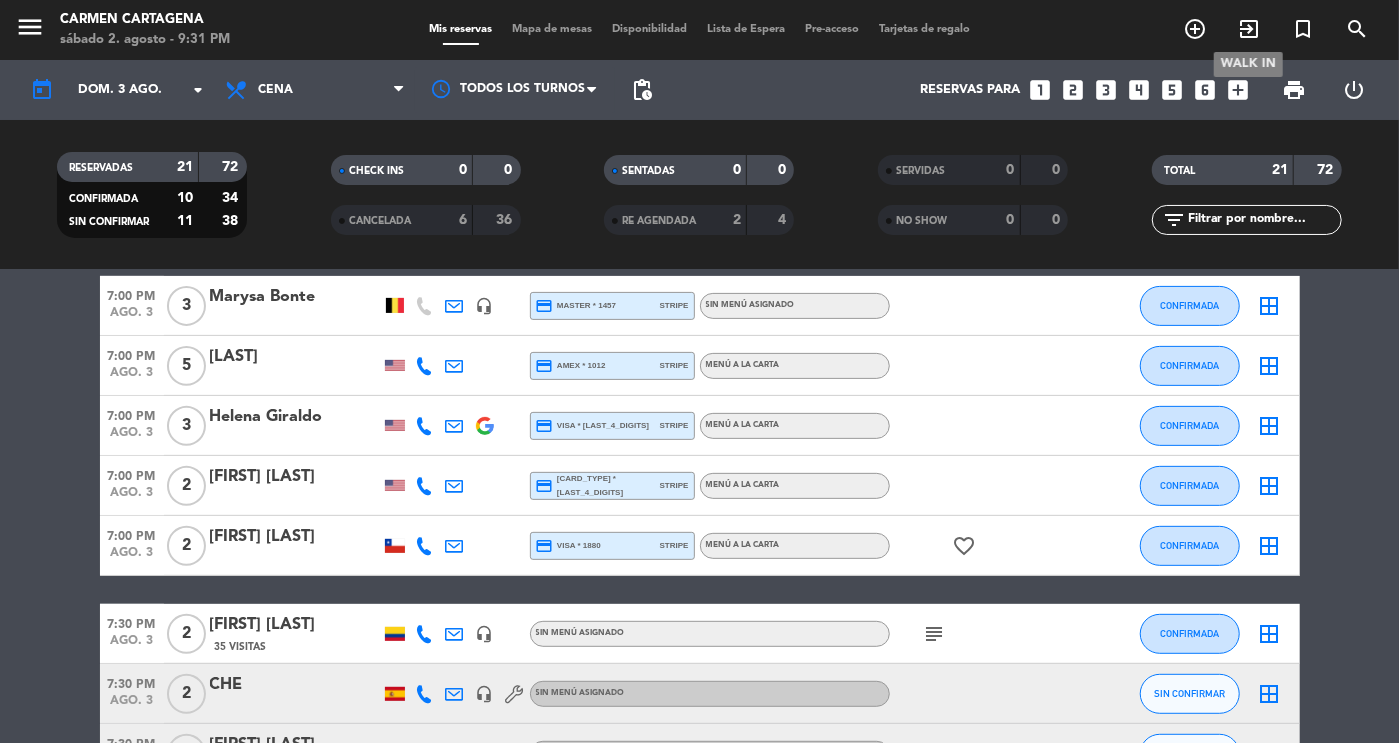 click on "exit_to_app" at bounding box center [1249, 29] 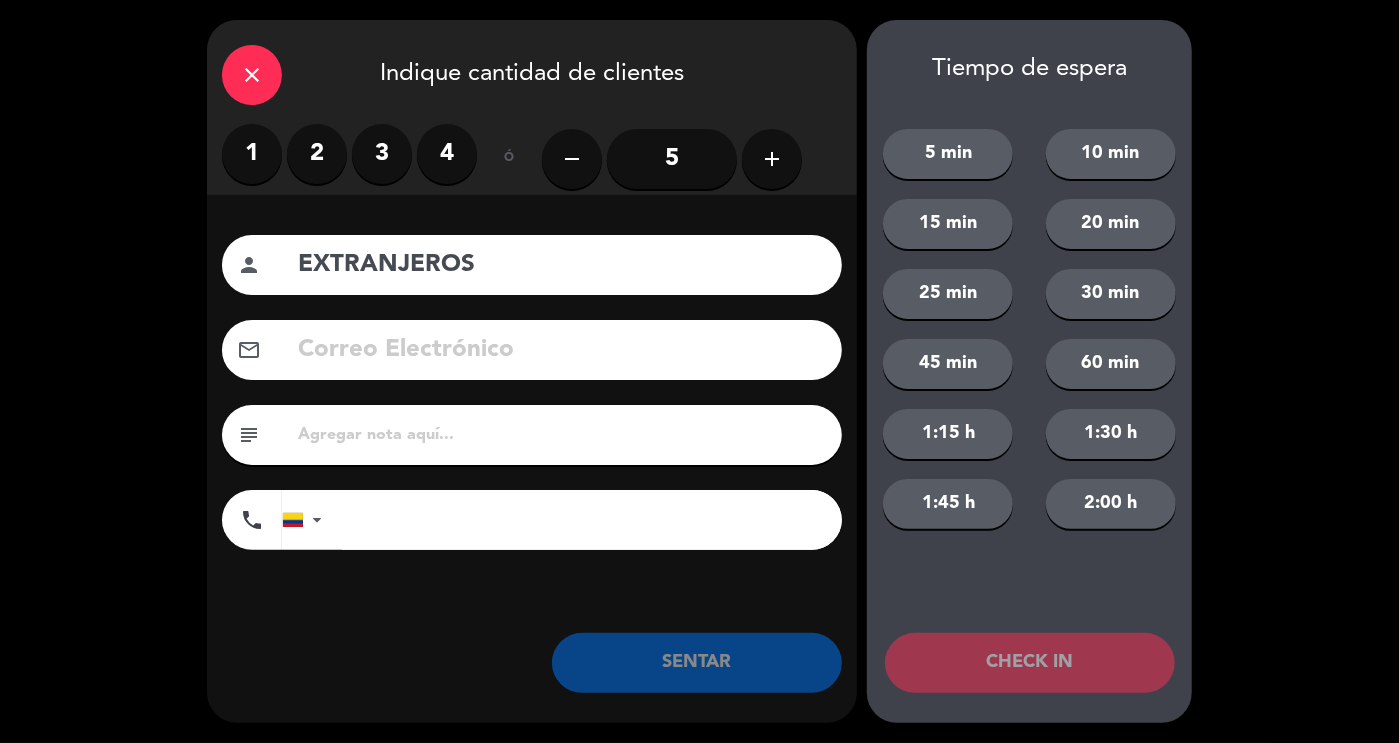 type on "EXTRANJEROS" 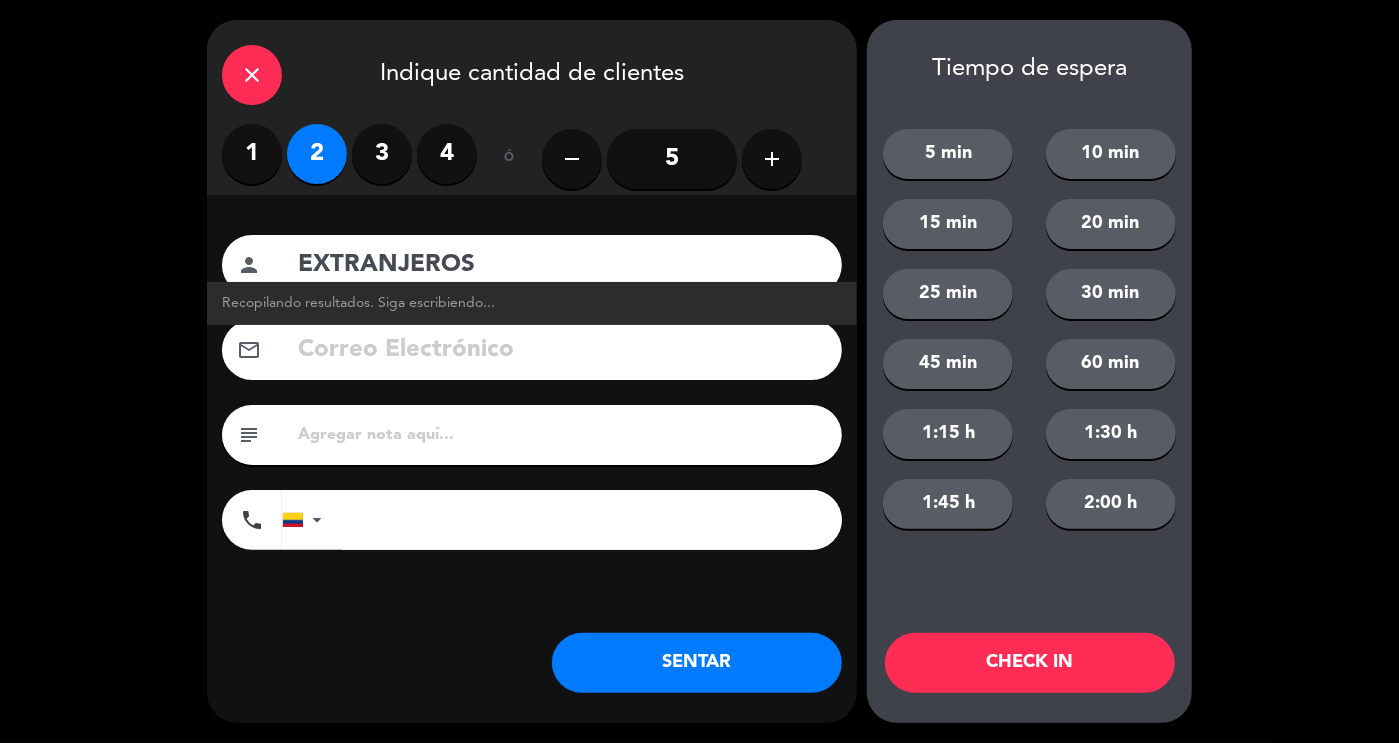 click on "SENTAR" 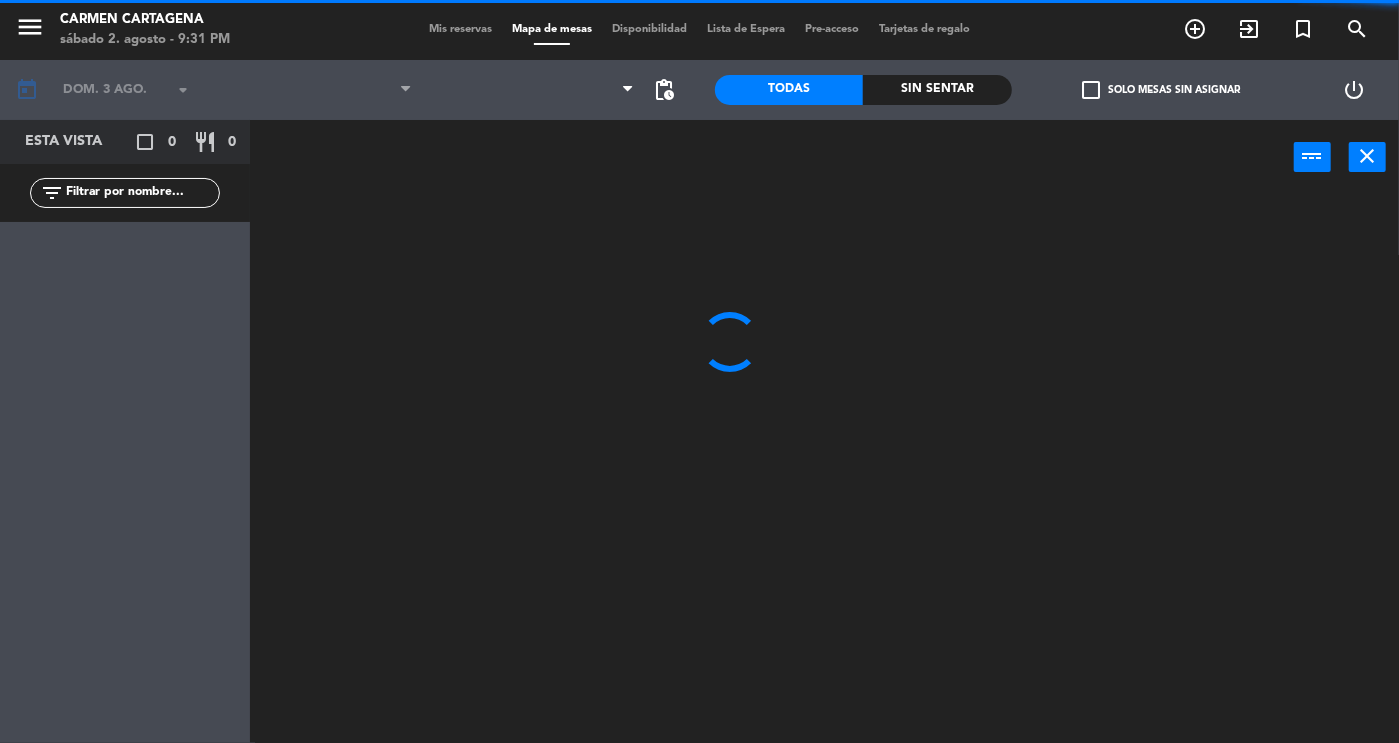 type on "sáb. 2 ago." 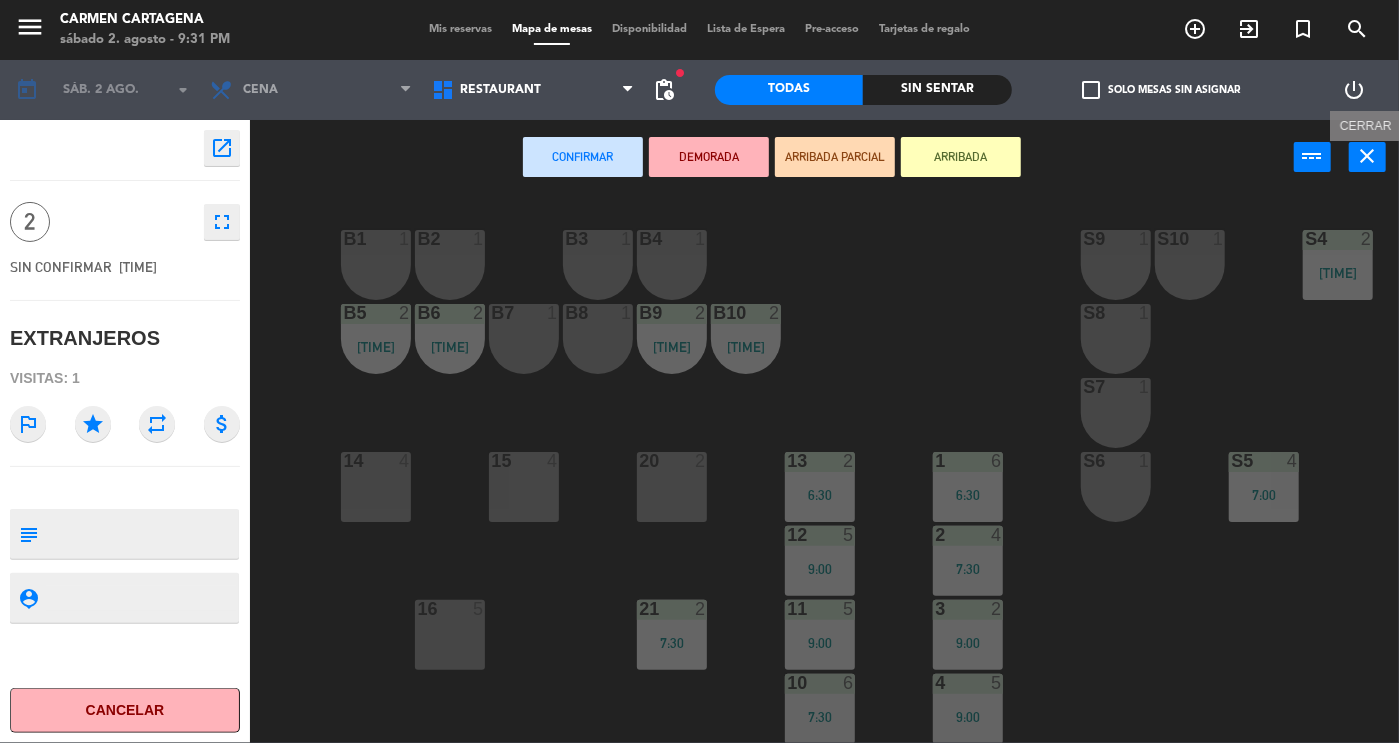 click on "close" at bounding box center [1368, 156] 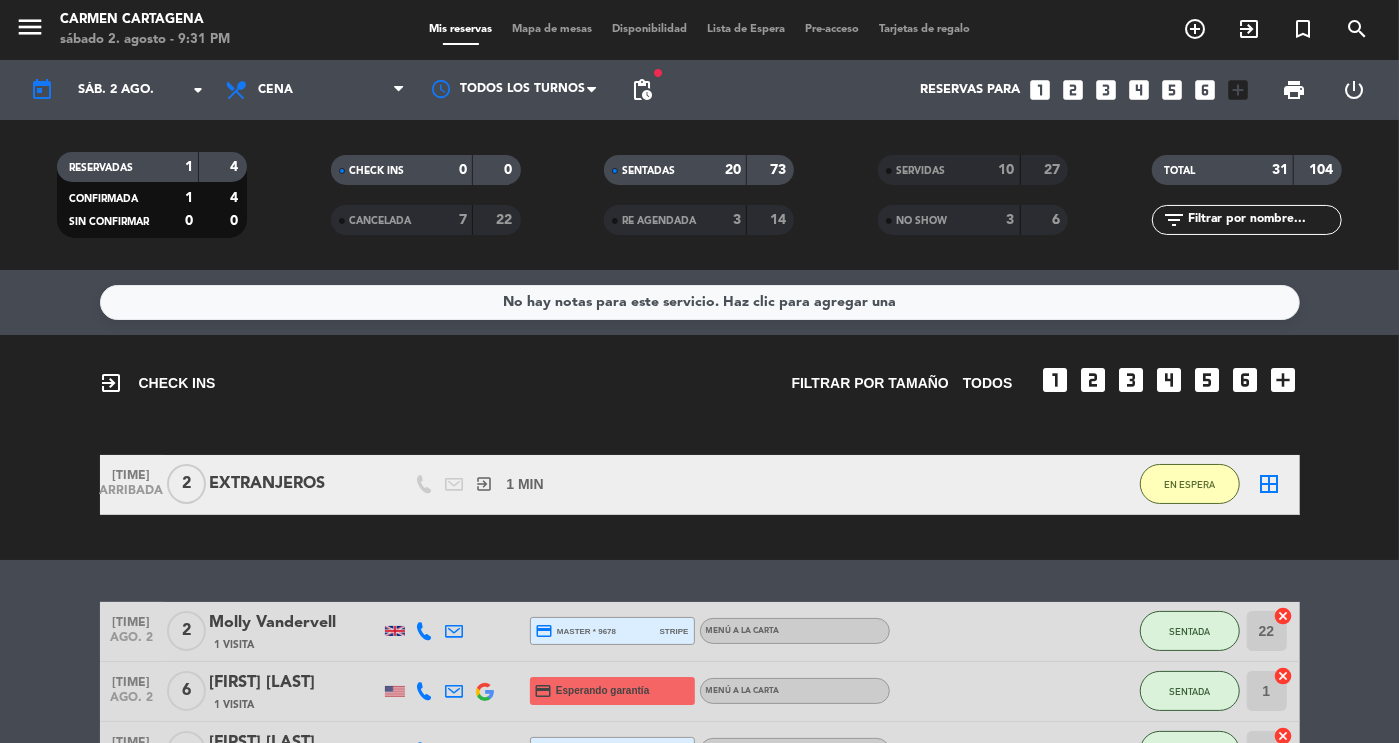 scroll, scrollTop: 182, scrollLeft: 0, axis: vertical 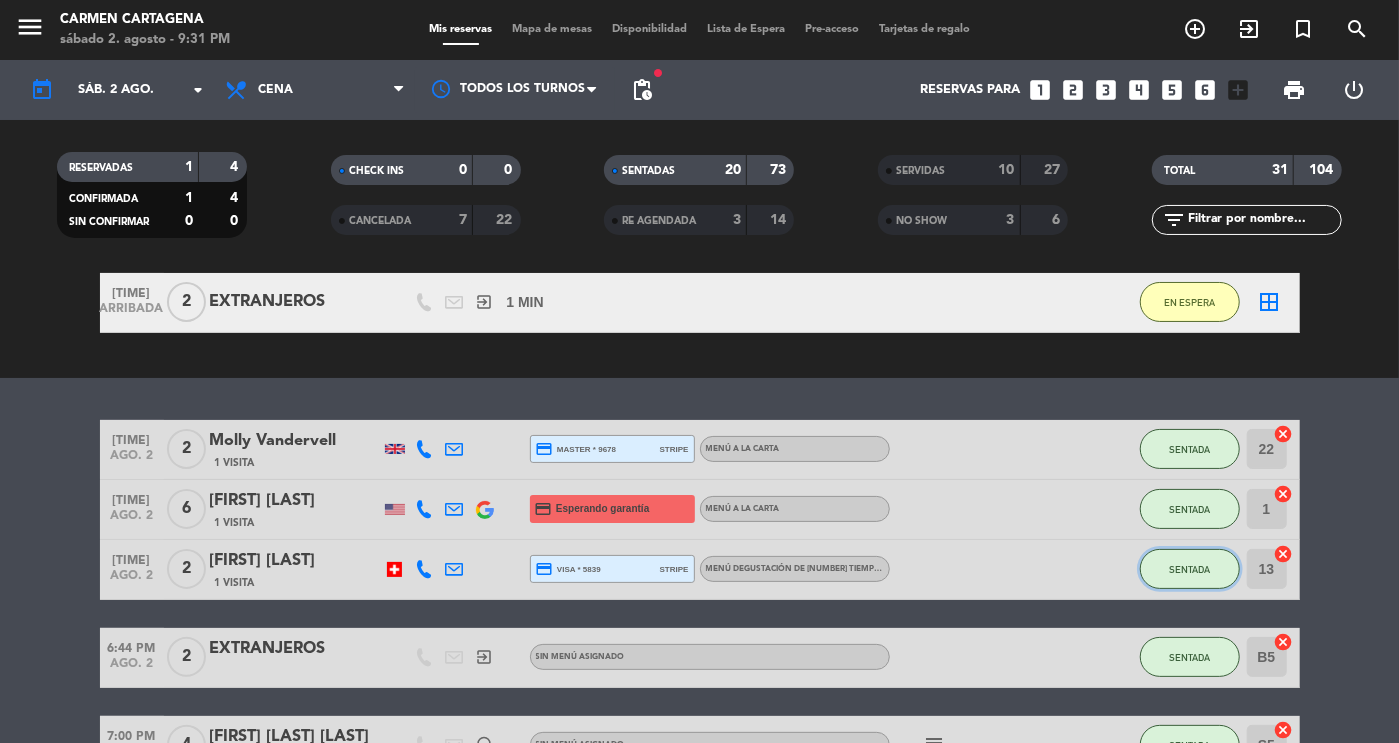 click on "SENTADA" 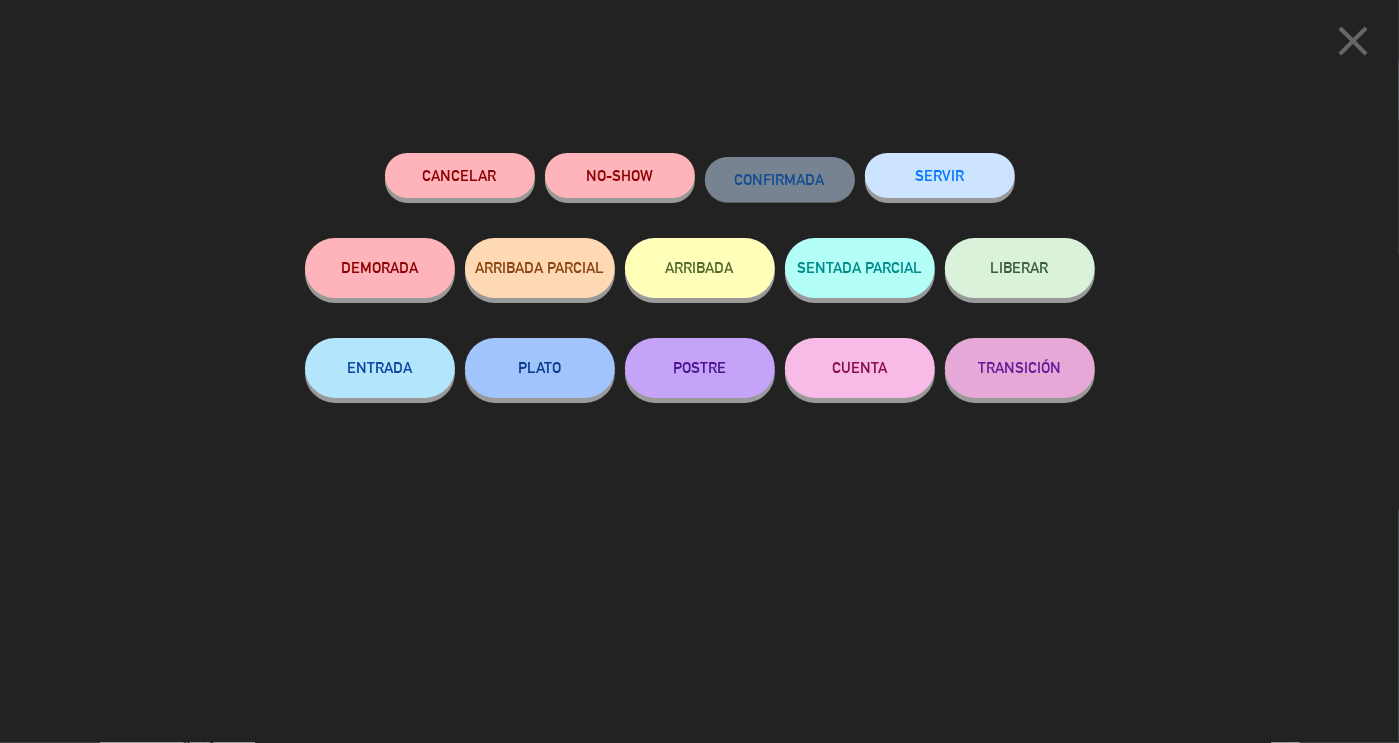 click on "SERVIR" 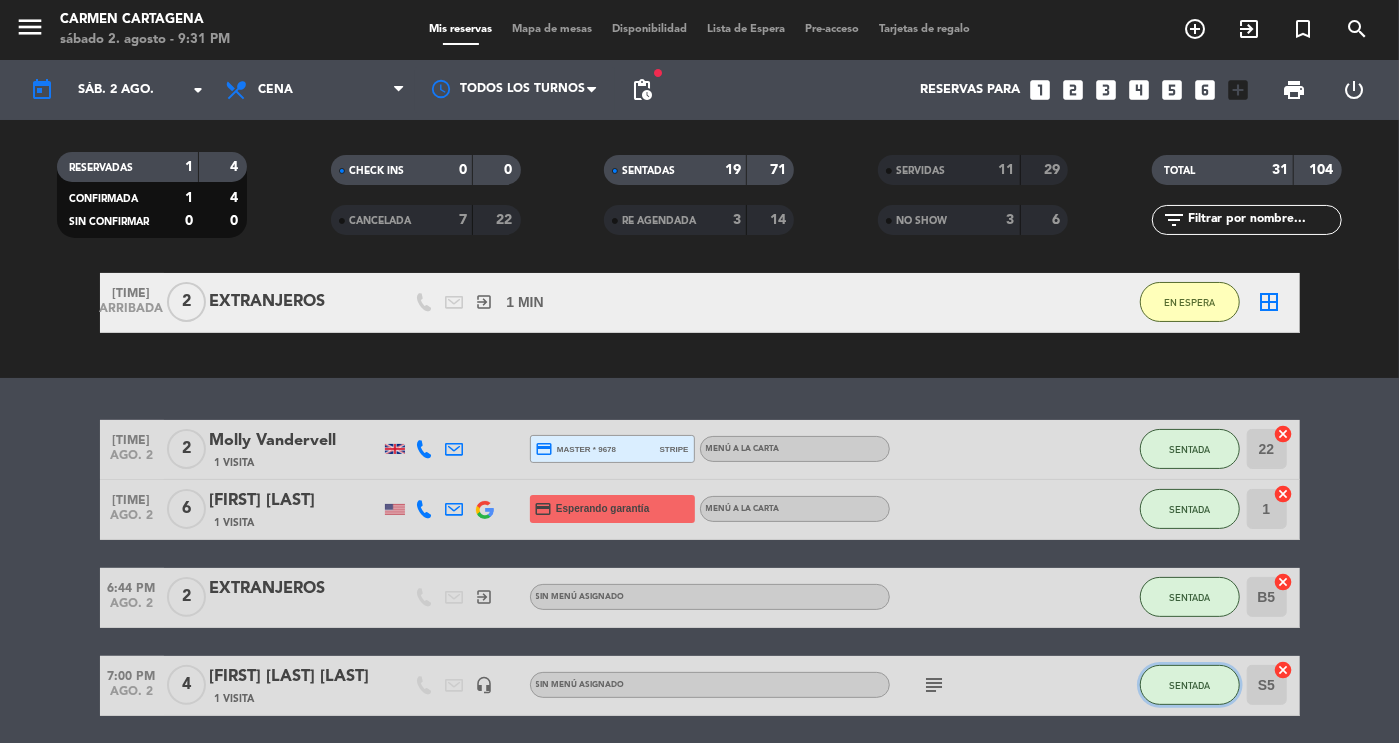 click on "SENTADA" 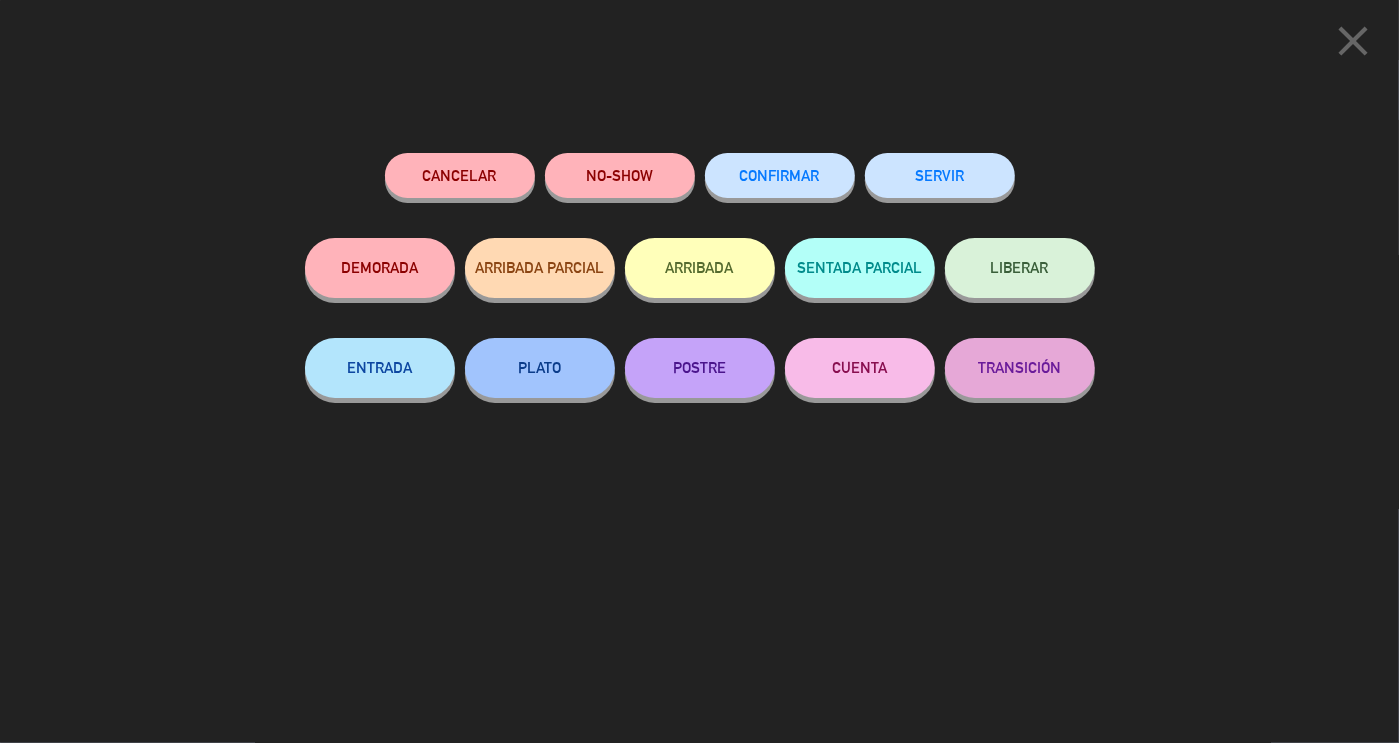 click on "SERVIR" 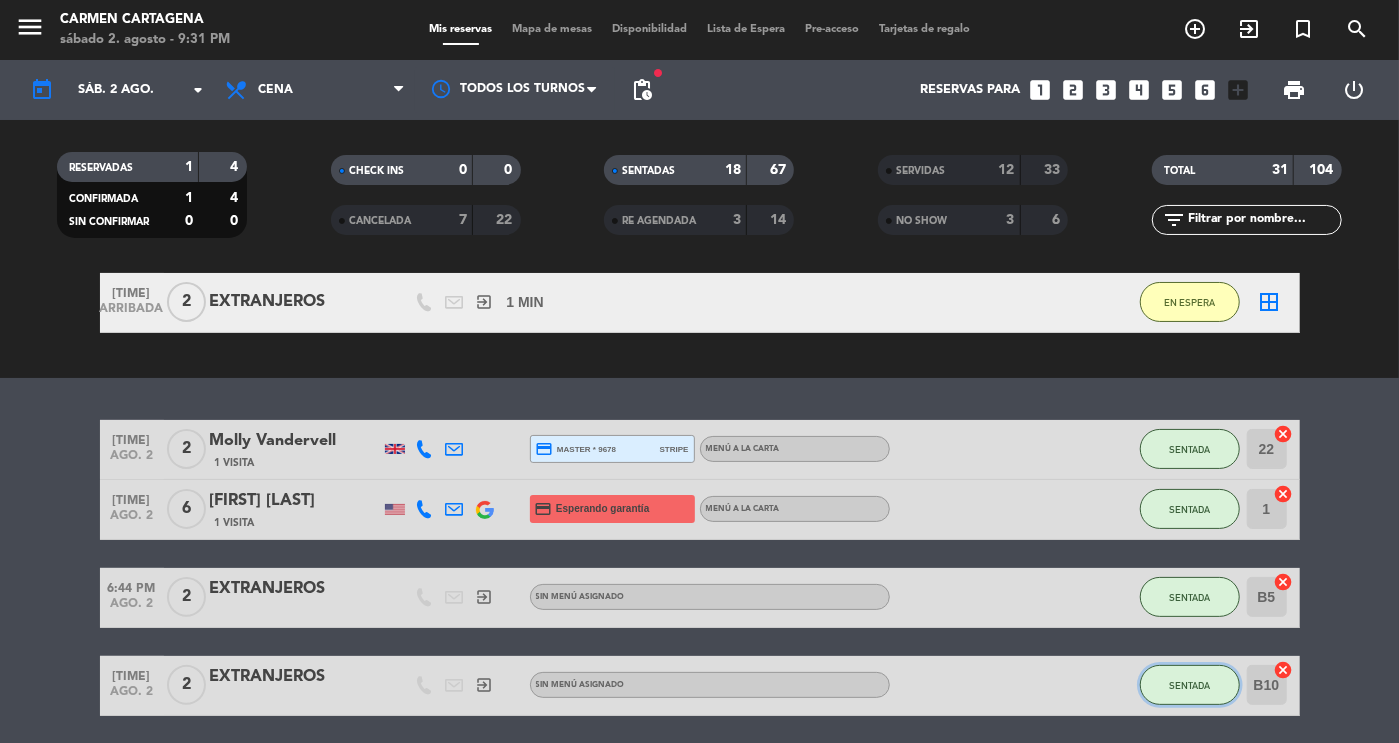 click on "SENTADA" 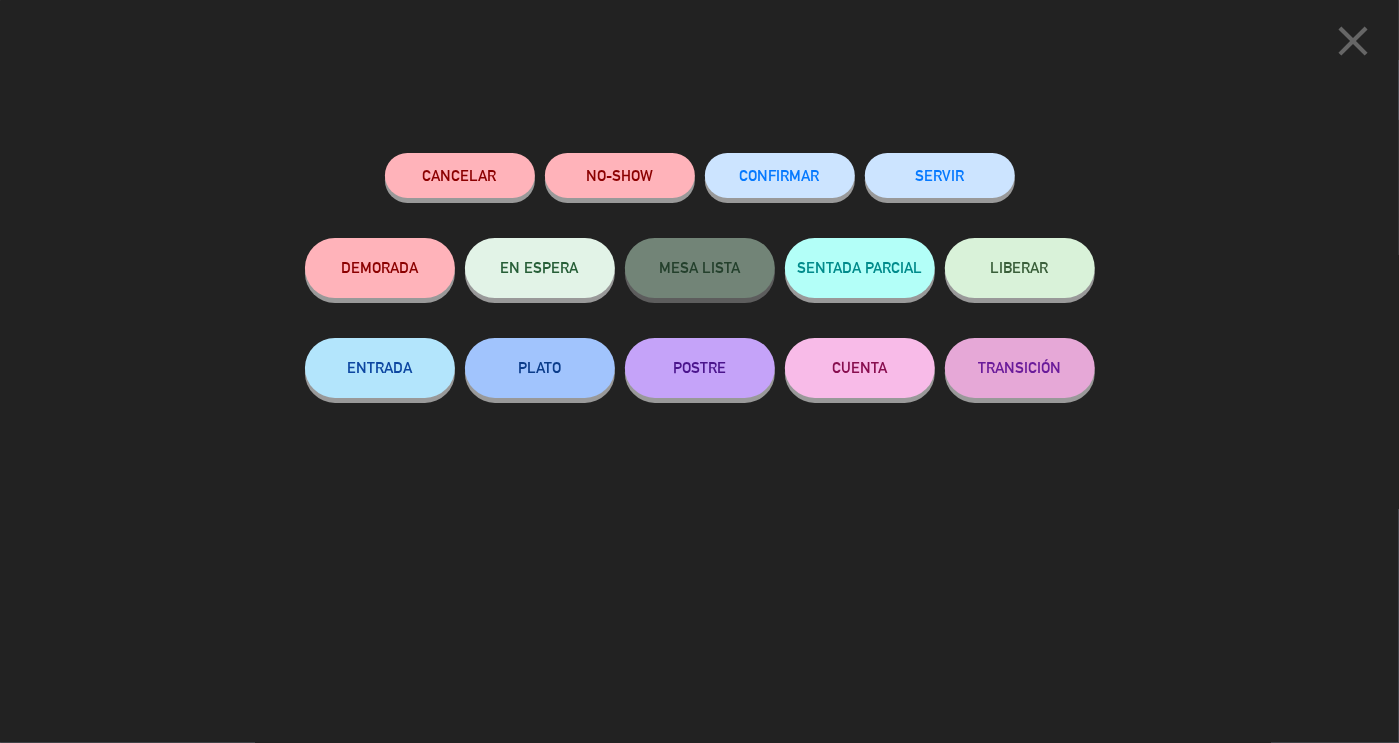 click on "SERVIR" 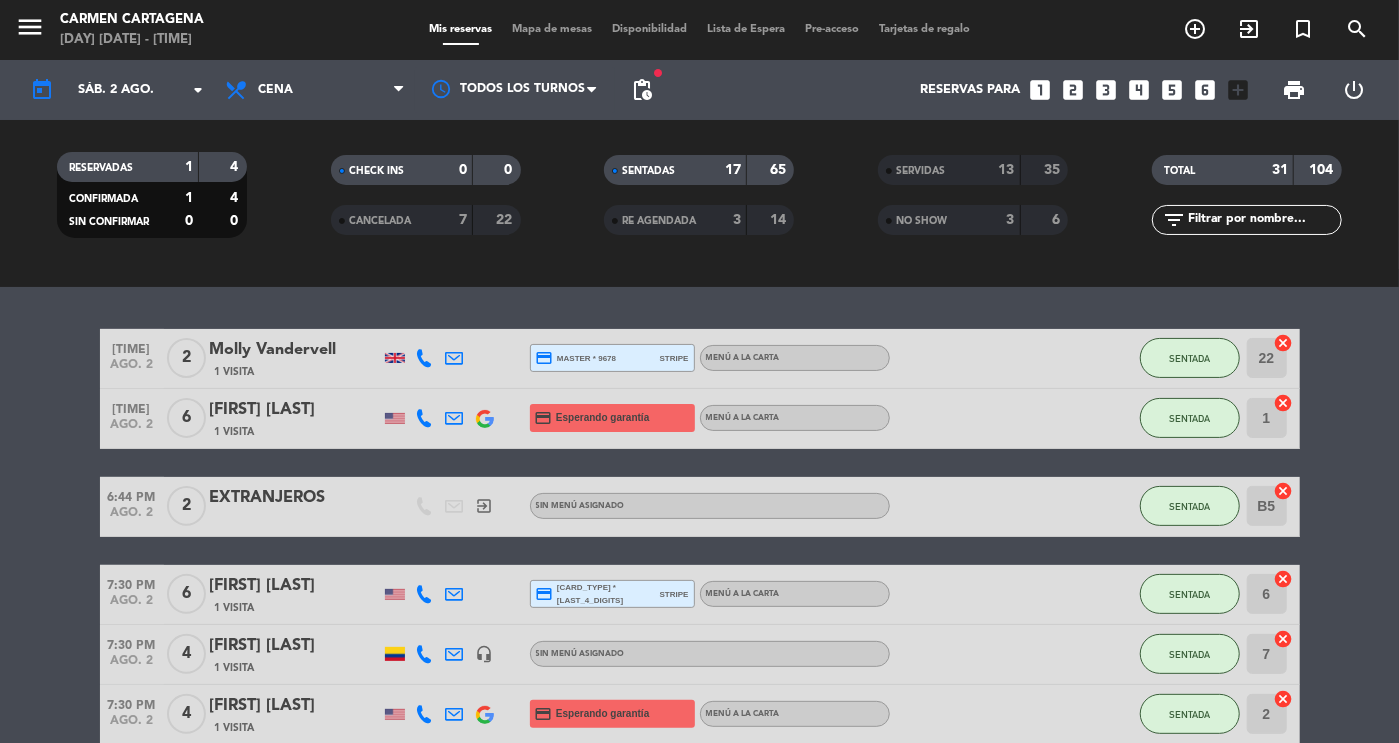 scroll, scrollTop: 279, scrollLeft: 0, axis: vertical 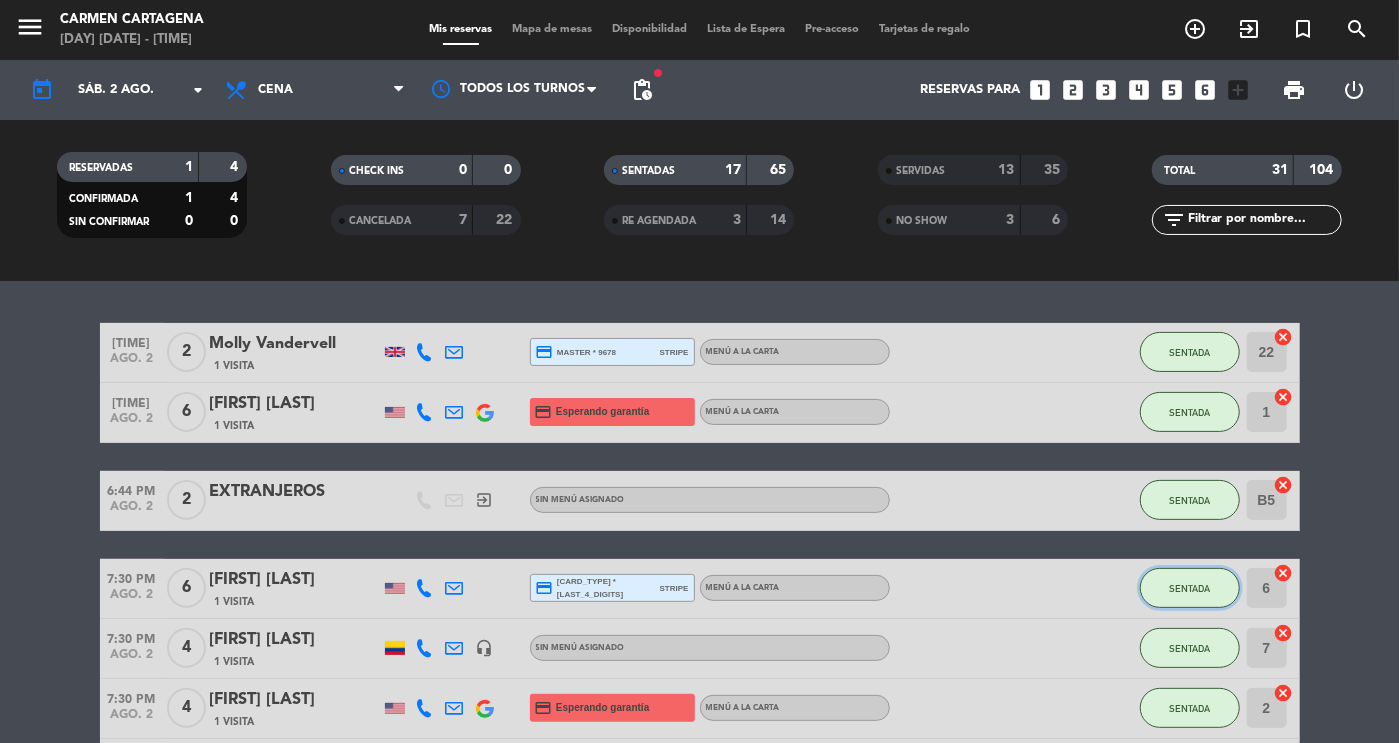 click on "SENTADA" 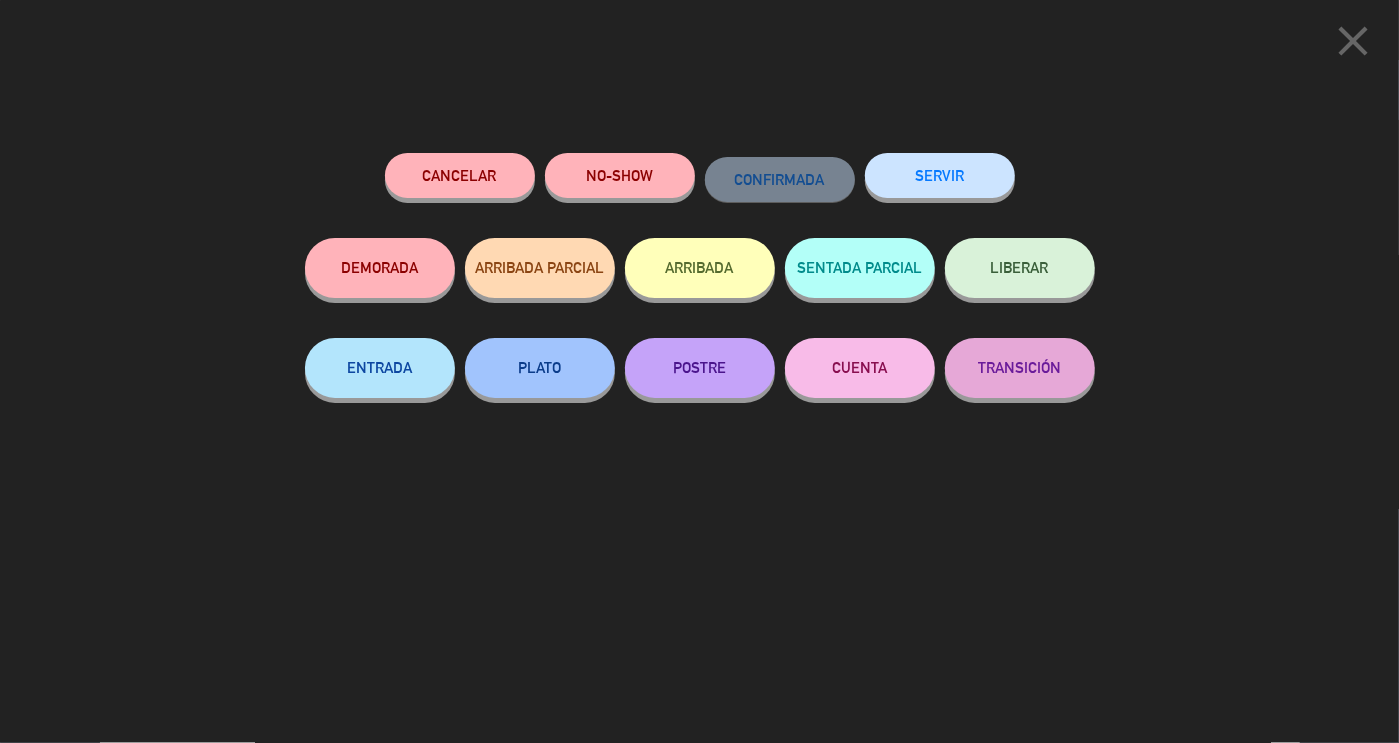 click on "SERVIR" 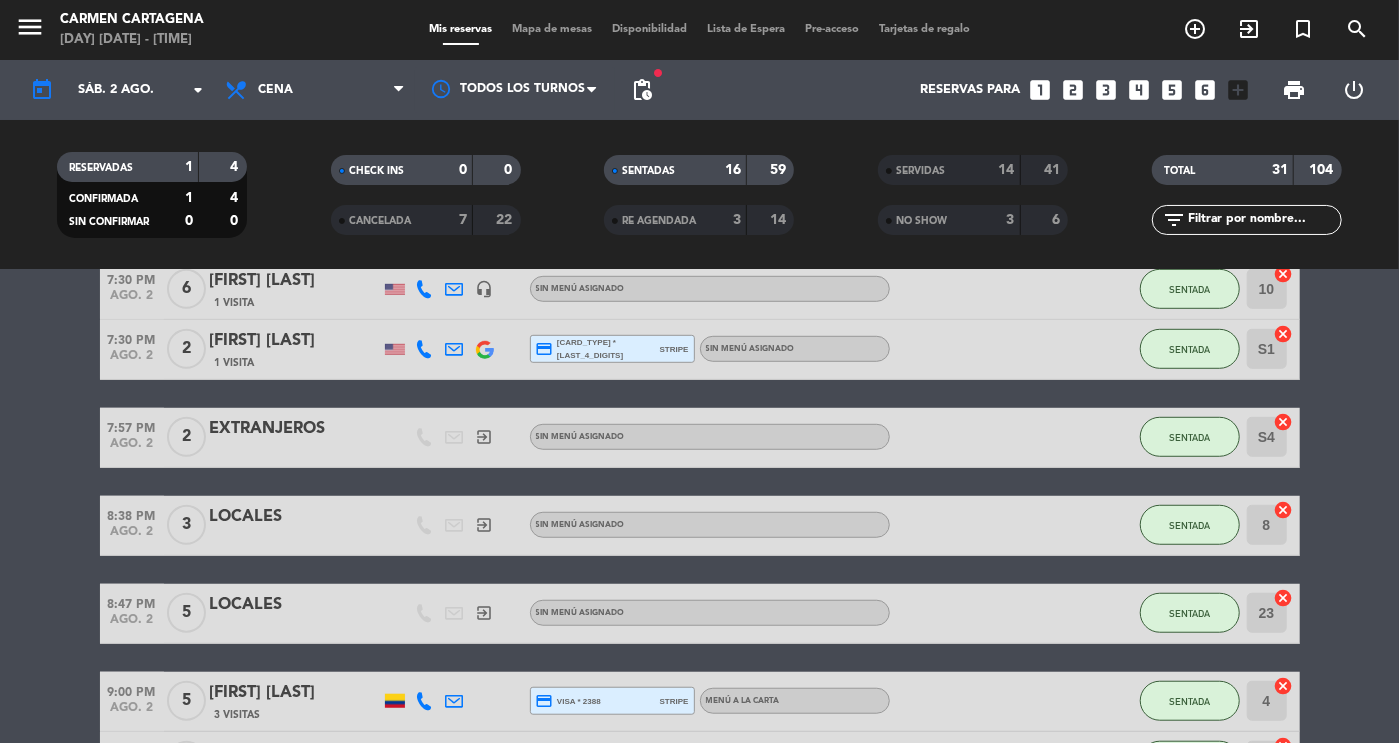 scroll, scrollTop: 760, scrollLeft: 0, axis: vertical 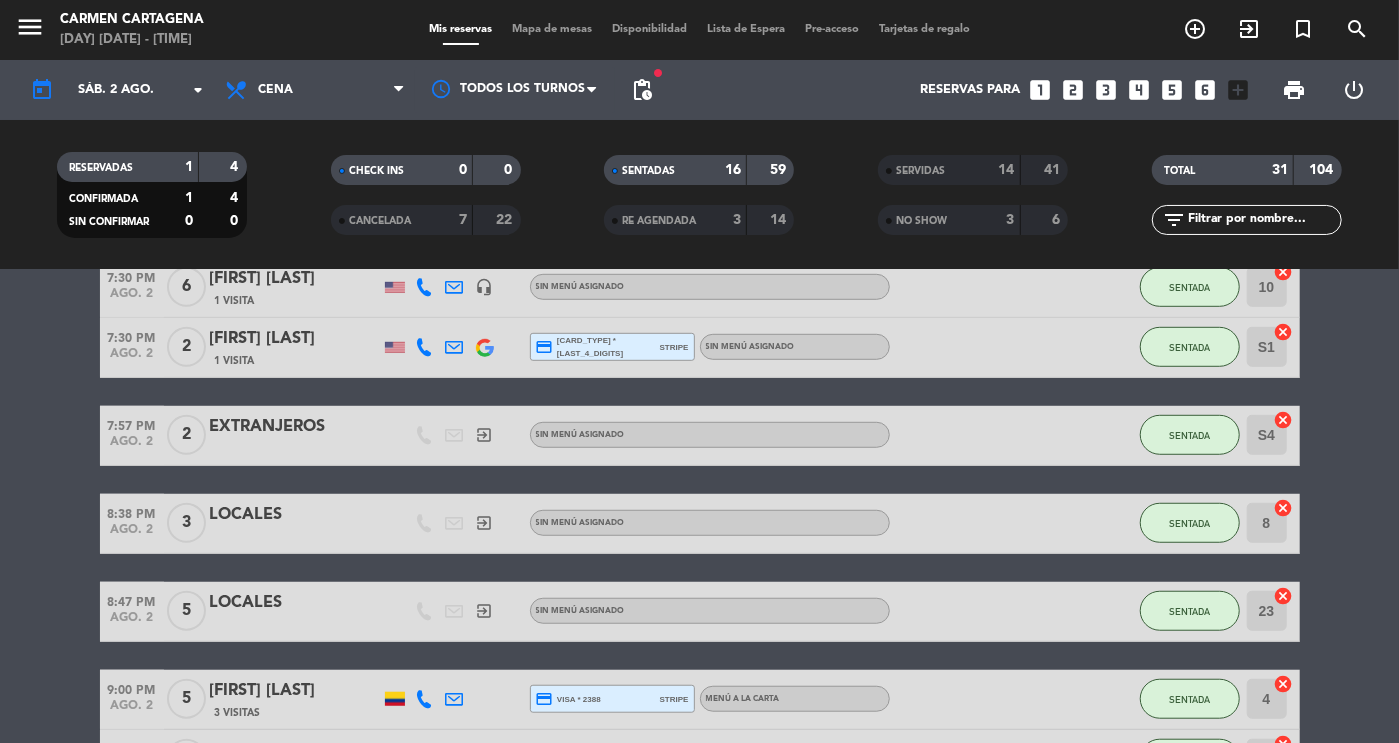 click on "6:30 PM   ago. 2   2   [FIRST] [LAST]   1 Visita  credit_card  master * 9678   stripe   Menú a la carta SENTADA 22  cancel   6:30 PM   ago. 2   6   [FIRST] [LAST]   1 Visita  credit_card  Esperando garantía   Menú a la carta SENTADA 1  cancel   6:44 PM   ago. 2   2   EXTRANJEROS   exit_to_app  Sin menú asignado SENTADA B5  cancel   7:30 PM   ago. 2   4   [FIRST] [LAST]   1 Visita   headset_mic  Sin menú asignado SENTADA 7  cancel   7:30 PM   ago. 2   4   [FIRST] [LAST]   1 Visita  credit_card  Esperando garantía   Menú a la carta SENTADA 2  cancel   7:30 PM   ago. 2   2   [FIRST] [LAST]   1 Visita  credit_card  Esperando garantía   Menú a la carta SENTADA 21  cancel   7:30 PM   ago. 2   6   [FIRST] [LAST]   1 Visita   headset_mic  Sin menú asignado SENTADA 10  cancel   7:30 PM   ago. 2   2   [FIRST] [LAST]   1 Visita  credit_card  amex * 4006   stripe  Sin menú asignado SENTADA S1  cancel   7:57 PM   ago. 2   2   EXTRANJEROS   exit_to_app  Sin menú asignado SENTADA S4  cancel   8:38 PM   ago. 2   3  8" 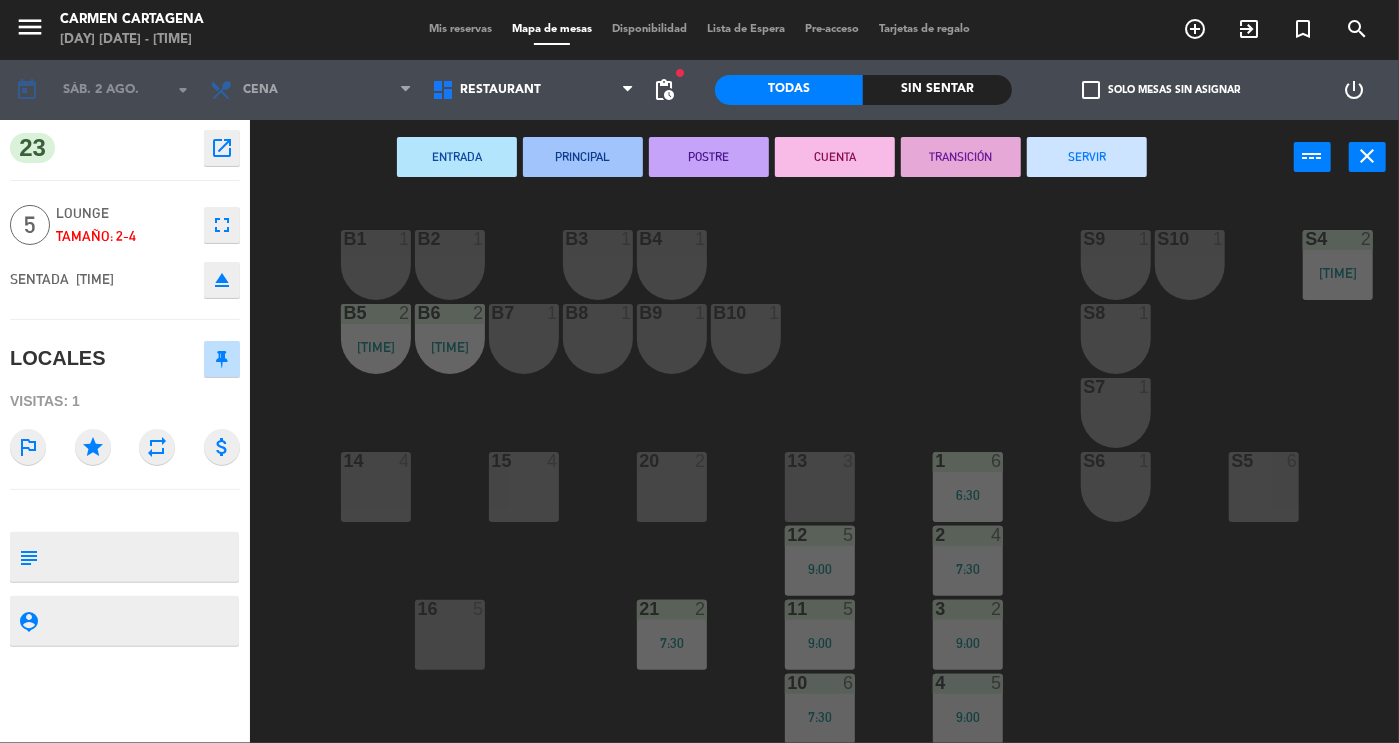 scroll, scrollTop: 382, scrollLeft: 0, axis: vertical 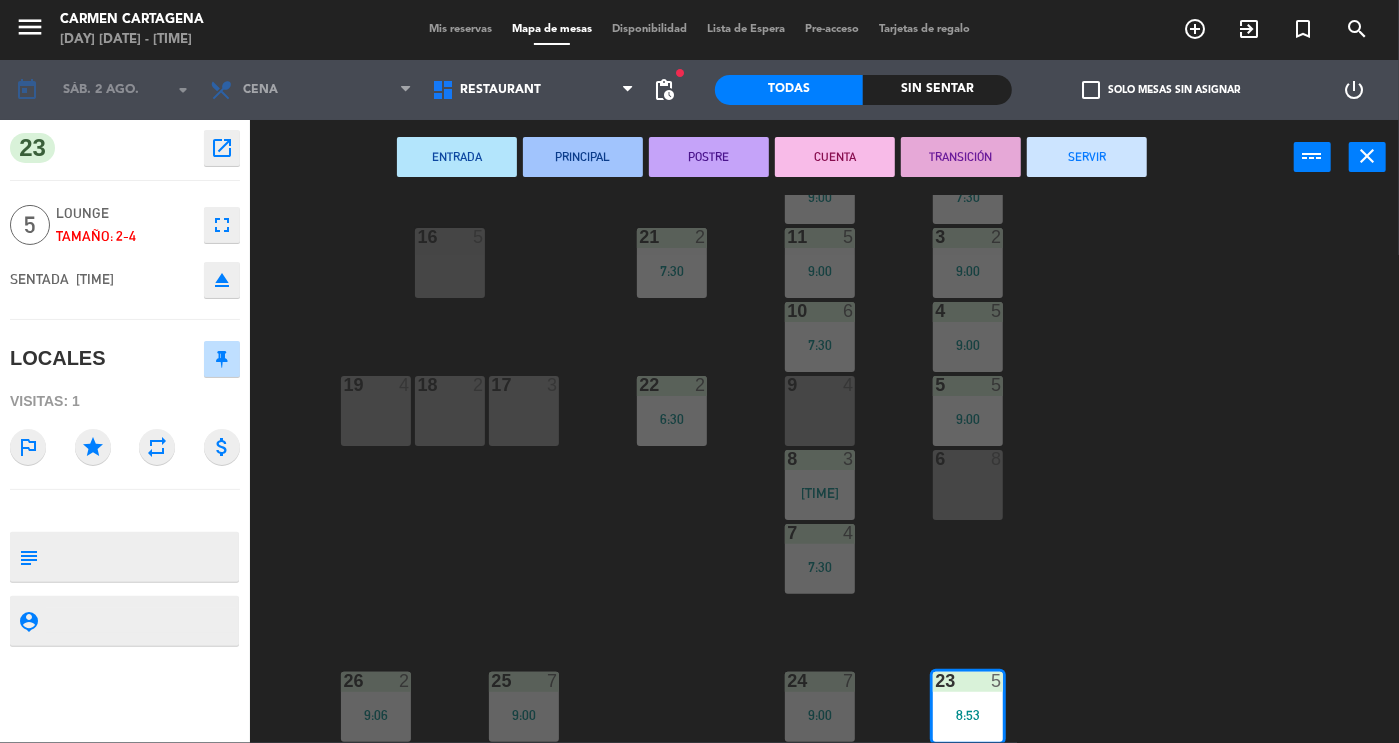 click on "6 8" at bounding box center [968, 485] 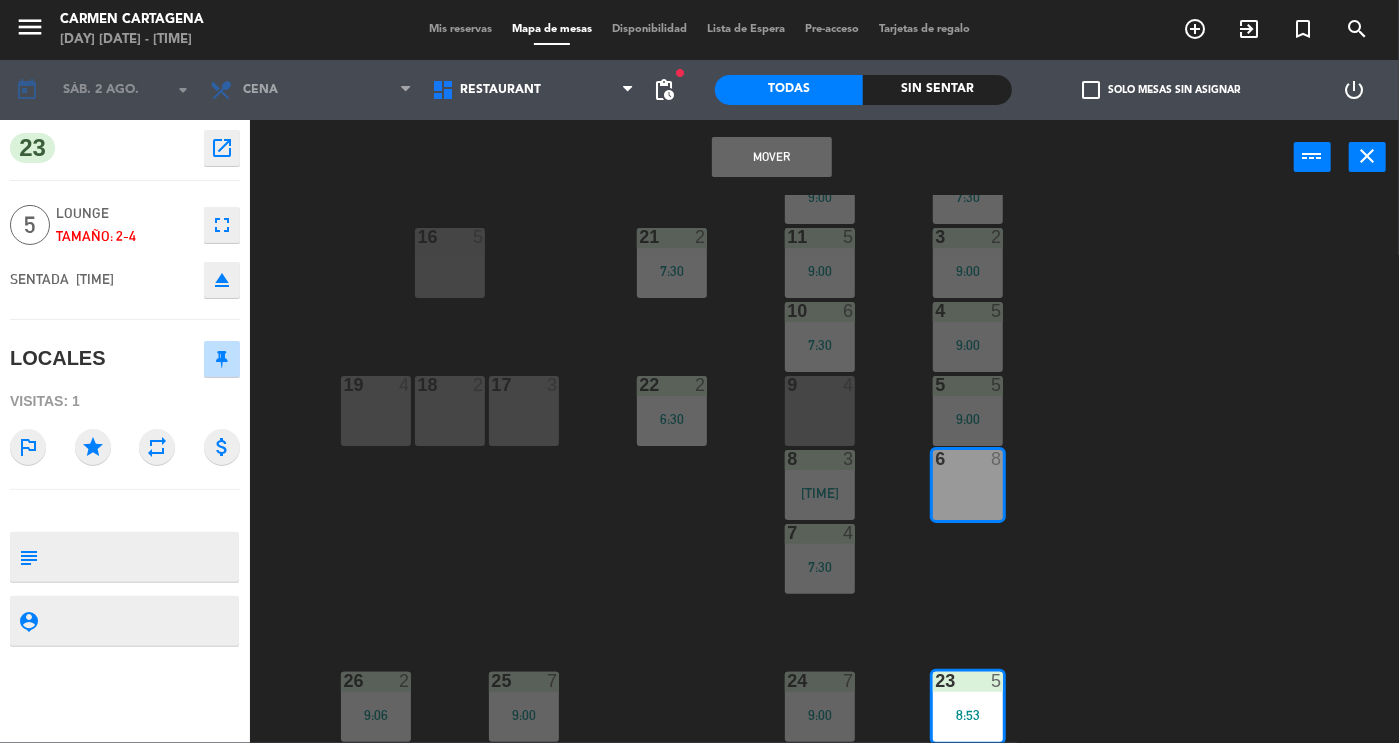 click on "Mover" at bounding box center [772, 157] 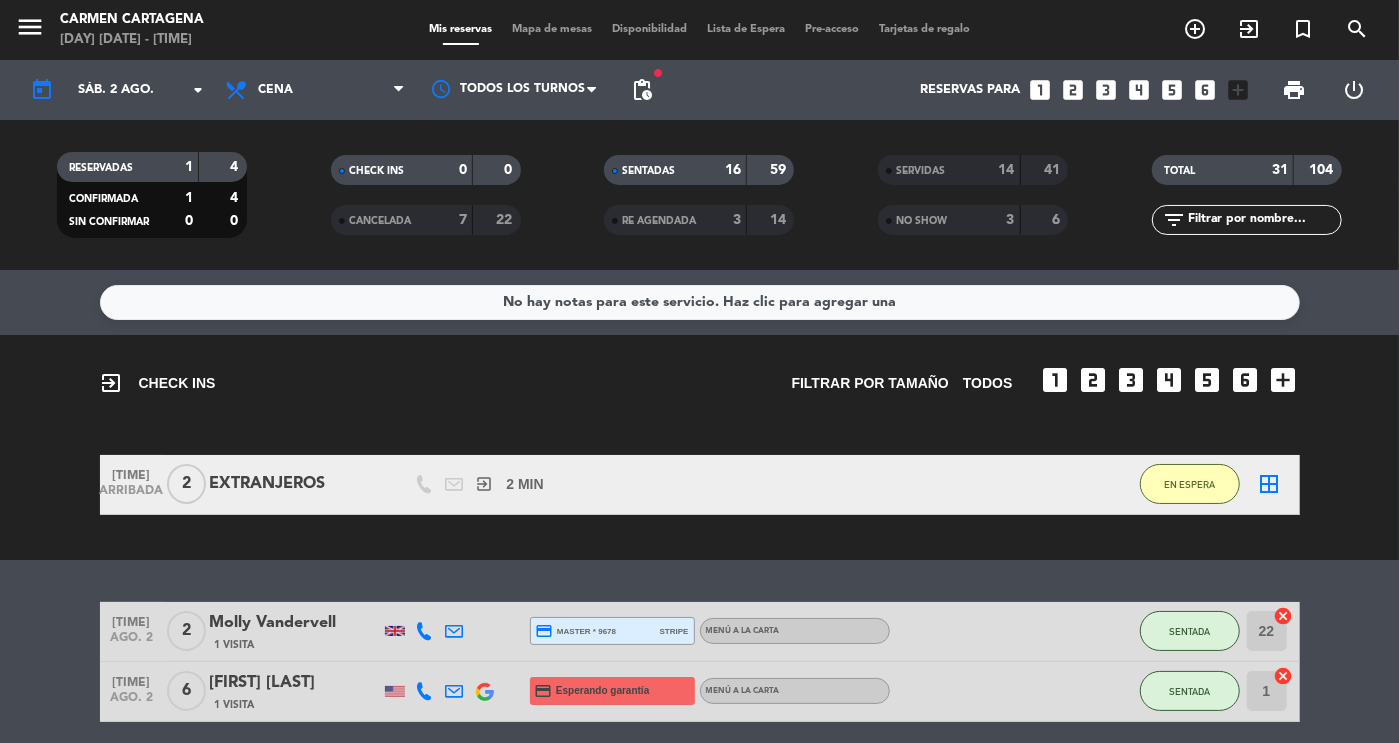 click on "9:31 PM ARRIBADA 2 EXTRANJEROS exit_to_app 2 MIN / 0 MIN sms EN ESPERA border_all" 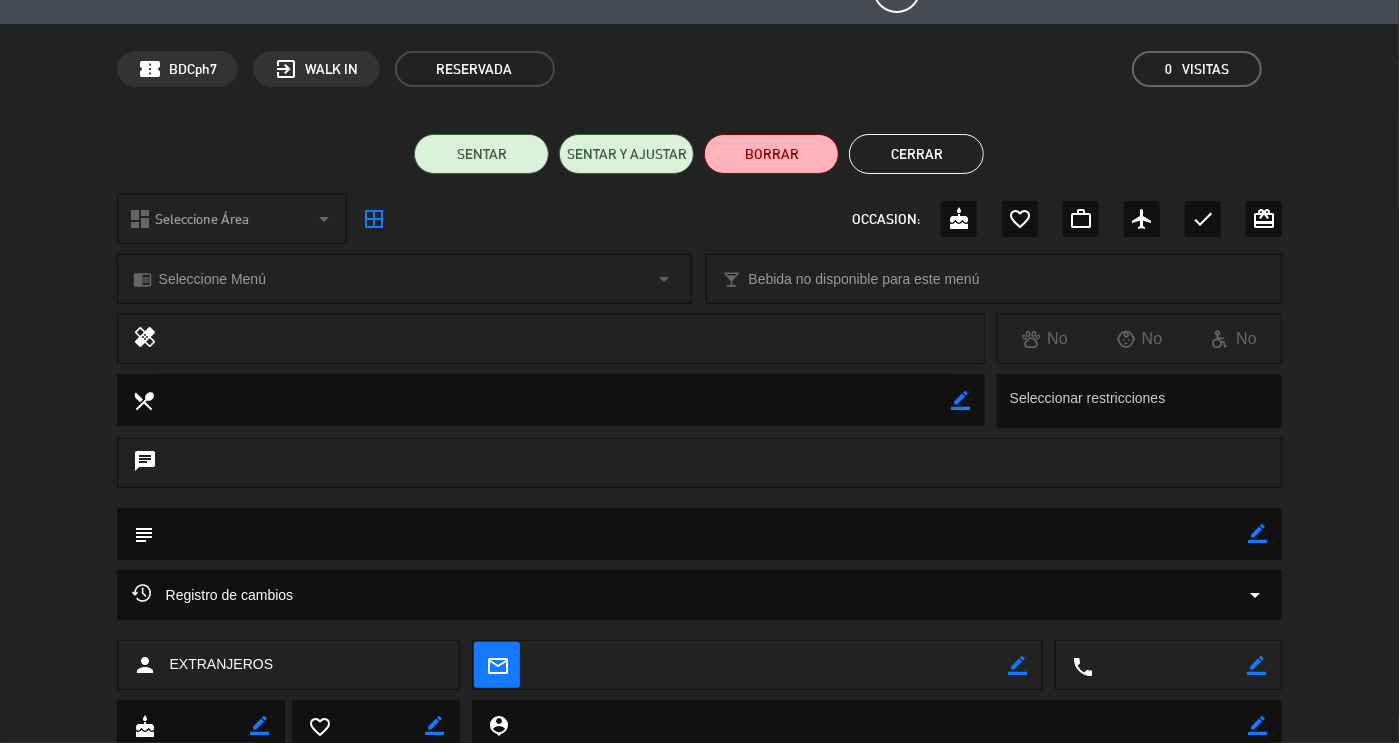 scroll, scrollTop: 0, scrollLeft: 0, axis: both 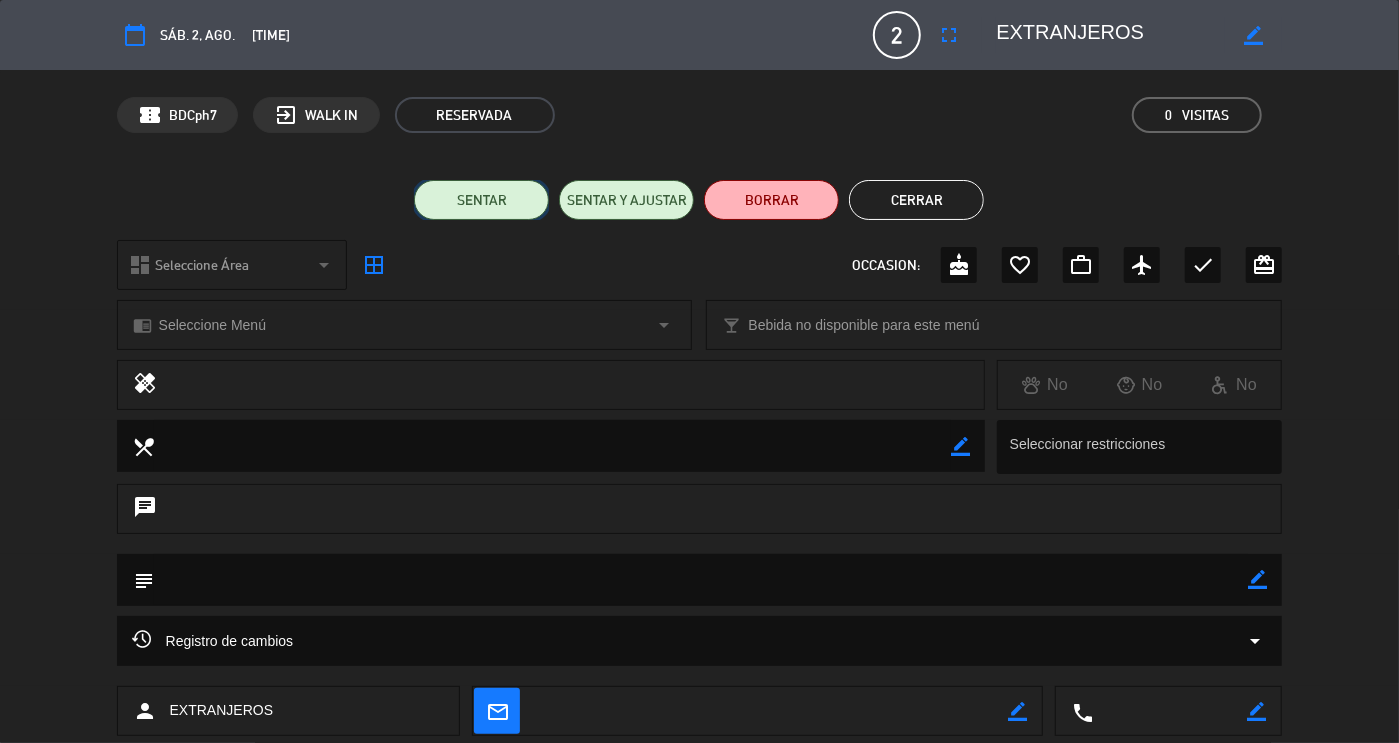 click on "SENTAR" 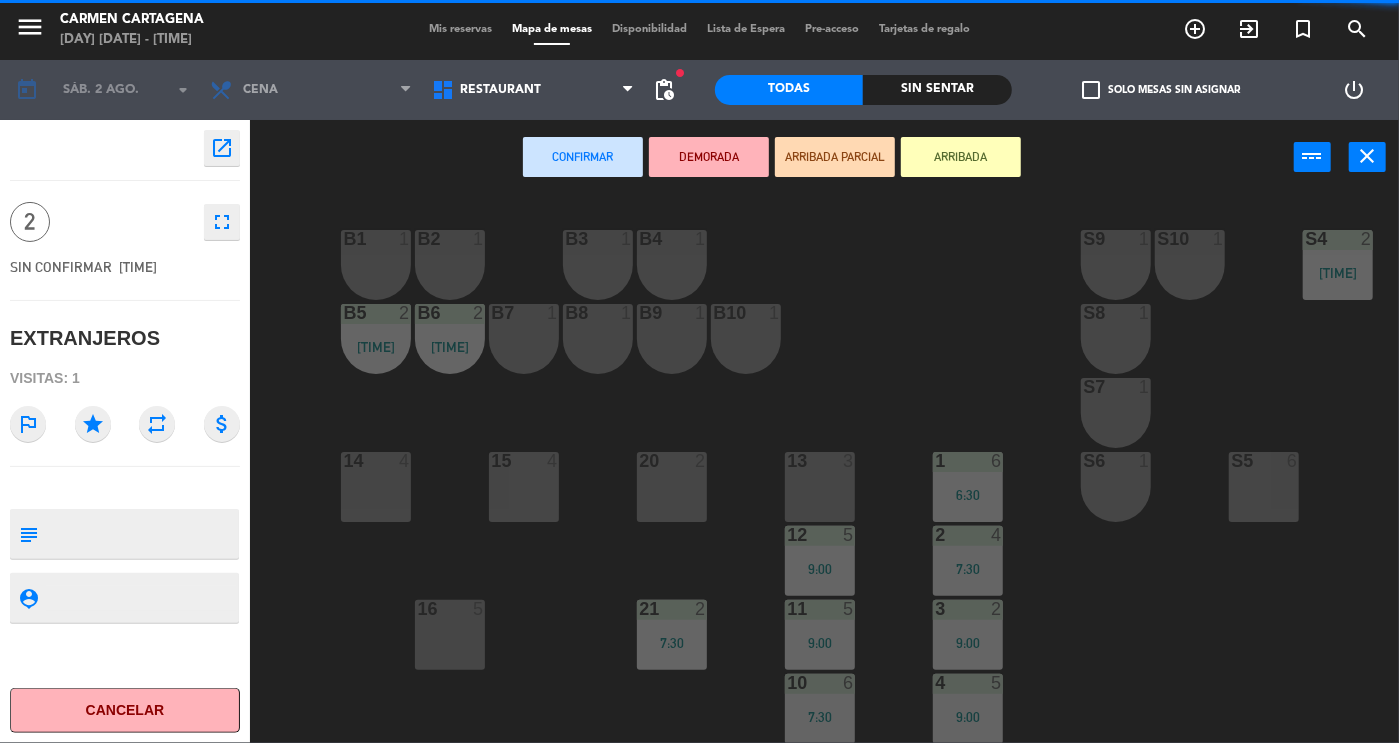 click on "13  3" at bounding box center [820, 487] 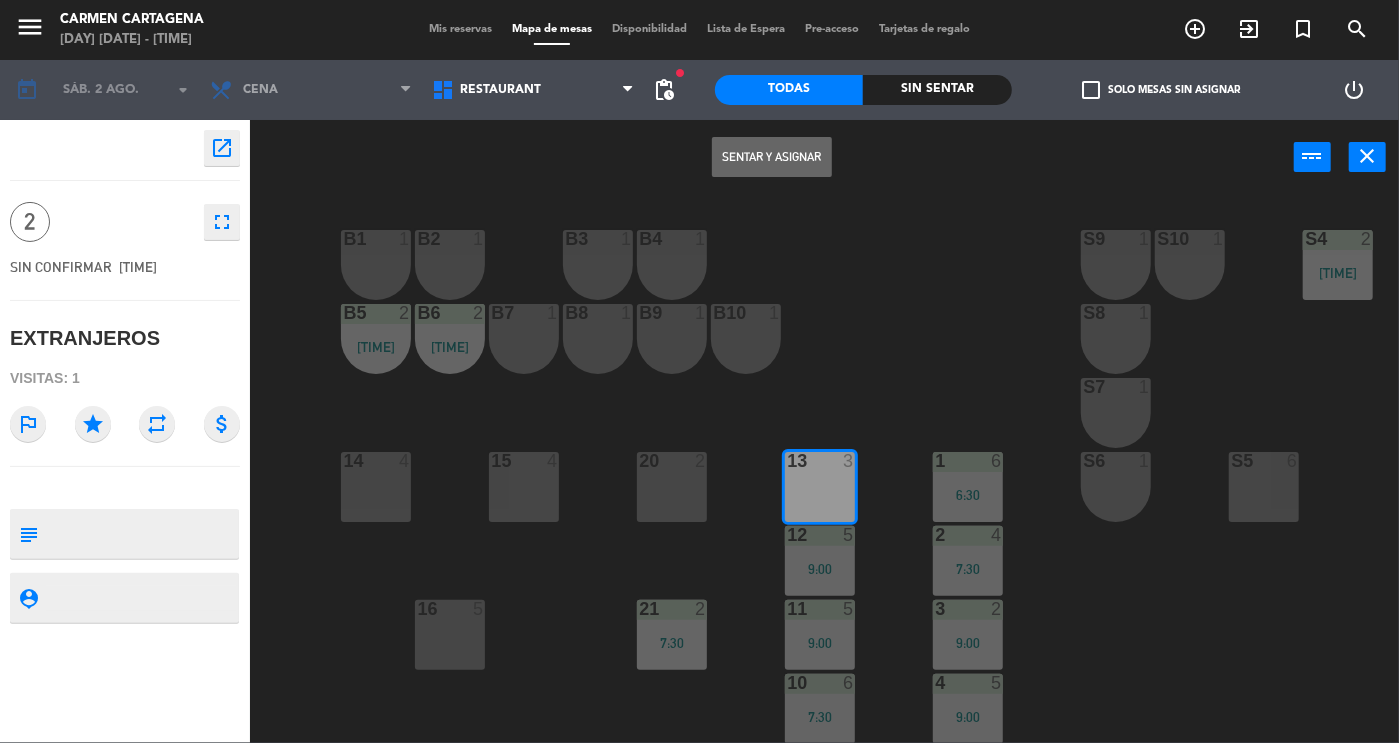 click on "Sentar y Asignar" at bounding box center [772, 157] 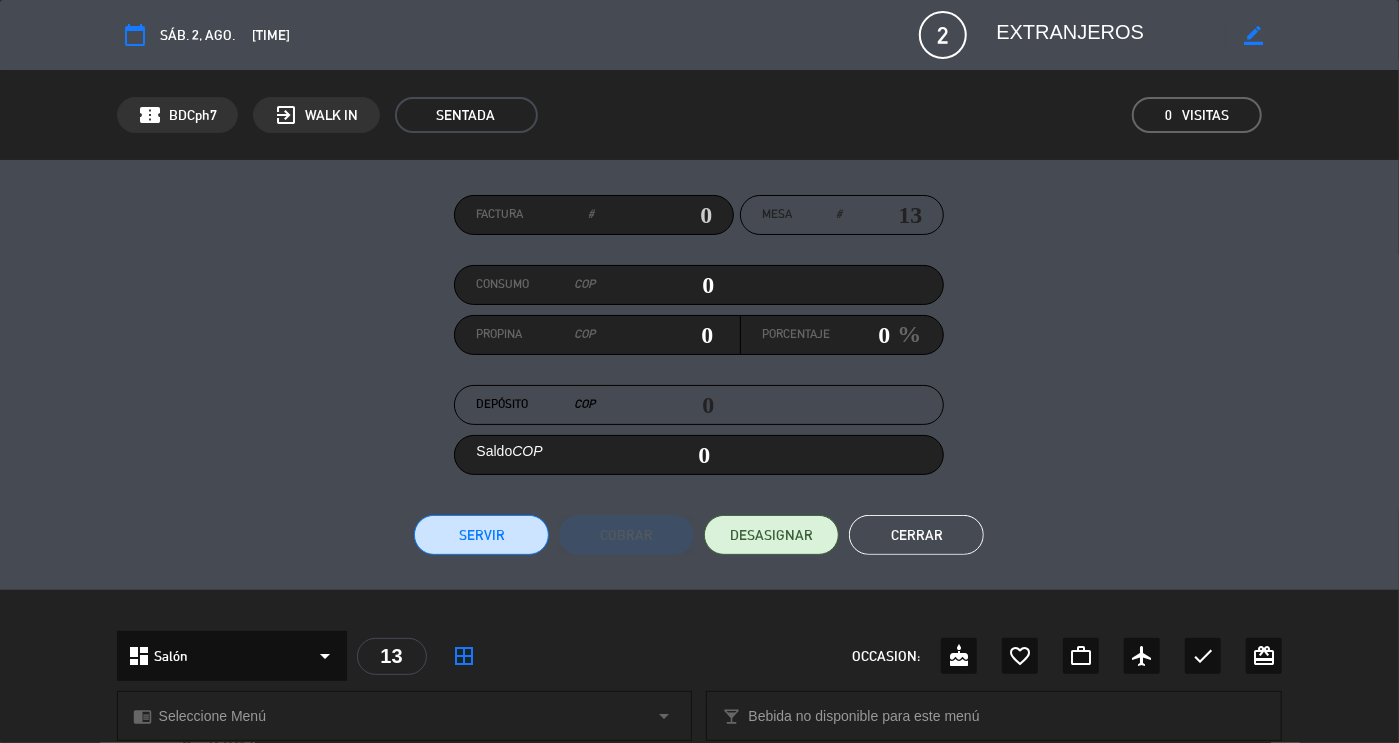 click on "Cerrar" 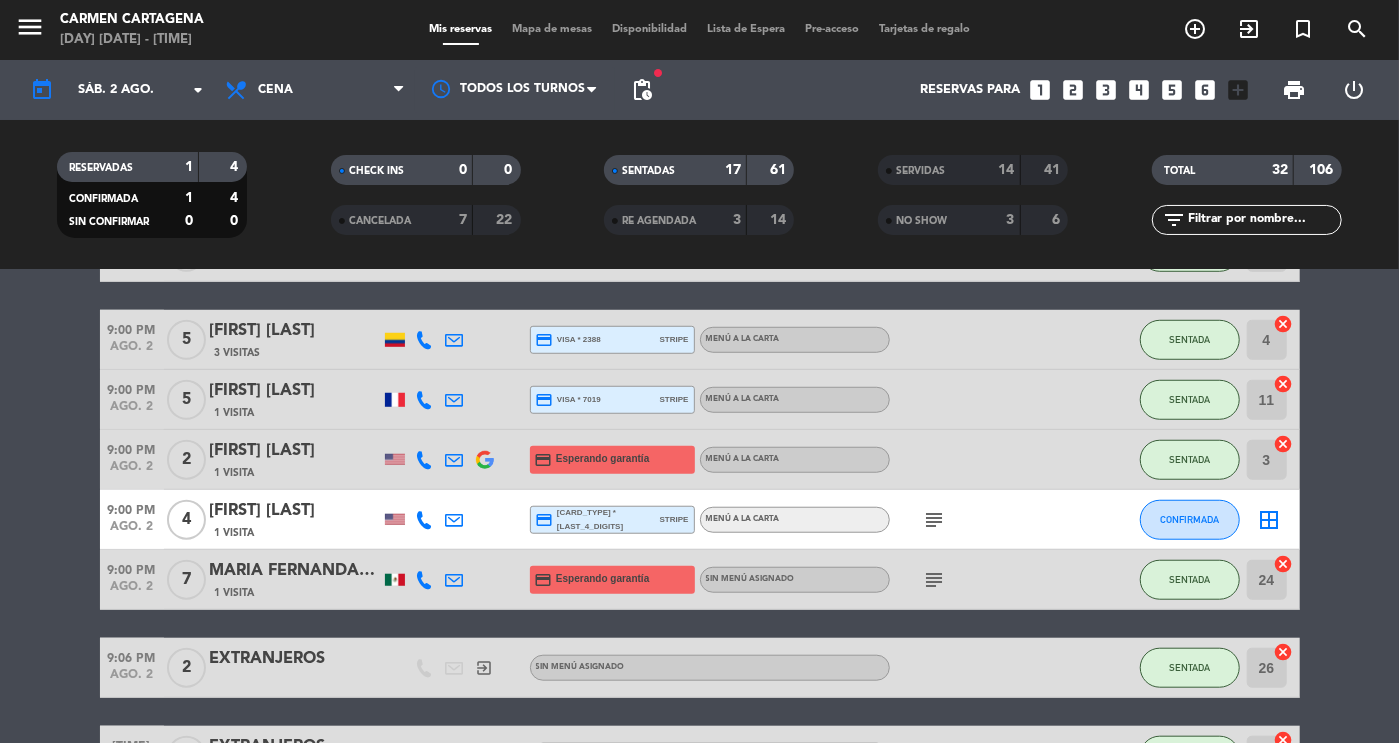 scroll, scrollTop: 1022, scrollLeft: 0, axis: vertical 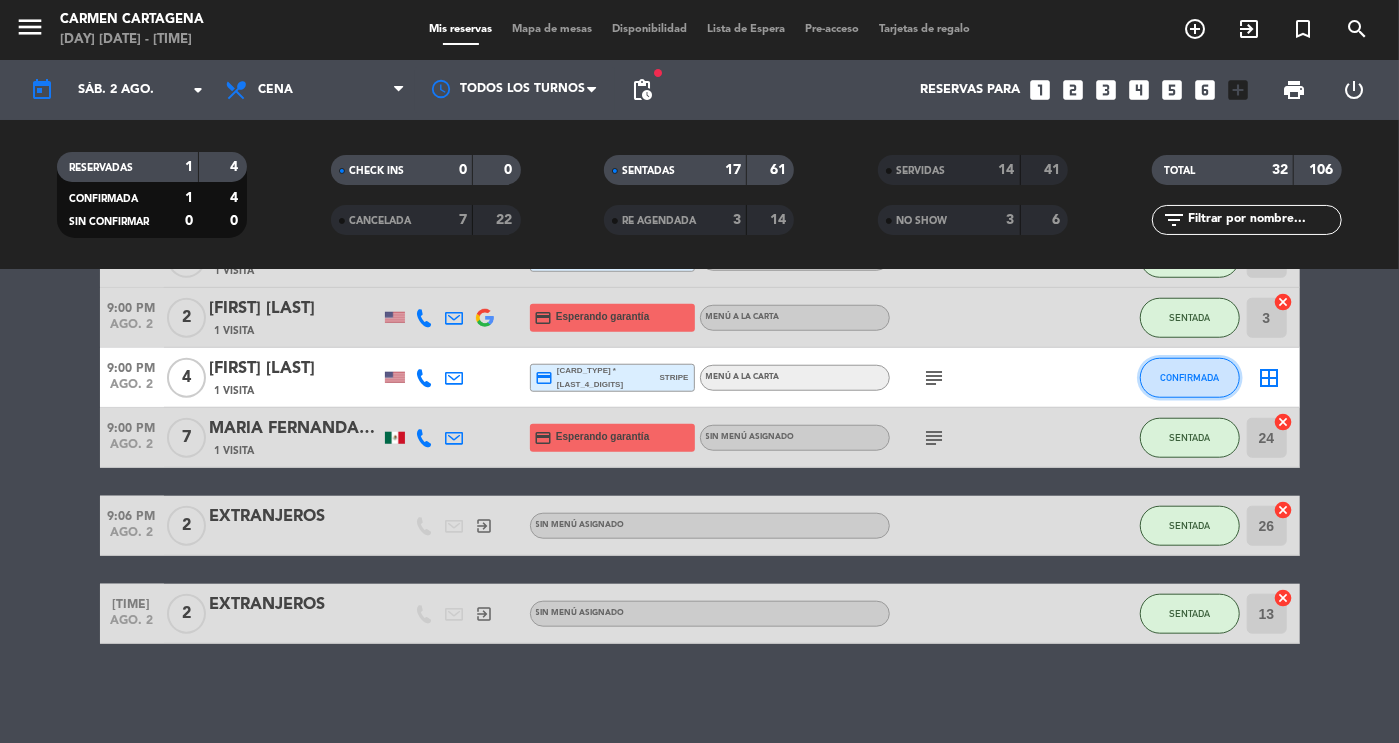 click on "CONFIRMADA" 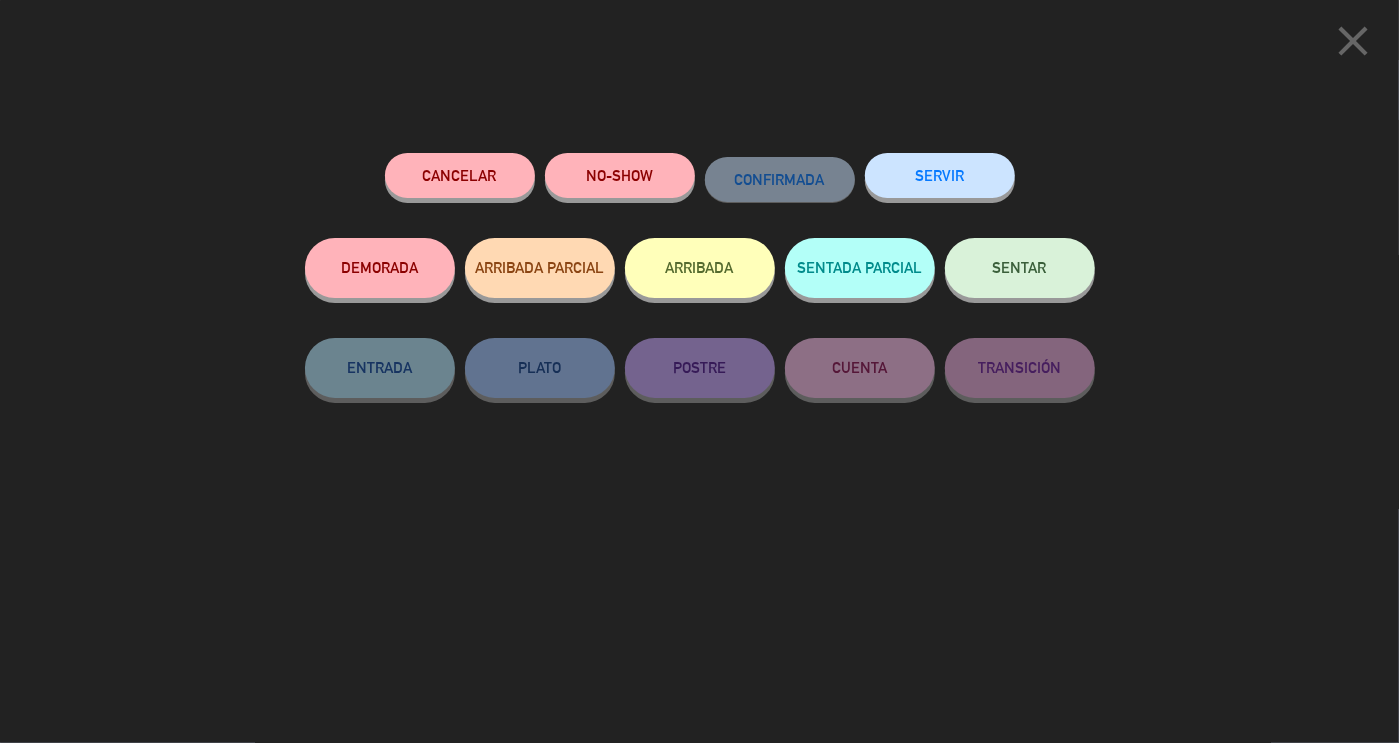 click on "SENTAR" 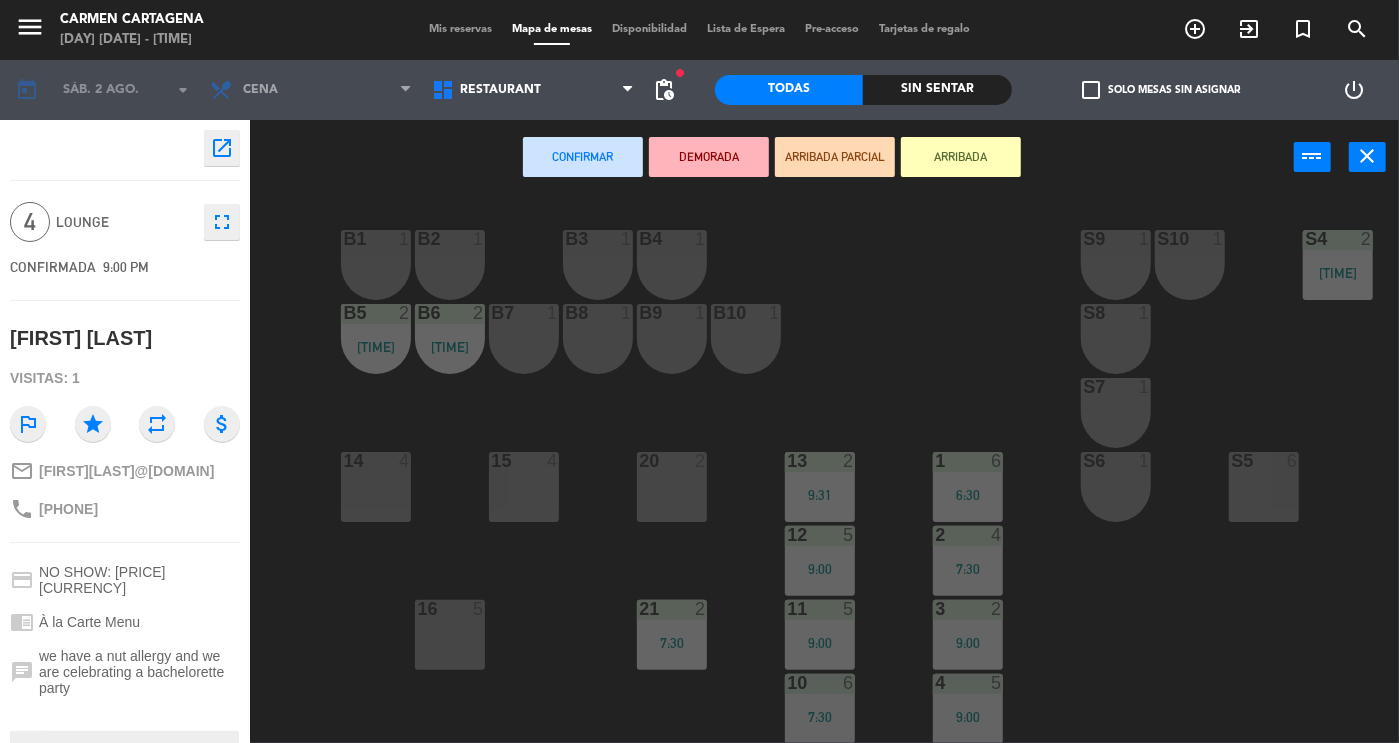scroll, scrollTop: 382, scrollLeft: 0, axis: vertical 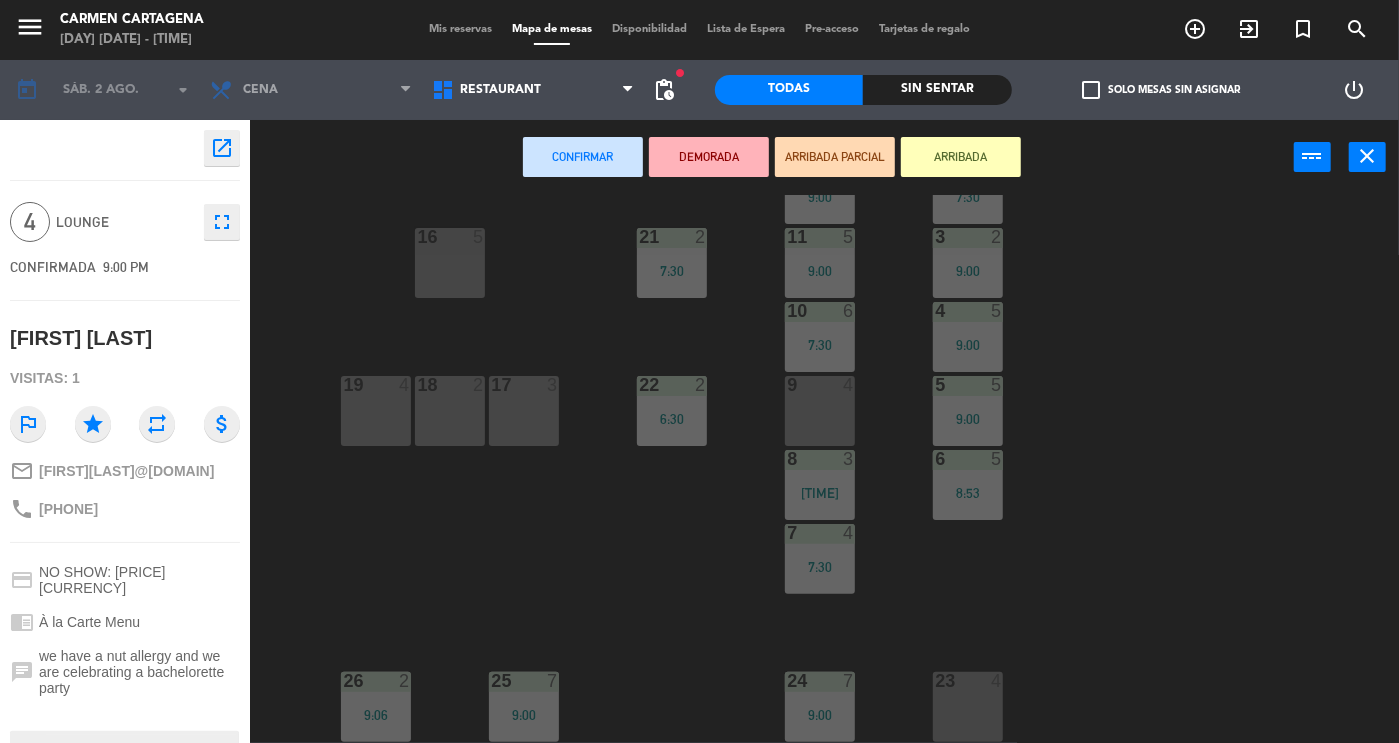 click on "23  4" at bounding box center (968, 707) 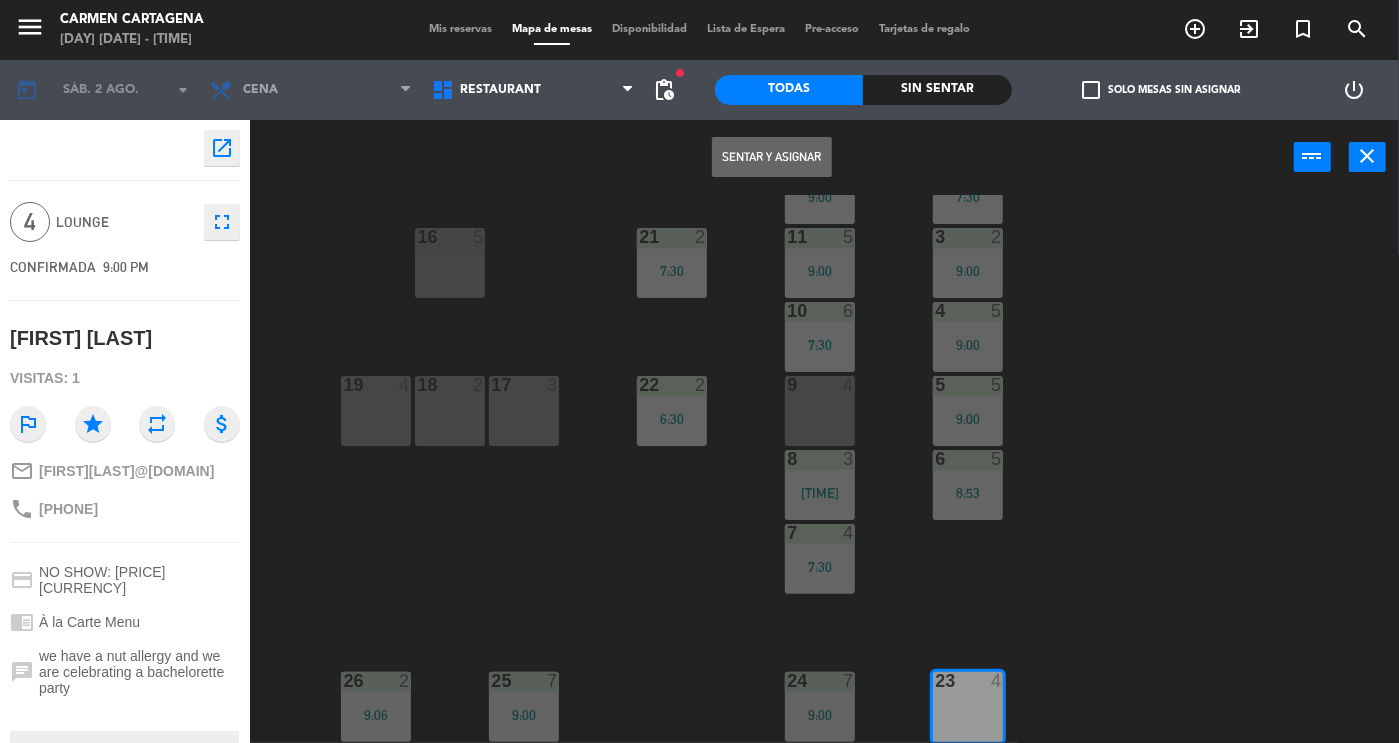 click on "Sentar y Asignar" at bounding box center (772, 157) 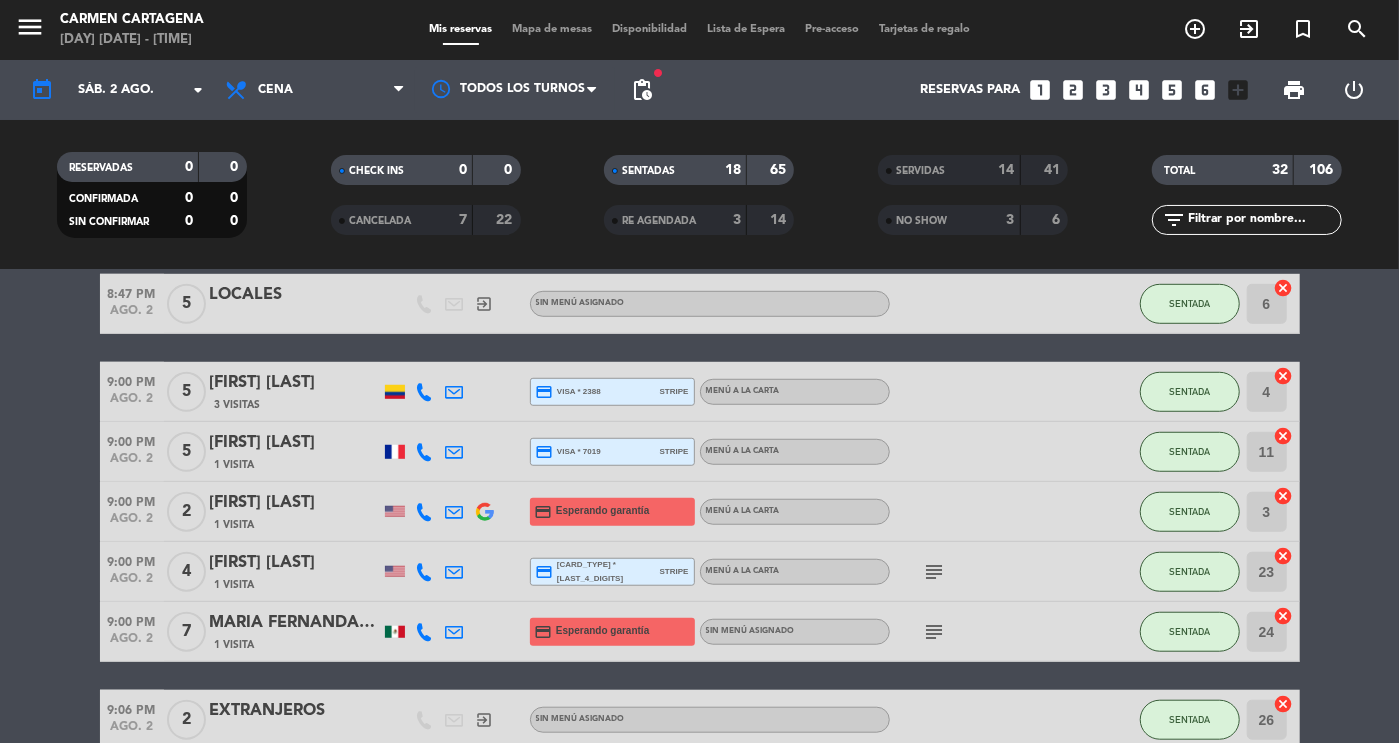 scroll, scrollTop: 847, scrollLeft: 0, axis: vertical 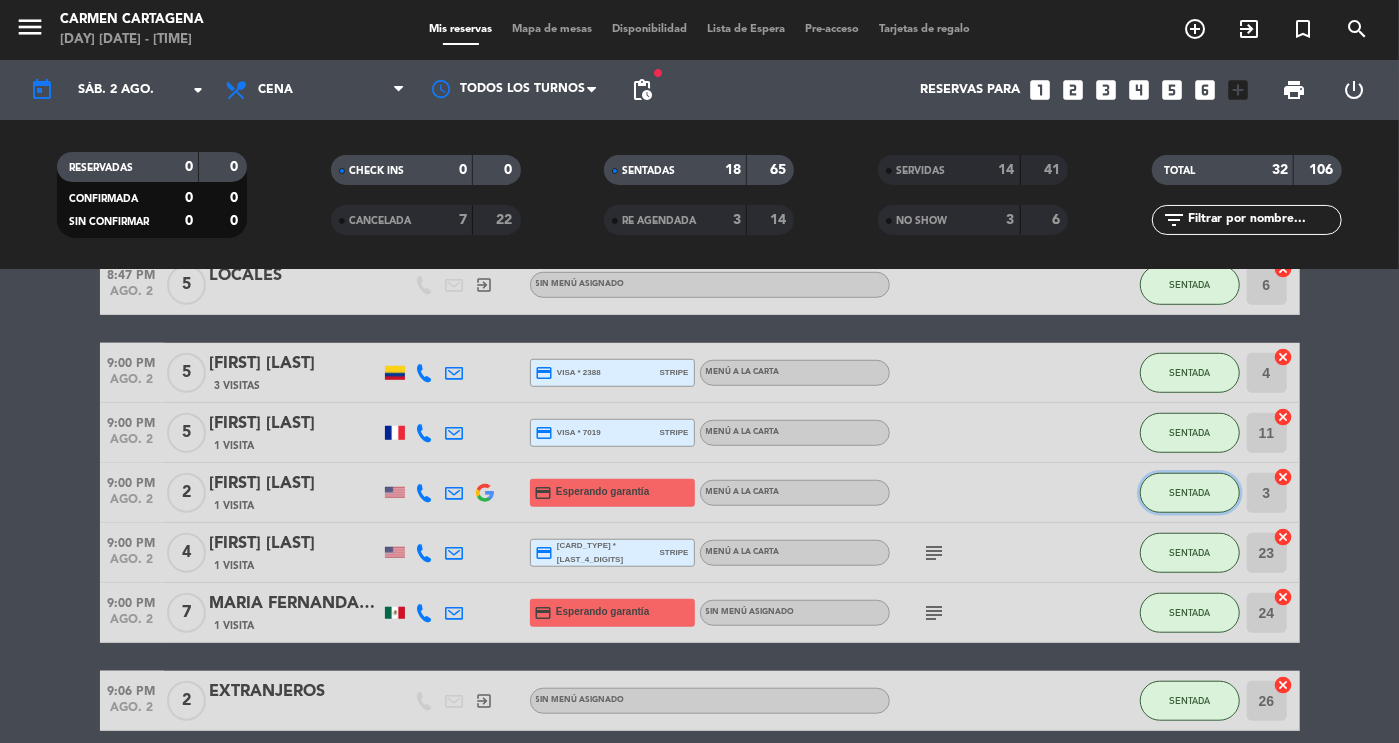 click on "SENTADA" 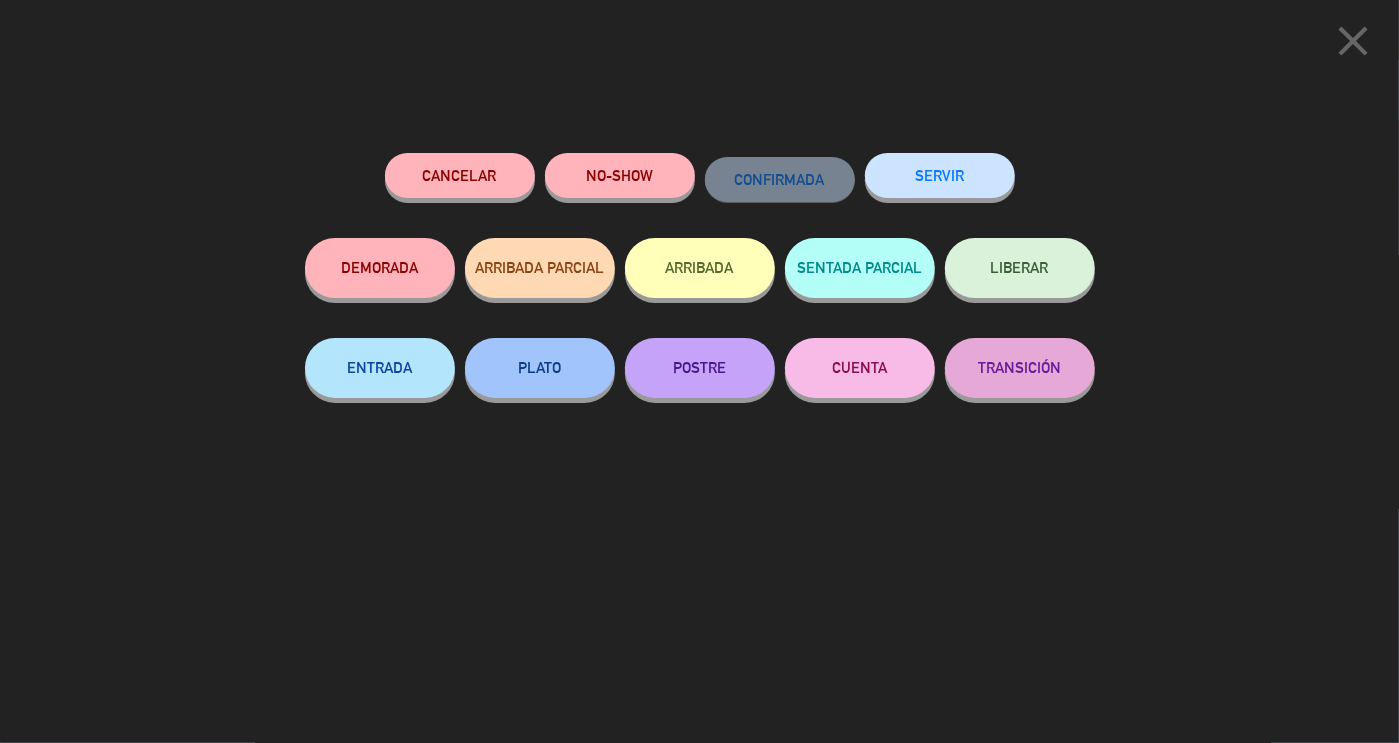 click on "close" 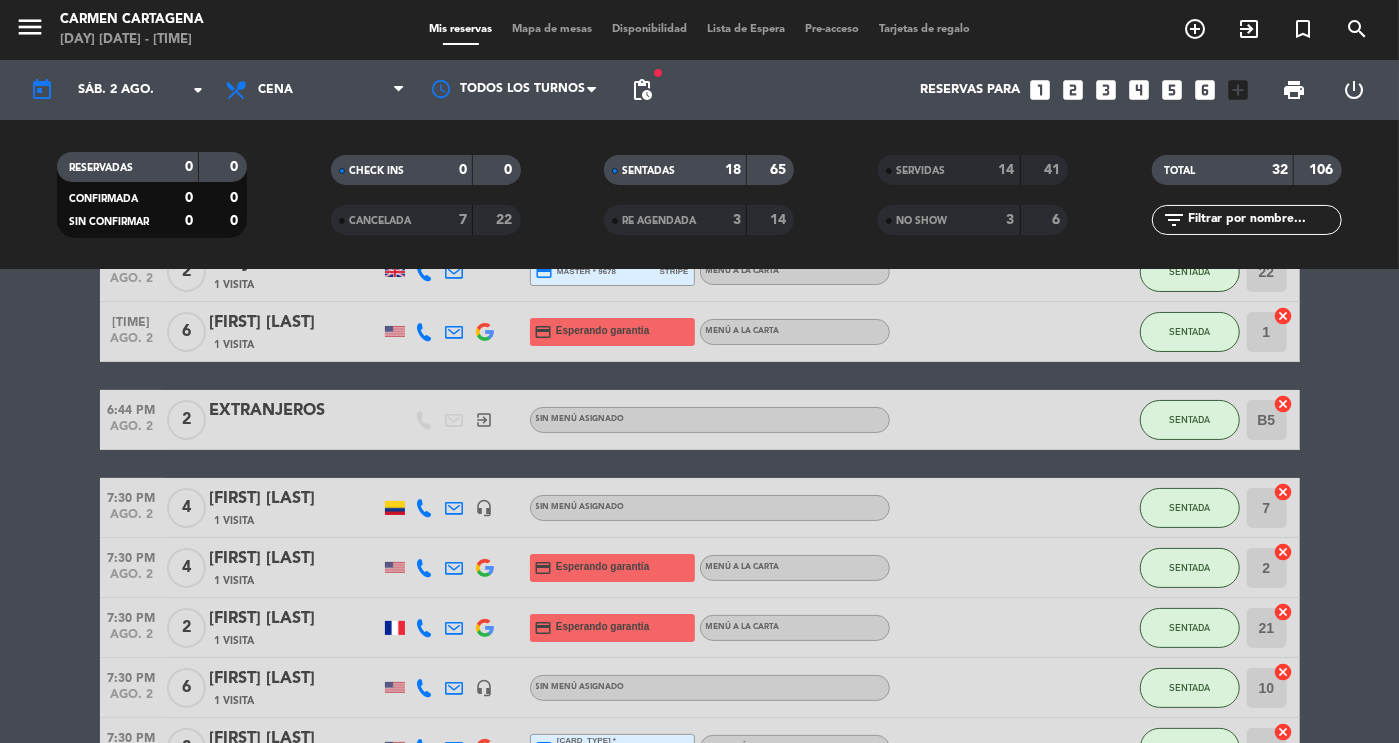 scroll, scrollTop: 0, scrollLeft: 0, axis: both 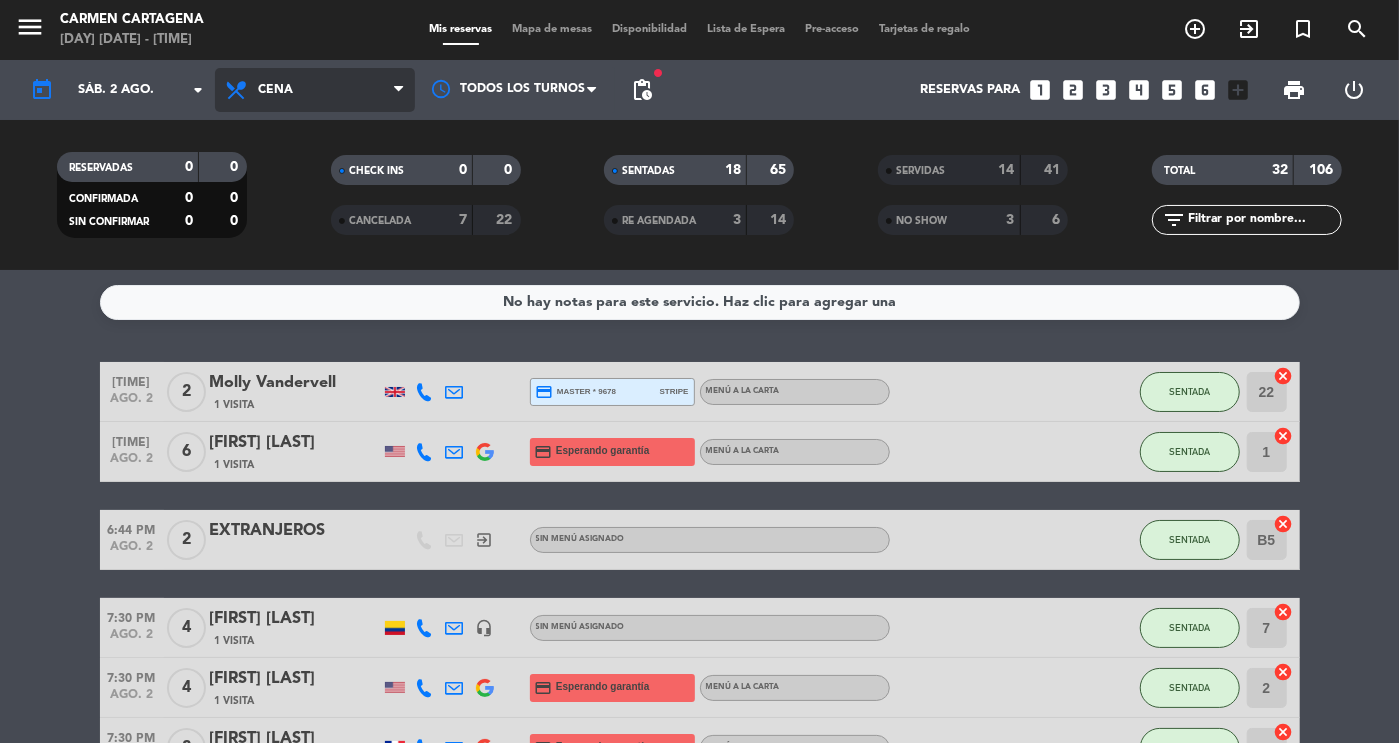 click on "Cena" at bounding box center [315, 90] 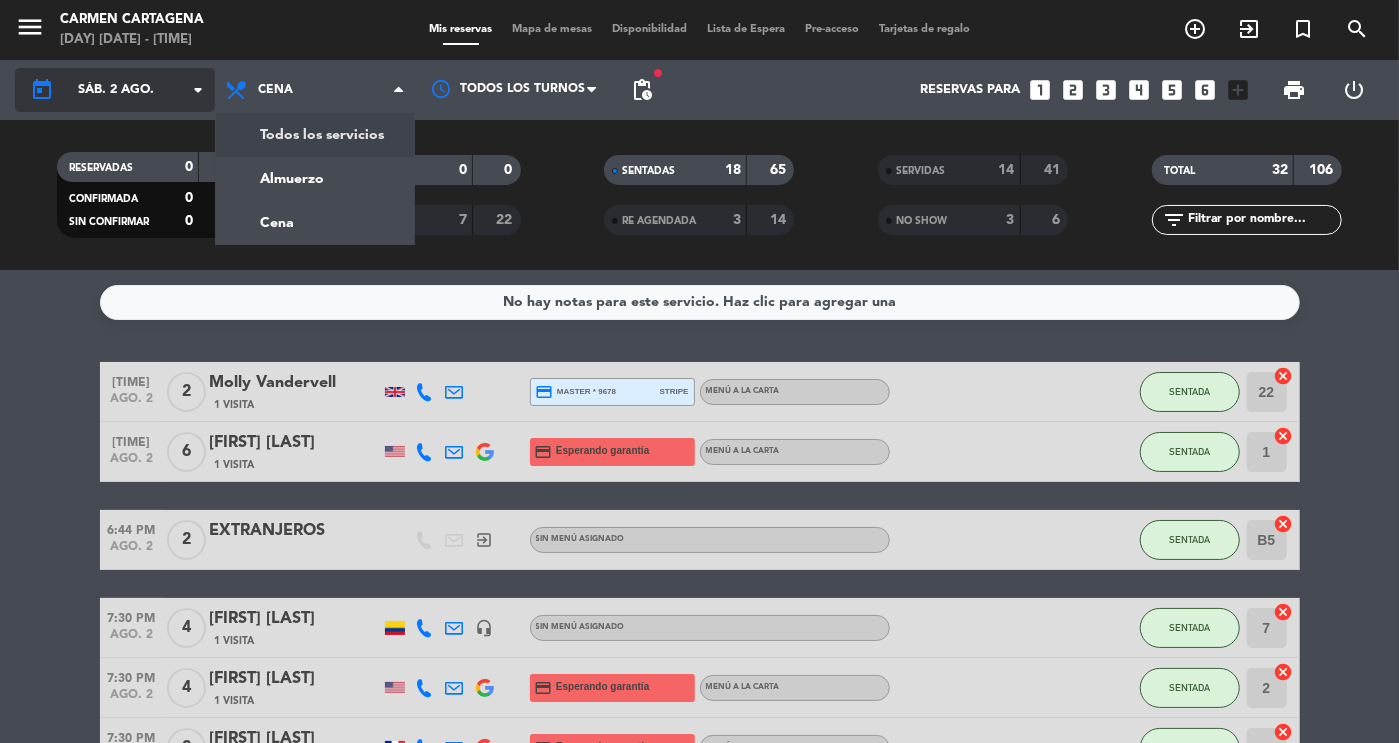 click on "sáb. 2 ago." 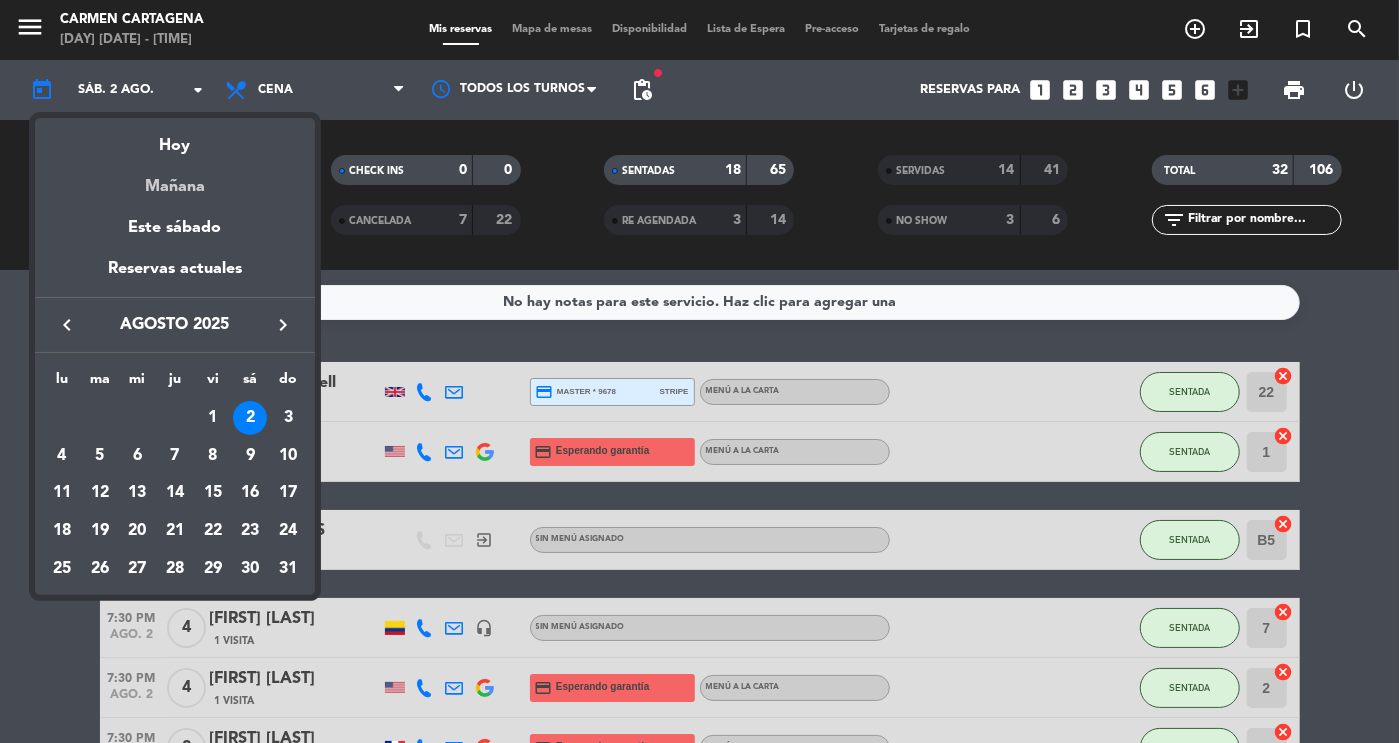 click on "Mañana" at bounding box center [175, 179] 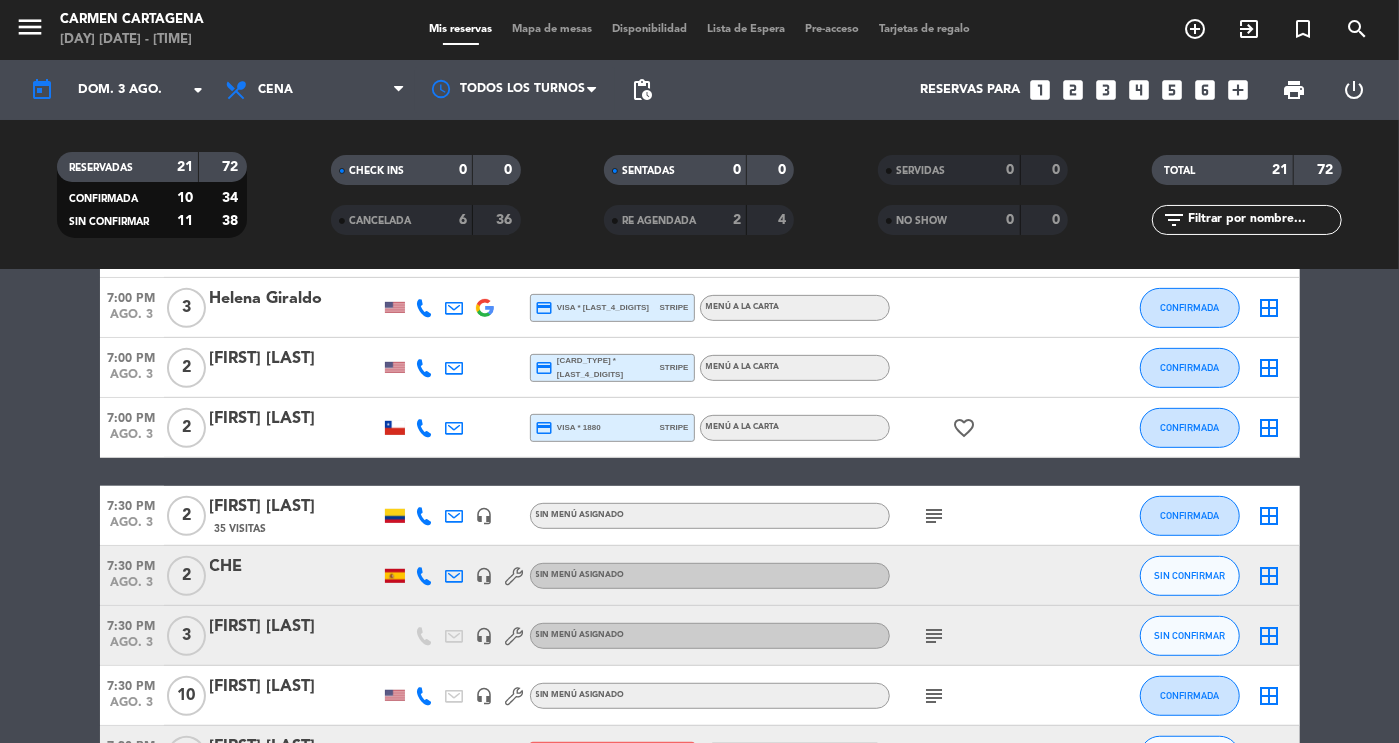 scroll, scrollTop: 532, scrollLeft: 0, axis: vertical 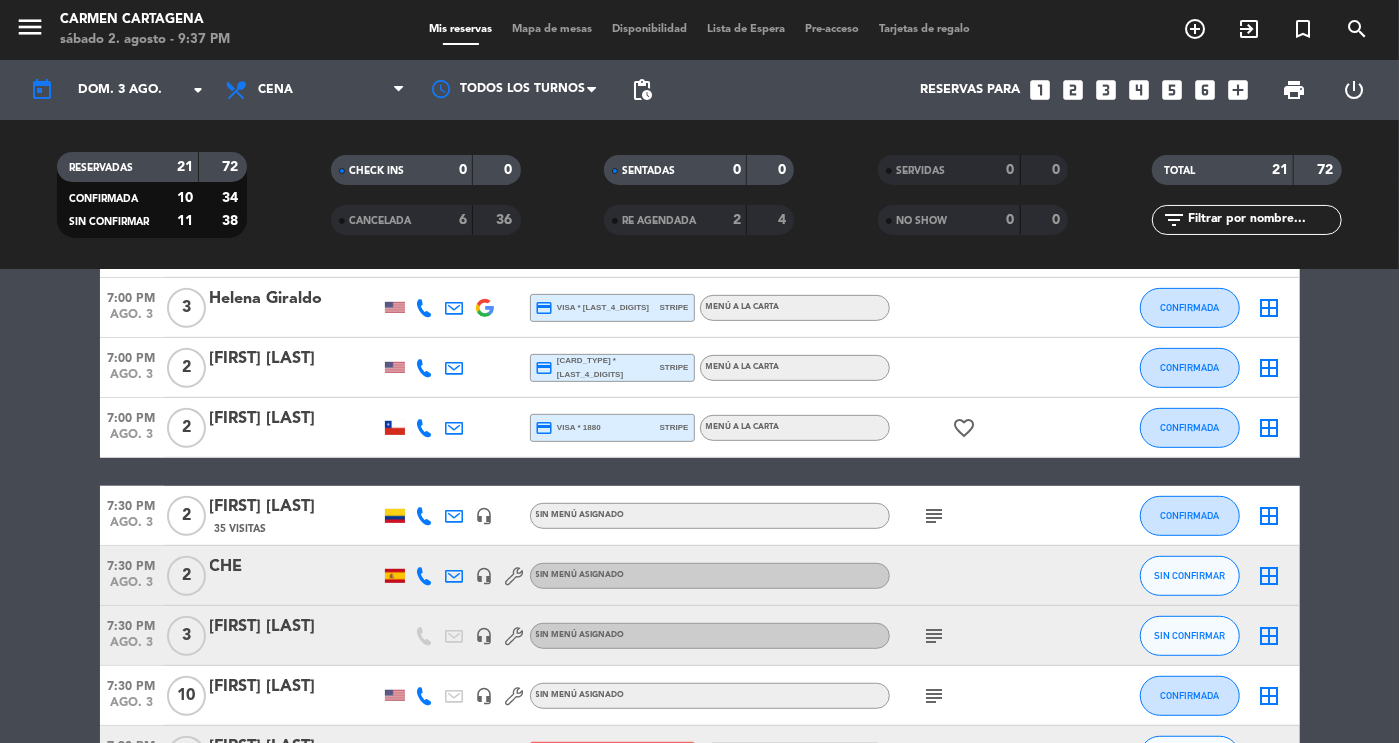 click on "7:30 PM" 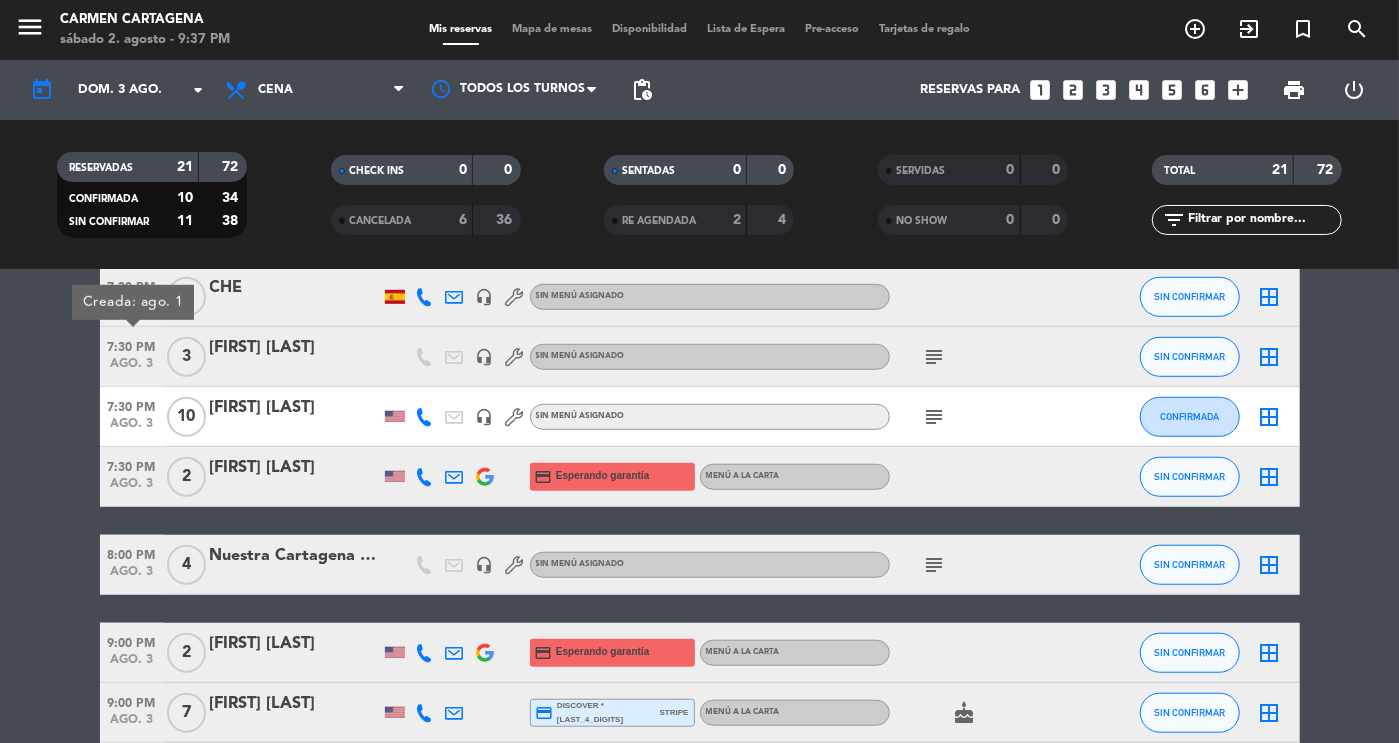 scroll, scrollTop: 812, scrollLeft: 0, axis: vertical 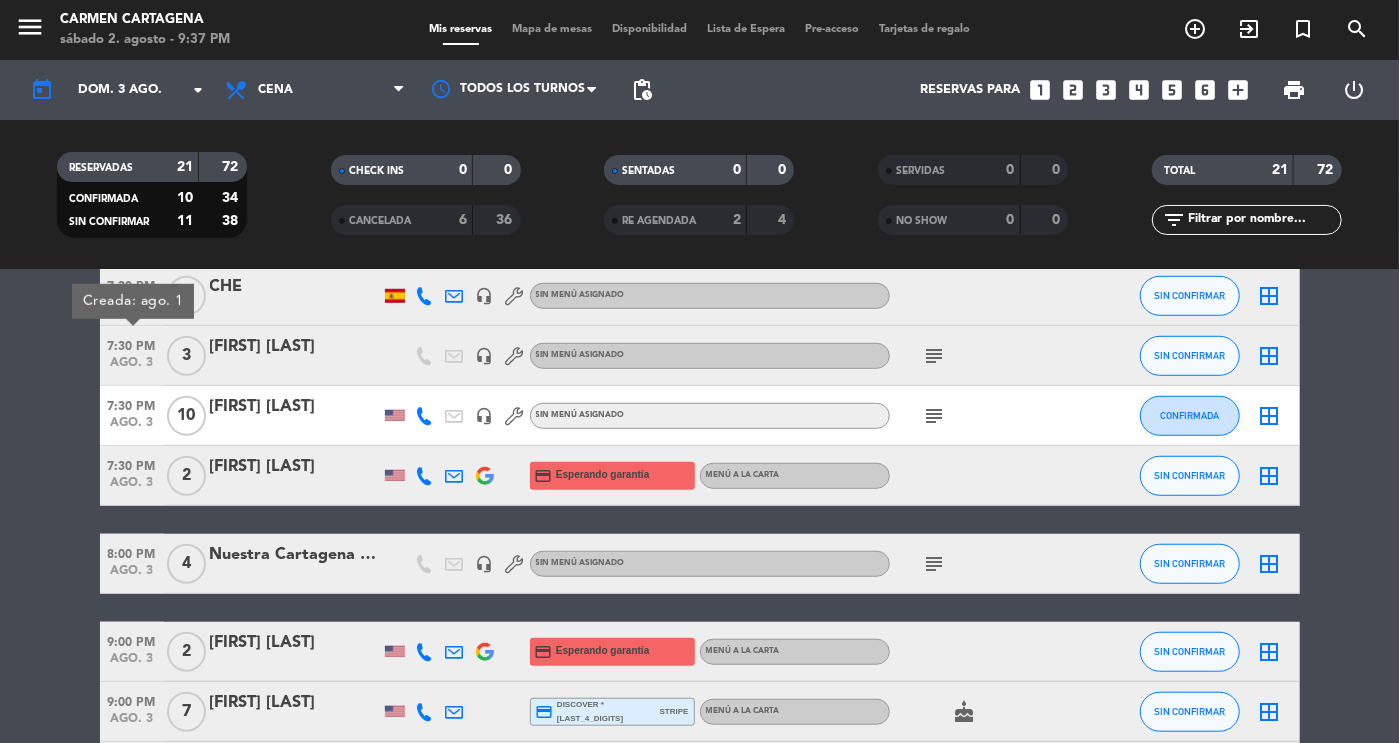 click on "6:30 PM   ago. 3   4   [FIRST] [LAST]  credit_card  visa * 7127   stripe   Menú degustación de 9 tiempos , COP $ 499.000  cake  SIN CONFIRMAR  border_all   6:30 PM   ago. 3   2   [FIRST] [LAST]  credit_card  Esperando garantía   Menú a la carta CONFIRMADA  border_all   6:30 PM   ago. 3   2   [FIRST] [LAST]  credit_card  amex * 1019   stripe   Menú a la carta SIN CONFIRMAR  border_all   6:30 PM   ago. 3   6   suriya guerzoni  credit_card  Esperando garantía   Menú a la carta SIN CONFIRMAR  border_all   6:30 PM   ago. 3   3   [FIRST] [LAST]  credit_card  visa * 9535   stripe   Menú a la carta CONFIRMADA  border_all   7:00 PM   ago. 3   3    Marysa Bonte   headset_mic  credit_card  master * 1457   stripe  Sin menú asignado CONFIRMADA  border_all   7:00 PM   ago. 3   5   Haas  credit_card  amex * 1012   stripe   Menú a la carta CONFIRMADA  border_all   7:00 PM   ago. 3   3   Helena Giraldo  credit_card  visa * 0899   stripe   Menú a la carta CONFIRMADA  border_all   7:00 PM   ago. 3   2   Katie Francis" 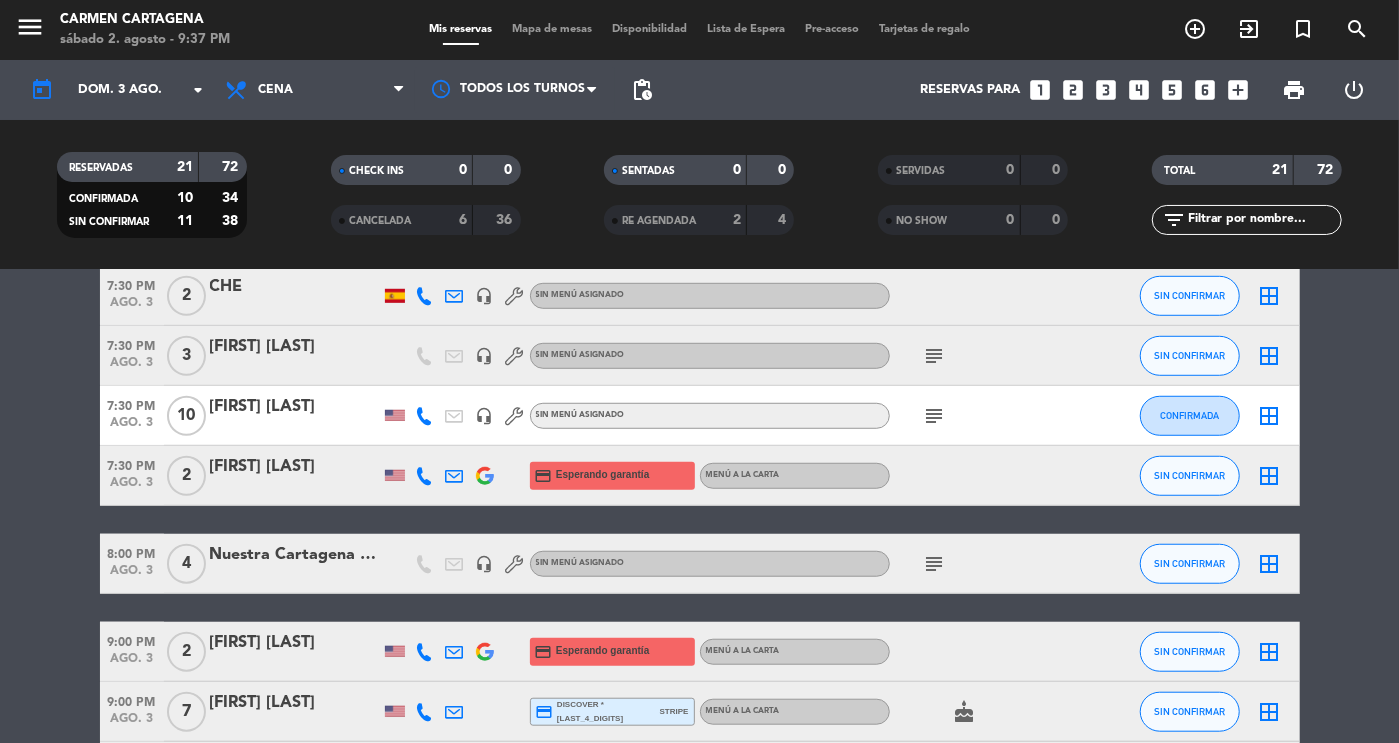 click on "subject" 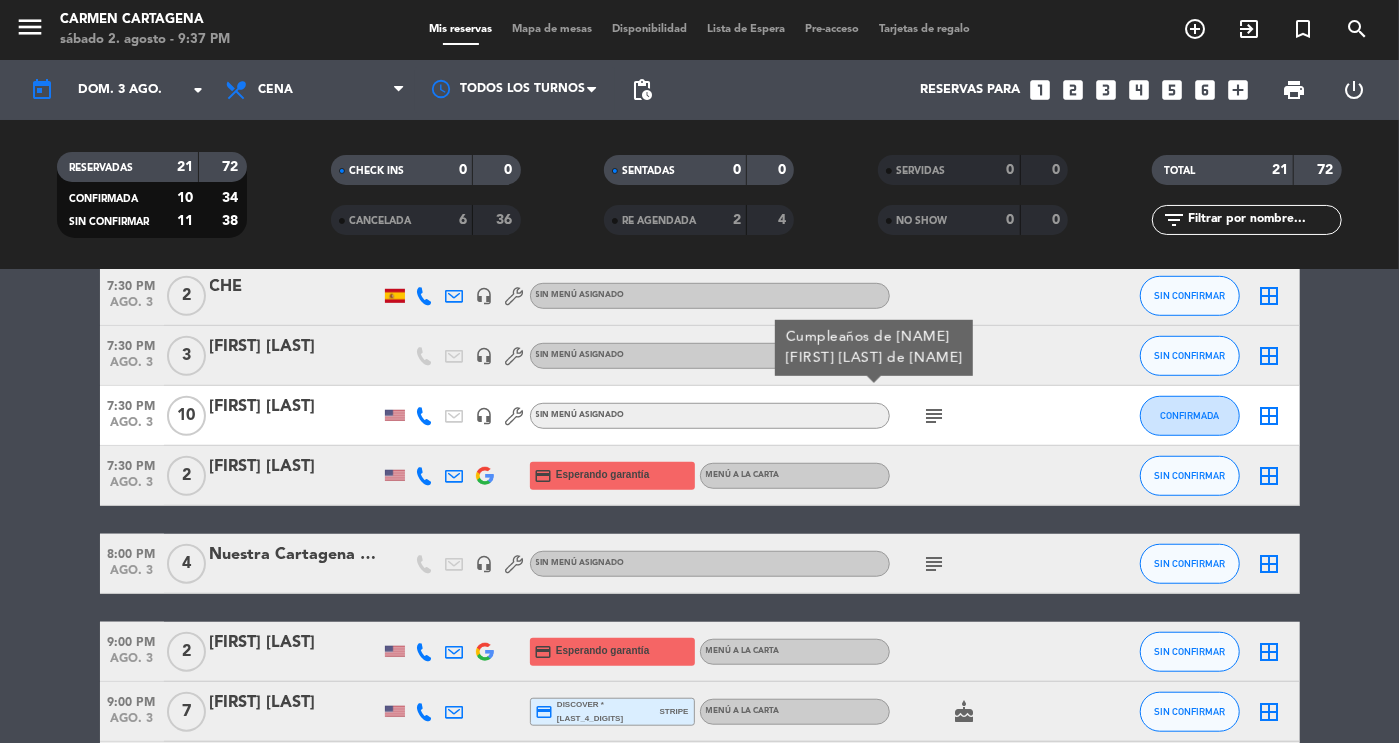 click on "6:30 PM   ago. 3   4   [FIRST] [LAST]  credit_card  visa * 7127   stripe   Menú degustación de 9 tiempos , COP $ 499.000  cake  SIN CONFIRMAR  border_all   6:30 PM   ago. 3   2   [FIRST] [LAST]  credit_card  Esperando garantía   Menú a la carta CONFIRMADA  border_all   6:30 PM   ago. 3   2   [FIRST] [LAST]  credit_card  amex * 1019   stripe   Menú a la carta SIN CONFIRMAR  border_all   6:30 PM   ago. 3   6   suriya guerzoni  credit_card  Esperando garantía   Menú a la carta SIN CONFIRMAR  border_all   6:30 PM   ago. 3   3   [FIRST] [LAST]  credit_card  visa * 9535   stripe   Menú a la carta CONFIRMADA  border_all   7:00 PM   ago. 3   3    Marysa Bonte   headset_mic  credit_card  master * 1457   stripe  Sin menú asignado CONFIRMADA  border_all   7:00 PM   ago. 3   5   Haas  credit_card  amex * 1012   stripe   Menú a la carta CONFIRMADA  border_all   7:00 PM   ago. 3   3   Helena Giraldo  credit_card  visa * 0899   stripe   Menú a la carta CONFIRMADA  border_all   7:00 PM   ago. 3   2   Katie Francis" 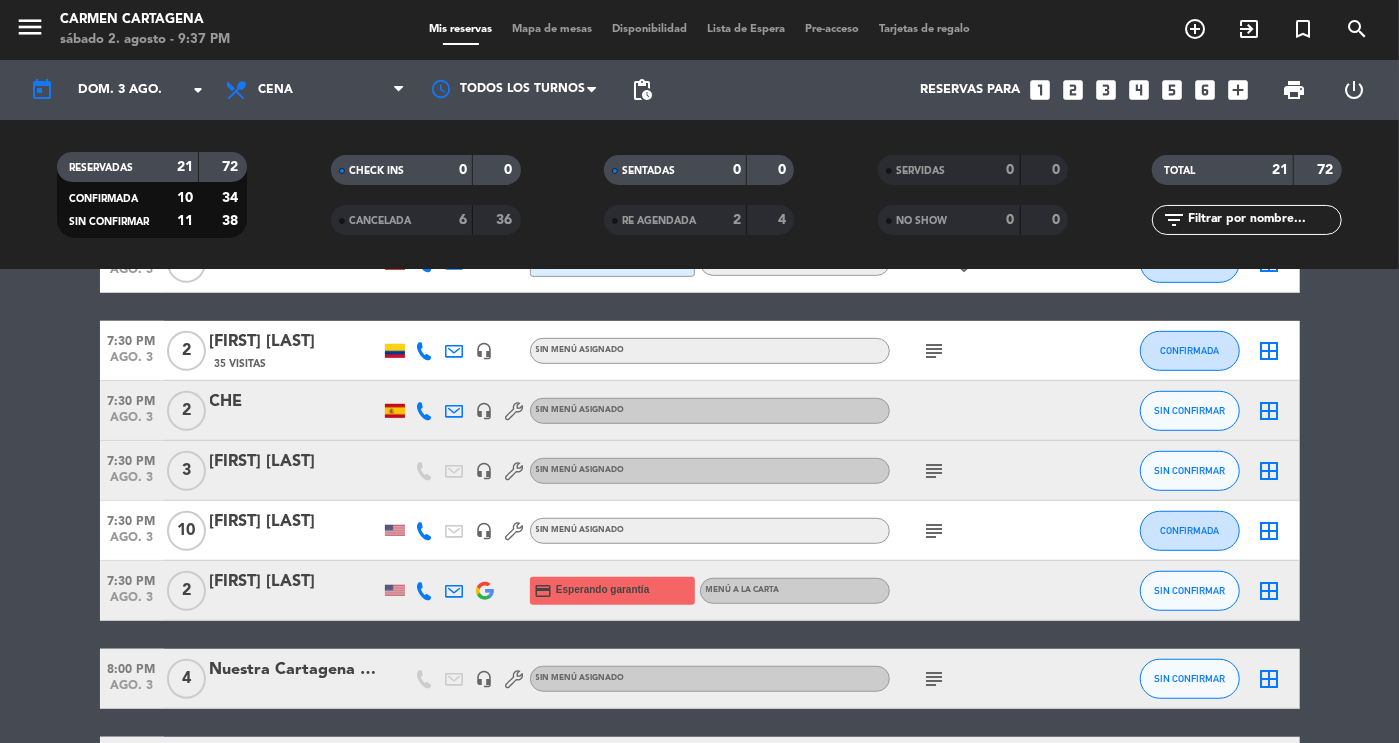scroll, scrollTop: 694, scrollLeft: 0, axis: vertical 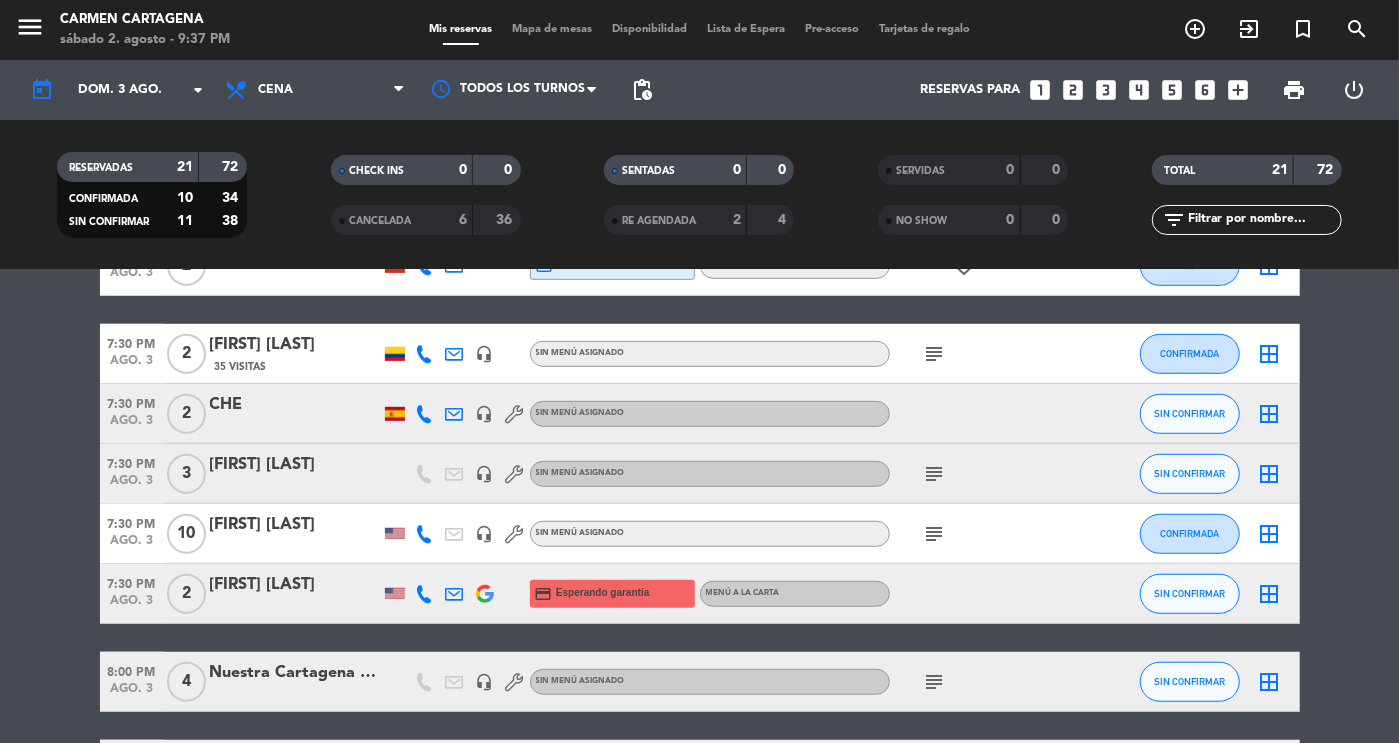 click on "subject" 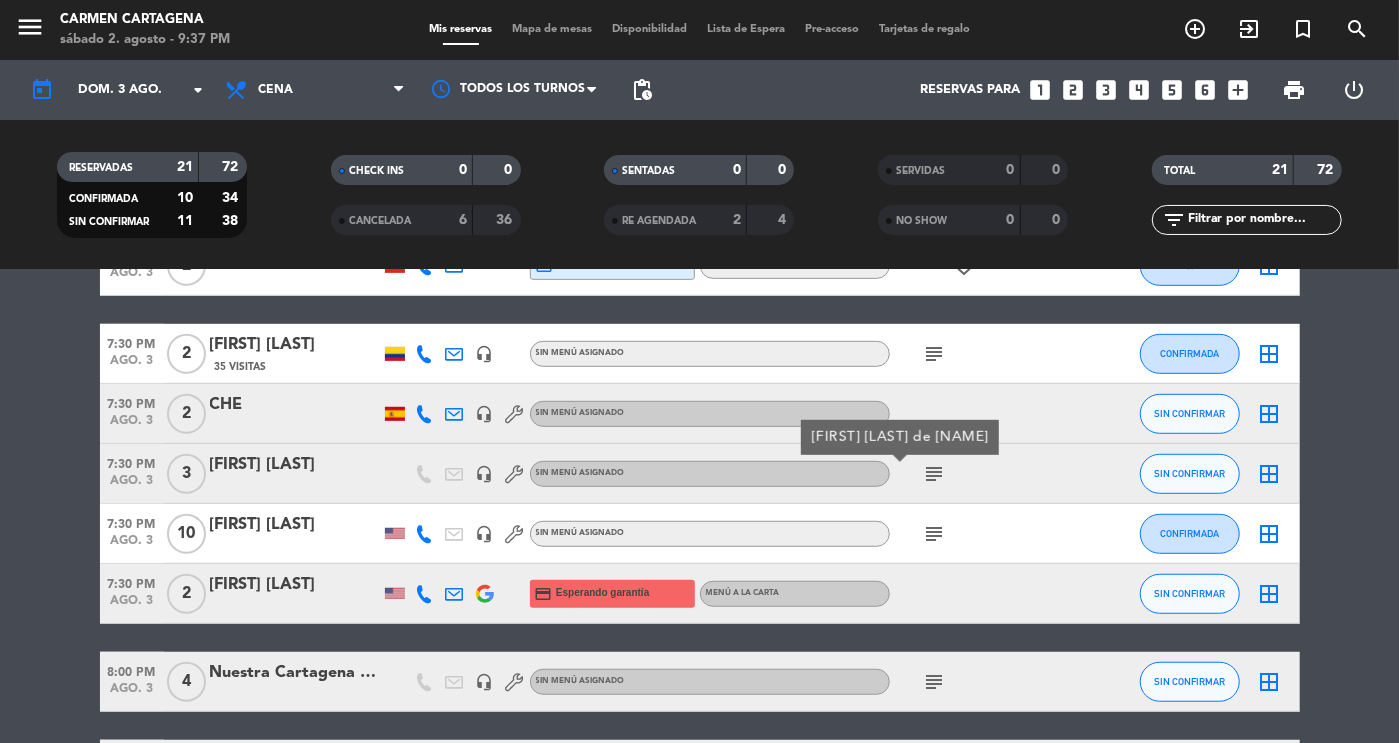 click on "6:30 PM   ago. 3   4   [FIRST] [LAST]  credit_card  visa * 7127   stripe   Menú degustación de 9 tiempos , COP $ 499.000  cake  SIN CONFIRMAR  border_all   6:30 PM   ago. 3   2   [FIRST] [LAST]  credit_card  Esperando garantía   Menú a la carta CONFIRMADA  border_all   6:30 PM   ago. 3   2   [FIRST] [LAST]  credit_card  amex * 1019   stripe   Menú a la carta SIN CONFIRMAR  border_all   6:30 PM   ago. 3   6   suriya guerzoni  credit_card  Esperando garantía   Menú a la carta SIN CONFIRMAR  border_all   6:30 PM   ago. 3   3   [FIRST] [LAST]  credit_card  visa * 9535   stripe   Menú a la carta CONFIRMADA  border_all   7:00 PM   ago. 3   3    Marysa Bonte   headset_mic  credit_card  master * 1457   stripe  Sin menú asignado CONFIRMADA  border_all   7:00 PM   ago. 3   5   Haas  credit_card  amex * 1012   stripe   Menú a la carta CONFIRMADA  border_all   7:00 PM   ago. 3   3   Helena Giraldo  credit_card  visa * 0899   stripe   Menú a la carta CONFIRMADA  border_all   7:00 PM   ago. 3   2   Katie Francis" 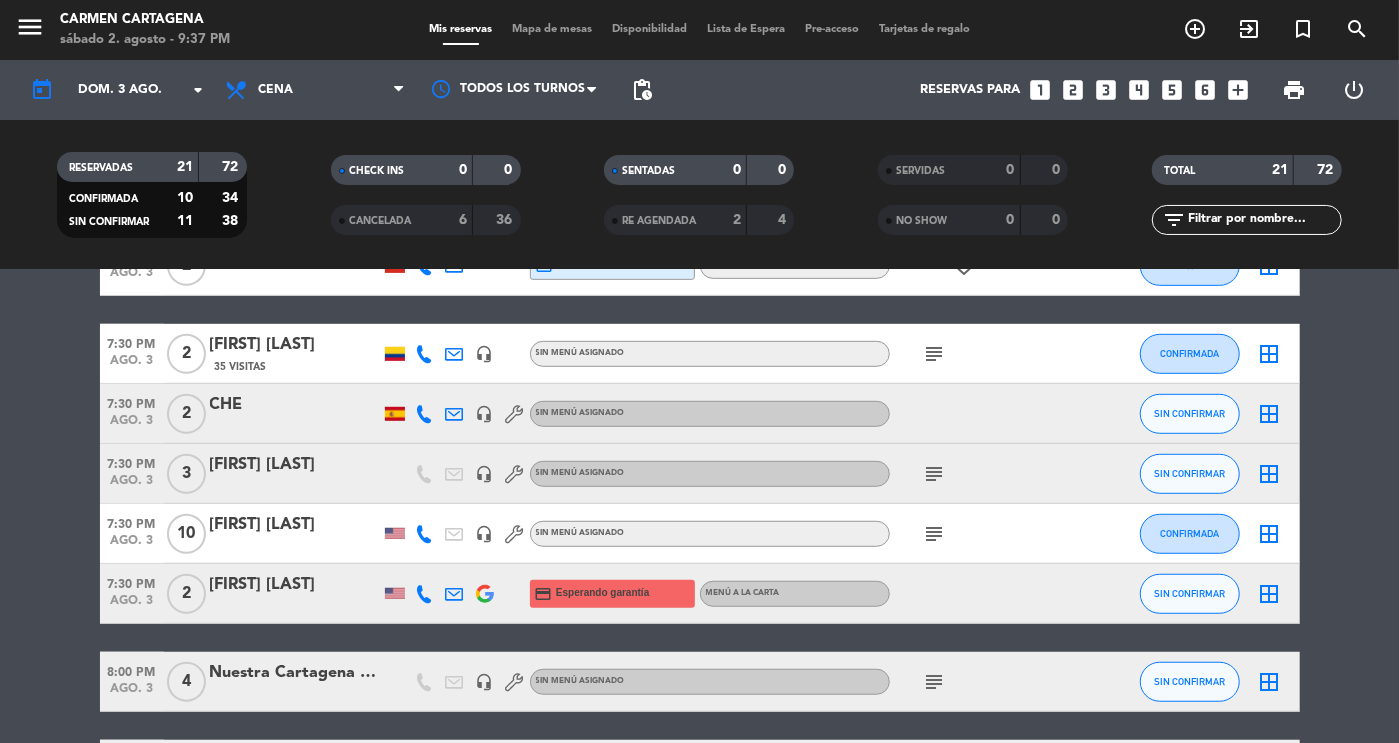 click on "subject" 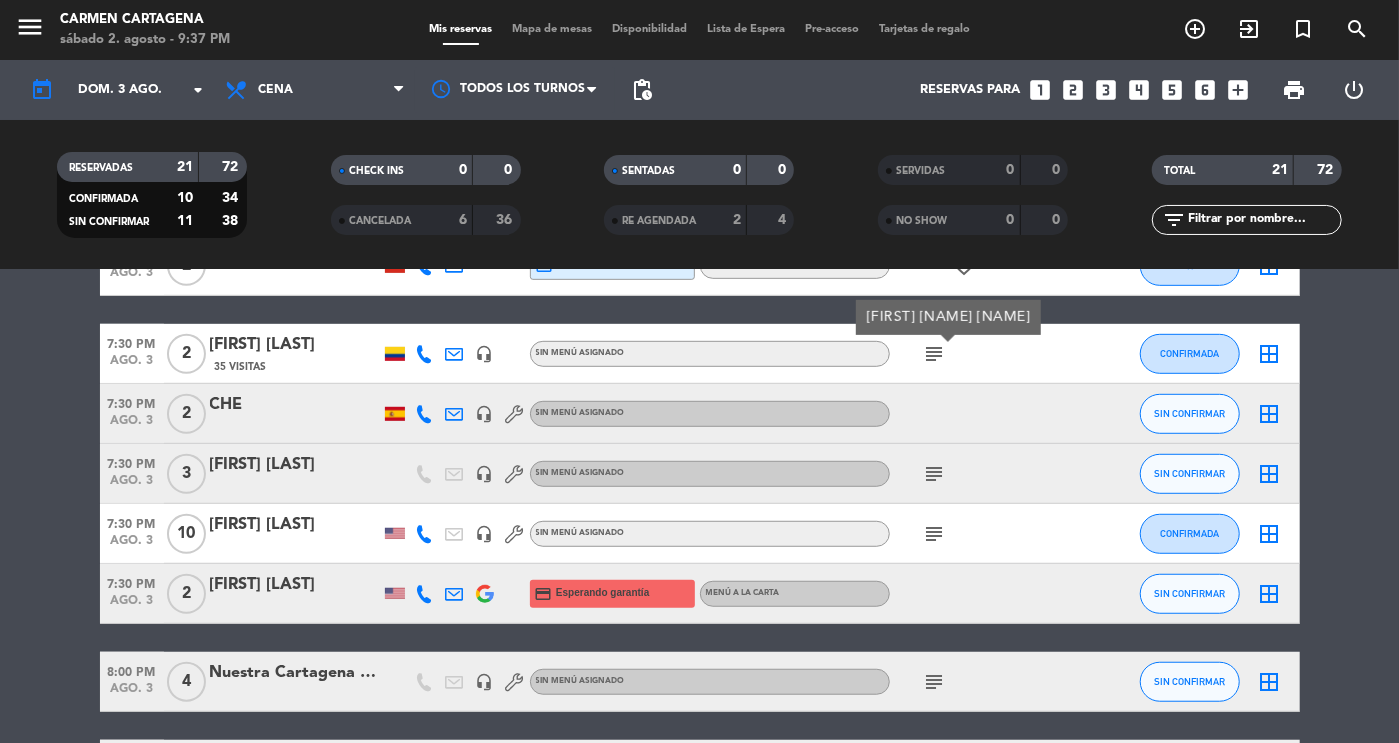 click on "6:30 PM   ago. 3   4   [FIRST] [LAST]  credit_card  visa * 7127   stripe   Menú degustación de 9 tiempos , COP $ 499.000  cake  SIN CONFIRMAR  border_all   6:30 PM   ago. 3   2   [FIRST] [LAST]  credit_card  Esperando garantía   Menú a la carta CONFIRMADA  border_all   6:30 PM   ago. 3   2   [FIRST] [LAST]  credit_card  amex * 1019   stripe   Menú a la carta SIN CONFIRMAR  border_all   6:30 PM   ago. 3   6   suriya guerzoni  credit_card  Esperando garantía   Menú a la carta SIN CONFIRMAR  border_all   6:30 PM   ago. 3   3   [FIRST] [LAST]  credit_card  visa * 9535   stripe   Menú a la carta CONFIRMADA  border_all   7:00 PM   ago. 3   3    Marysa Bonte   headset_mic  credit_card  master * 1457   stripe  Sin menú asignado CONFIRMADA  border_all   7:00 PM   ago. 3   5   Haas  credit_card  amex * 1012   stripe   Menú a la carta CONFIRMADA  border_all   7:00 PM   ago. 3   3   Helena Giraldo  credit_card  visa * 0899   stripe   Menú a la carta CONFIRMADA  border_all   7:00 PM   ago. 3   2   Katie Francis" 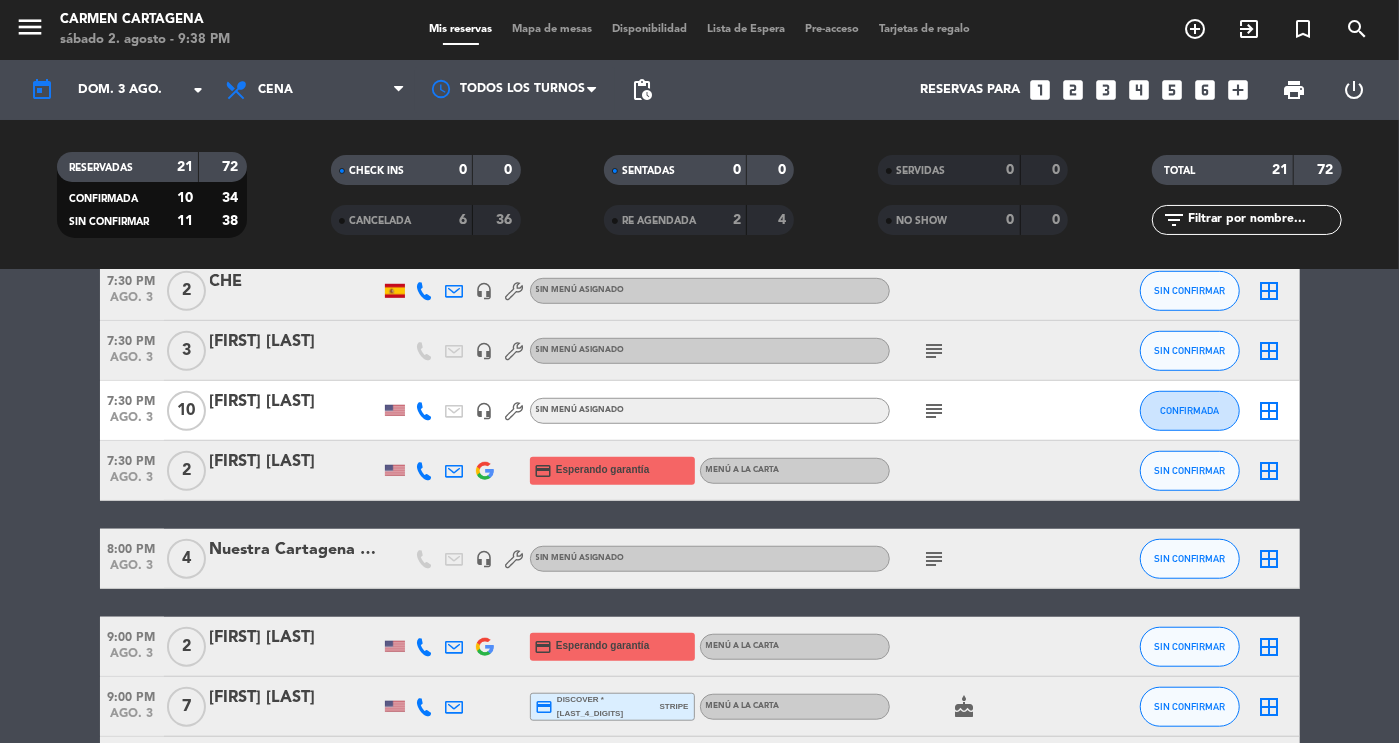 scroll, scrollTop: 840, scrollLeft: 0, axis: vertical 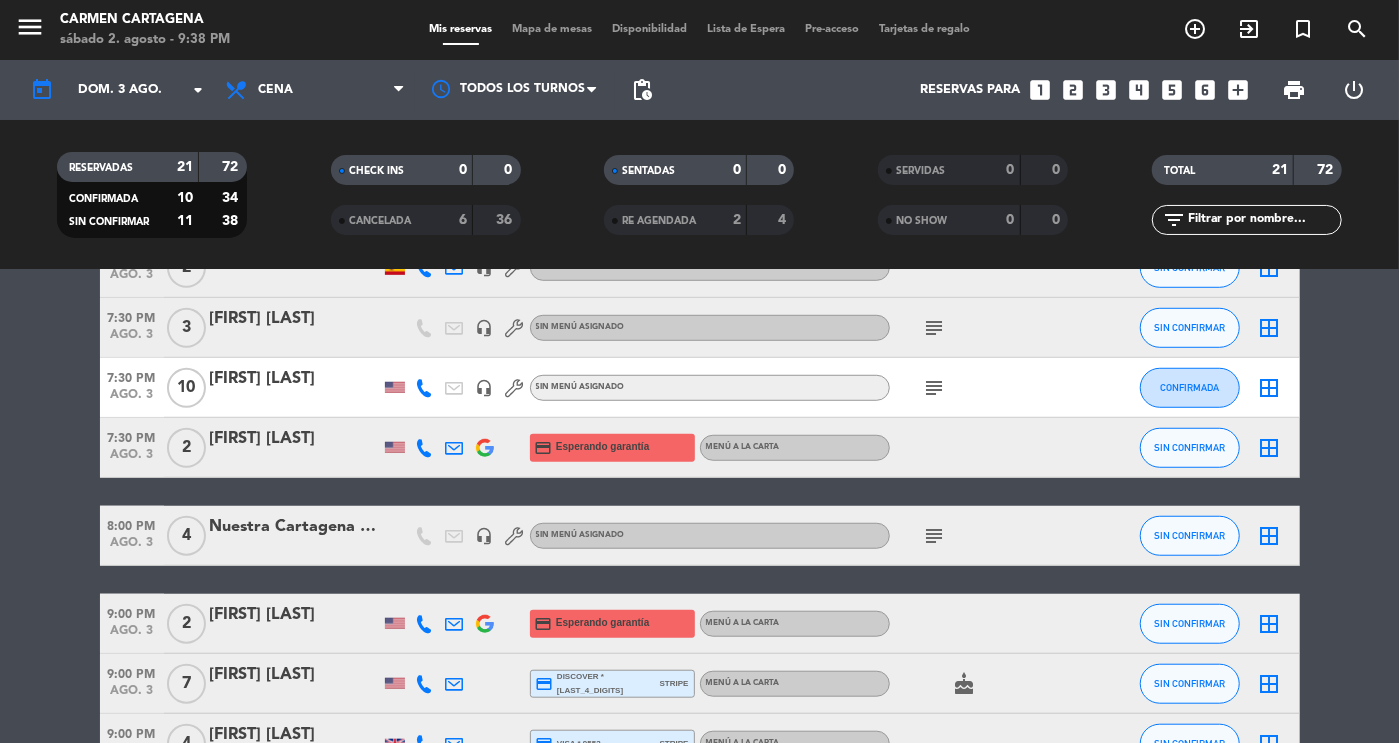 click on "subject" 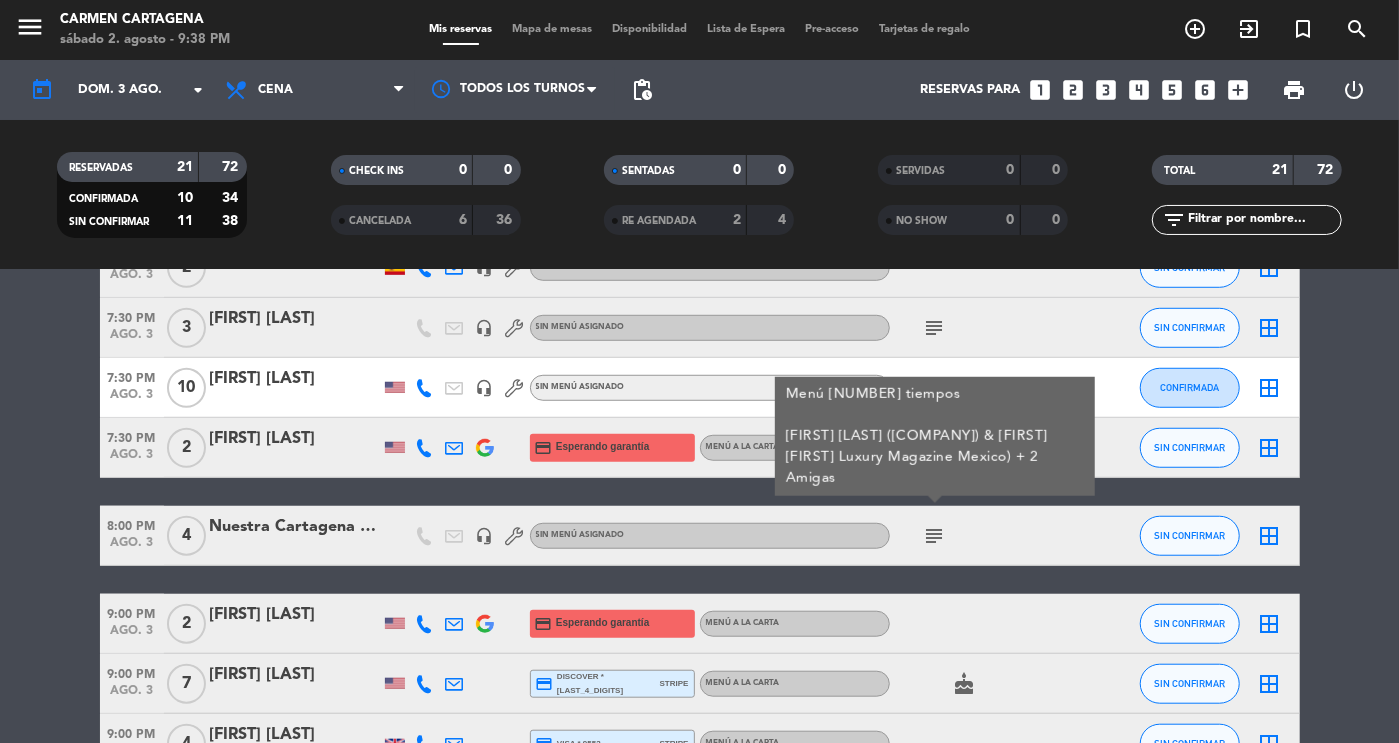 click on "6:30 PM   ago. 3   4   [FIRST] [LAST]  credit_card  visa * 7127   stripe   Menú degustación de 9 tiempos , COP $ 499.000  cake  SIN CONFIRMAR  border_all   6:30 PM   ago. 3   2   [FIRST] [LAST]  credit_card  Esperando garantía   Menú a la carta CONFIRMADA  border_all   6:30 PM   ago. 3   2   [FIRST] [LAST]  credit_card  amex * 1019   stripe   Menú a la carta SIN CONFIRMAR  border_all   6:30 PM   ago. 3   6   suriya guerzoni  credit_card  Esperando garantía   Menú a la carta SIN CONFIRMAR  border_all   6:30 PM   ago. 3   3   [FIRST] [LAST]  credit_card  visa * 9535   stripe   Menú a la carta CONFIRMADA  border_all   7:00 PM   ago. 3   3    Marysa Bonte   headset_mic  credit_card  master * 1457   stripe  Sin menú asignado CONFIRMADA  border_all   7:00 PM   ago. 3   5   Haas  credit_card  amex * 1012   stripe   Menú a la carta CONFIRMADA  border_all   7:00 PM   ago. 3   3   Helena Giraldo  credit_card  visa * 0899   stripe   Menú a la carta CONFIRMADA  border_all   7:00 PM   ago. 3   2   Katie Francis" 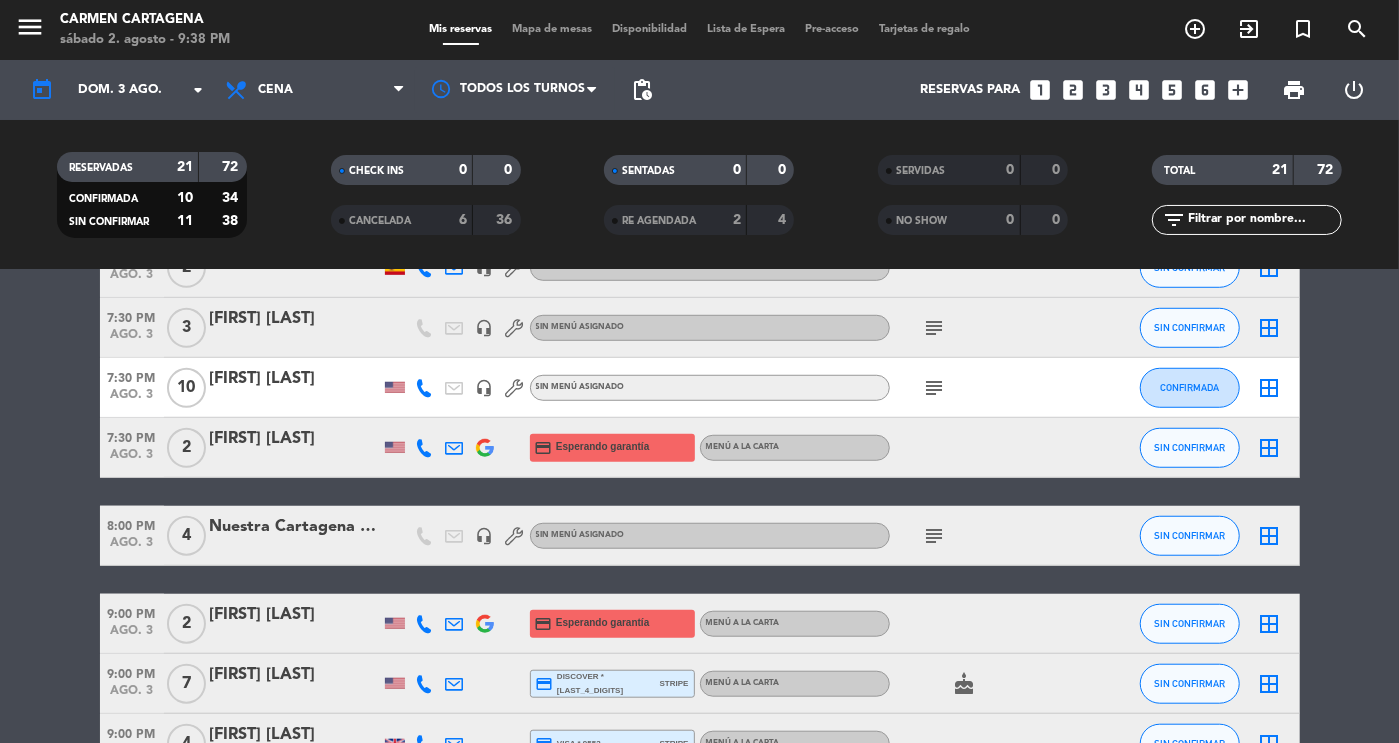 click on "subject" 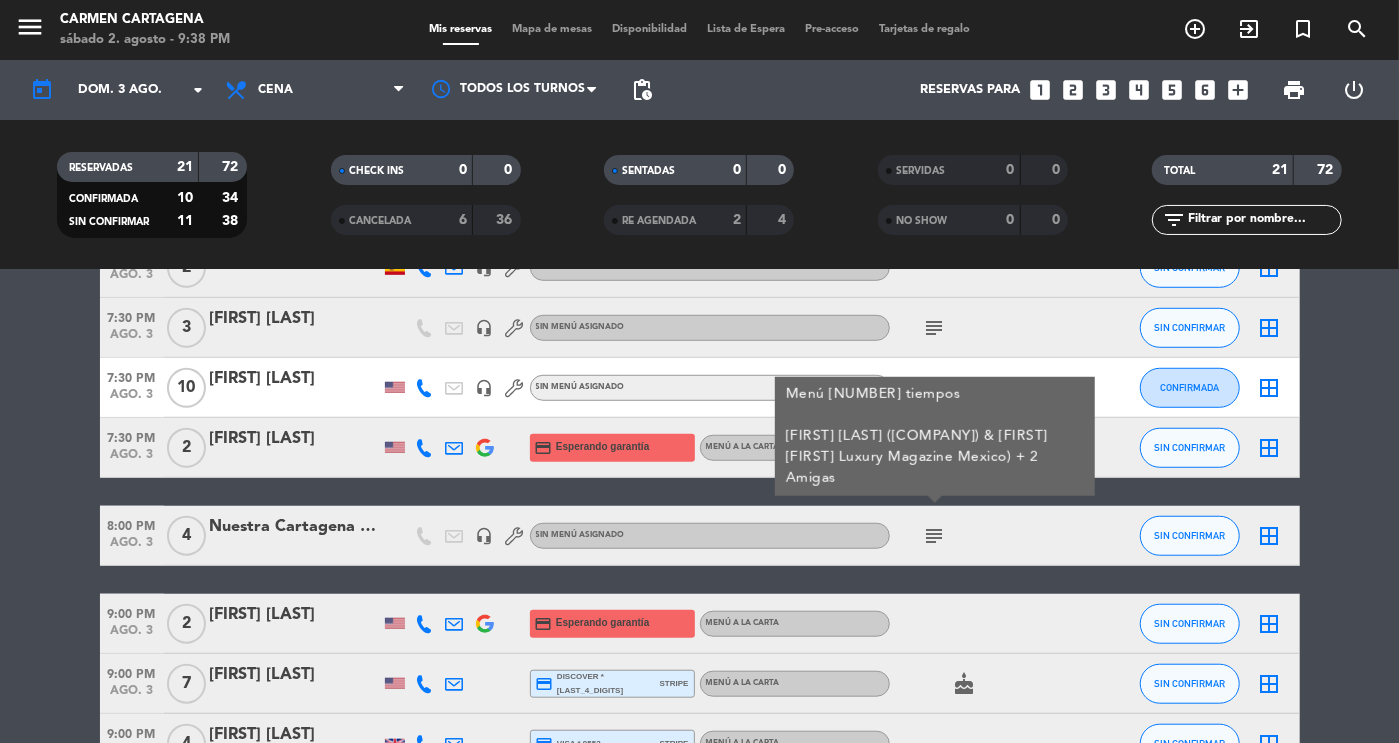 click on "6:30 PM   ago. 3   4   [FIRST] [LAST]  credit_card  visa * 7127   stripe   Menú degustación de 9 tiempos , COP $ 499.000  cake  SIN CONFIRMAR  border_all   6:30 PM   ago. 3   2   [FIRST] [LAST]  credit_card  Esperando garantía   Menú a la carta CONFIRMADA  border_all   6:30 PM   ago. 3   2   [FIRST] [LAST]  credit_card  amex * 1019   stripe   Menú a la carta SIN CONFIRMAR  border_all   6:30 PM   ago. 3   6   suriya guerzoni  credit_card  Esperando garantía   Menú a la carta SIN CONFIRMAR  border_all   6:30 PM   ago. 3   3   [FIRST] [LAST]  credit_card  visa * 9535   stripe   Menú a la carta CONFIRMADA  border_all   7:00 PM   ago. 3   3    Marysa Bonte   headset_mic  credit_card  master * 1457   stripe  Sin menú asignado CONFIRMADA  border_all   7:00 PM   ago. 3   5   Haas  credit_card  amex * 1012   stripe   Menú a la carta CONFIRMADA  border_all   7:00 PM   ago. 3   3   Helena Giraldo  credit_card  visa * 0899   stripe   Menú a la carta CONFIRMADA  border_all   7:00 PM   ago. 3   2   Katie Francis" 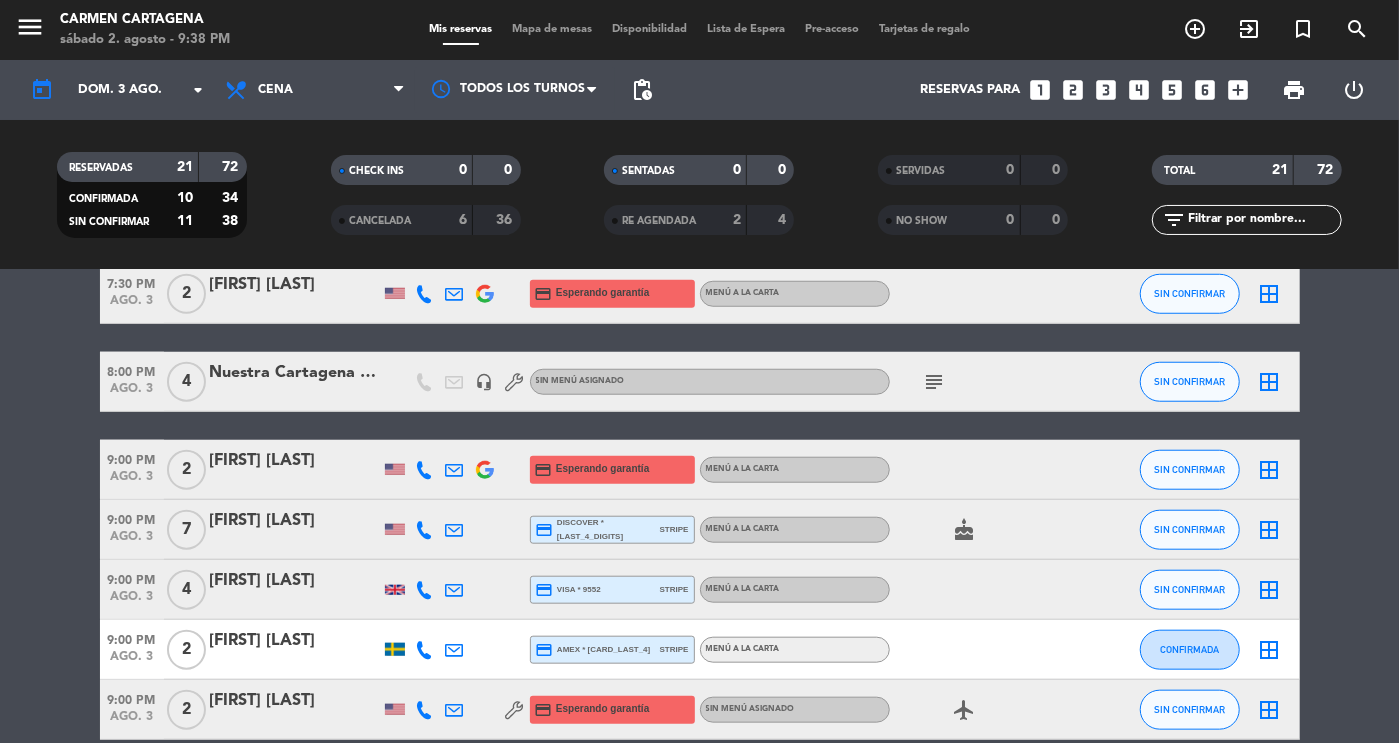 scroll, scrollTop: 1000, scrollLeft: 0, axis: vertical 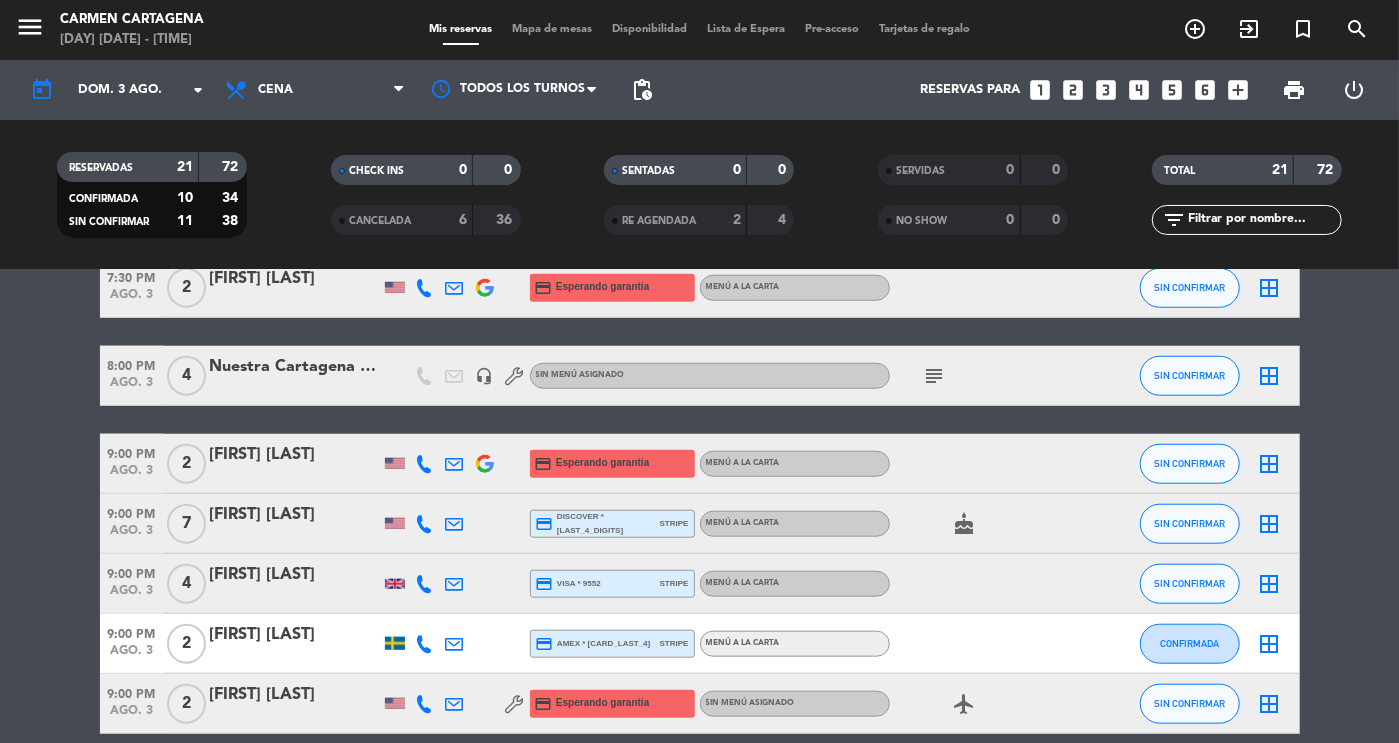 click on "6:30 PM   ago. 3   4   [FIRST] [LAST]  credit_card  visa * 7127   stripe   Menú degustación de 9 tiempos , COP $ 499.000  cake  SIN CONFIRMAR  border_all   6:30 PM   ago. 3   2   [FIRST] [LAST]  credit_card  Esperando garantía   Menú a la carta CONFIRMADA  border_all   6:30 PM   ago. 3   2   [FIRST] [LAST]  credit_card  amex * 1019   stripe   Menú a la carta SIN CONFIRMAR  border_all   6:30 PM   ago. 3   6   suriya guerzoni  credit_card  Esperando garantía   Menú a la carta SIN CONFIRMAR  border_all   6:30 PM   ago. 3   3   [FIRST] [LAST]  credit_card  visa * 9535   stripe   Menú a la carta CONFIRMADA  border_all   7:00 PM   ago. 3   3    Marysa Bonte   headset_mic  credit_card  master * 1457   stripe  Sin menú asignado CONFIRMADA  border_all   7:00 PM   ago. 3   5   Haas  credit_card  amex * 1012   stripe   Menú a la carta CONFIRMADA  border_all   7:00 PM   ago. 3   3   Helena Giraldo  credit_card  visa * 0899   stripe   Menú a la carta CONFIRMADA  border_all   7:00 PM   ago. 3   2   Katie Francis" 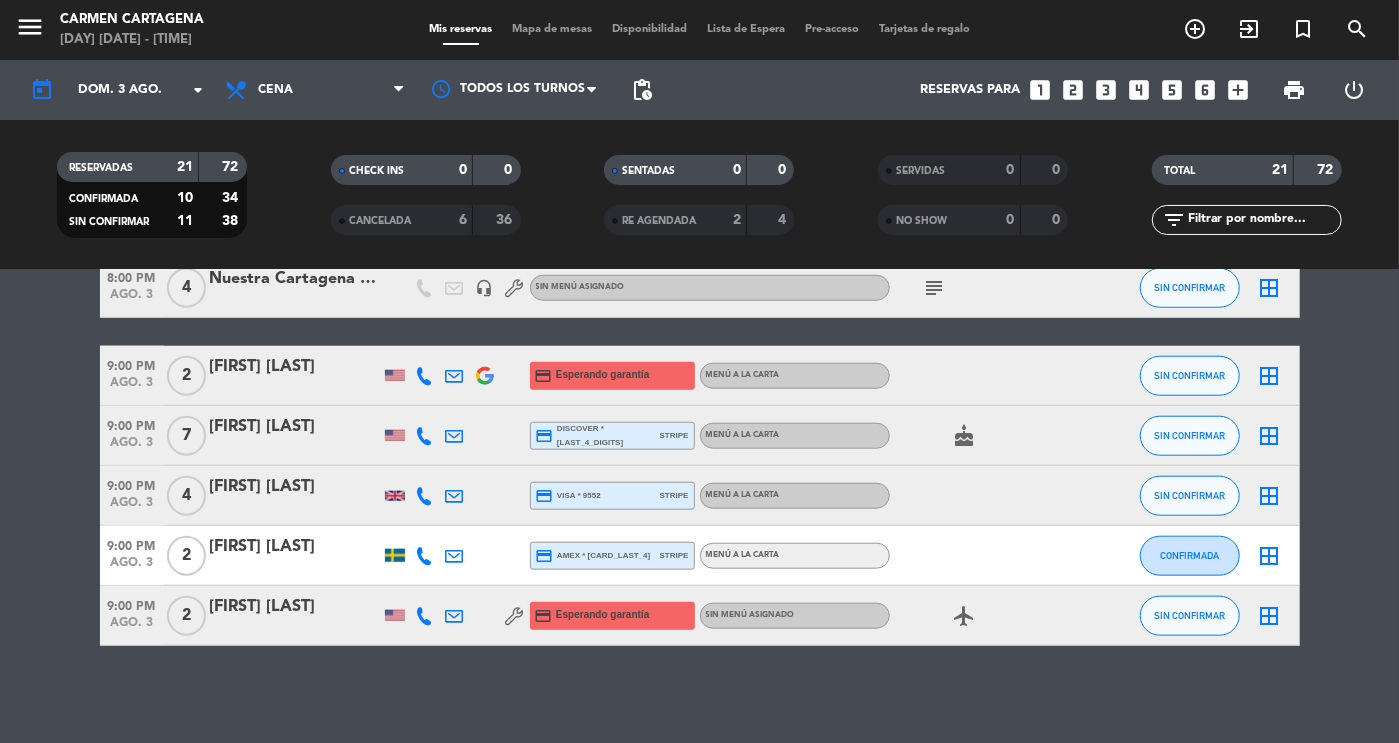 scroll, scrollTop: 1090, scrollLeft: 0, axis: vertical 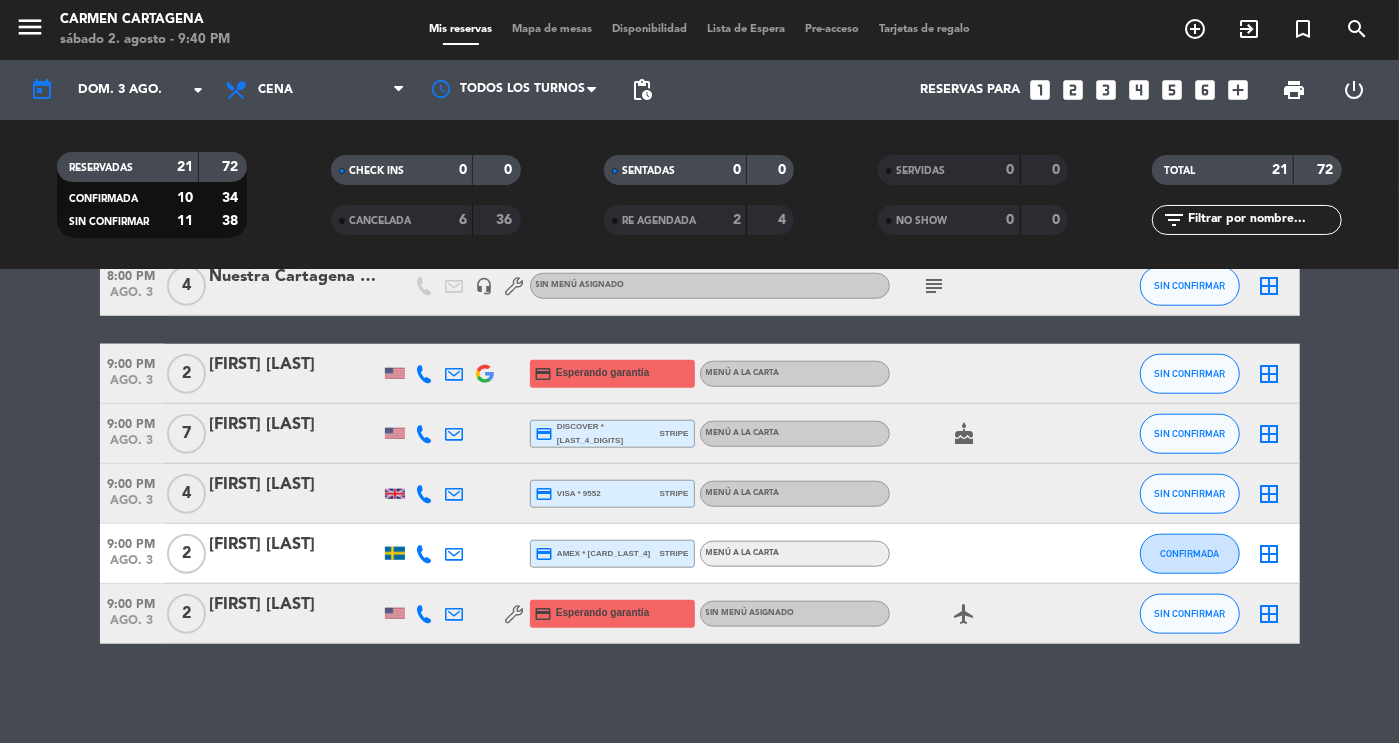 click on "6:30 PM   ago. 3   4   [FIRST] [LAST]  credit_card  visa * 7127   stripe   Menú degustación de 9 tiempos , COP $ 499.000  cake  SIN CONFIRMAR  border_all   6:30 PM   ago. 3   2   [FIRST] [LAST]  credit_card  Esperando garantía   Menú a la carta CONFIRMADA  border_all   6:30 PM   ago. 3   2   [FIRST] [LAST]  credit_card  amex * 1019   stripe   Menú a la carta SIN CONFIRMAR  border_all   6:30 PM   ago. 3   6   suriya guerzoni  credit_card  Esperando garantía   Menú a la carta SIN CONFIRMAR  border_all   6:30 PM   ago. 3   3   [FIRST] [LAST]  credit_card  visa * 9535   stripe   Menú a la carta CONFIRMADA  border_all   7:00 PM   ago. 3   3    Marysa Bonte   headset_mic  credit_card  master * 1457   stripe  Sin menú asignado CONFIRMADA  border_all   7:00 PM   ago. 3   5   Haas  credit_card  amex * 1012   stripe   Menú a la carta CONFIRMADA  border_all   7:00 PM   ago. 3   3   Helena Giraldo  credit_card  visa * 0899   stripe   Menú a la carta CONFIRMADA  border_all   7:00 PM   ago. 3   2   Katie Francis" 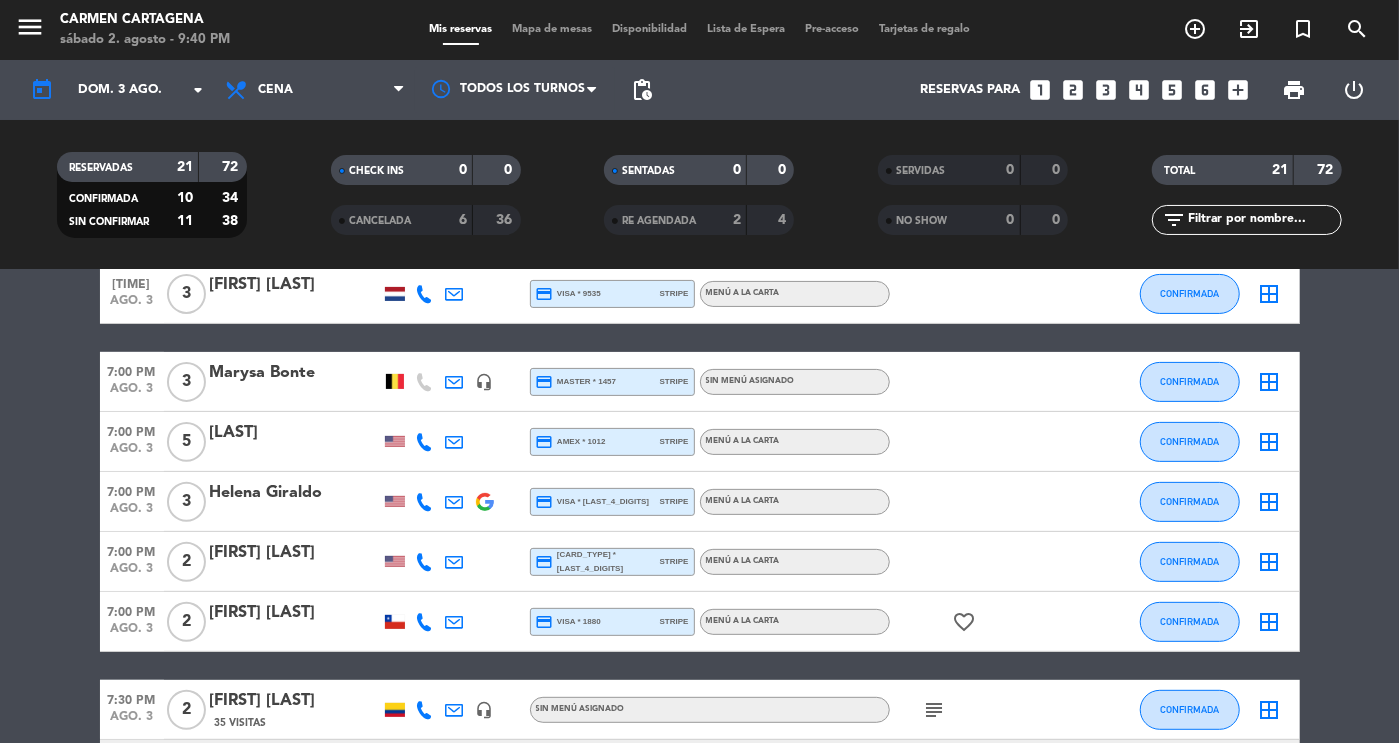 scroll, scrollTop: 0, scrollLeft: 0, axis: both 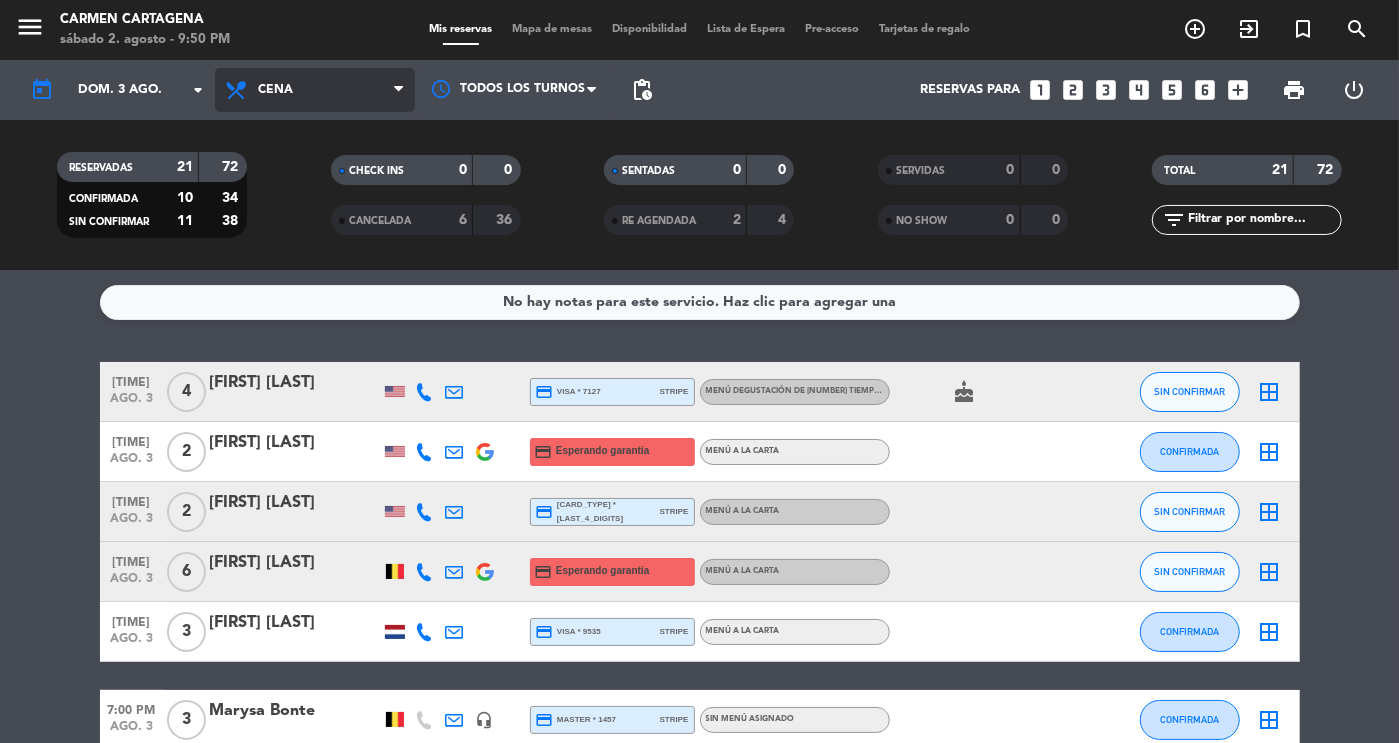 click on "Cena" at bounding box center [315, 90] 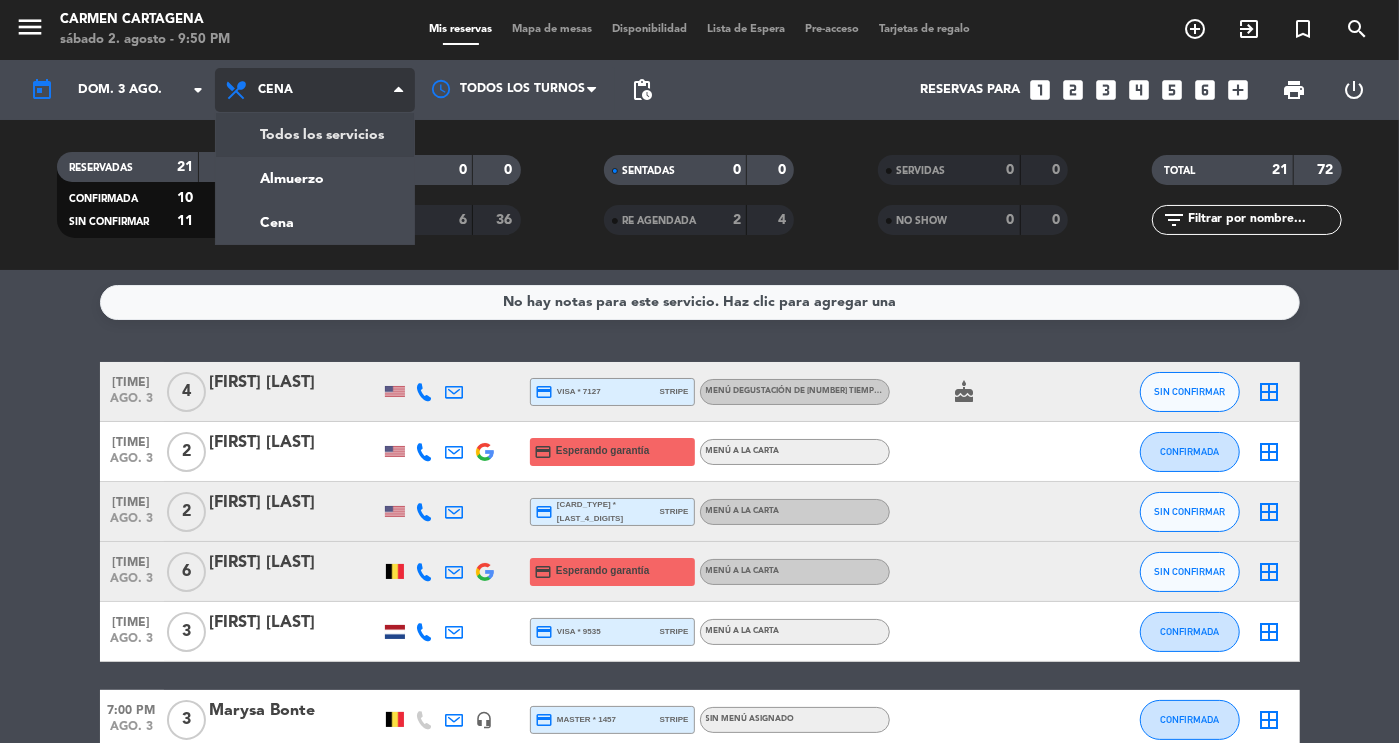 click on "menu  Carmen Cartagena   sábado 2. agosto - 9:50 PM   Mis reservas   Mapa de mesas   Disponibilidad   Lista de Espera   Pre-acceso   Tarjetas de regalo  add_circle_outline exit_to_app turned_in_not search today    dom. 3 ago. arrow_drop_down  Todos los servicios  Almuerzo  Cena  Cena  Todos los servicios  Almuerzo  Cena Todos los turnos pending_actions  Reservas para   looks_one   looks_two   looks_3   looks_4   looks_5   looks_6   add_box  print  power_settings_new   RESERVADAS   21   72   CONFIRMADA   10   34   SIN CONFIRMAR   11   38   CHECK INS   0   0   CANCELADA   6   36   SENTADAS   0   0   RE AGENDADA   2   4   SERVIDAS   0   0   NO SHOW   0   0   TOTAL   21   72  filter_list" 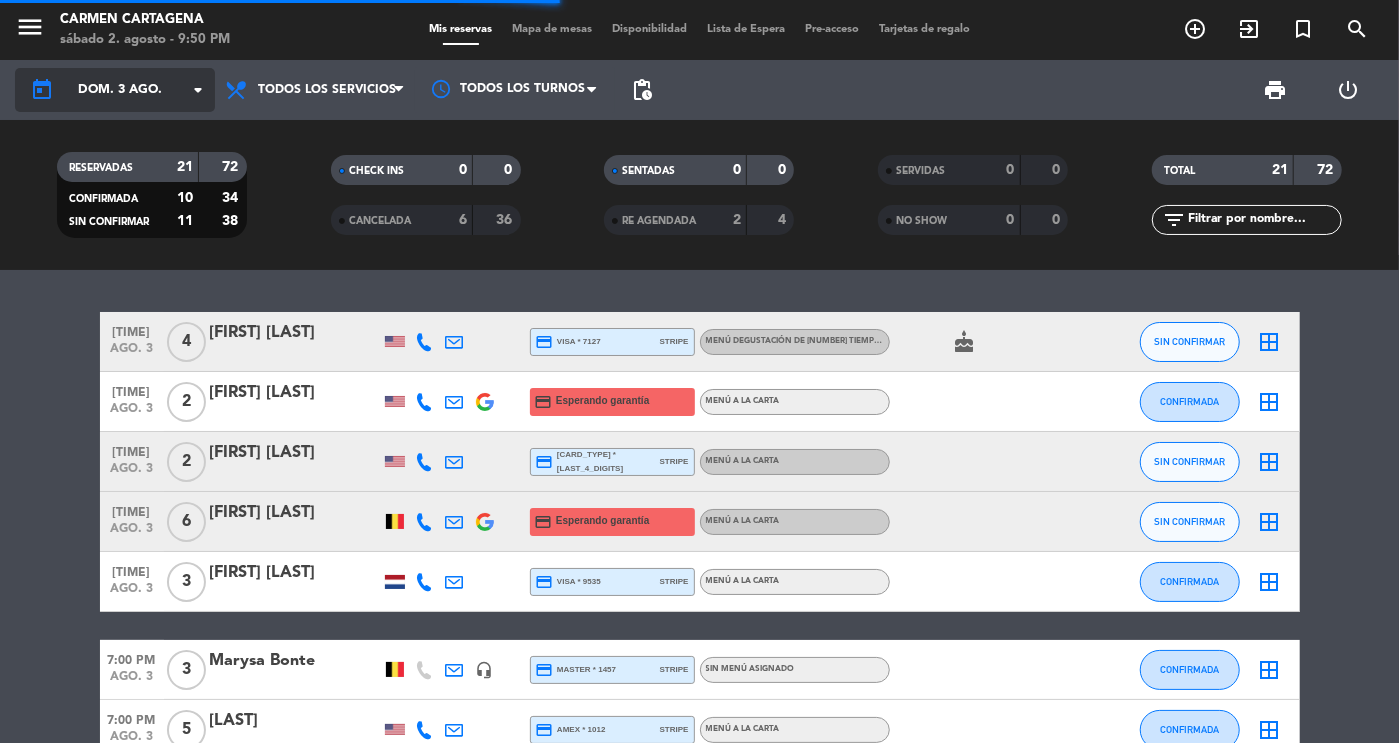 click on "dom. 3 ago." 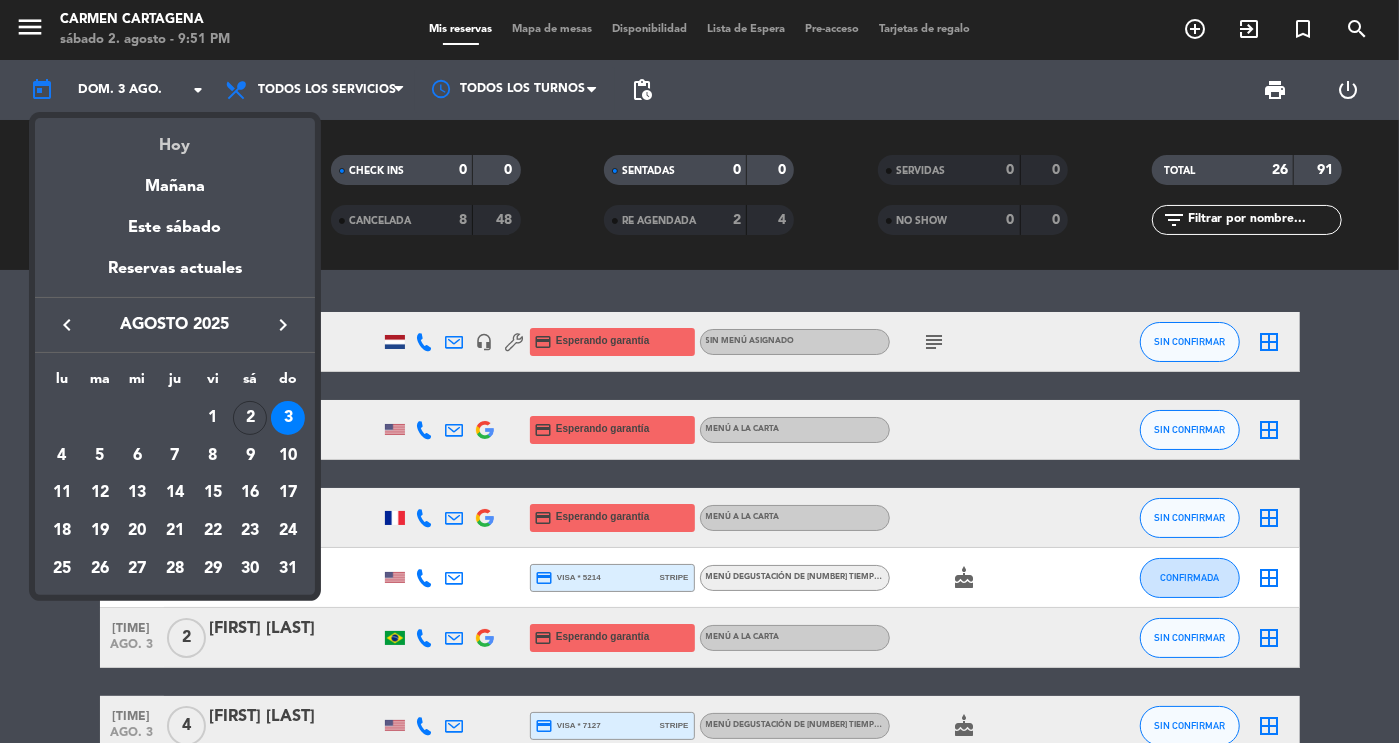 click on "Hoy" at bounding box center [175, 138] 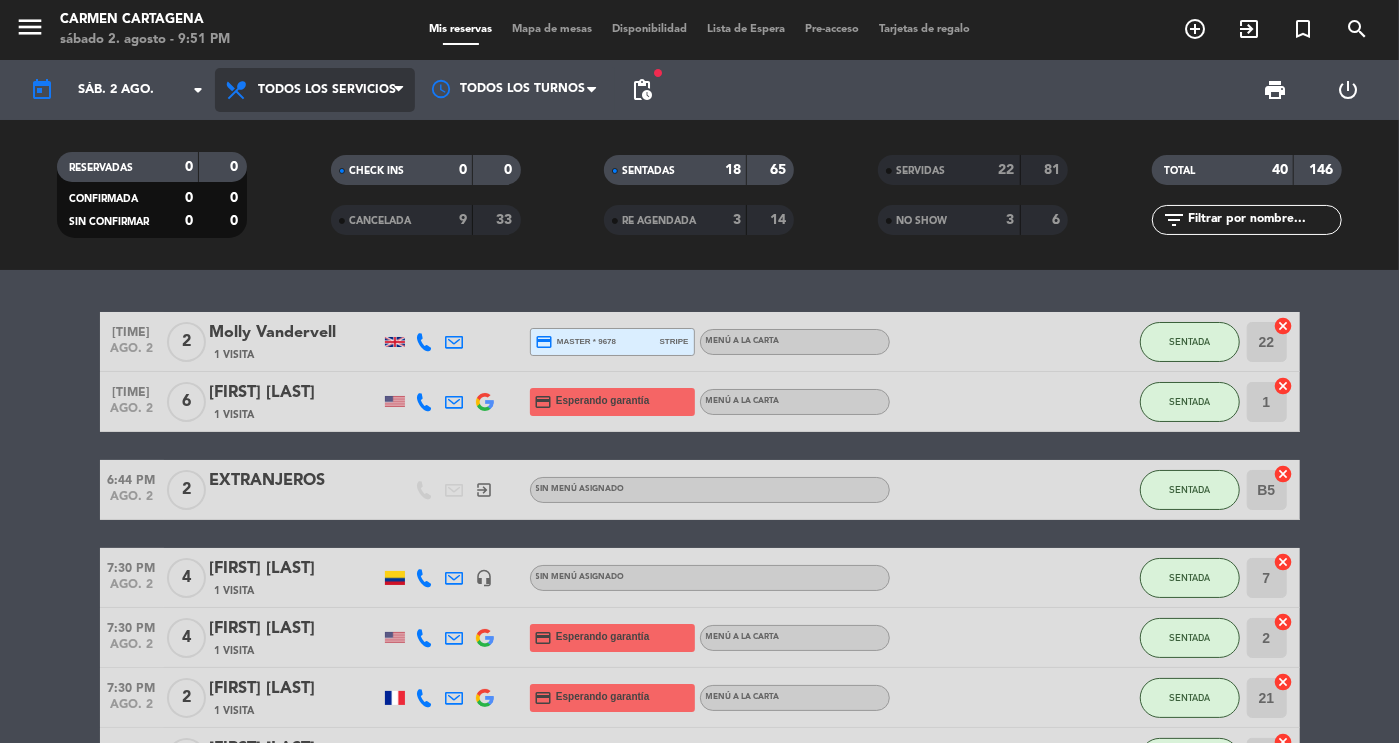 click on "Todos los servicios" at bounding box center [315, 90] 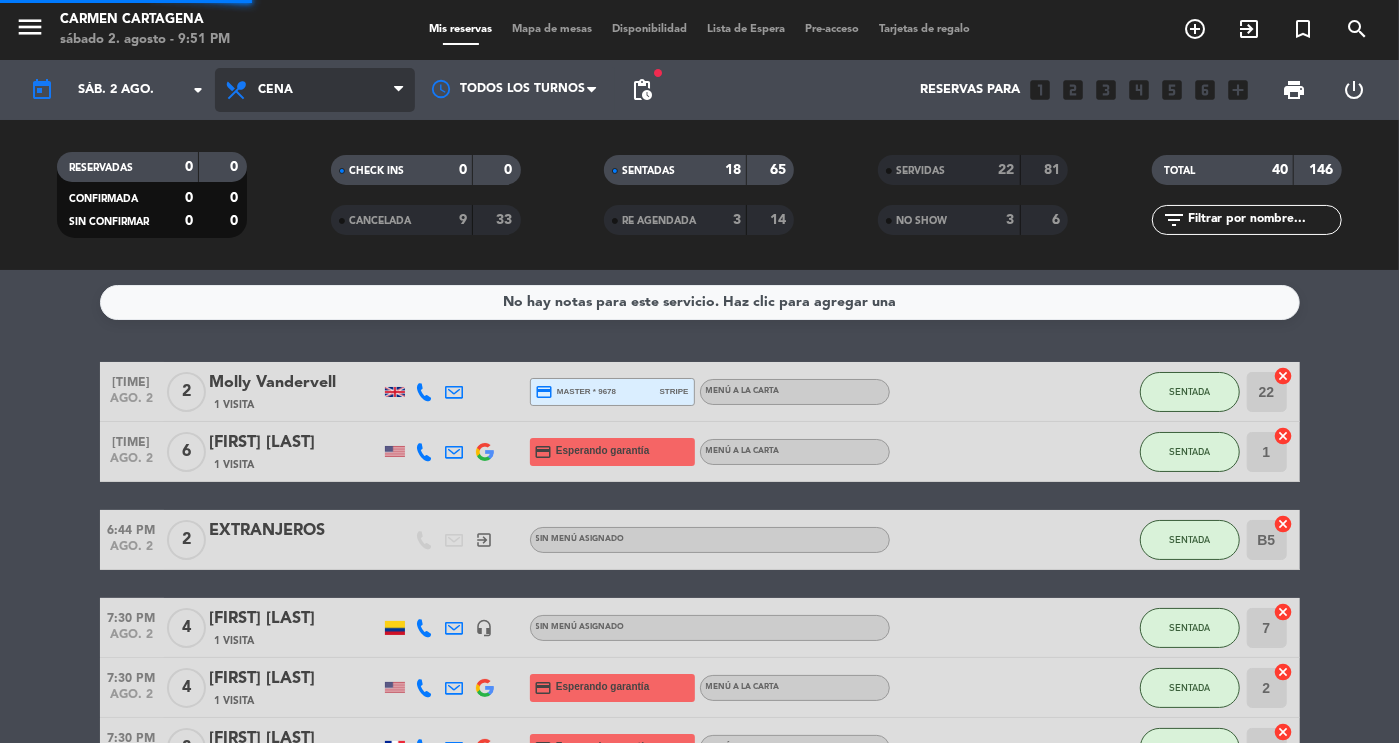click on "menu  [FIRST] [LAST]   sábado 2. agosto - 9:51 PM   Mis reservas   Mapa de mesas   Disponibilidad   Lista de Espera   filter_list" 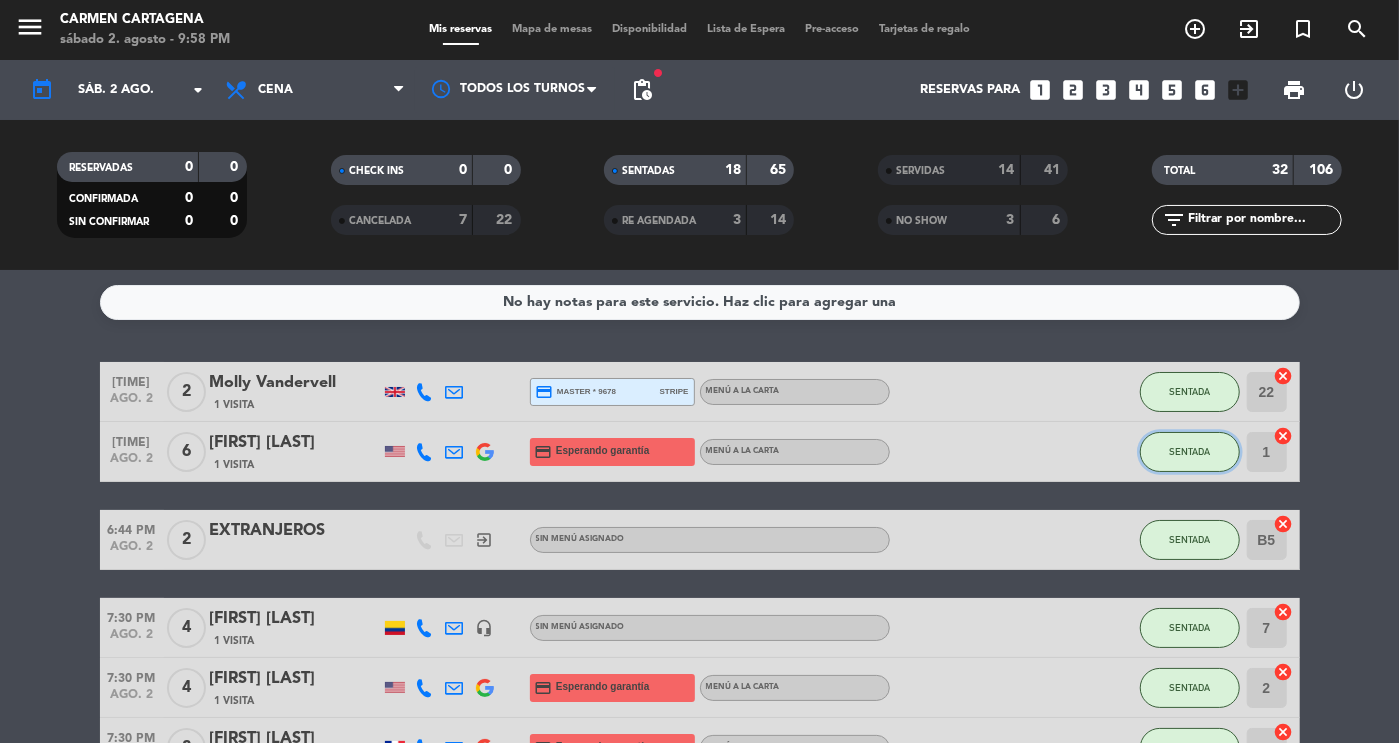 click on "SENTADA" 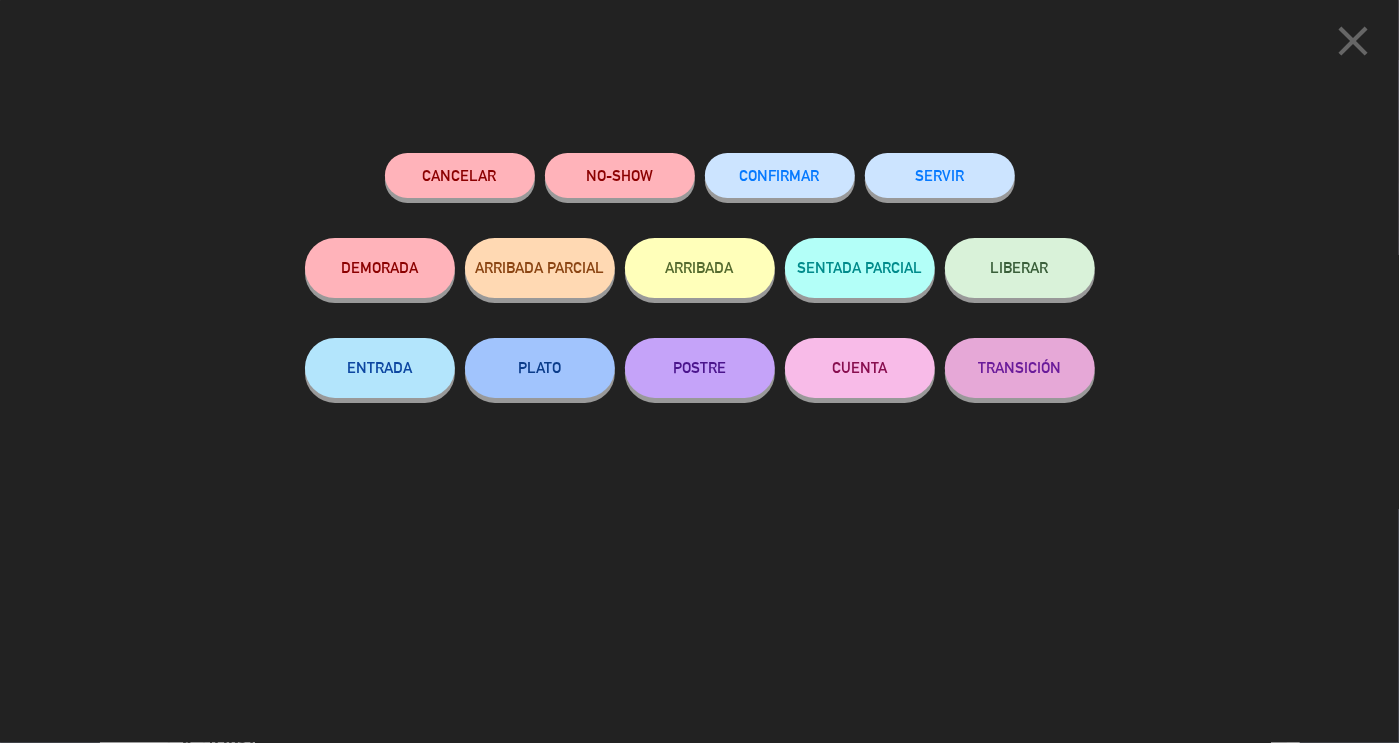 click on "SERVIR" 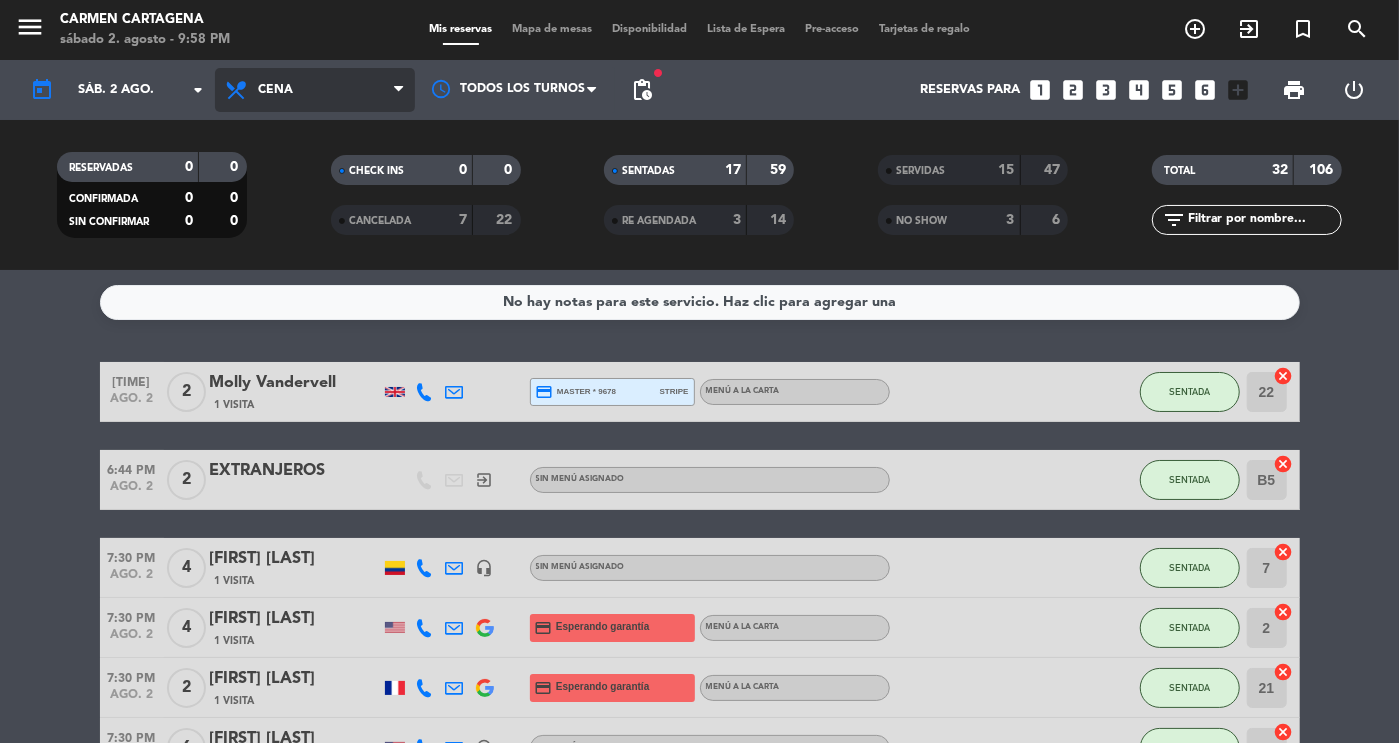 click on "Cena" at bounding box center (275, 90) 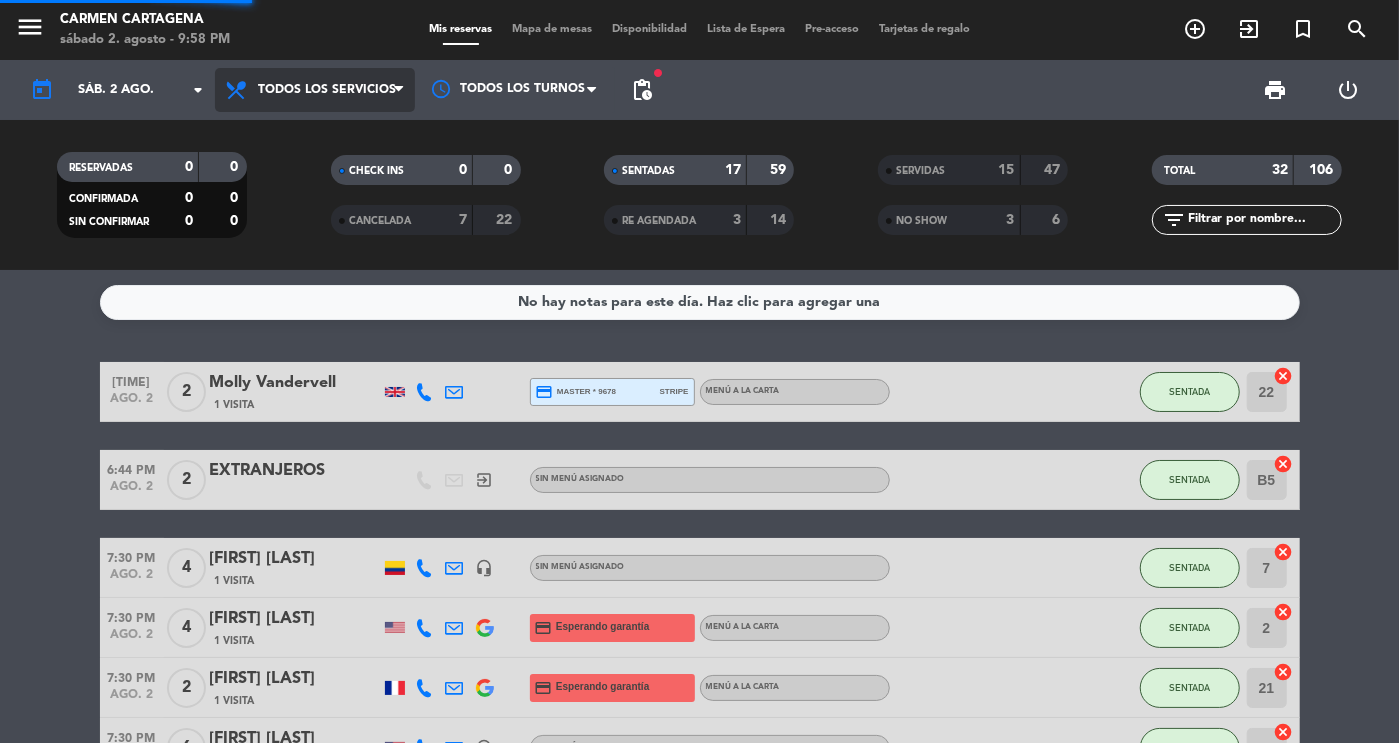 click on "menu [NAME] [LAST] [DAY] [DATE] - [TIME] Mis reservas Mapa de mesas Disponibilidad Lista de Espera Pre-acceso Tarjetas de regalo add_circle_outline exit_to_app turned_in_not search today [DAY]. [DATE] arrow_drop_down Todos los servicios Almuerzo Cena Todos los servicios Todos los servicios Almuerzo Cena Todos los turnos fiber_manual_record pending_actions print power_settings_new RESERVADAS [NUMBER] [NUMBER] CONFIRMADA [NUMBER] [NUMBER] SIN CONFIRMAR [NUMBER] [NUMBER] CHECK INS [NUMBER] [NUMBER] CANCELADA [NUMBER] [NUMBER] SENTADAS [NUMBER] [NUMBER] RE AGENDADA [NUMBER] [NUMBER] SERVIDAS [NUMBER] [NUMBER] NO SHOW [NUMBER] [NUMBER] TOTAL [NUMBER] [NUMBER] filter_list" 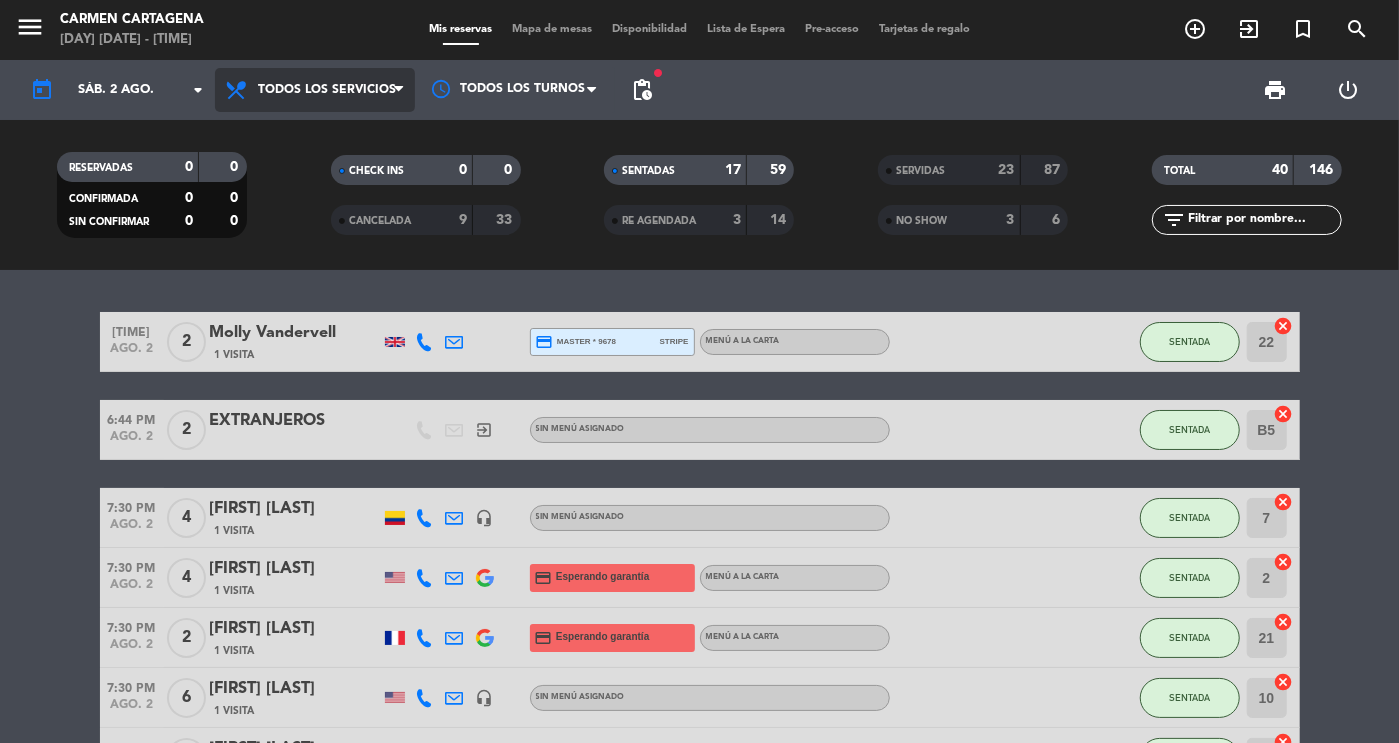 click on "Todos los servicios" at bounding box center [327, 90] 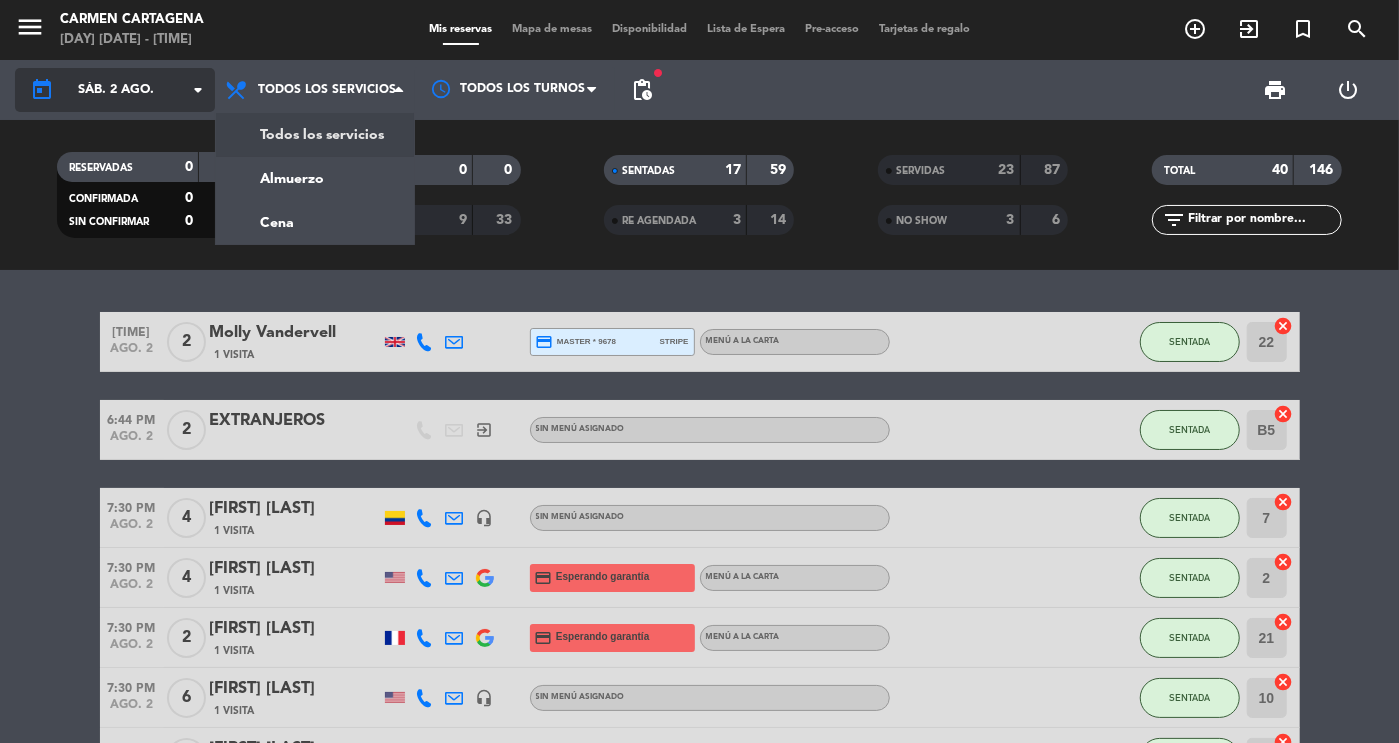 click on "sáb. 2 ago." 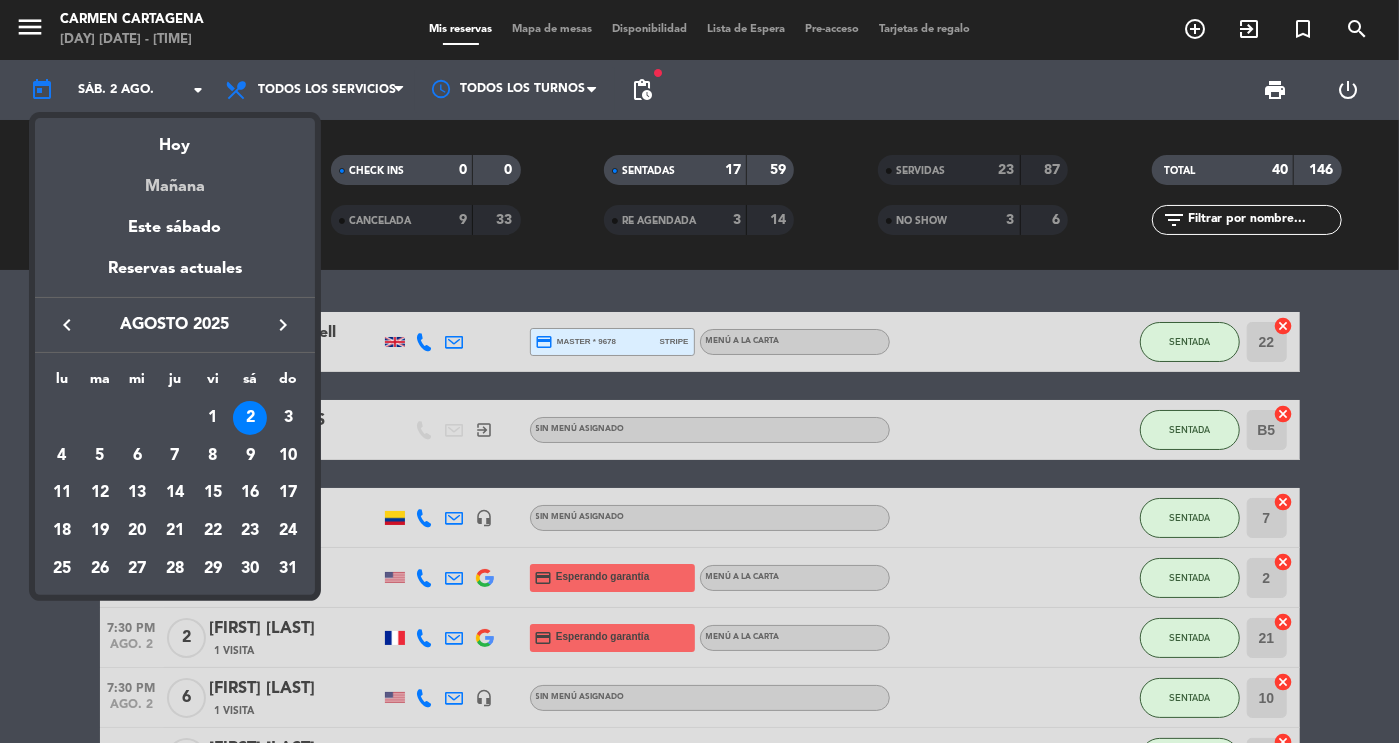 click on "Mañana" at bounding box center (175, 179) 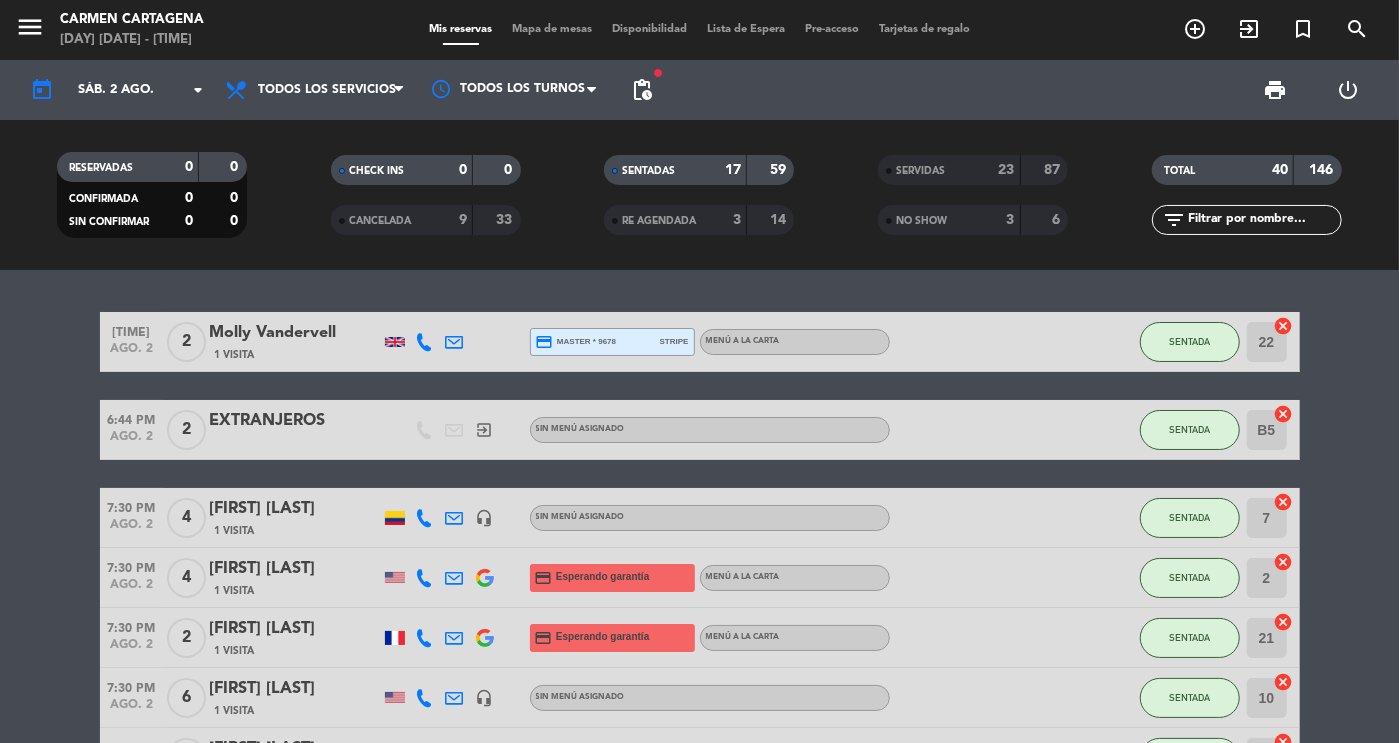type on "dom. 3 ago." 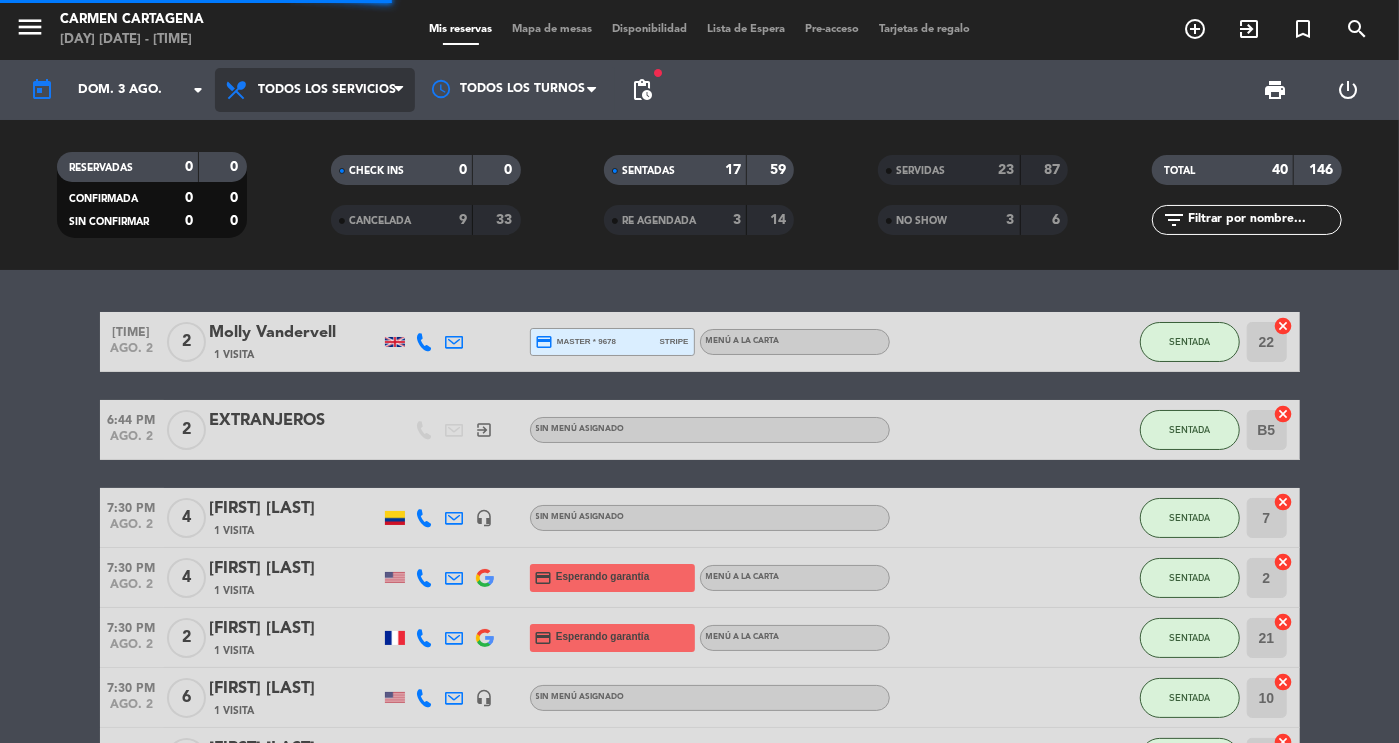 click on "Todos los servicios" at bounding box center [315, 90] 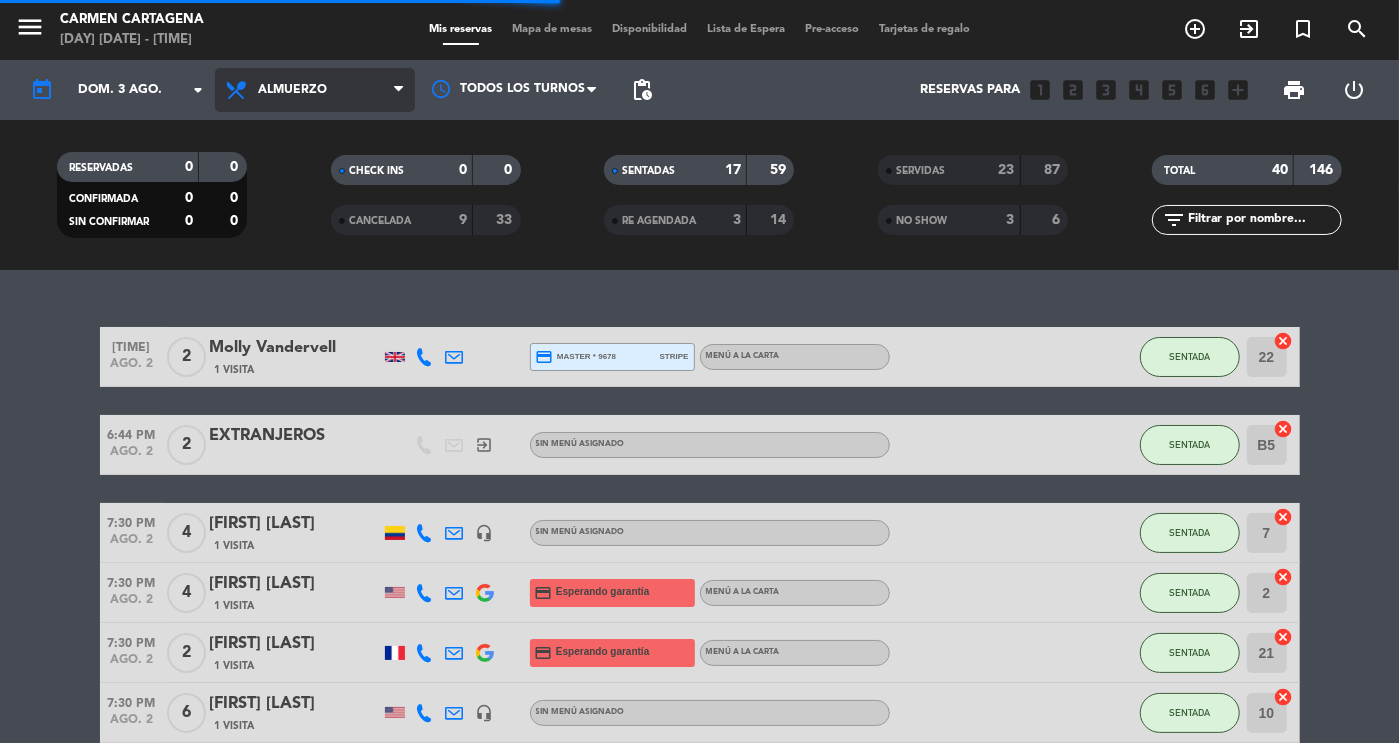 click on "menu [NAME] [LAST] [DAY] [DATE] - [TIME] Mis reservas Mapa de mesas Disponibilidad Lista de Espera Pre-acceso Tarjetas de regalo add_circle_outline exit_to_app turned_in_not search today [DAY]. [DATE] arrow_drop_down Todos los servicios Almuerzo Cena Almuerzo Todos los servicios Almuerzo Cena Todos los turnos pending_actions Reservas para looks_one looks_two looks_3 looks_4 looks_5 looks_6 add_box print power_settings_new RESERVADAS [NUMBER] [NUMBER] CONFIRMADA [NUMBER] [NUMBER] SIN CONFIRMAR [NUMBER] [NUMBER] CHECK INS [NUMBER] [NUMBER] CANCELADA [NUMBER] [NUMBER] SENTADAS [NUMBER] [NUMBER] RE AGENDADA [NUMBER] [NUMBER] SERVIDAS [NUMBER] [NUMBER] NO SHOW [NUMBER] [NUMBER] TOTAL [NUMBER] [NUMBER] filter_list" 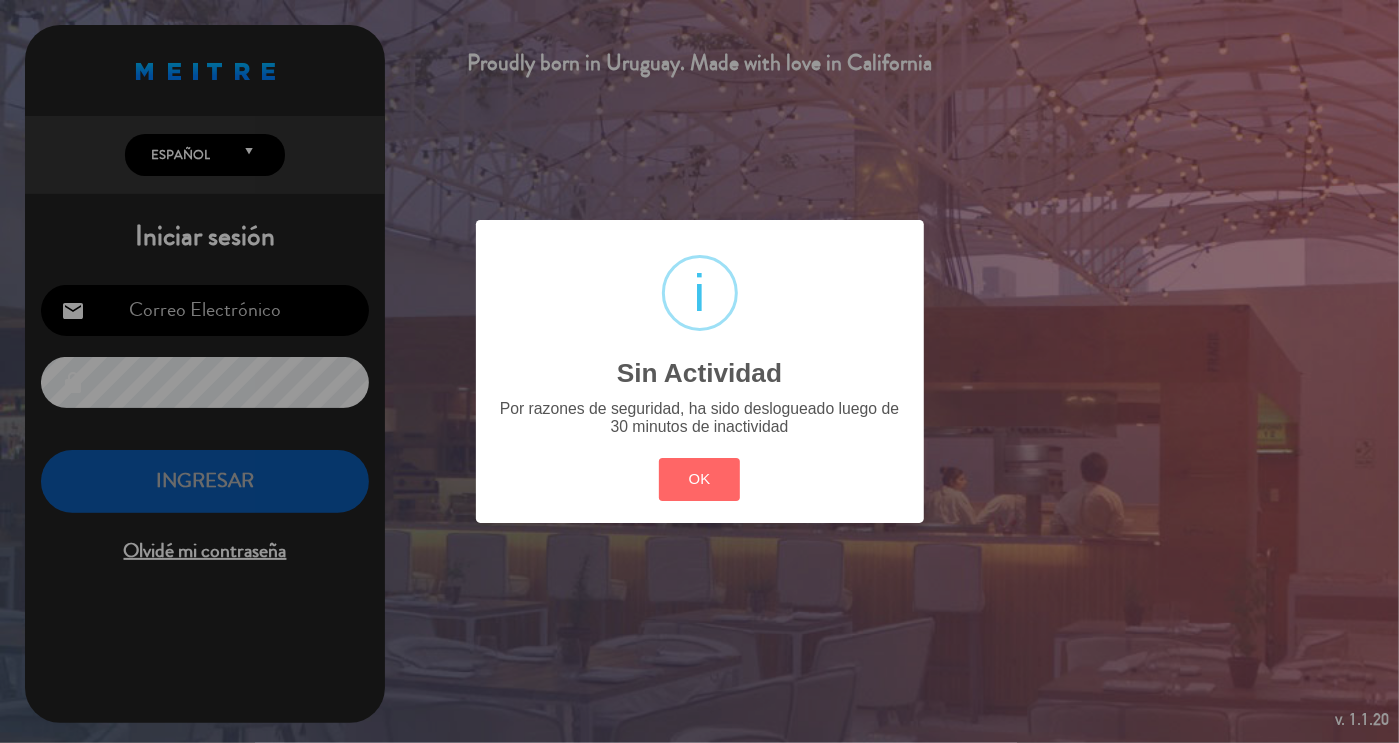 type 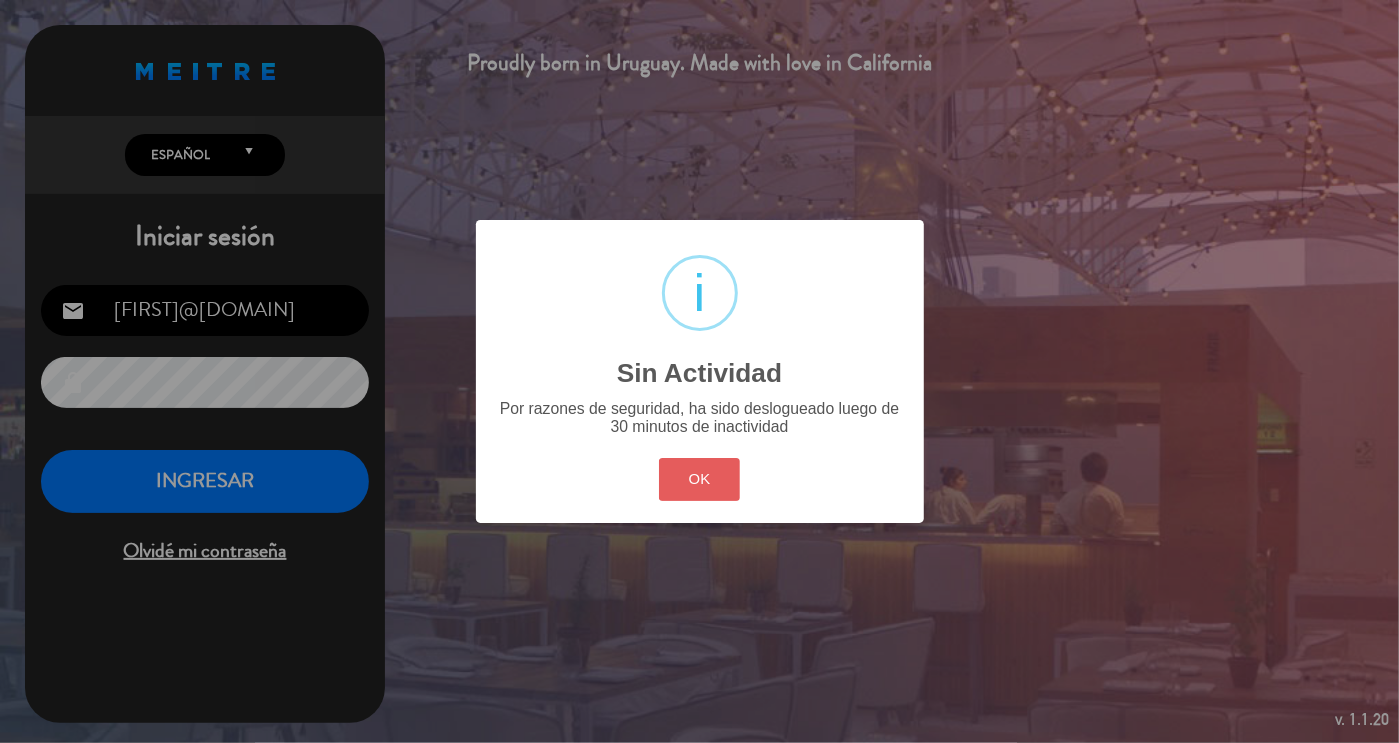click on "OK" at bounding box center [699, 479] 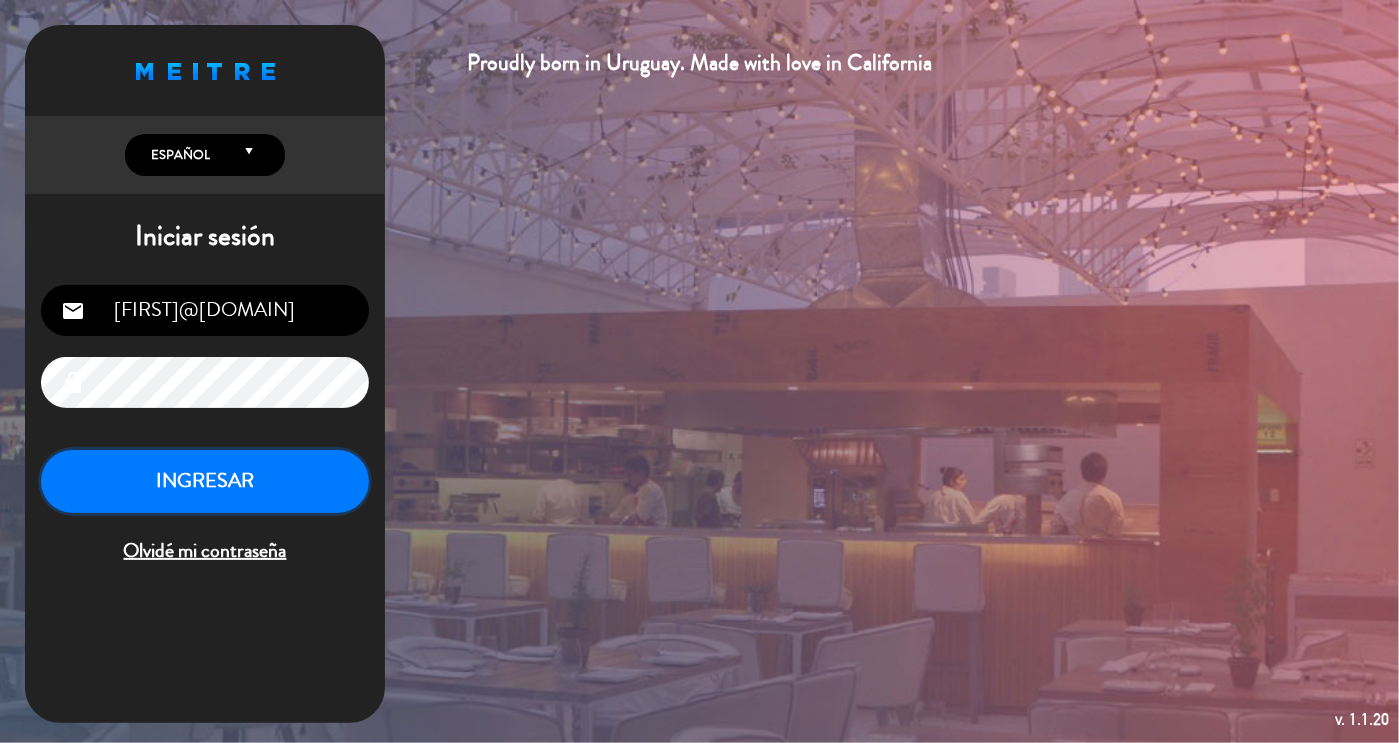click on "INGRESAR" at bounding box center (205, 481) 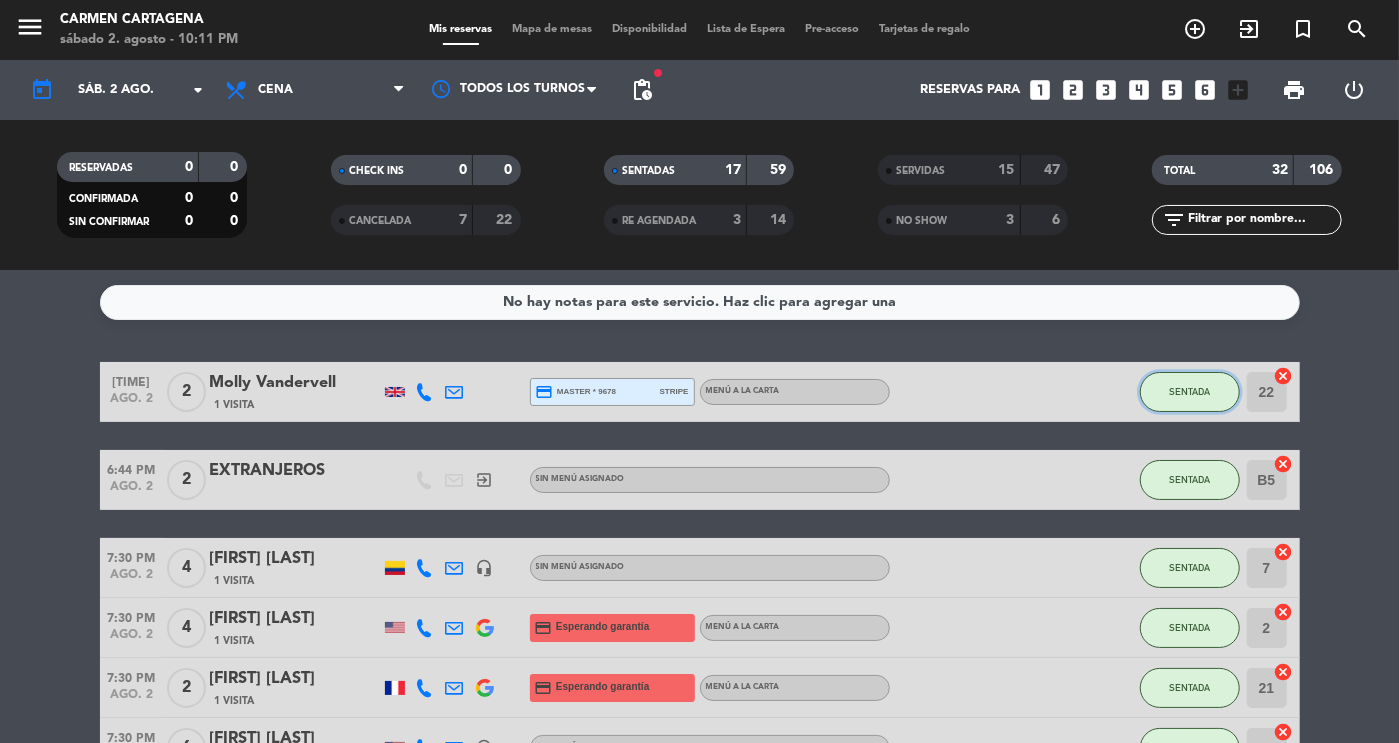 click on "SENTADA" 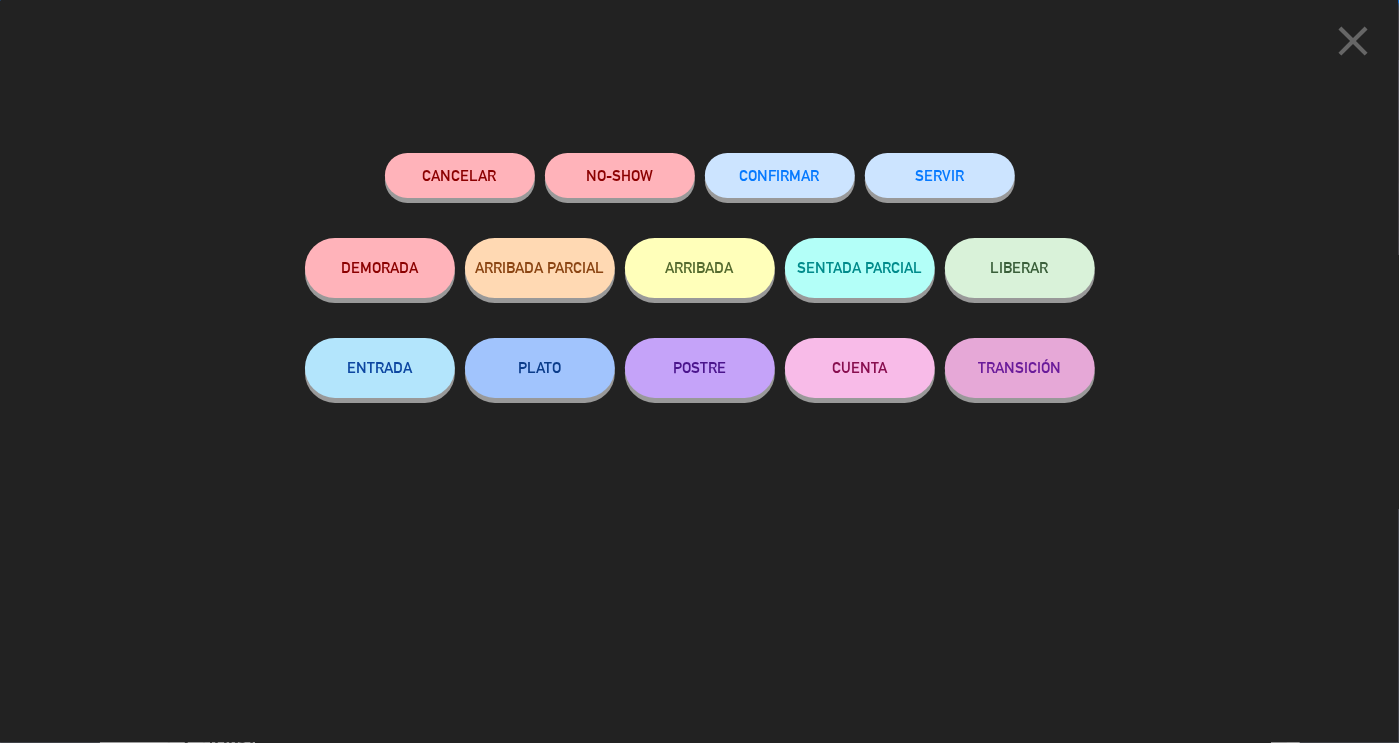 click on "SERVIR" 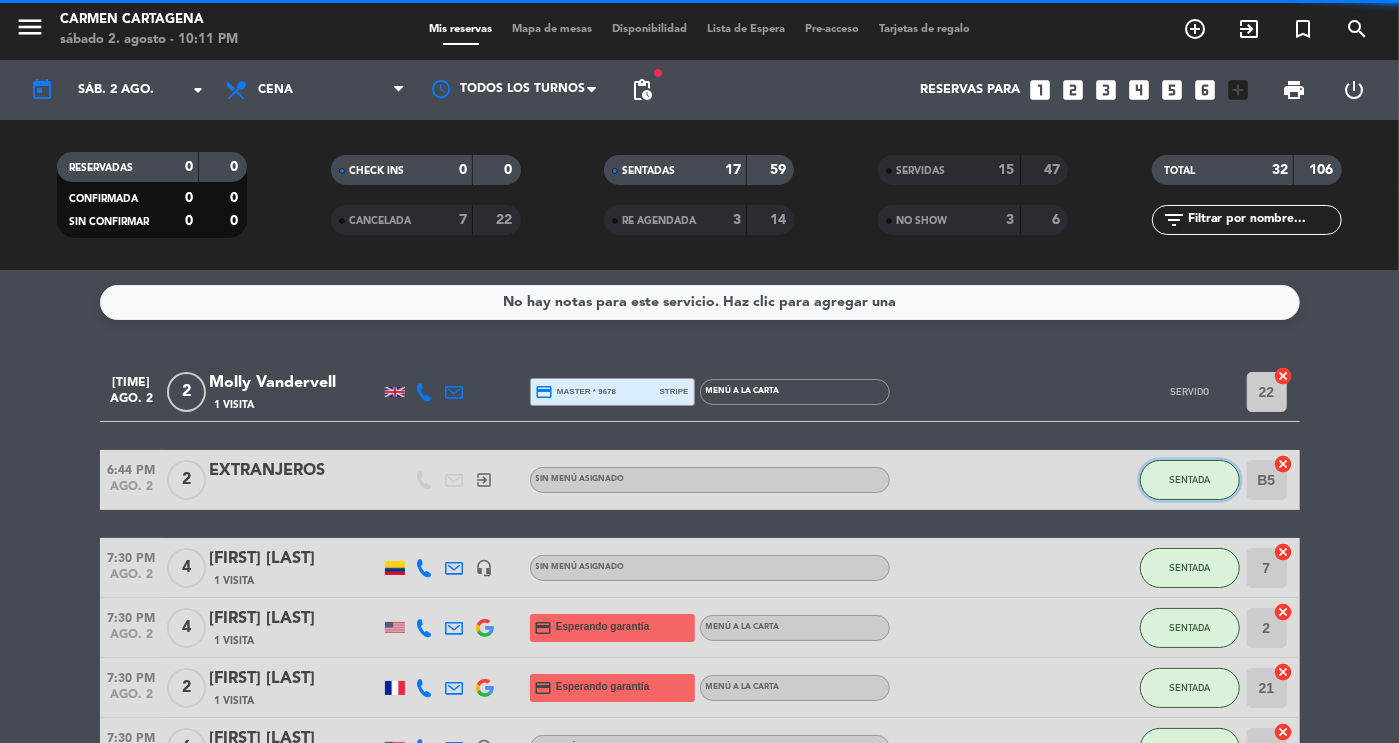click on "SENTADA" 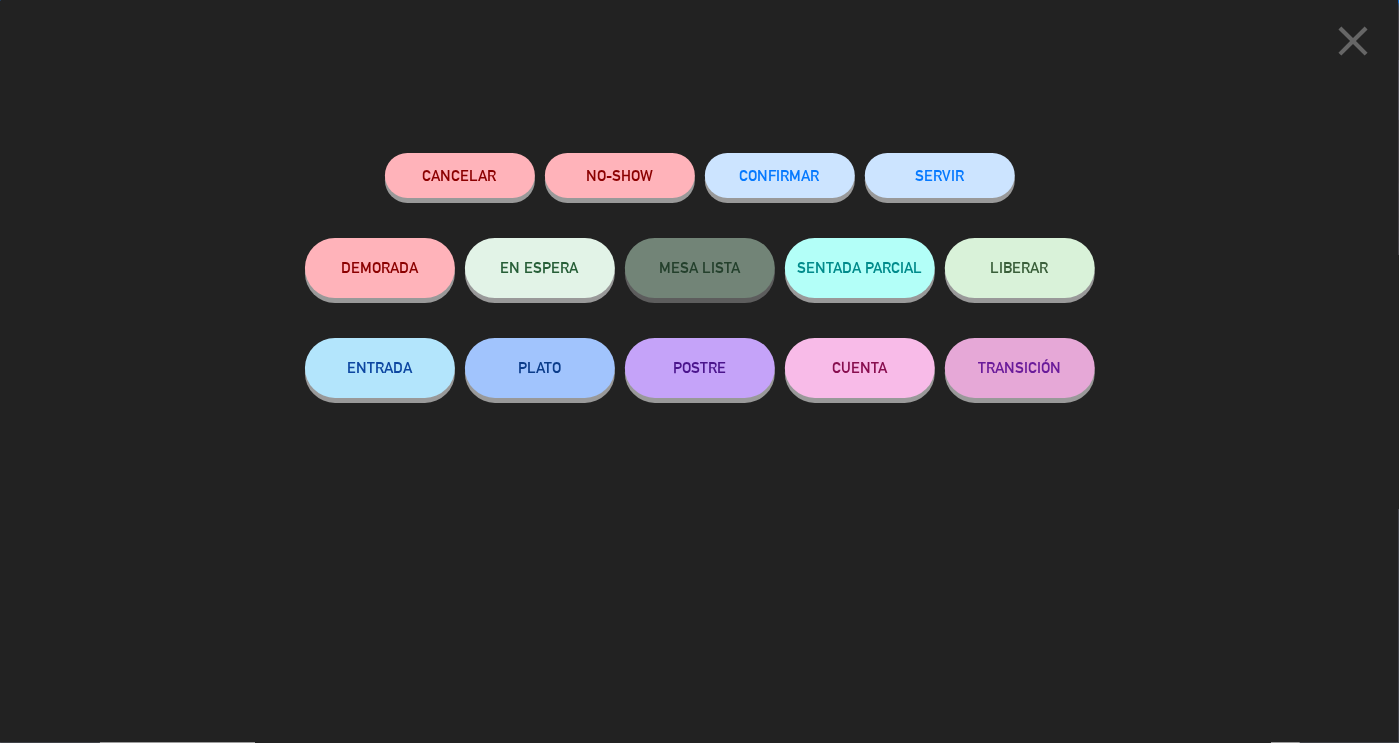 click on "SERVIR" 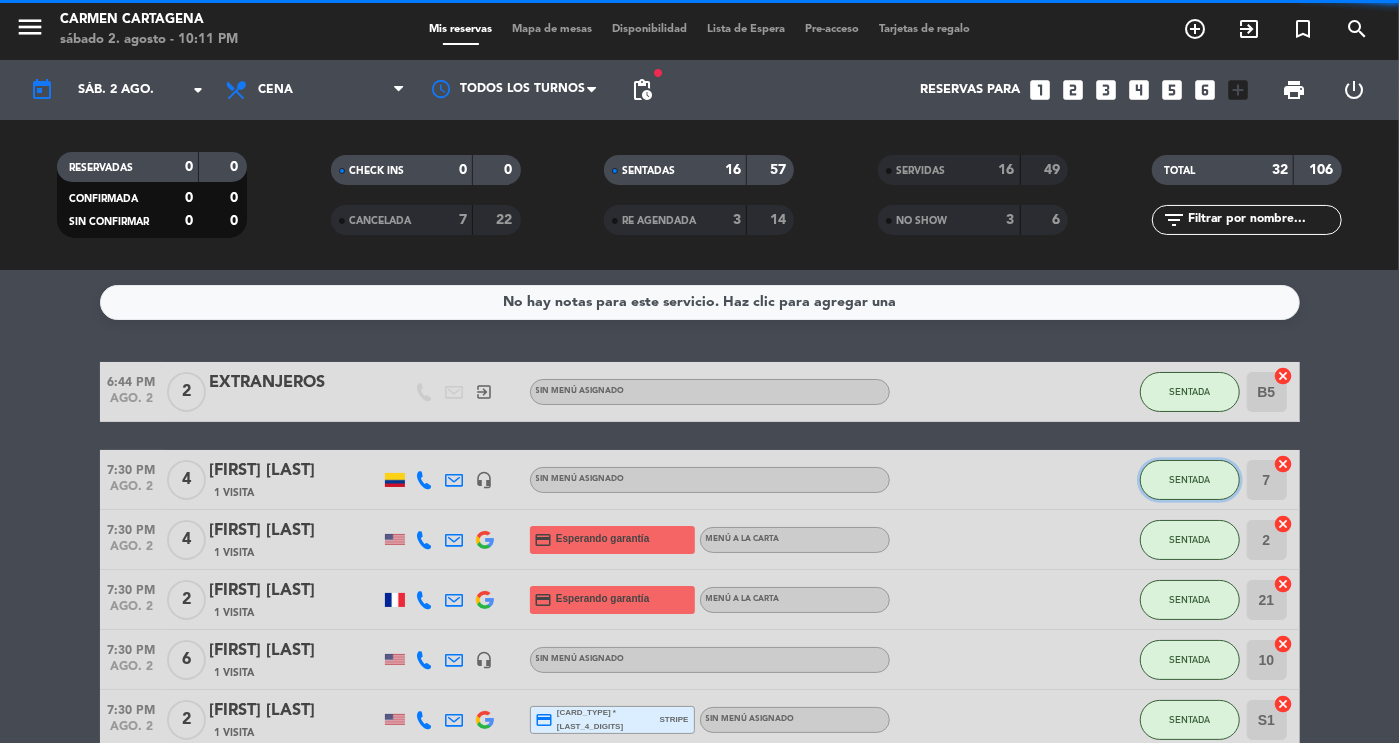 click on "SENTADA" 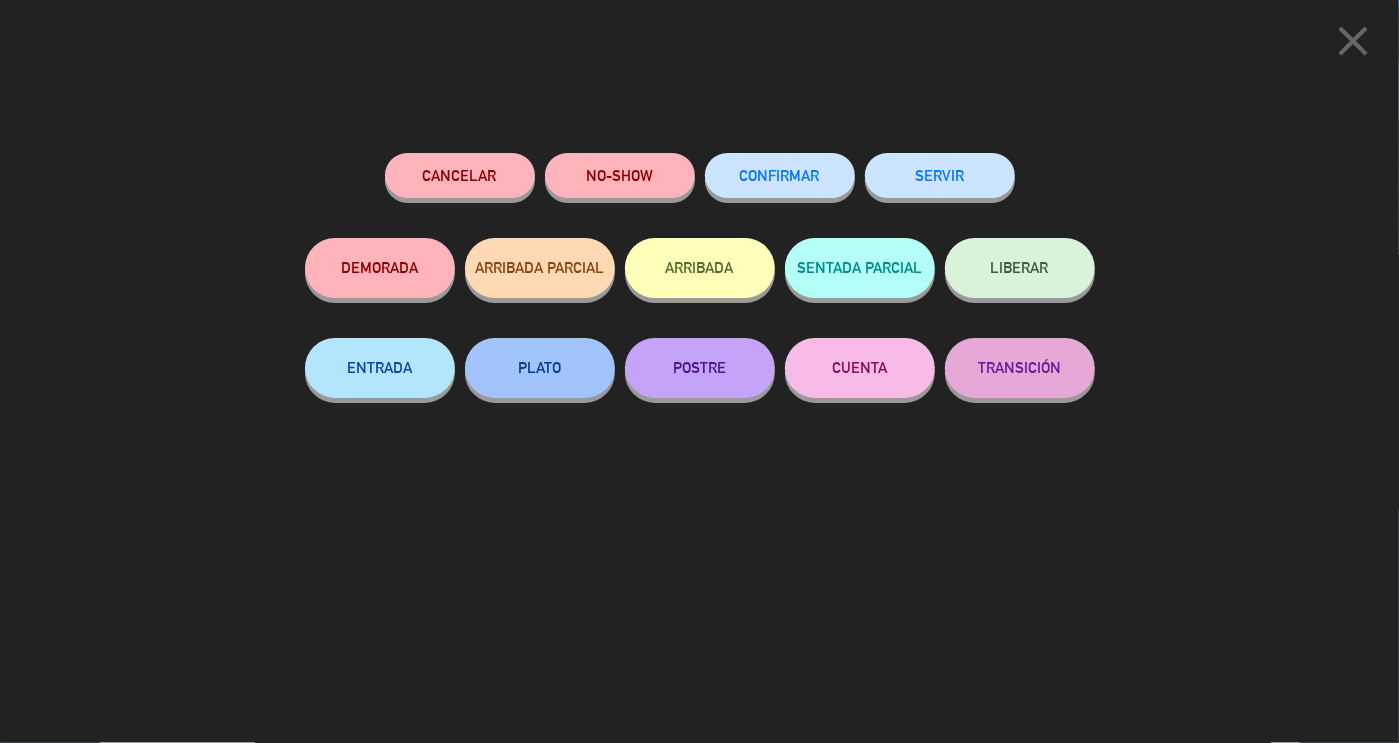 click on "SERVIR" 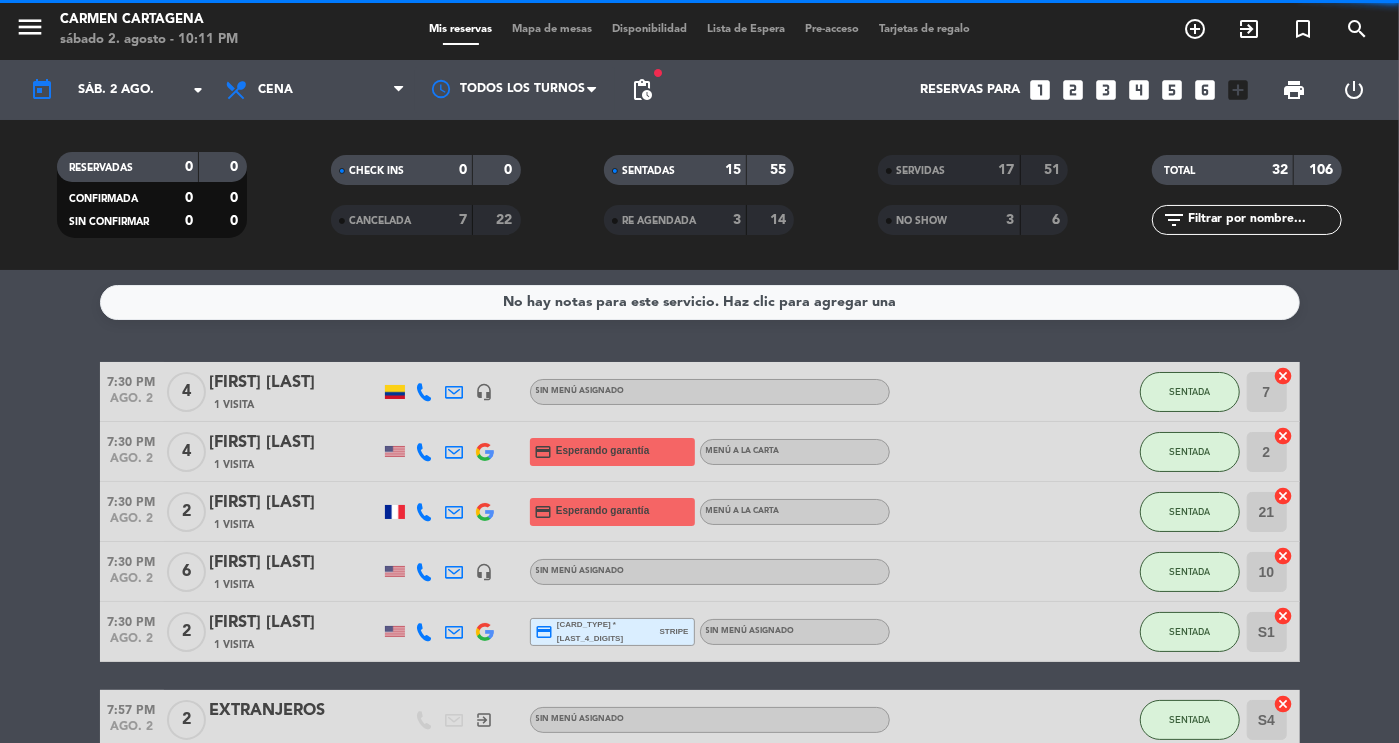 click on "SENTADA" 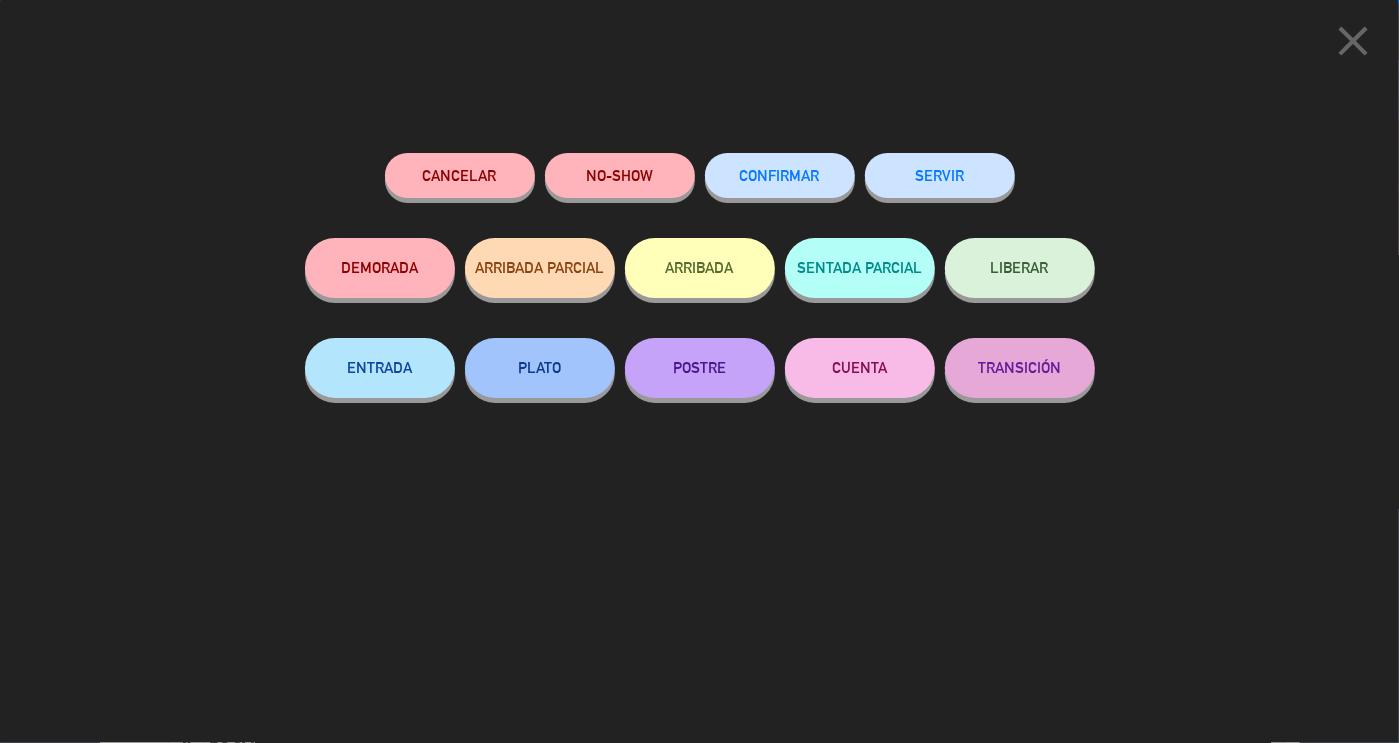click on "SERVIR" 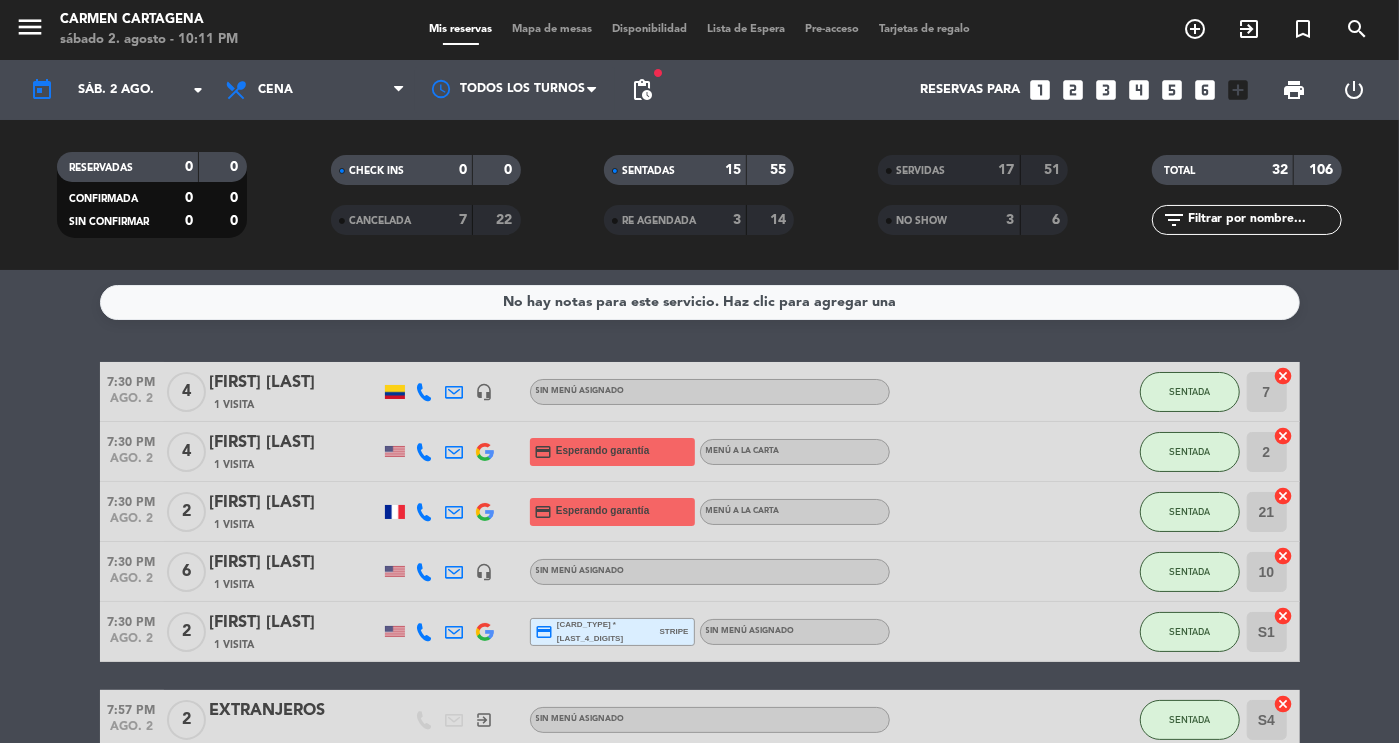 click on "SENTADA" 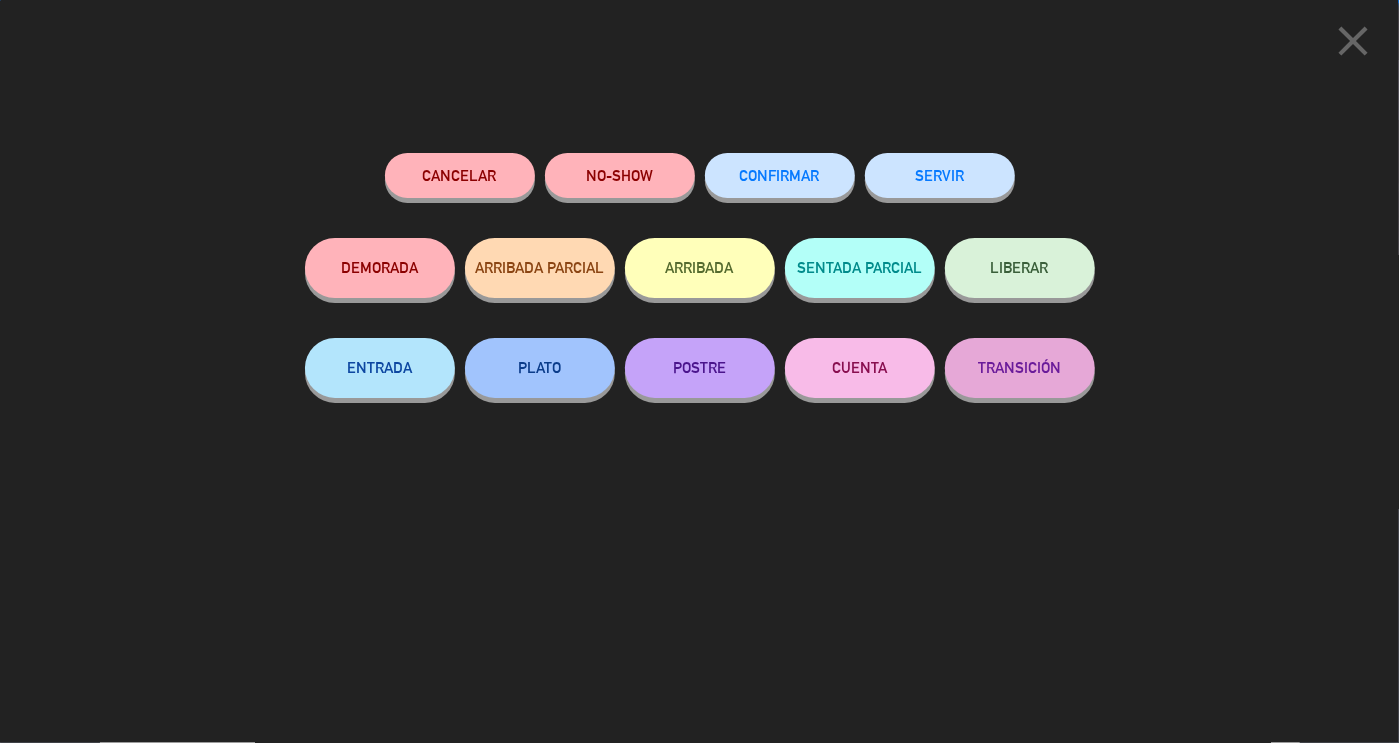 click on "SERVIR" 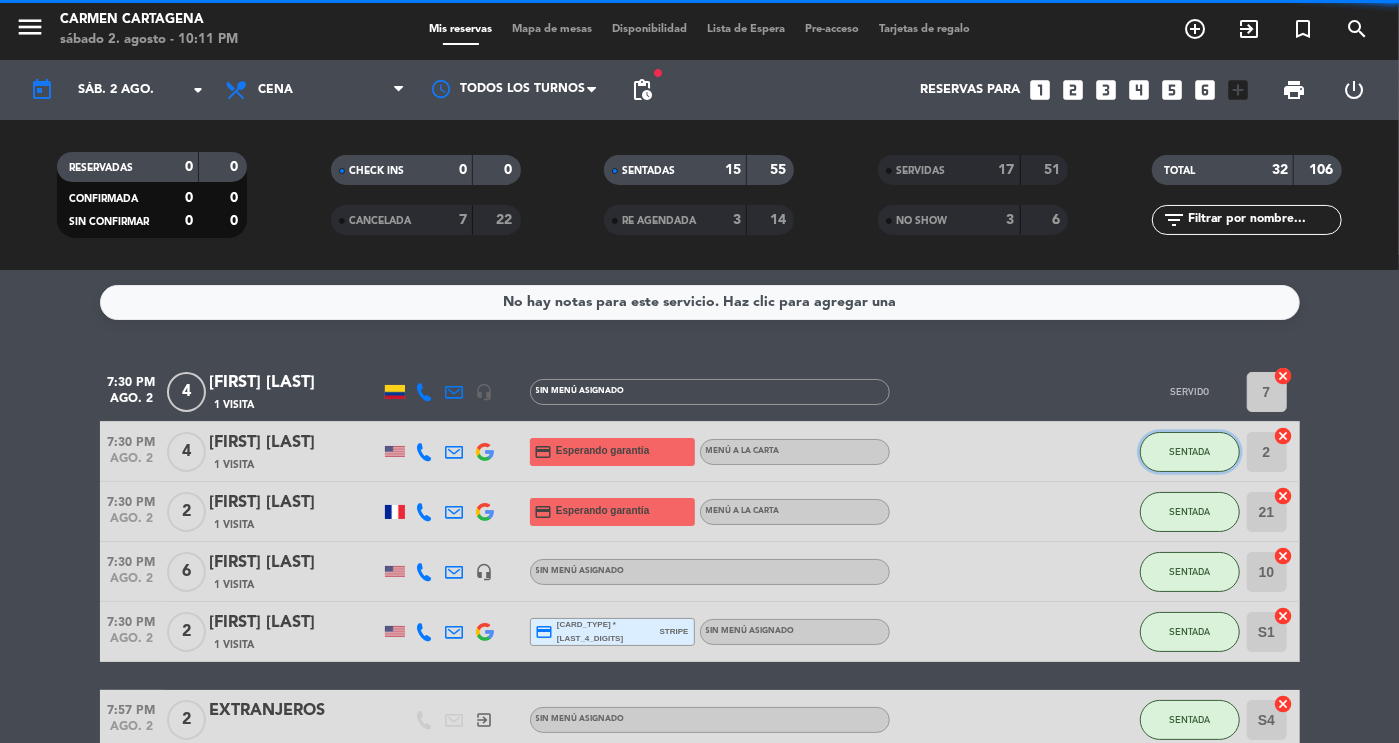 click on "SENTADA" 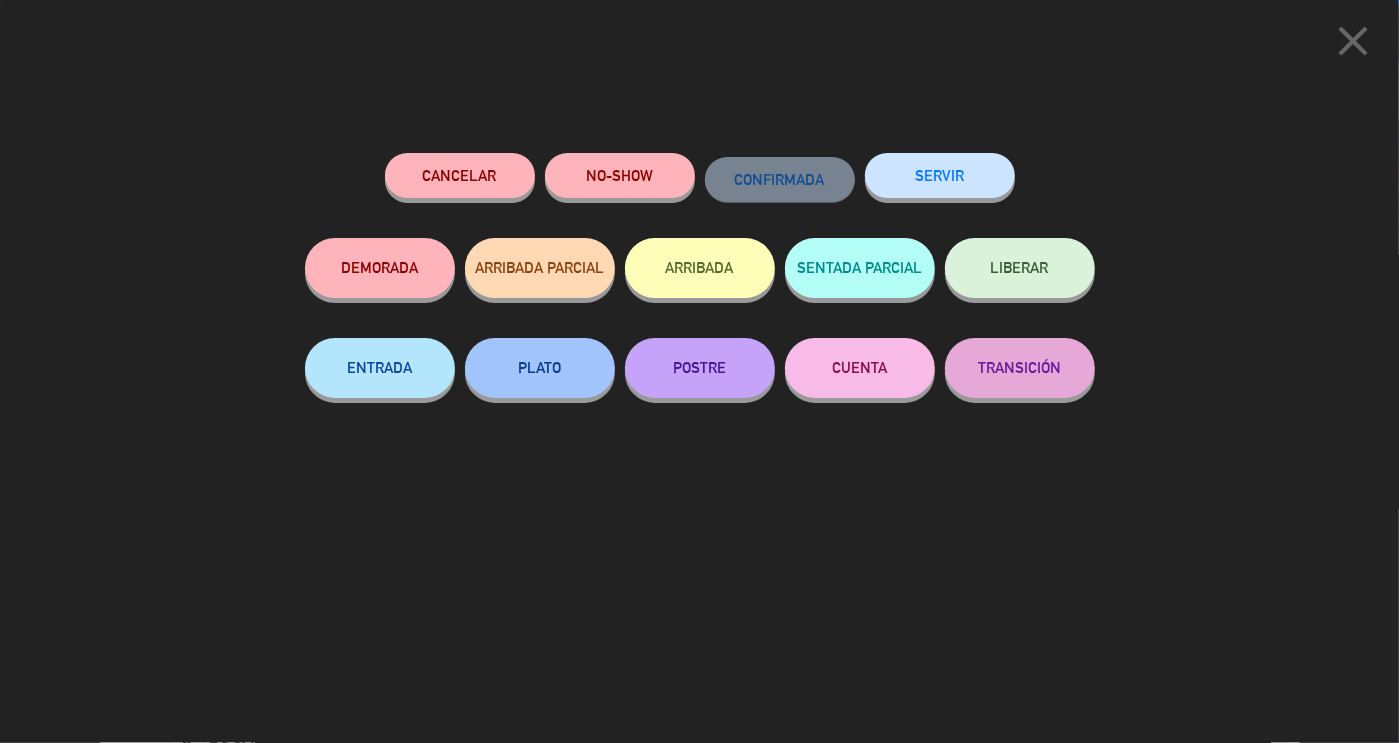 click on "SERVIR" 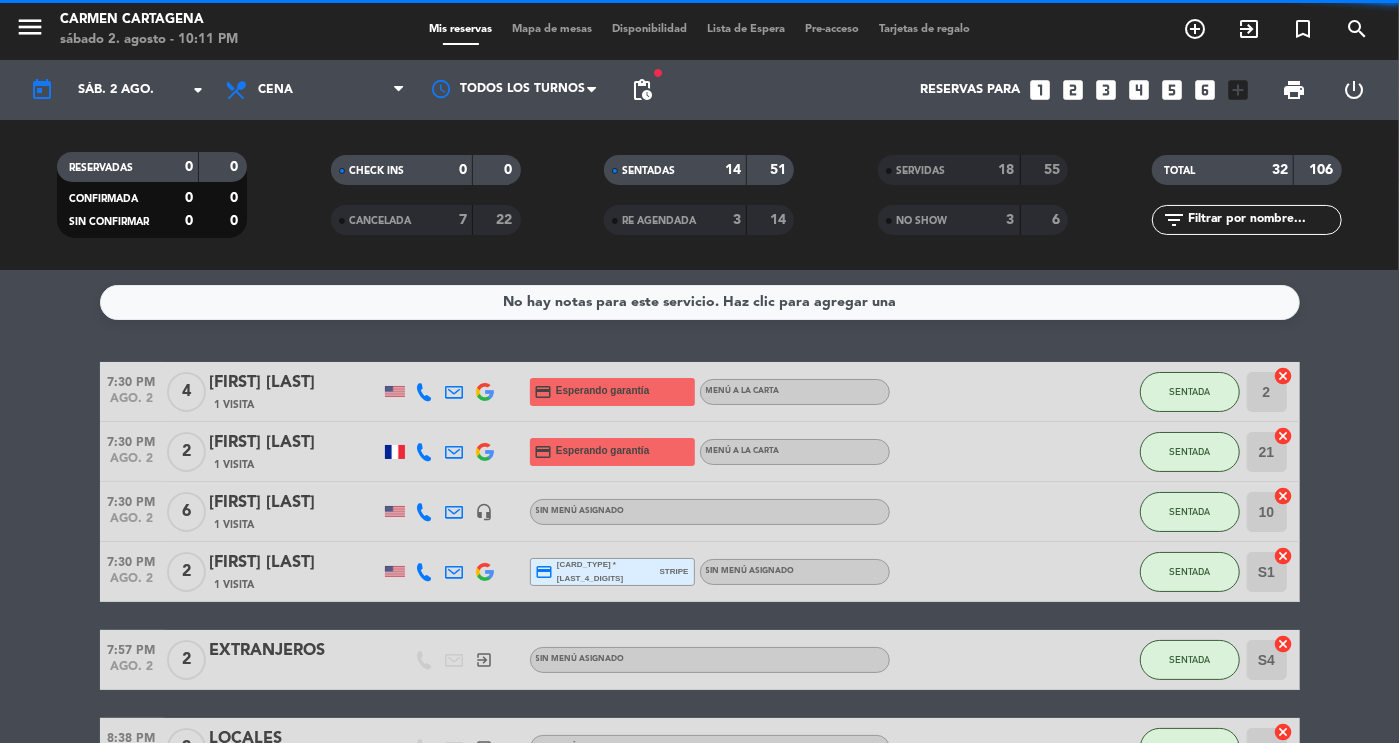 click on "SENTADA" 